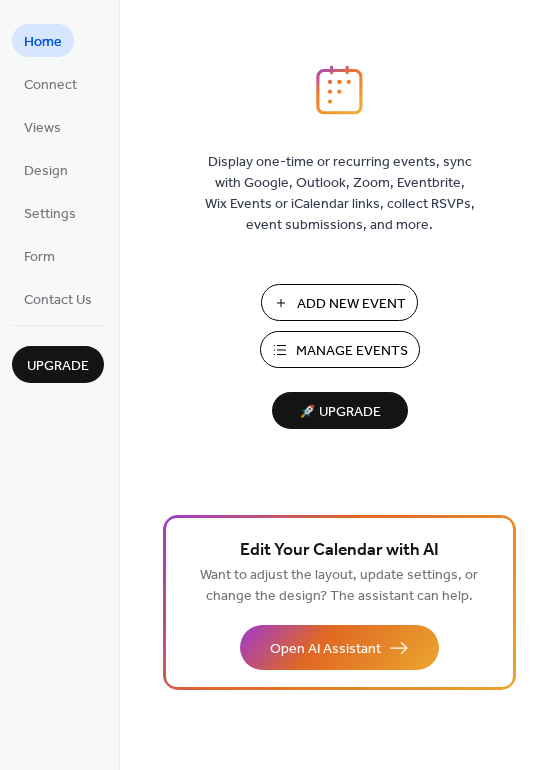 scroll, scrollTop: 0, scrollLeft: 0, axis: both 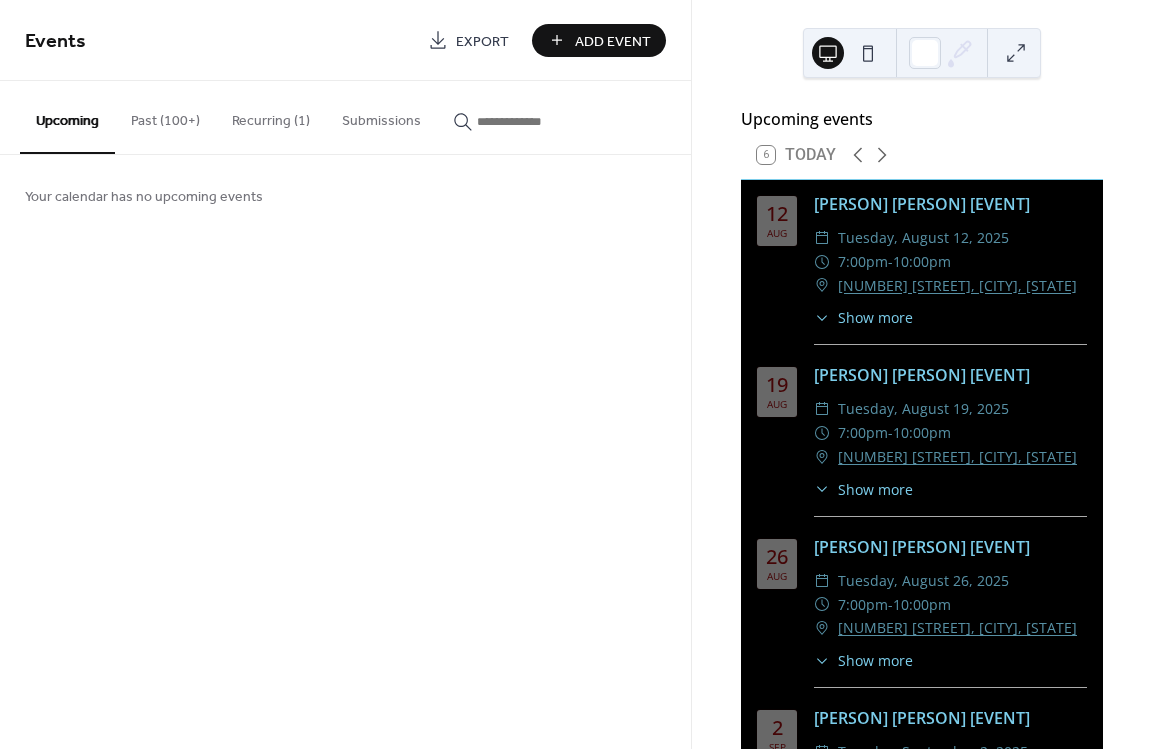 click on "Add Event" at bounding box center [613, 41] 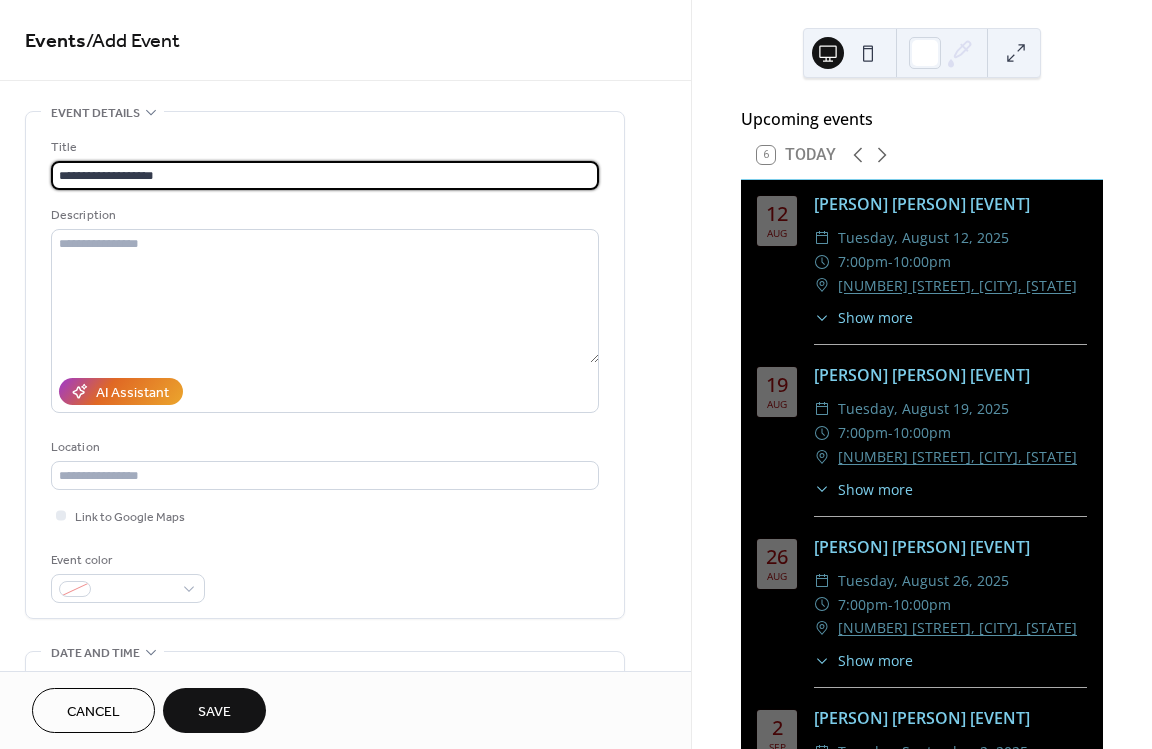 click on "**********" at bounding box center [325, 175] 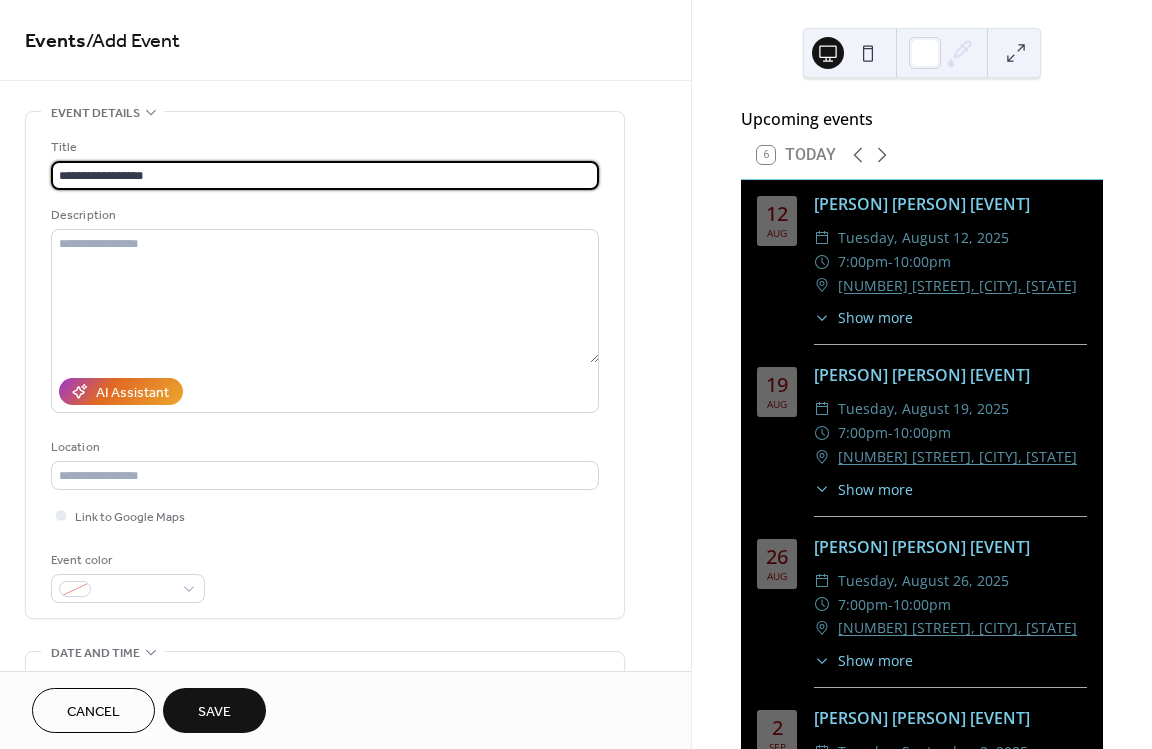 click on "**********" at bounding box center [325, 175] 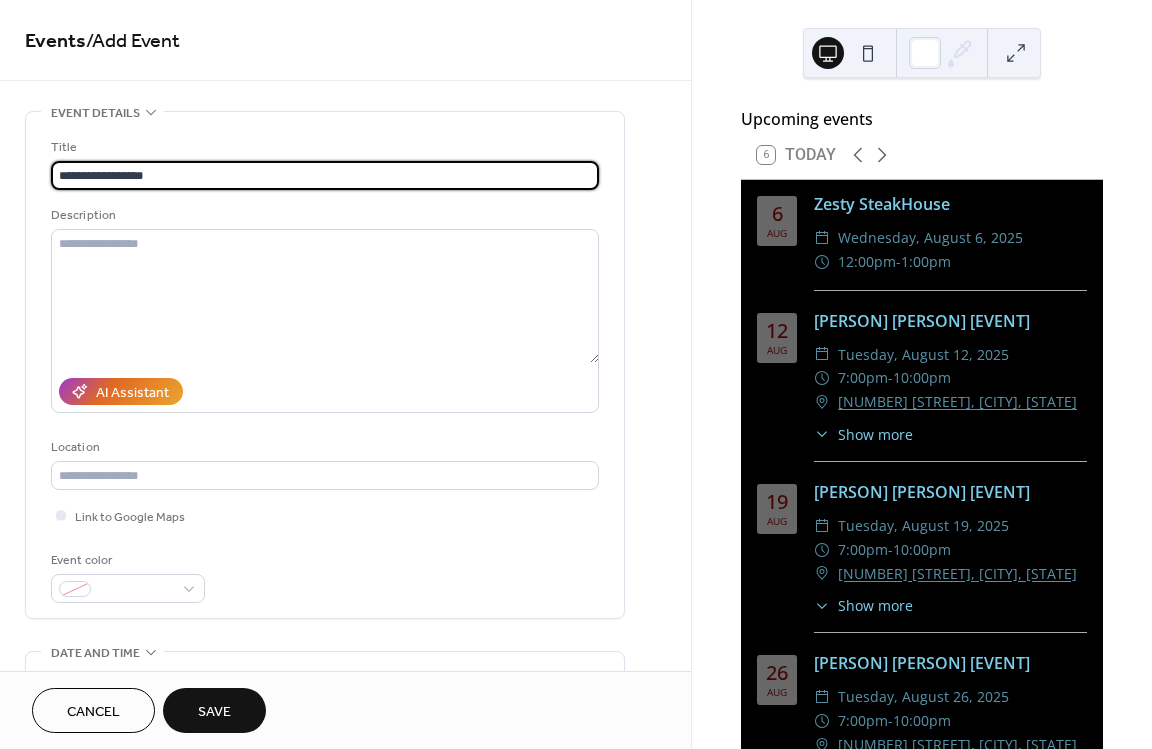 type on "**********" 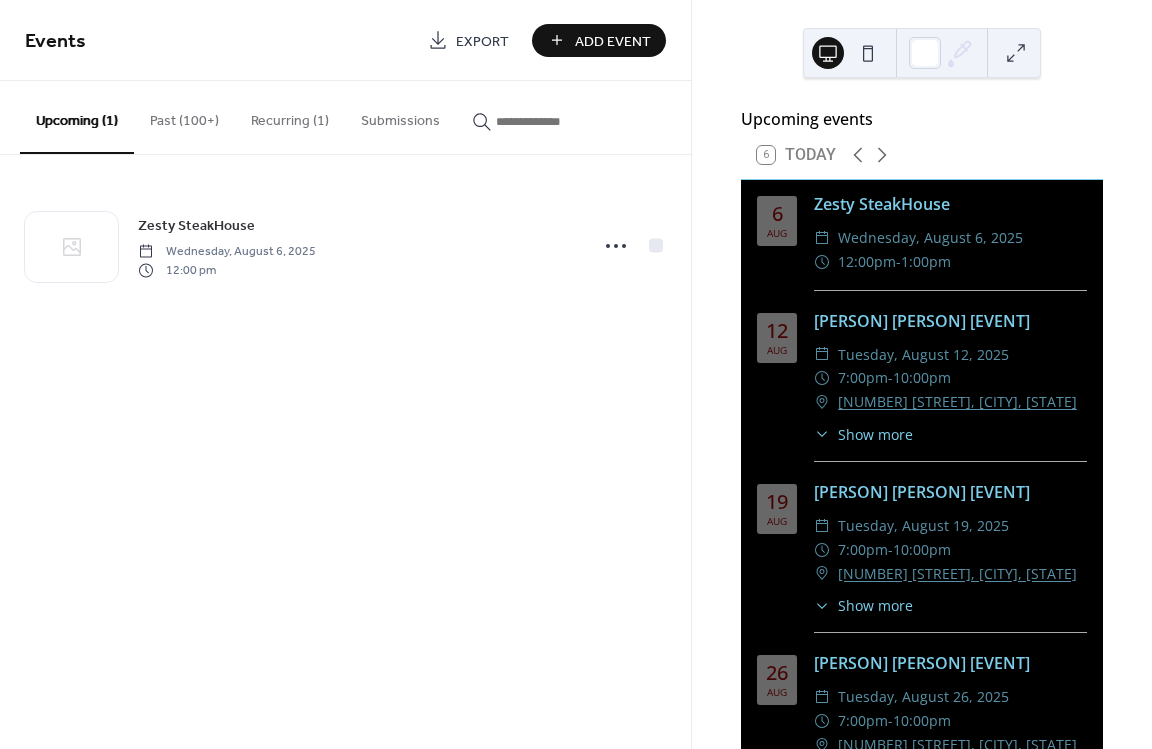 click on "Add Event" at bounding box center [613, 41] 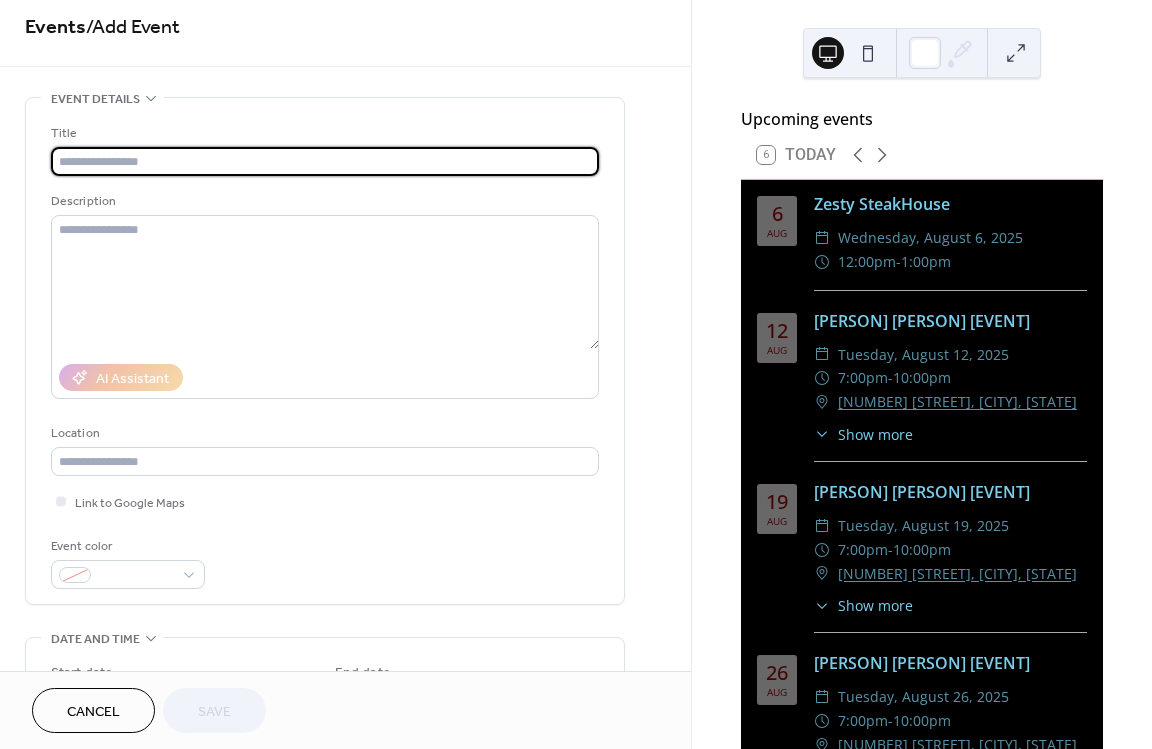 scroll, scrollTop: 0, scrollLeft: 0, axis: both 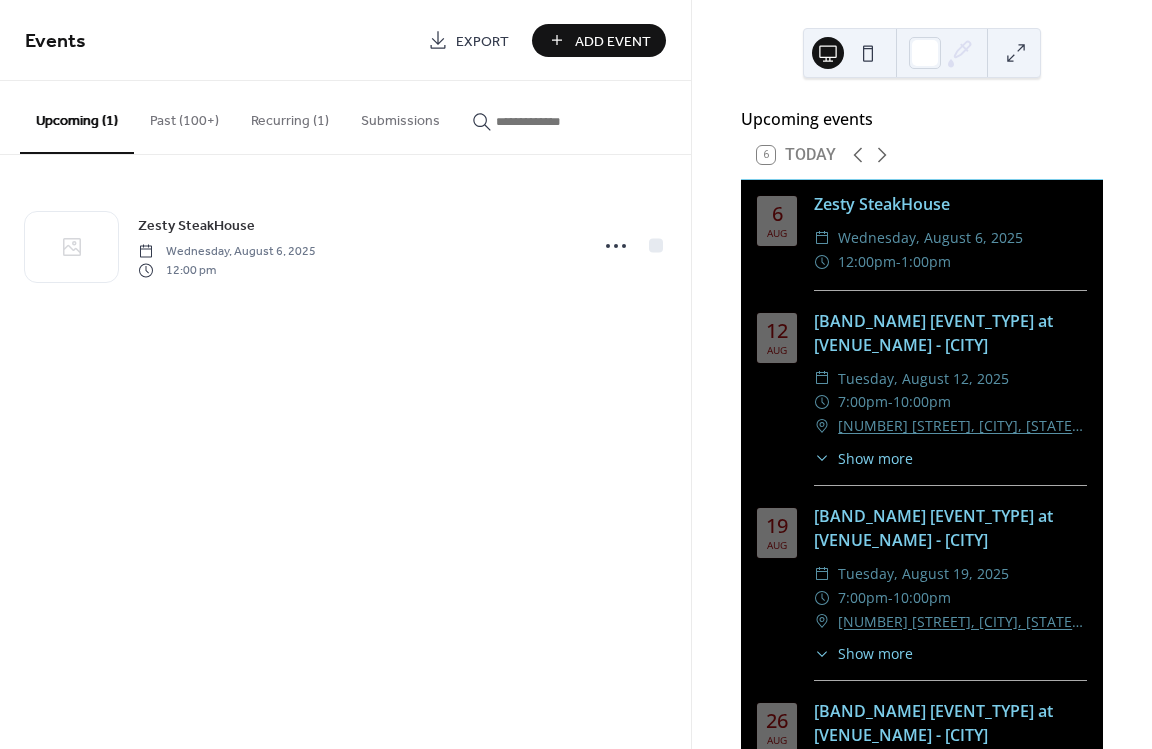 click on "12:00pm" at bounding box center [867, 262] 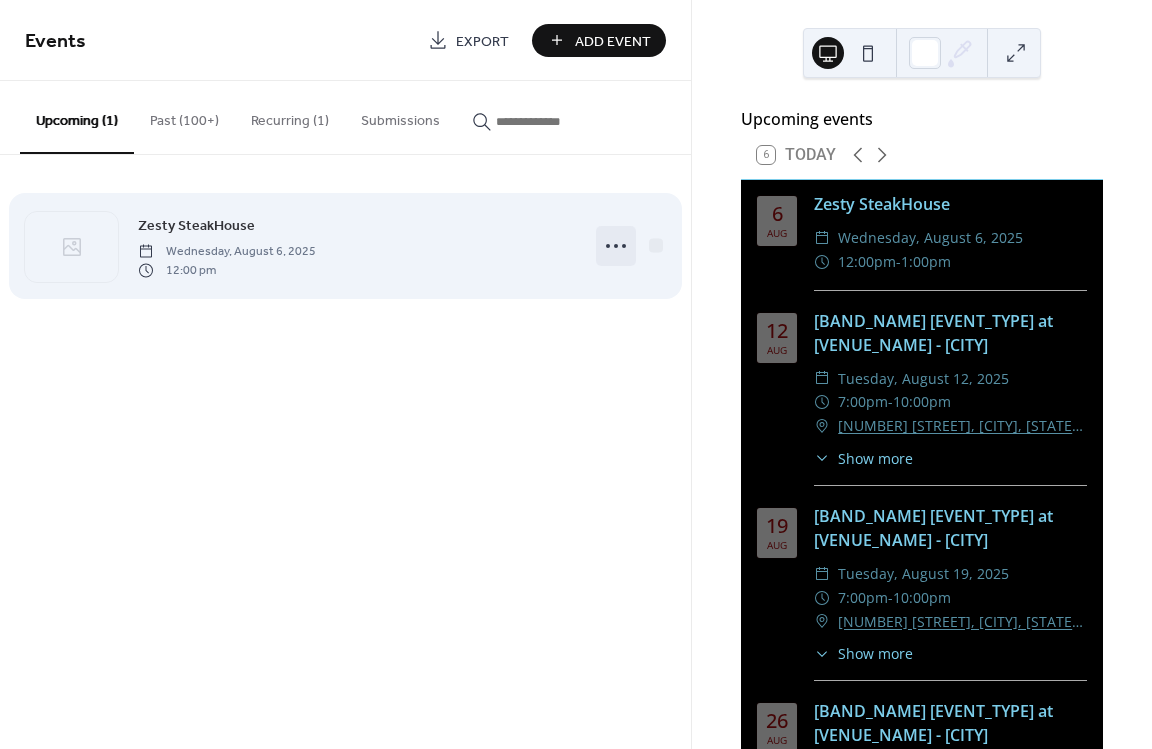 click 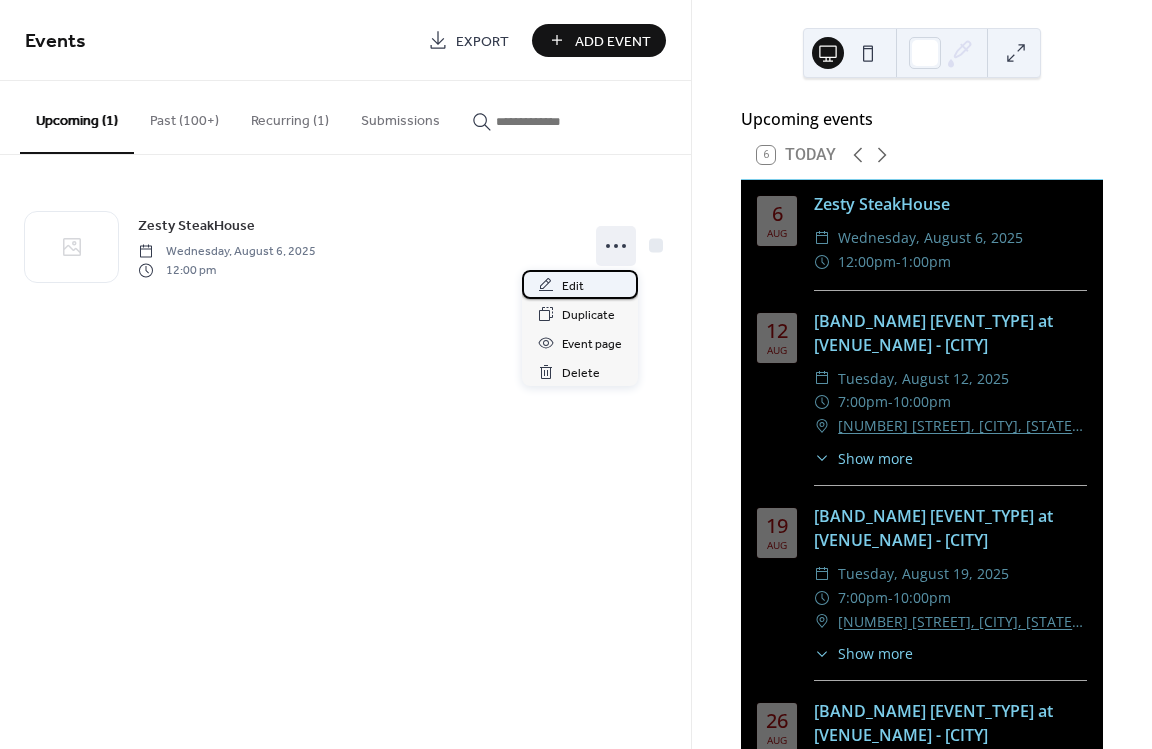 click on "Edit" at bounding box center [573, 286] 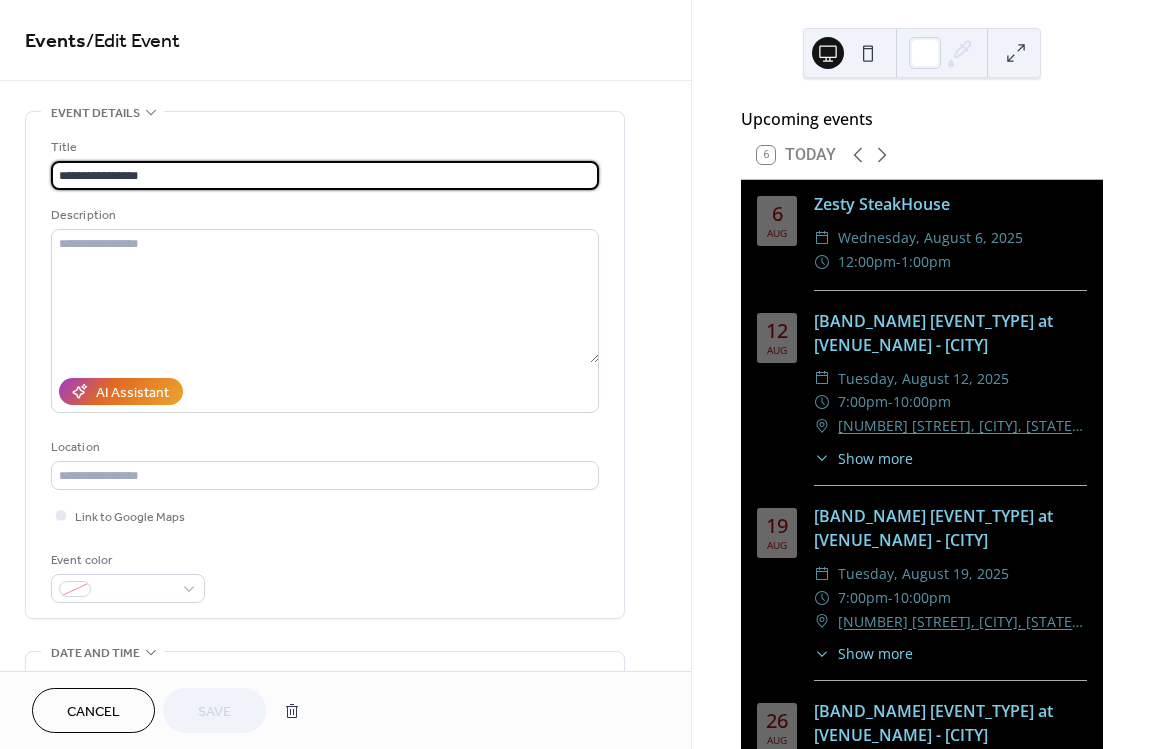 click on "**********" at bounding box center [325, 175] 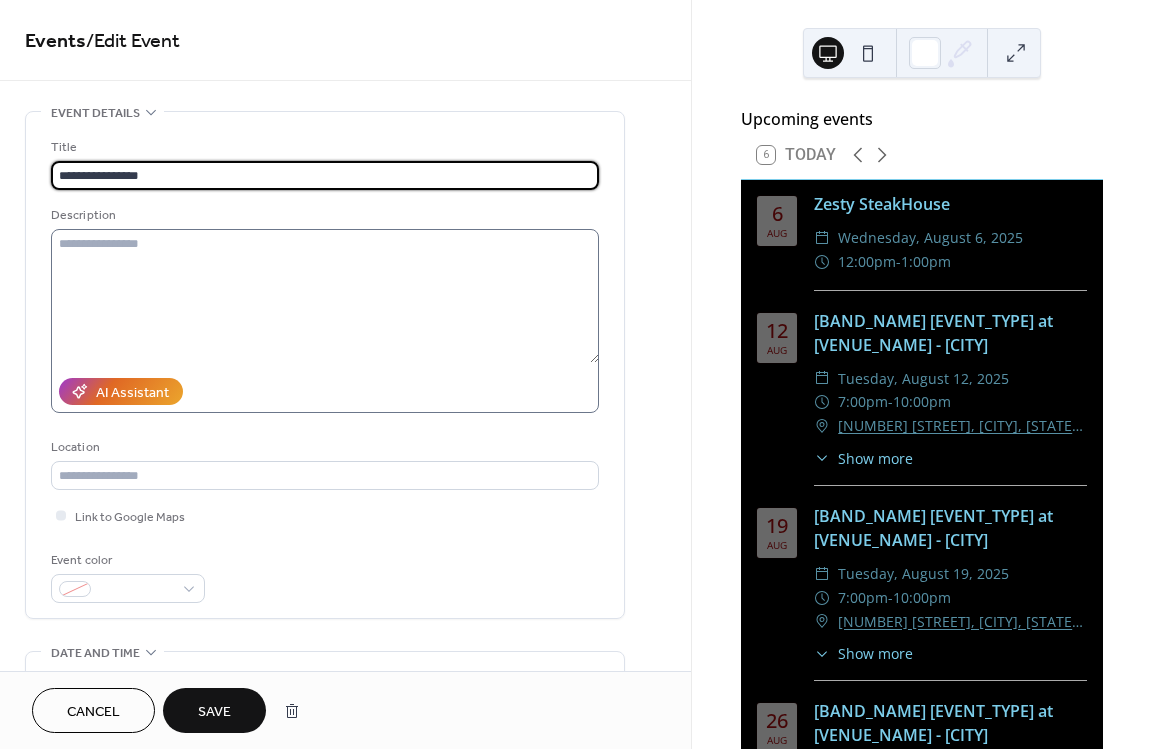 type on "**********" 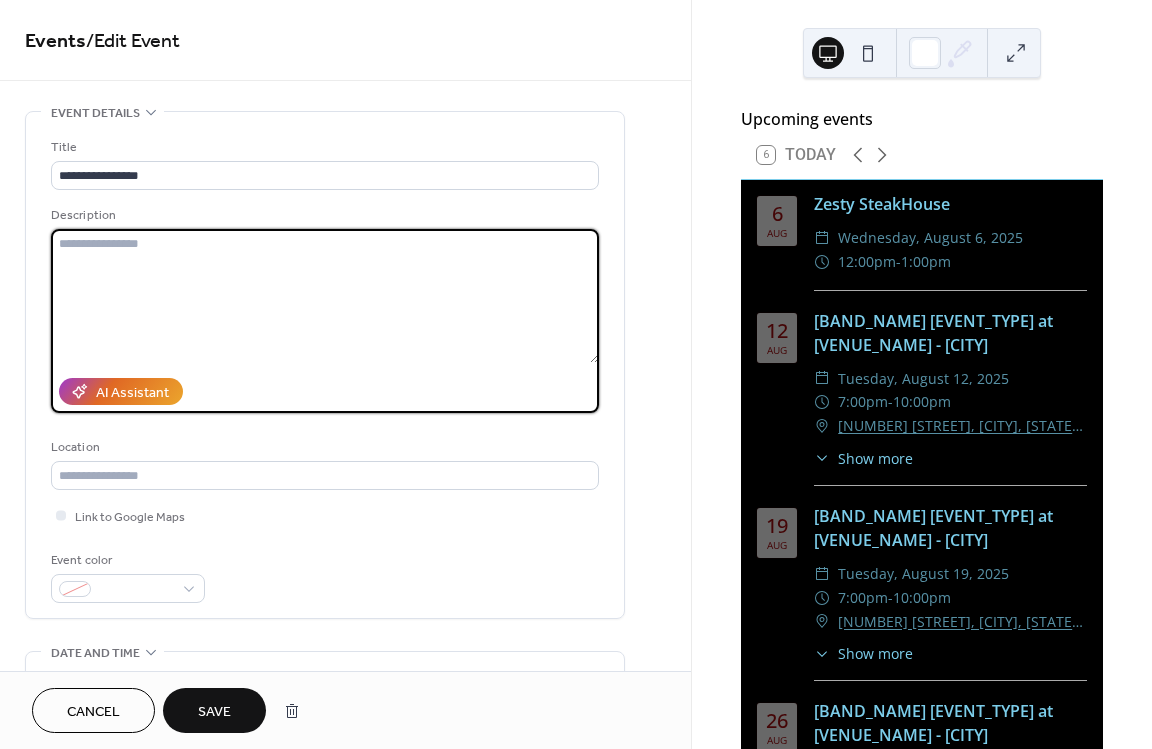 click at bounding box center [325, 296] 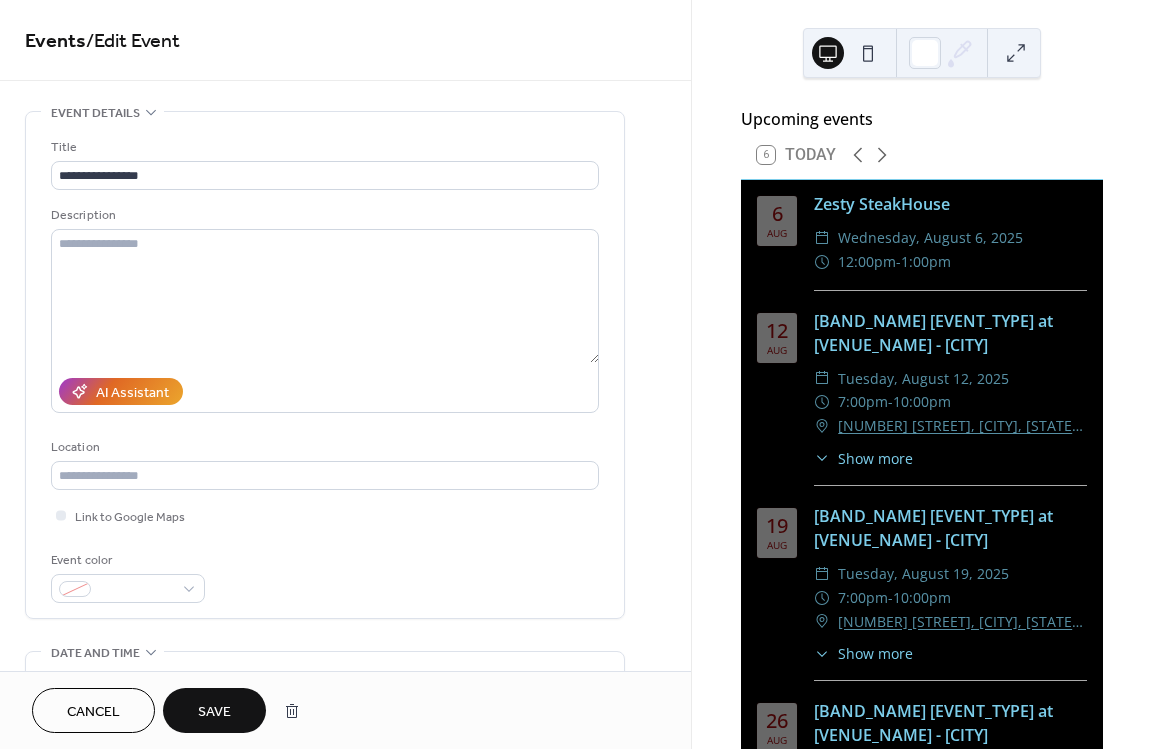 click 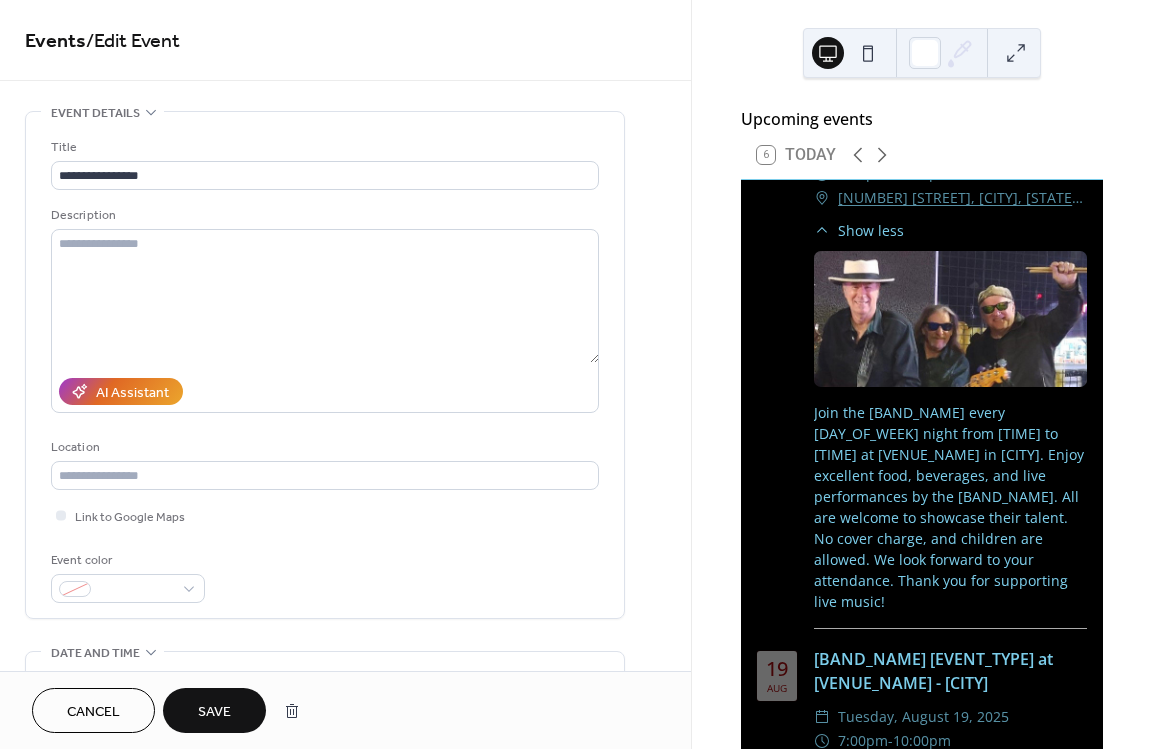 scroll, scrollTop: 114, scrollLeft: 0, axis: vertical 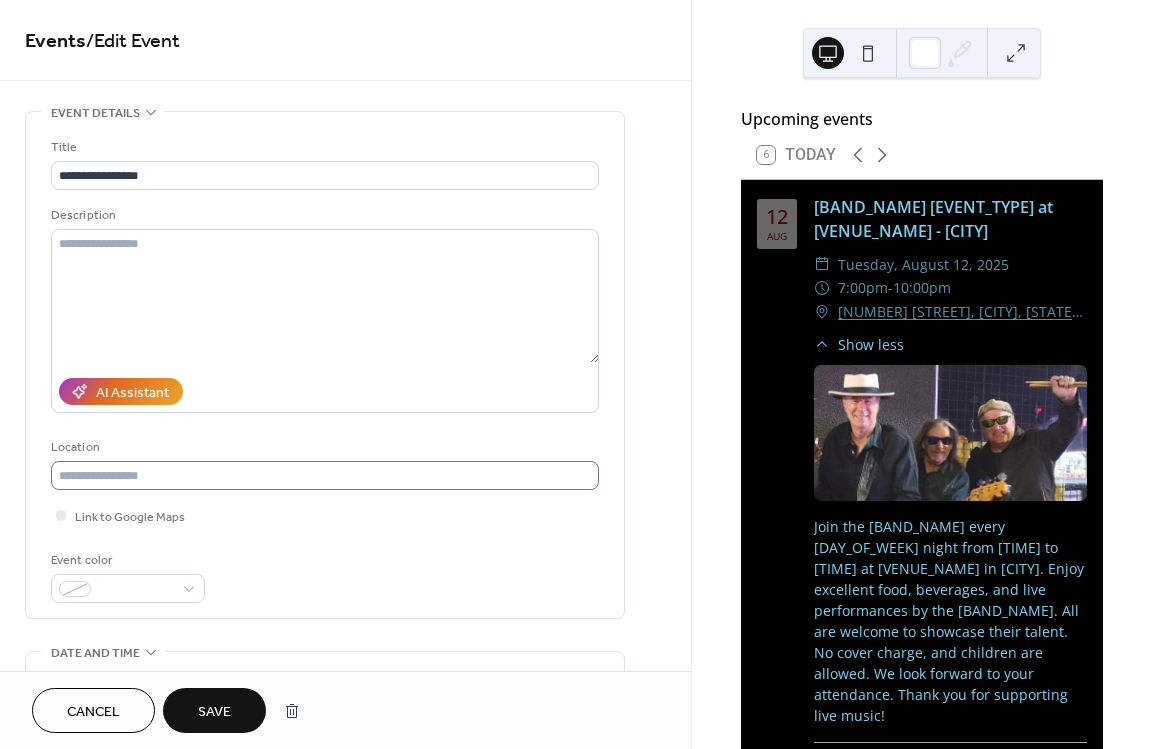 type 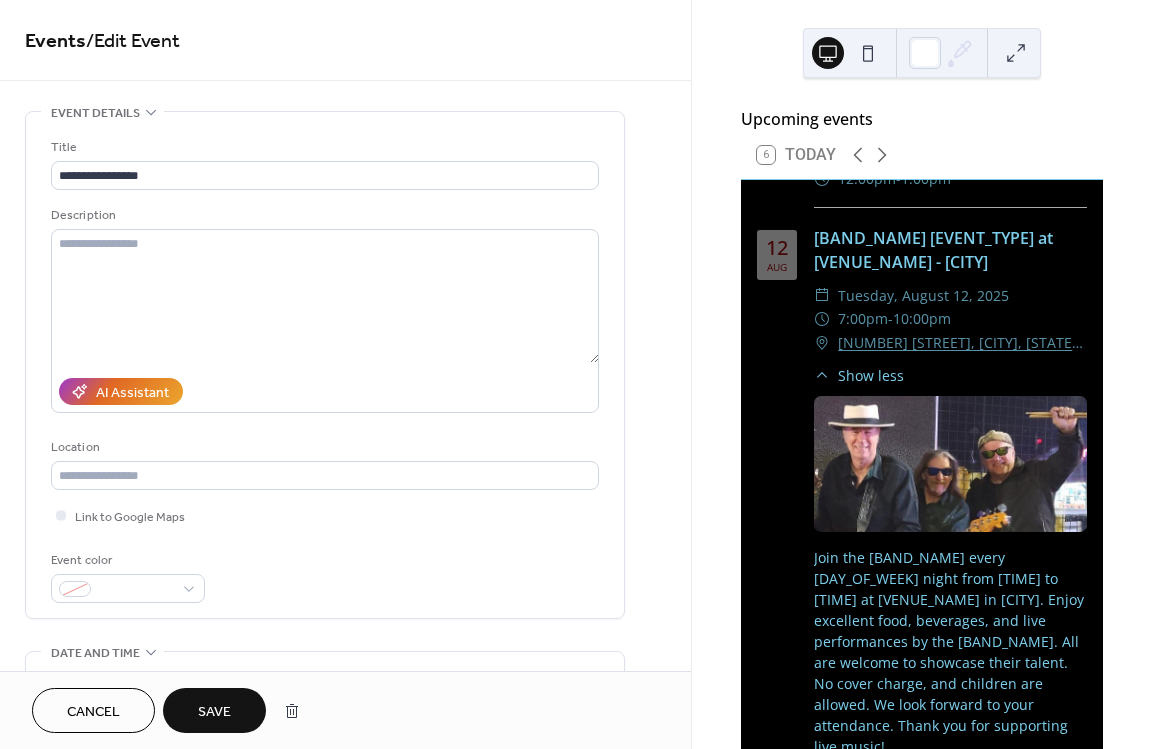scroll, scrollTop: 114, scrollLeft: 0, axis: vertical 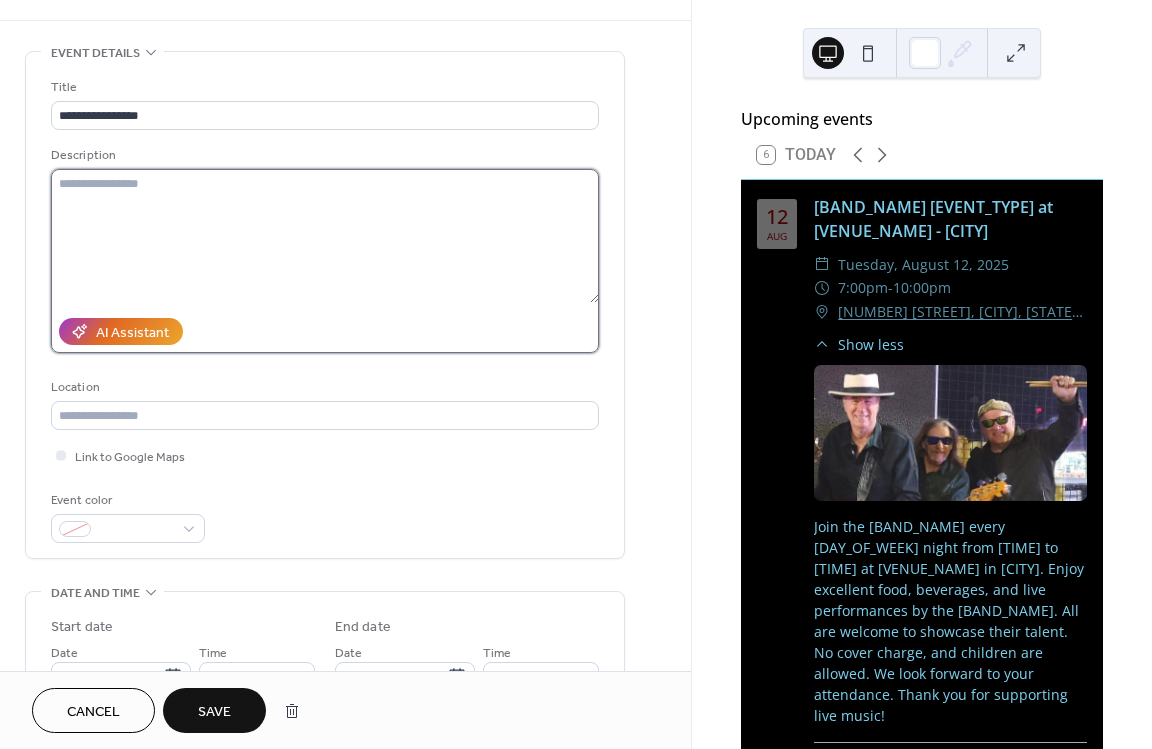click at bounding box center [325, 236] 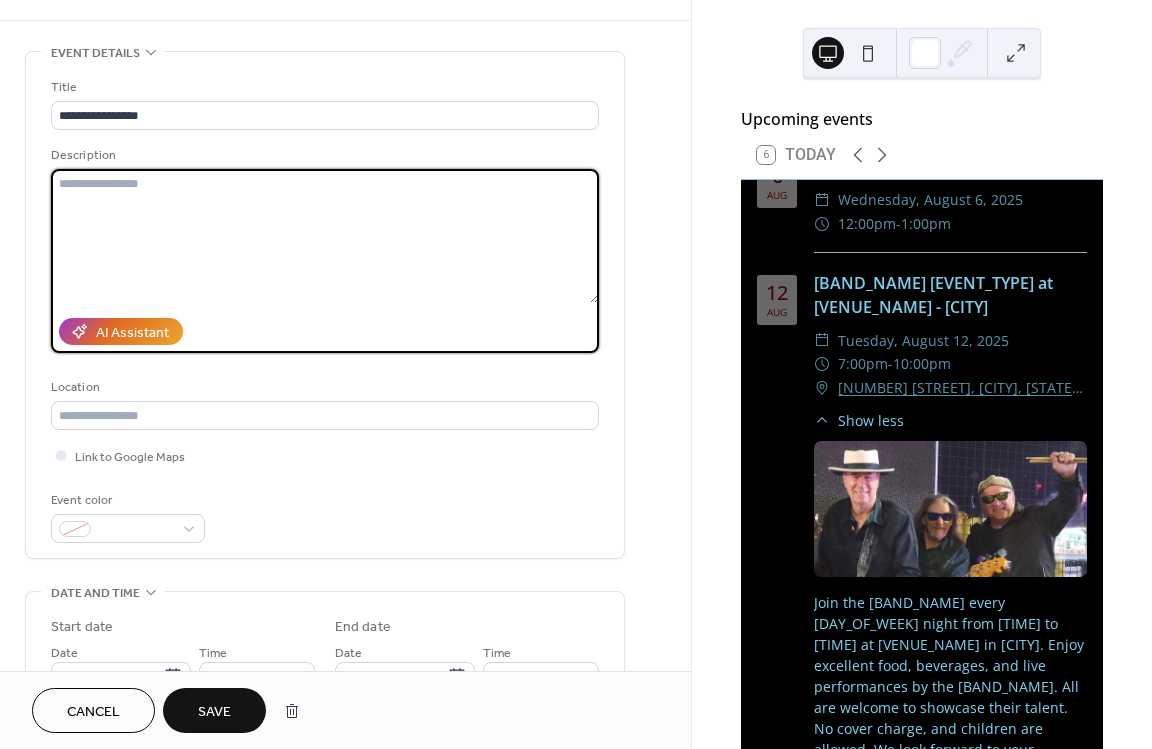 scroll, scrollTop: 0, scrollLeft: 0, axis: both 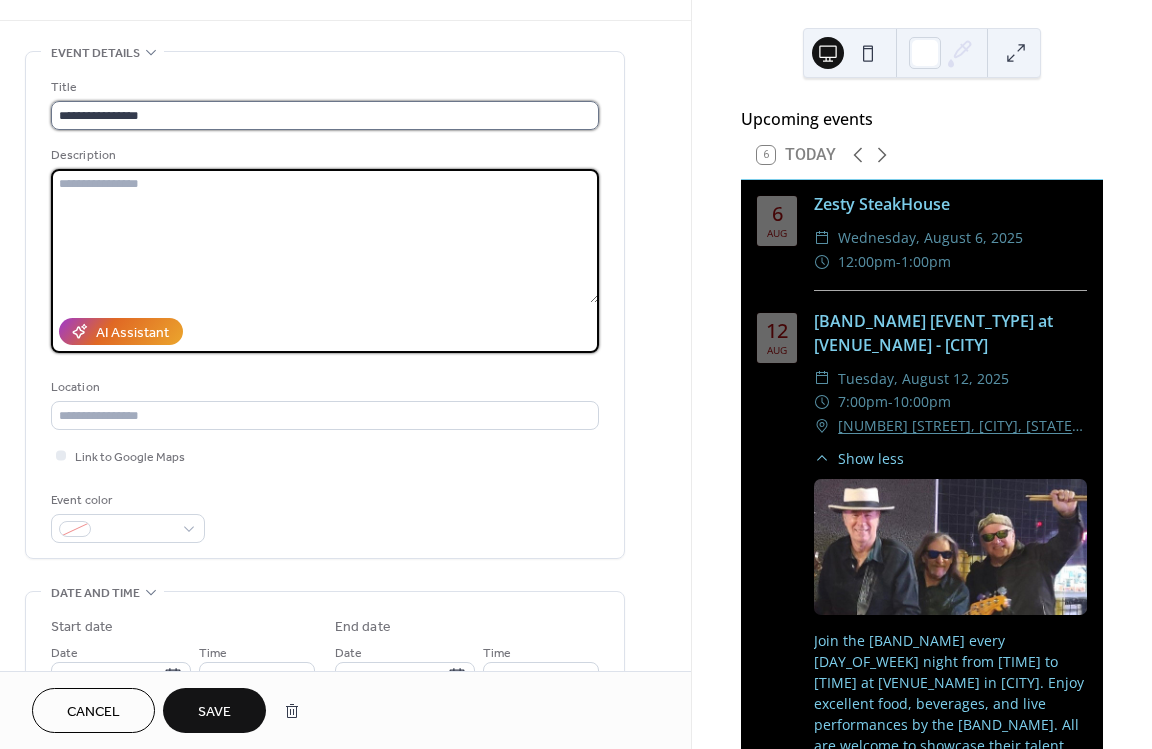 click on "**********" at bounding box center (325, 115) 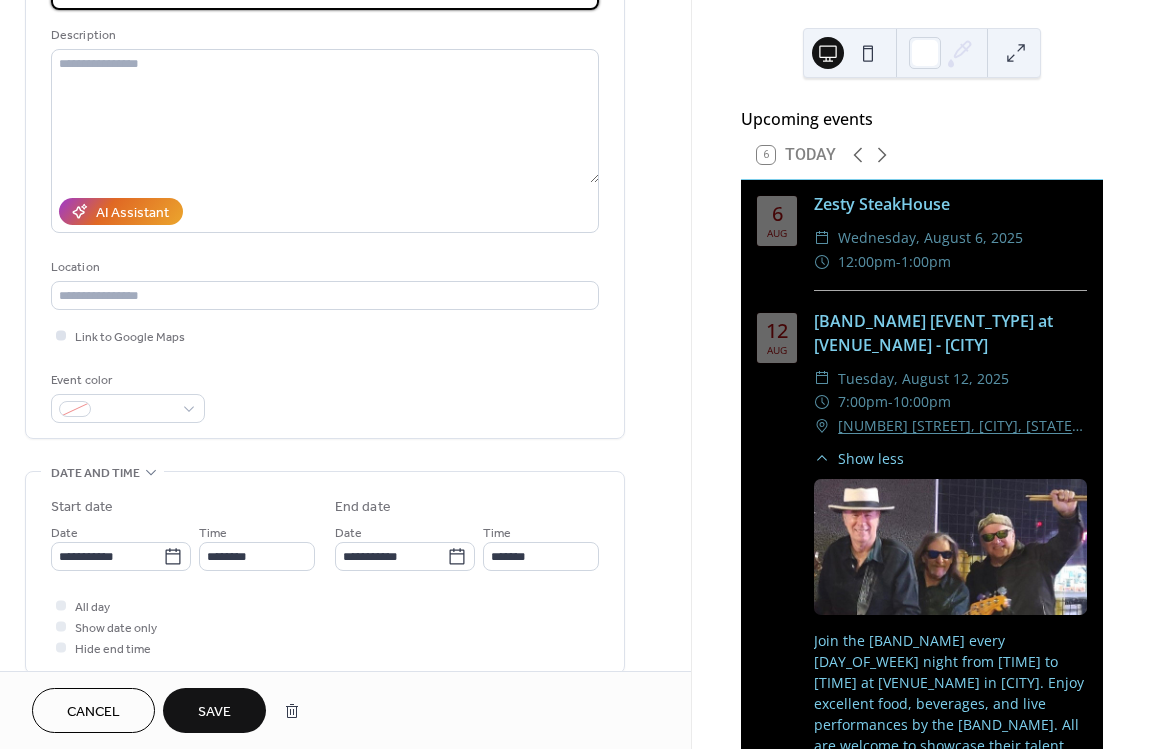 scroll, scrollTop: 120, scrollLeft: 0, axis: vertical 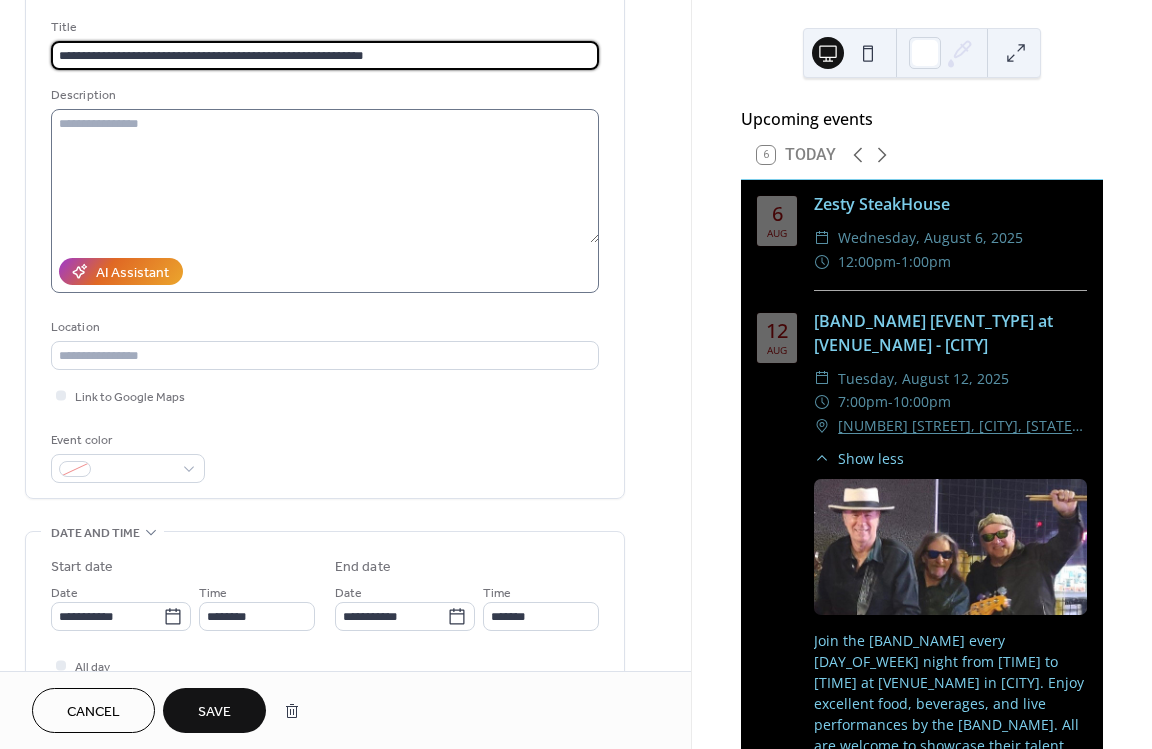 type on "**********" 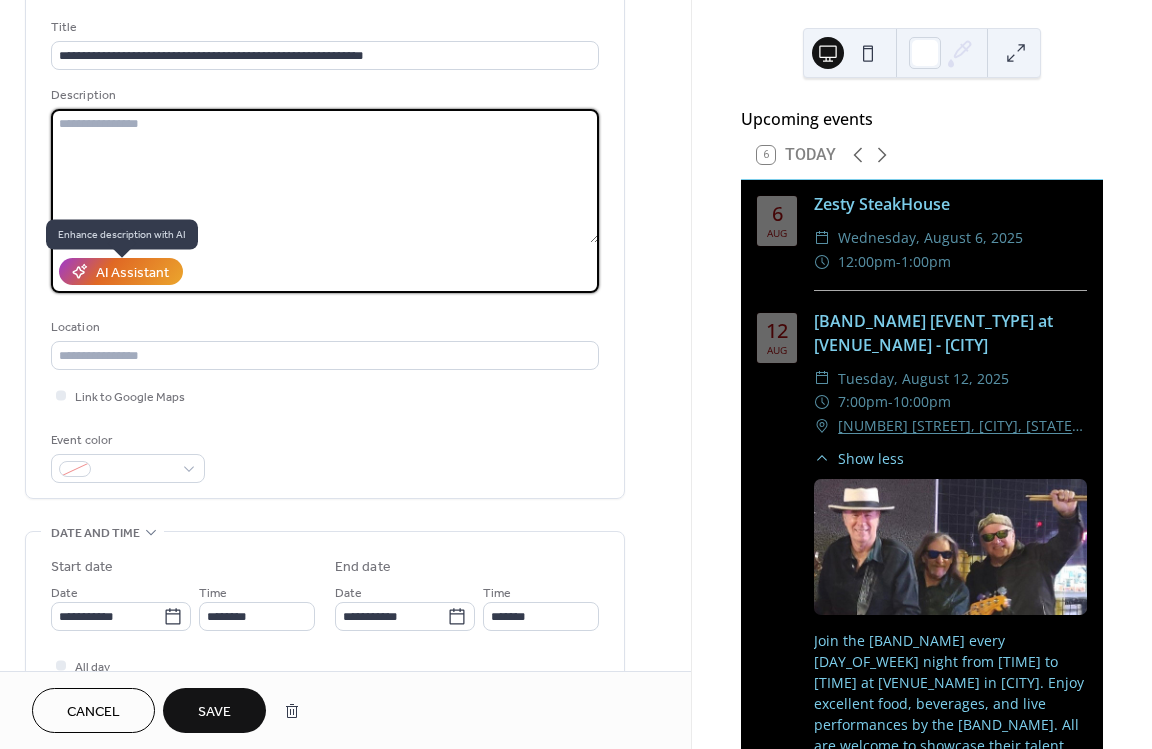 click at bounding box center [325, 176] 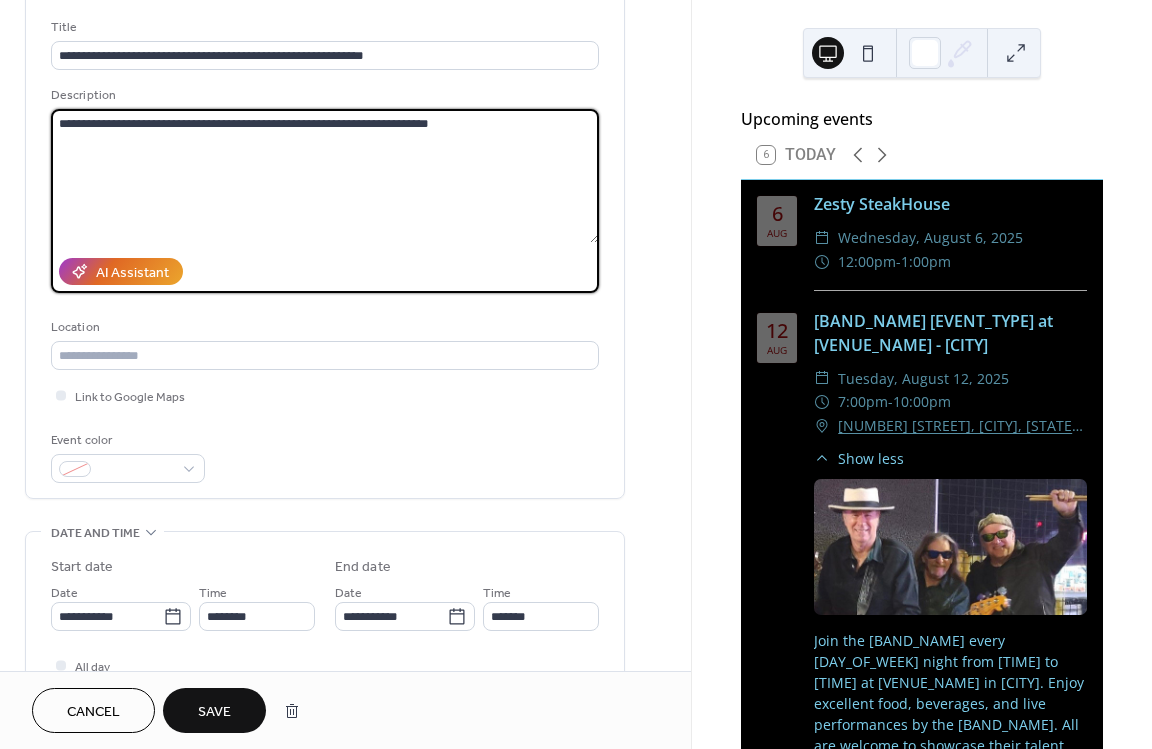 click on "**********" at bounding box center (325, 176) 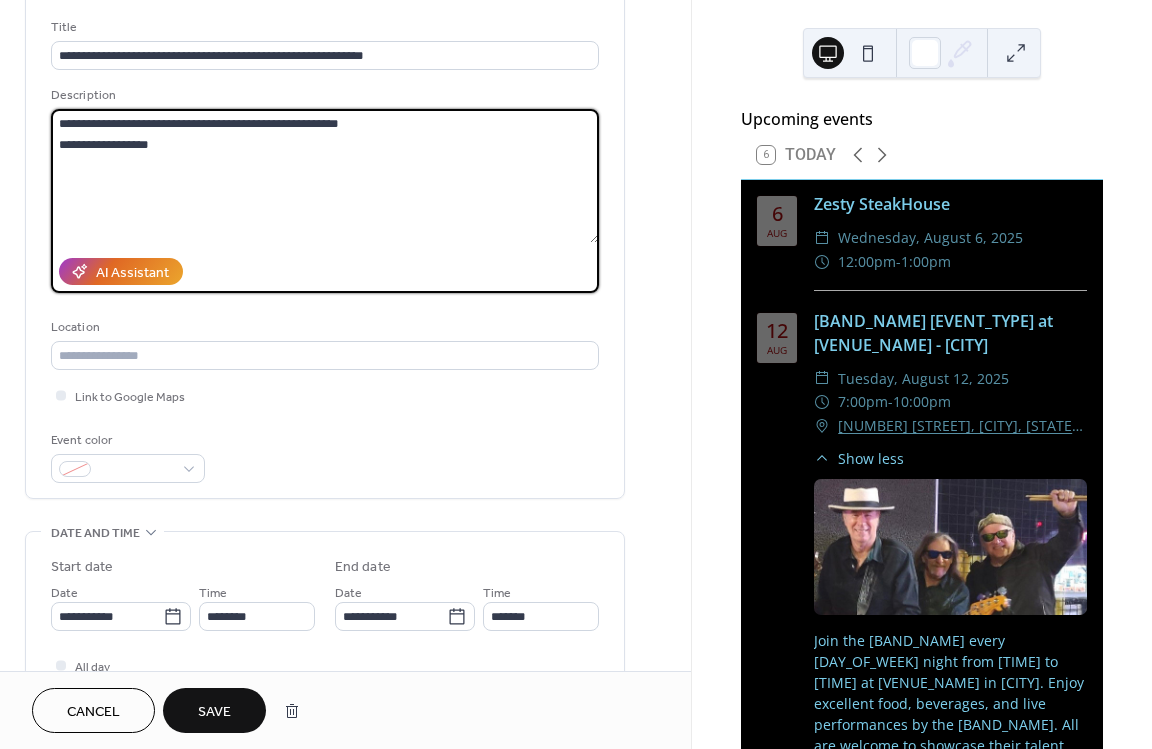 click on "**********" at bounding box center [325, 176] 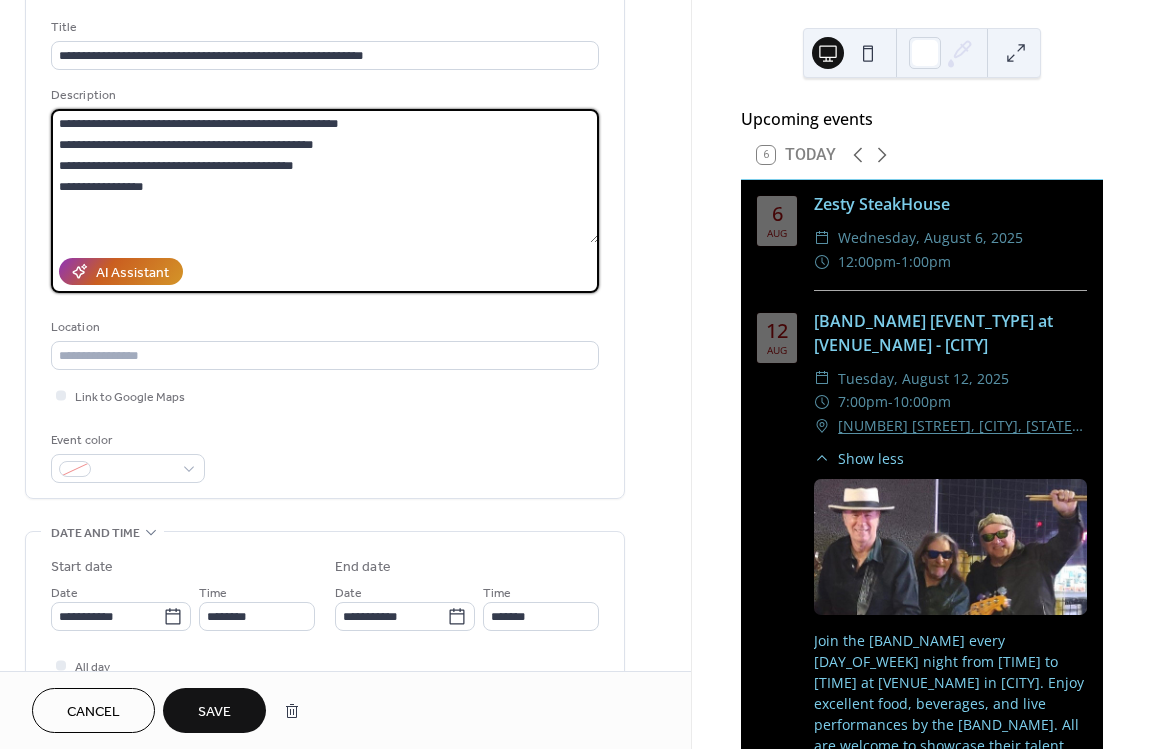 type on "**********" 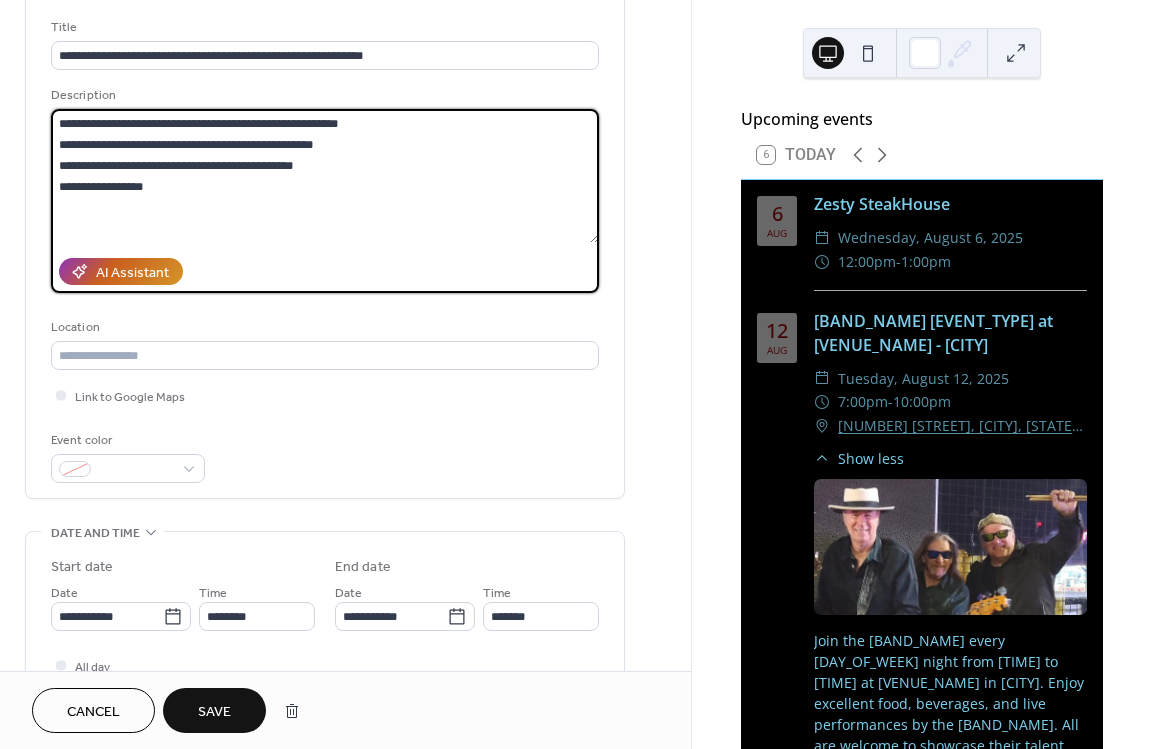 click on "AI Assistant" at bounding box center (132, 273) 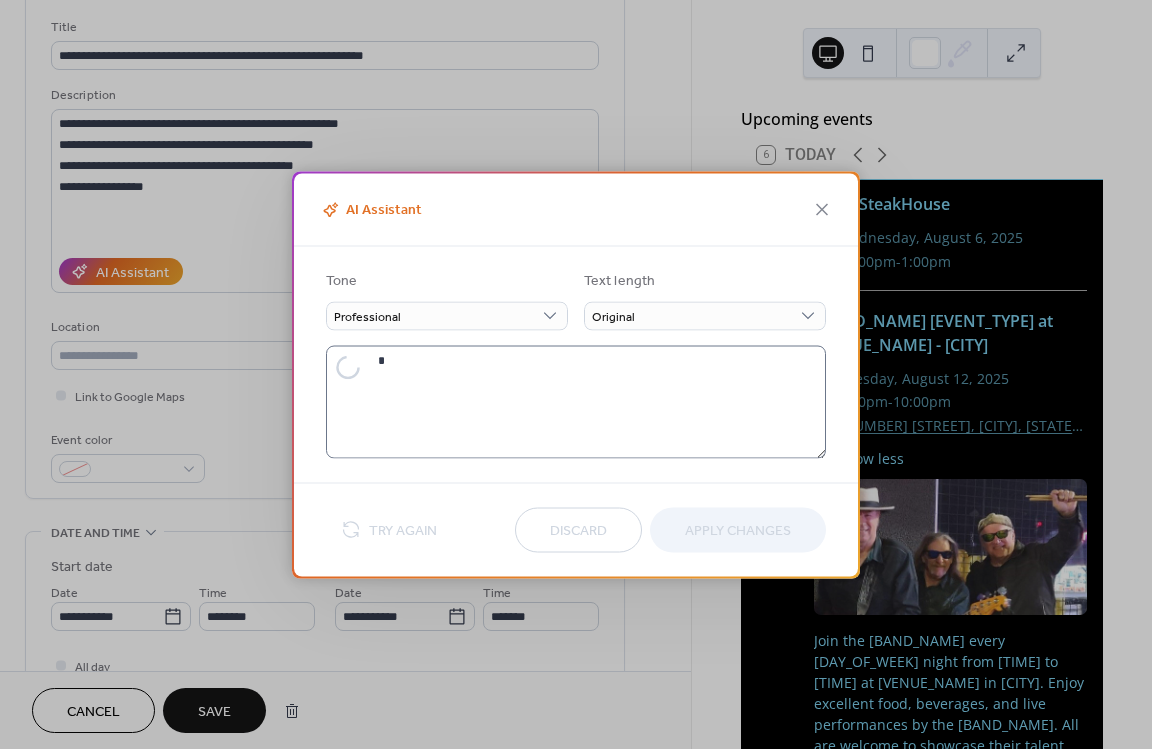 type on "**********" 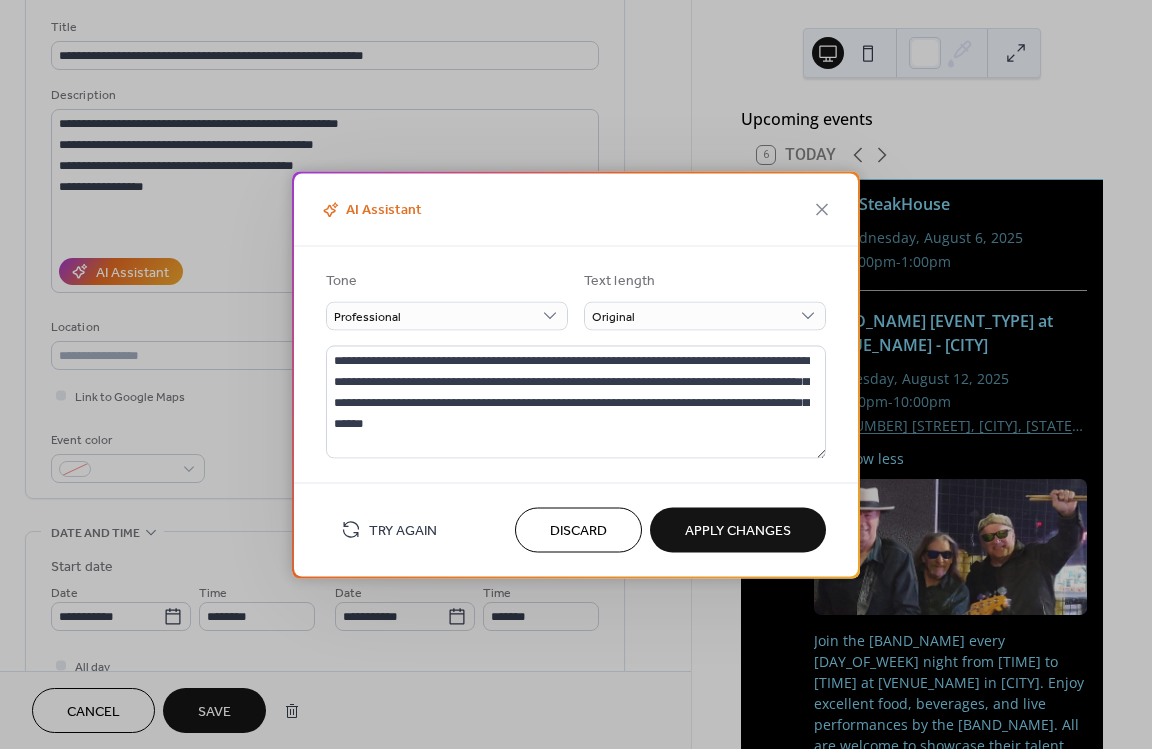 click on "Apply Changes" at bounding box center [738, 531] 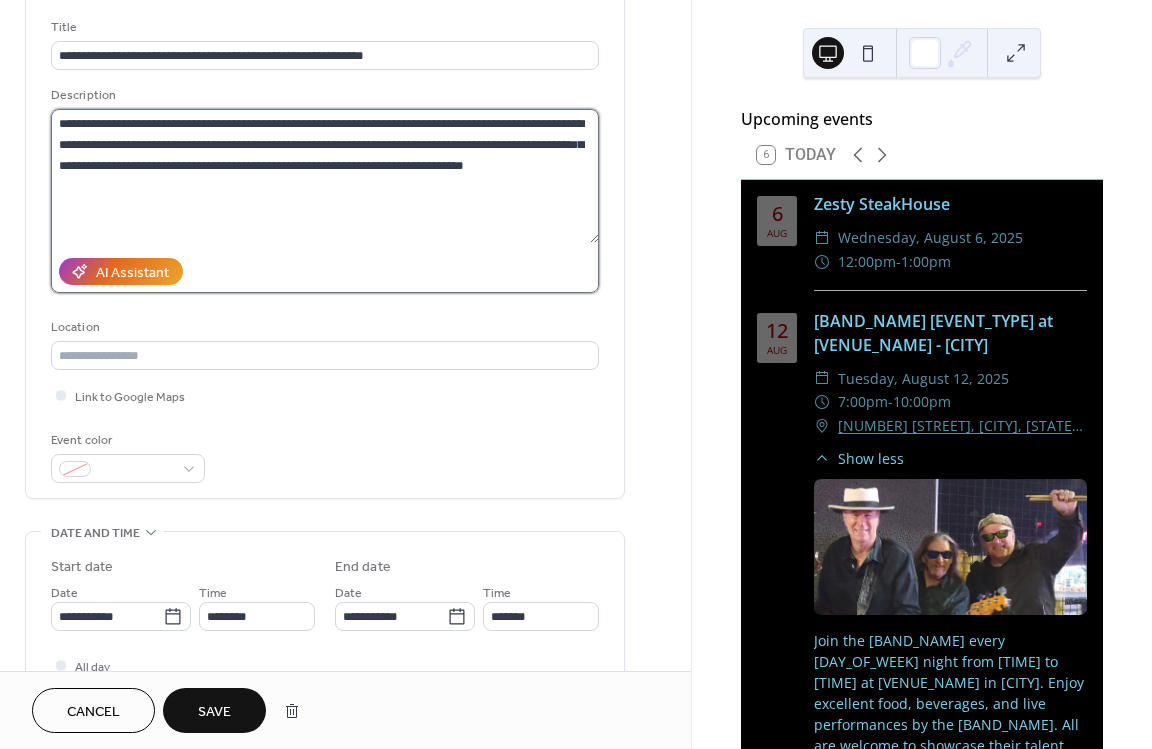 click on "**********" at bounding box center (325, 176) 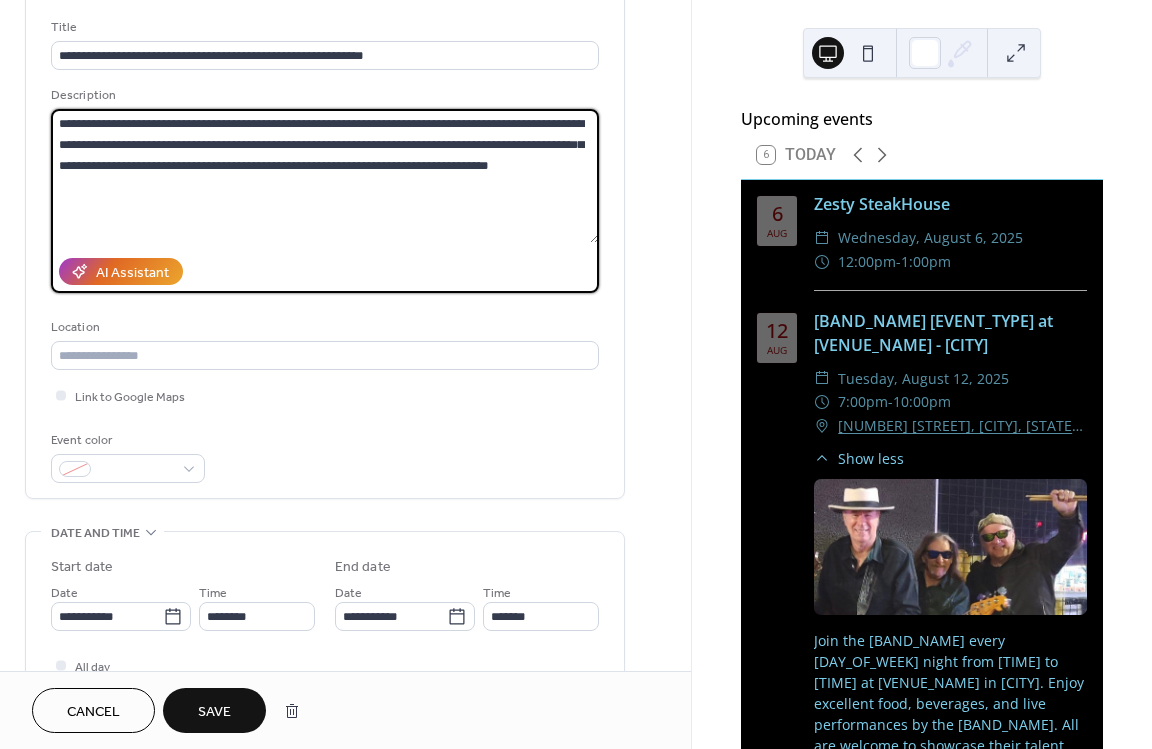 click on "**********" at bounding box center [325, 176] 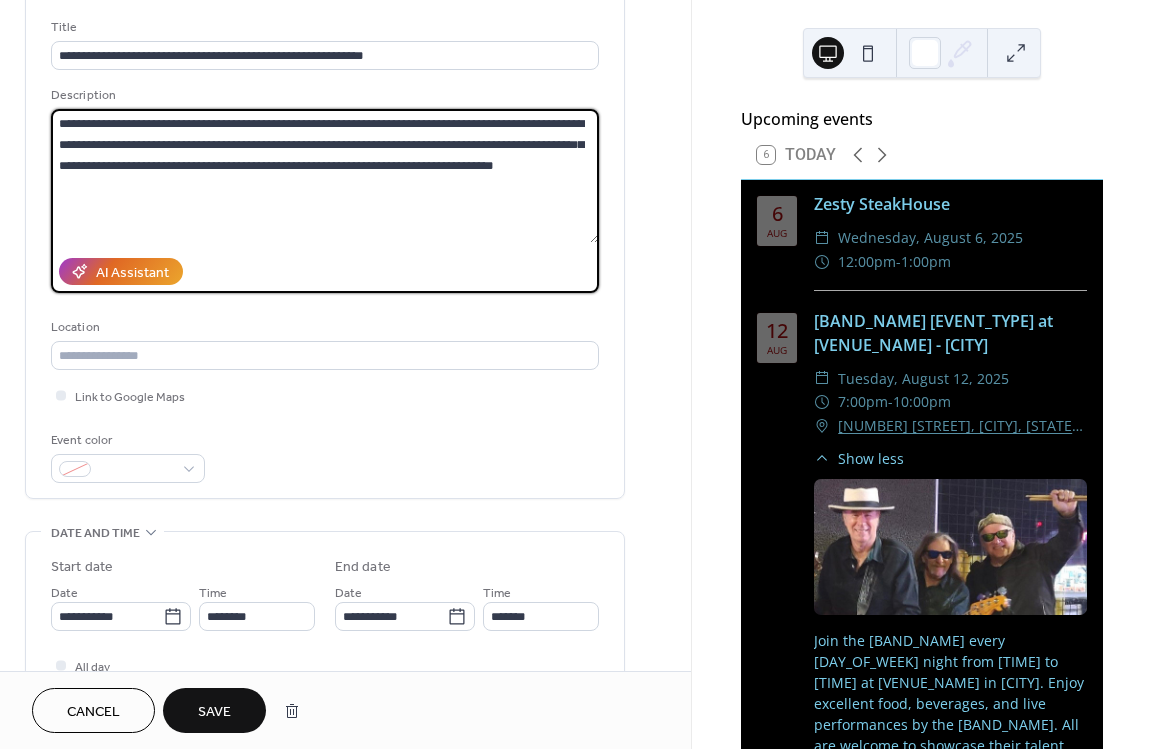 click on "**********" at bounding box center (325, 176) 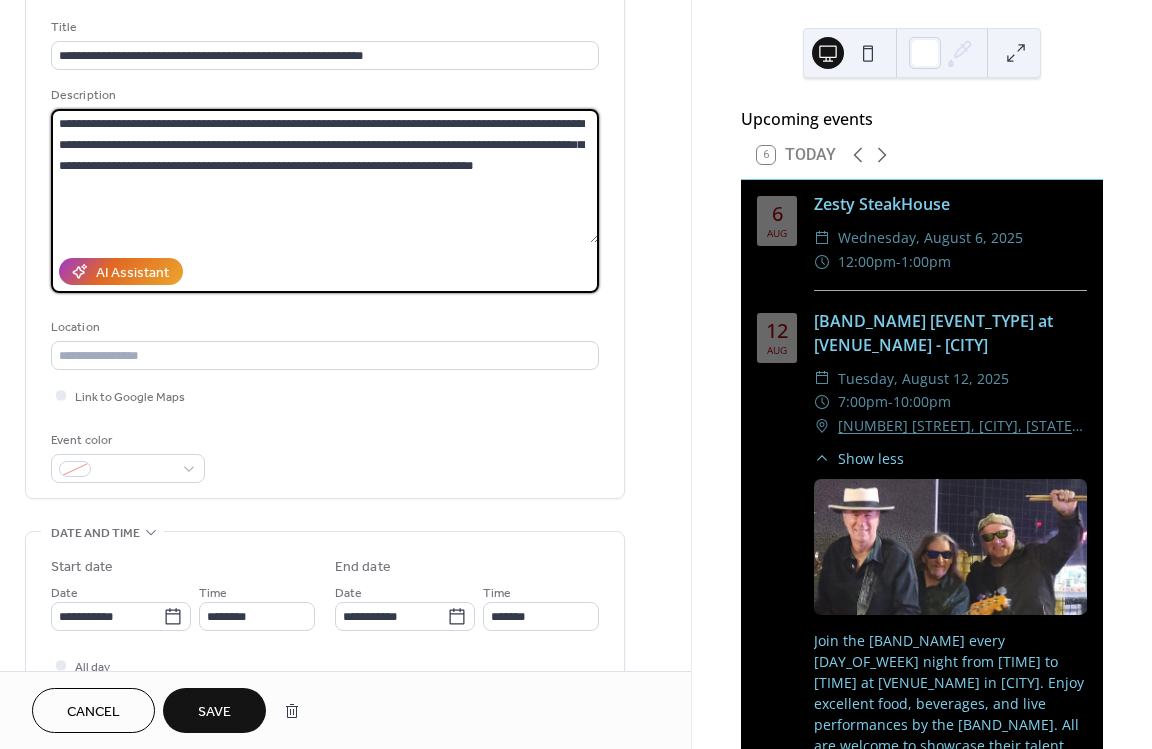 click on "**********" at bounding box center [325, 176] 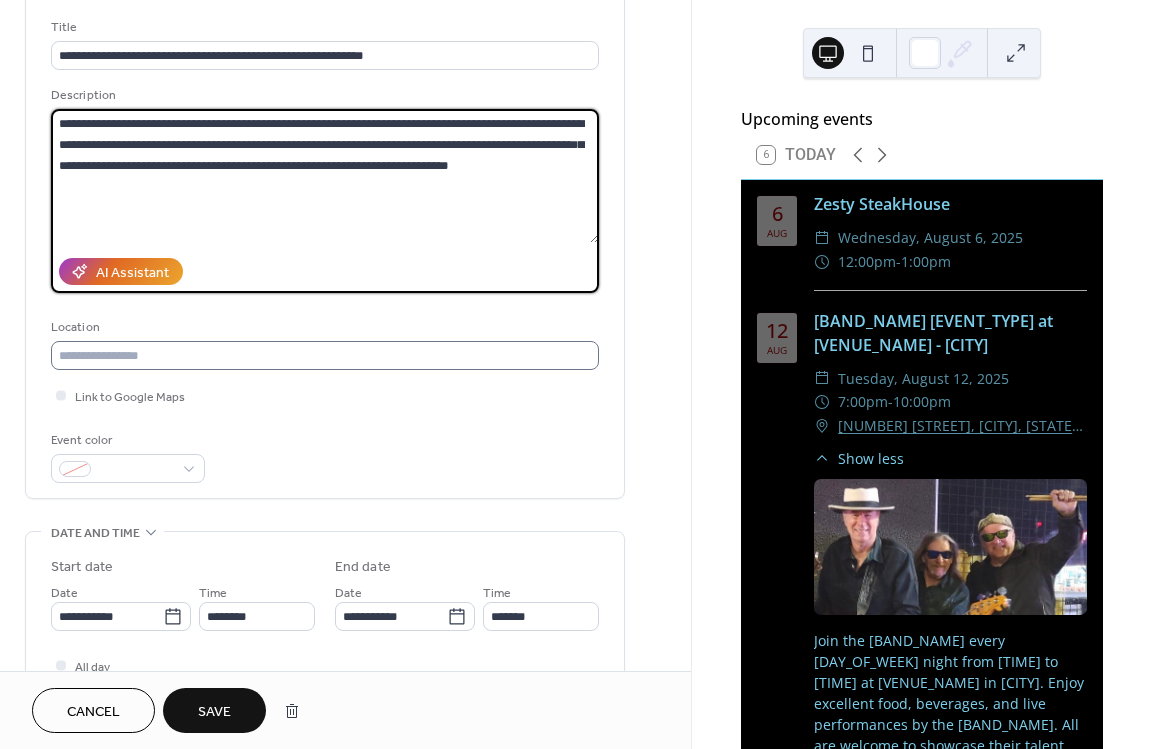 type on "**********" 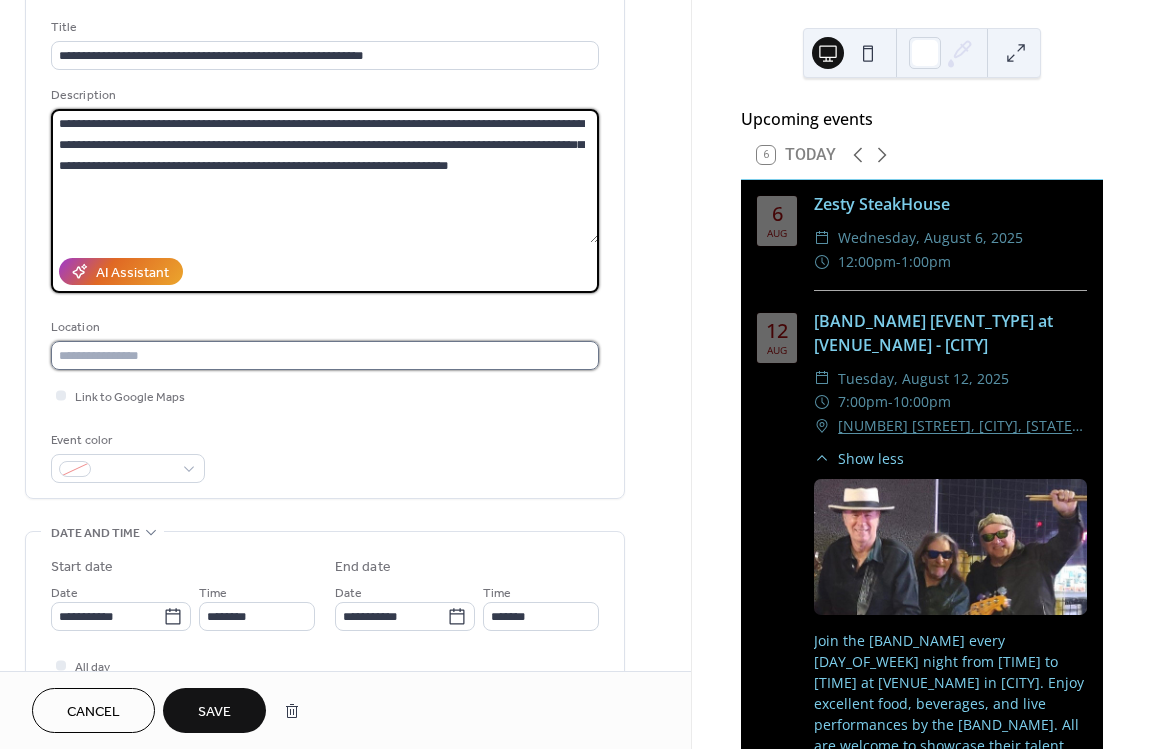 click at bounding box center [325, 355] 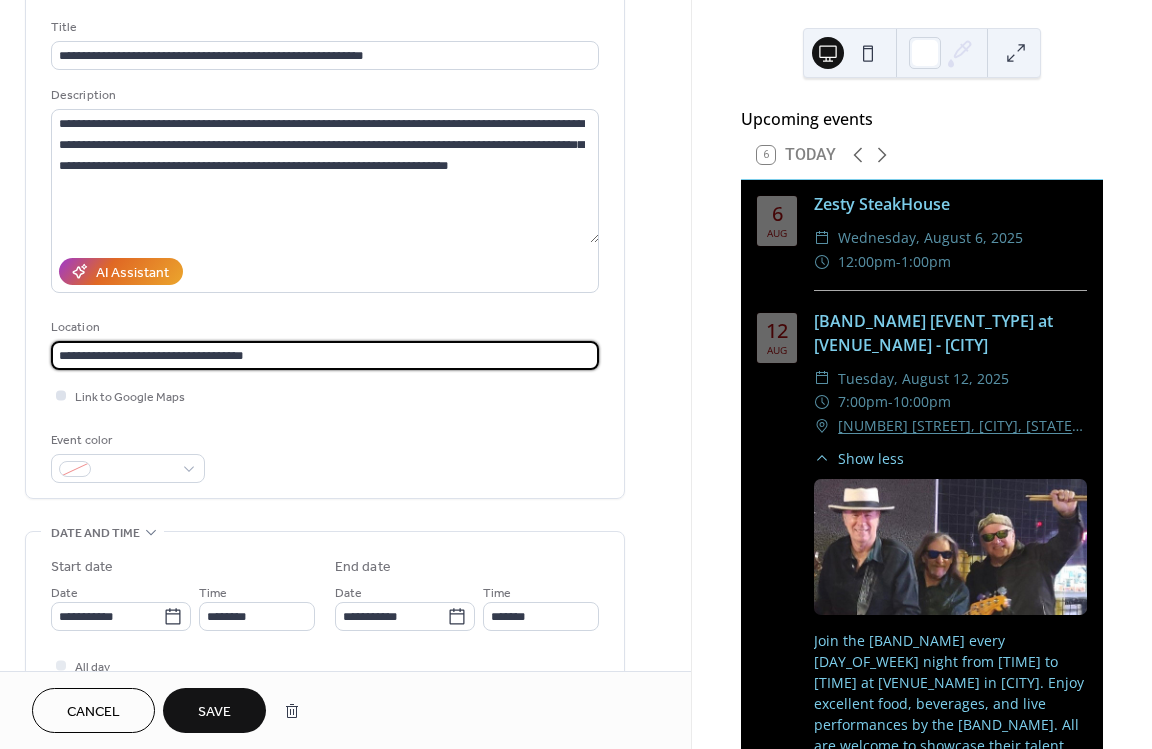 type on "**********" 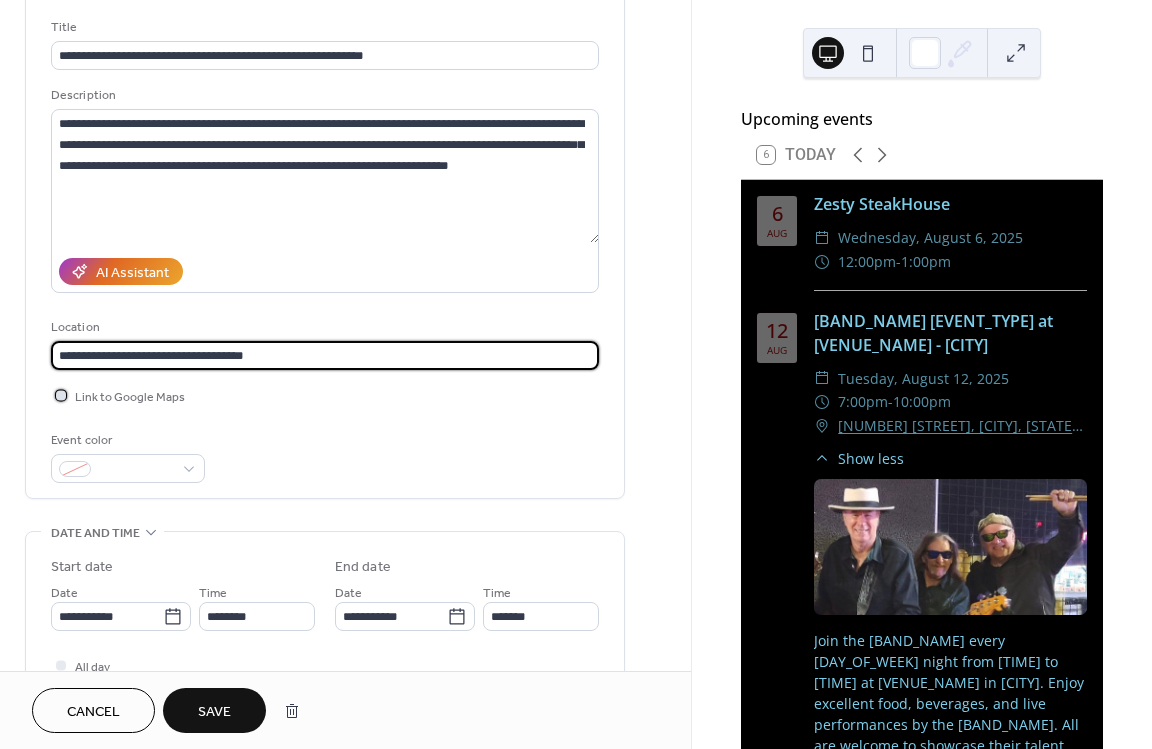 click on "Link to Google Maps" at bounding box center [130, 397] 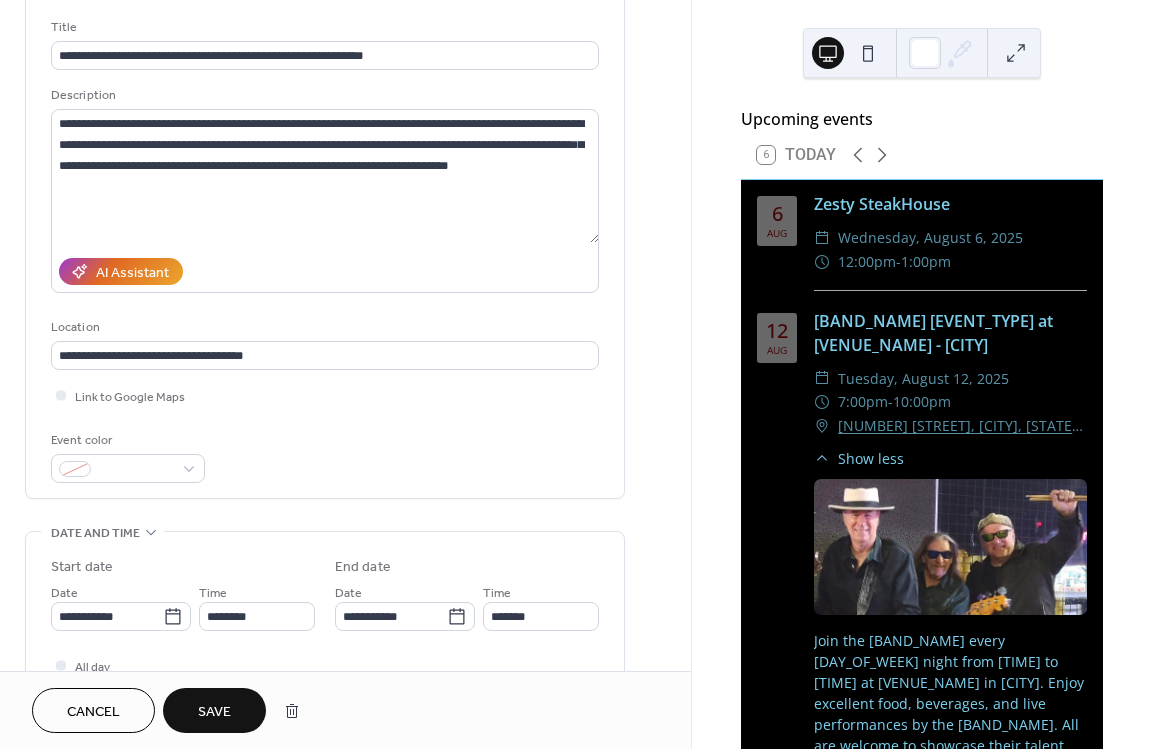 click on "**********" at bounding box center [325, 245] 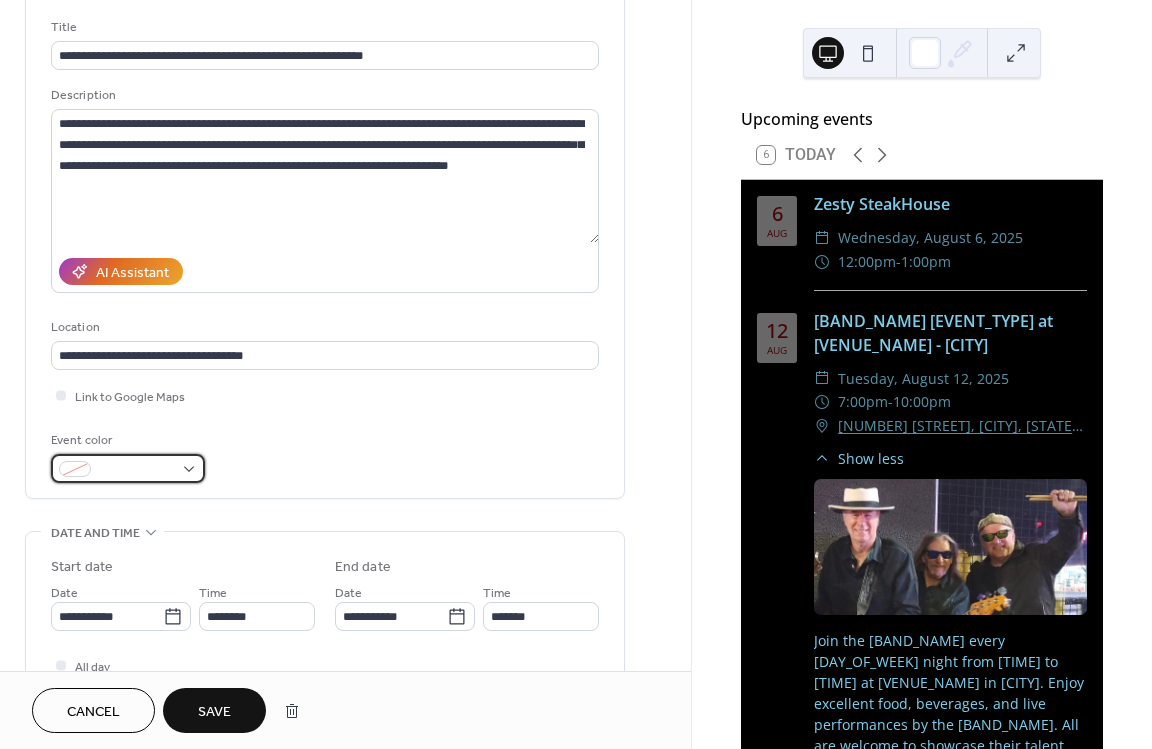 click at bounding box center [128, 468] 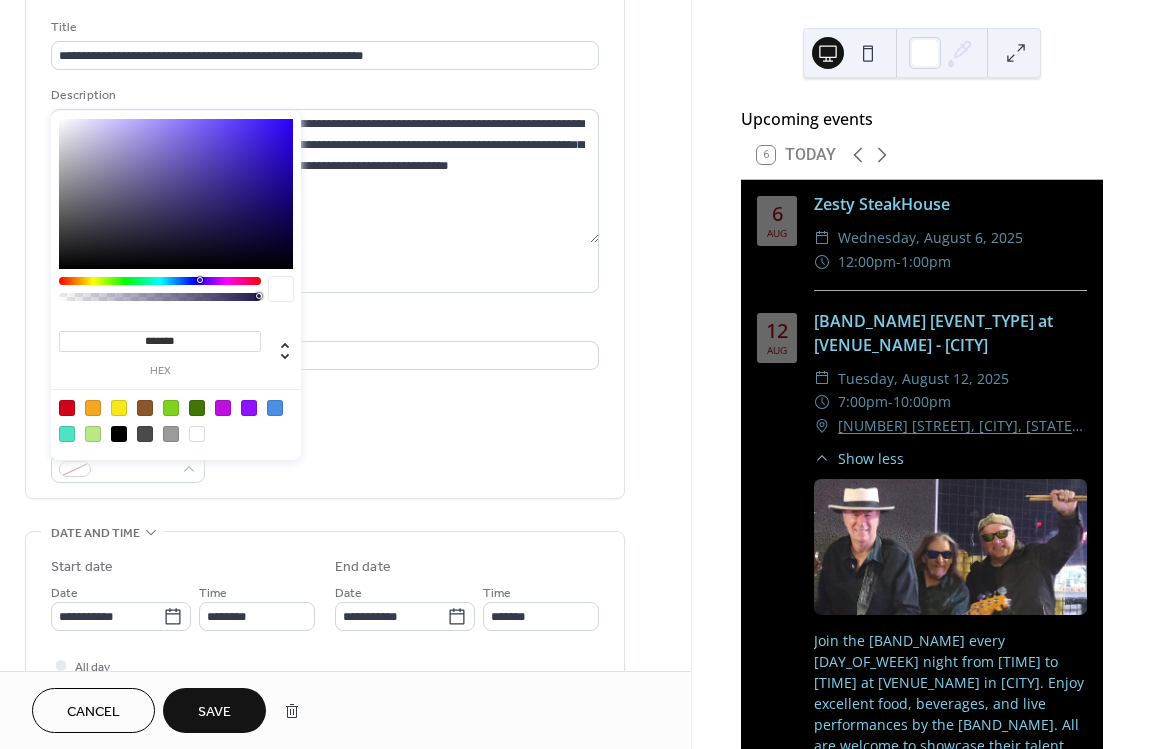 click at bounding box center (67, 434) 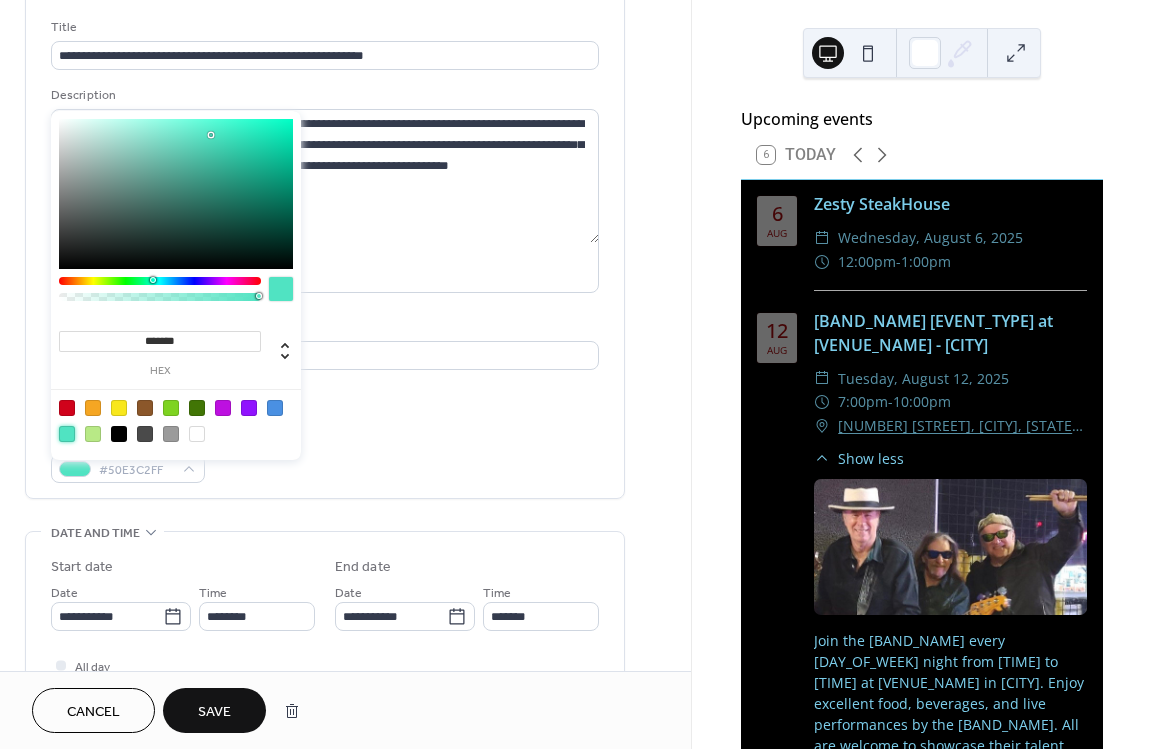 click at bounding box center (249, 408) 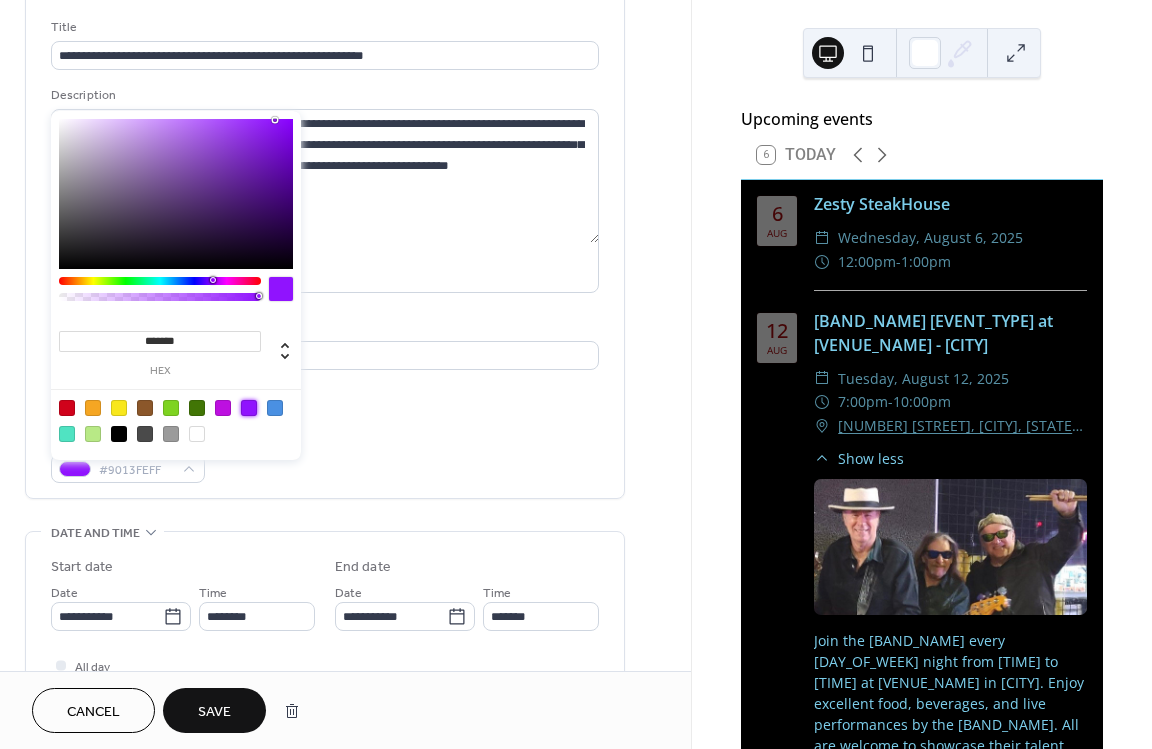 click at bounding box center (67, 408) 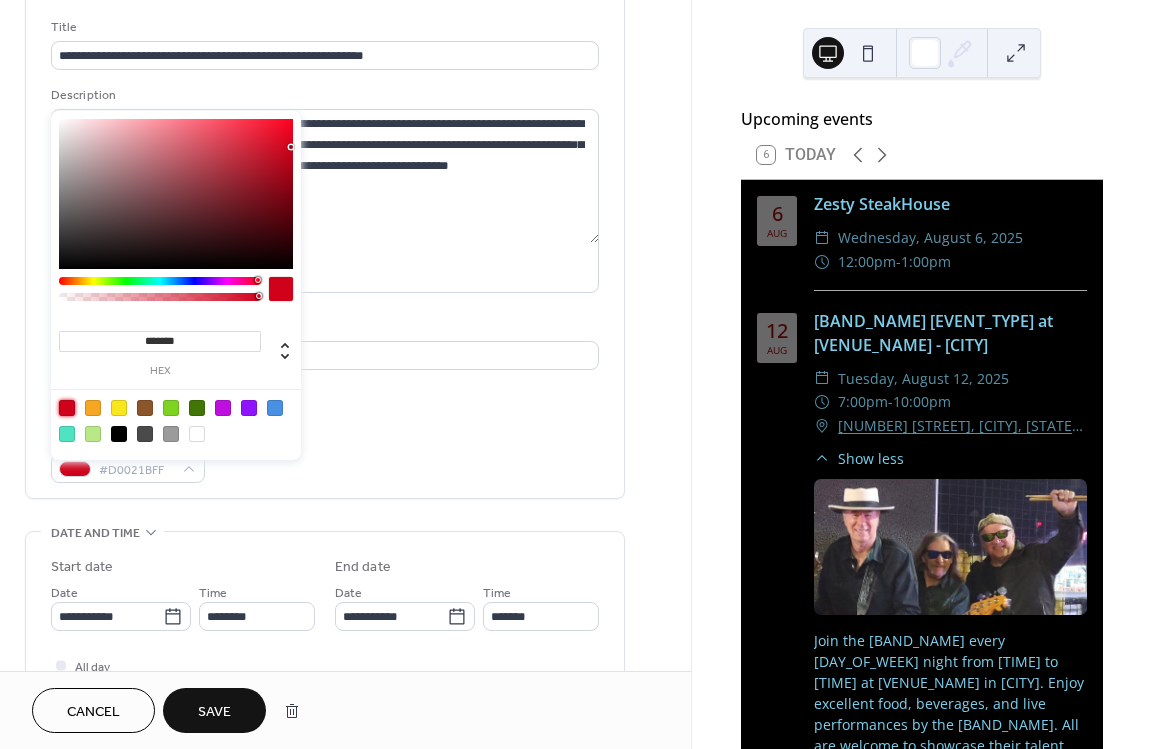 type on "*******" 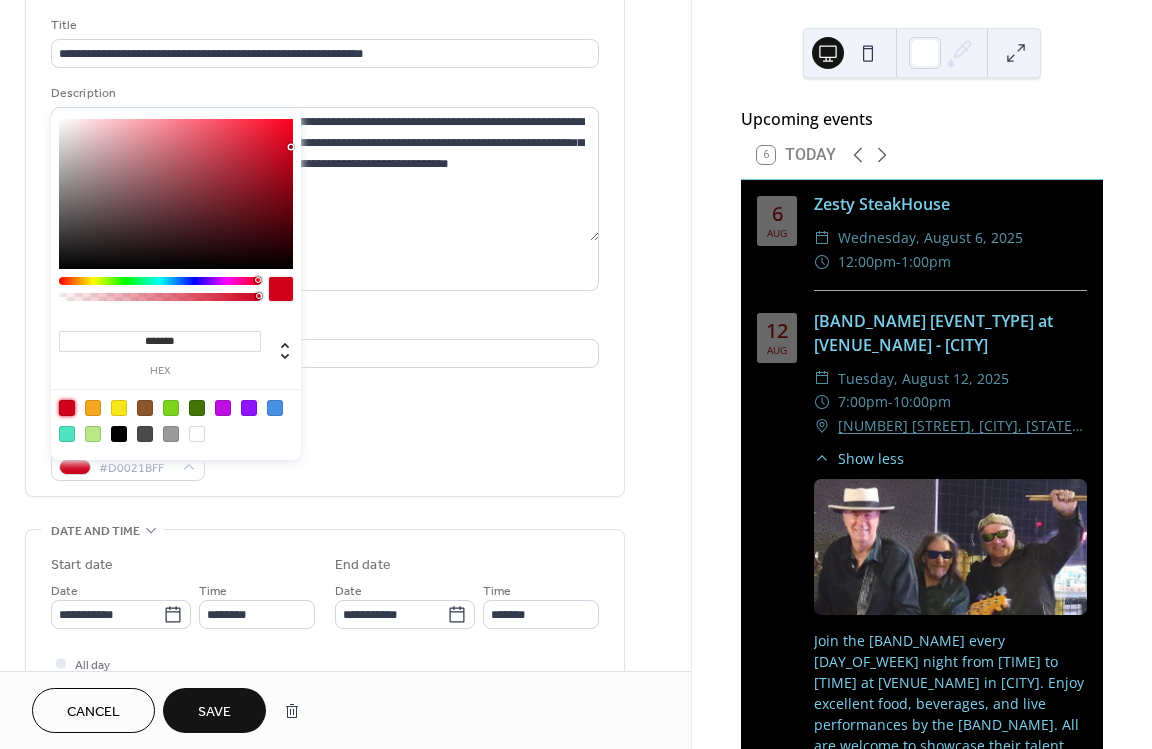 scroll, scrollTop: 120, scrollLeft: 0, axis: vertical 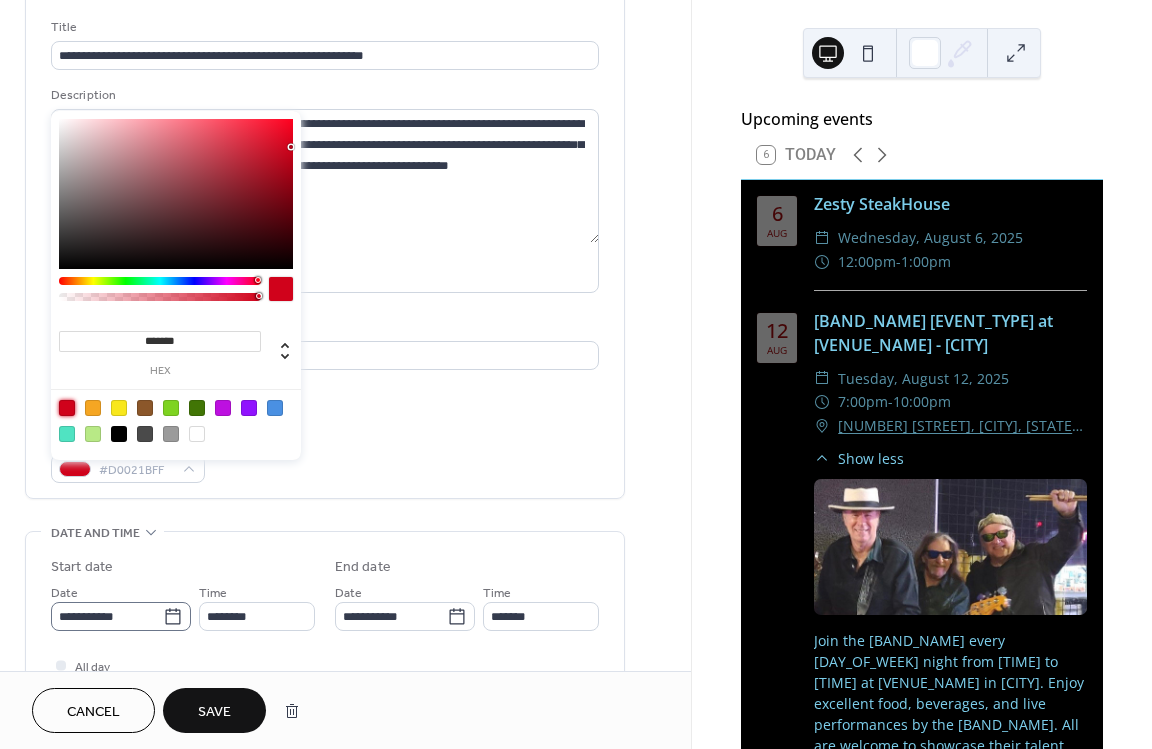 click 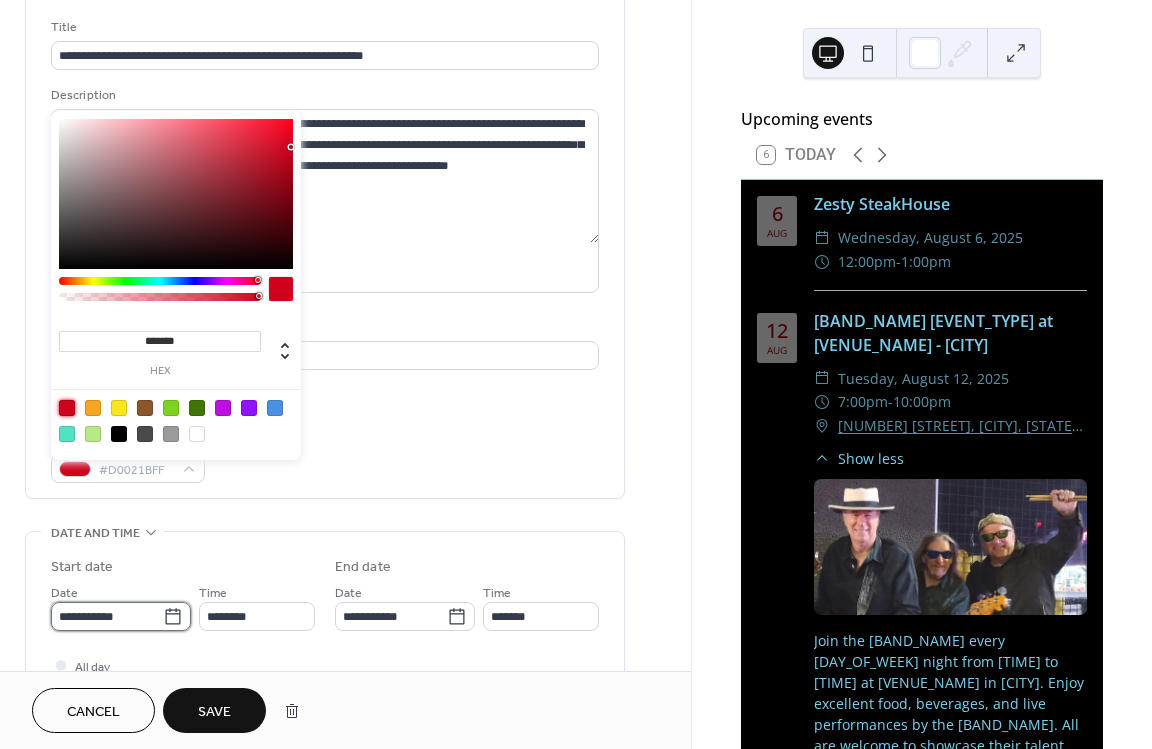 click on "**********" at bounding box center [107, 616] 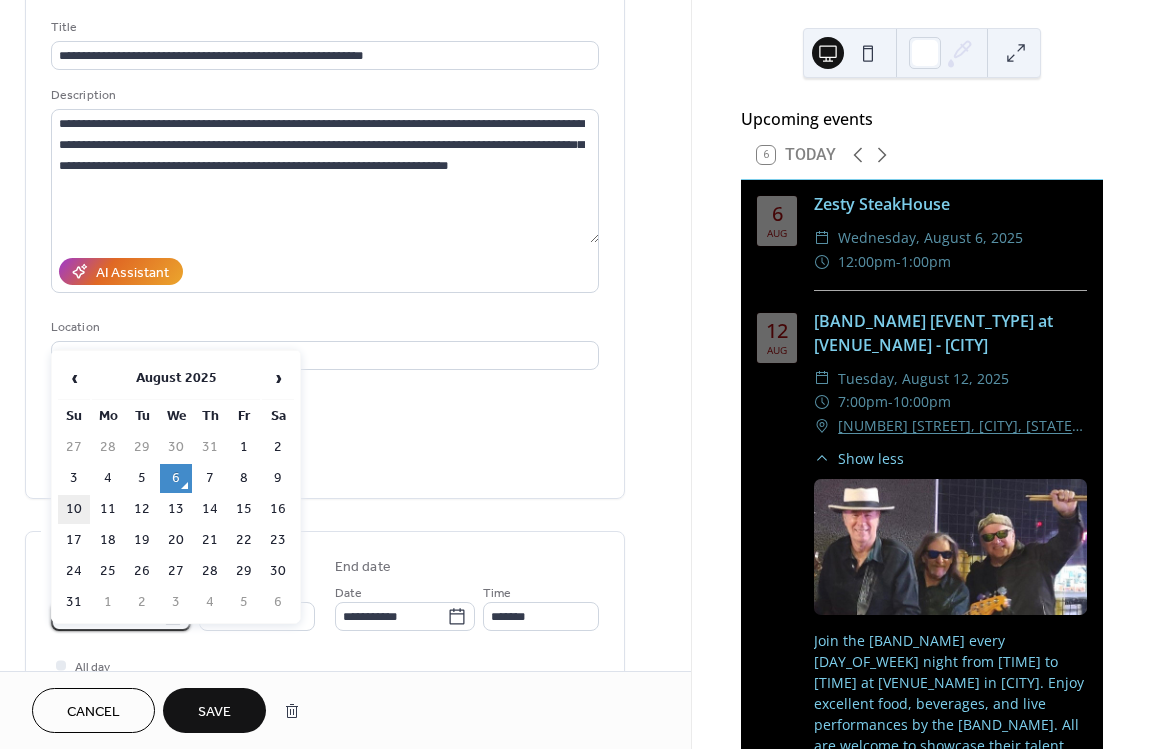 click on "10" at bounding box center (74, 509) 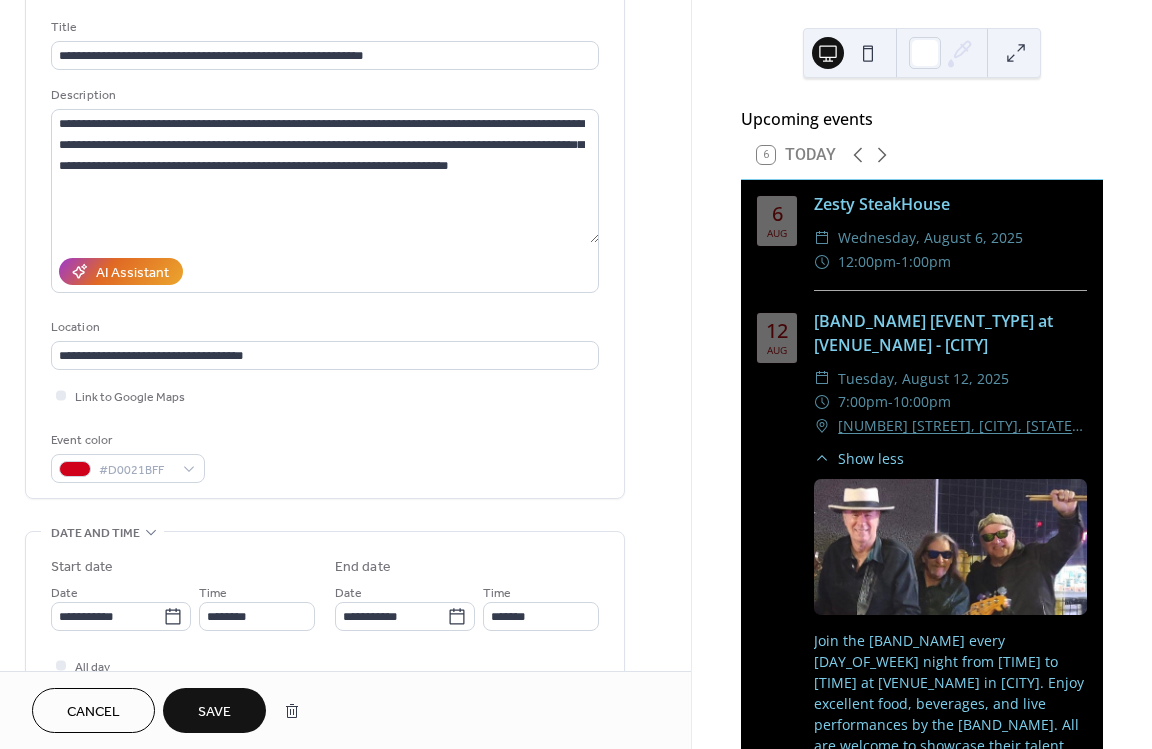type on "**********" 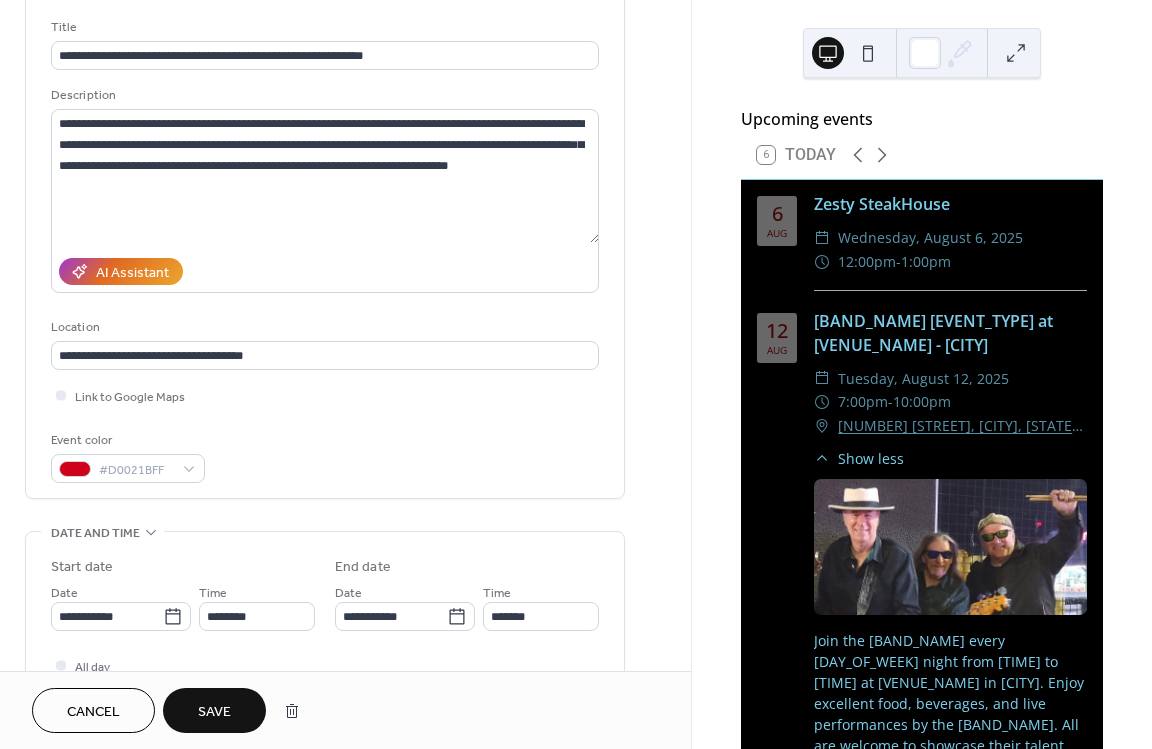 type on "**********" 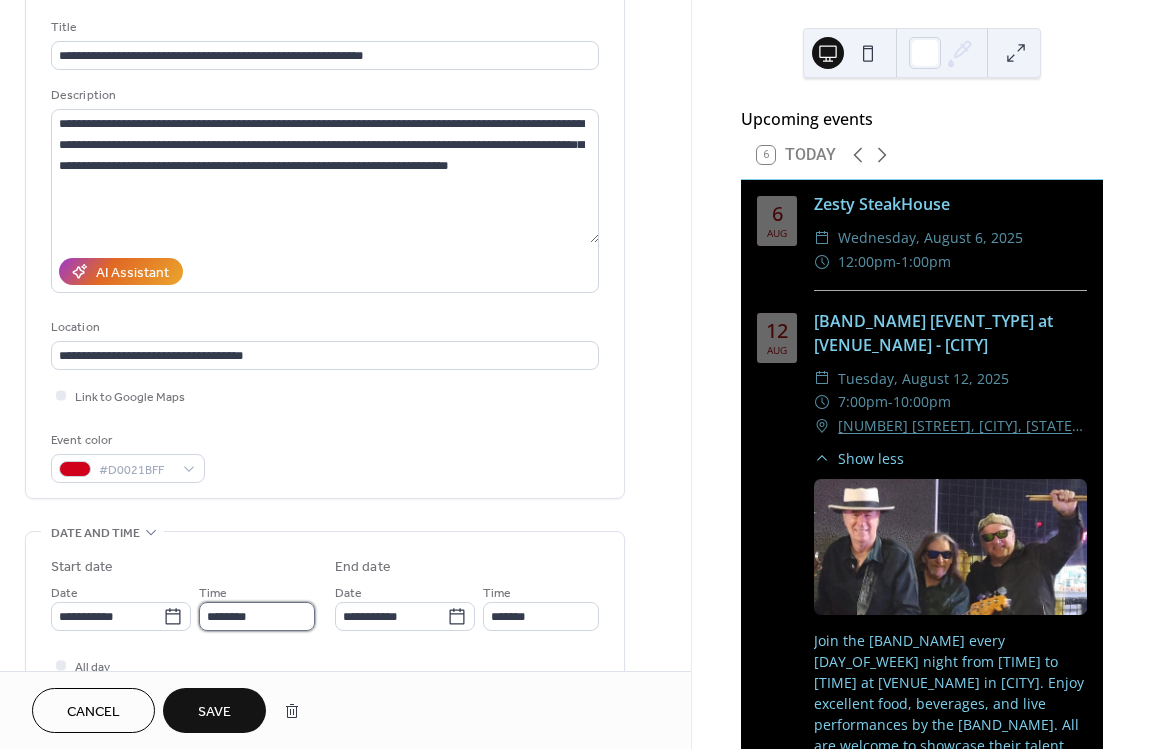 click on "********" at bounding box center [257, 616] 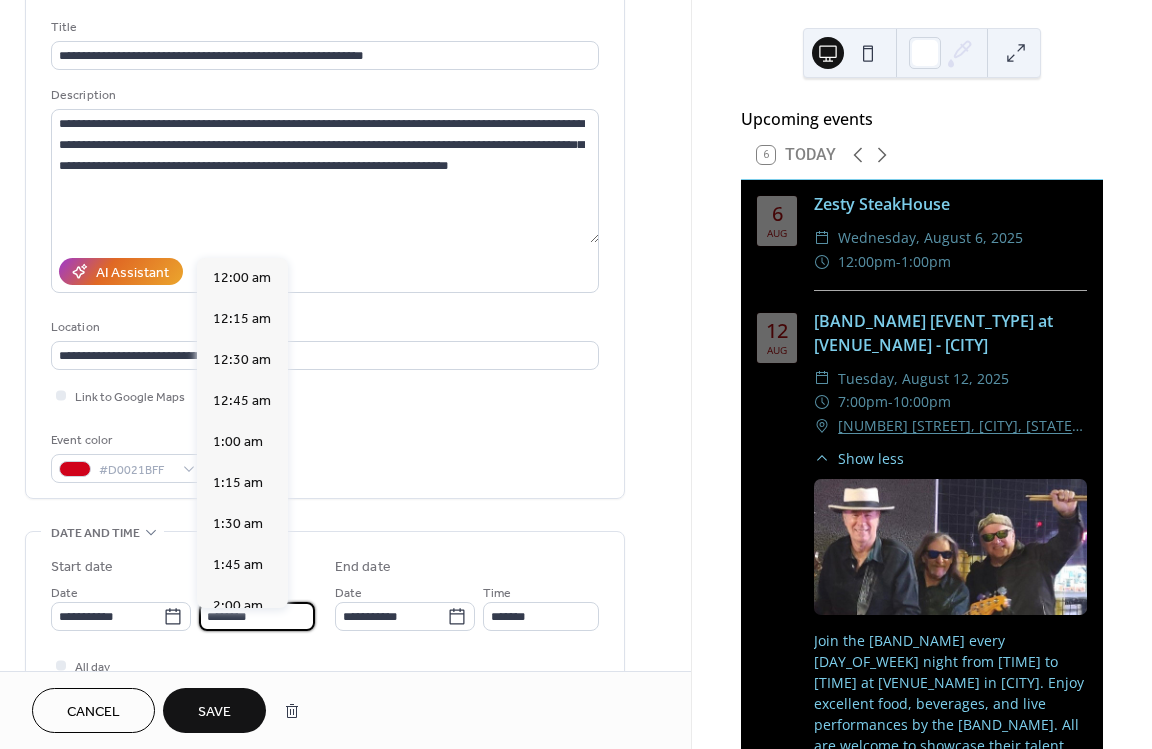 scroll, scrollTop: 1944, scrollLeft: 0, axis: vertical 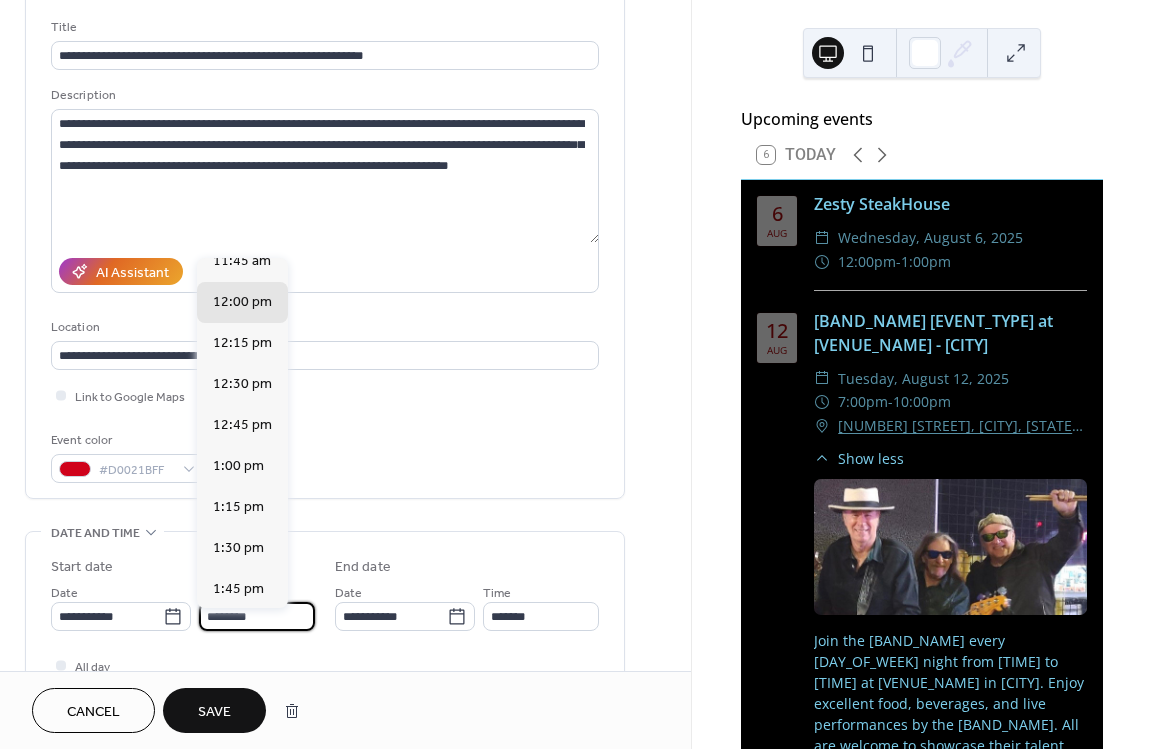 click on "********" at bounding box center (257, 616) 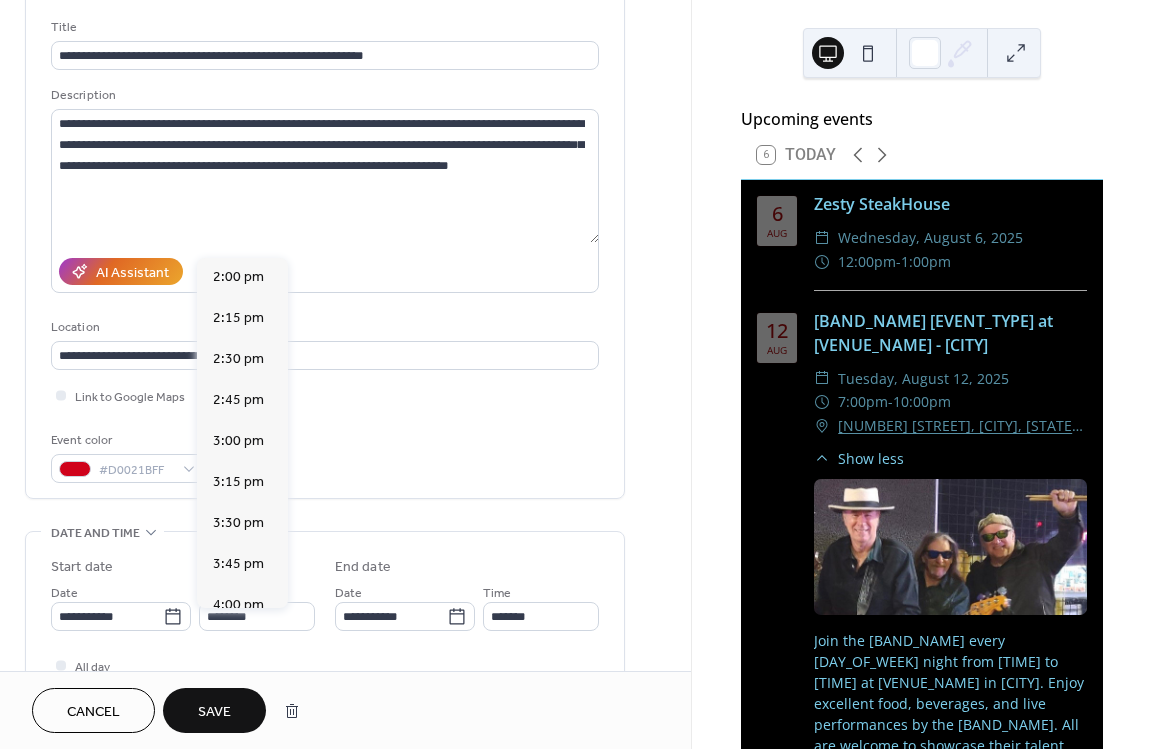 scroll, scrollTop: 2618, scrollLeft: 0, axis: vertical 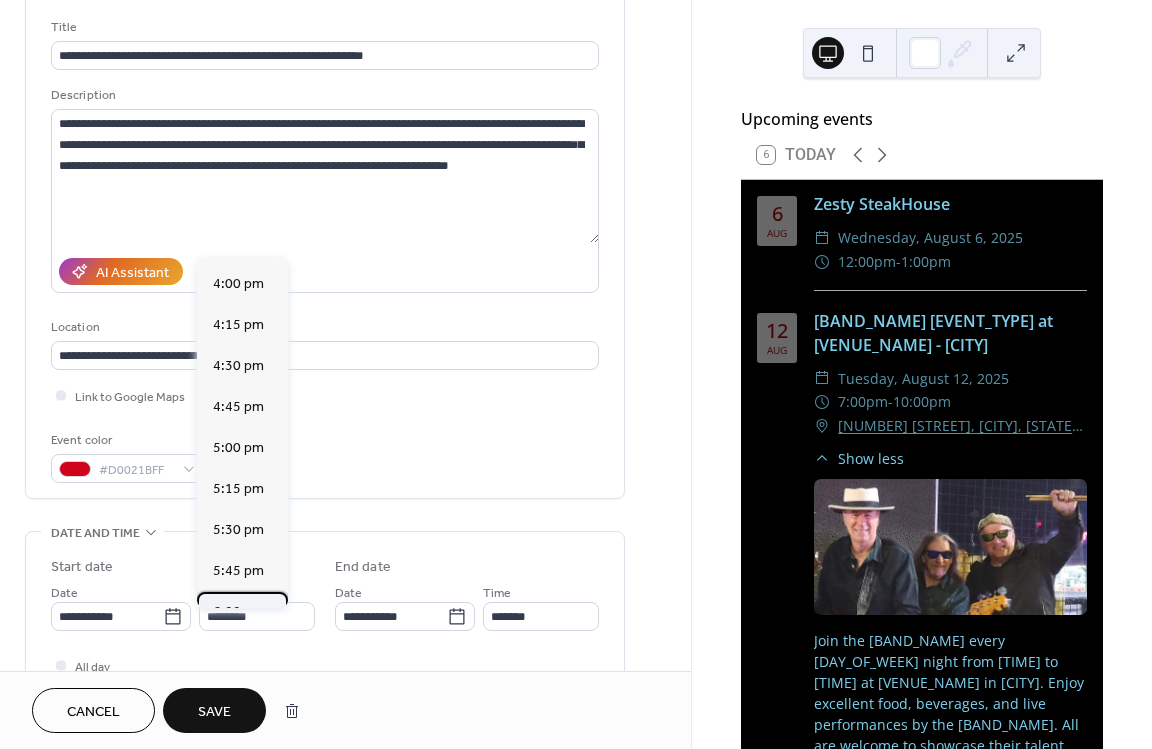 click on "6:00 pm" at bounding box center [238, 612] 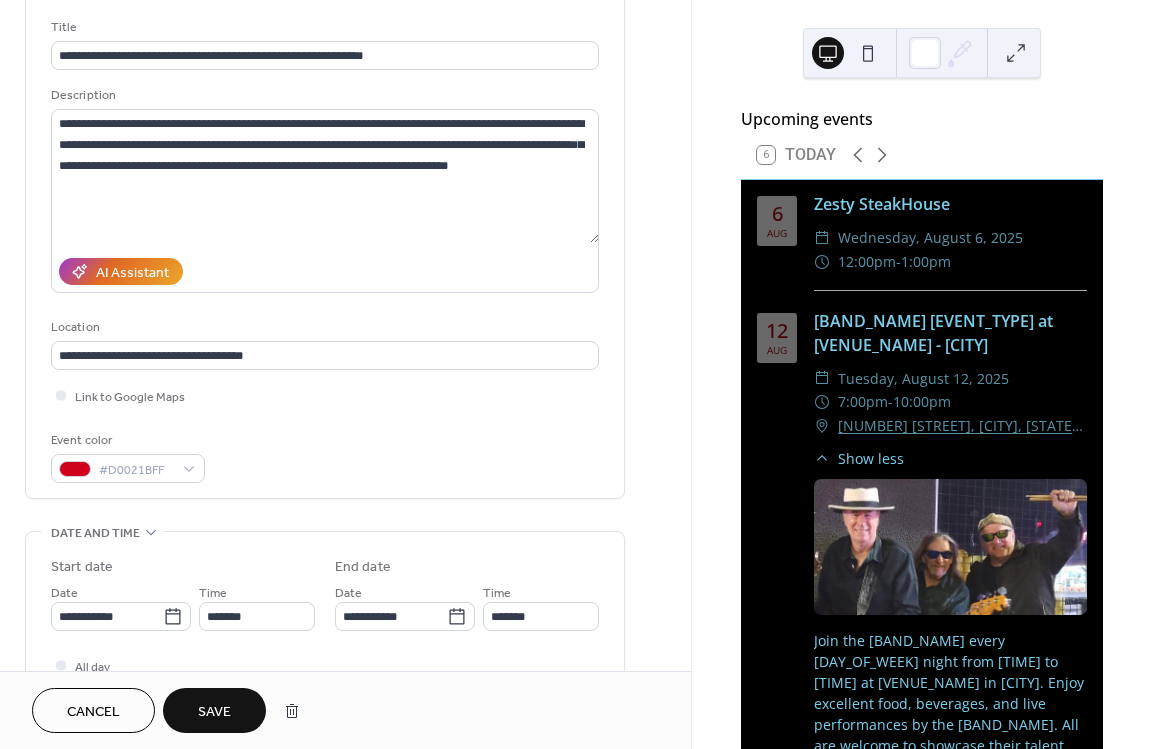 type on "*******" 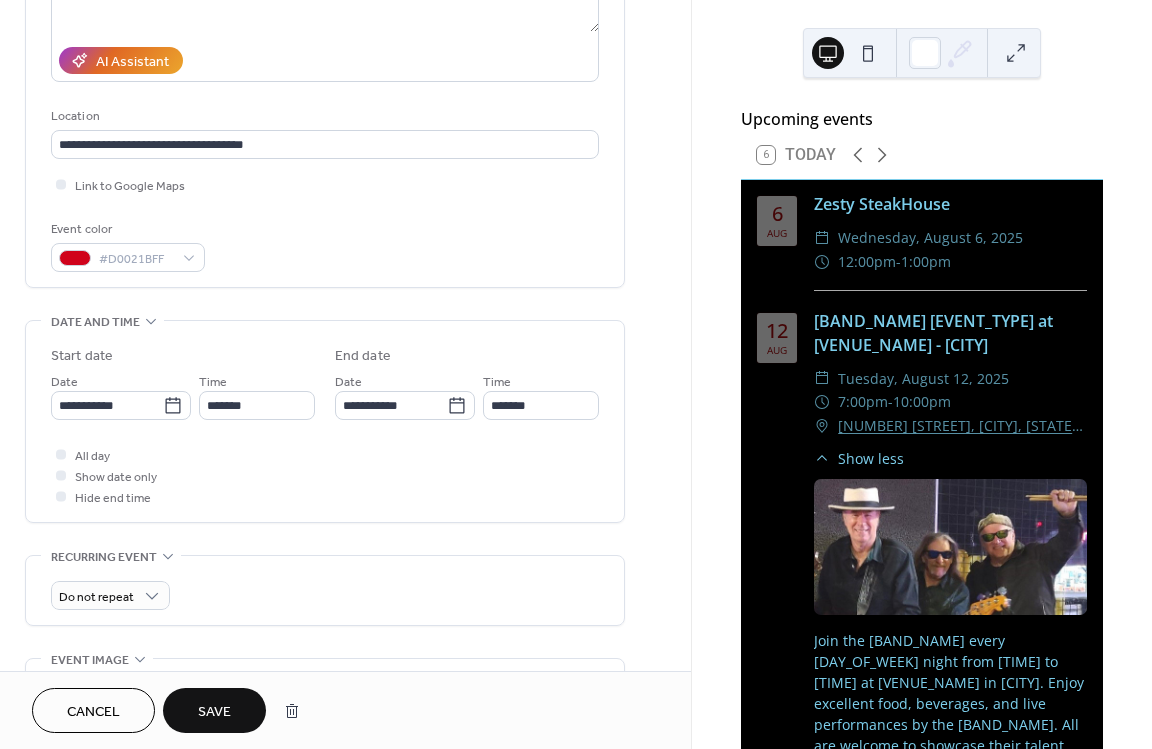 scroll, scrollTop: 360, scrollLeft: 0, axis: vertical 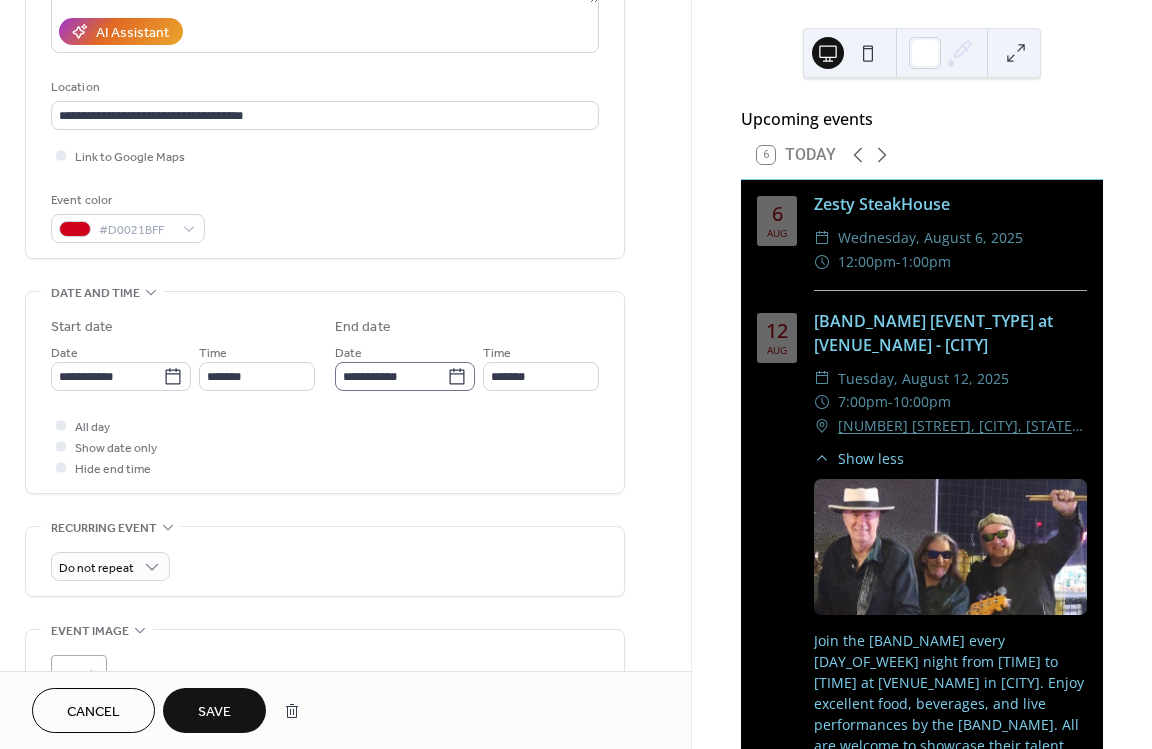 click 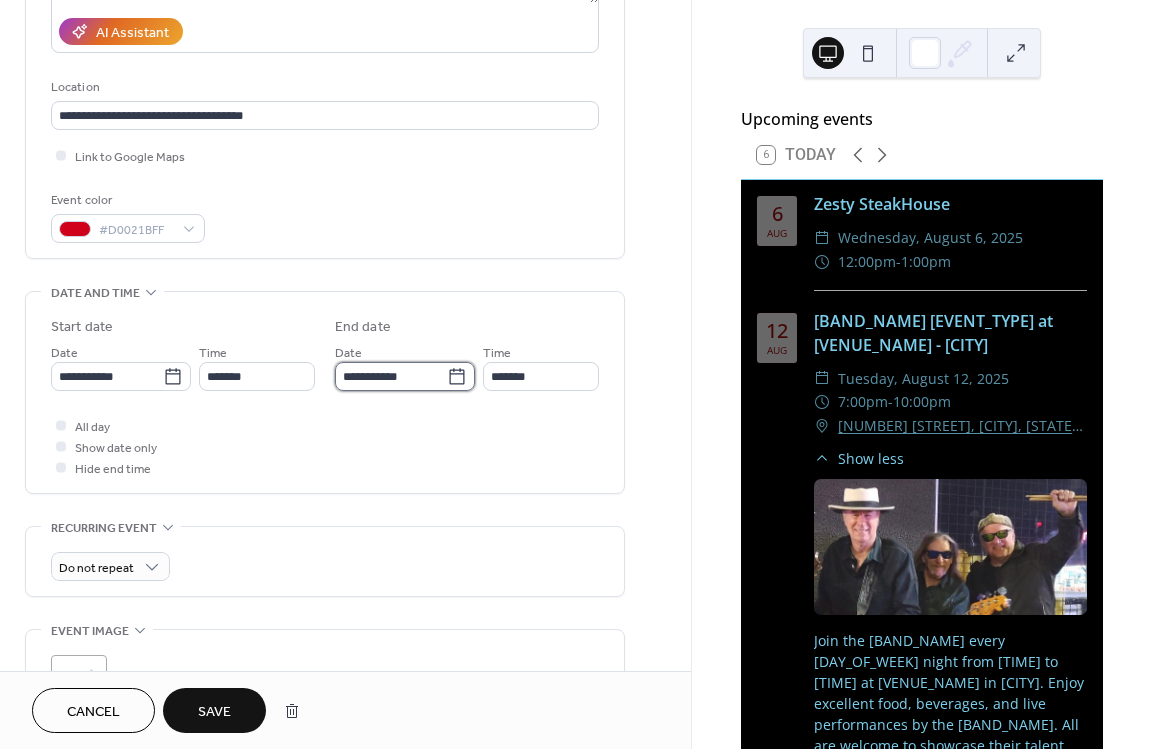 click on "**********" at bounding box center (391, 376) 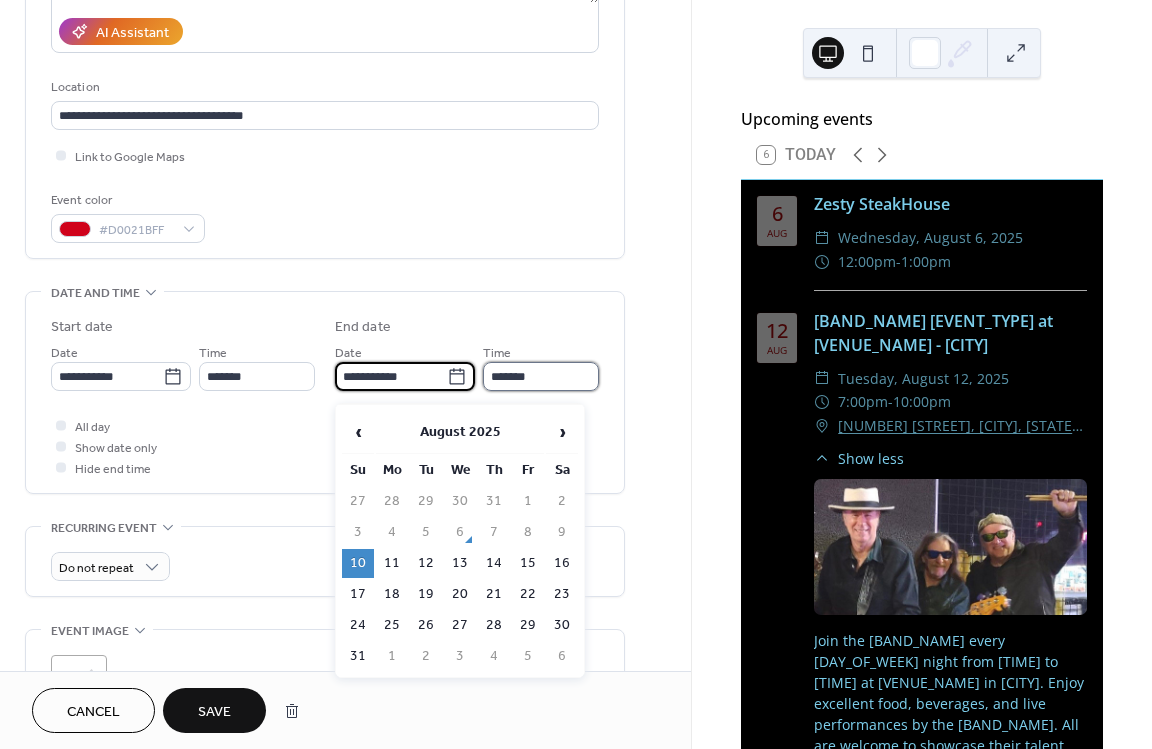 click on "*******" at bounding box center (541, 376) 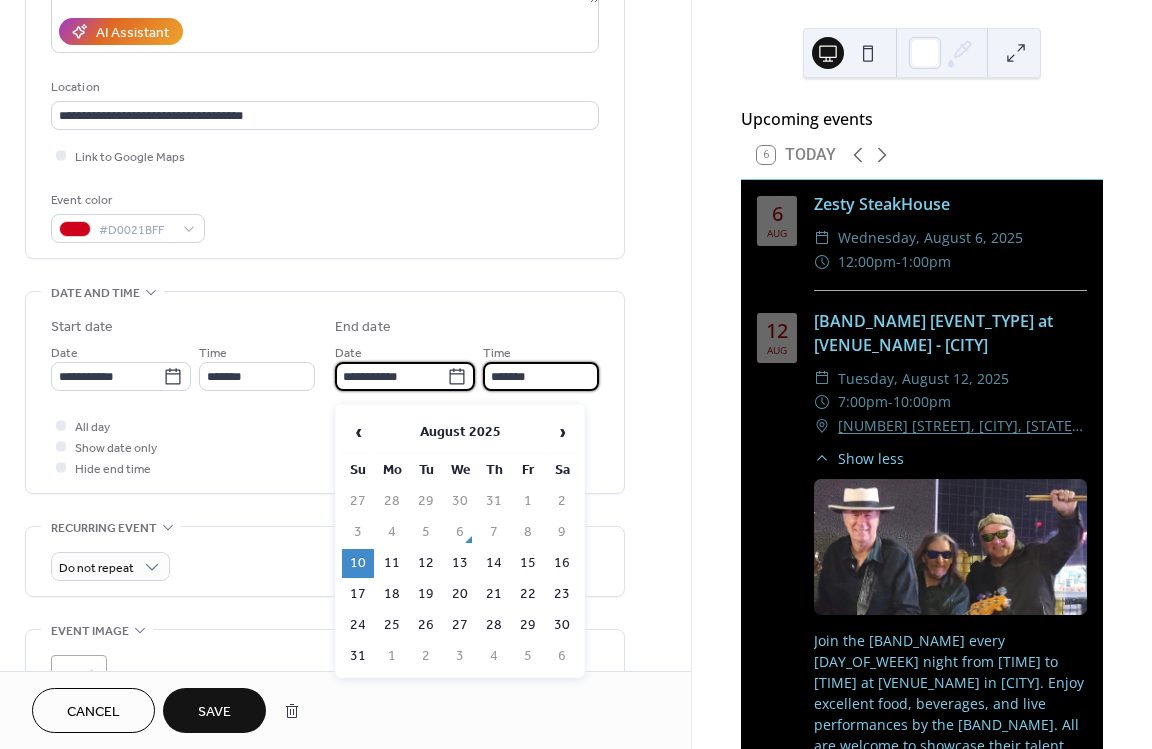 click on "*******" at bounding box center [541, 376] 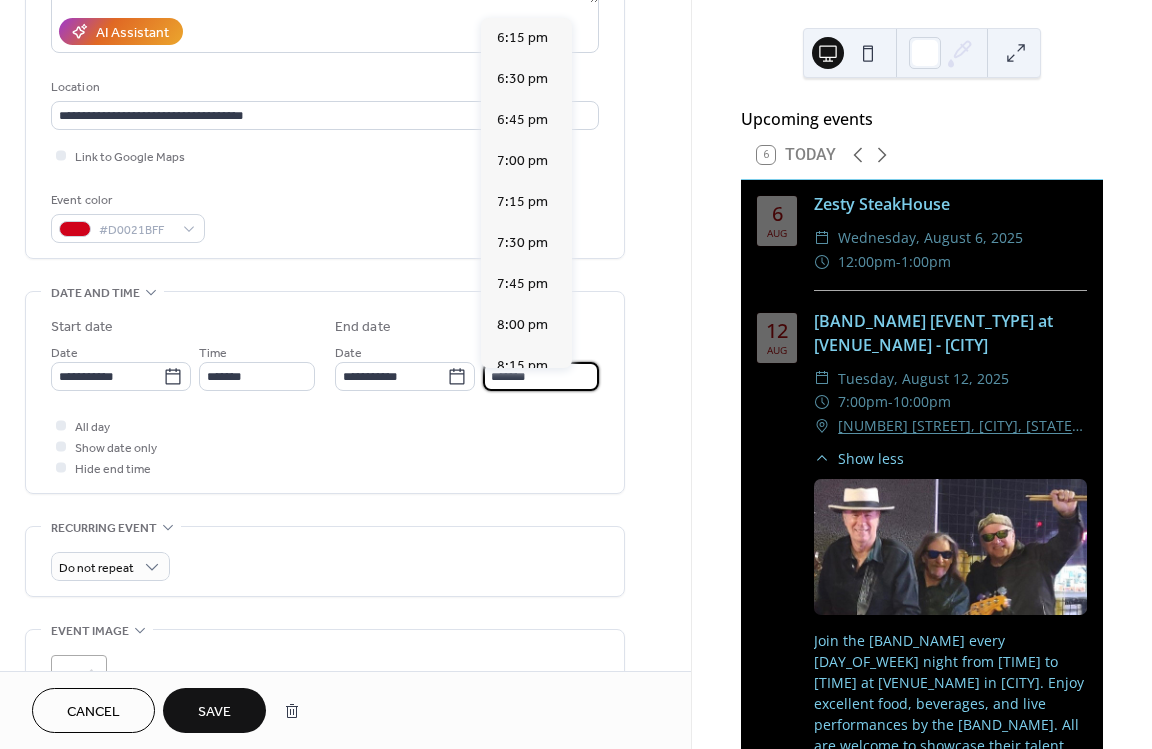scroll, scrollTop: 445, scrollLeft: 0, axis: vertical 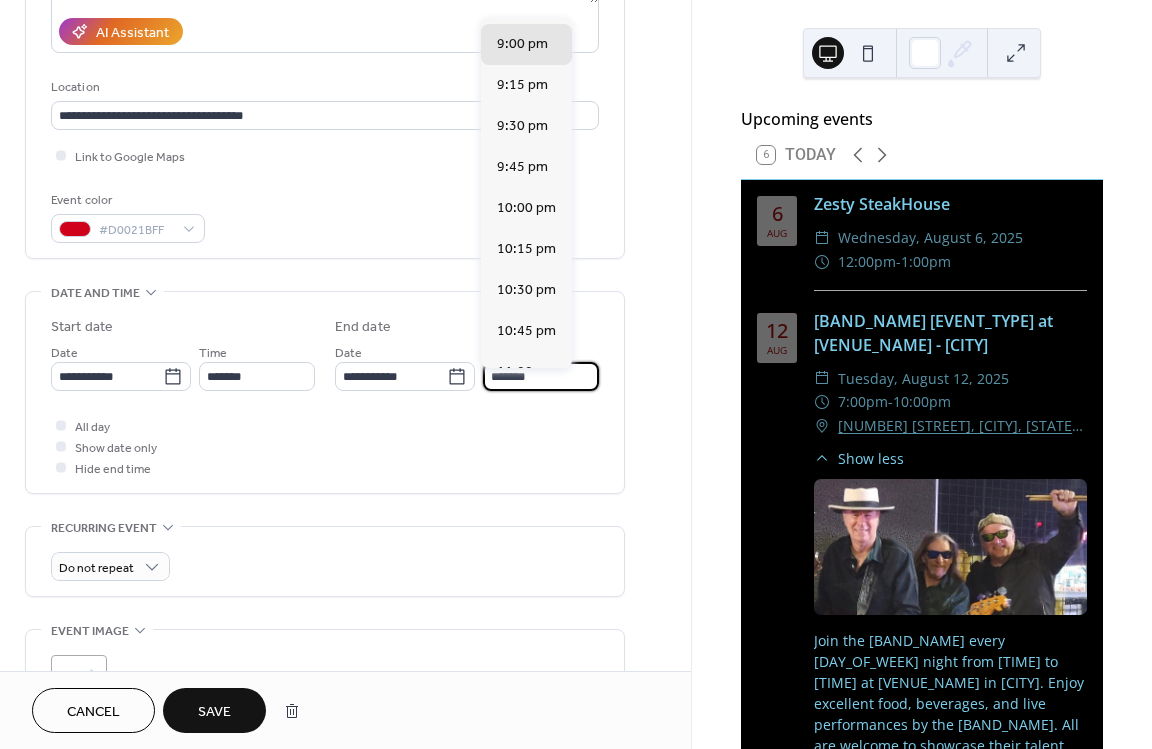 type on "*******" 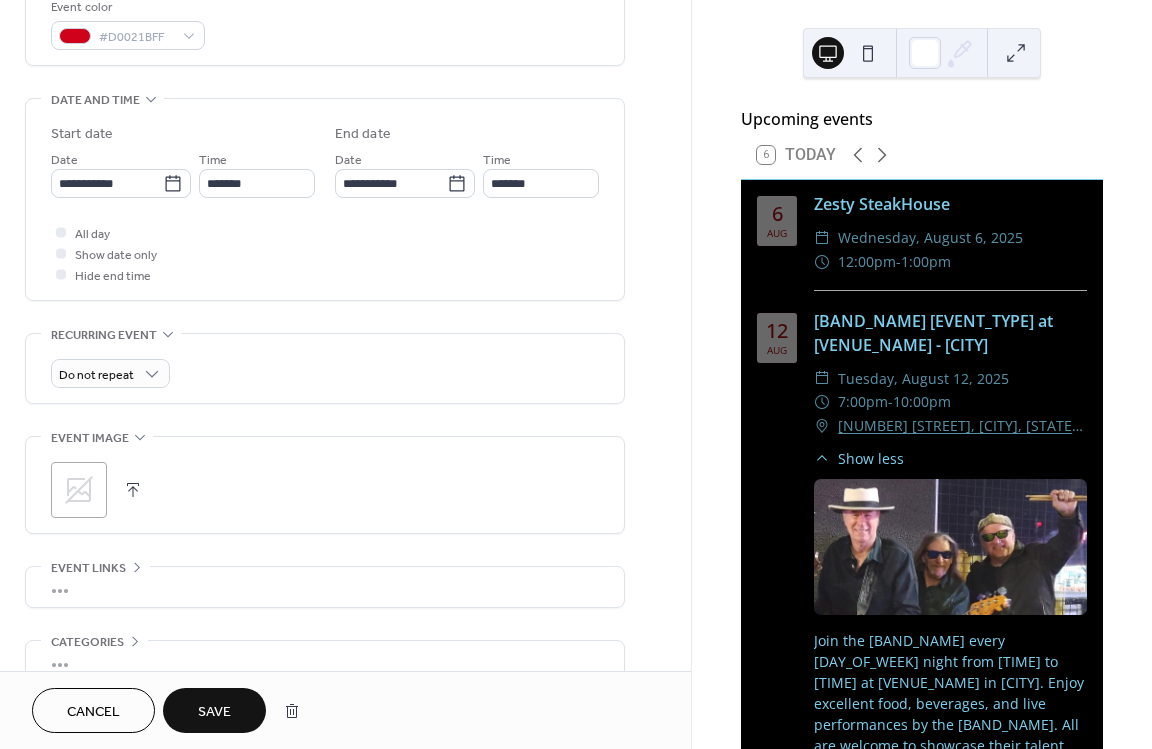 scroll, scrollTop: 540, scrollLeft: 0, axis: vertical 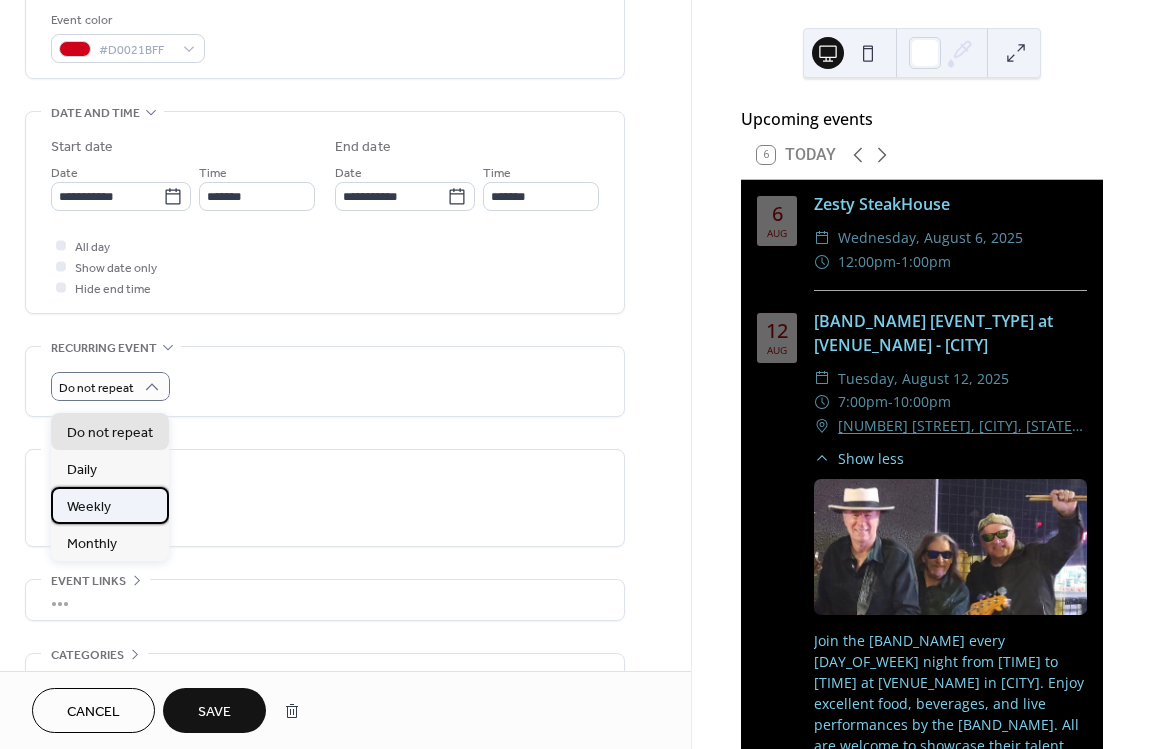 click on "Weekly" at bounding box center (89, 507) 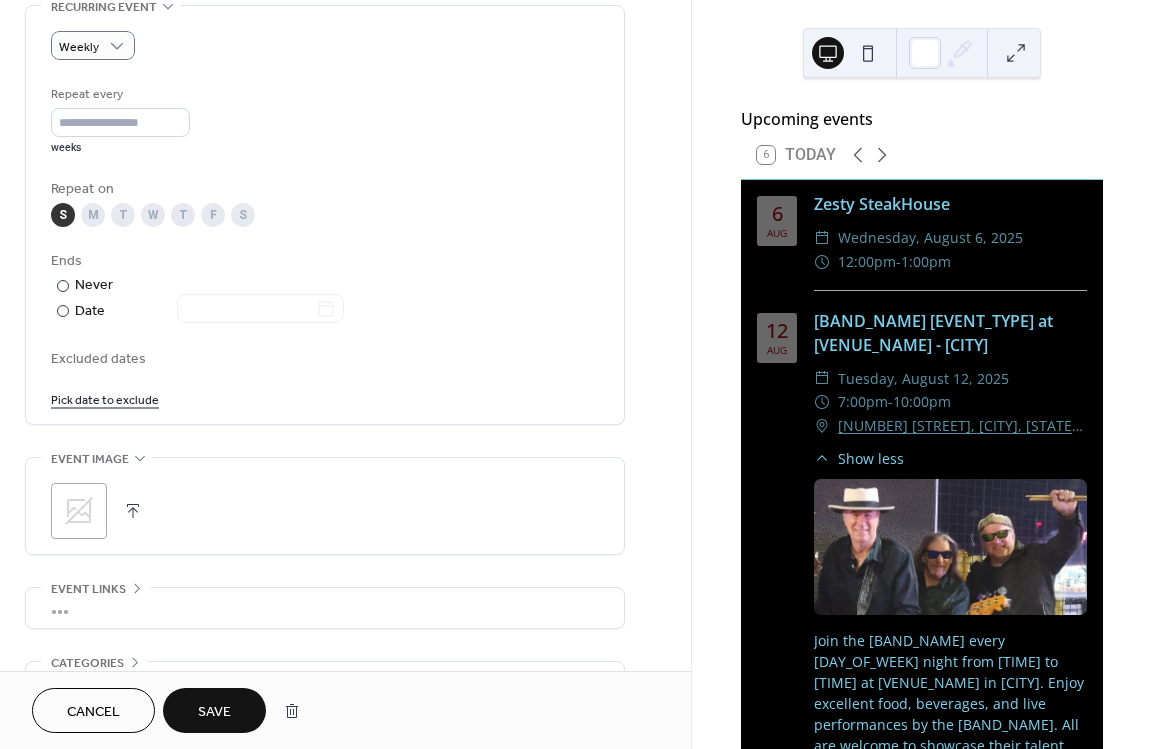 scroll, scrollTop: 900, scrollLeft: 0, axis: vertical 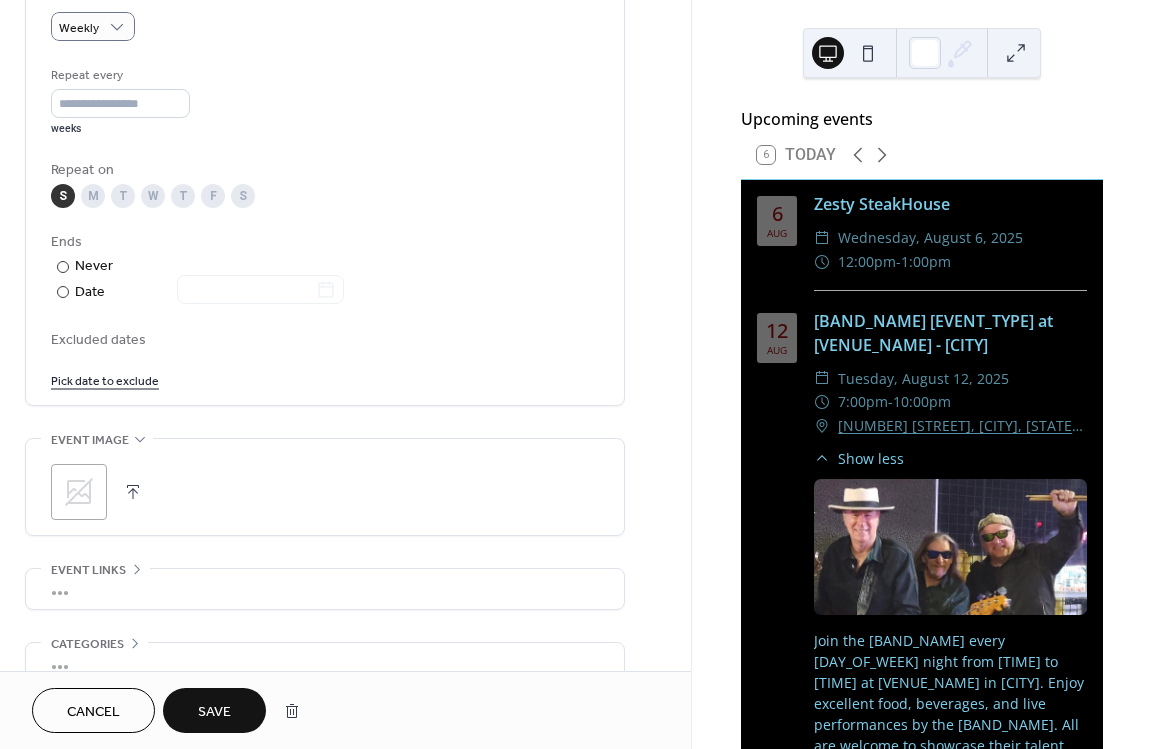 click at bounding box center (133, 492) 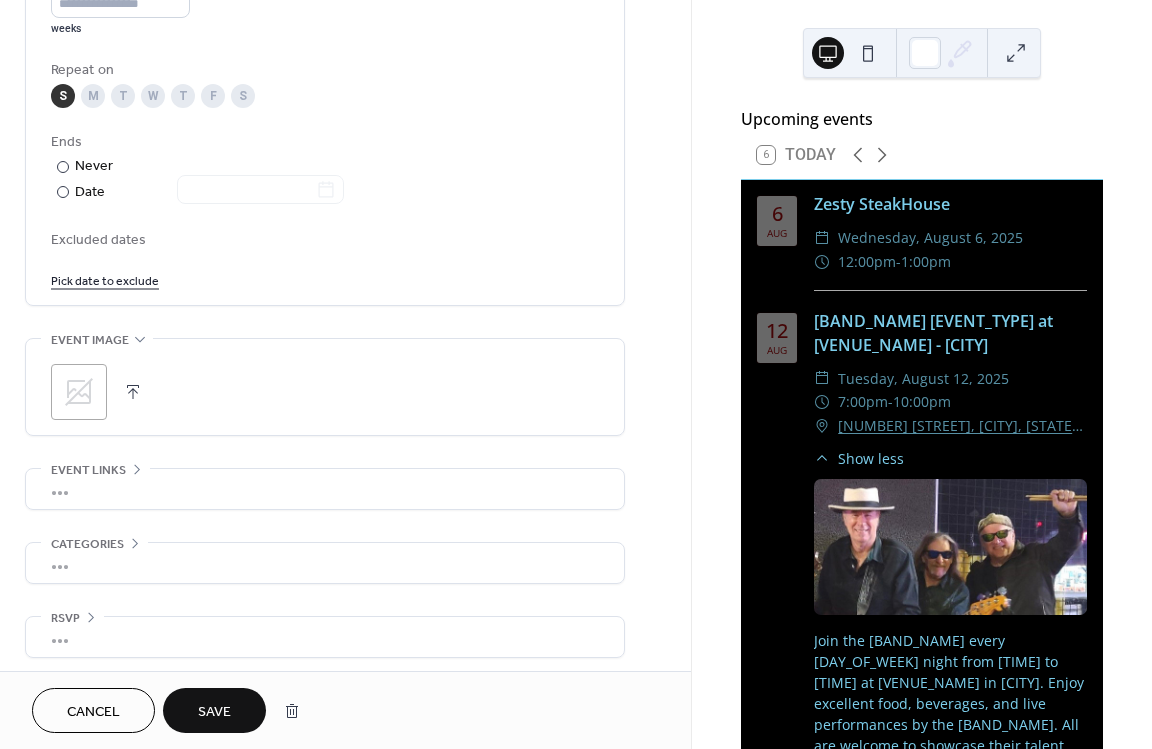 scroll, scrollTop: 1019, scrollLeft: 0, axis: vertical 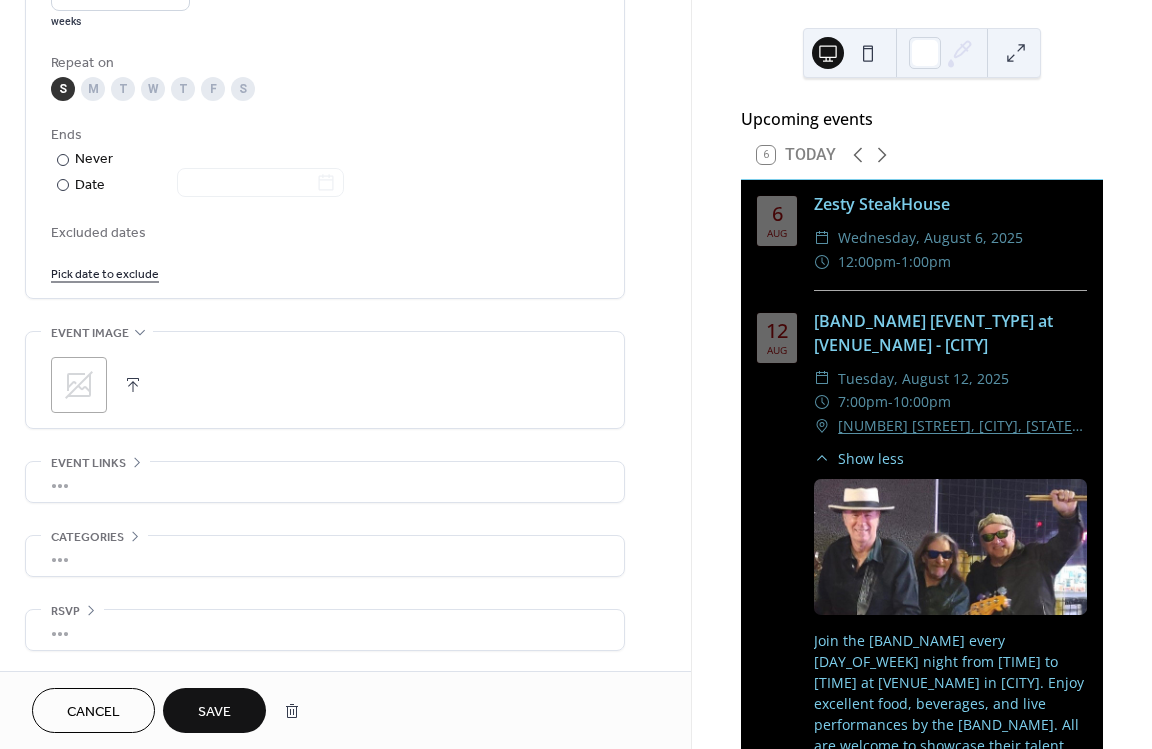 click on "Save" at bounding box center [214, 712] 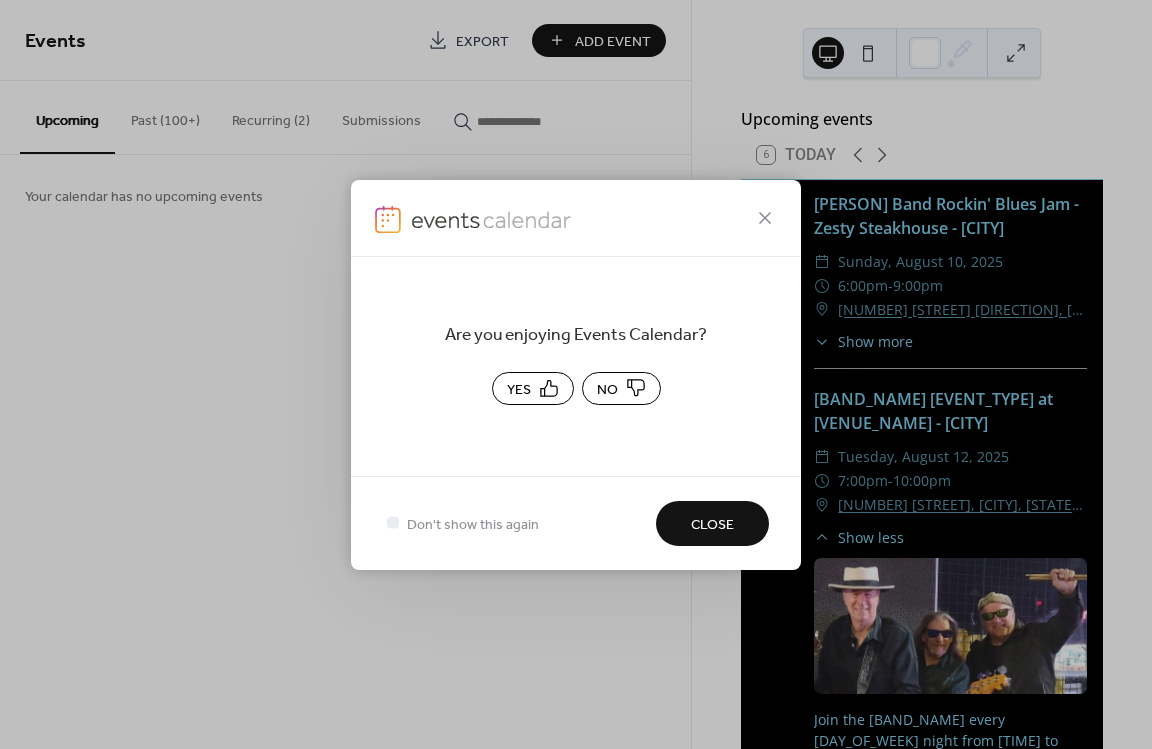 click on "Close" at bounding box center [712, 524] 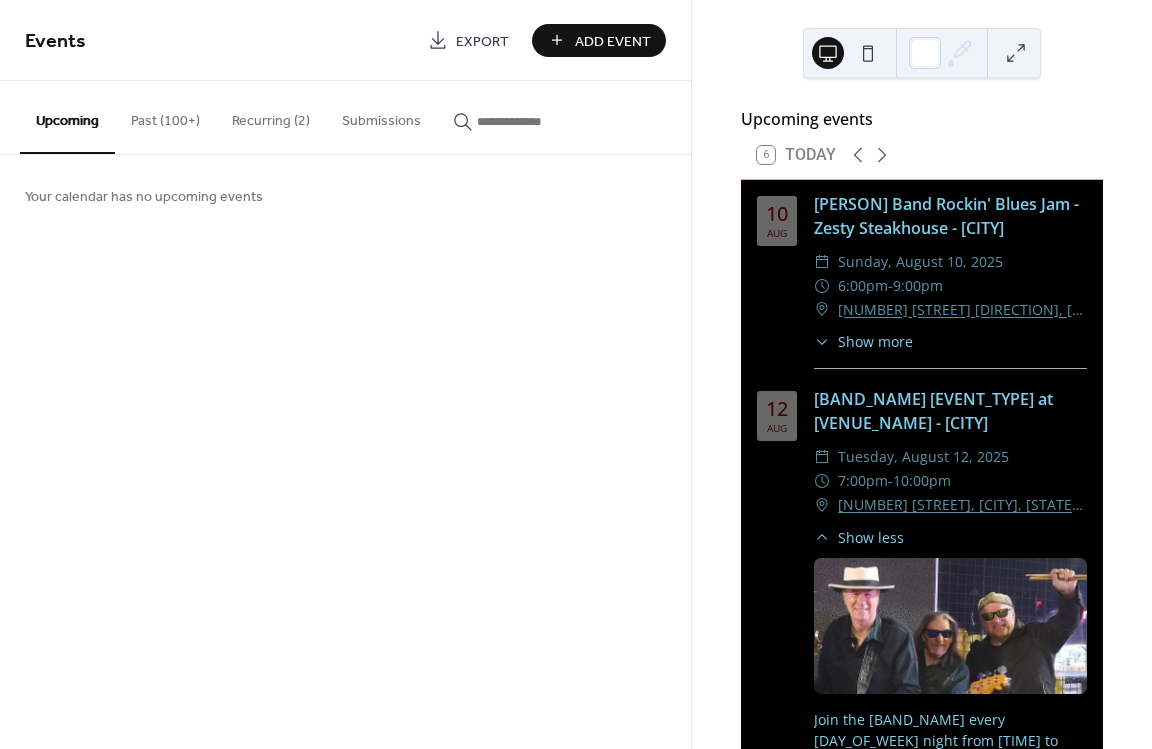 click on "Show more" at bounding box center (875, 341) 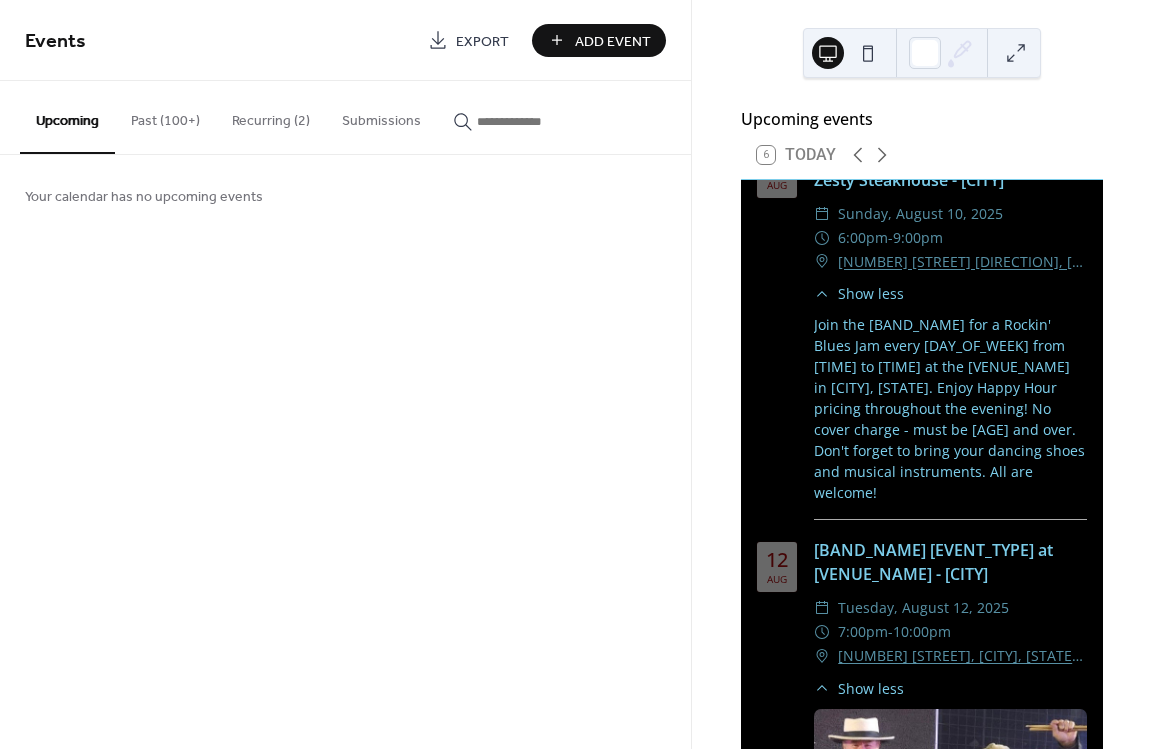 scroll, scrollTop: 0, scrollLeft: 0, axis: both 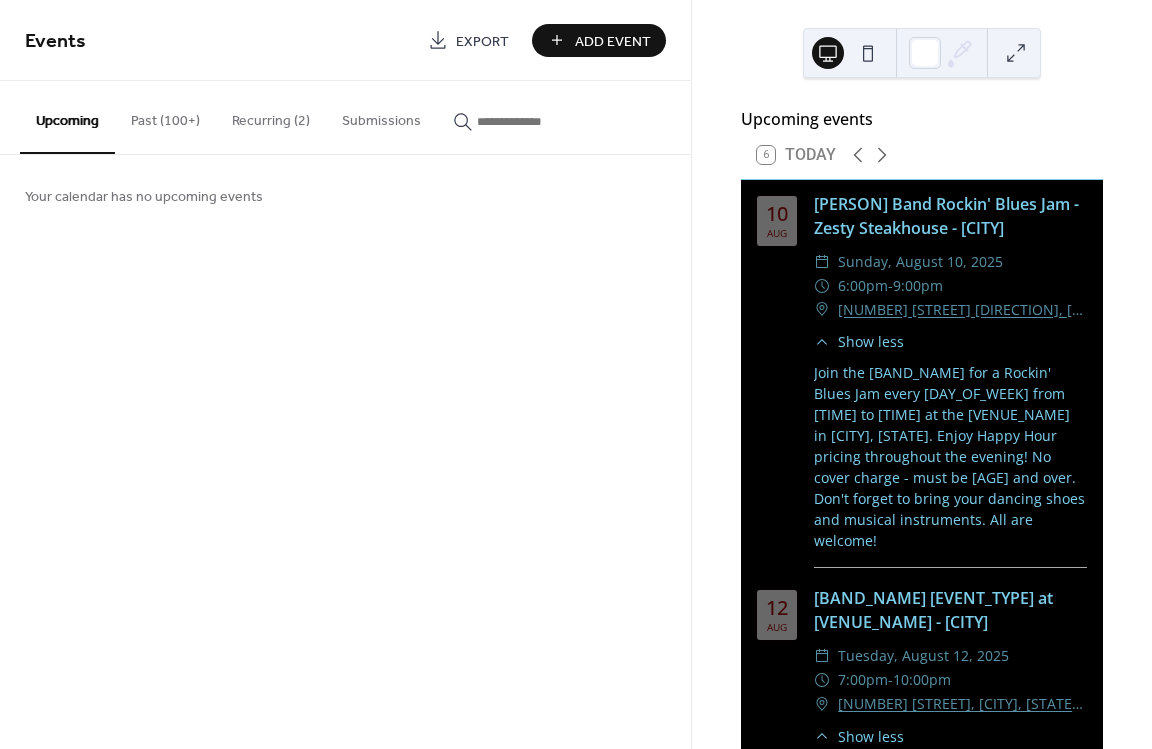 click 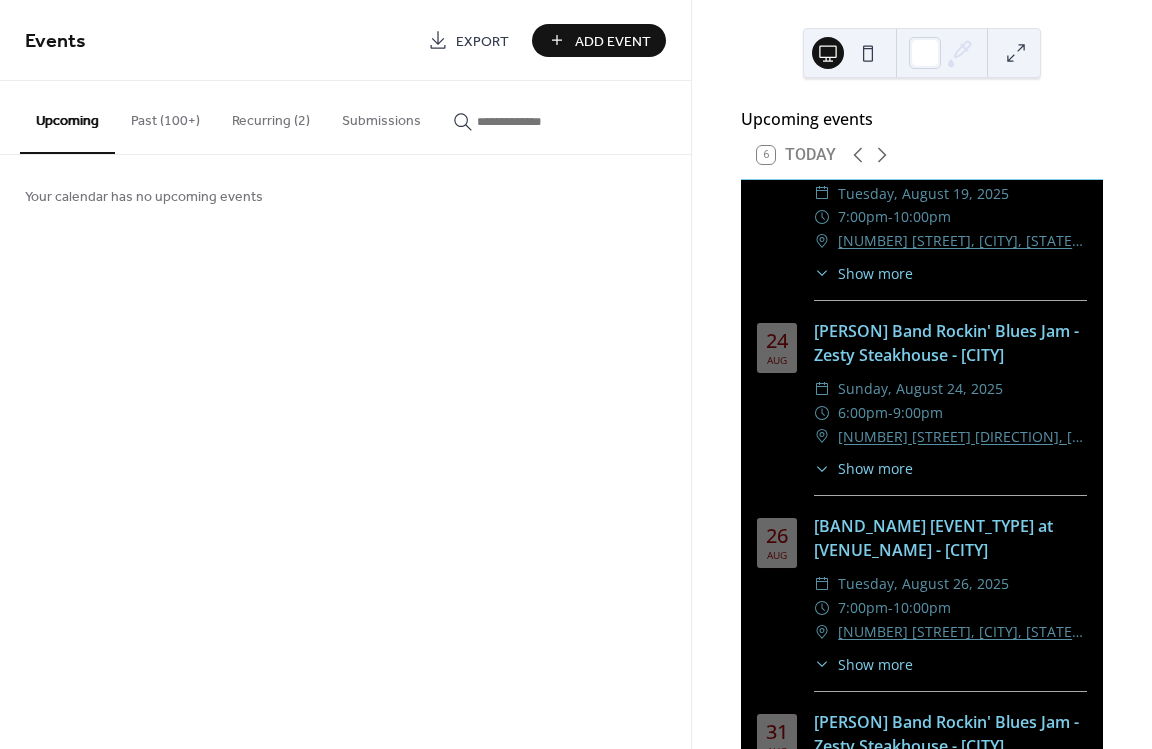 scroll, scrollTop: 798, scrollLeft: 0, axis: vertical 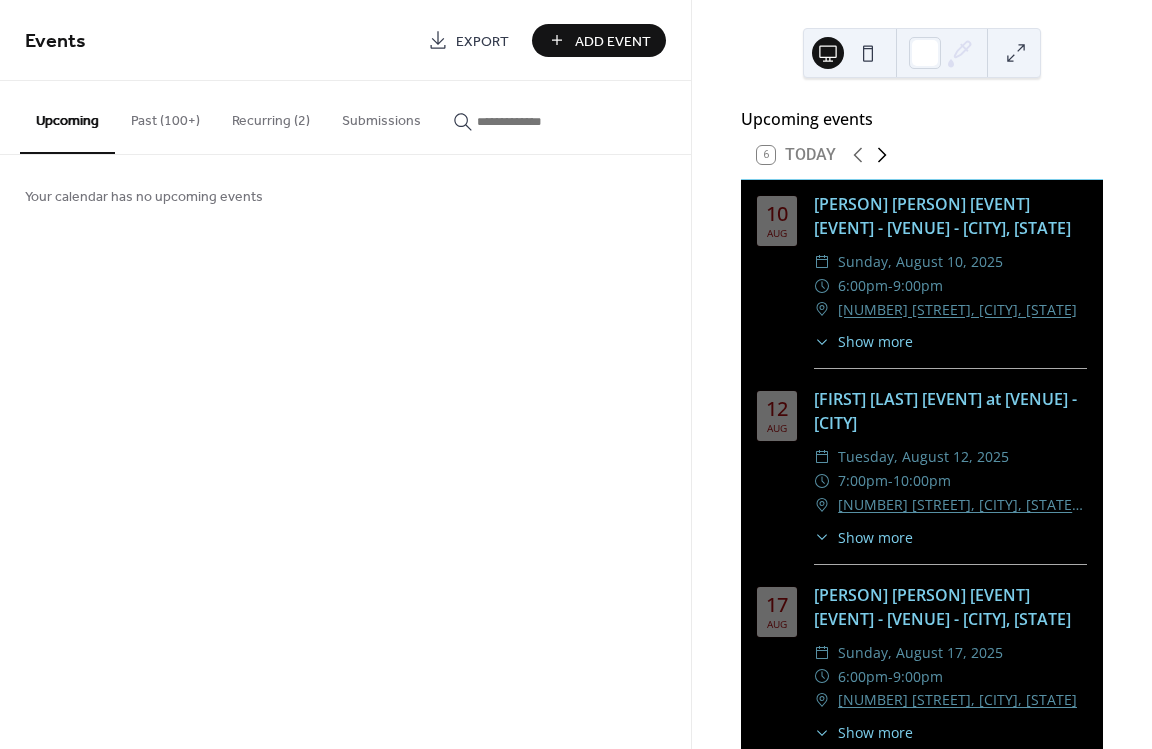 click 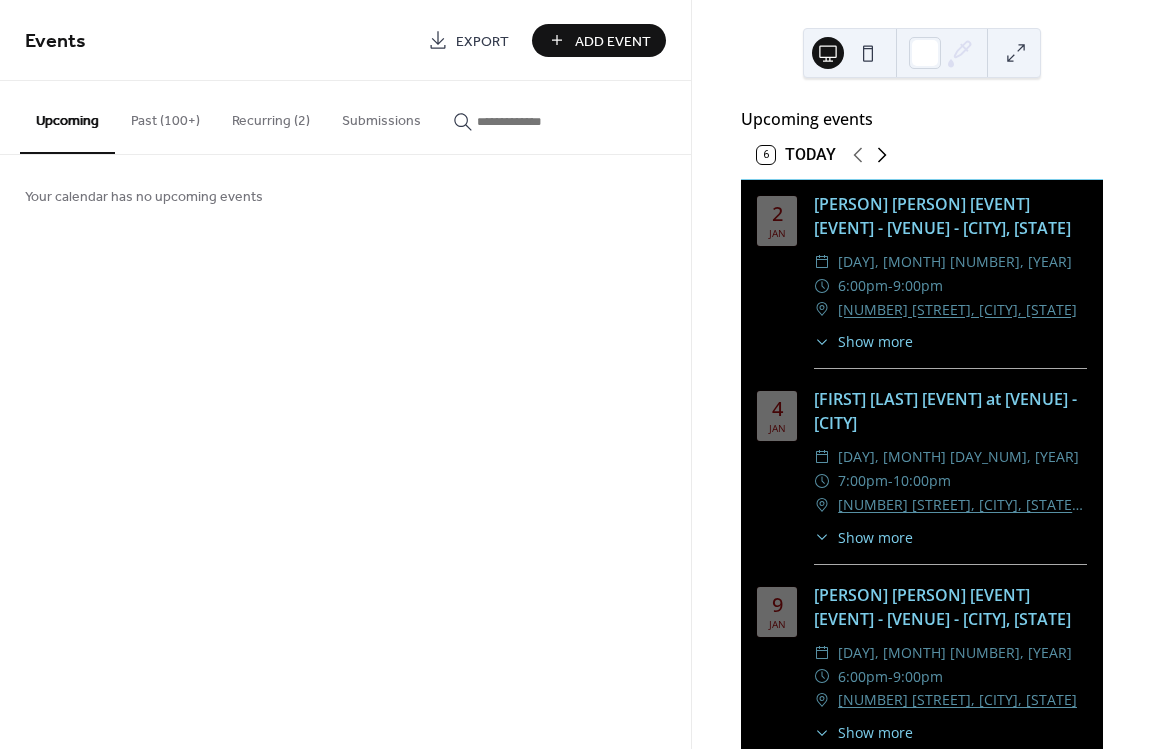 click 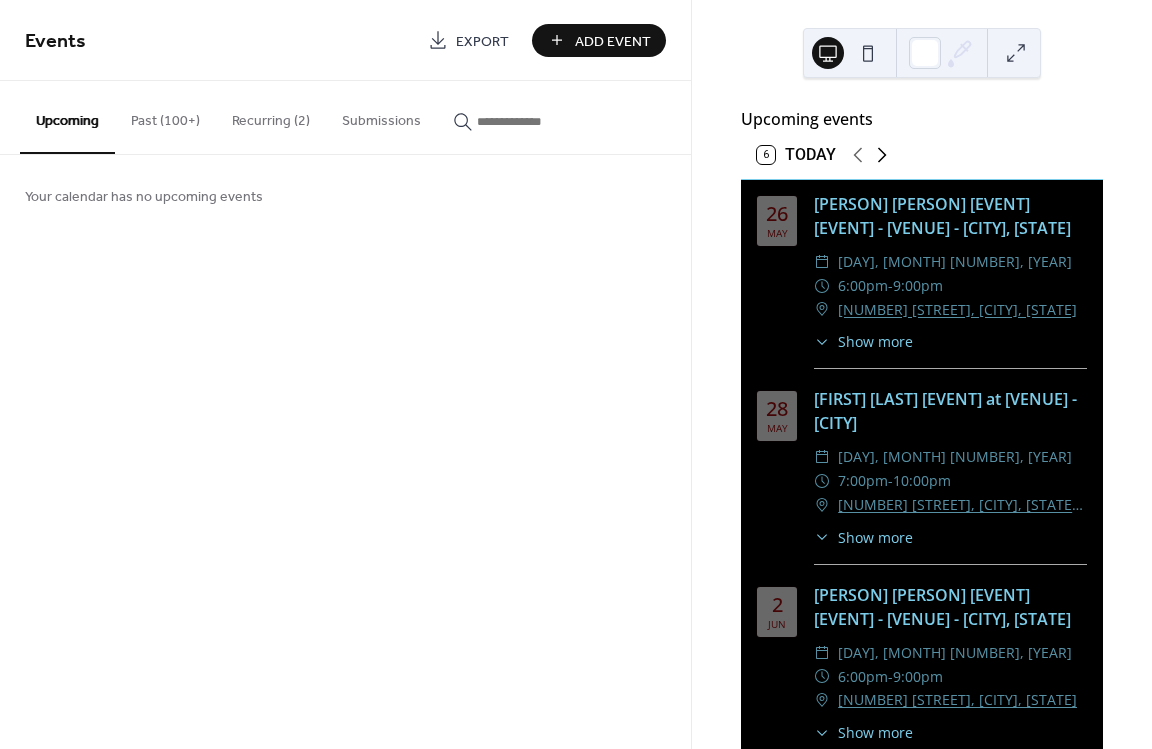click 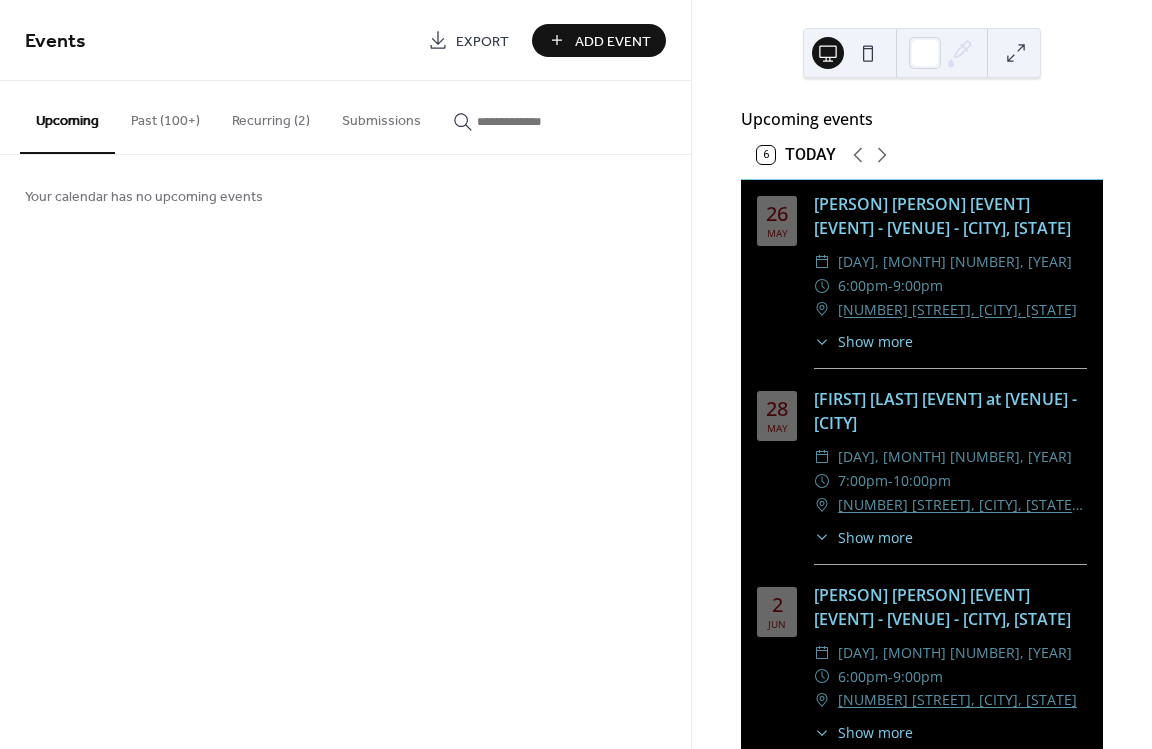 click 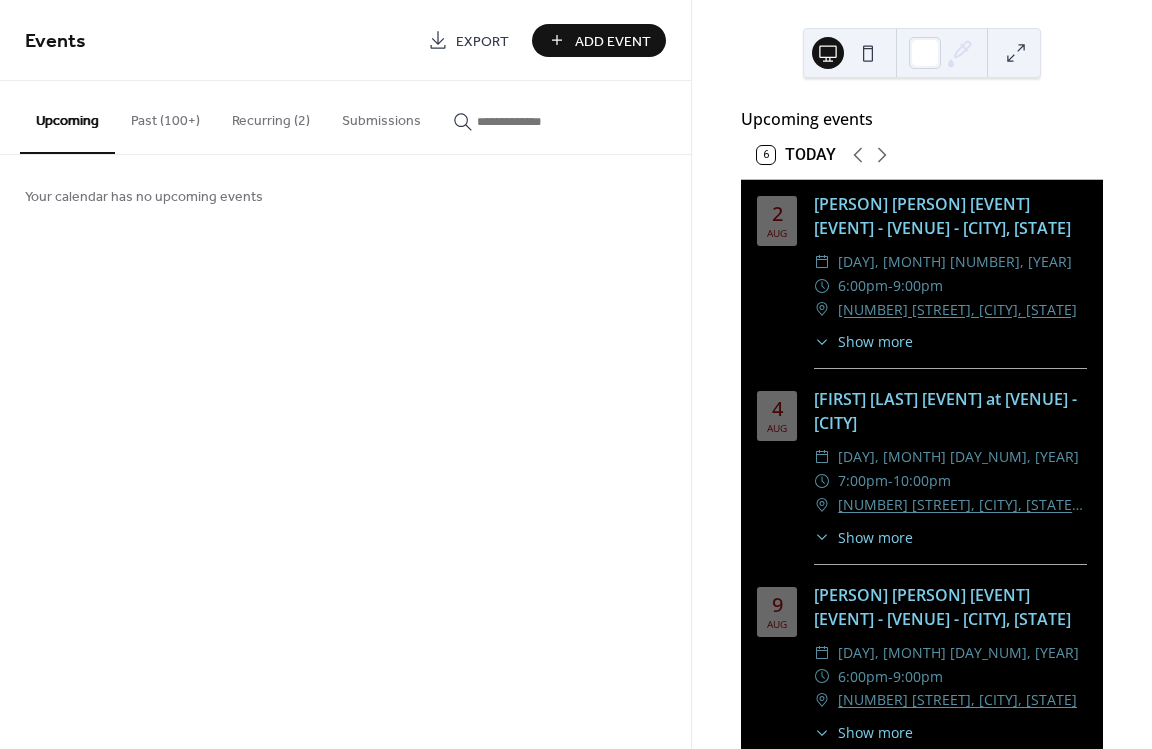 click on "Past (100+)" at bounding box center (165, 116) 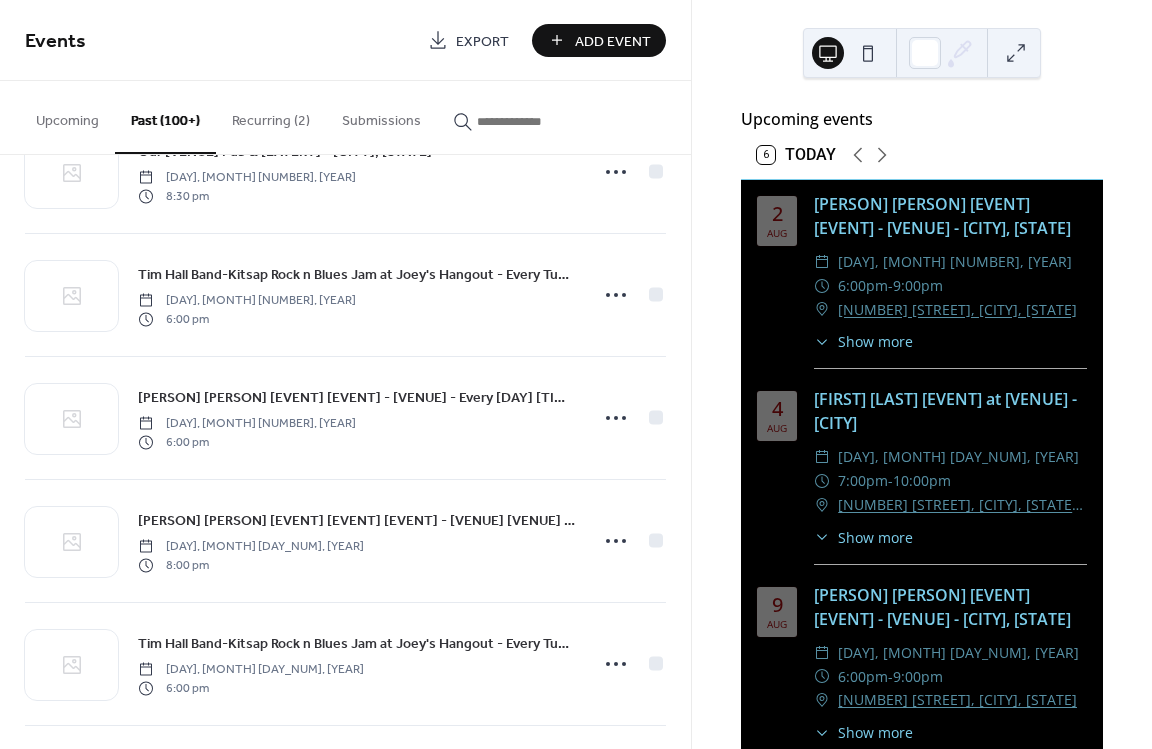 scroll, scrollTop: 3155, scrollLeft: 0, axis: vertical 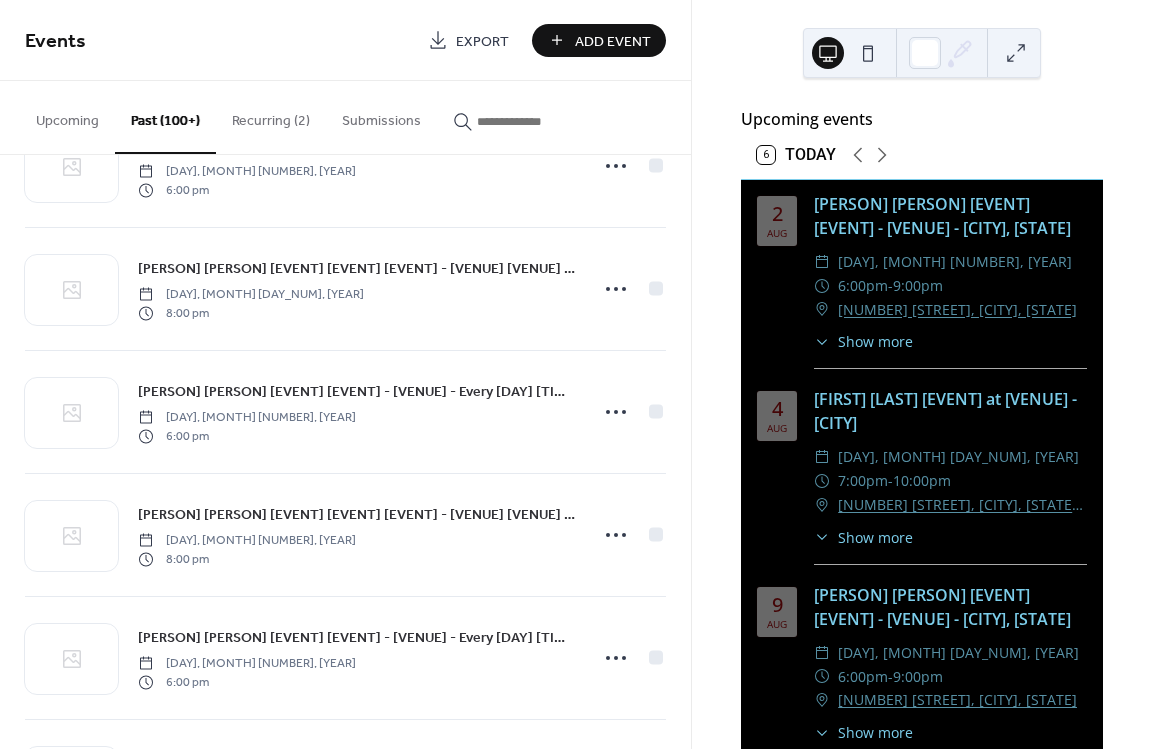 click on "Upcoming" at bounding box center [67, 116] 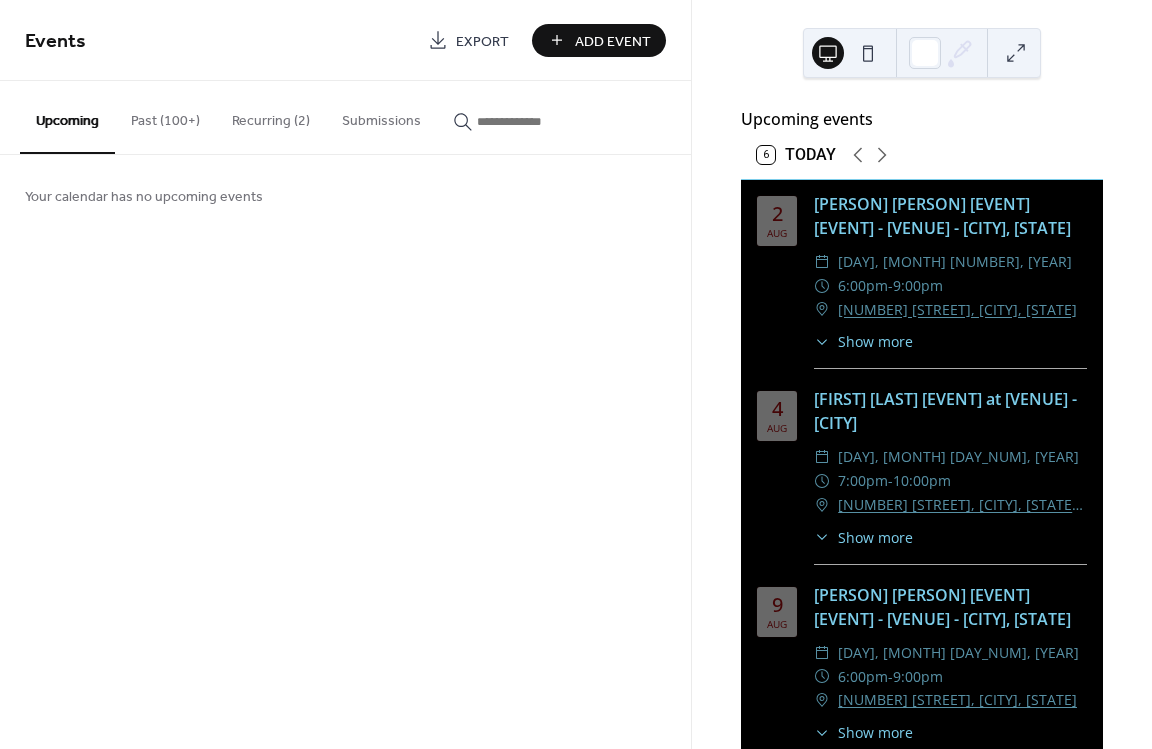 click on "​ Show more Join the Tim Hall Band for a Rockin' Blues Jam every Sunday from 6 to 9 PM at the Zesty Steakhouse in Lakewood, WA.  Enjoy Happy Hour pricing throughout the evening!  No cover charge - must be 21 and over. Don't forget to bring your dancing shoes and musical instruments. All are welcome!" at bounding box center (950, 341) 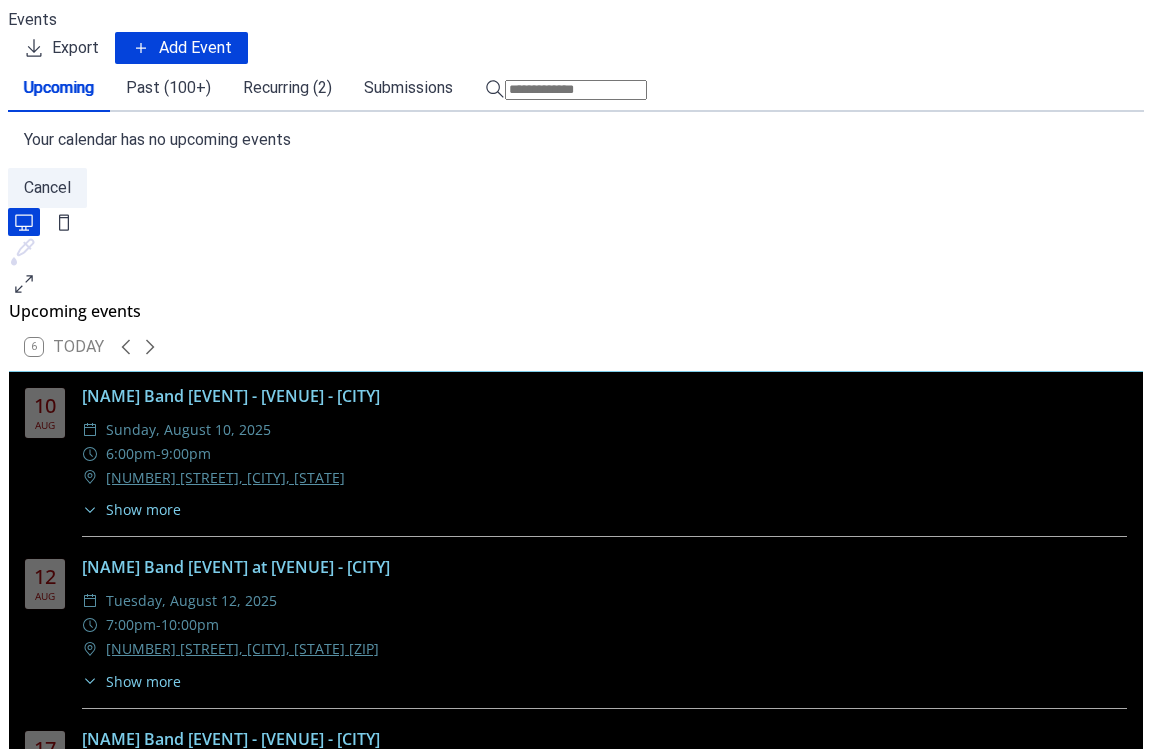 scroll, scrollTop: 0, scrollLeft: 0, axis: both 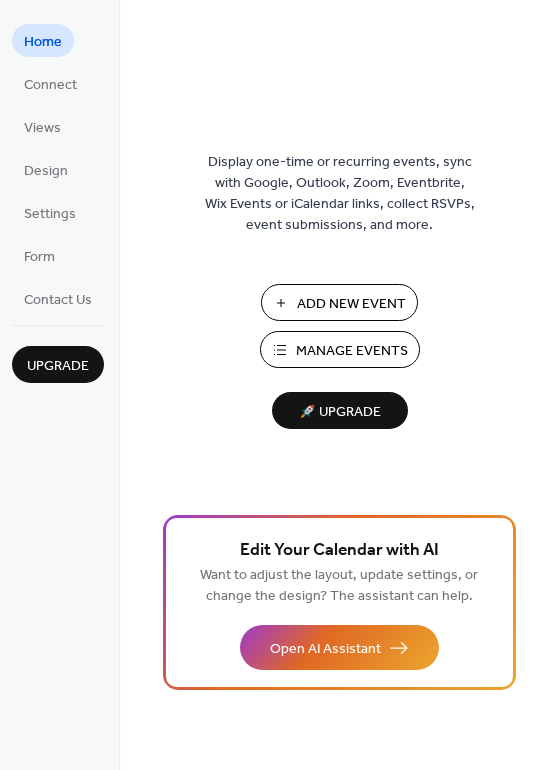 click on "Manage Events" at bounding box center [352, 351] 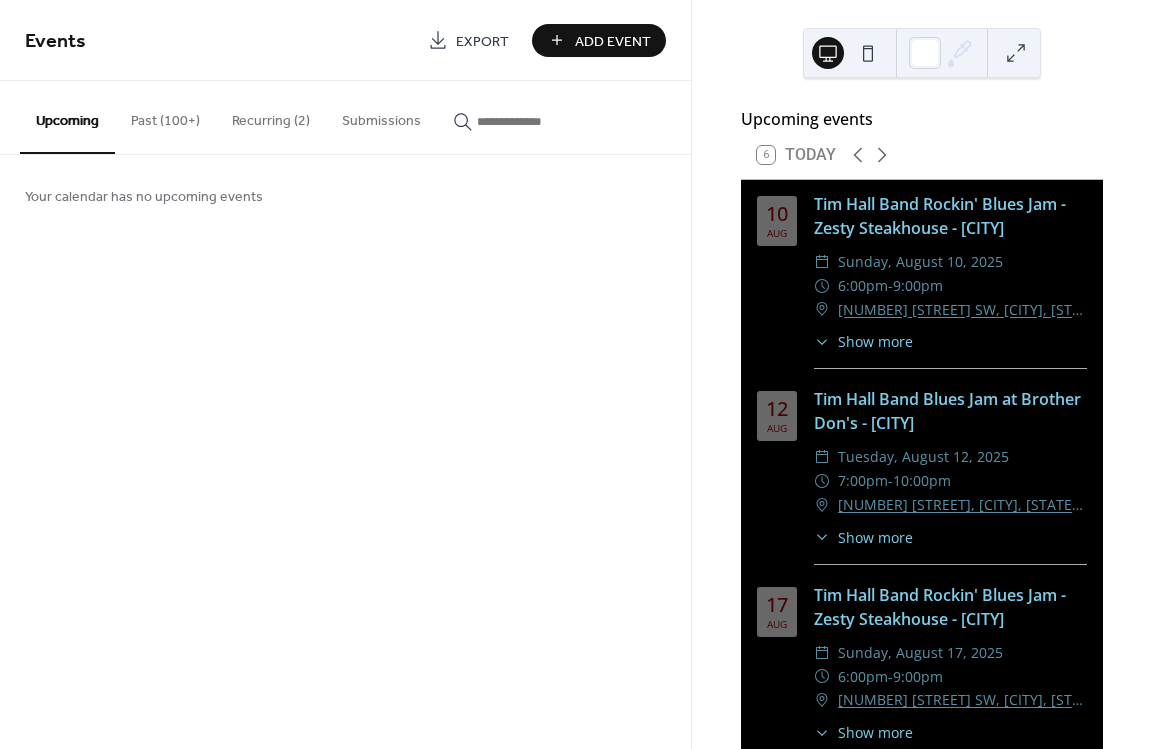 scroll, scrollTop: 0, scrollLeft: 0, axis: both 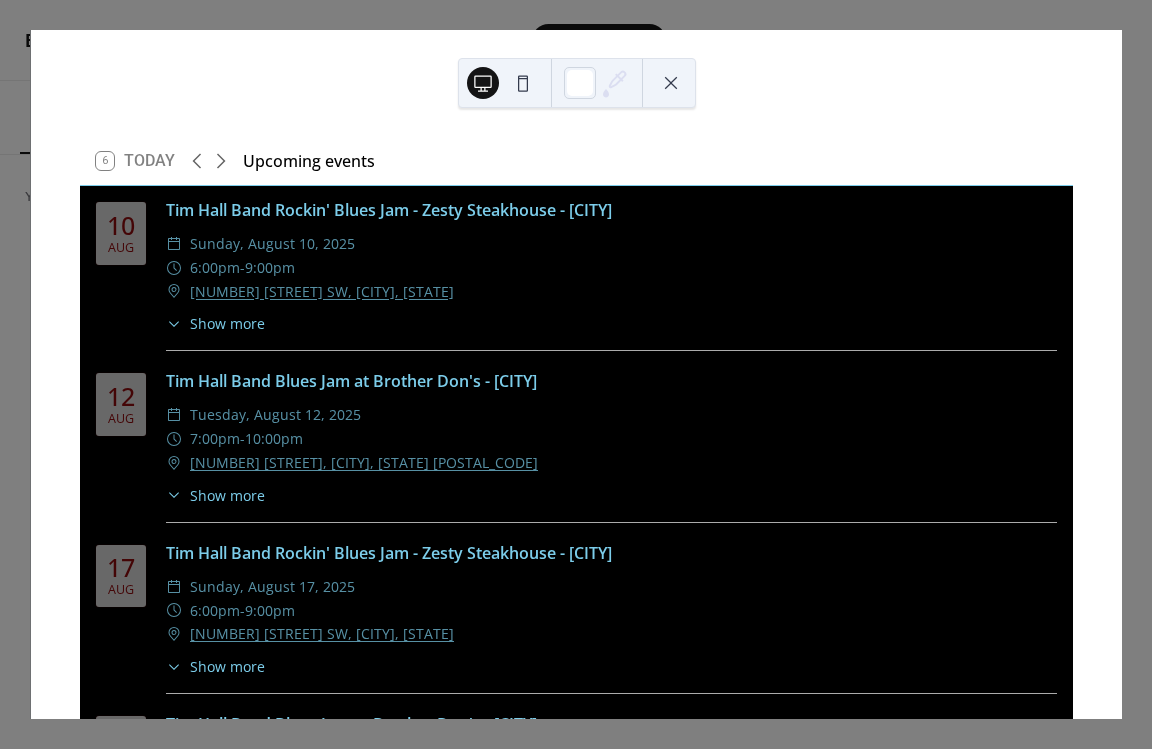 click at bounding box center [671, 83] 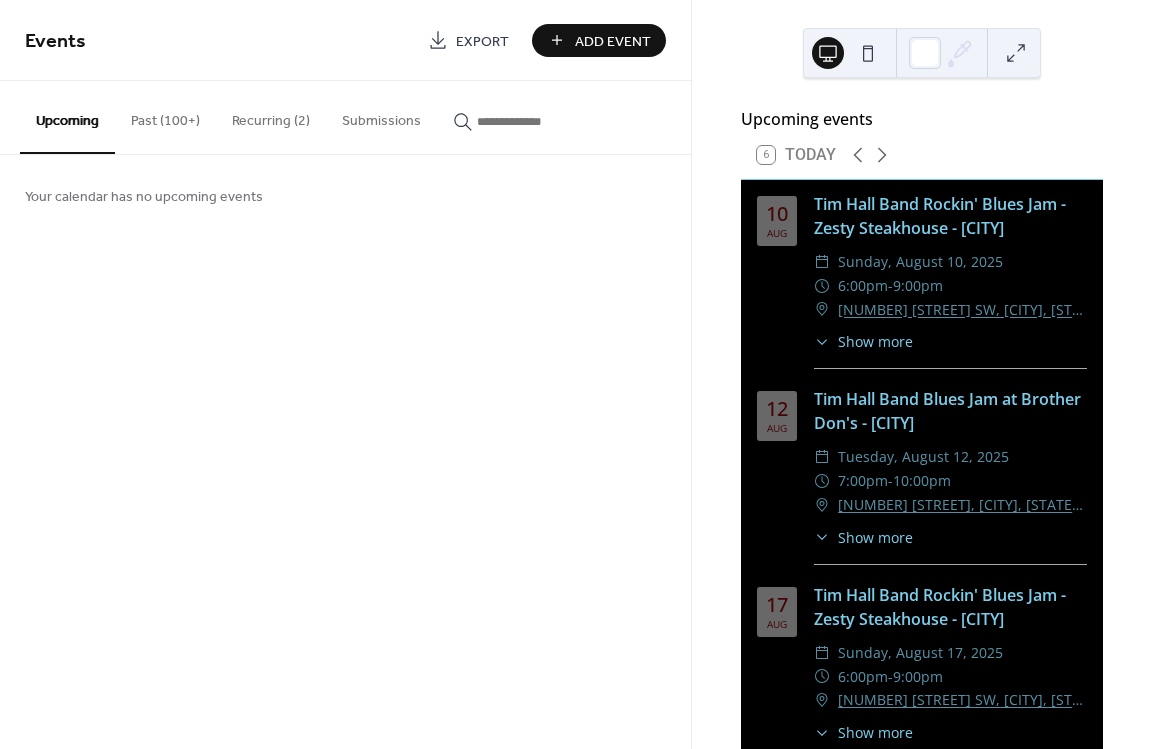 click on "Add Event" at bounding box center [613, 41] 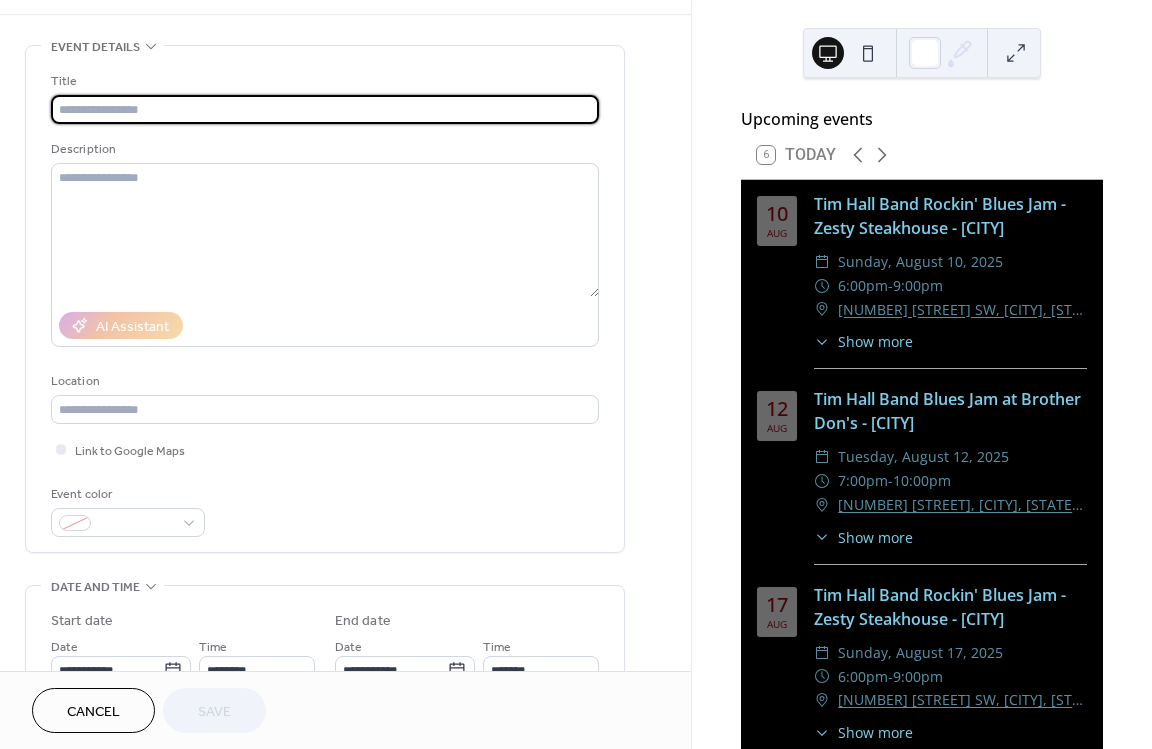 scroll, scrollTop: 0, scrollLeft: 0, axis: both 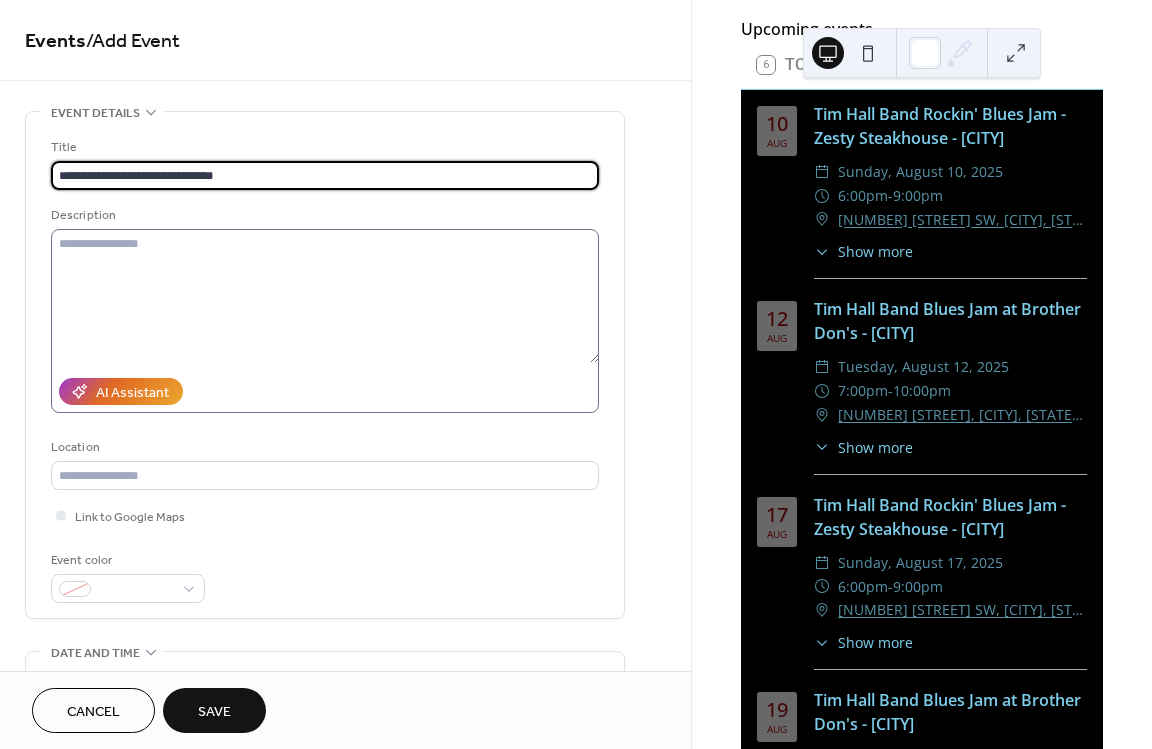 type on "**********" 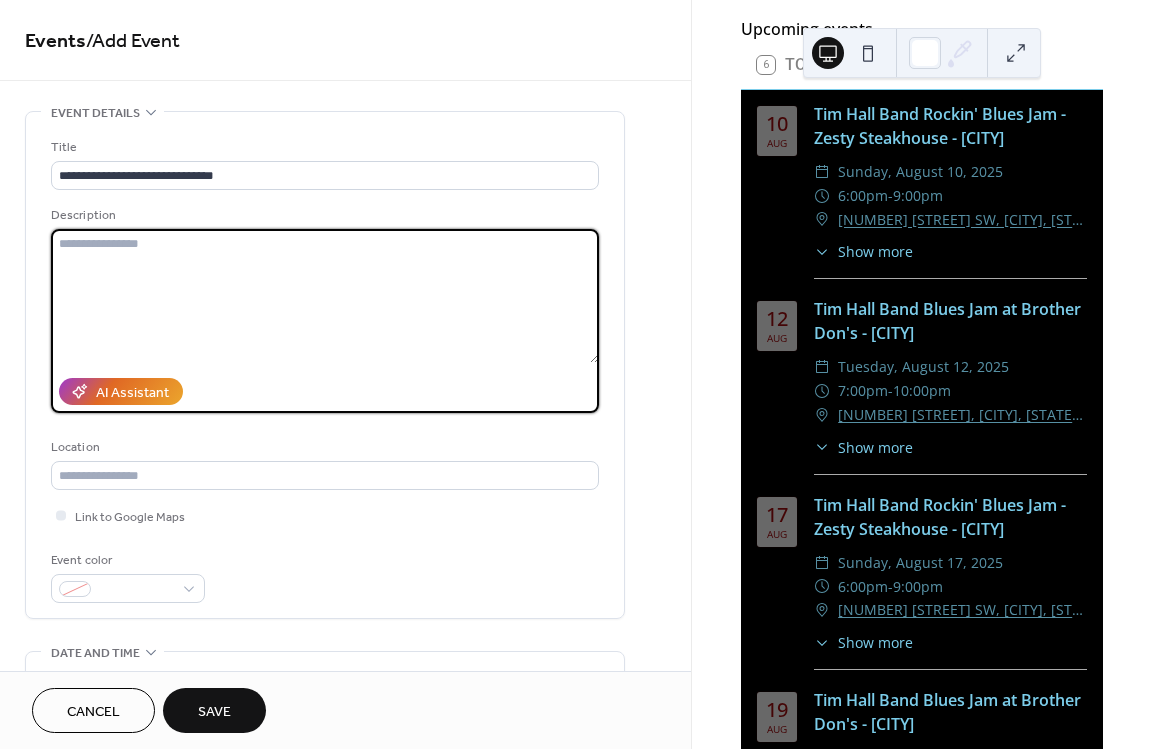 click at bounding box center (325, 296) 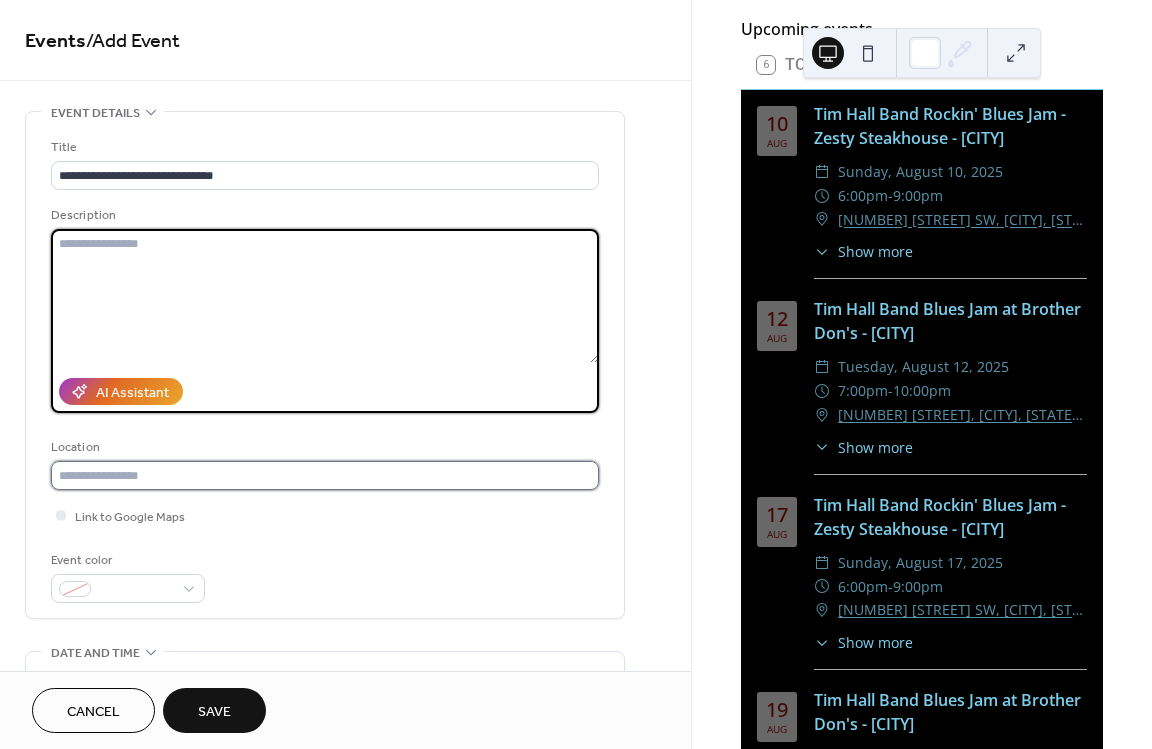 click at bounding box center [325, 475] 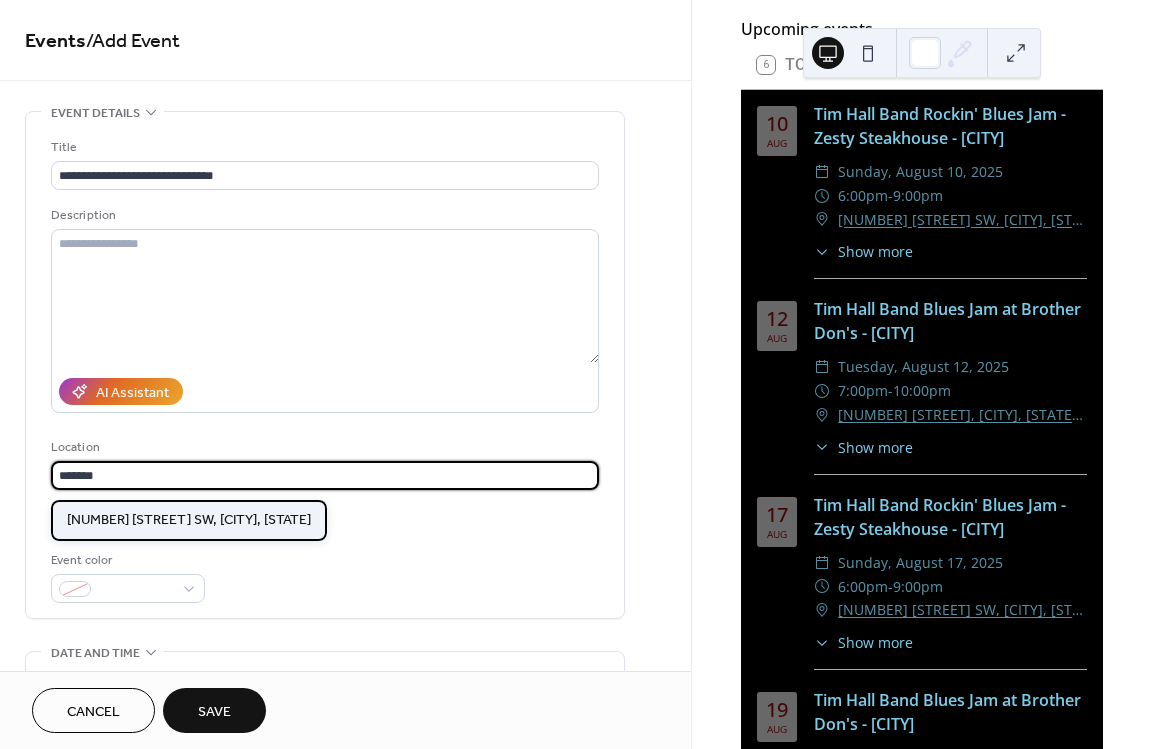 click on "[NUMBER] [STREET], [CITY], [STATE]" at bounding box center [189, 520] 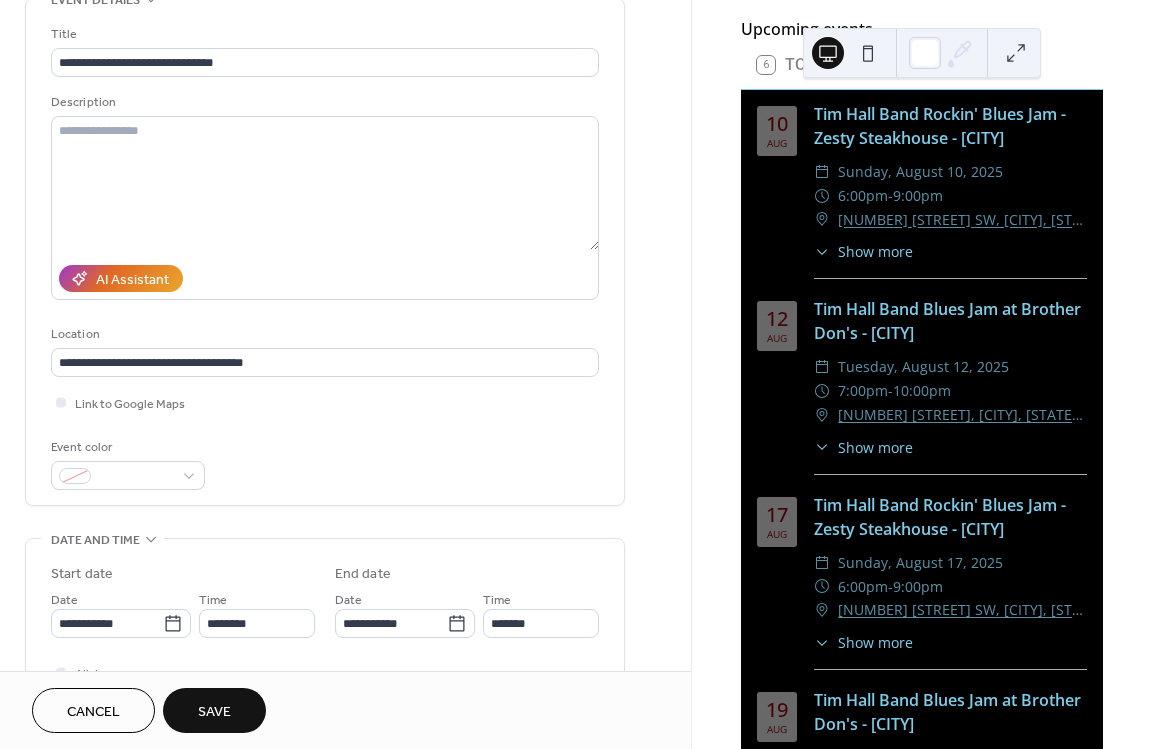 scroll, scrollTop: 120, scrollLeft: 0, axis: vertical 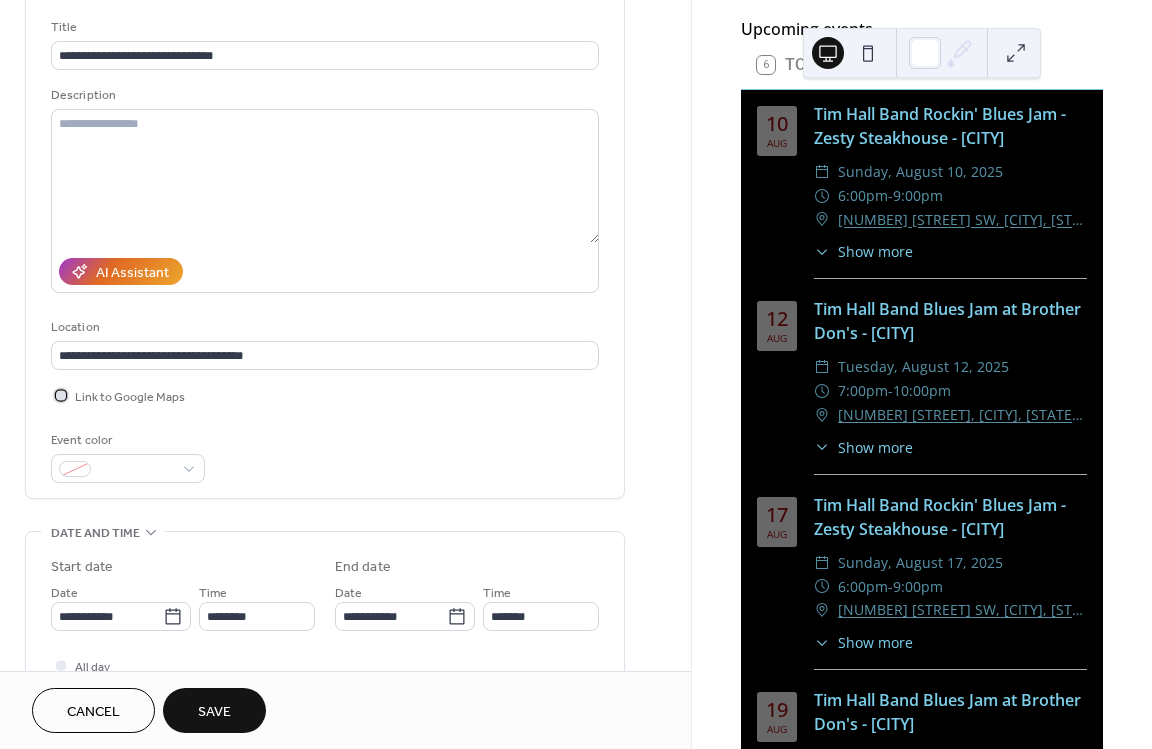 click at bounding box center (61, 395) 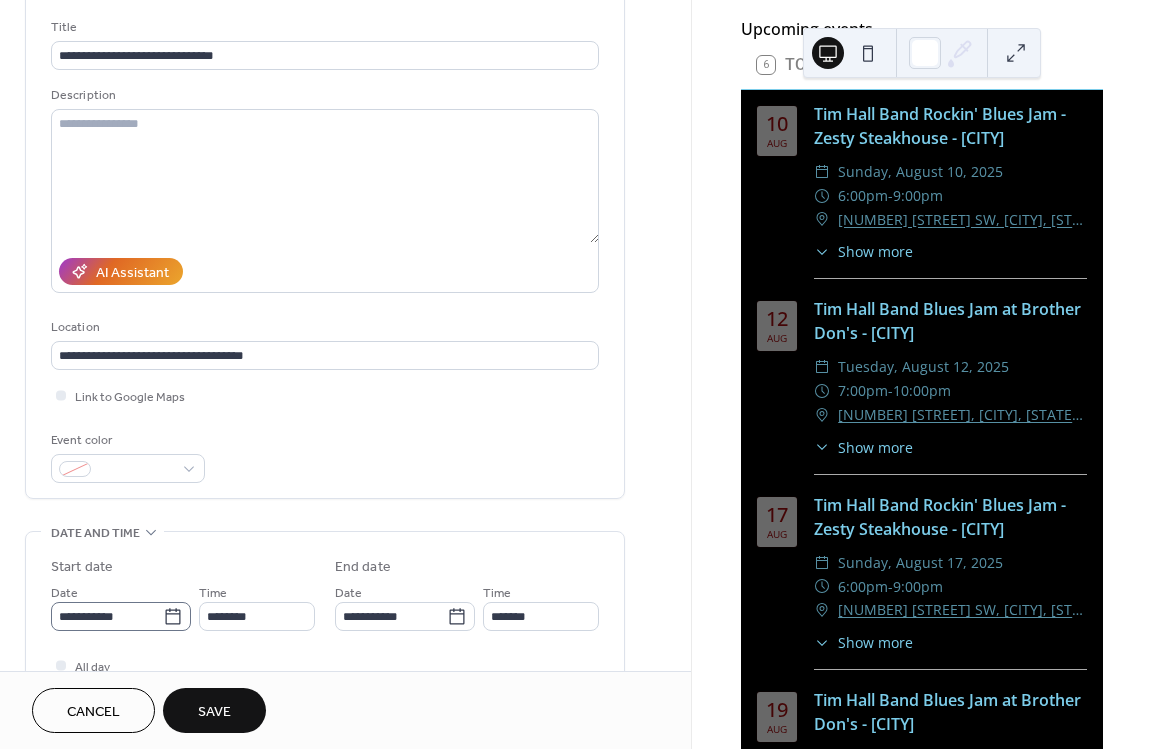 click 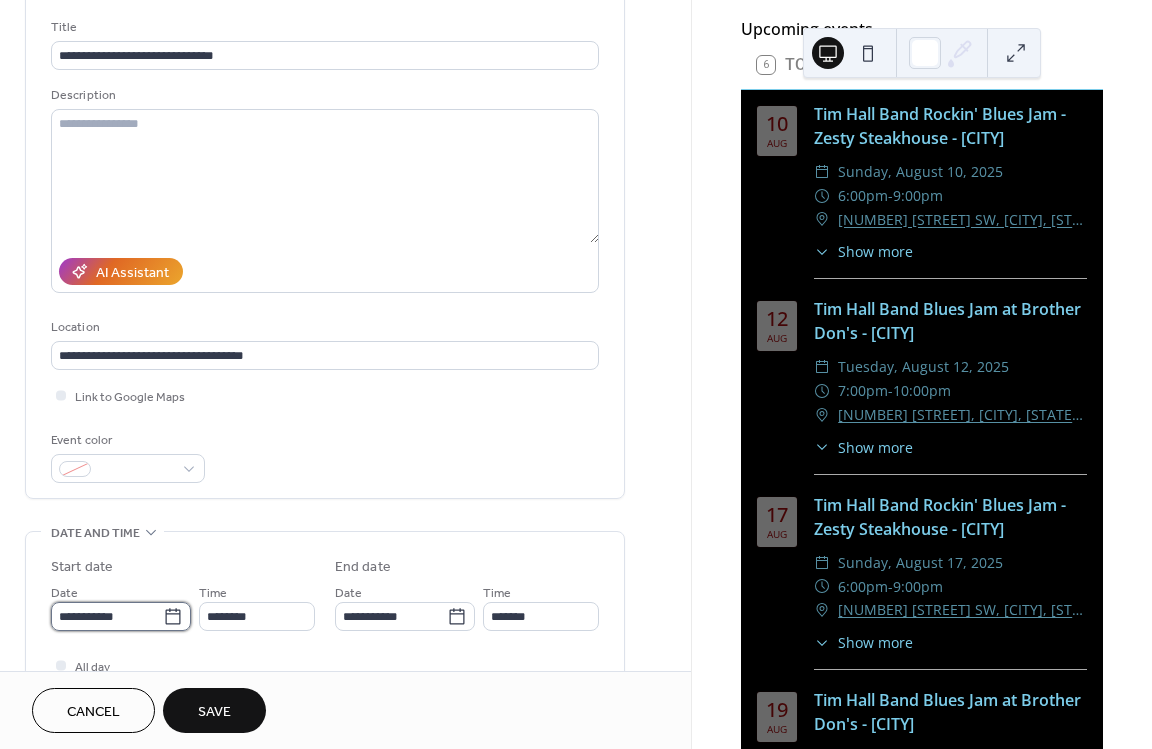 click on "**********" at bounding box center [107, 616] 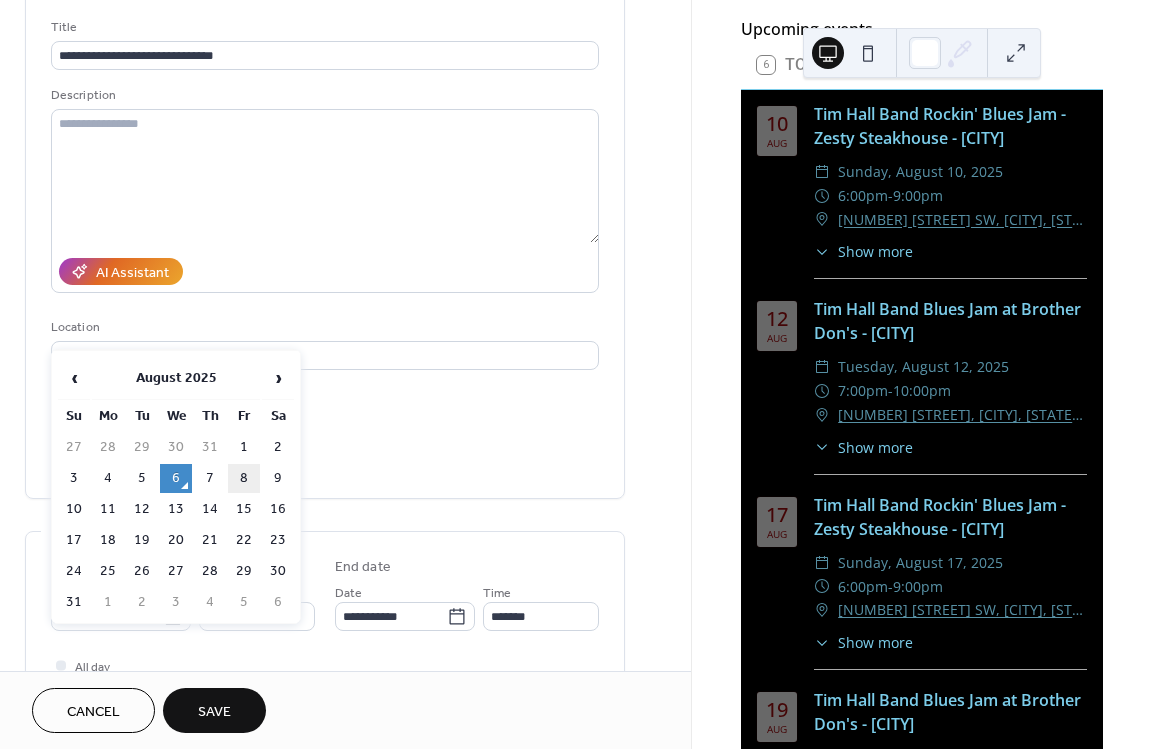 click on "8" at bounding box center [244, 478] 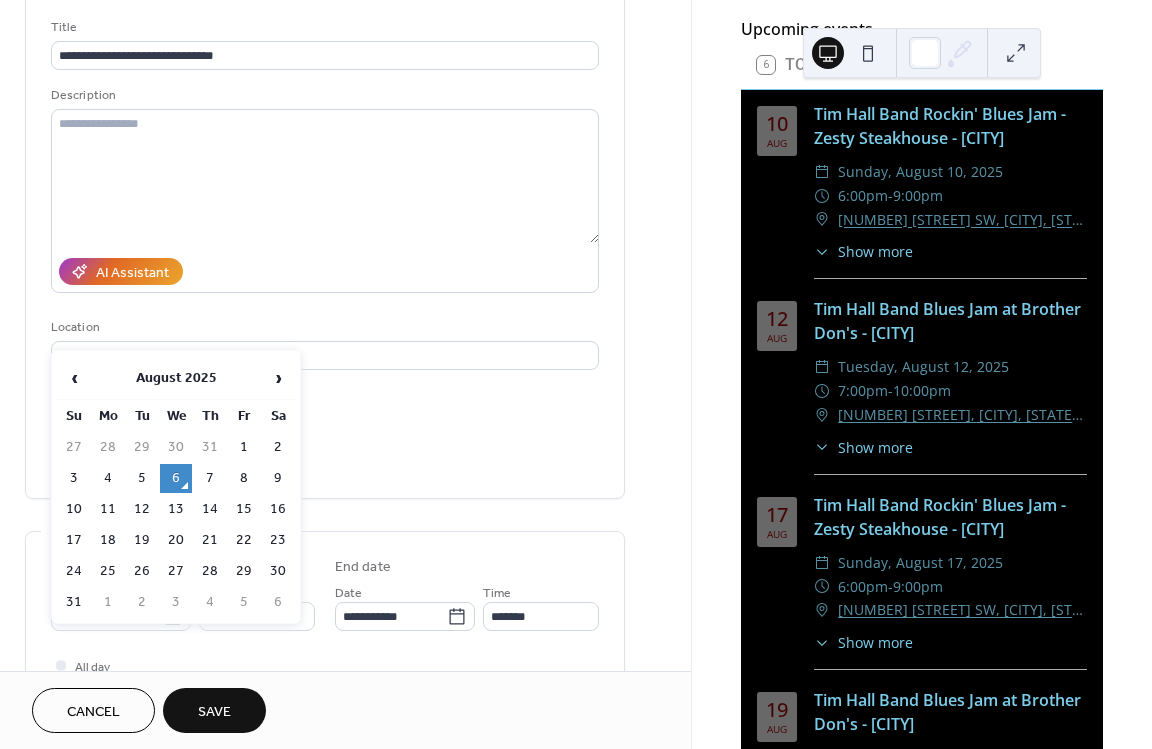 type on "**********" 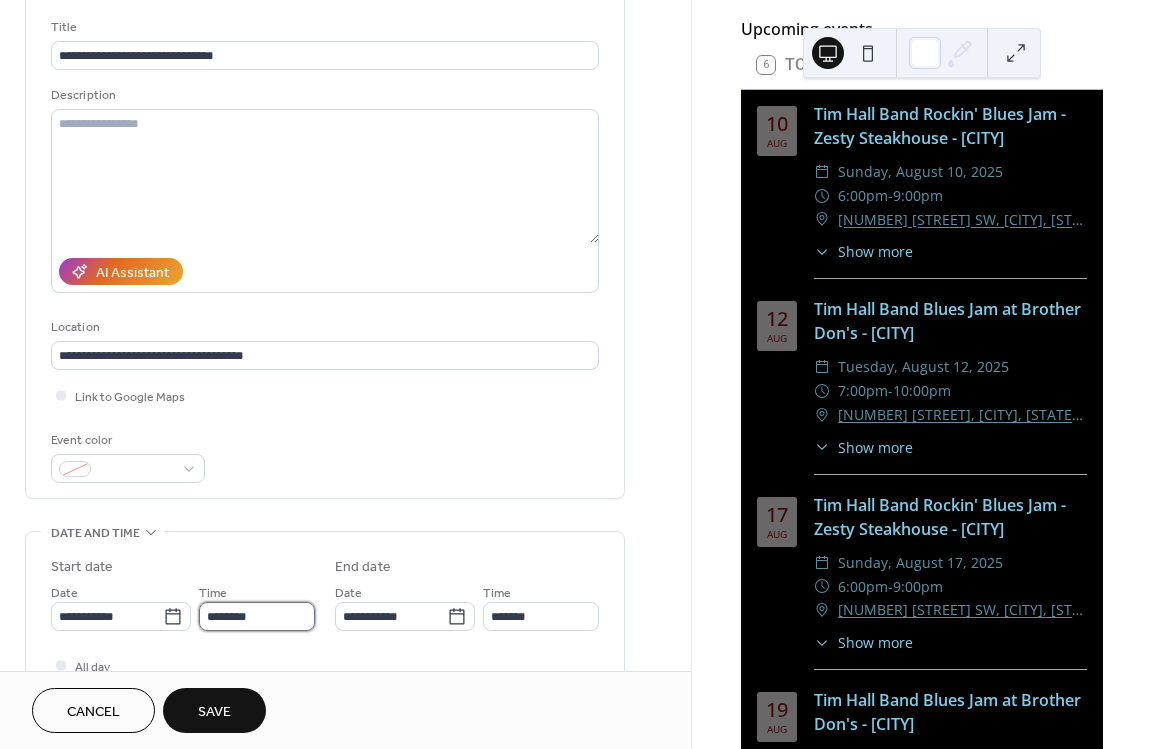 click on "********" at bounding box center (257, 616) 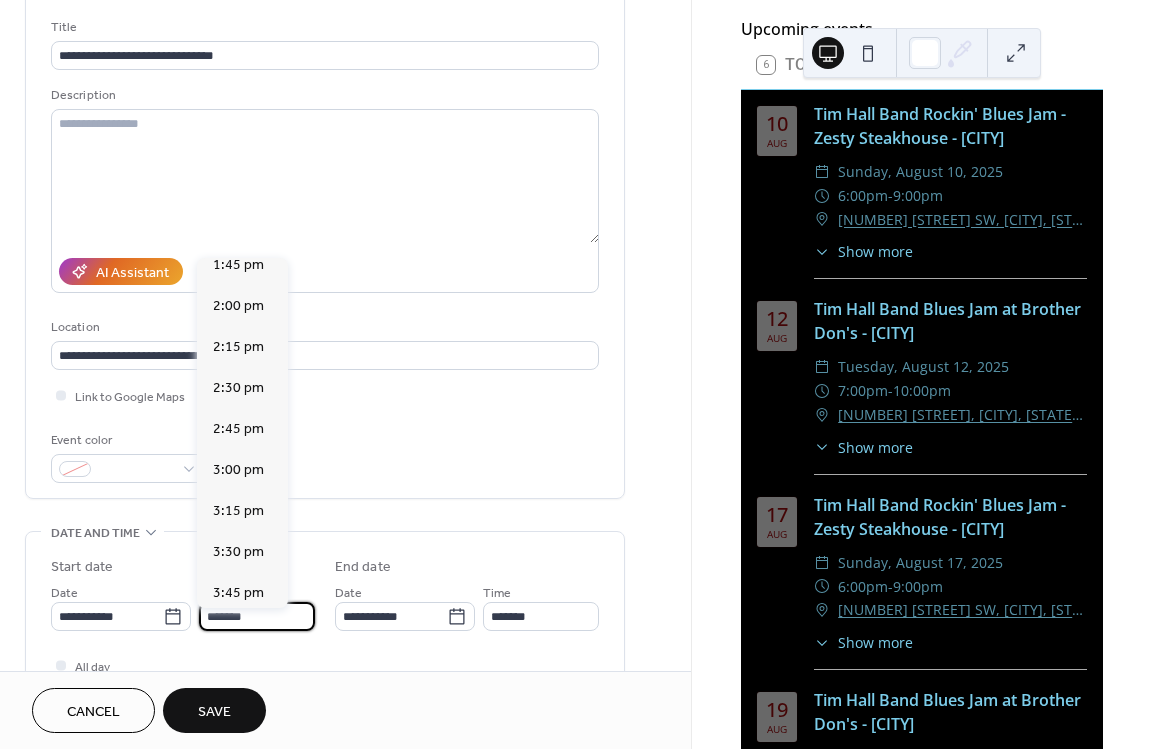 scroll, scrollTop: 3240, scrollLeft: 0, axis: vertical 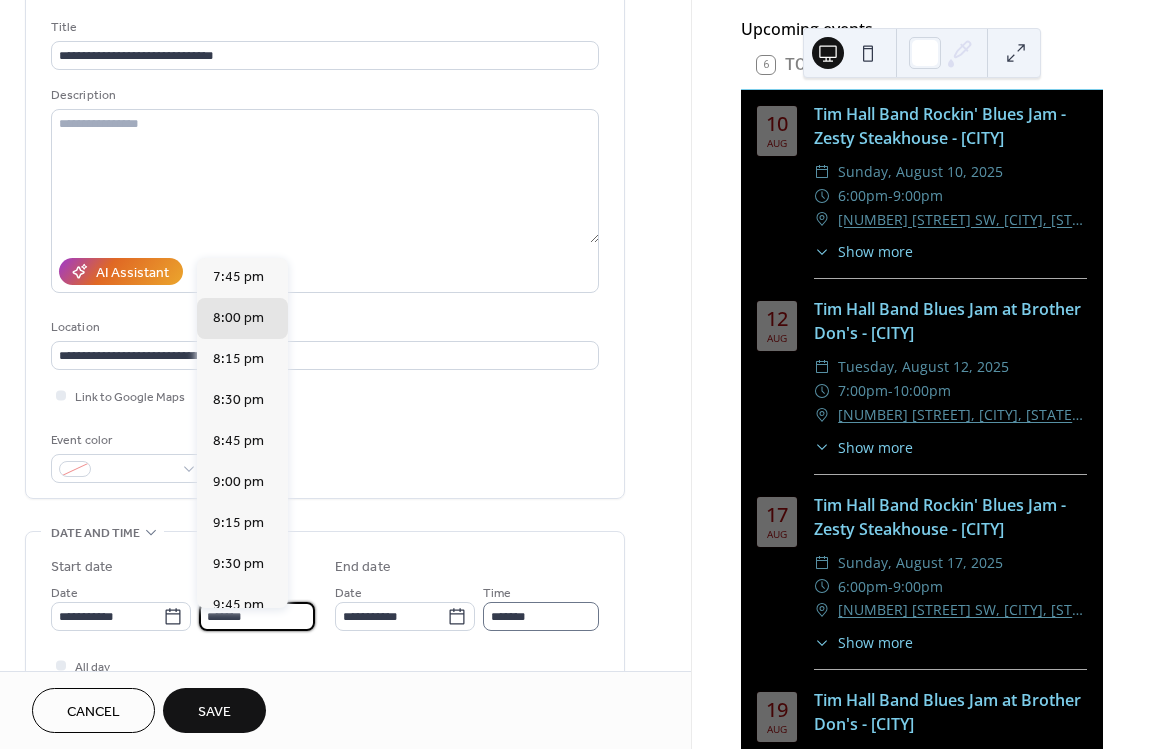 type on "*******" 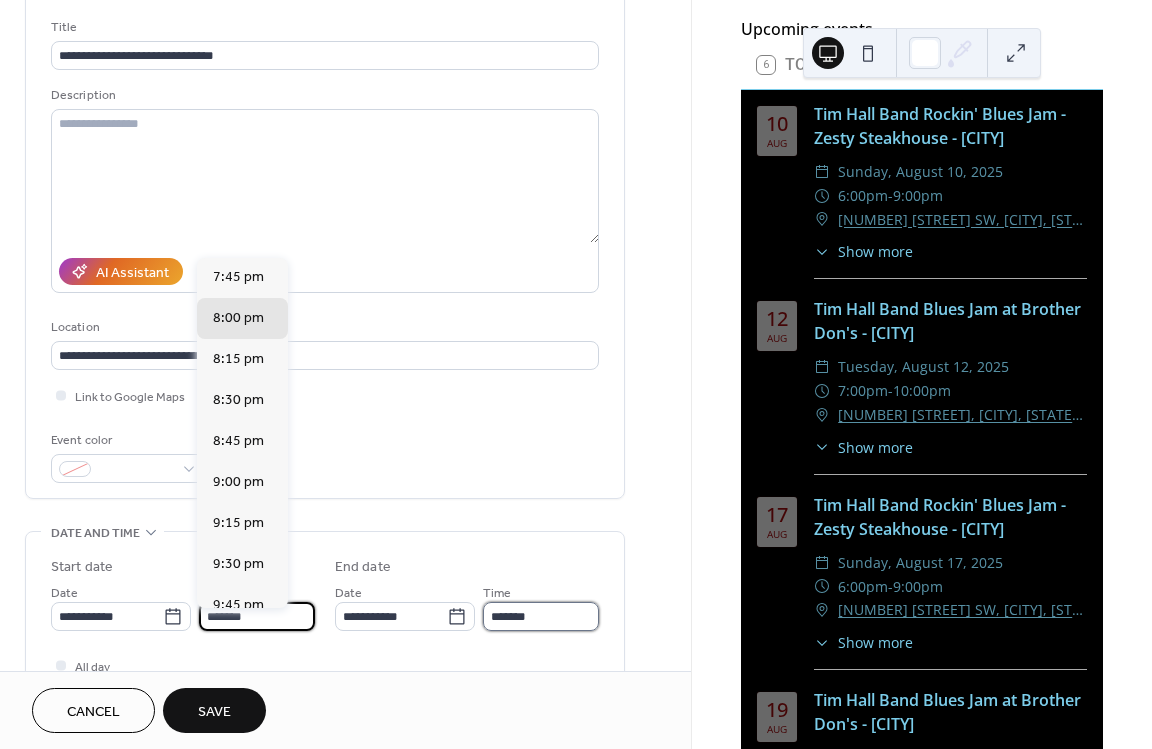click on "*******" at bounding box center (541, 616) 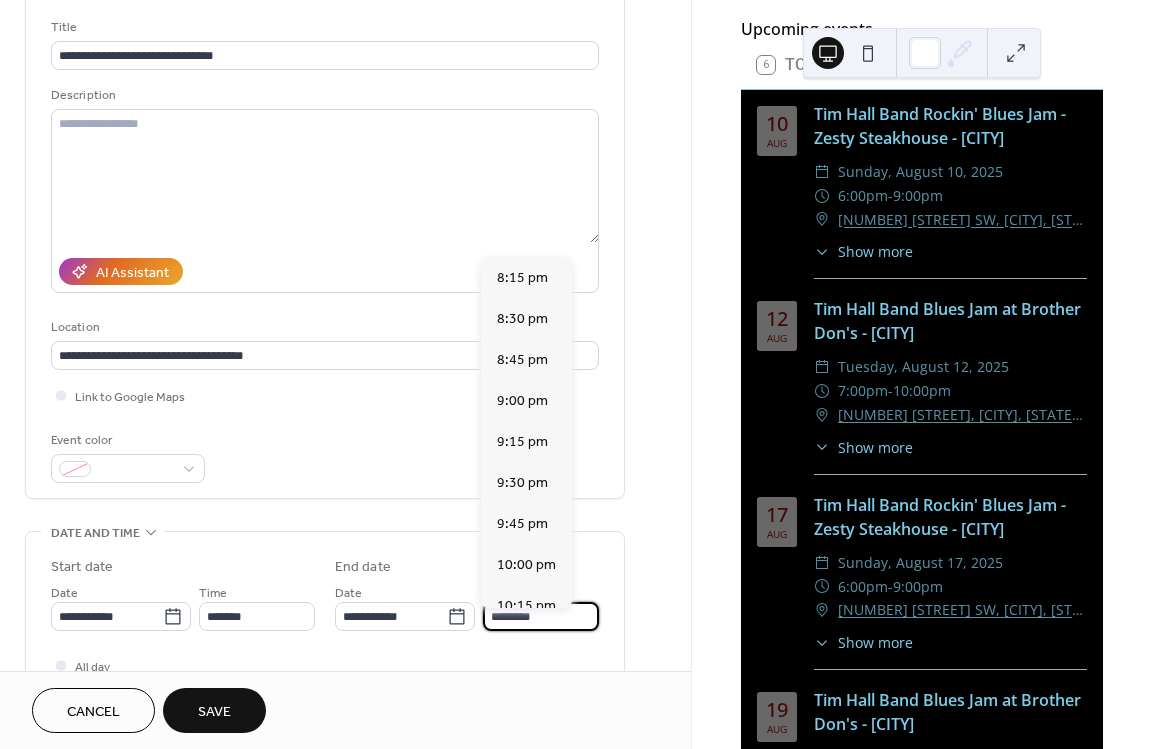 scroll, scrollTop: 275, scrollLeft: 0, axis: vertical 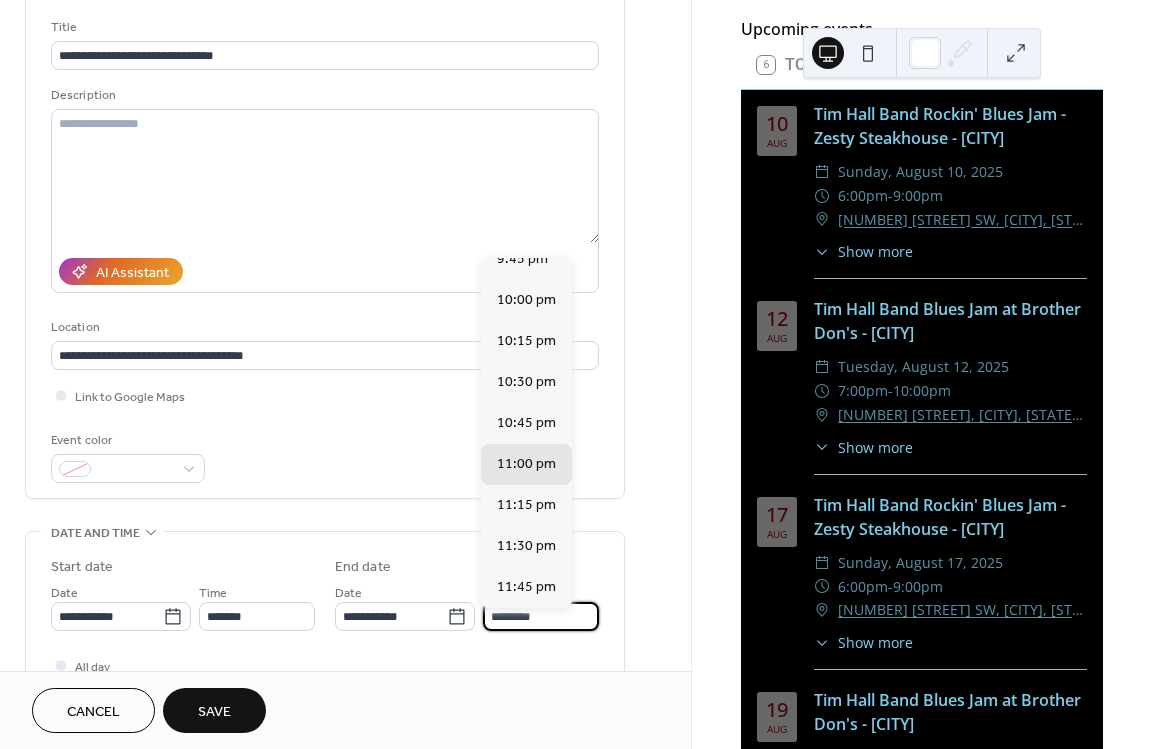 type on "********" 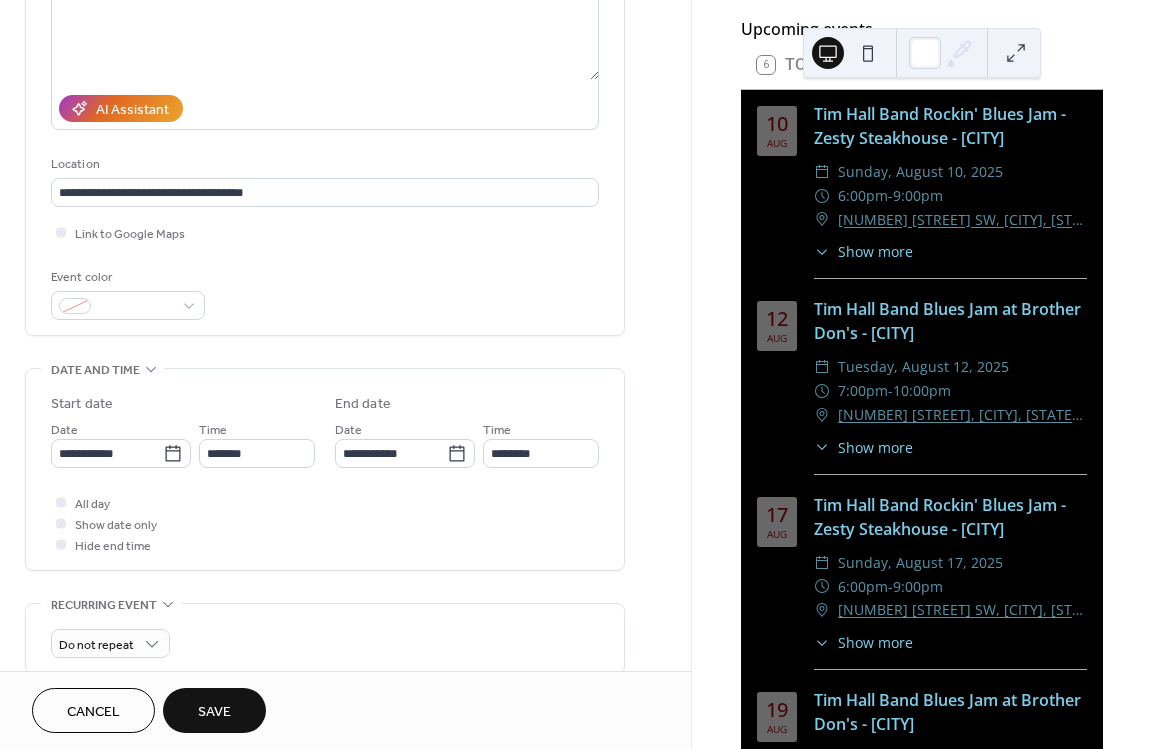 scroll, scrollTop: 300, scrollLeft: 0, axis: vertical 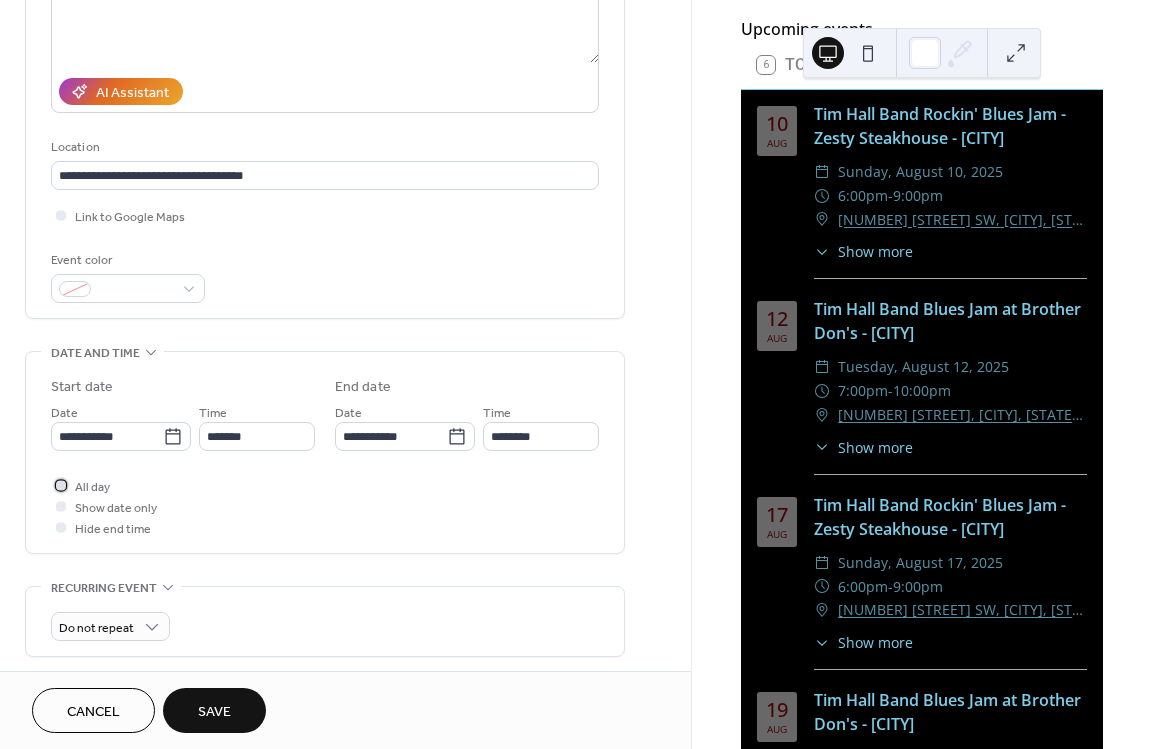 click at bounding box center [61, 485] 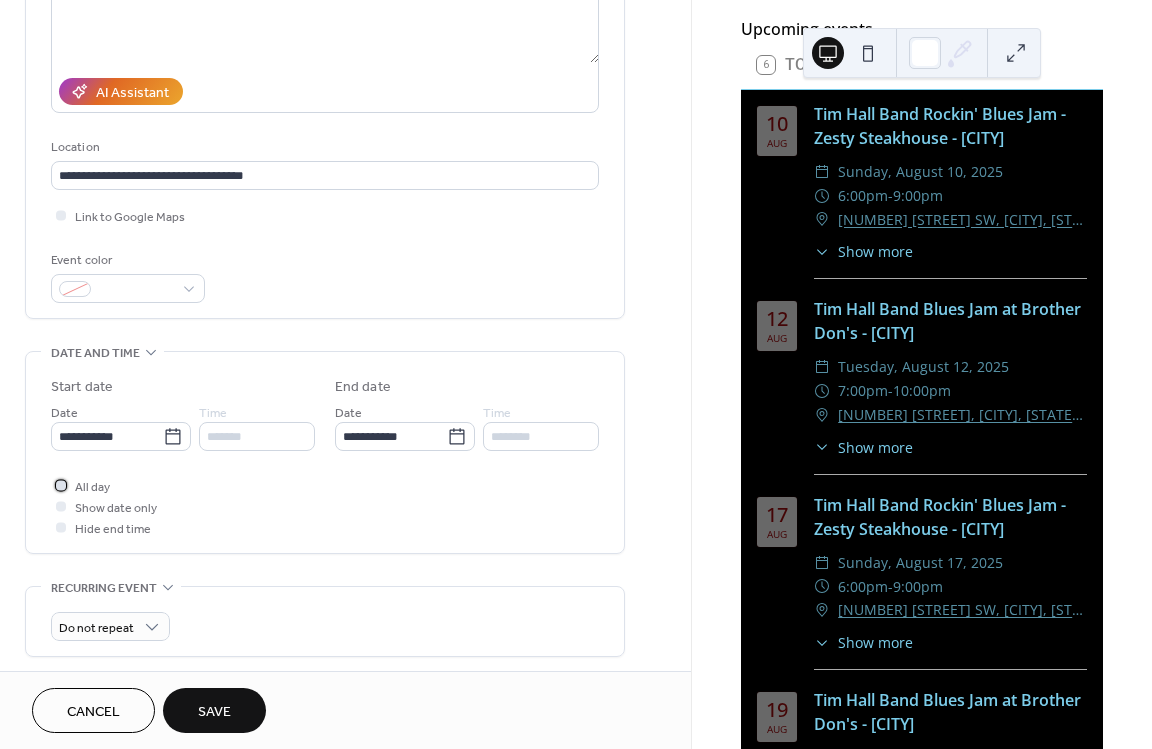 click at bounding box center [61, 485] 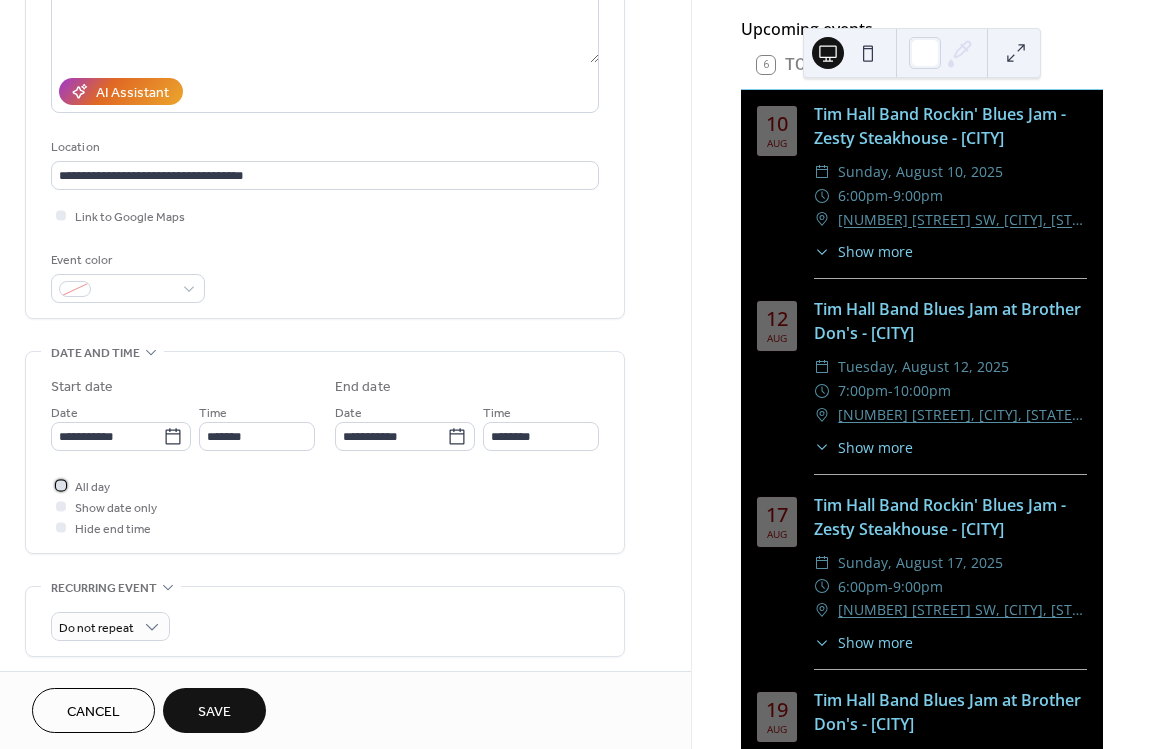 click at bounding box center (61, 485) 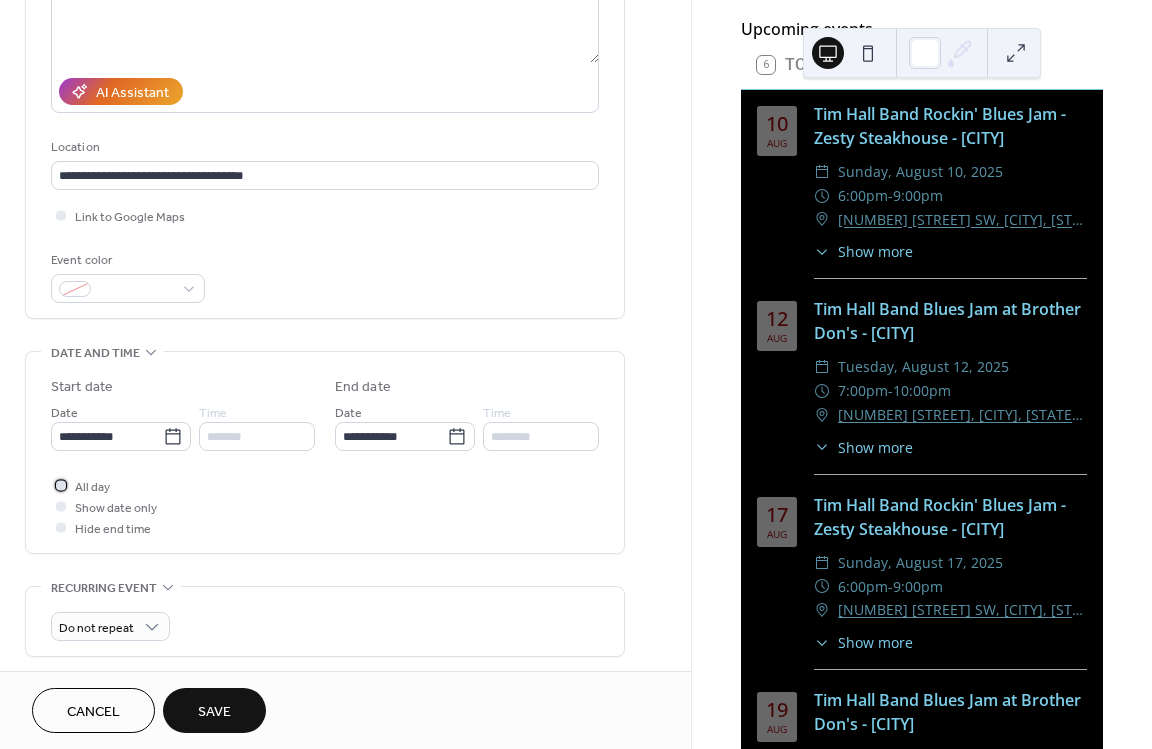 click at bounding box center (61, 485) 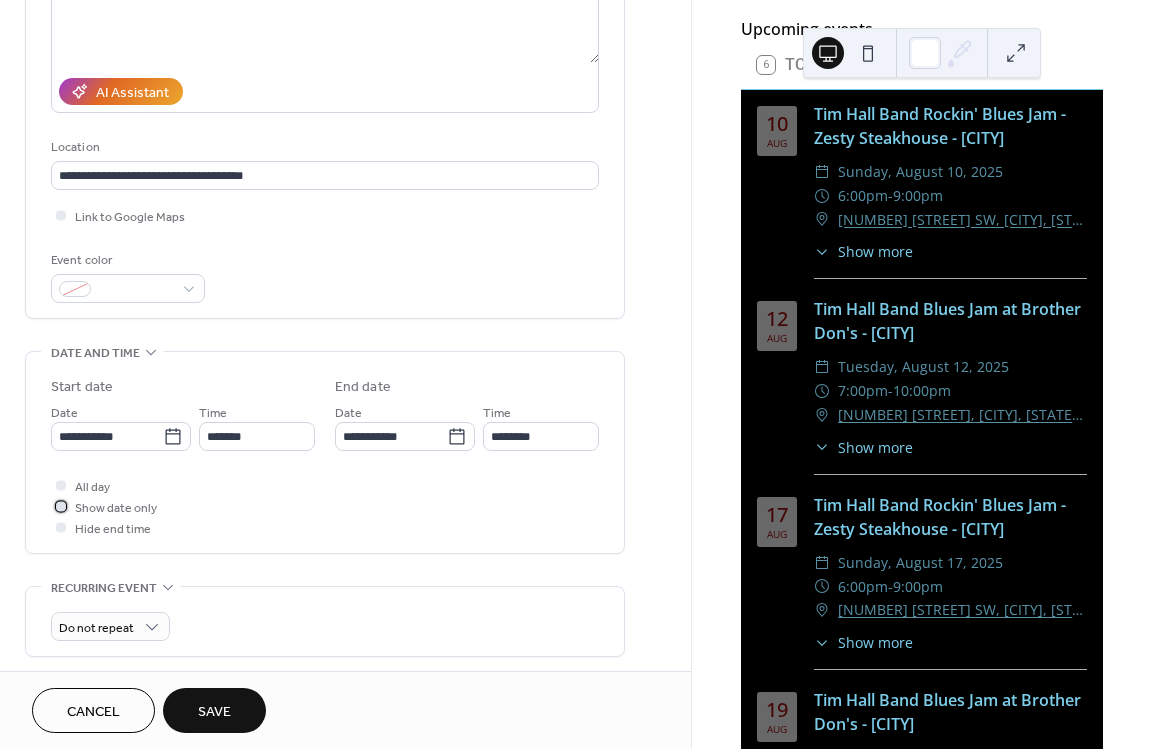 click at bounding box center [61, 506] 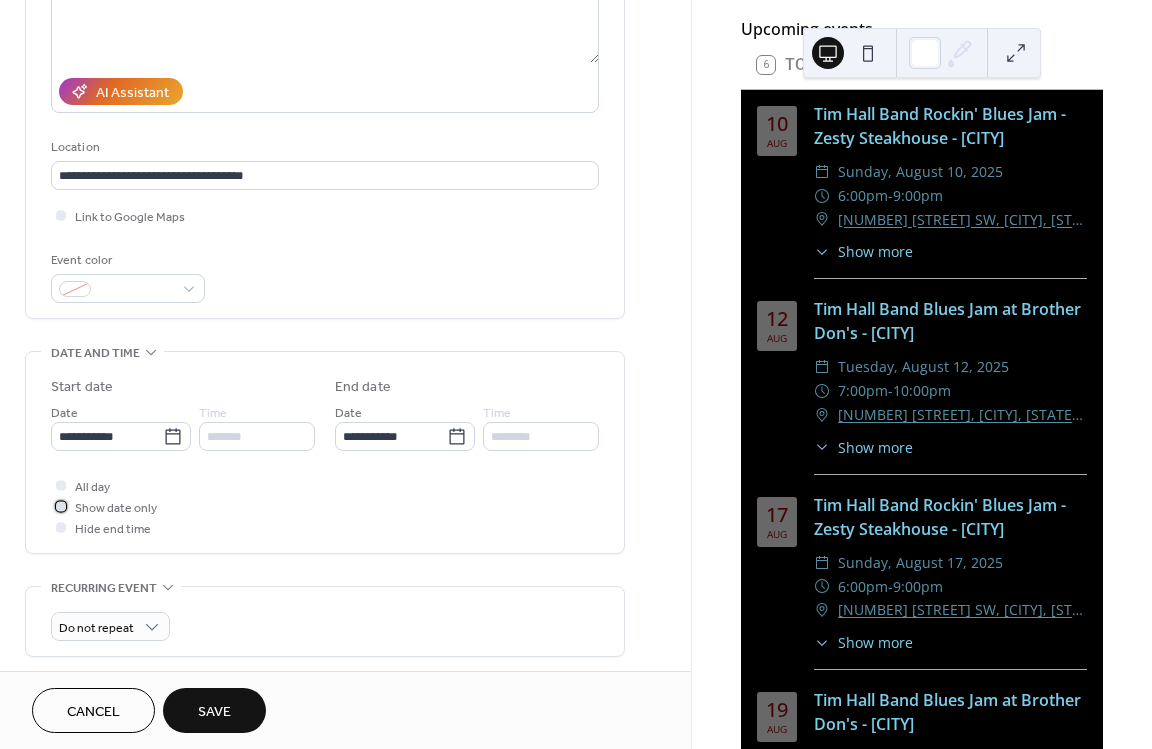 click at bounding box center (61, 506) 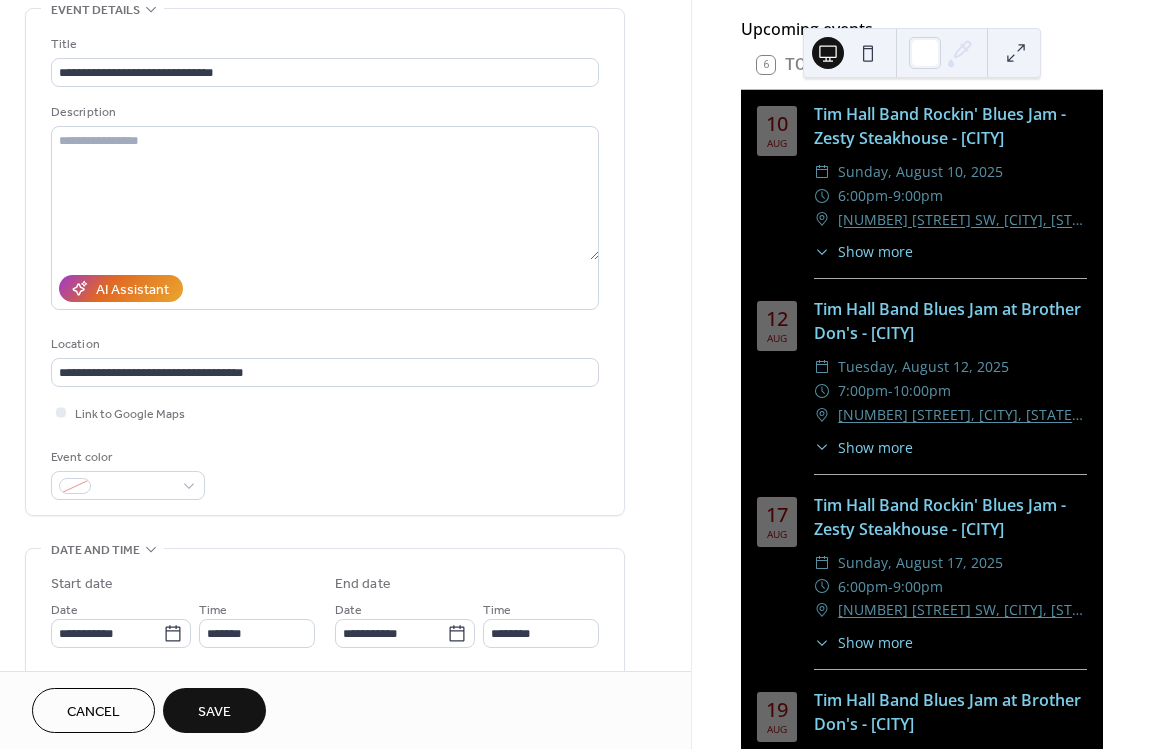 scroll, scrollTop: 66, scrollLeft: 0, axis: vertical 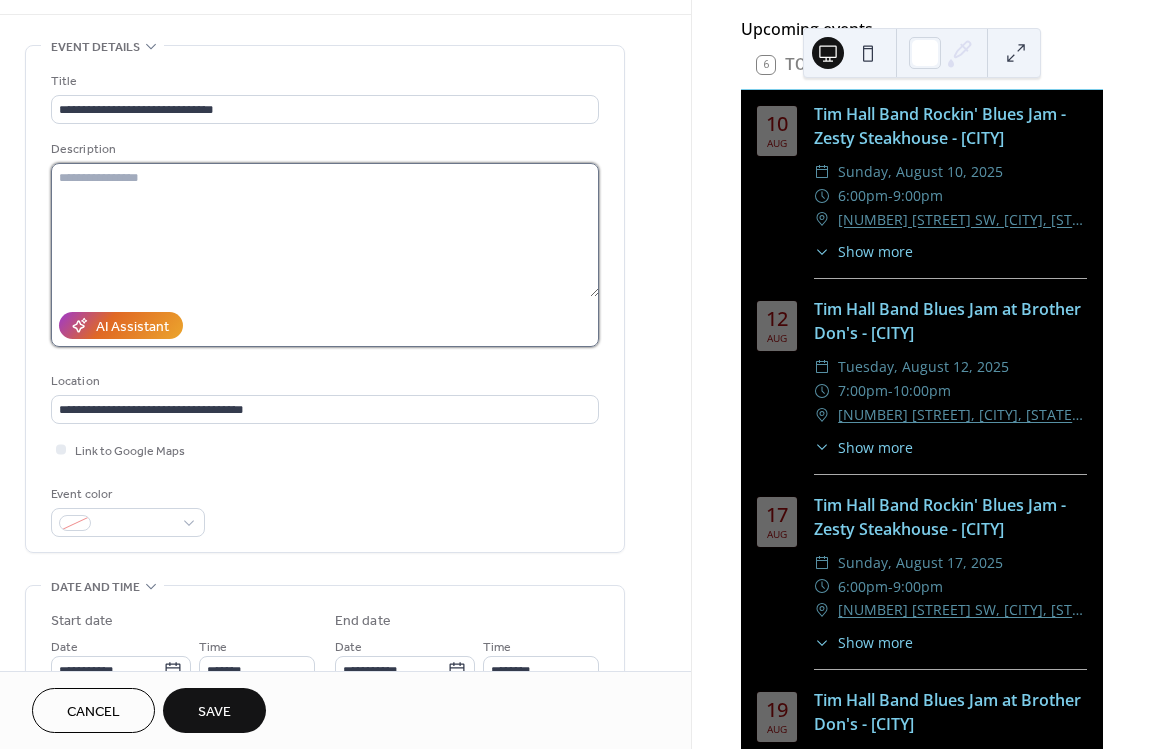 click at bounding box center [325, 230] 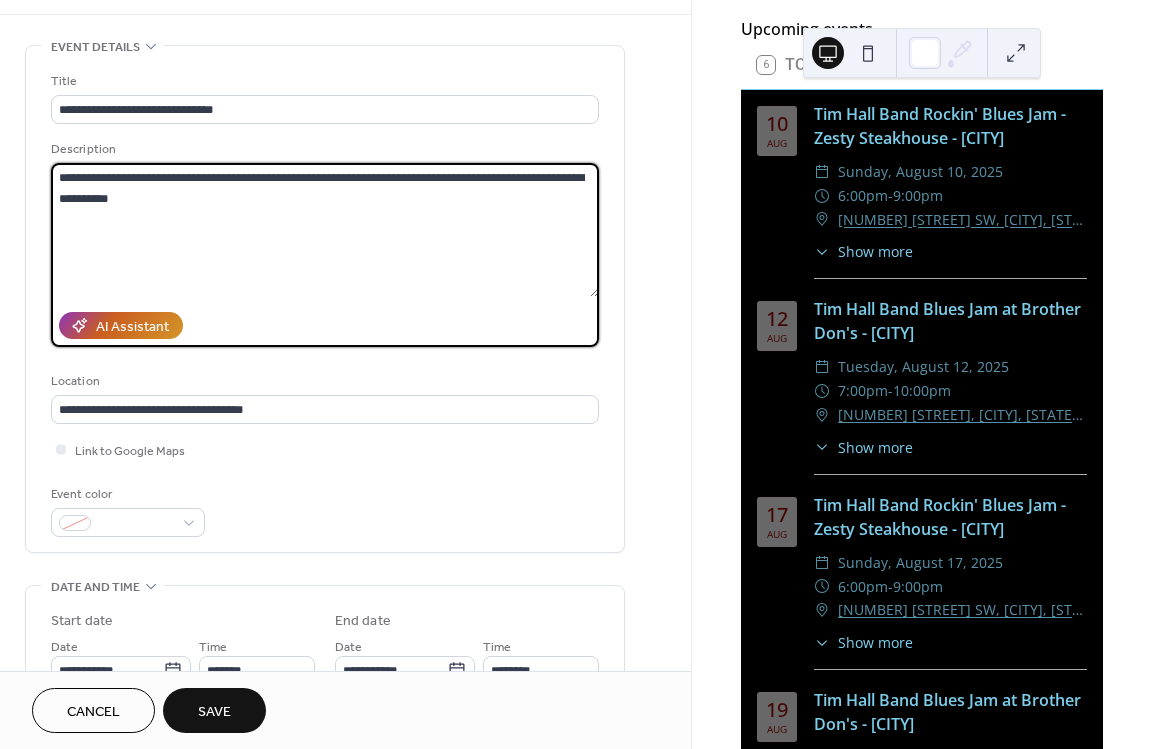 type on "**********" 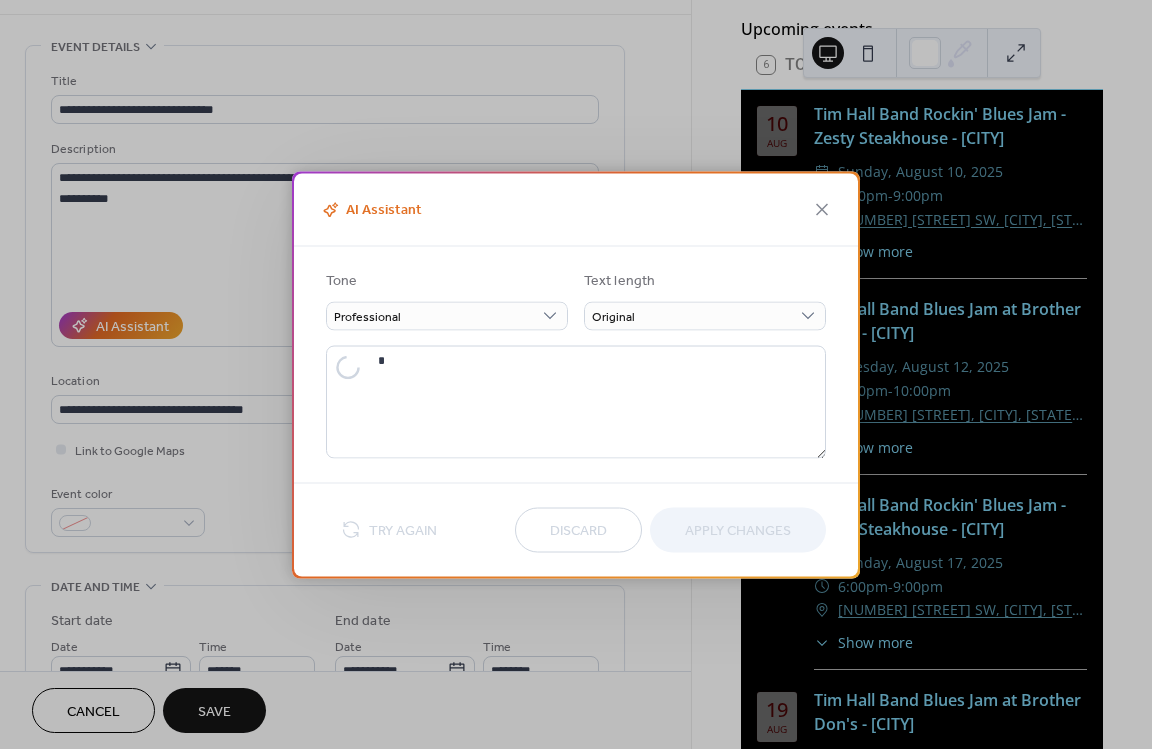 type on "**********" 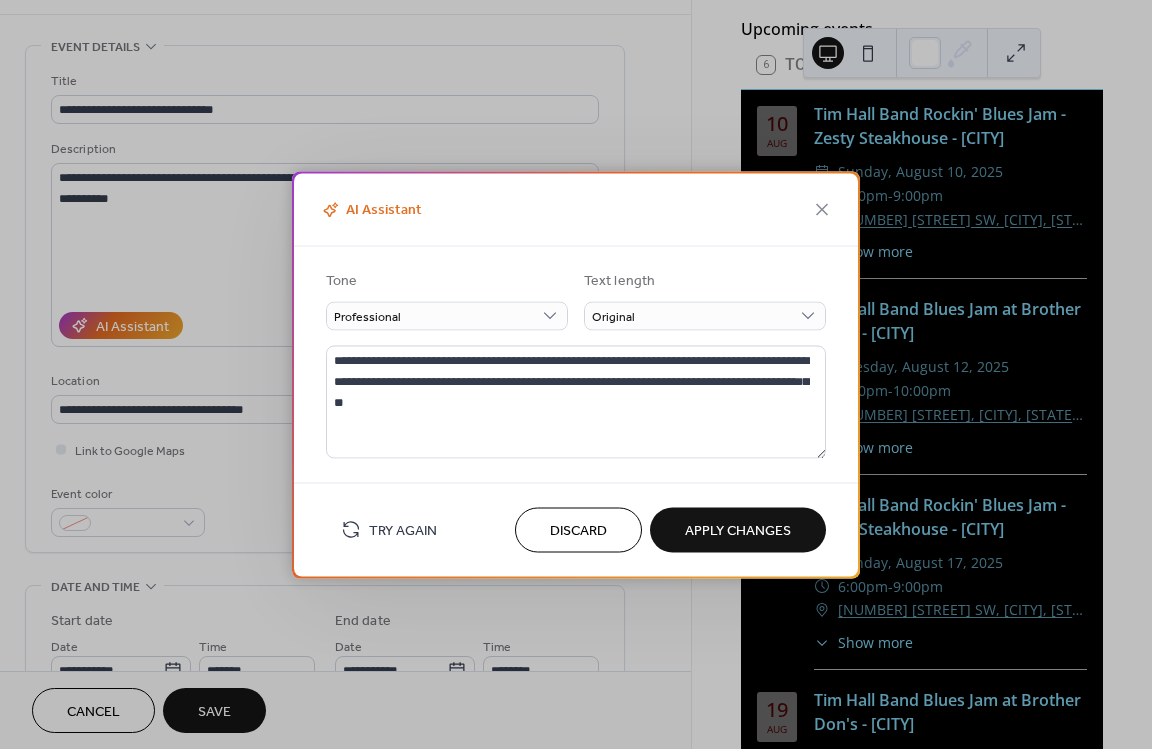 click on "Apply Changes" at bounding box center (738, 531) 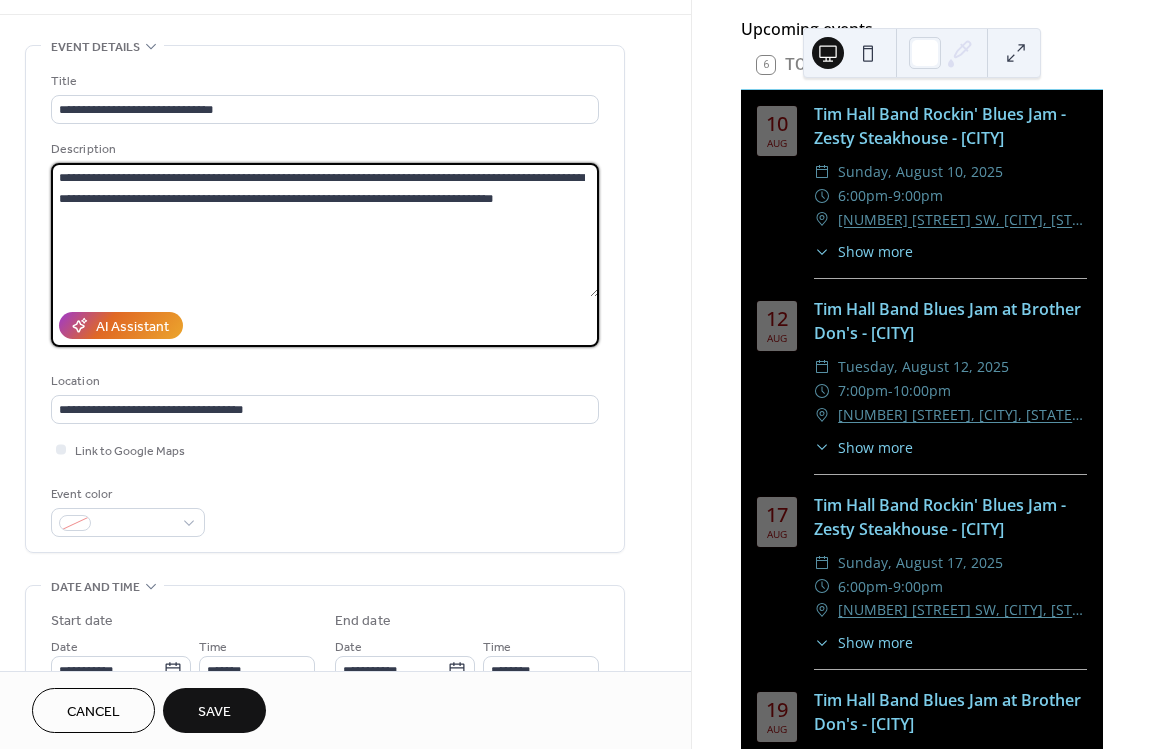 click on "**********" at bounding box center [325, 230] 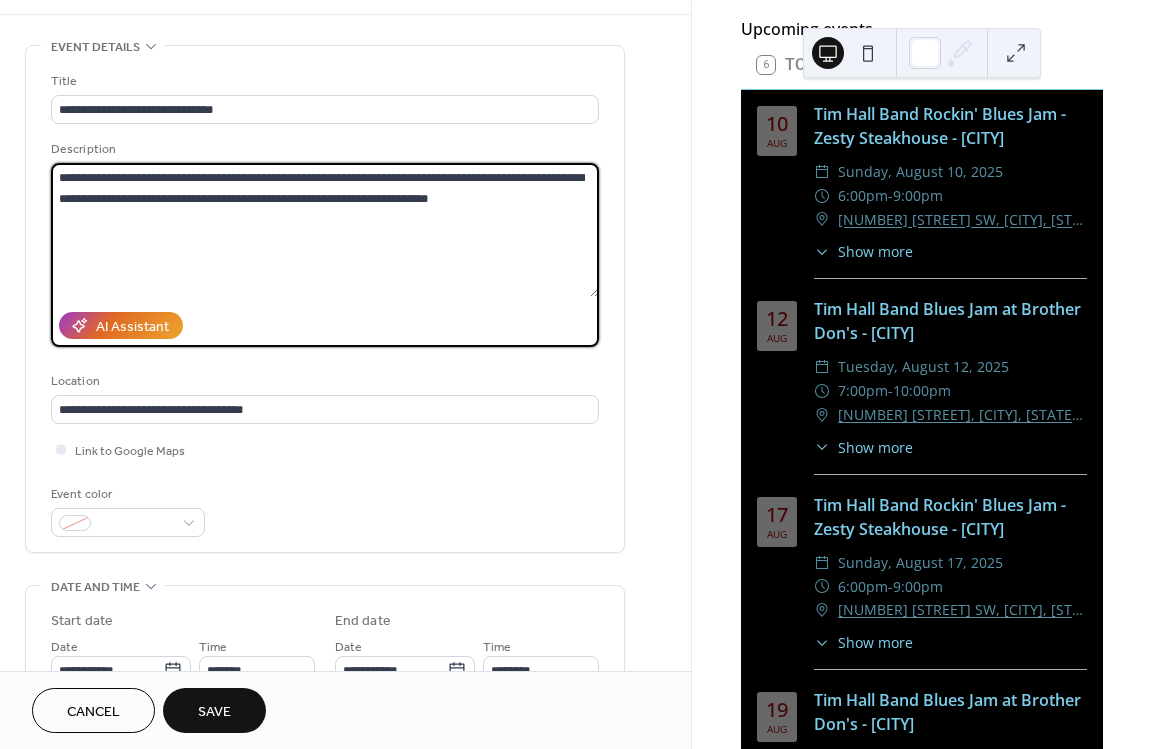 click on "**********" at bounding box center [325, 230] 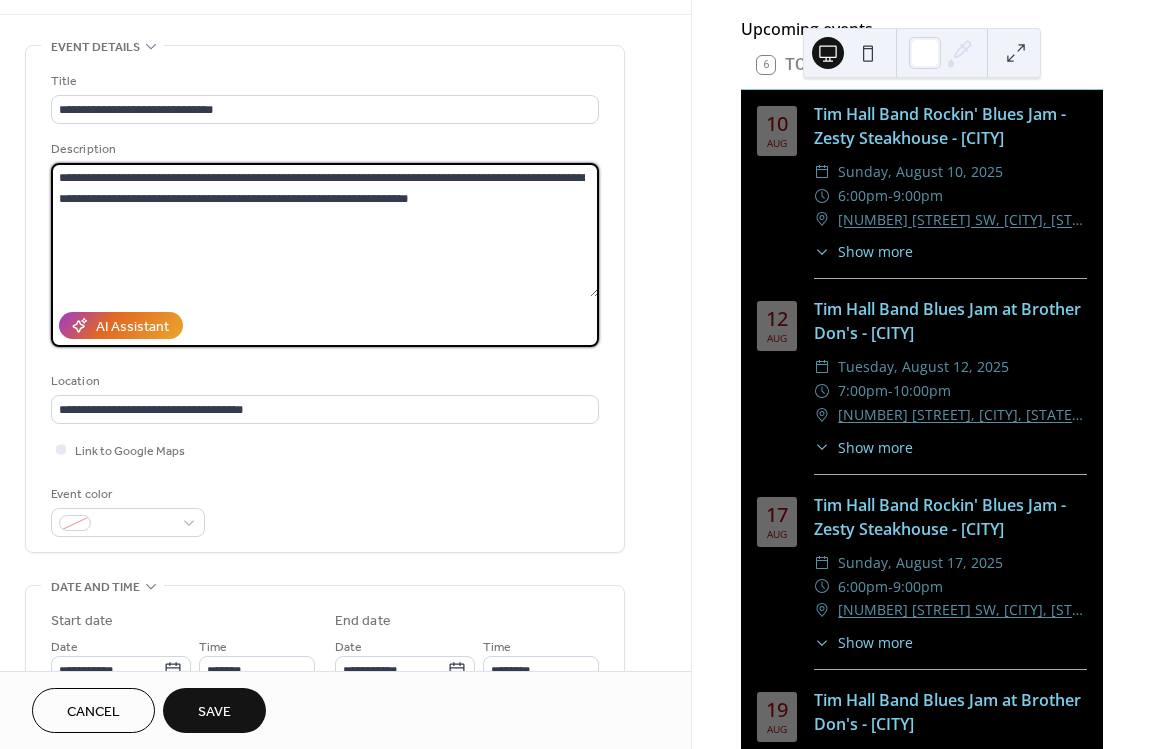 click on "**********" at bounding box center [325, 230] 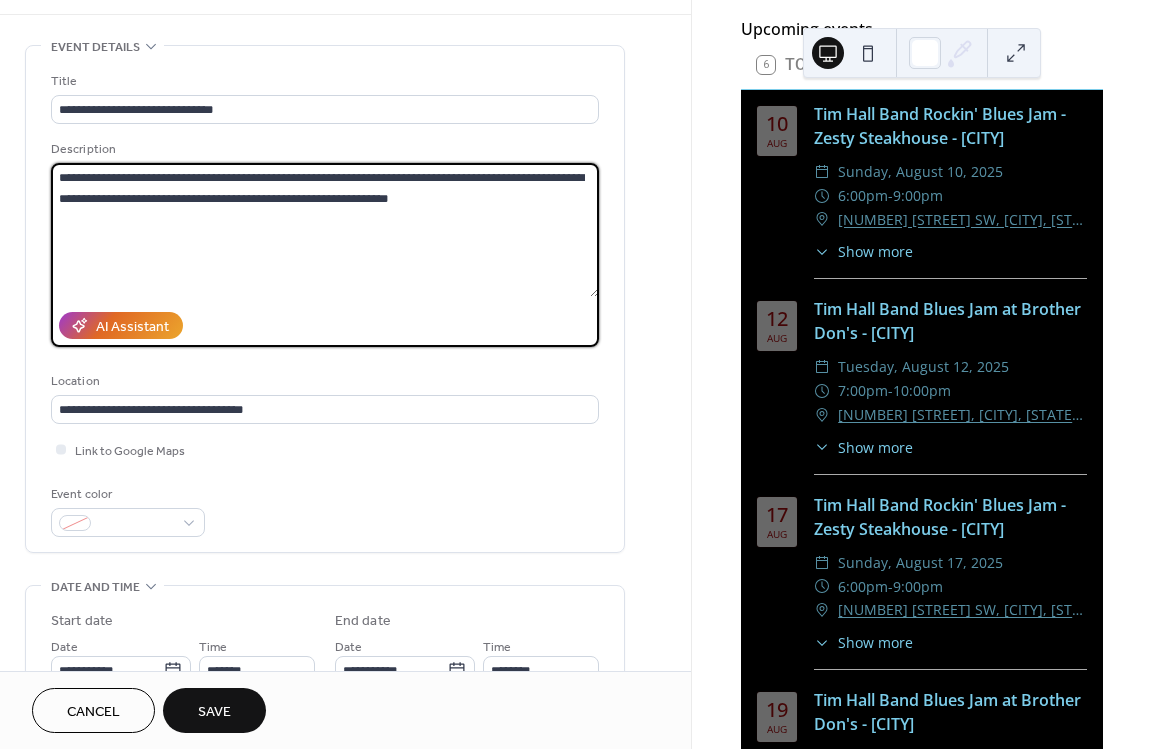 type on "**********" 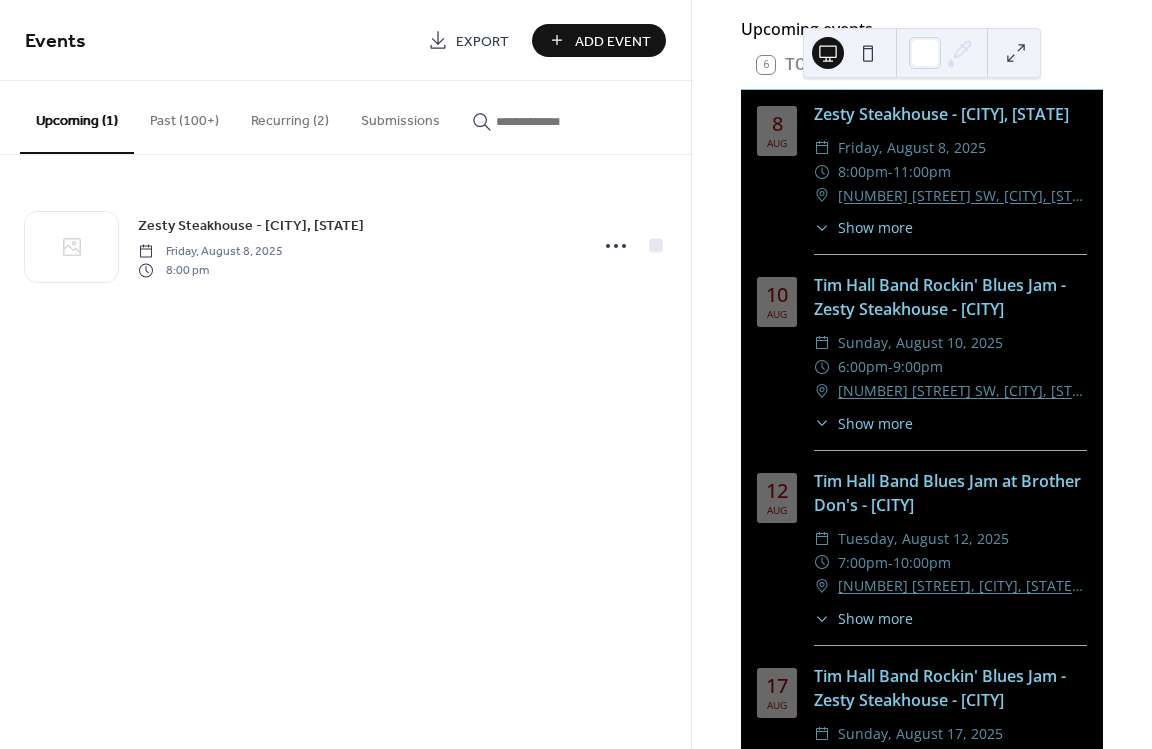 click on "Add Event" at bounding box center (613, 41) 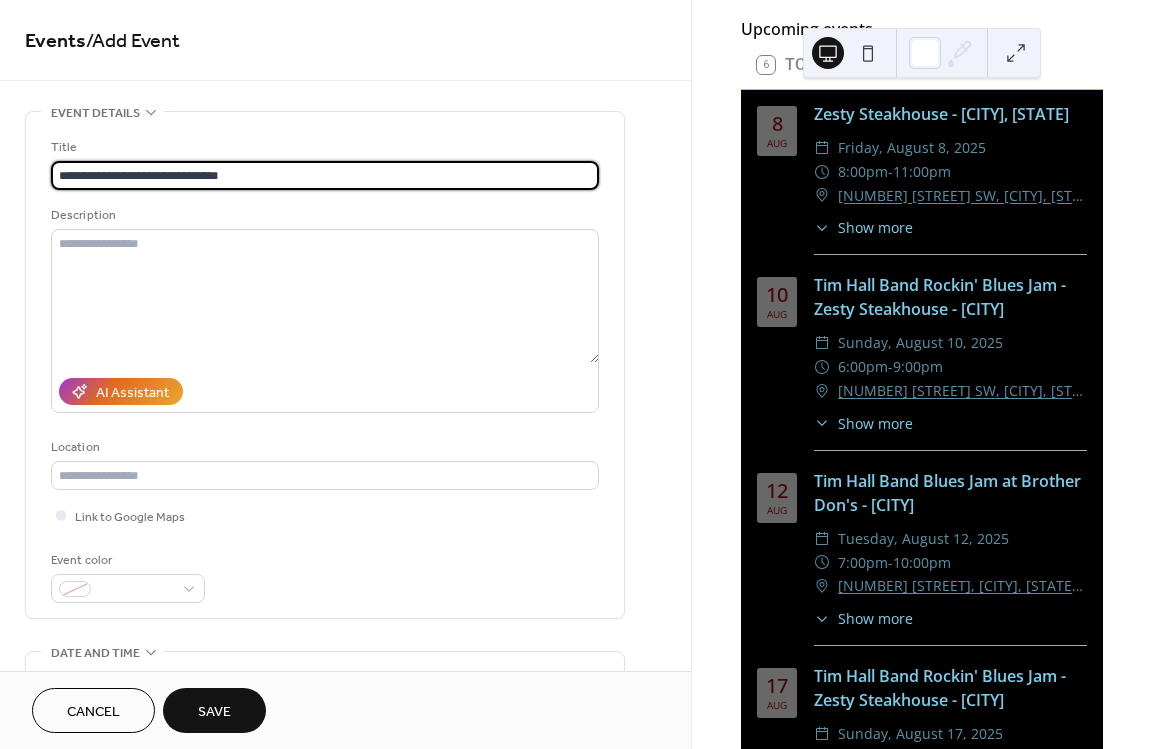 scroll, scrollTop: 180, scrollLeft: 0, axis: vertical 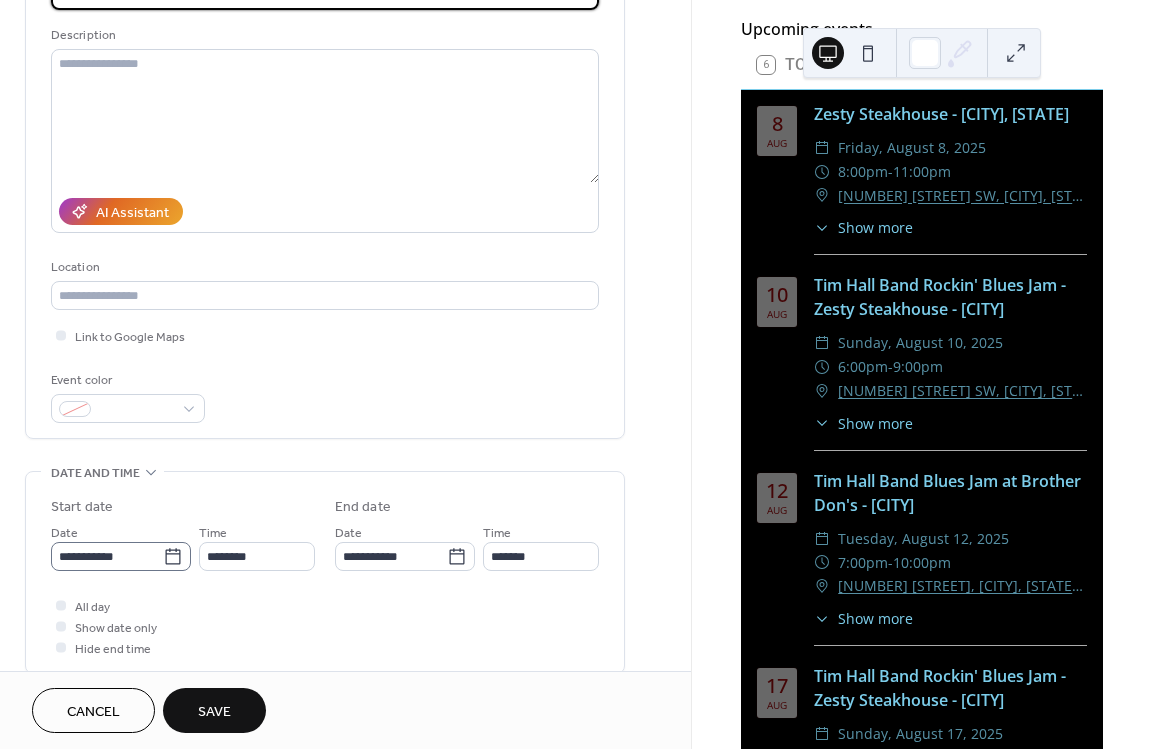 type on "**********" 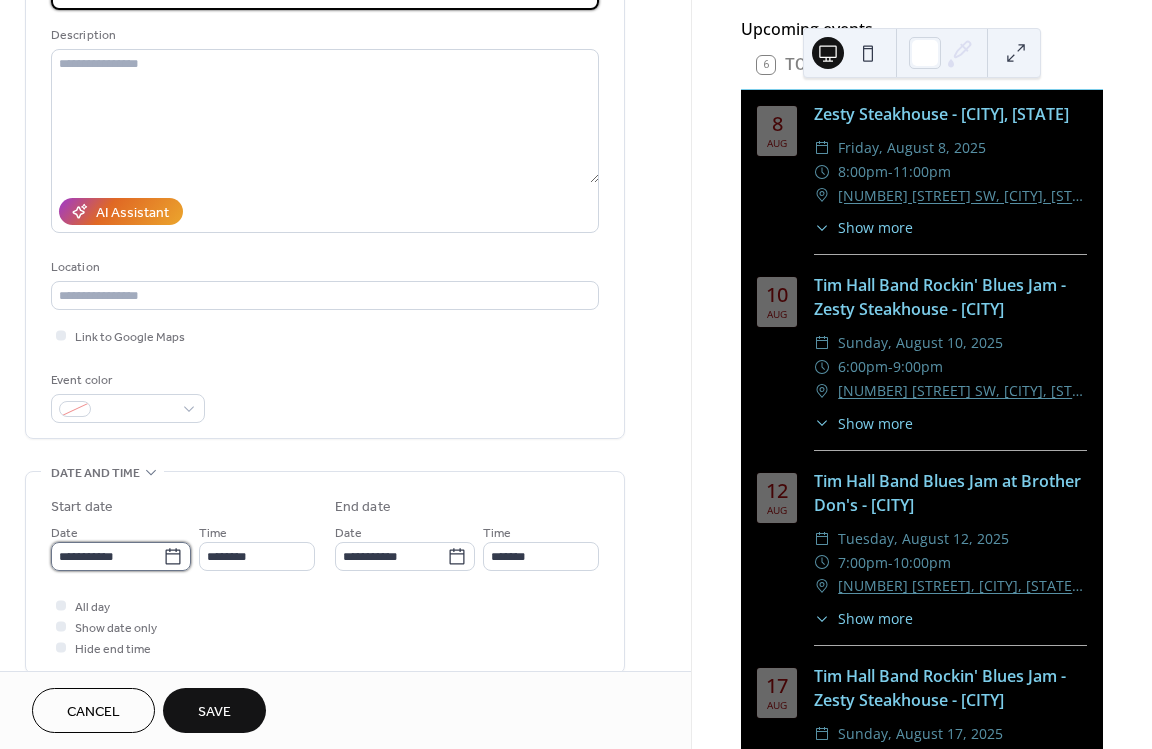 click on "**********" at bounding box center [107, 556] 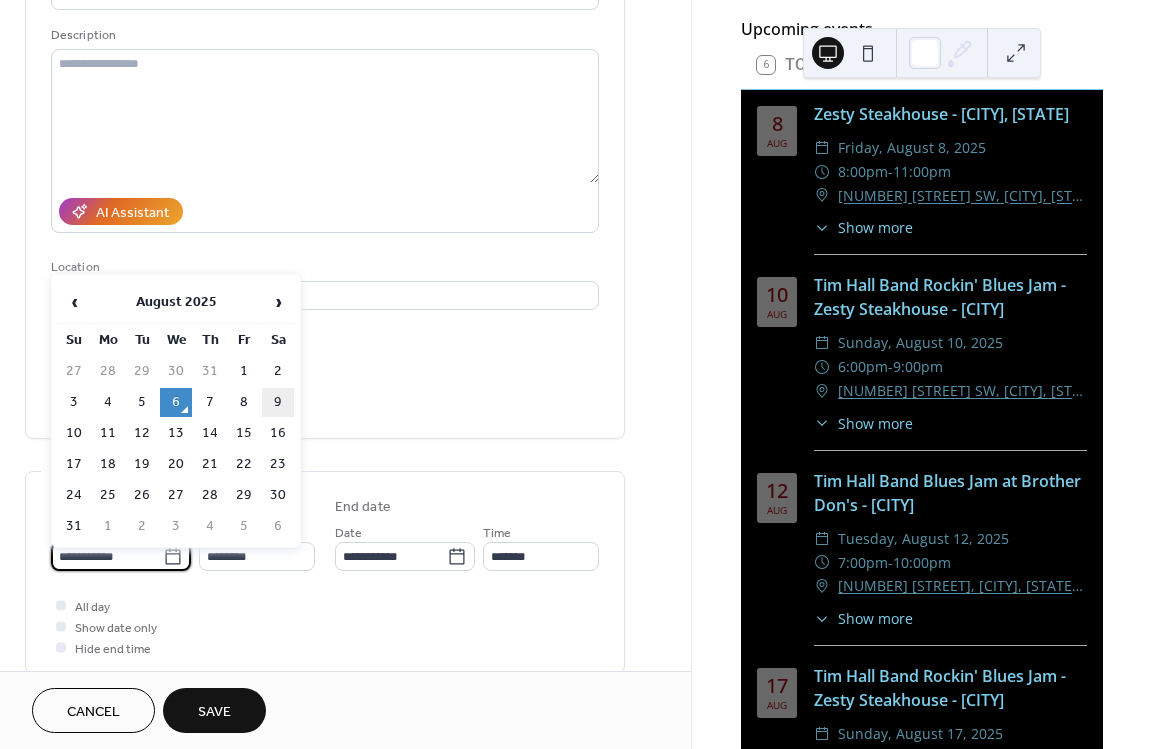 click on "9" at bounding box center (278, 402) 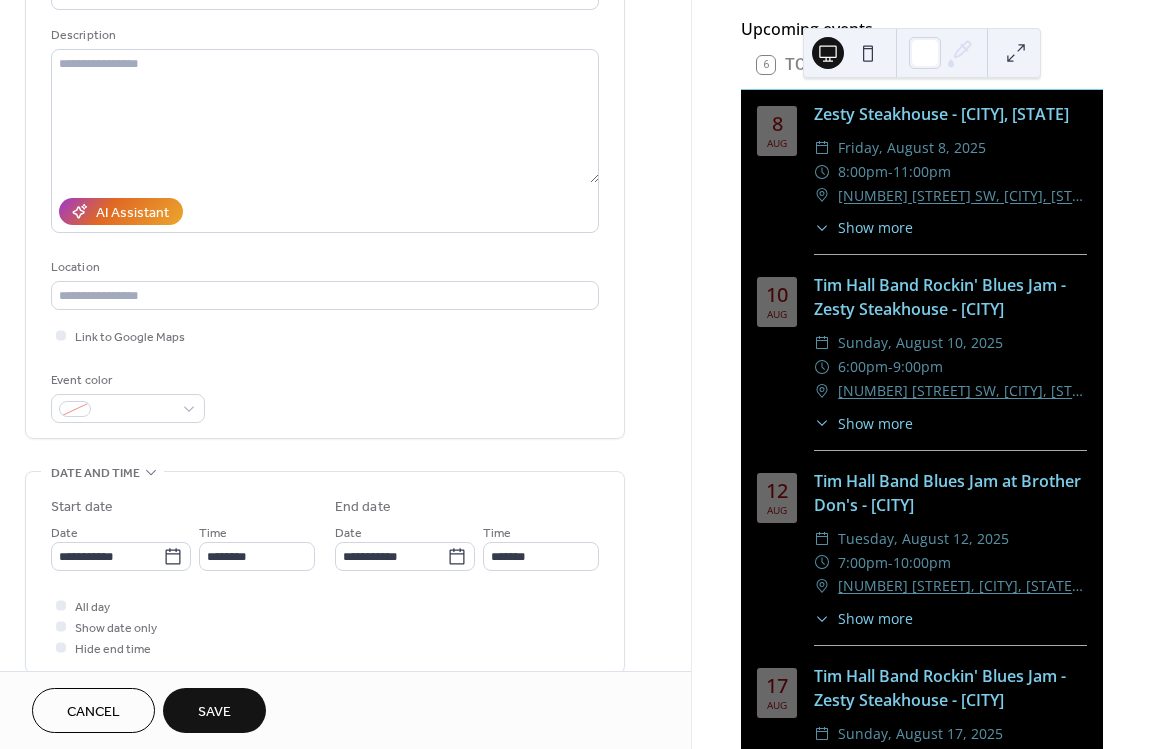 type on "**********" 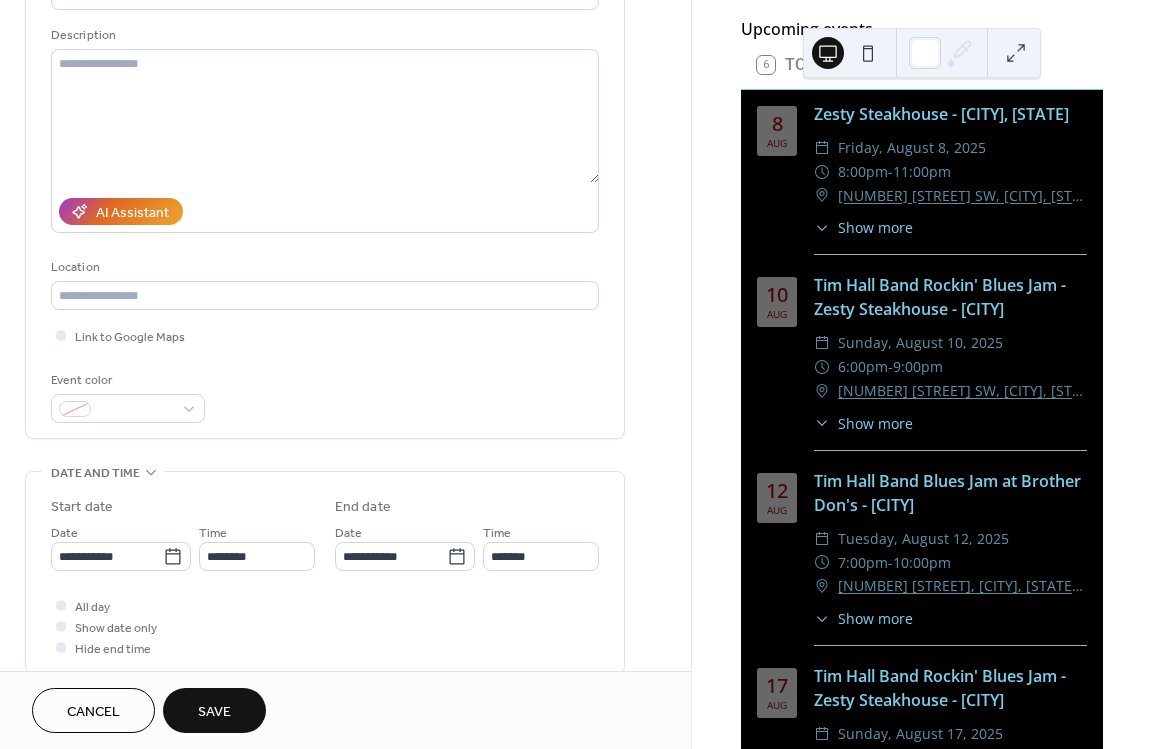 type on "**********" 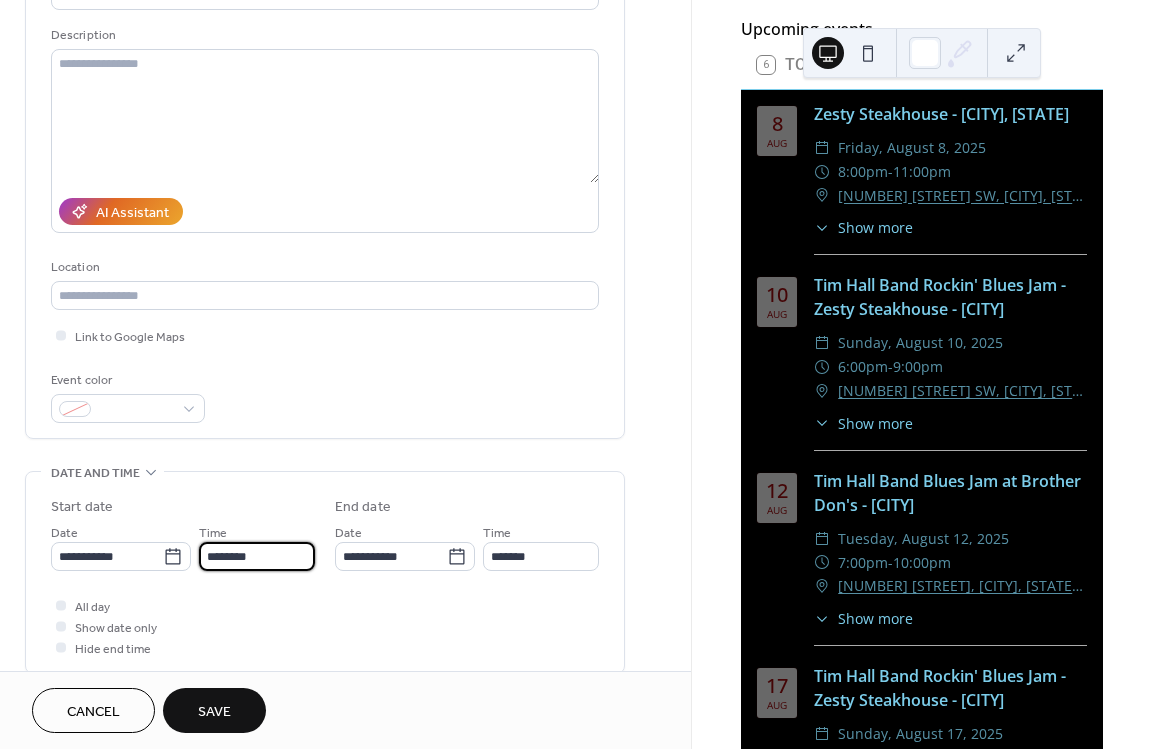 drag, startPoint x: 208, startPoint y: 565, endPoint x: 247, endPoint y: 579, distance: 41.4367 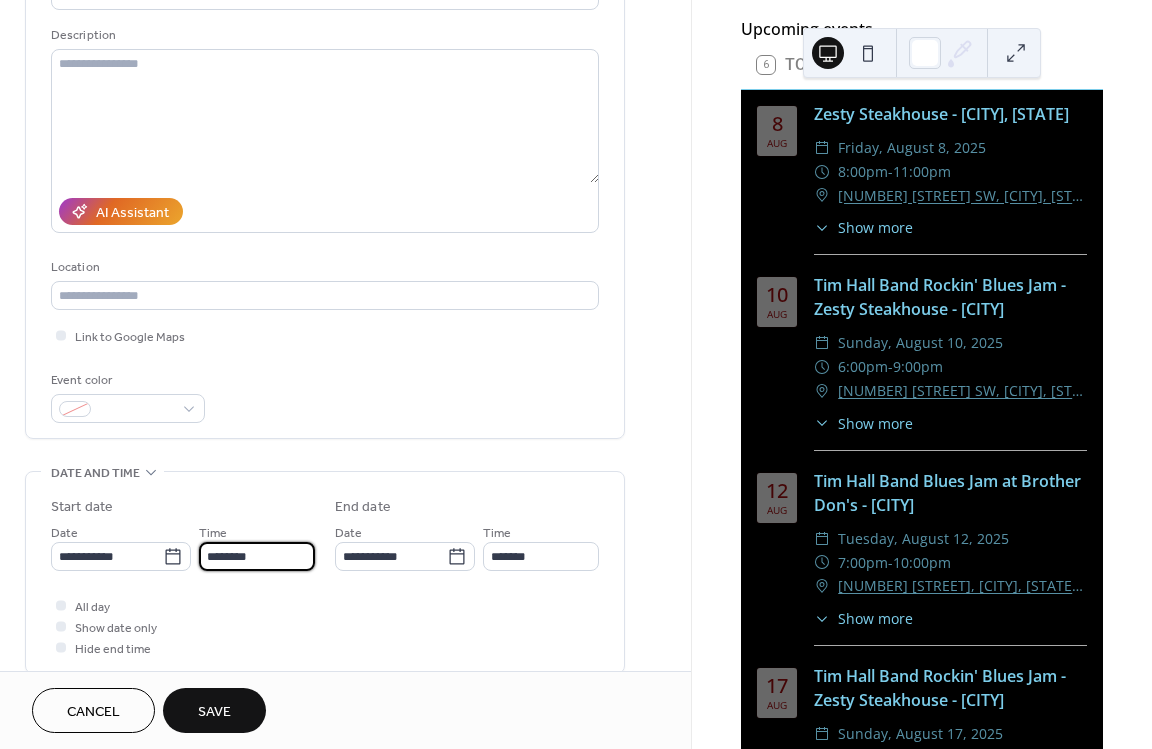 click on "********" at bounding box center [257, 556] 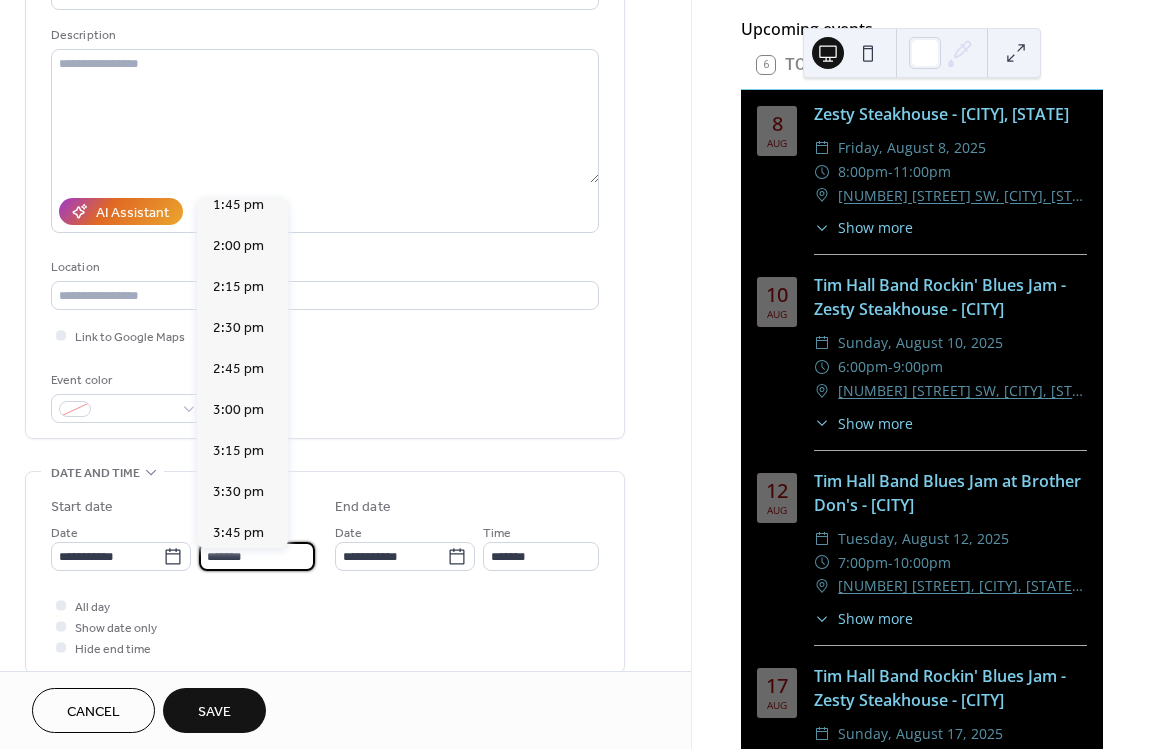 scroll, scrollTop: 3240, scrollLeft: 0, axis: vertical 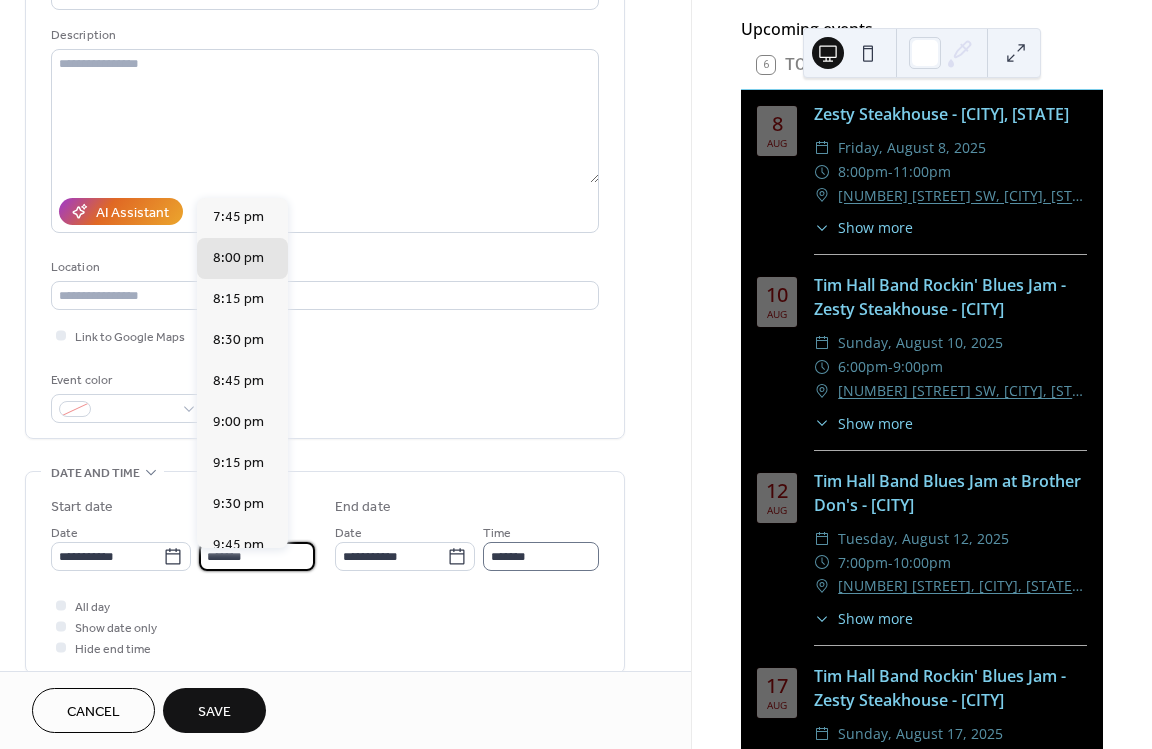 type on "*******" 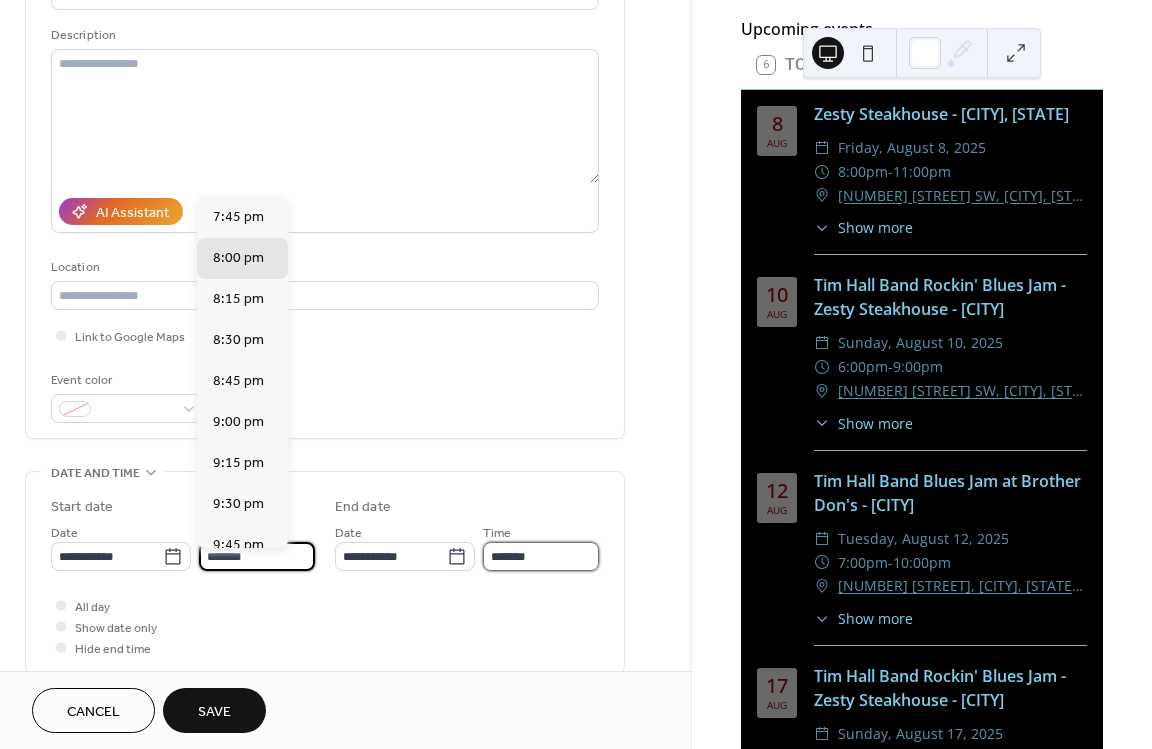 click on "*******" at bounding box center [541, 556] 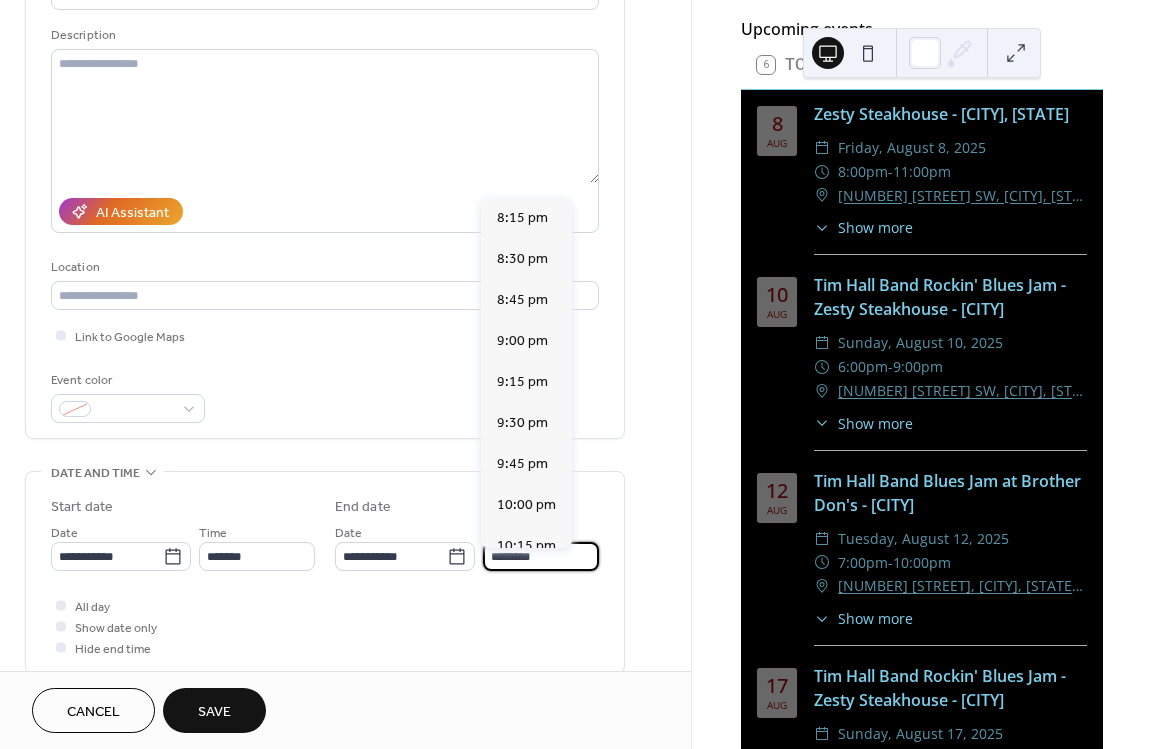 drag, startPoint x: 538, startPoint y: 558, endPoint x: 425, endPoint y: 562, distance: 113.07078 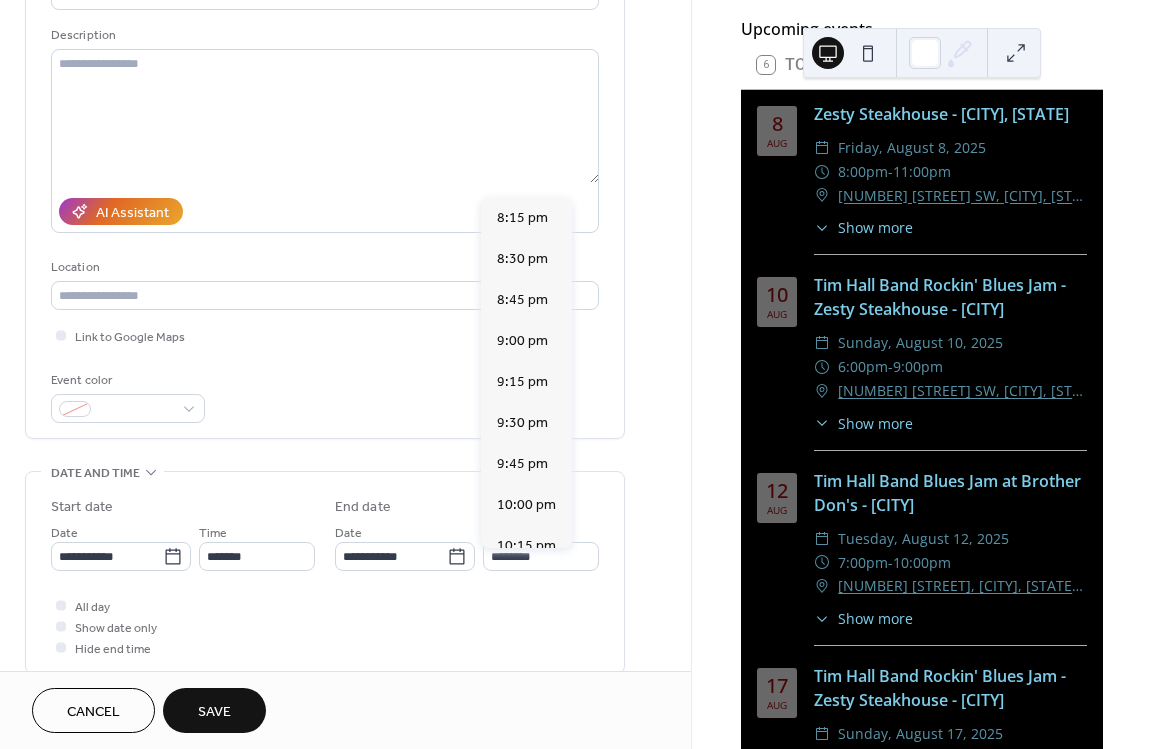 scroll, scrollTop: 275, scrollLeft: 0, axis: vertical 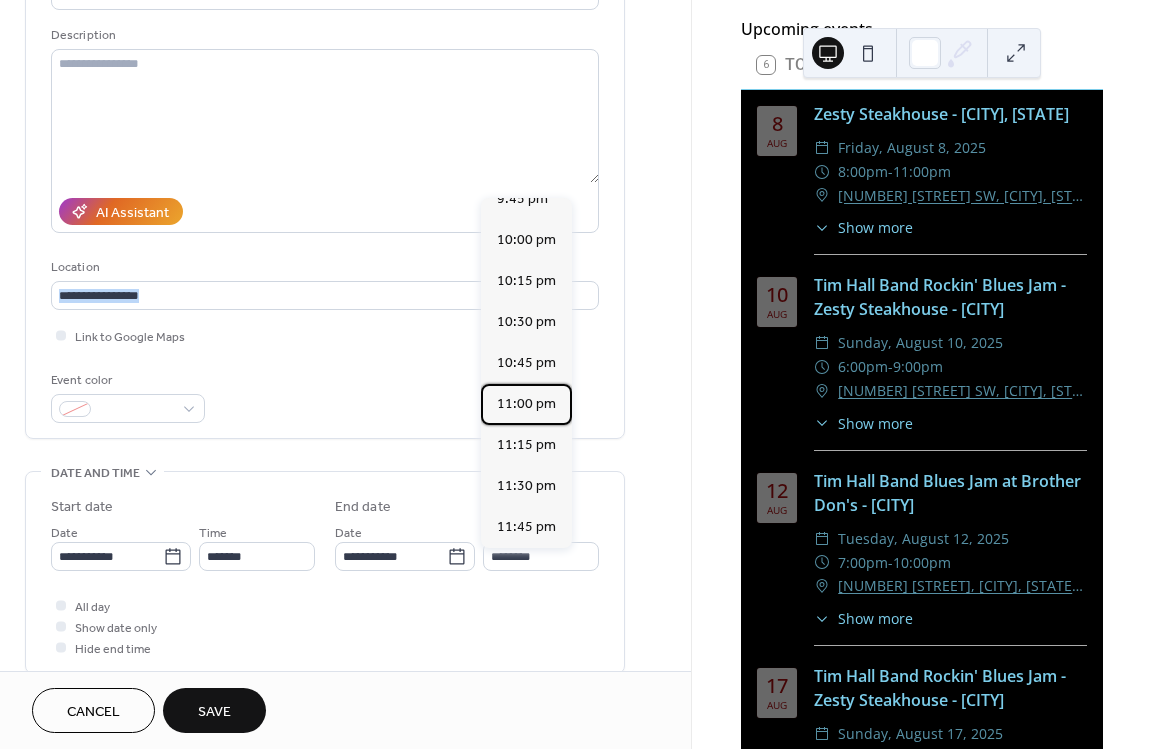 drag, startPoint x: 551, startPoint y: 403, endPoint x: 568, endPoint y: 281, distance: 123.178734 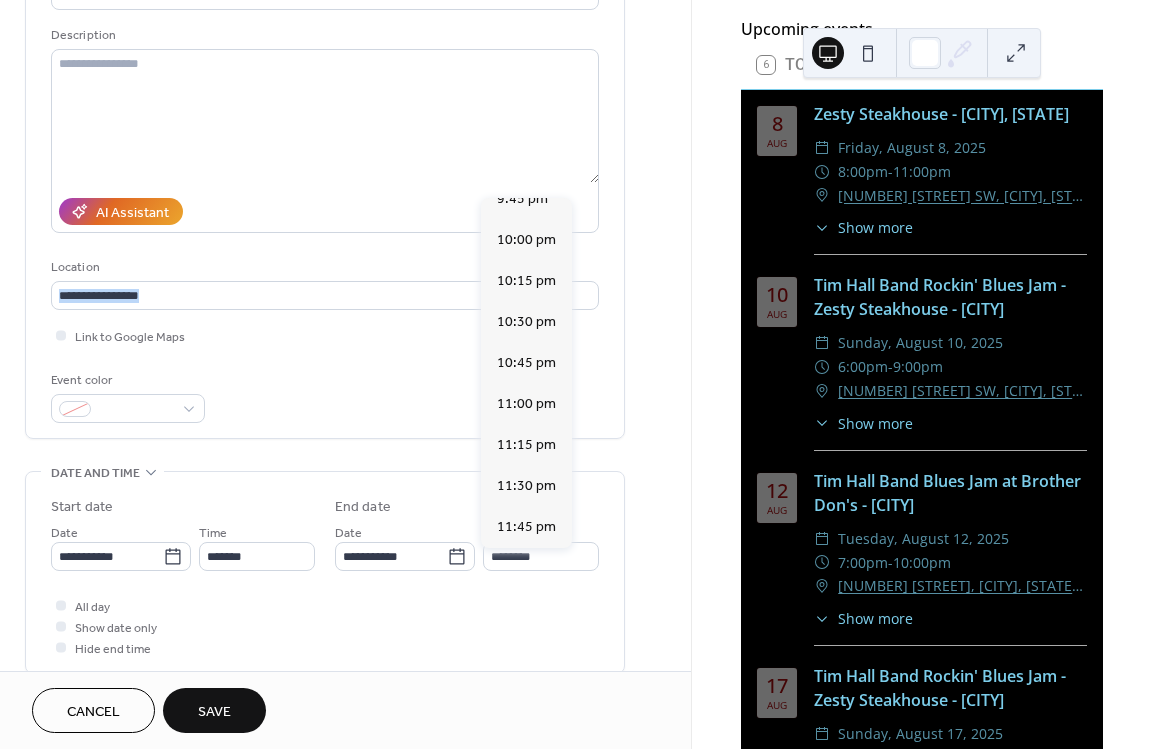 click on "**********" at bounding box center [325, 190] 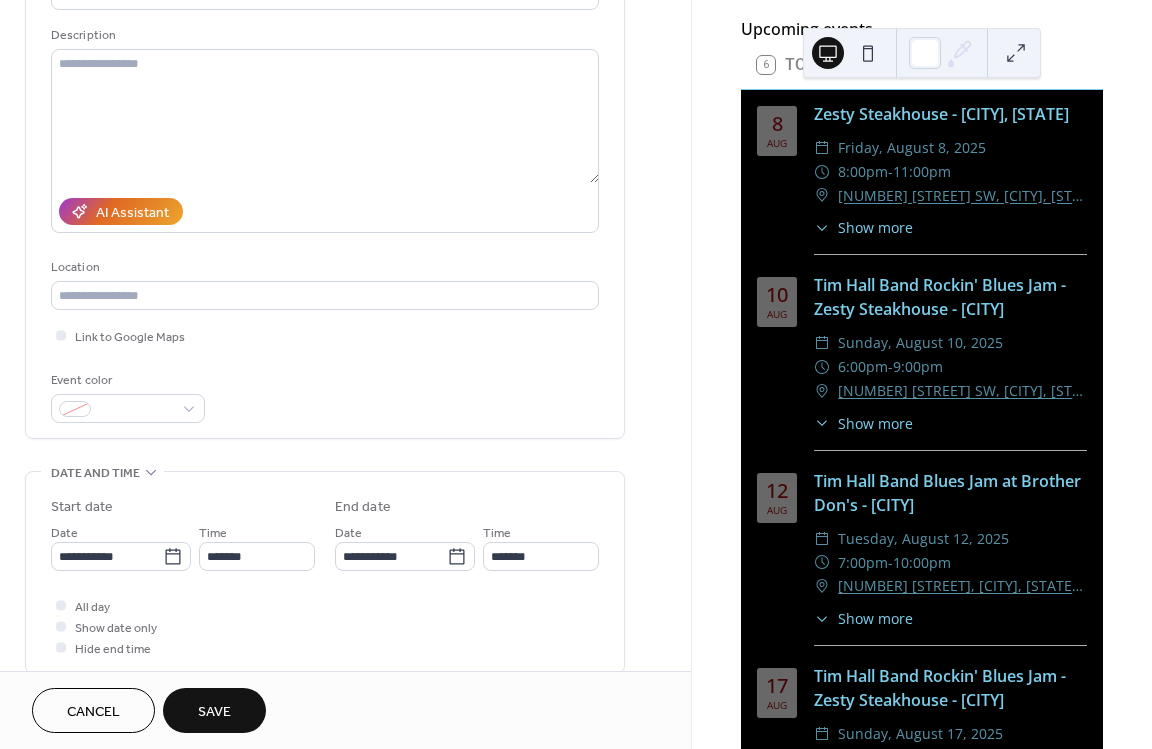 click on "**********" at bounding box center (325, 185) 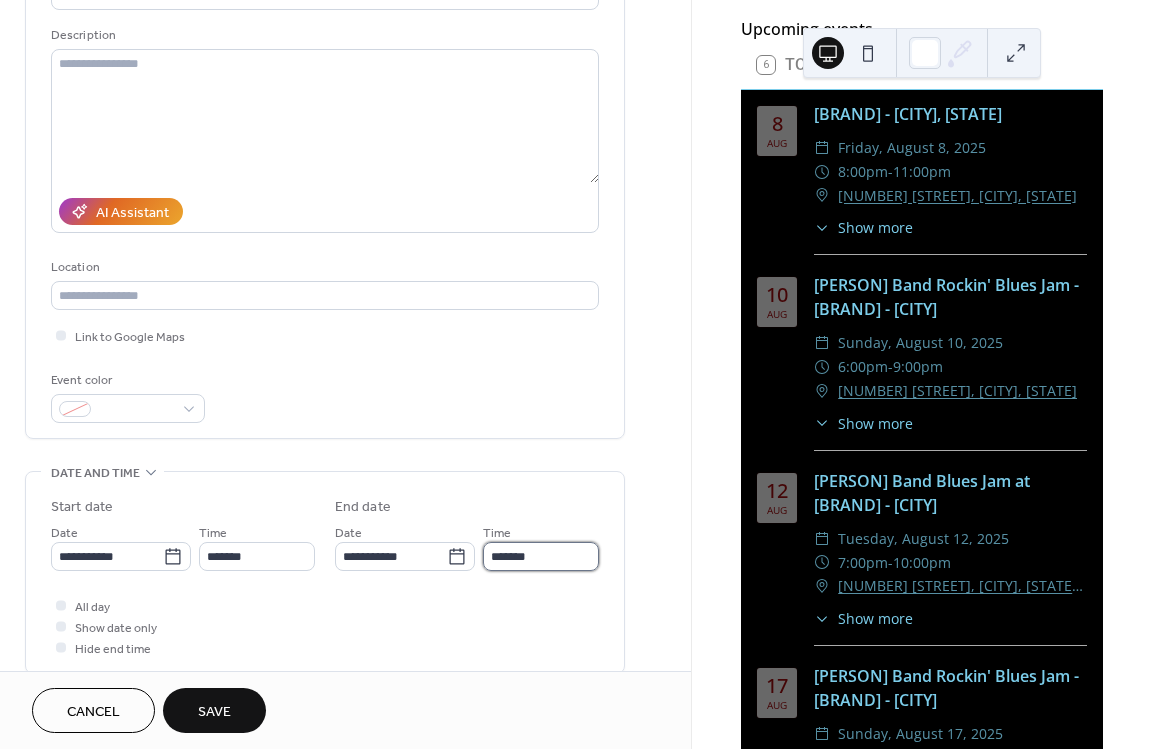 click on "*******" at bounding box center (541, 556) 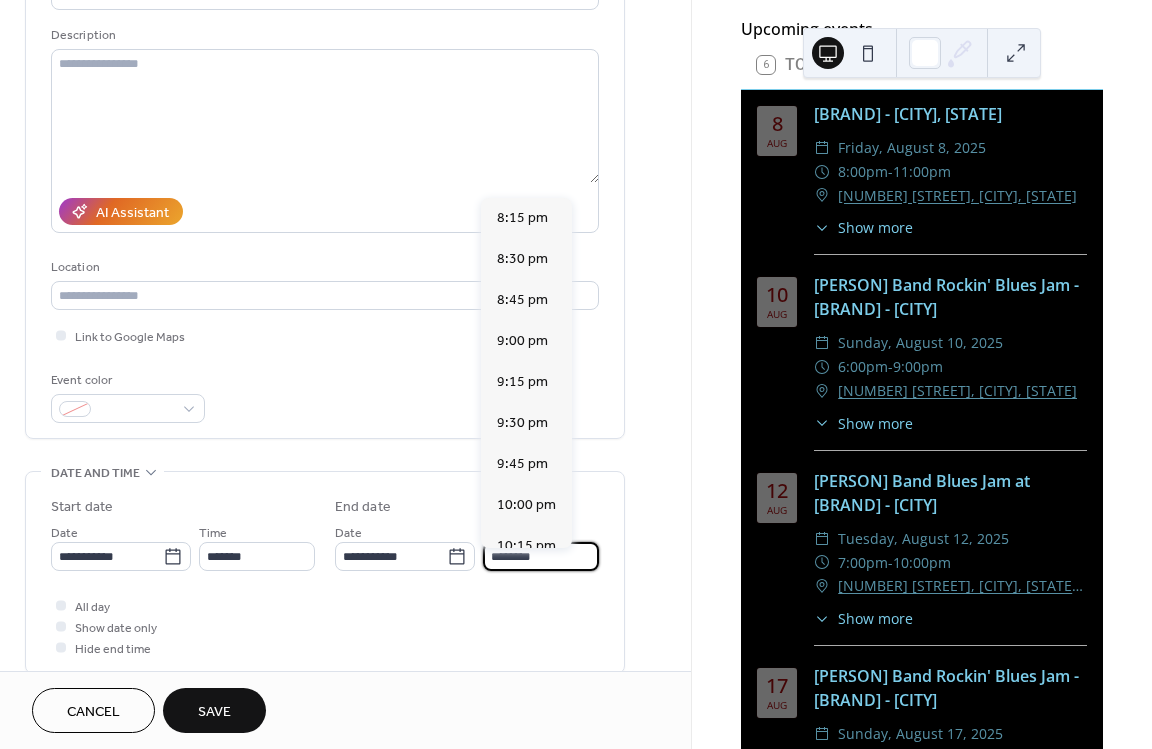 click on "********" at bounding box center [541, 556] 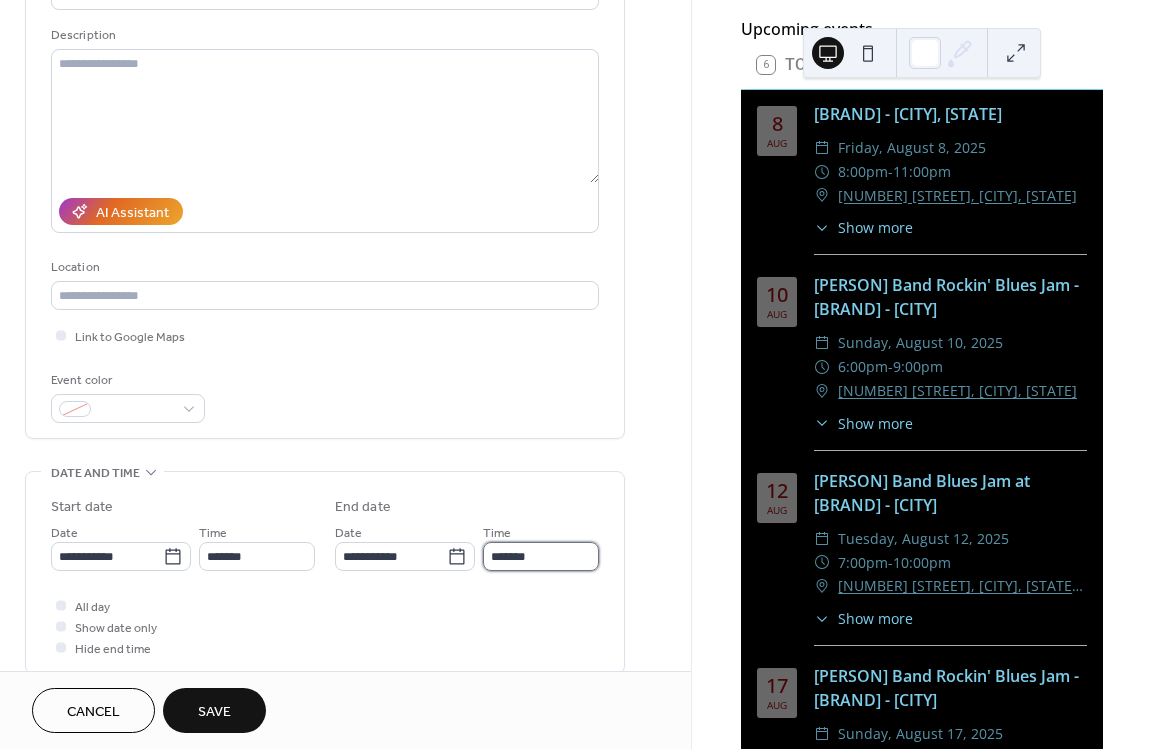click on "*******" at bounding box center (541, 556) 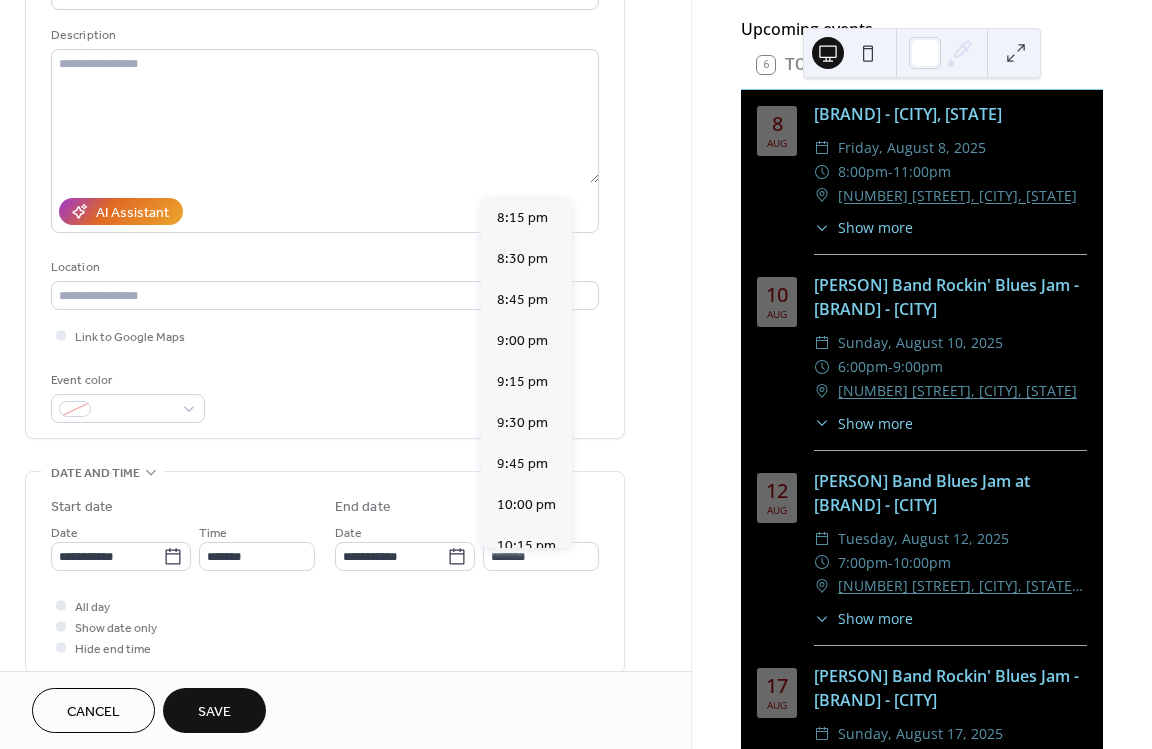 scroll, scrollTop: 275, scrollLeft: 0, axis: vertical 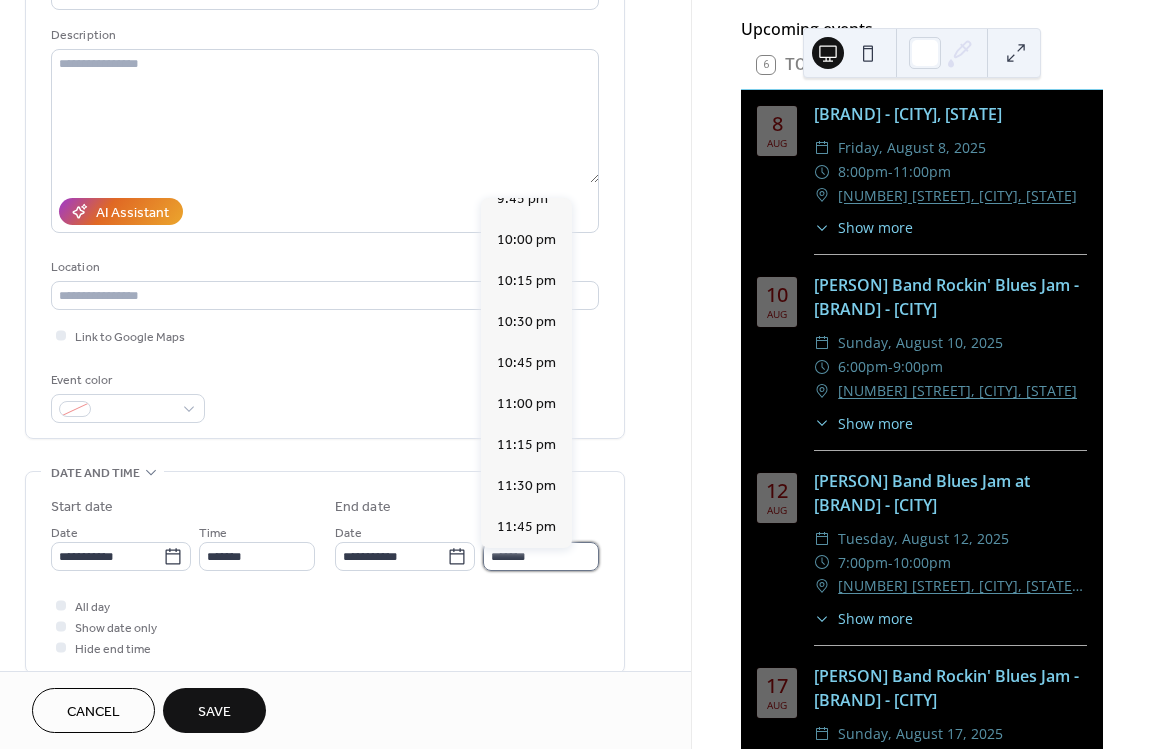 click on "*******" at bounding box center [541, 556] 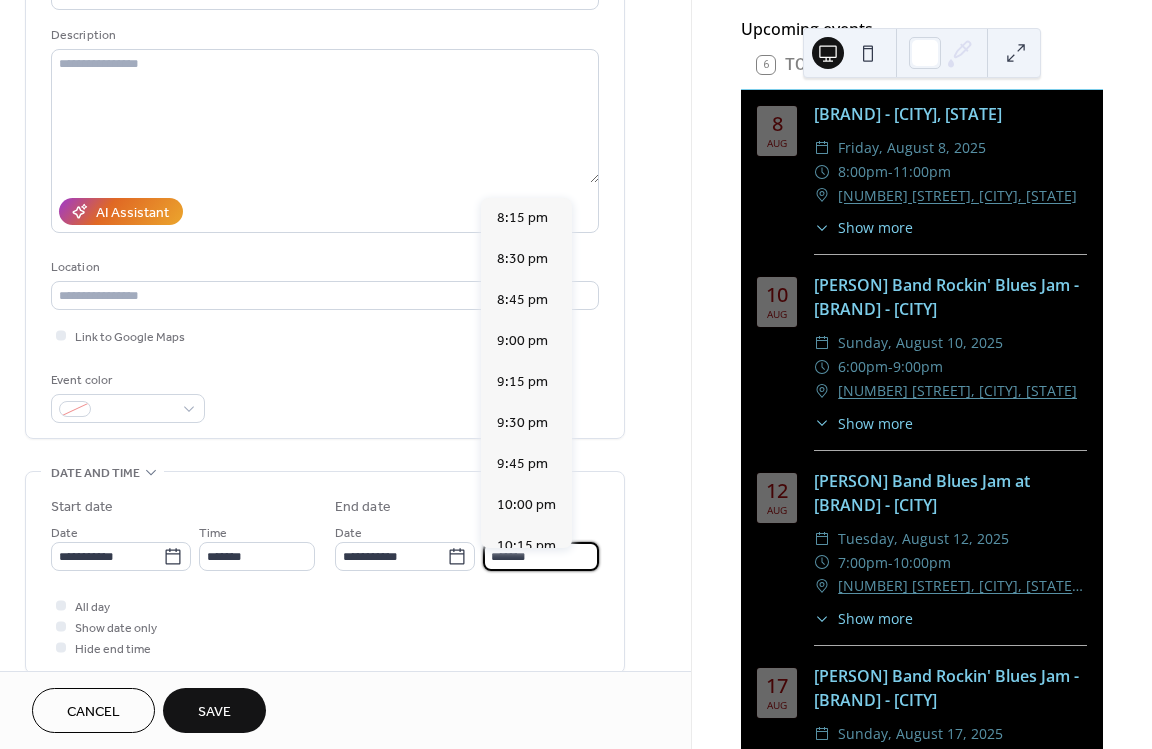 click on "*******" at bounding box center (541, 556) 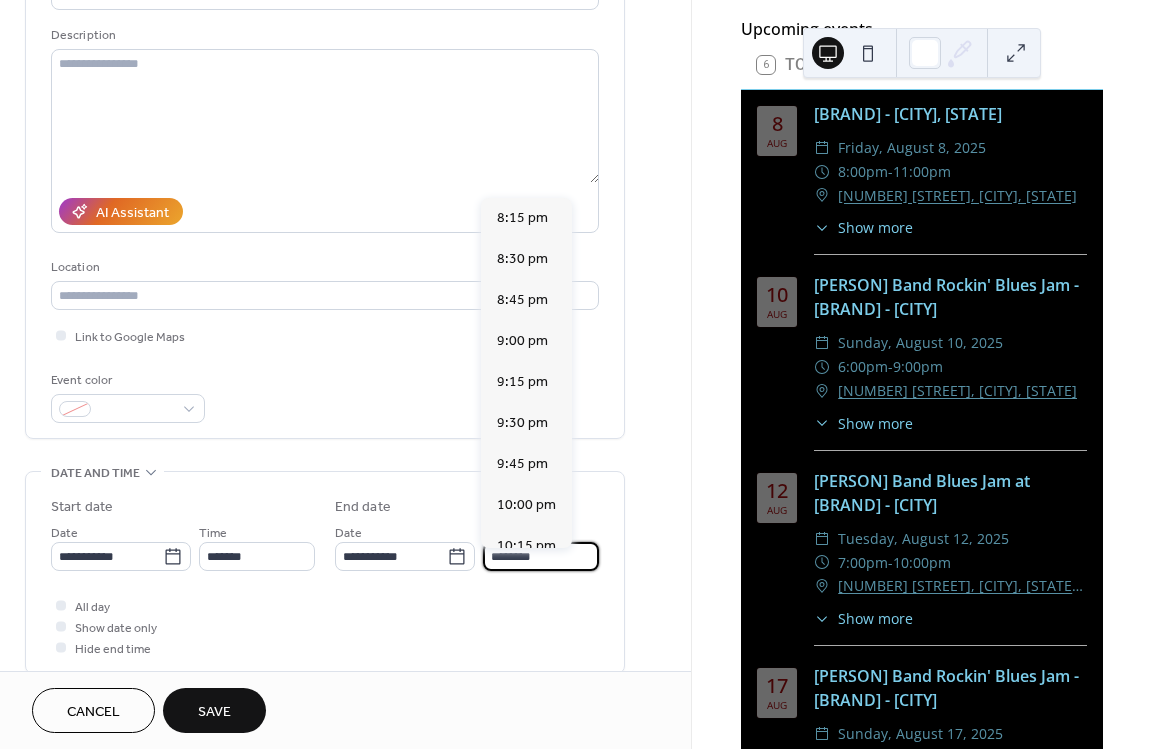 click on "********" at bounding box center (541, 556) 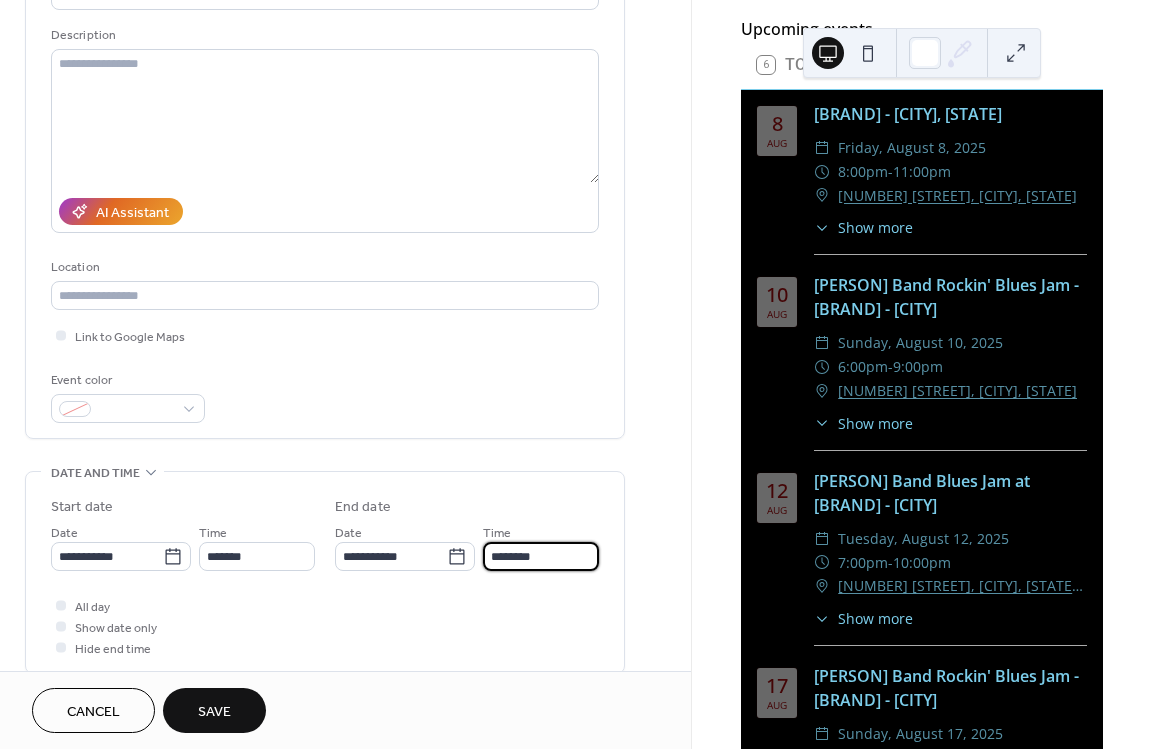 click on "All day Show date only Hide end time" at bounding box center [325, 626] 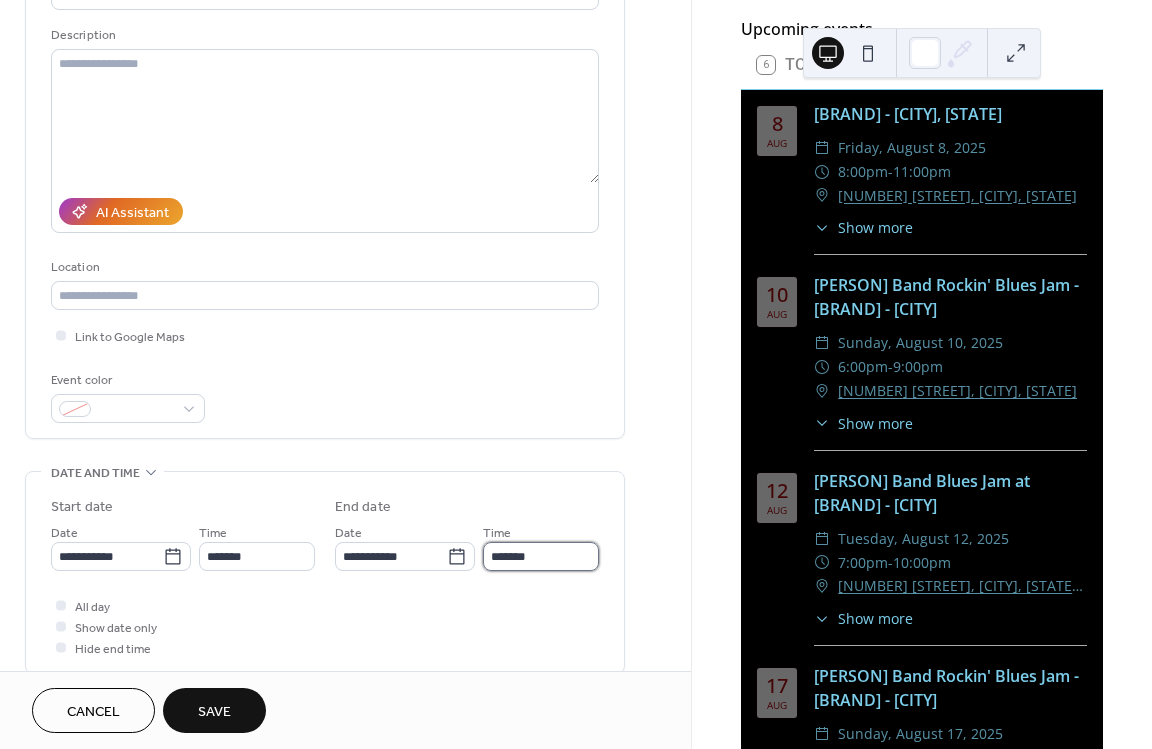 click on "*******" at bounding box center (541, 556) 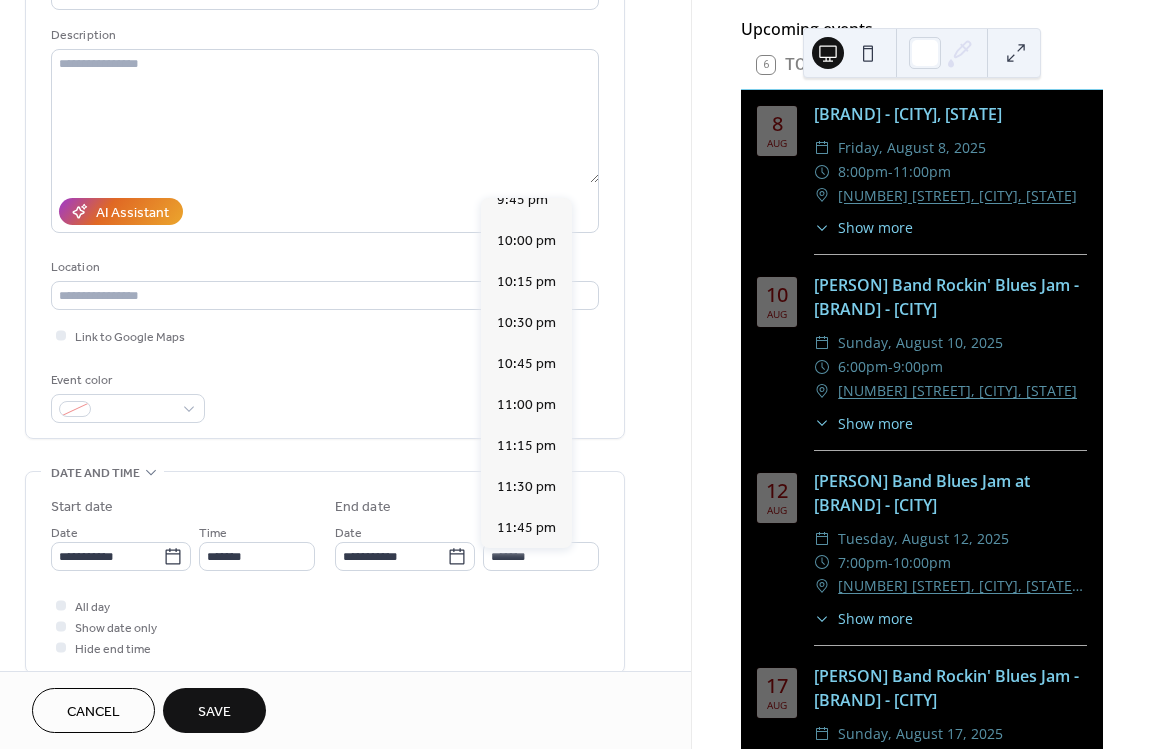 scroll, scrollTop: 275, scrollLeft: 0, axis: vertical 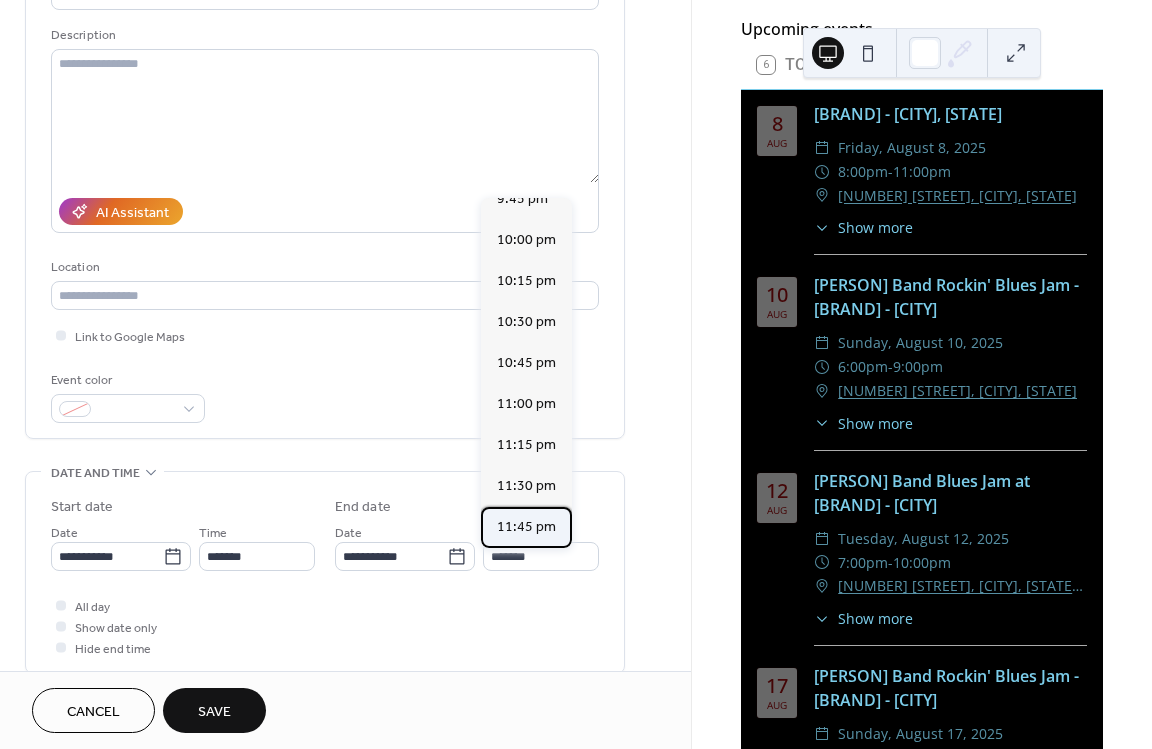 click on "11:45 pm" at bounding box center (526, 527) 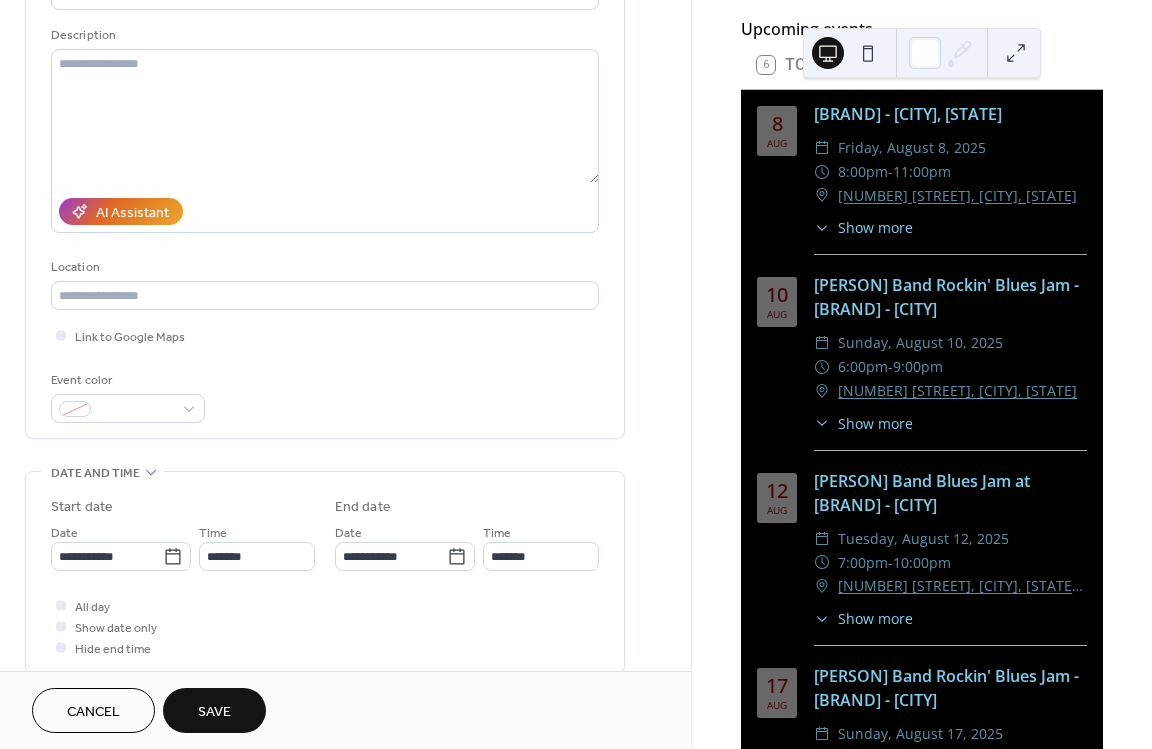 type on "********" 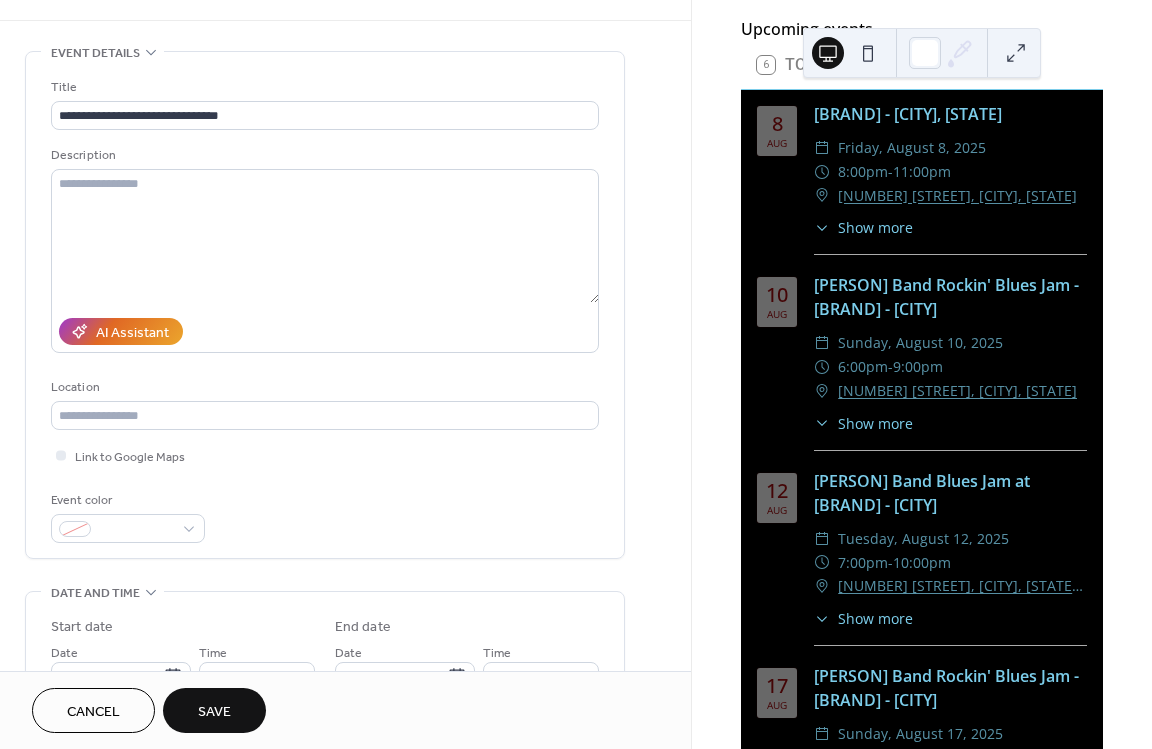 scroll, scrollTop: 0, scrollLeft: 0, axis: both 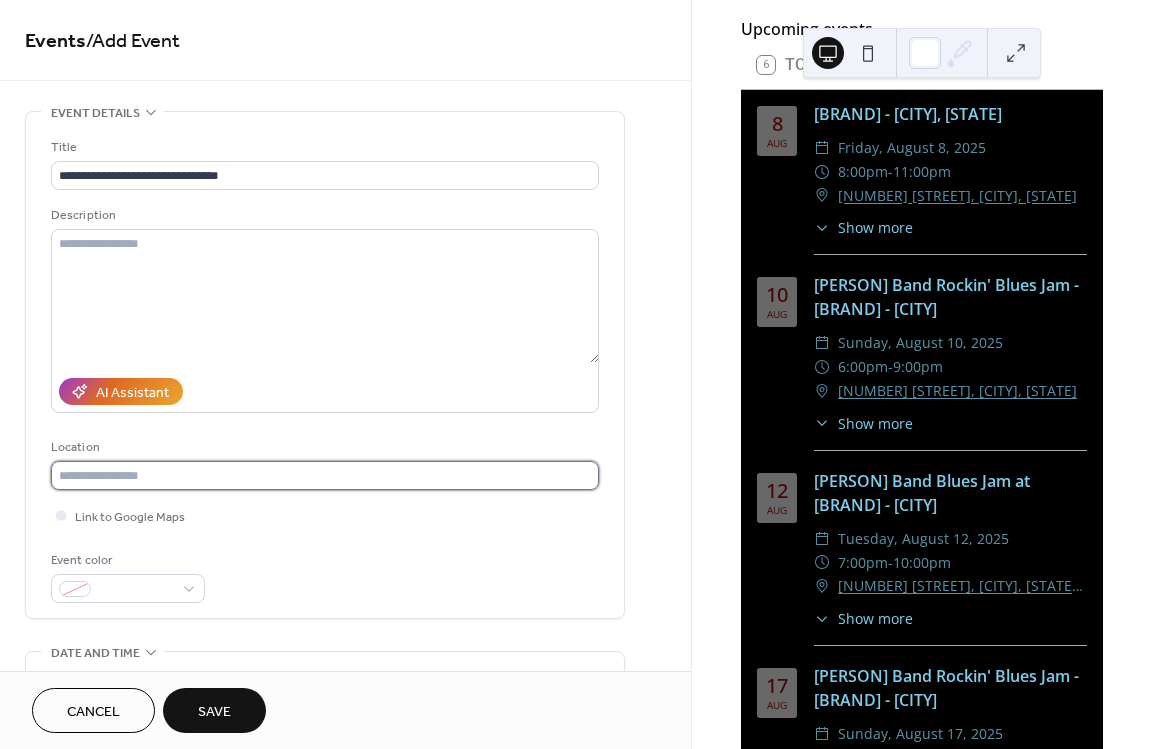 click at bounding box center (325, 475) 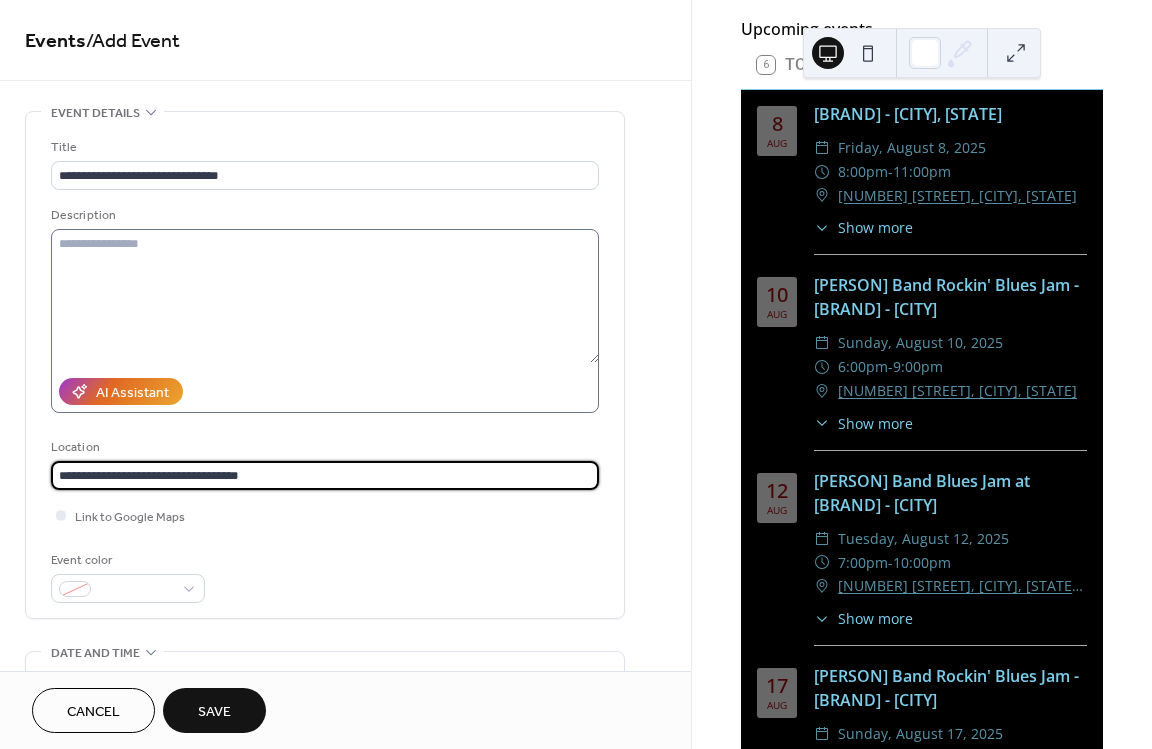 type on "**********" 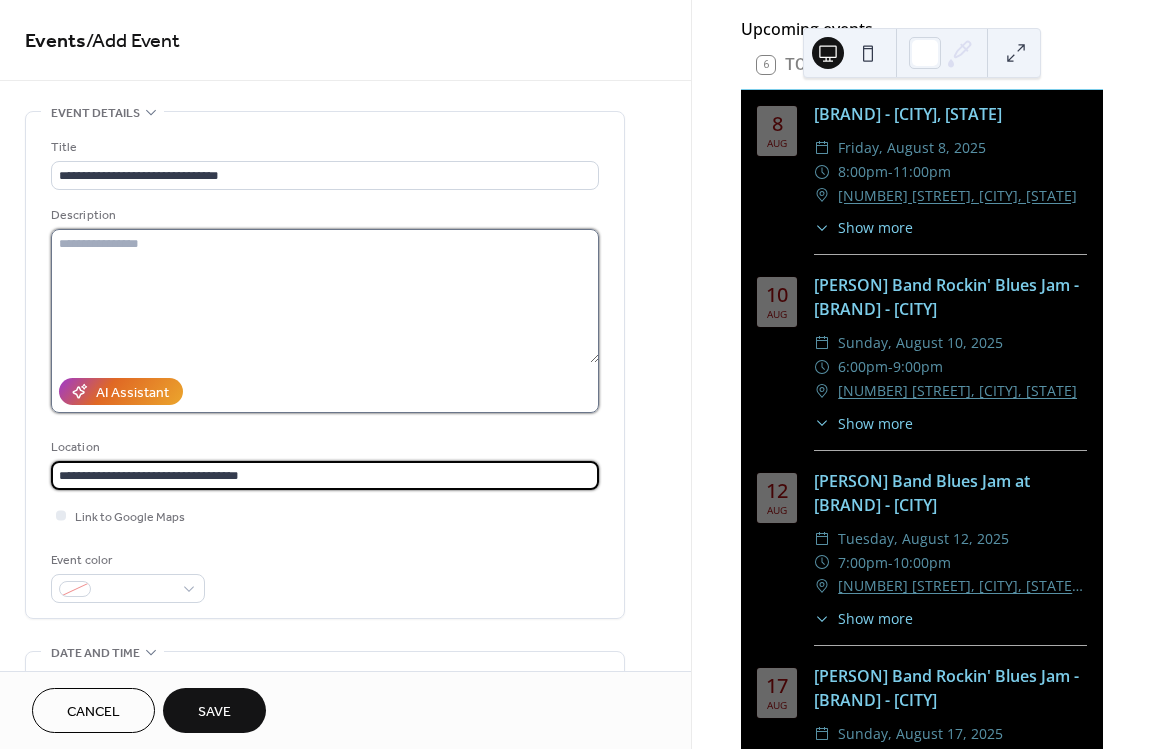 click at bounding box center [325, 296] 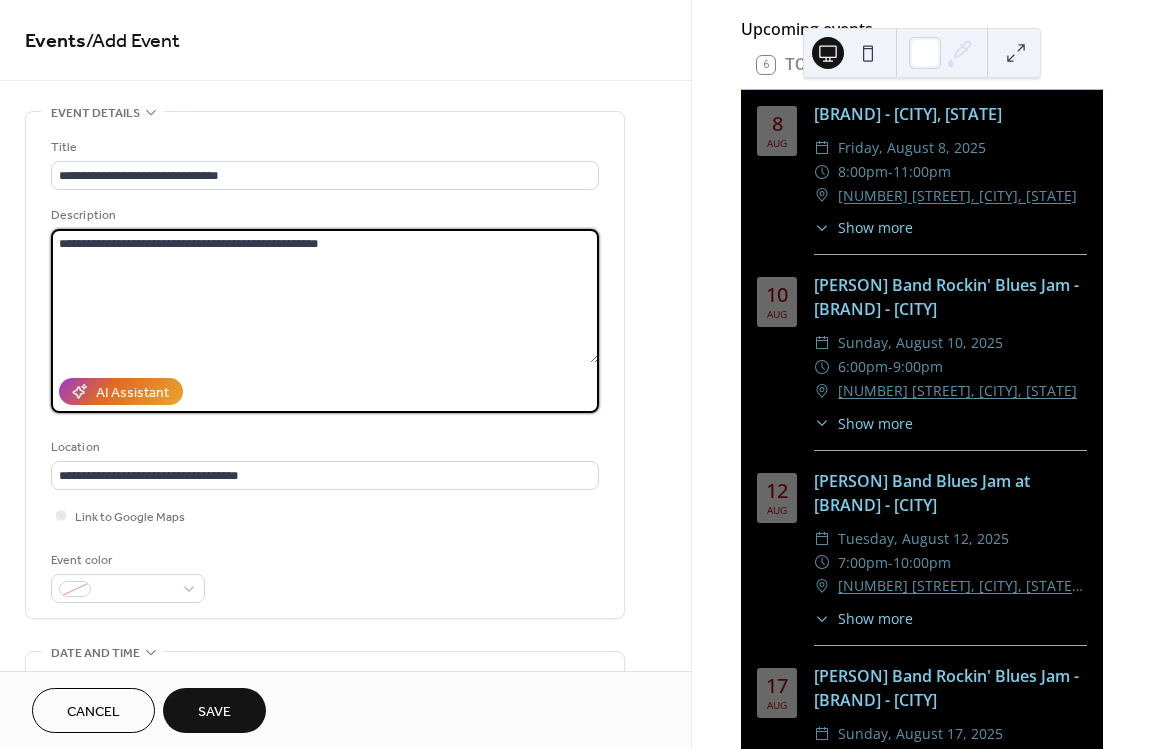 click on "**********" at bounding box center [325, 296] 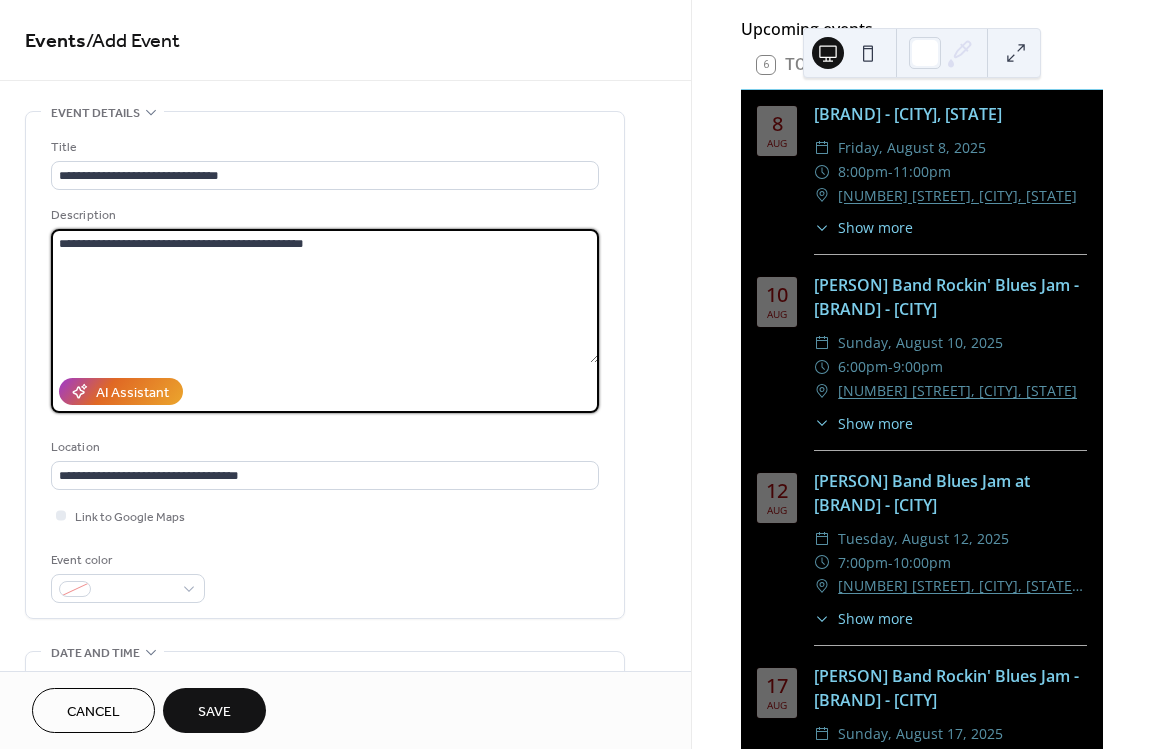 click on "**********" at bounding box center (325, 296) 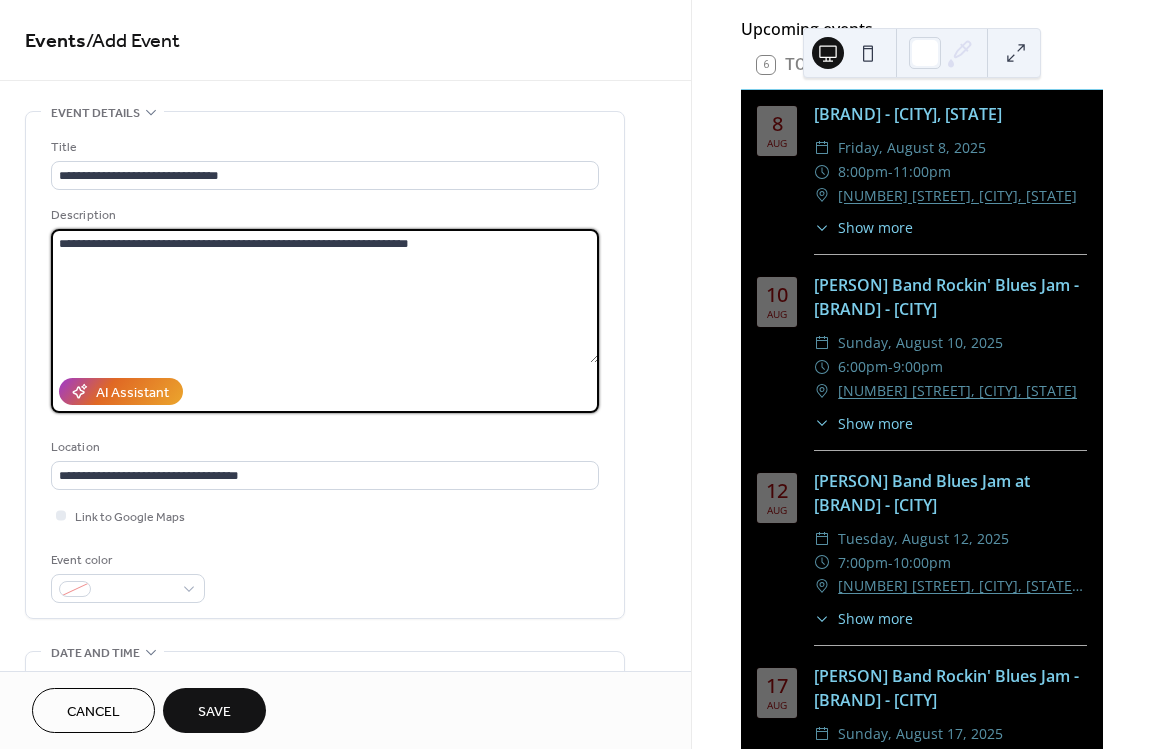 click on "**********" at bounding box center (325, 296) 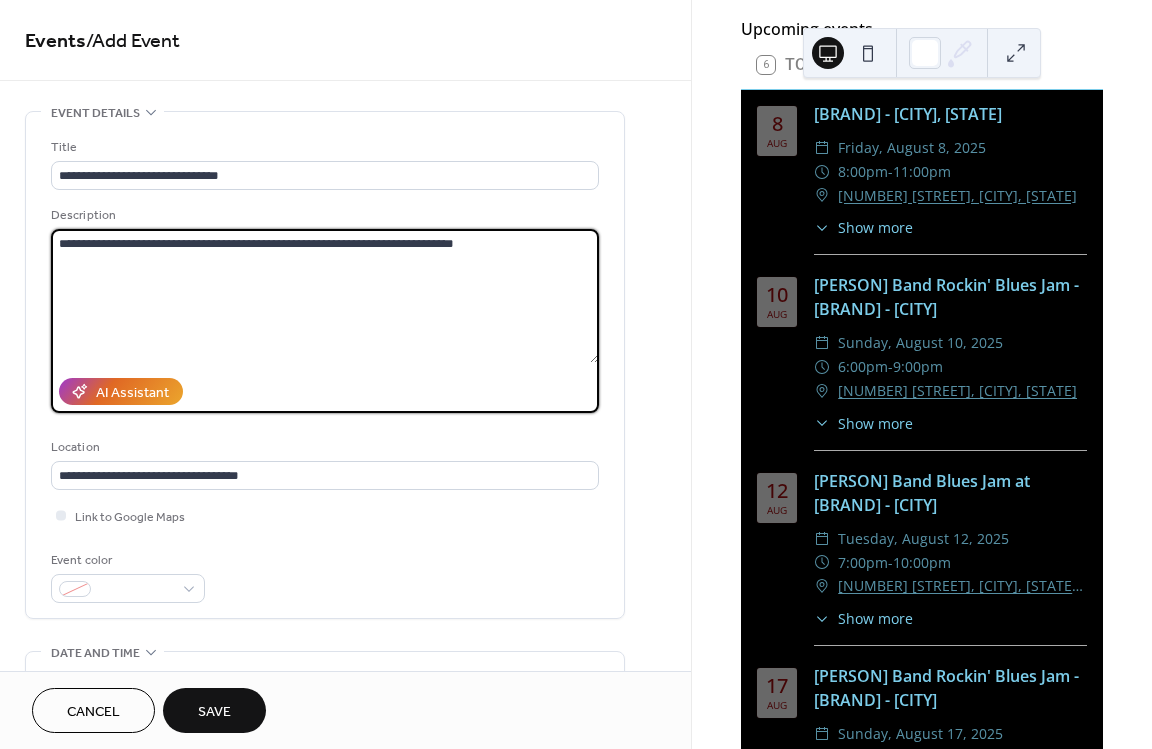 click on "**********" at bounding box center (325, 296) 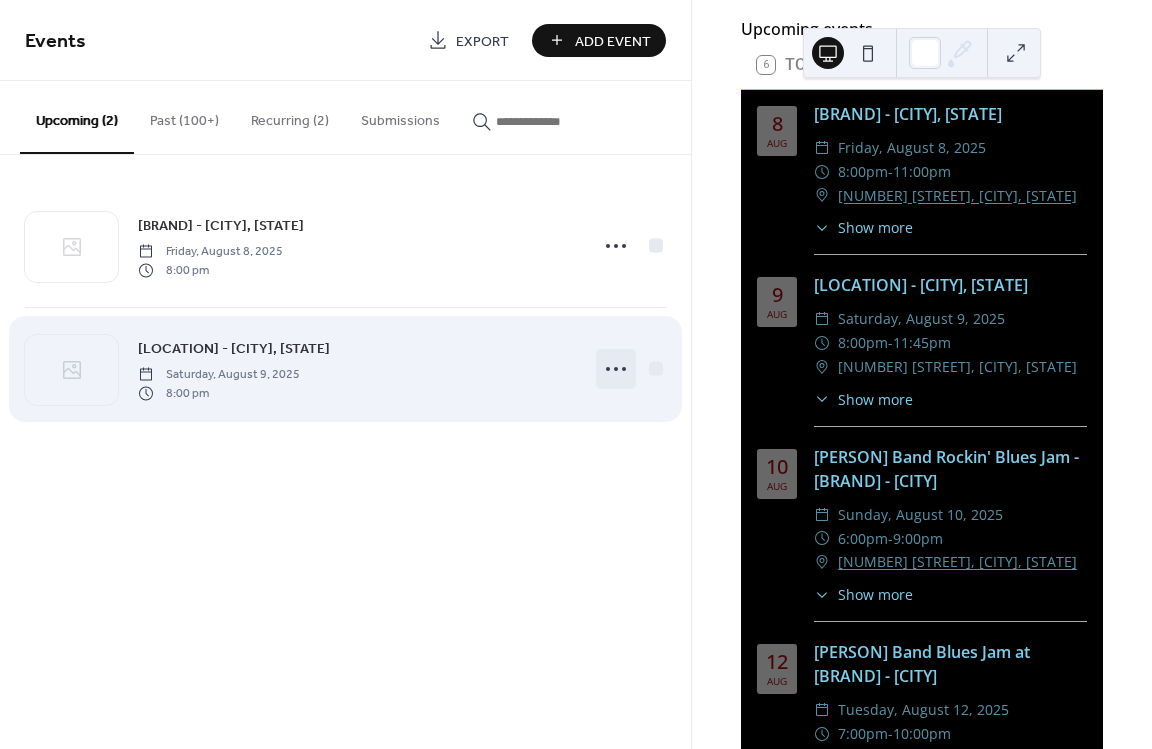 click 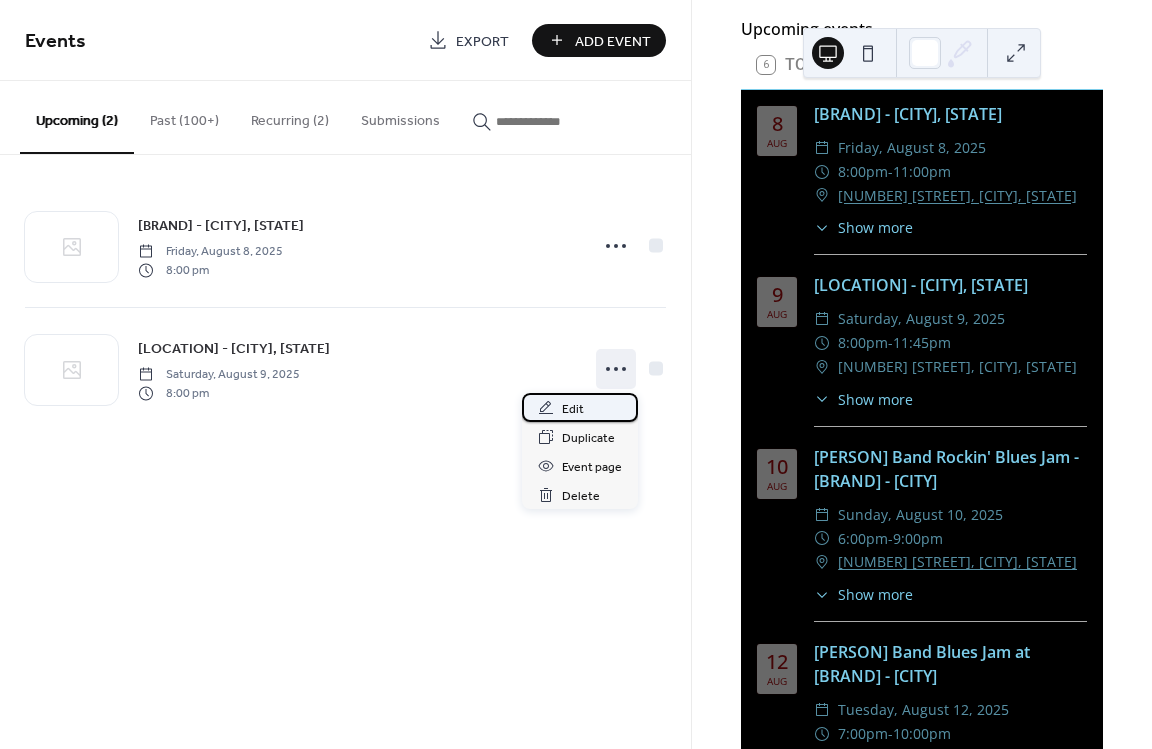 click on "Edit" at bounding box center (580, 407) 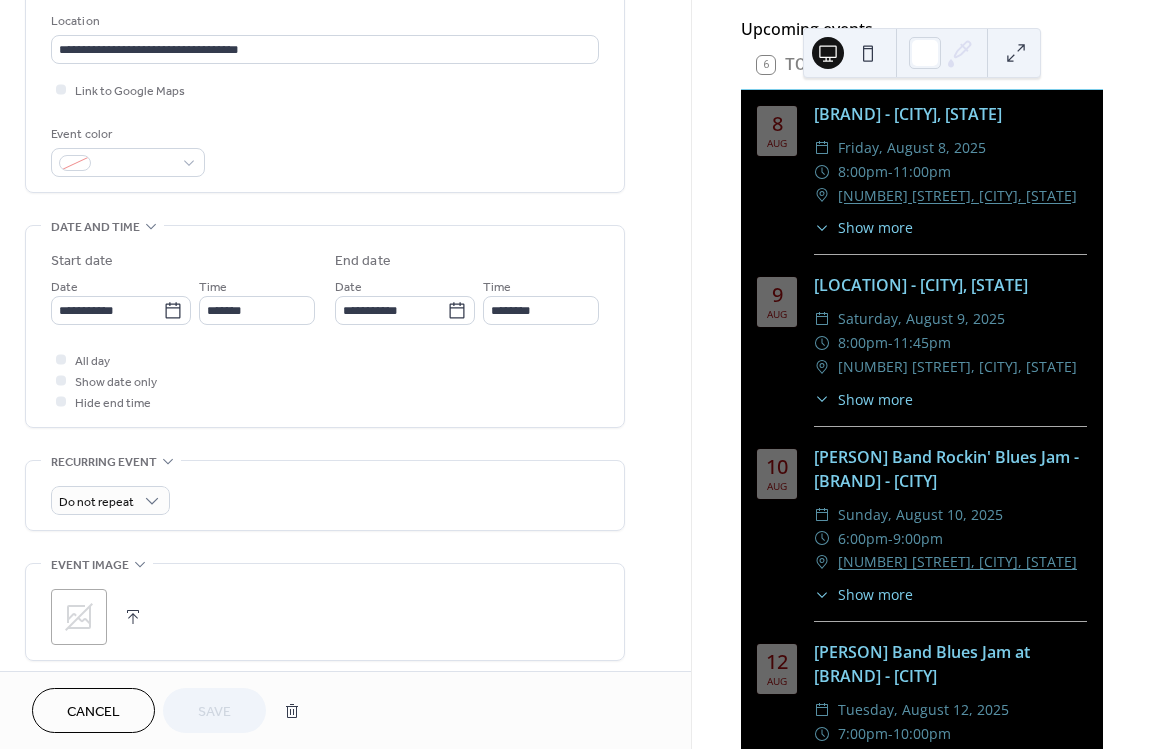 scroll, scrollTop: 246, scrollLeft: 0, axis: vertical 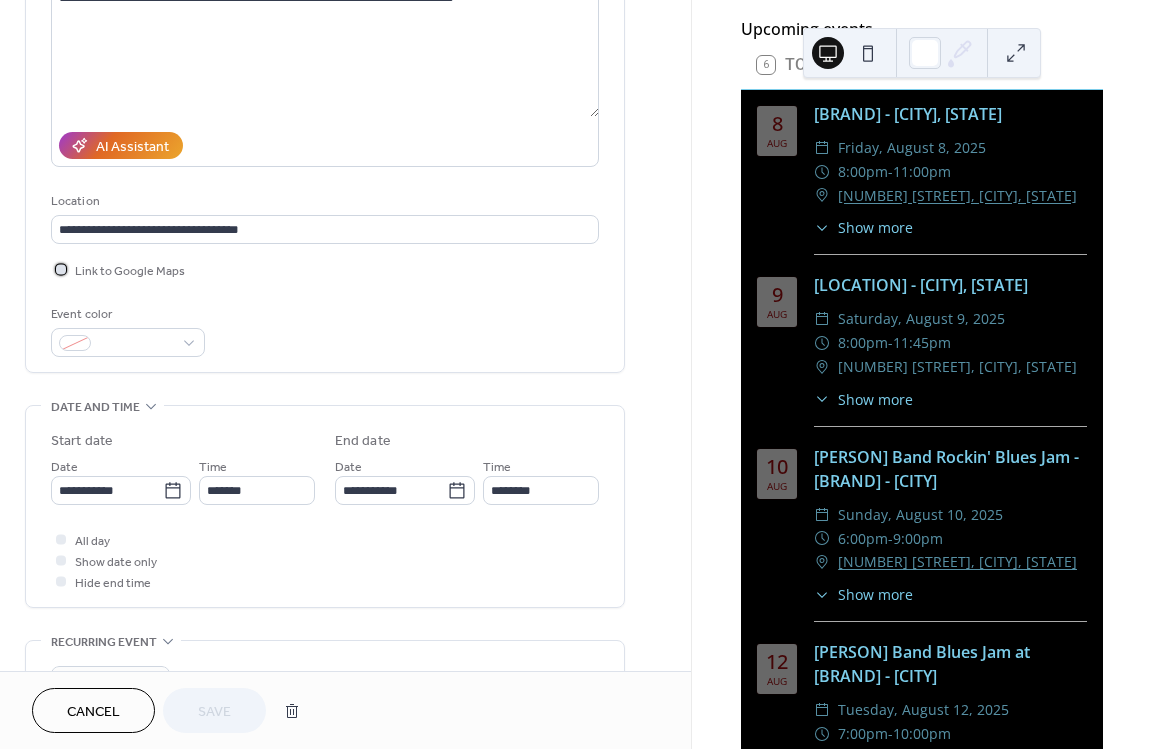 click at bounding box center (61, 269) 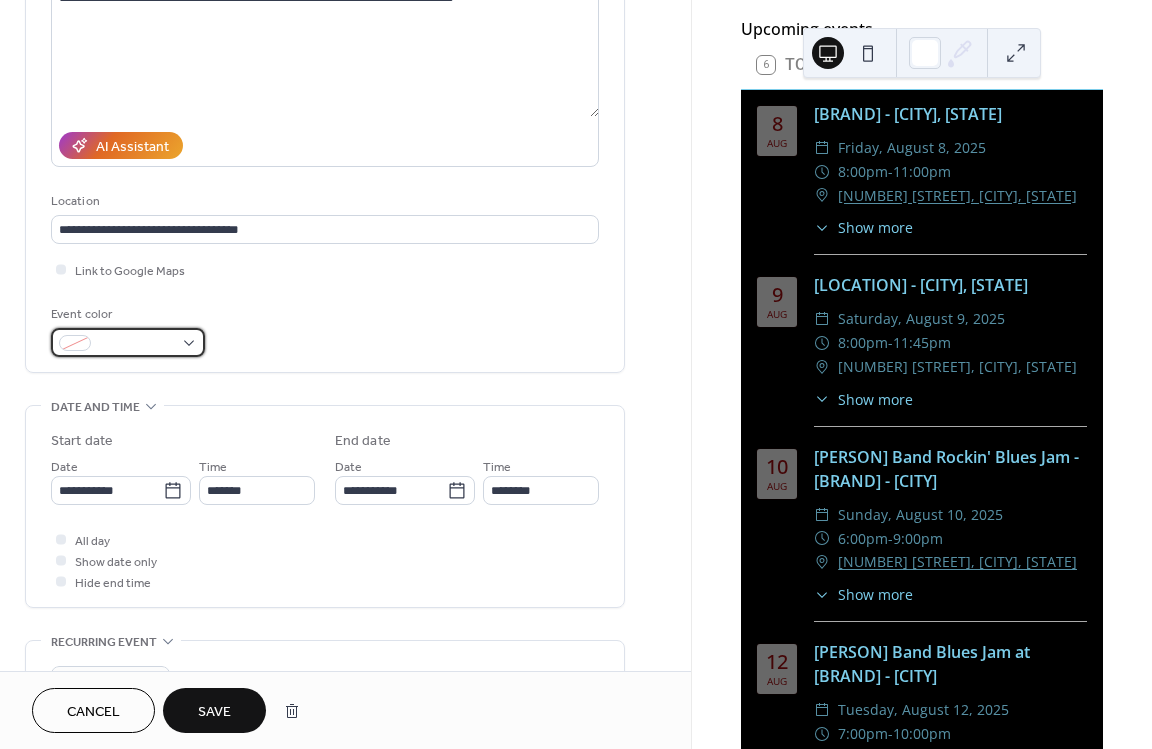 click at bounding box center [128, 342] 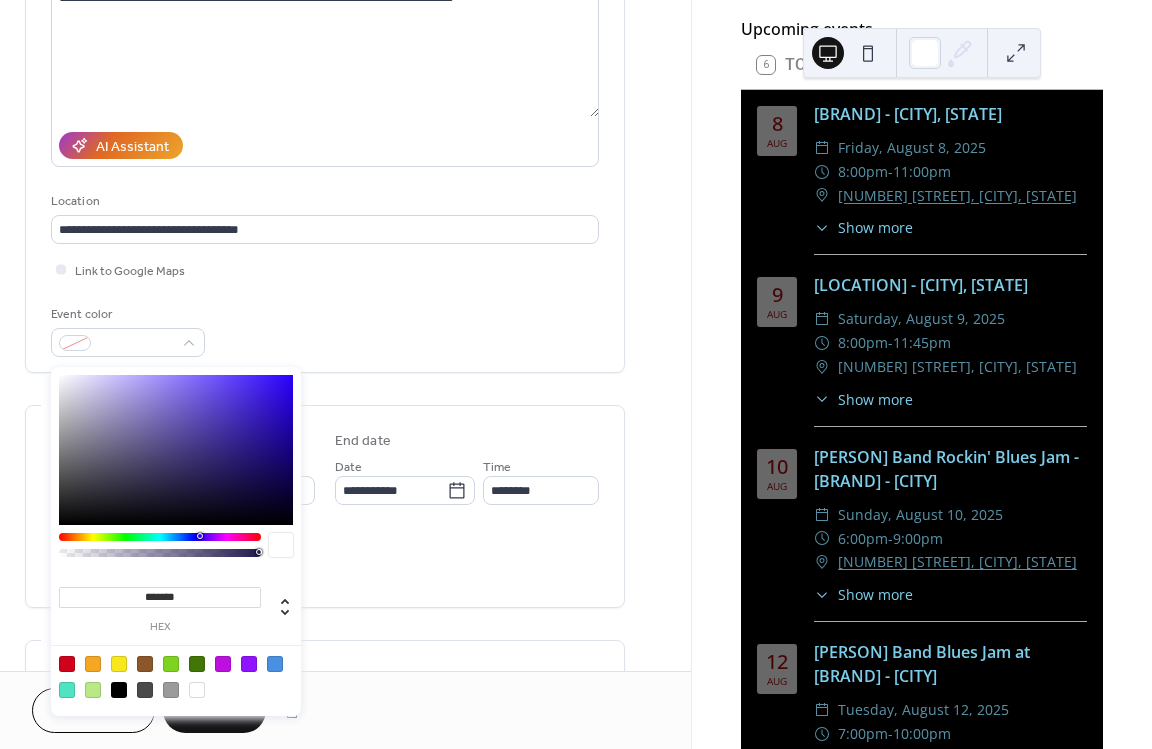 click on "******* hex" at bounding box center (176, 541) 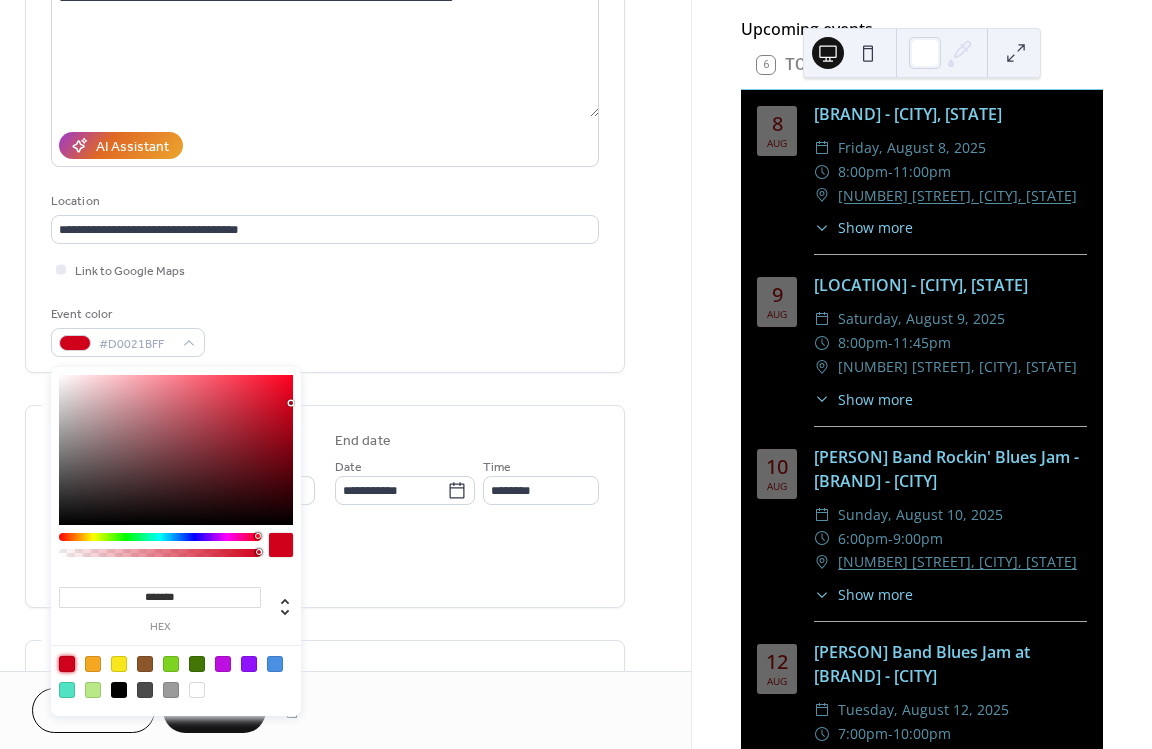 type on "*******" 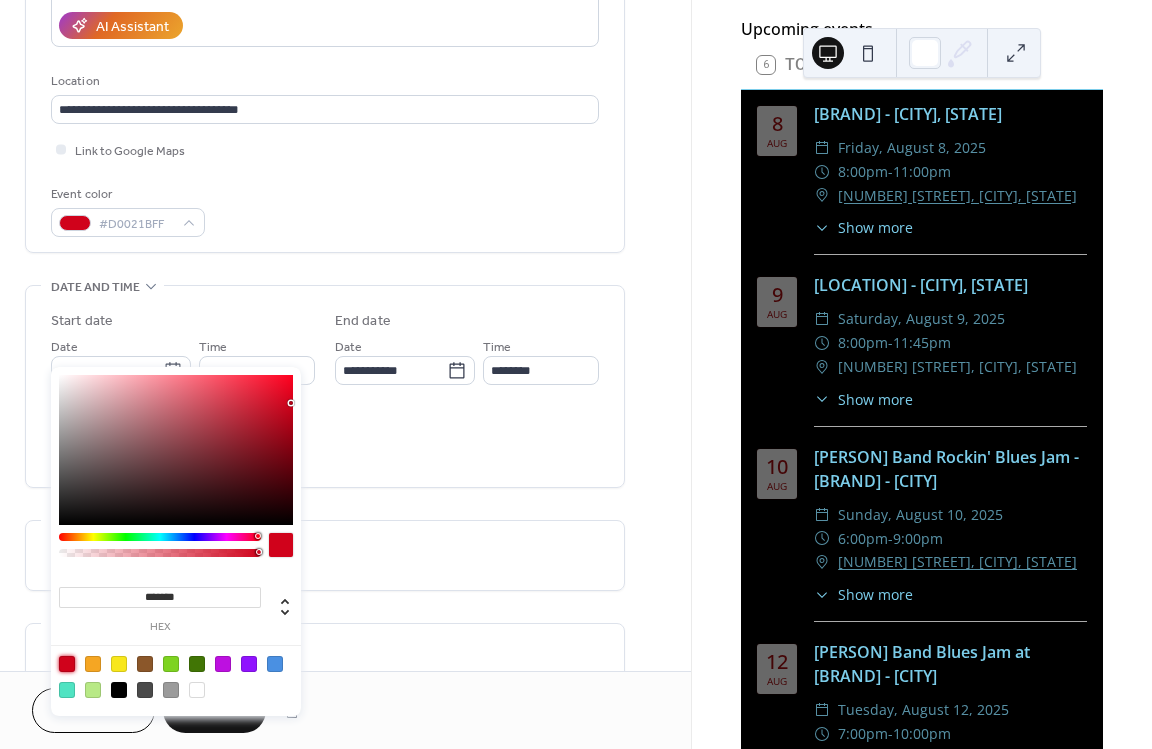 scroll, scrollTop: 306, scrollLeft: 0, axis: vertical 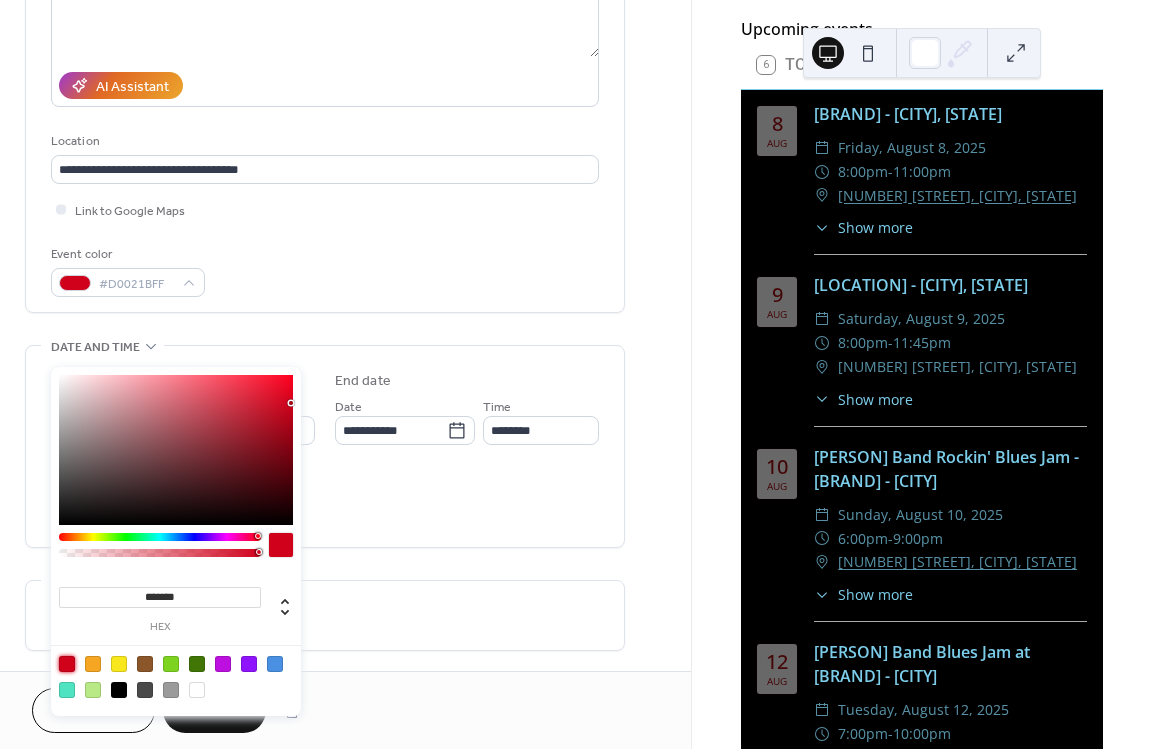 click on "All day Show date only Hide end time" at bounding box center (325, 500) 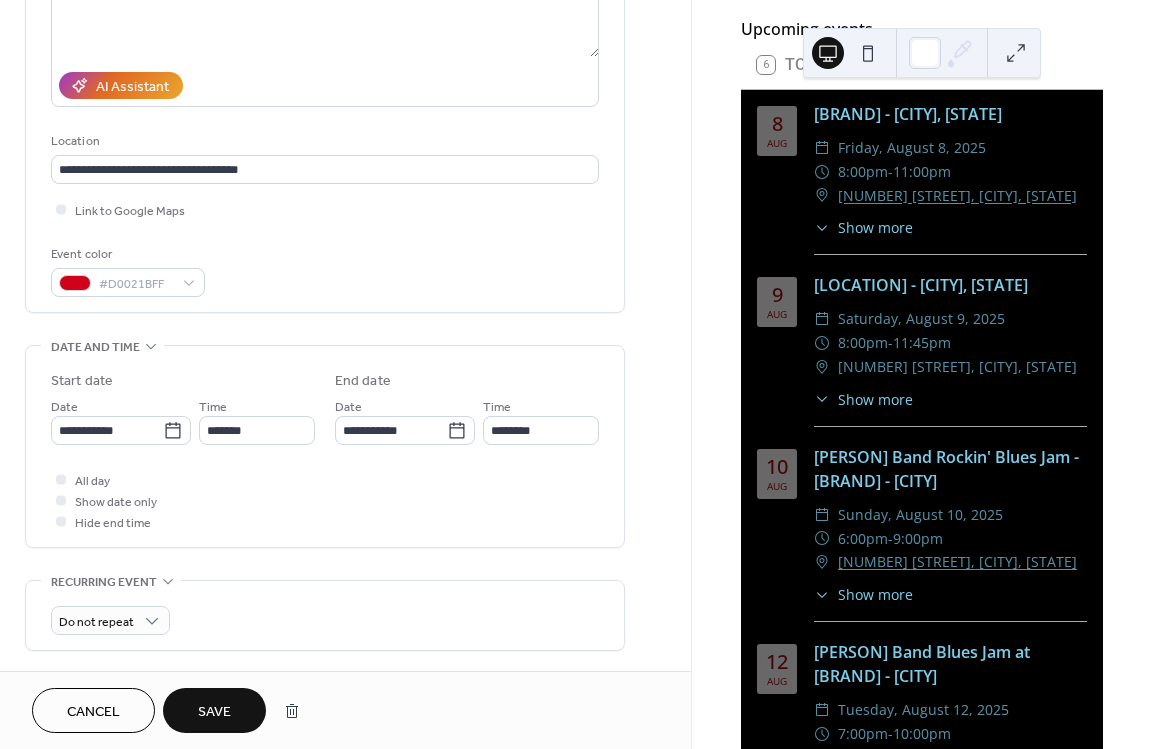click on "Save" at bounding box center (214, 712) 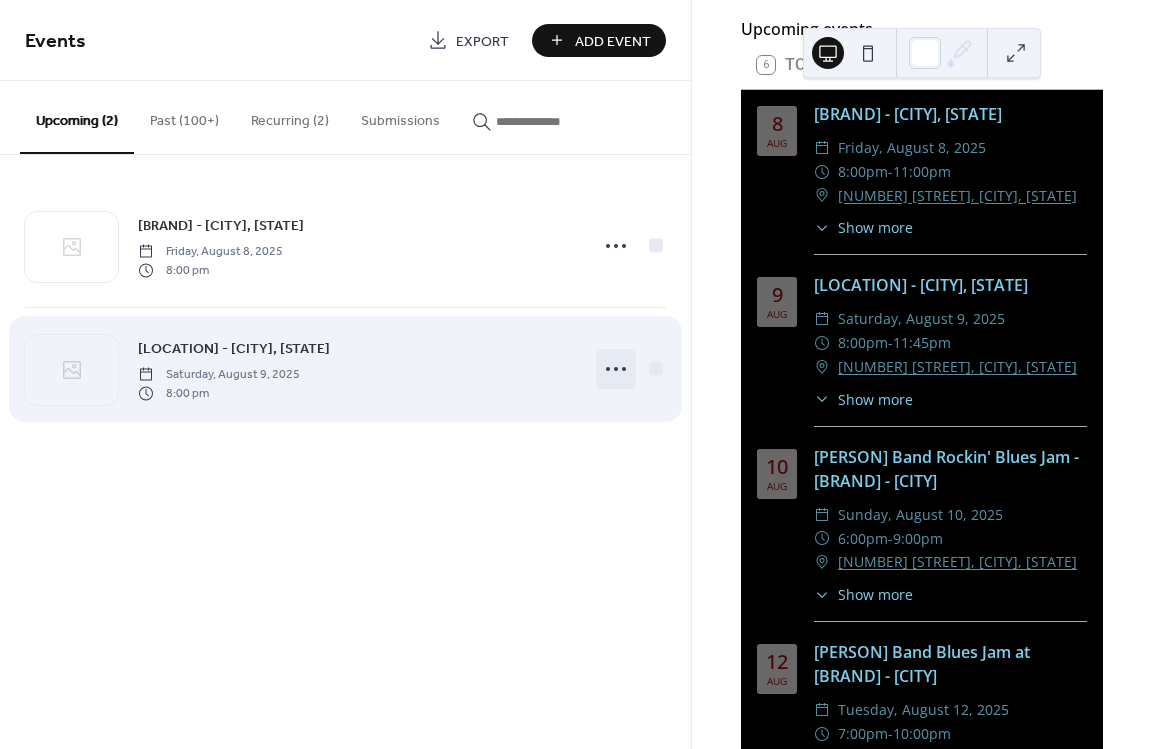 click 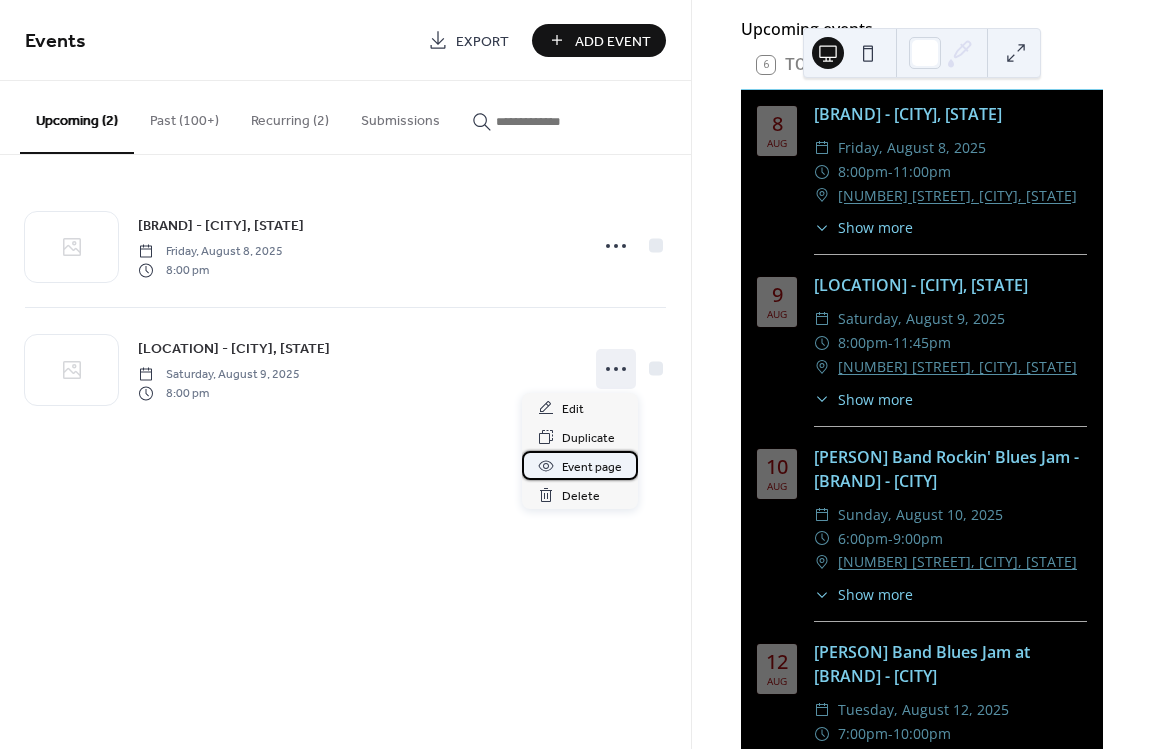 click on "Event page" at bounding box center (592, 467) 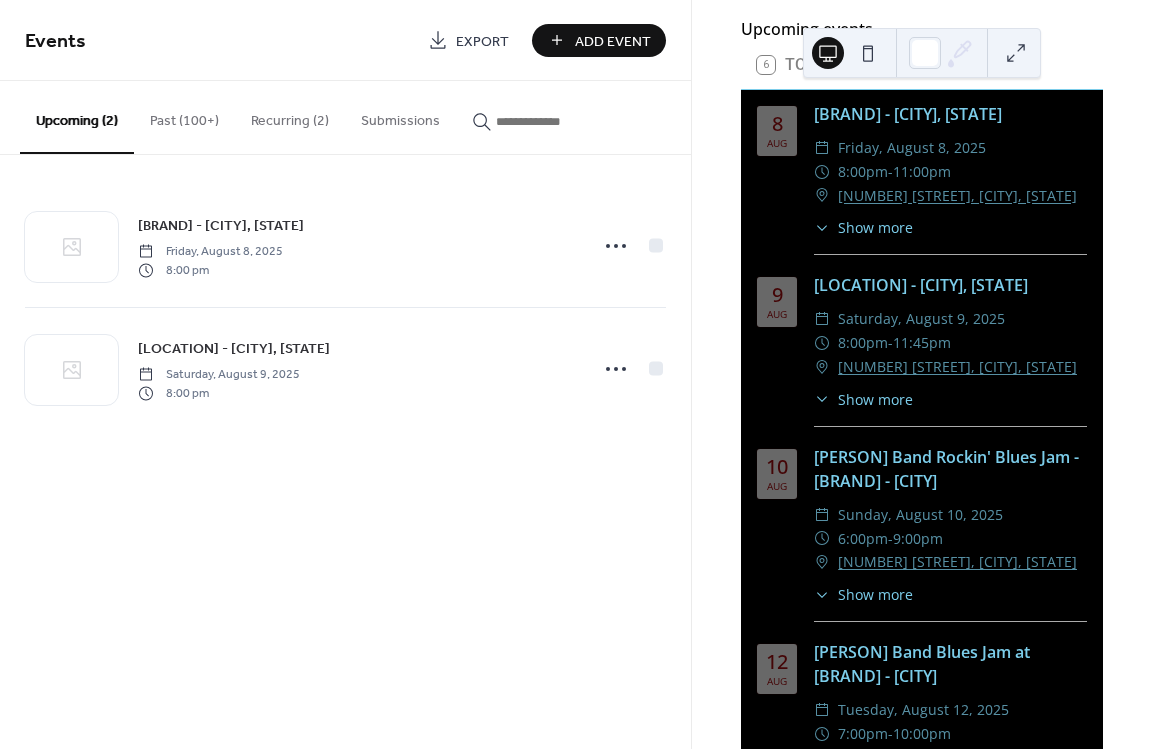 click on "Recurring (2)" at bounding box center [290, 116] 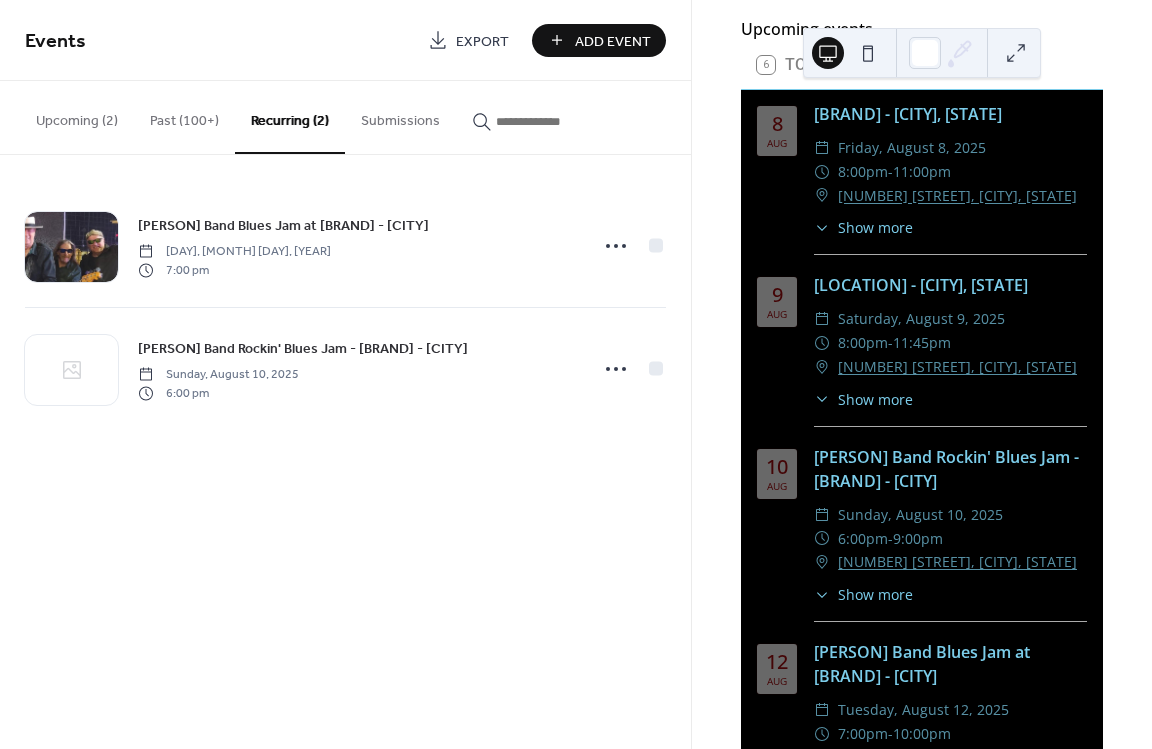 click on "Show more" at bounding box center [875, 399] 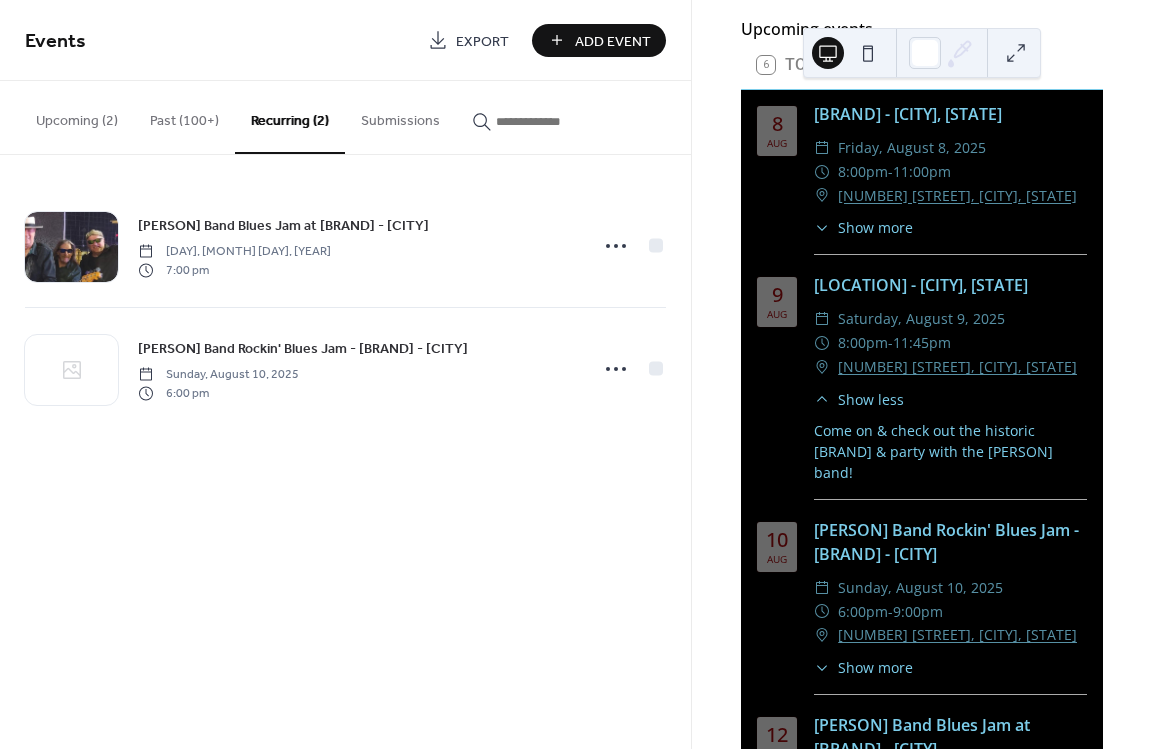 click on "Add Event" at bounding box center [613, 41] 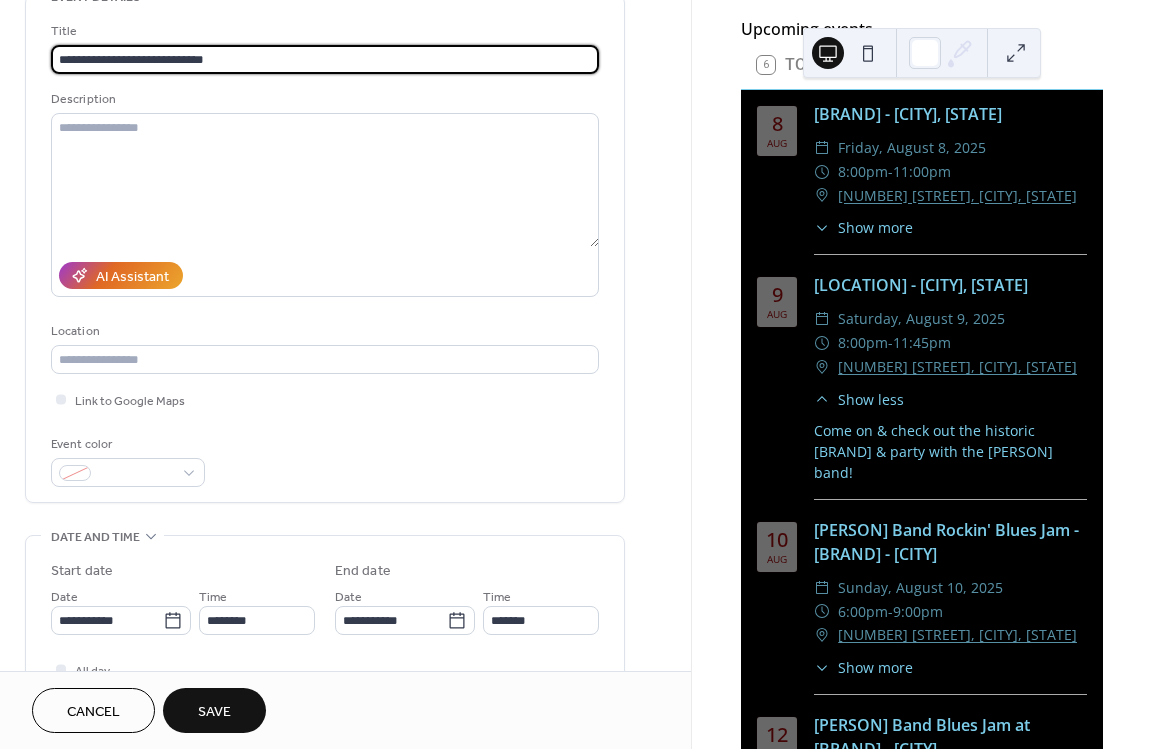 scroll, scrollTop: 240, scrollLeft: 0, axis: vertical 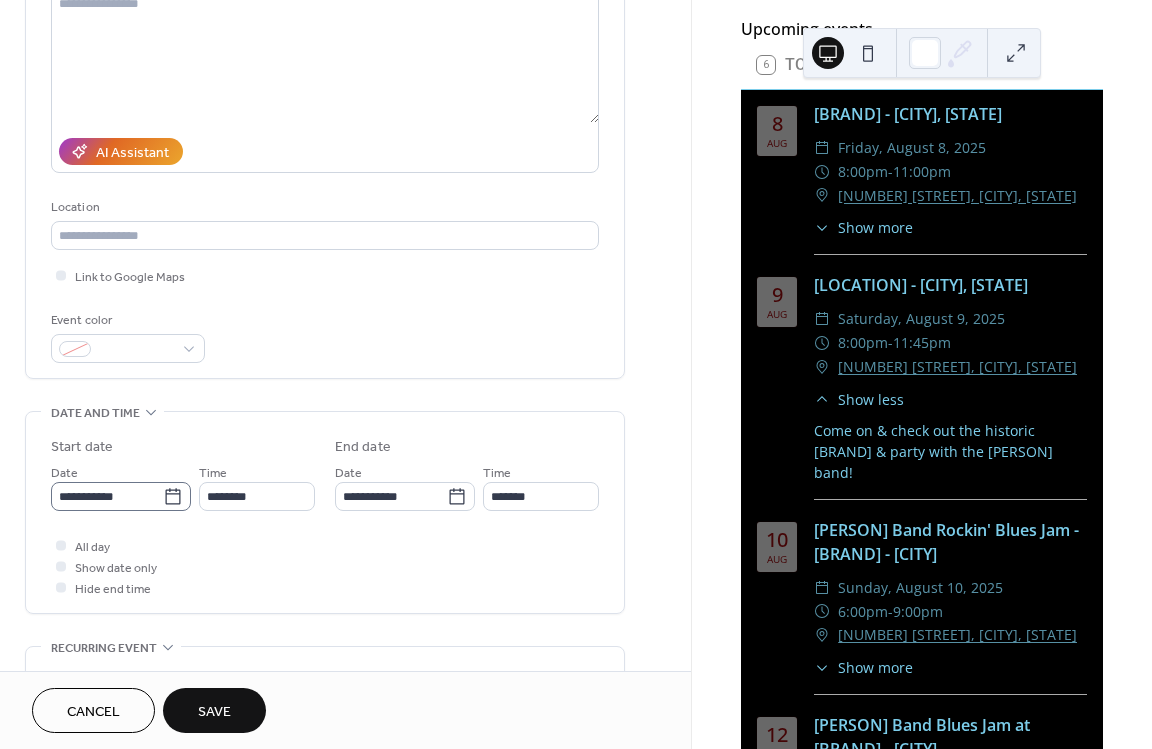 type on "**********" 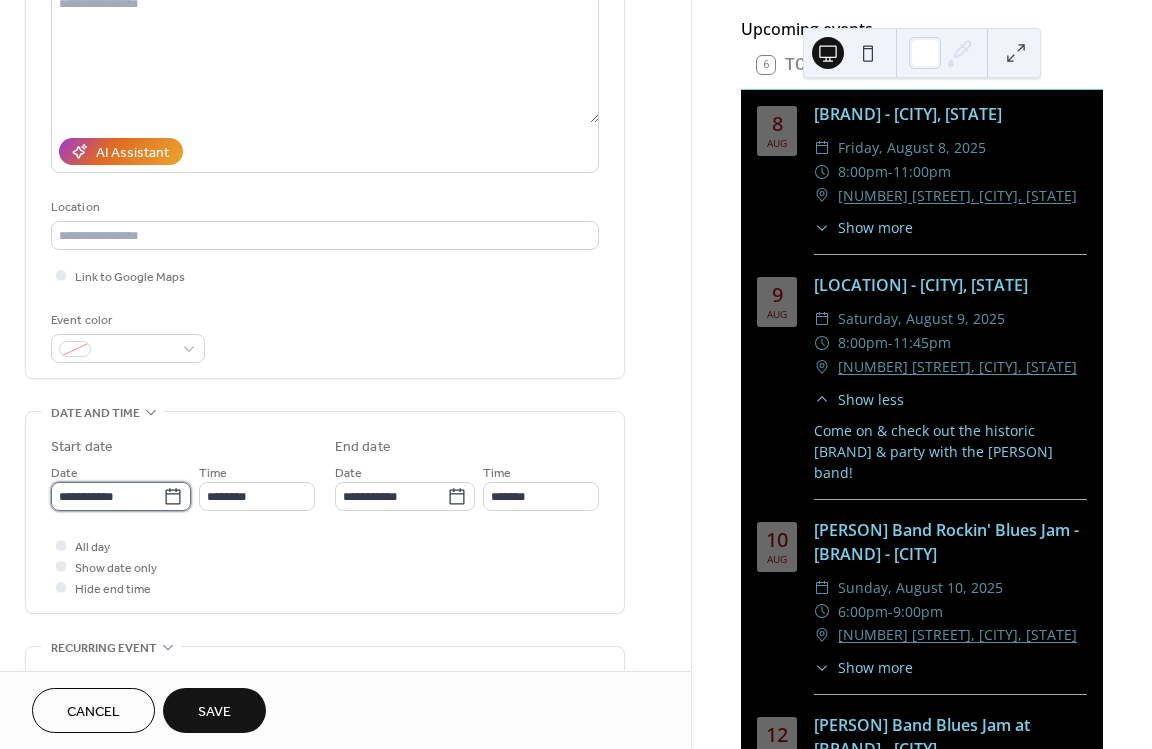 click on "**********" at bounding box center (107, 496) 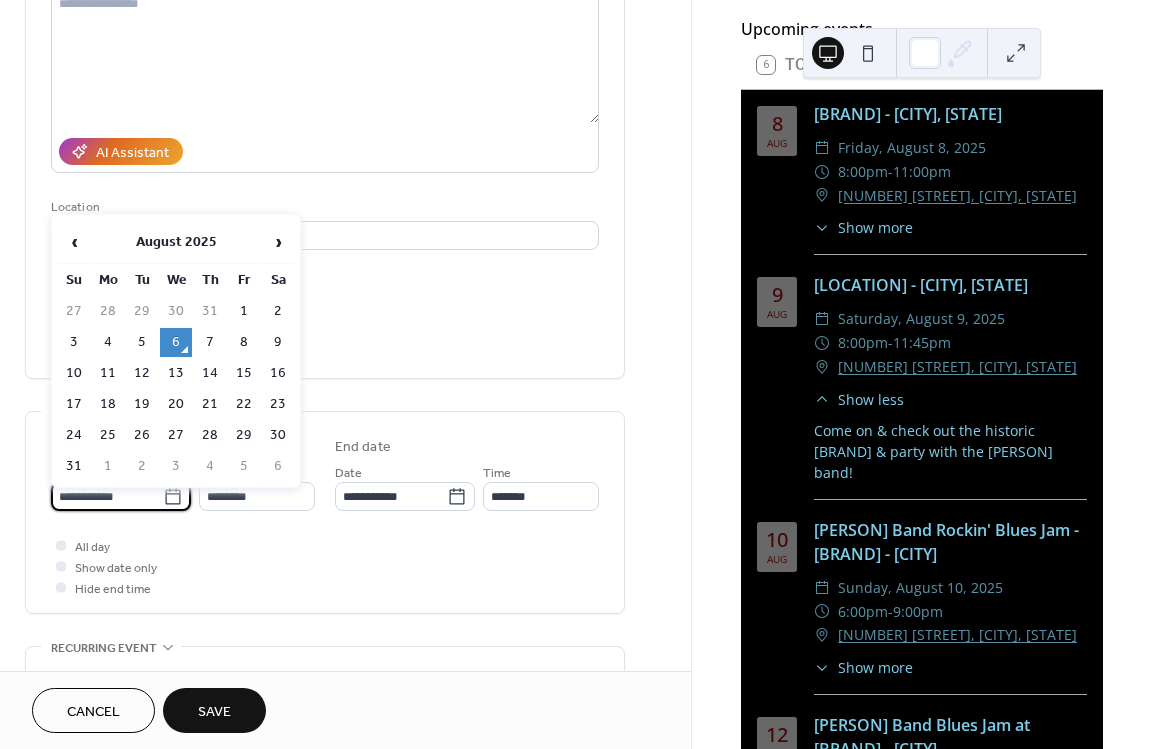click 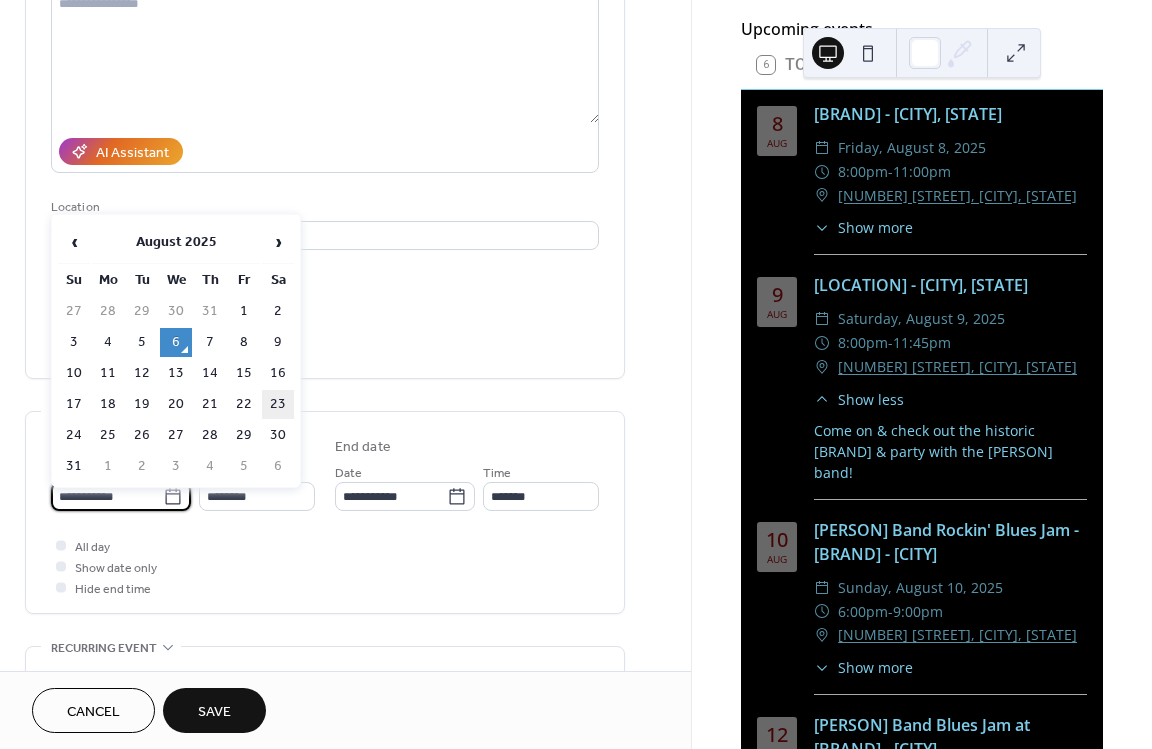 click on "23" at bounding box center [278, 404] 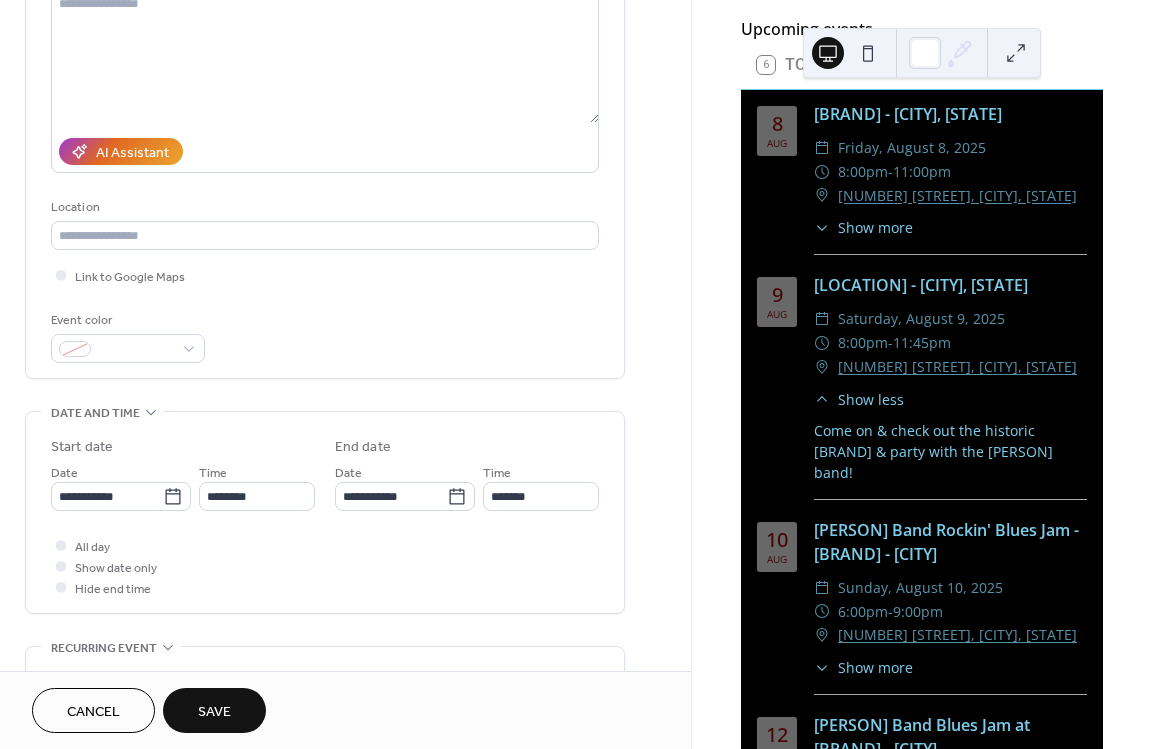 type on "**********" 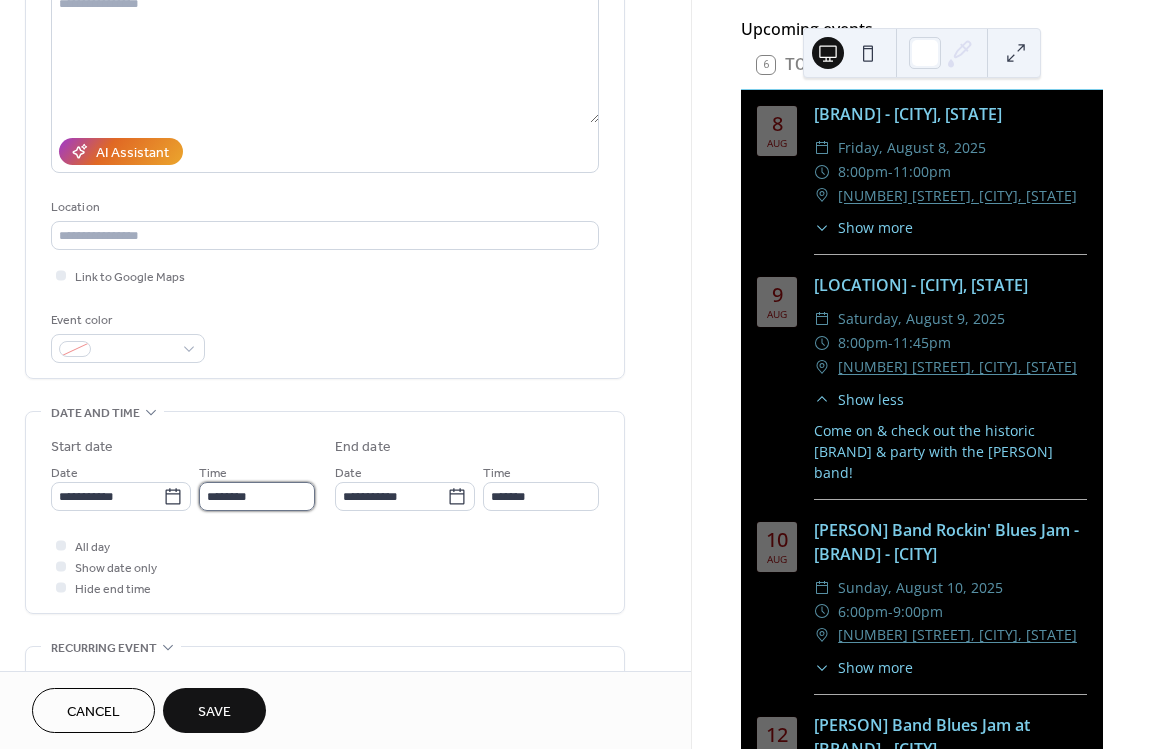 click on "********" at bounding box center (257, 496) 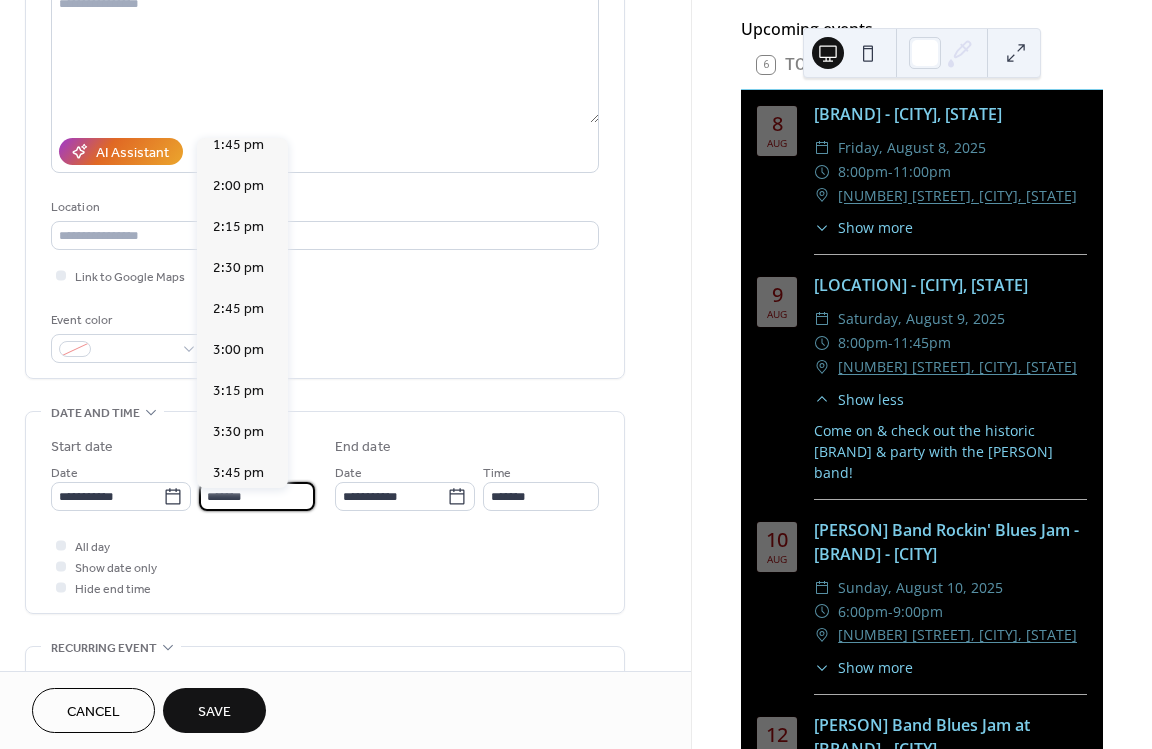 scroll, scrollTop: 3078, scrollLeft: 0, axis: vertical 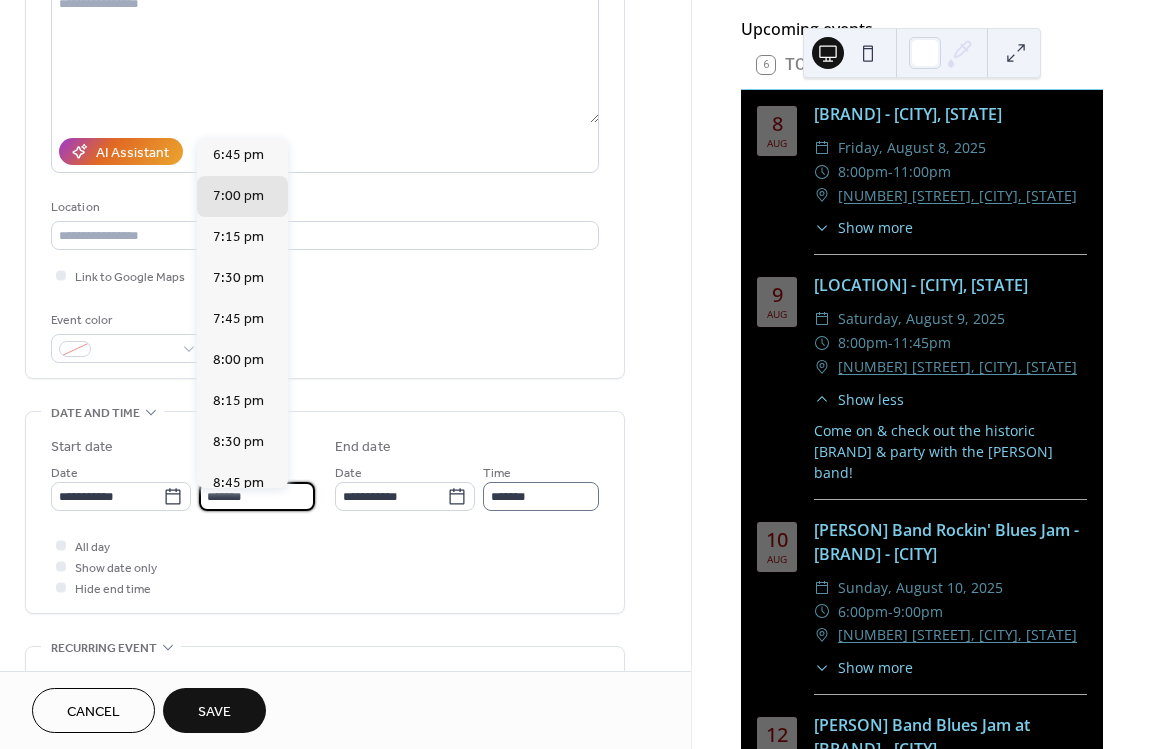 type on "*******" 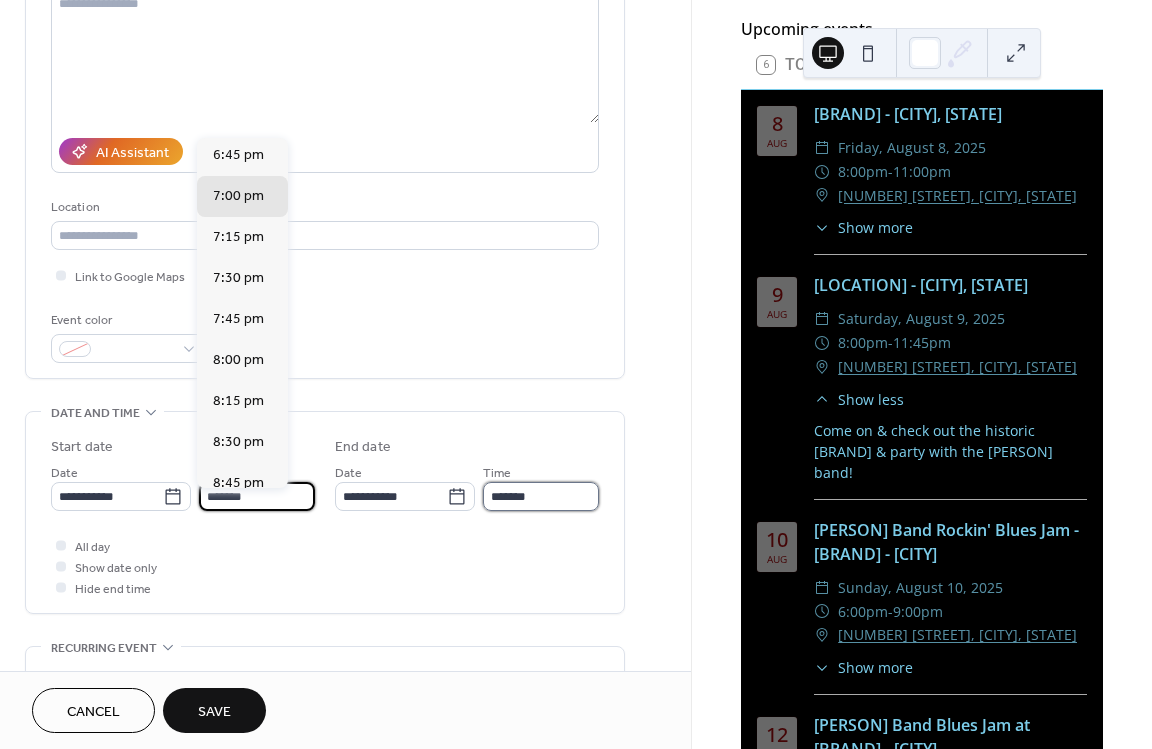click on "*******" at bounding box center [541, 496] 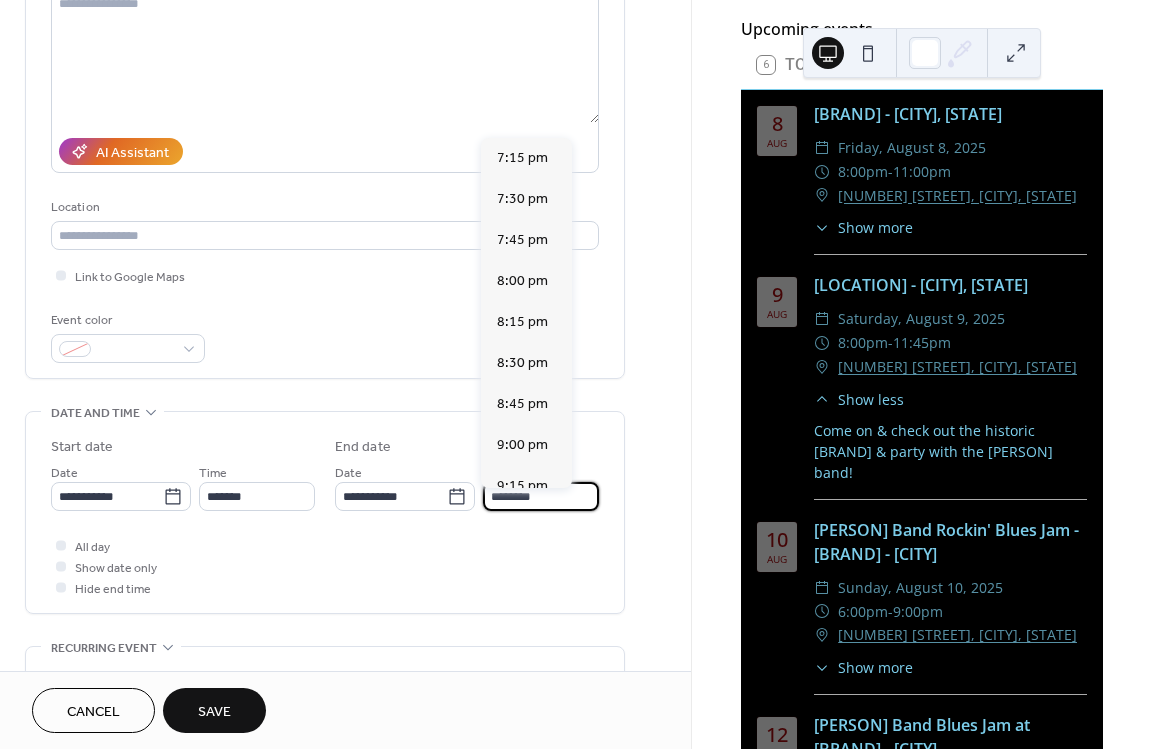 drag, startPoint x: 543, startPoint y: 503, endPoint x: 415, endPoint y: 498, distance: 128.09763 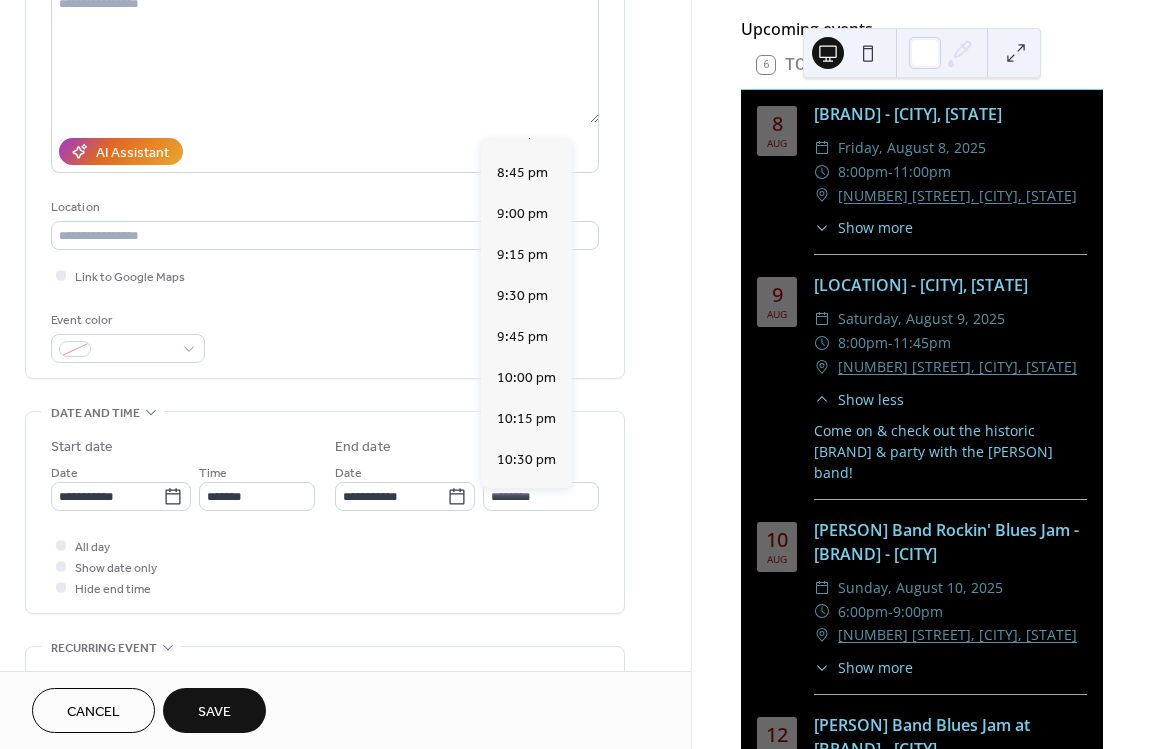 scroll, scrollTop: 238, scrollLeft: 0, axis: vertical 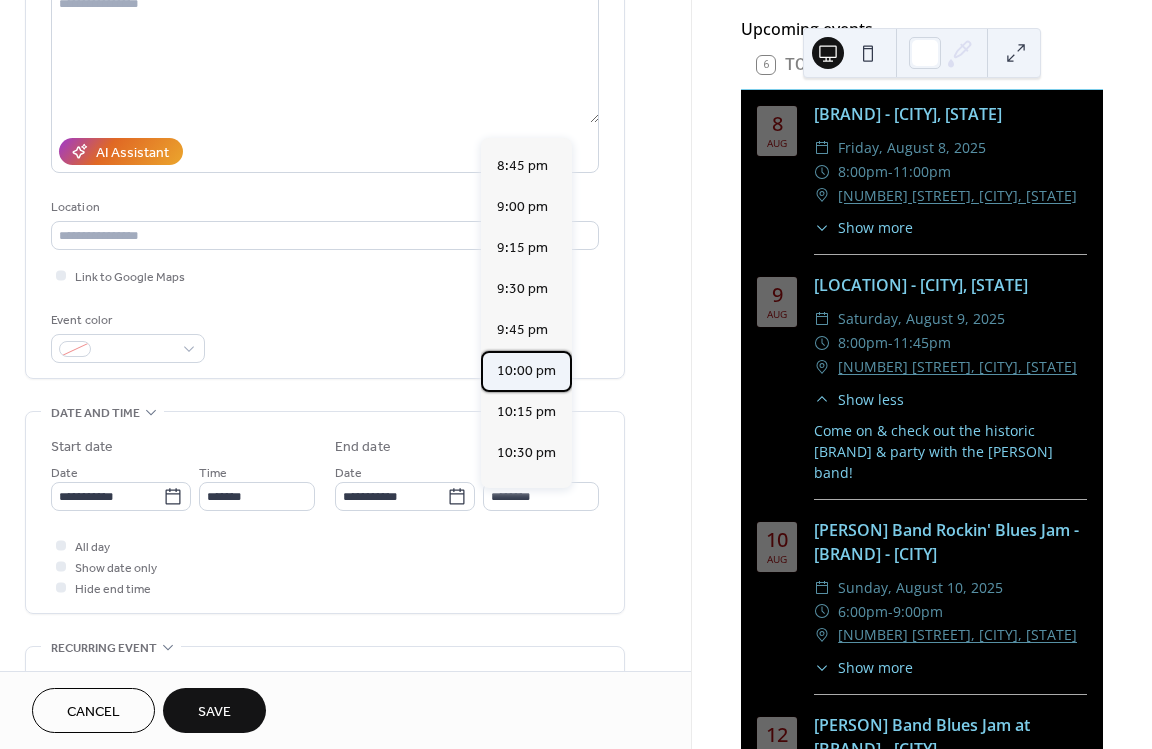 click on "10:00 pm" at bounding box center (526, 371) 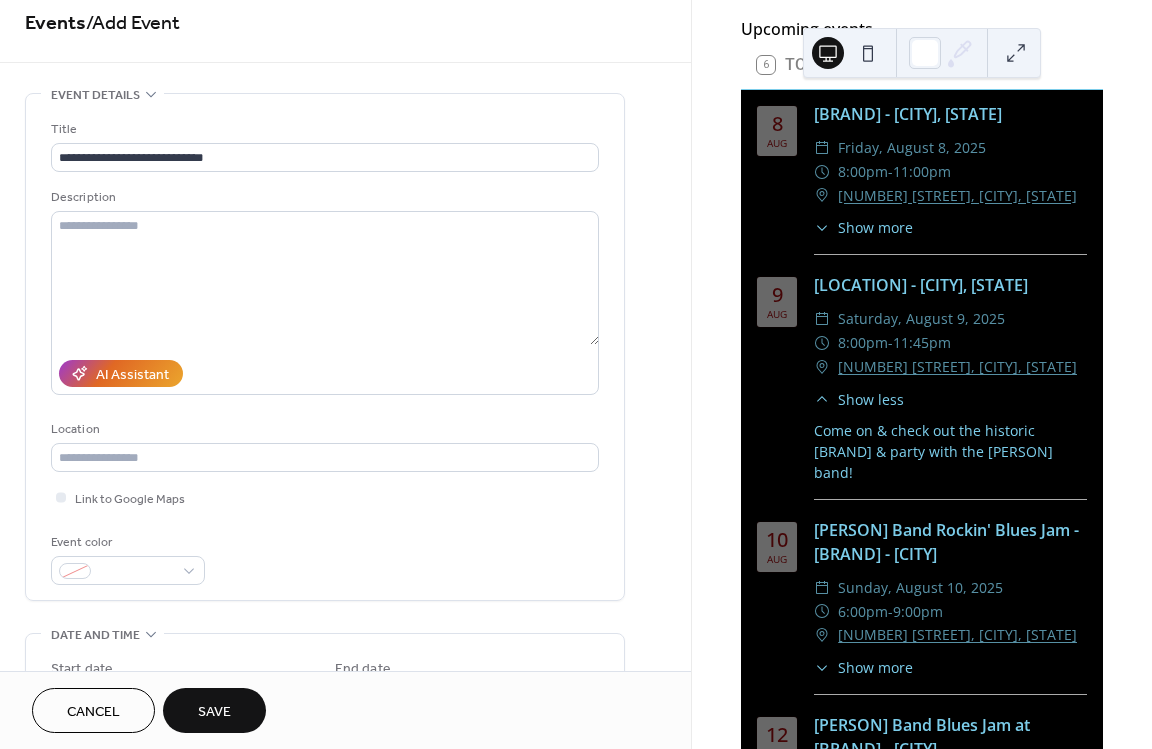 scroll, scrollTop: 6, scrollLeft: 0, axis: vertical 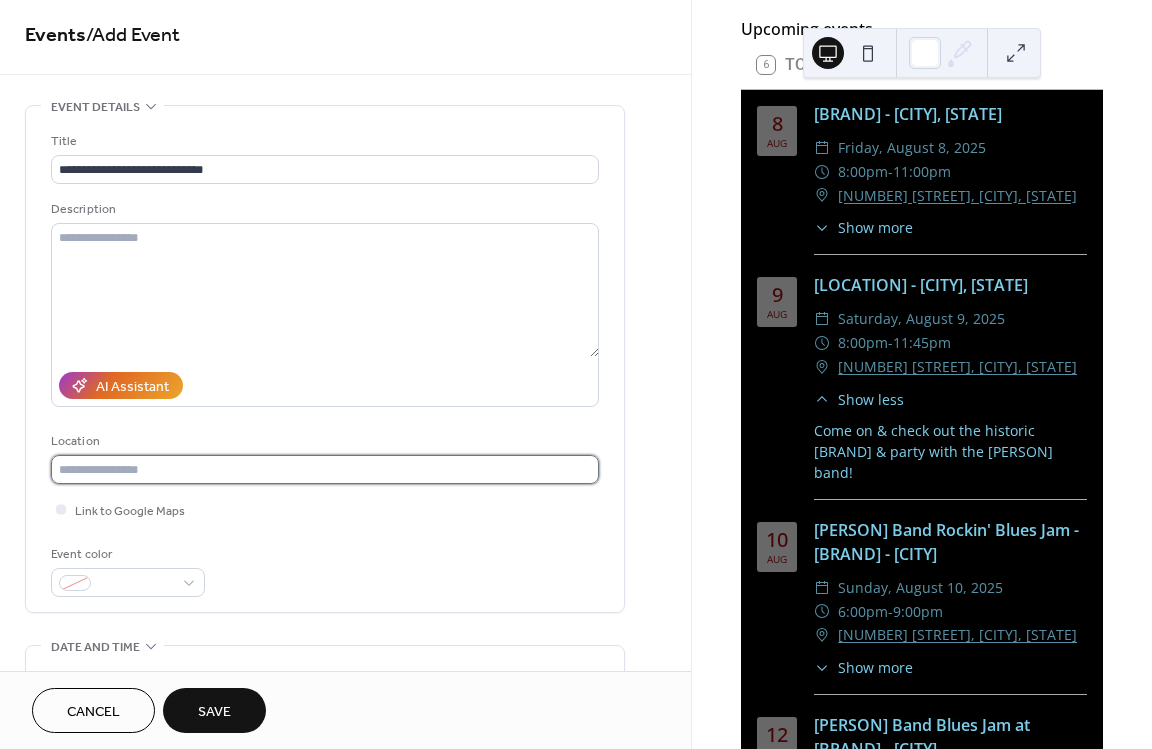 click at bounding box center (325, 469) 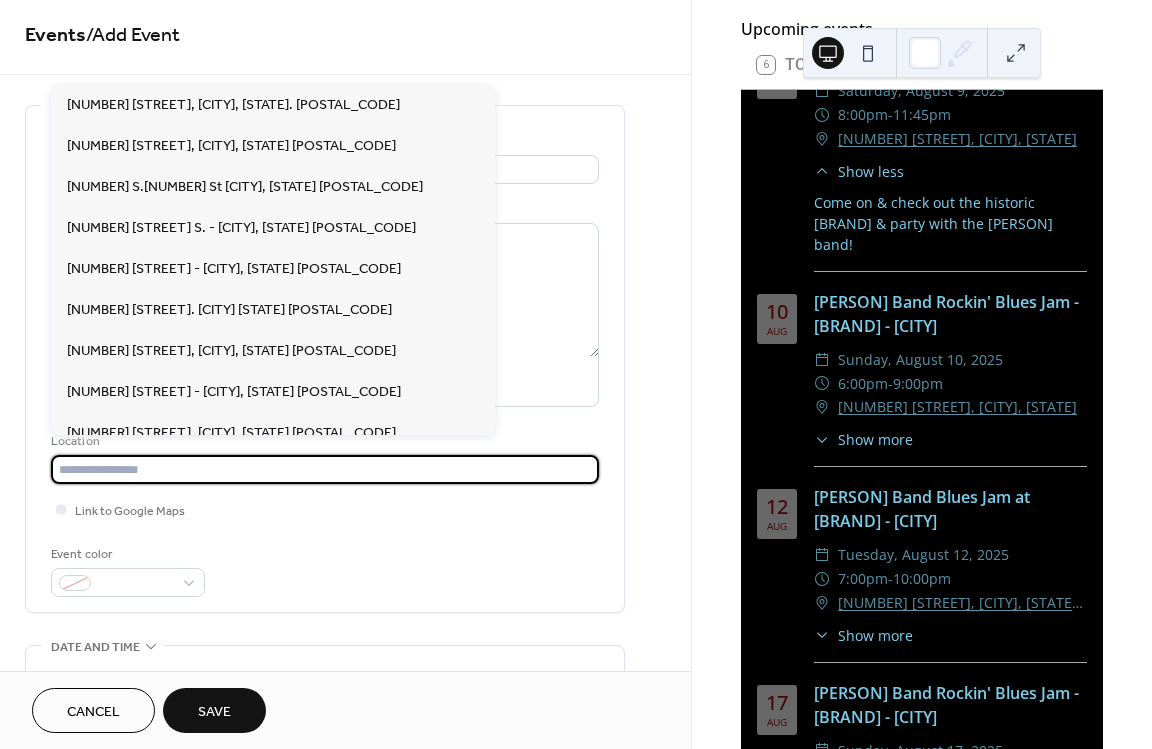 scroll, scrollTop: 456, scrollLeft: 0, axis: vertical 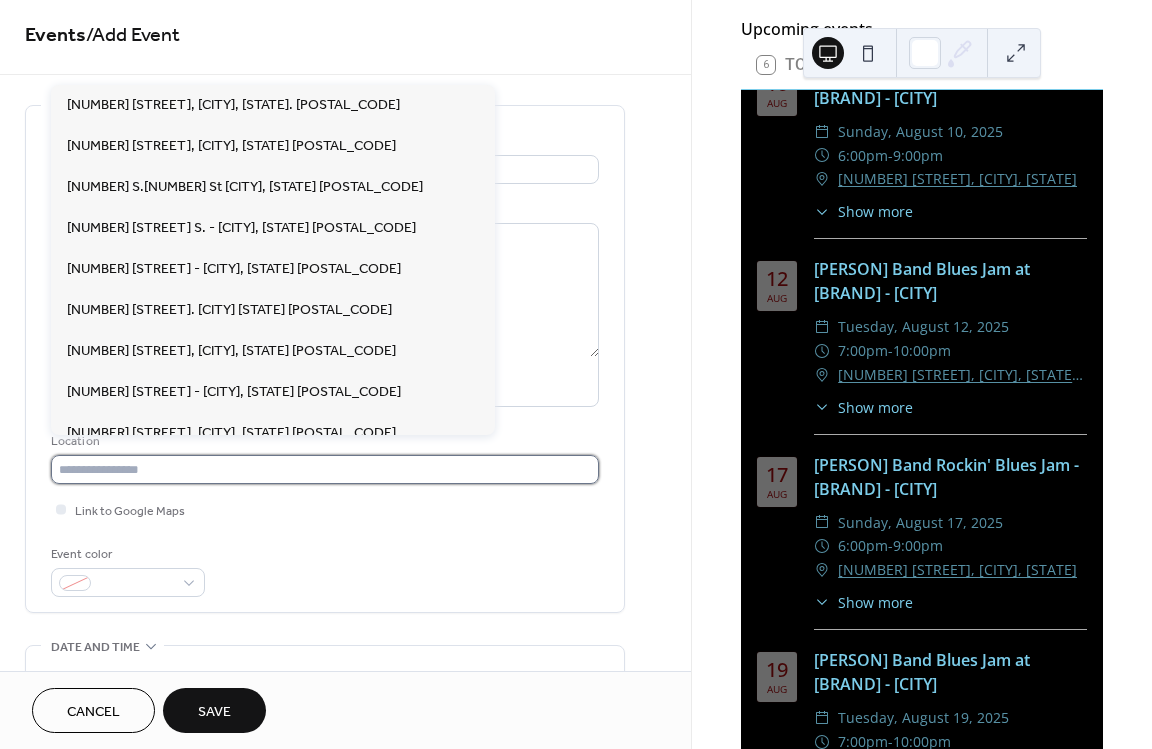 click at bounding box center [325, 469] 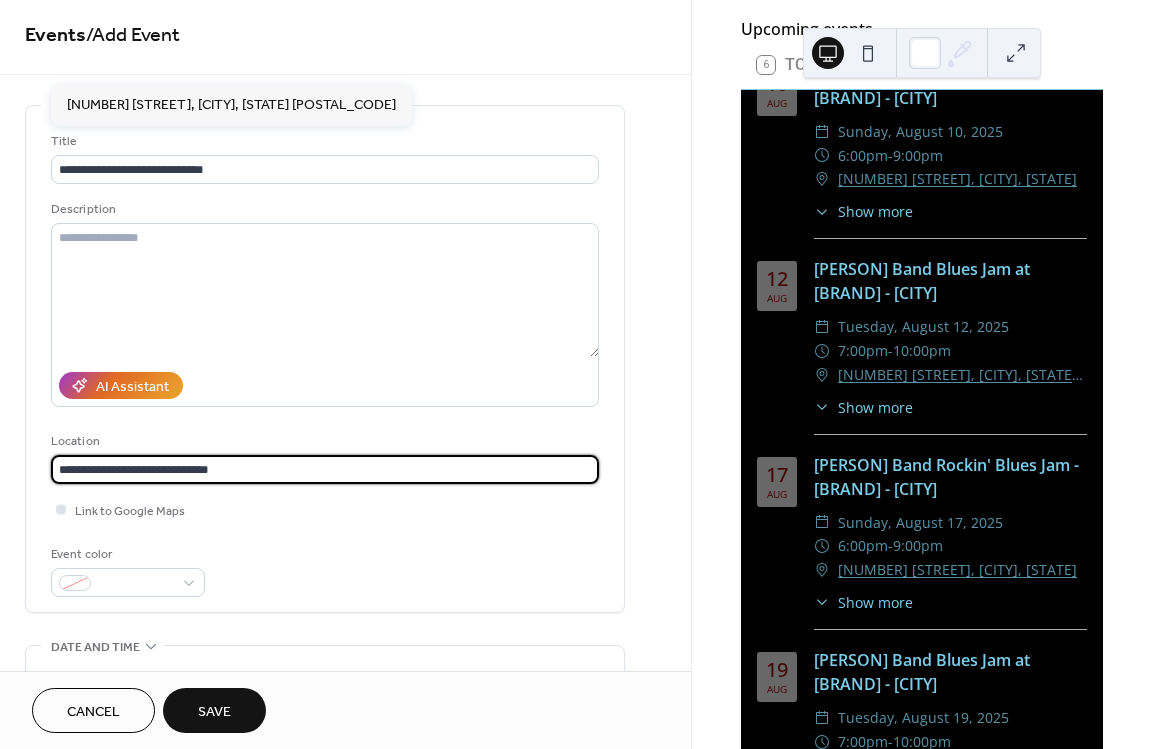 type on "**********" 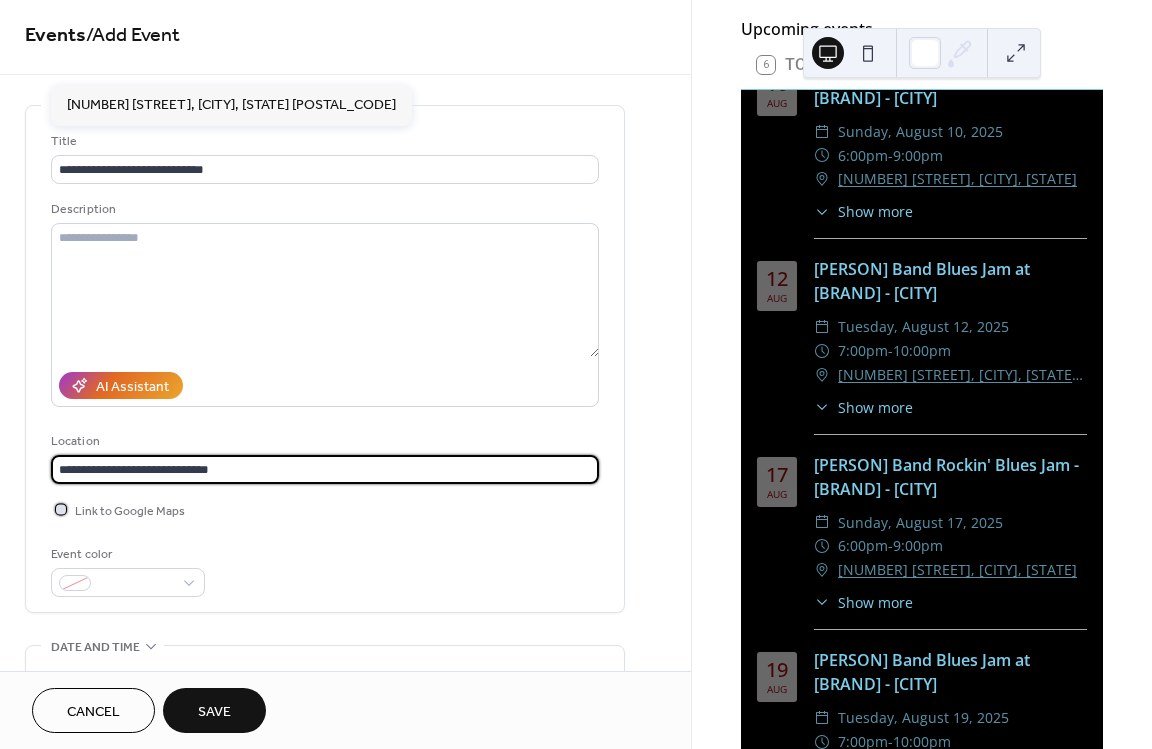 click at bounding box center (61, 509) 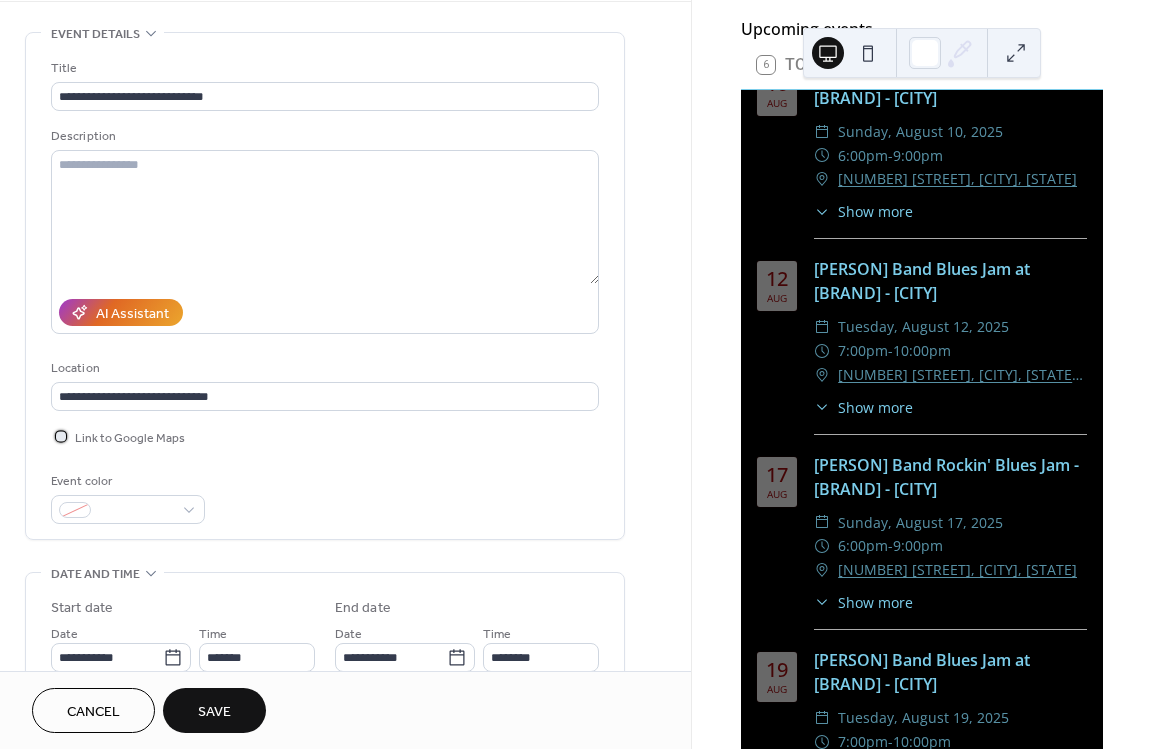 scroll, scrollTop: 126, scrollLeft: 0, axis: vertical 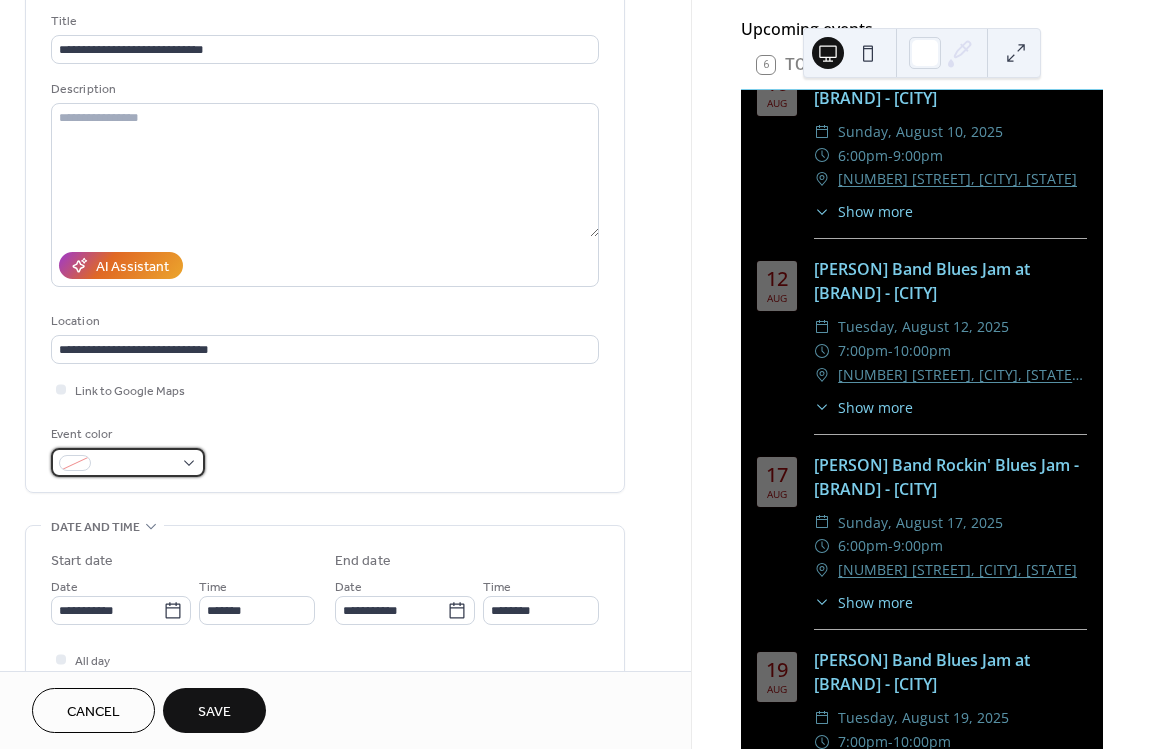 click at bounding box center (128, 462) 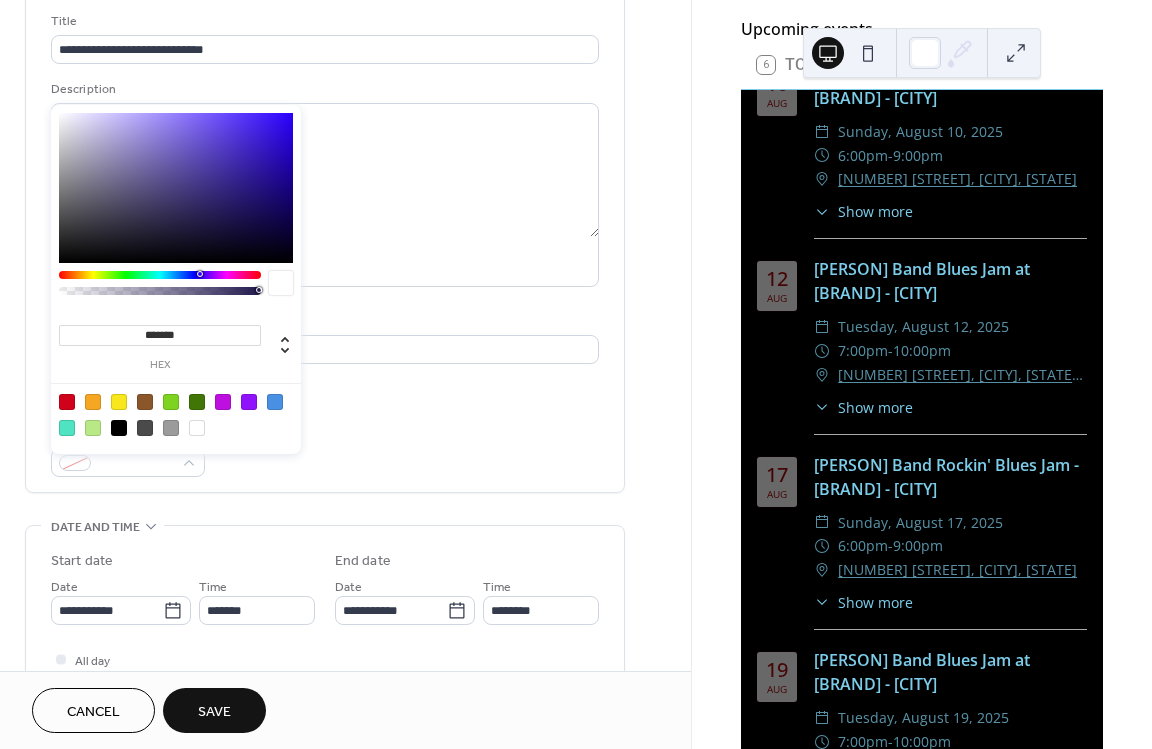 click at bounding box center (223, 402) 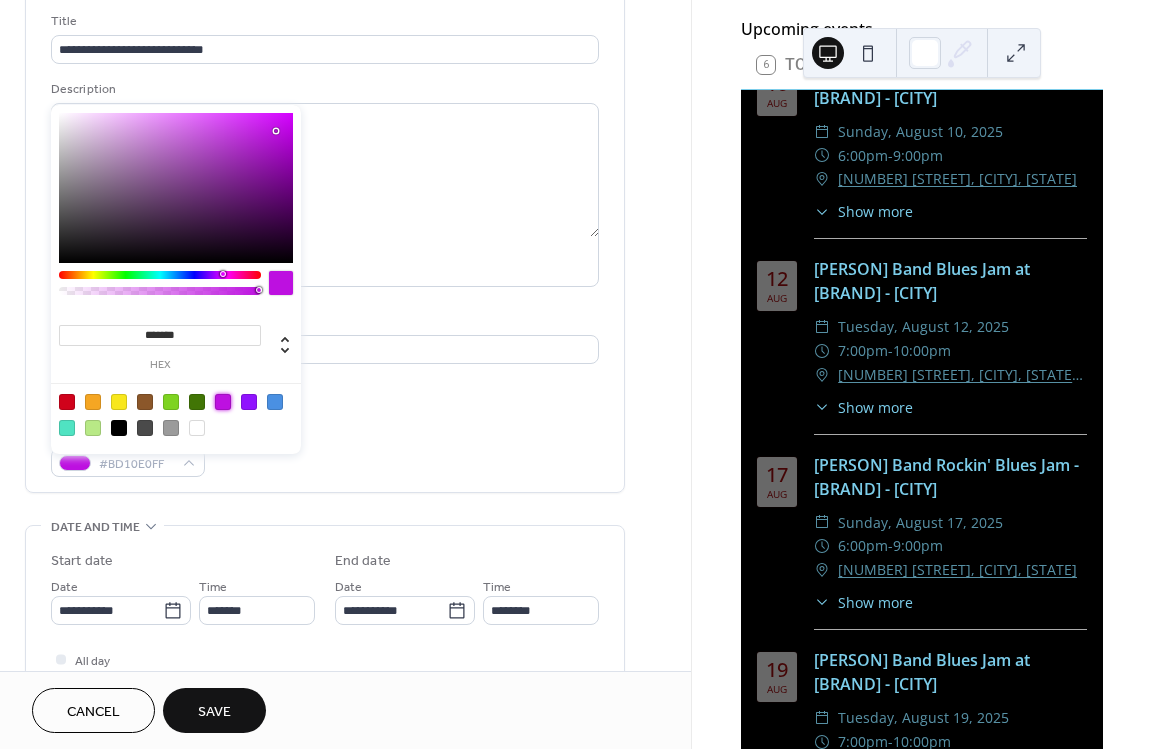 click at bounding box center (119, 402) 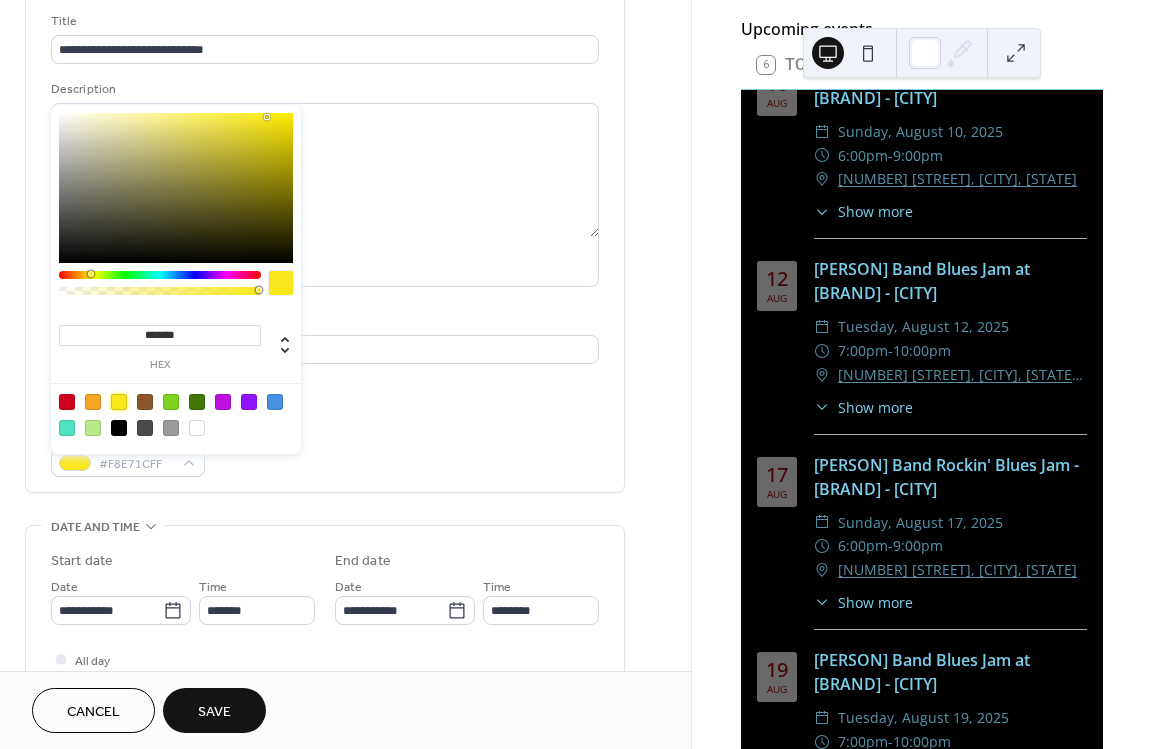 scroll, scrollTop: 0, scrollLeft: 0, axis: both 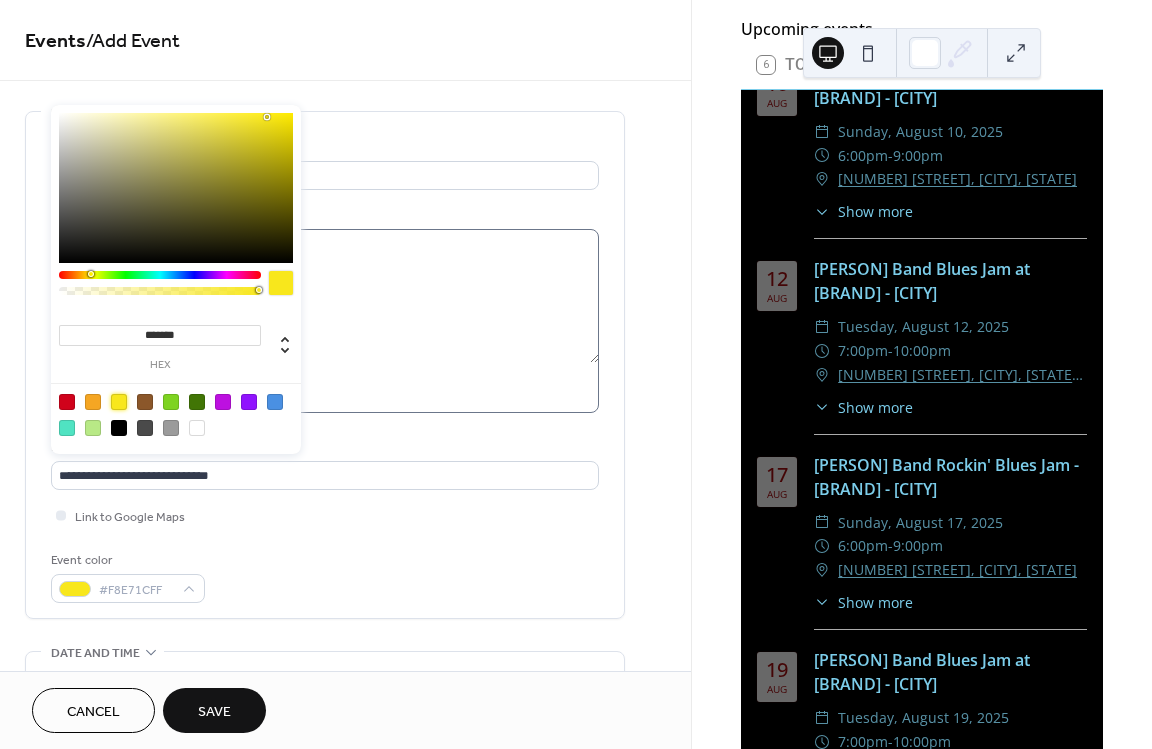 click on "AI Assistant" at bounding box center (325, 391) 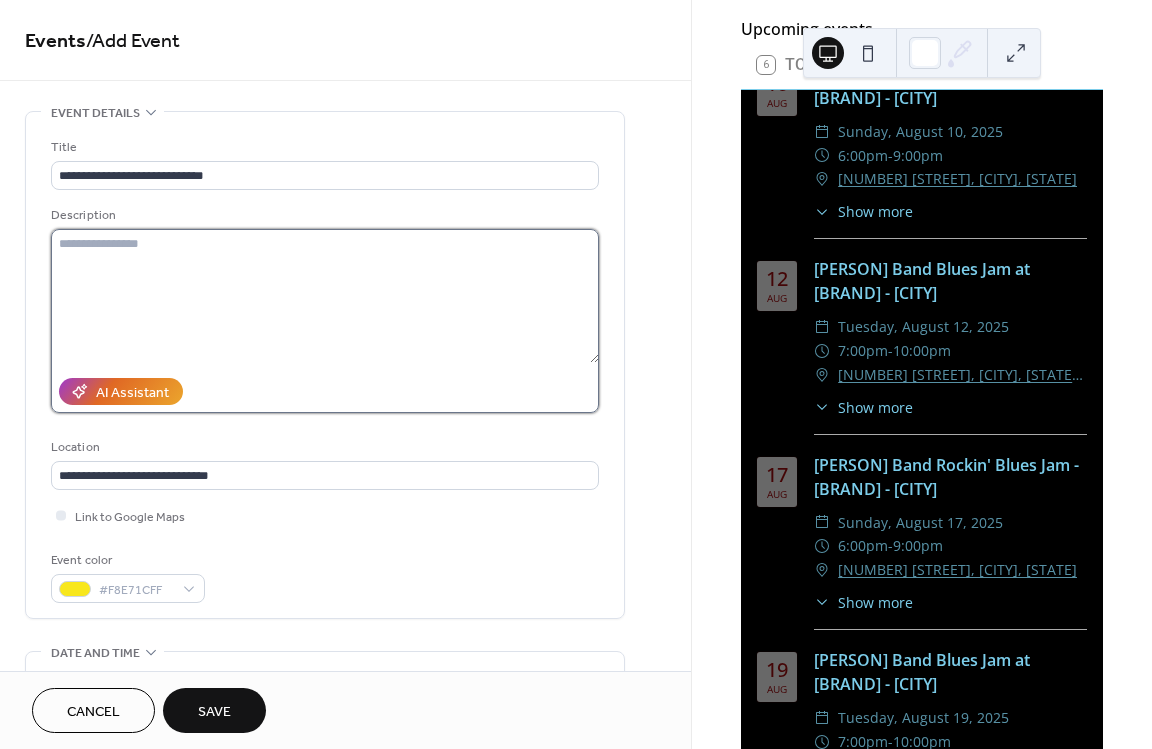 click at bounding box center (325, 296) 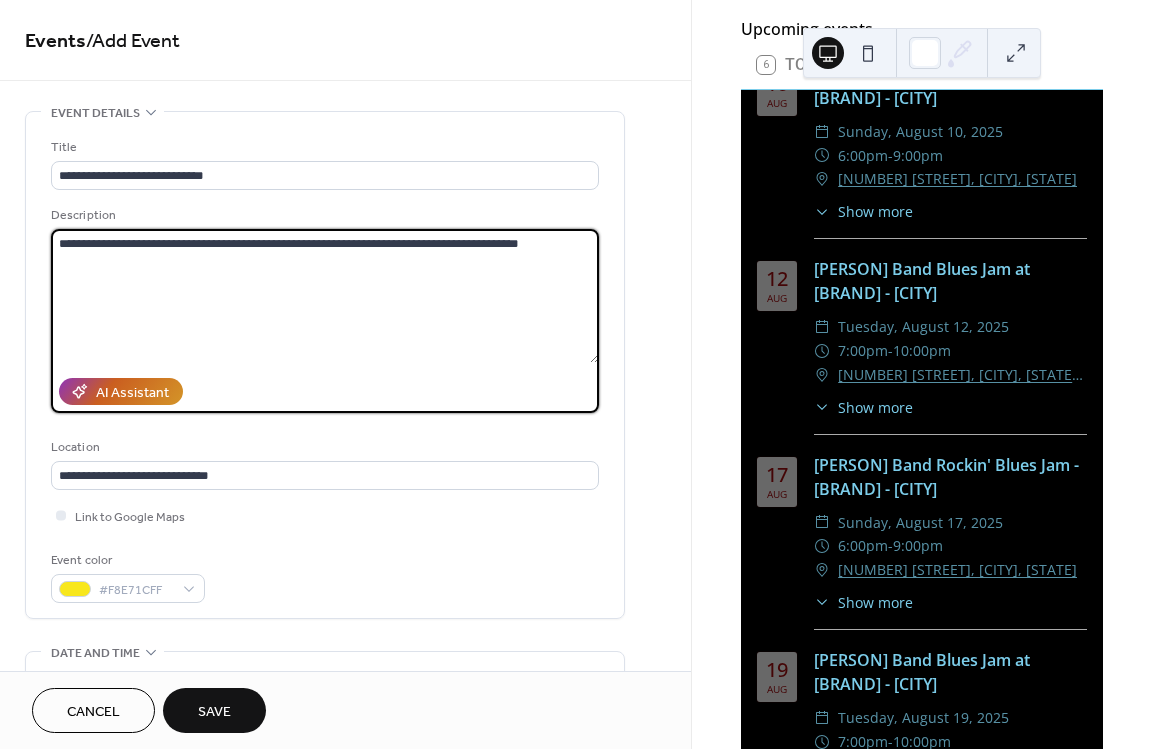 type on "**********" 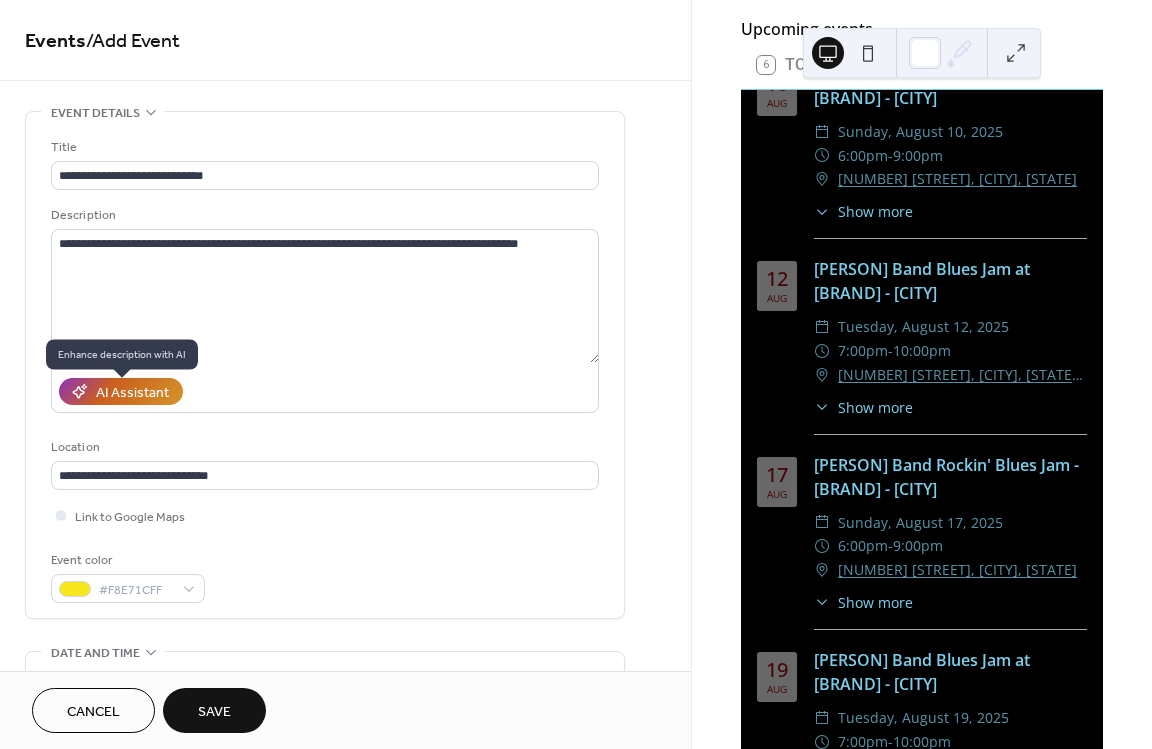 click on "AI Assistant" at bounding box center (132, 393) 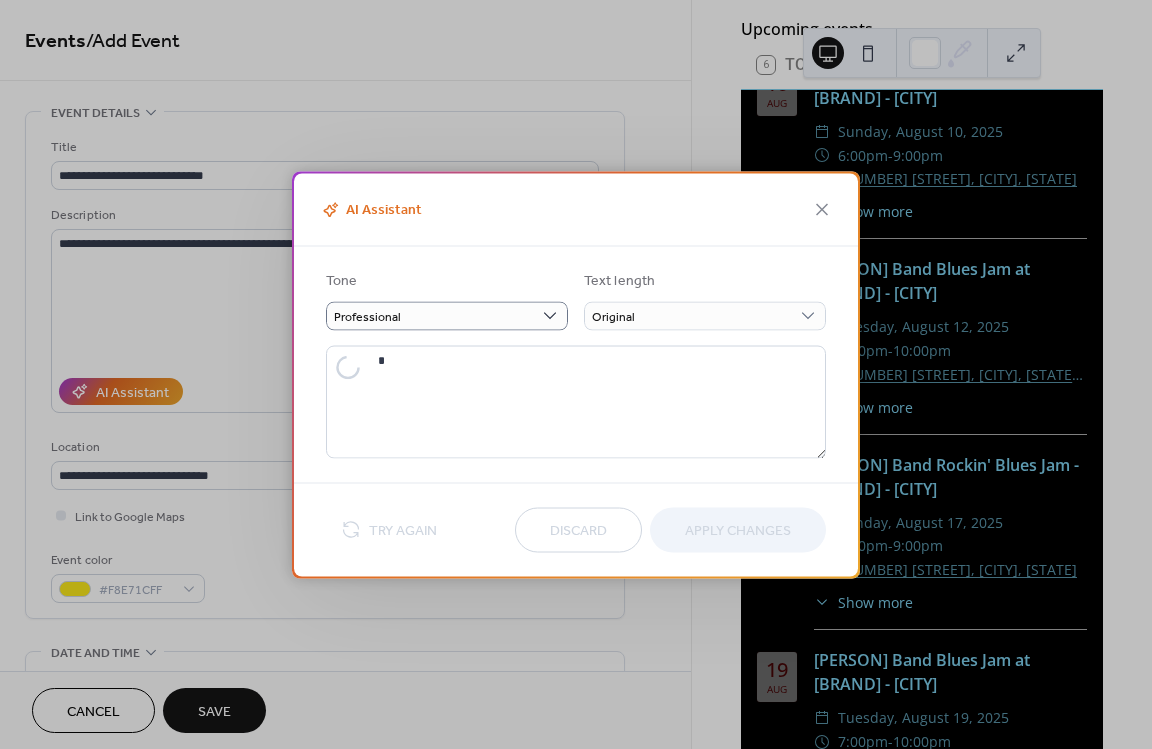 type on "**********" 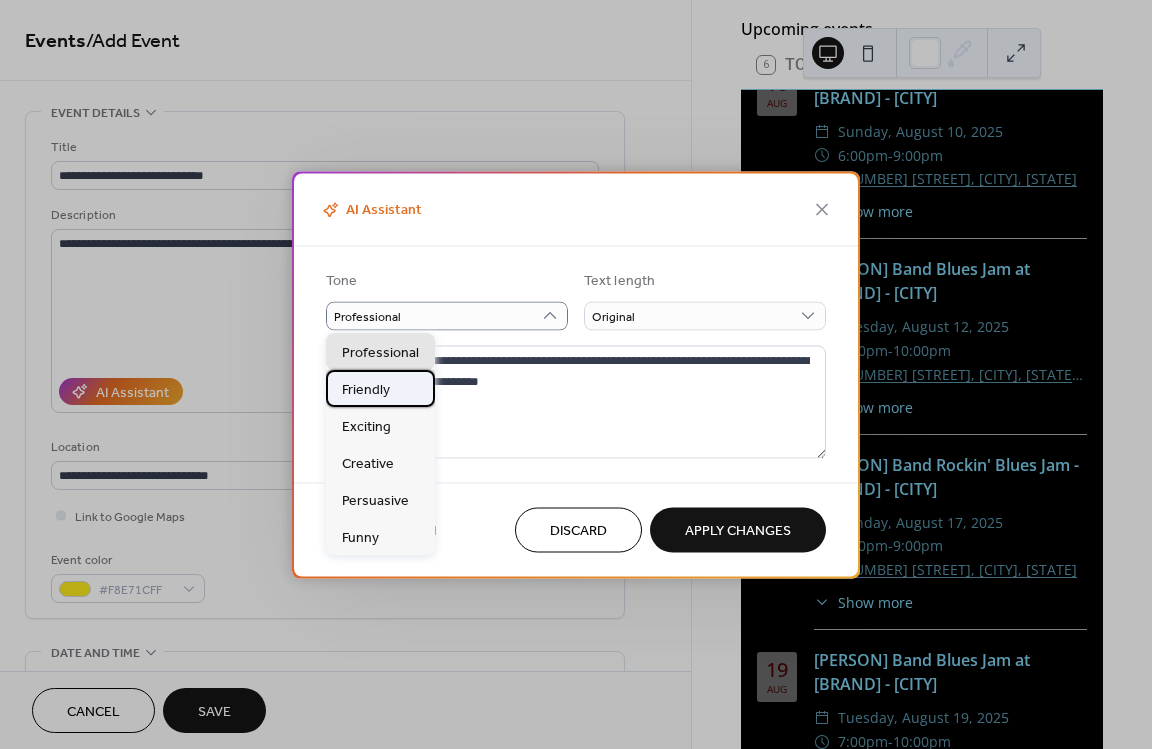 click on "Friendly" at bounding box center [366, 390] 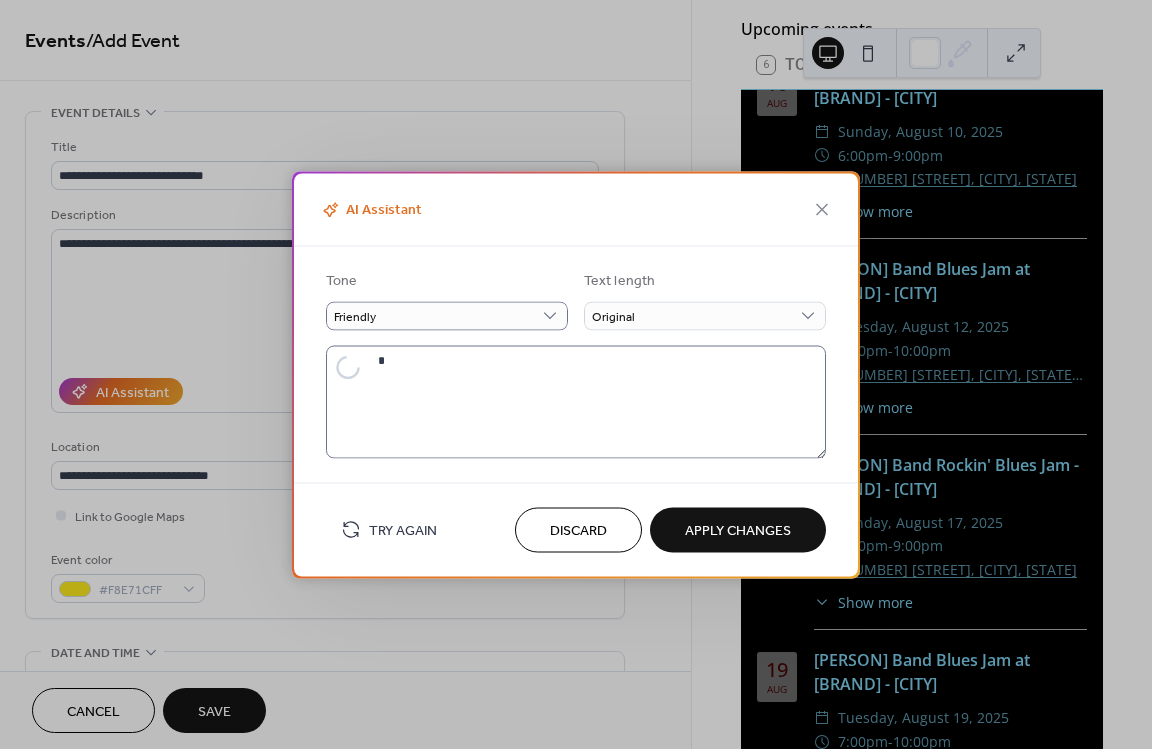 type on "**********" 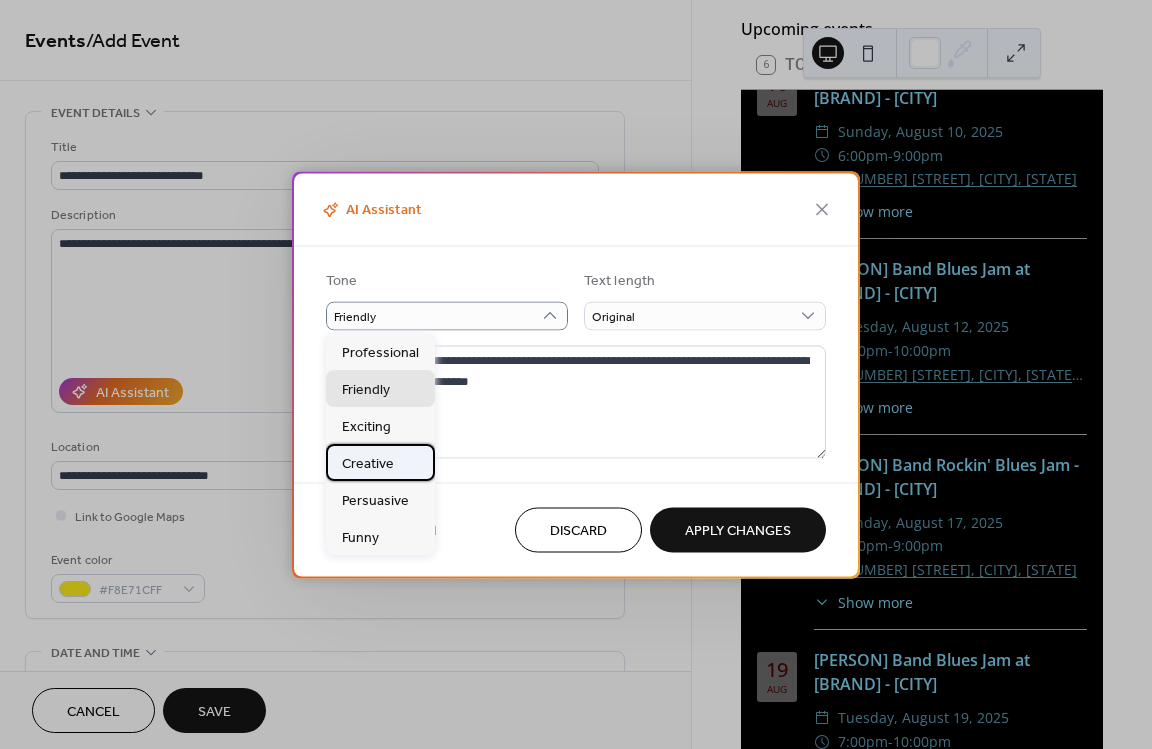 click on "Creative" at bounding box center [368, 464] 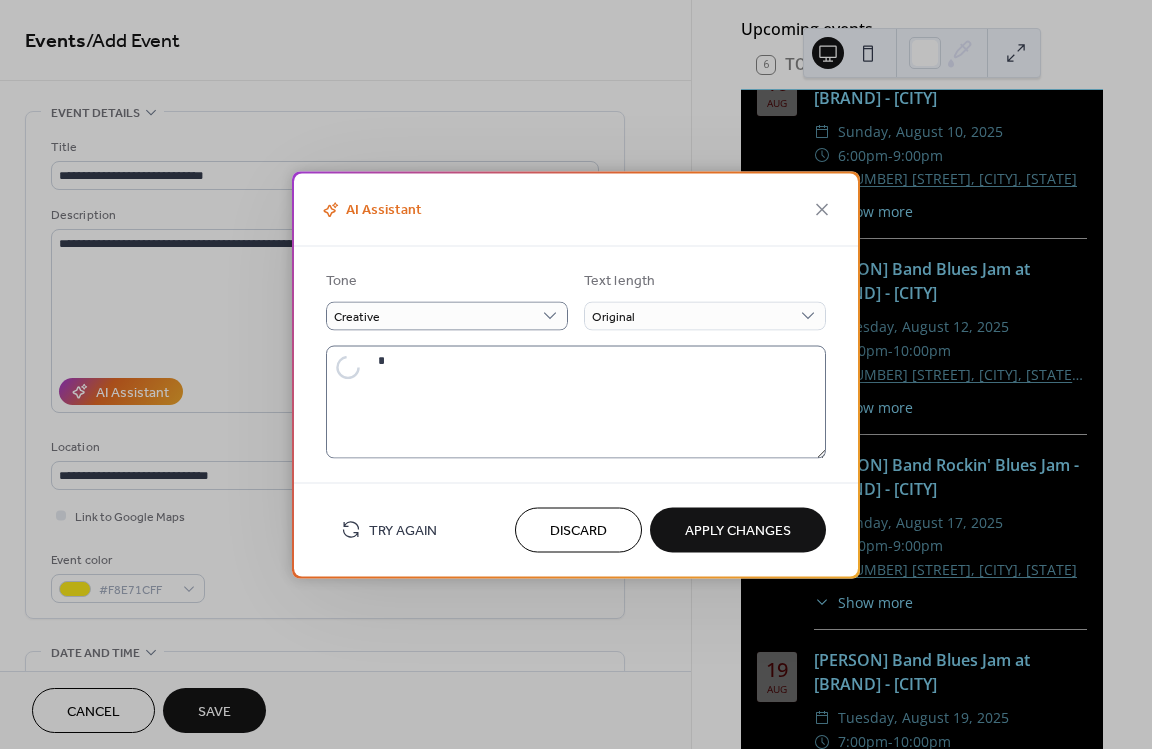 type on "**********" 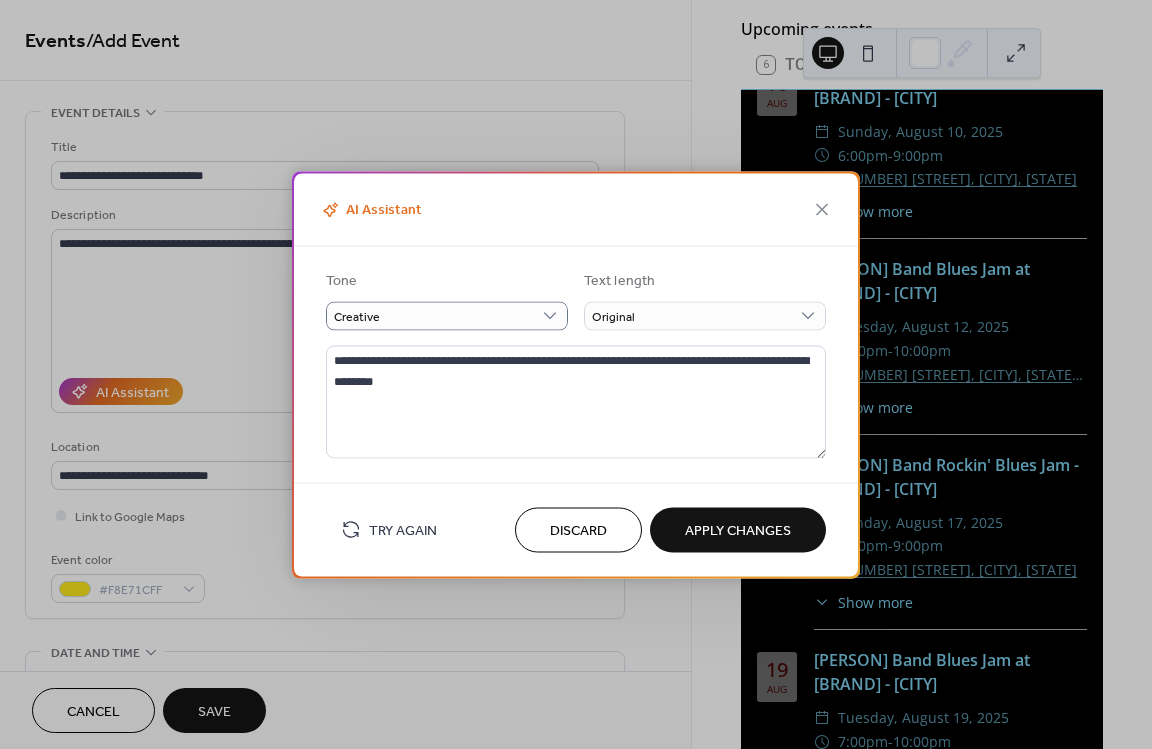 click on "Apply Changes" at bounding box center [738, 531] 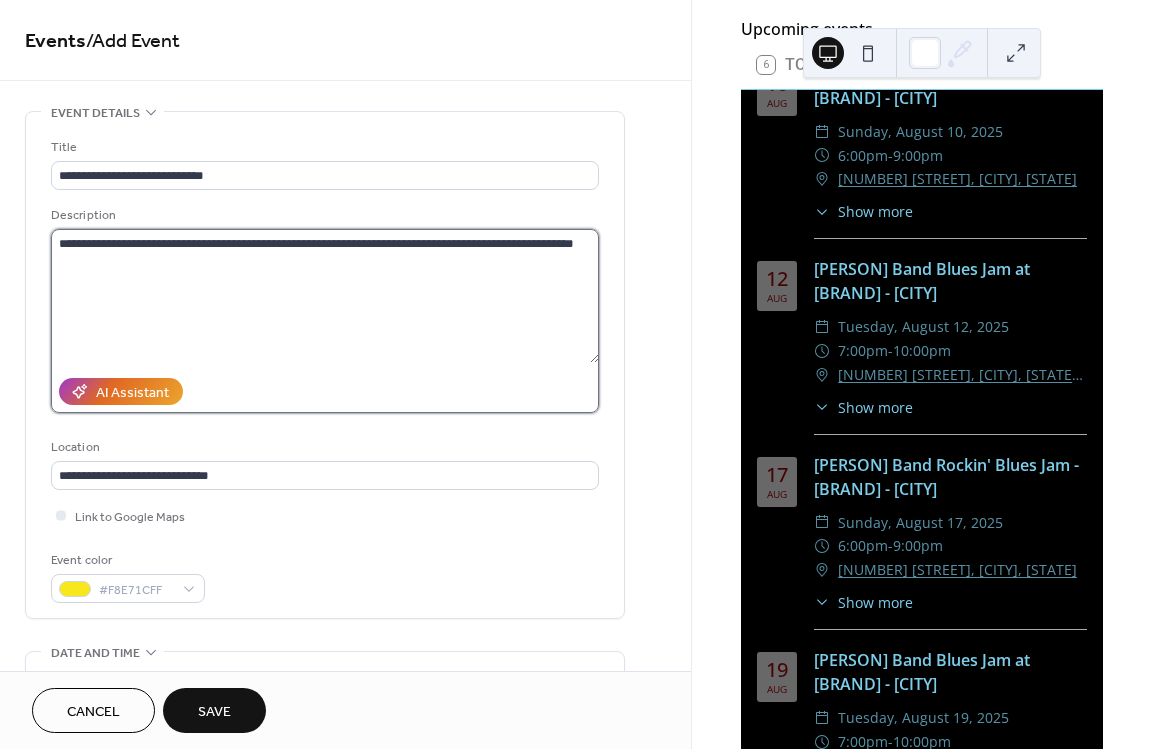 click on "**********" at bounding box center (325, 296) 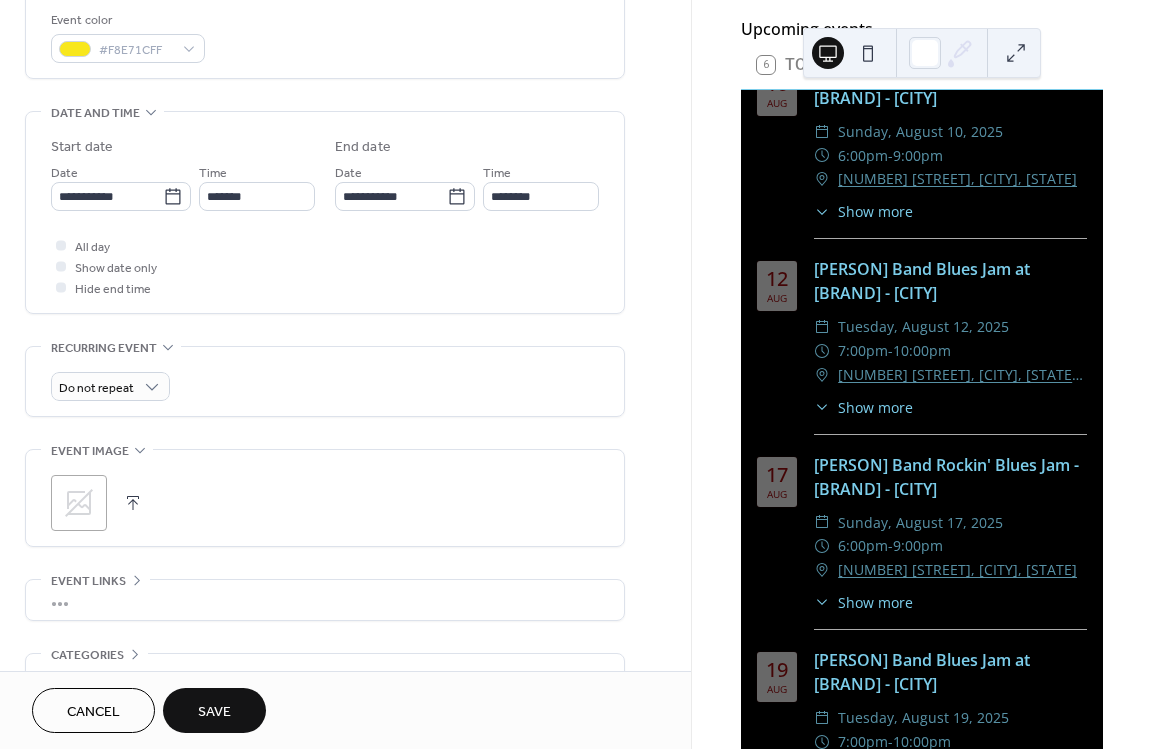 scroll, scrollTop: 666, scrollLeft: 0, axis: vertical 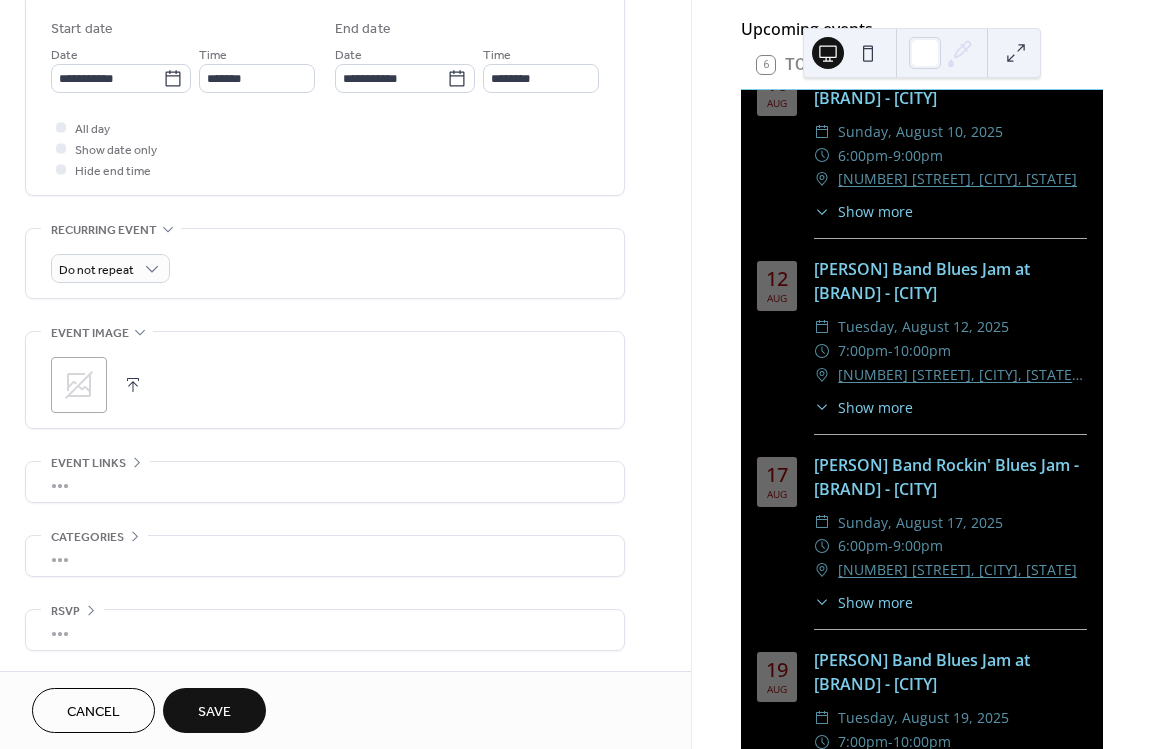 type on "**********" 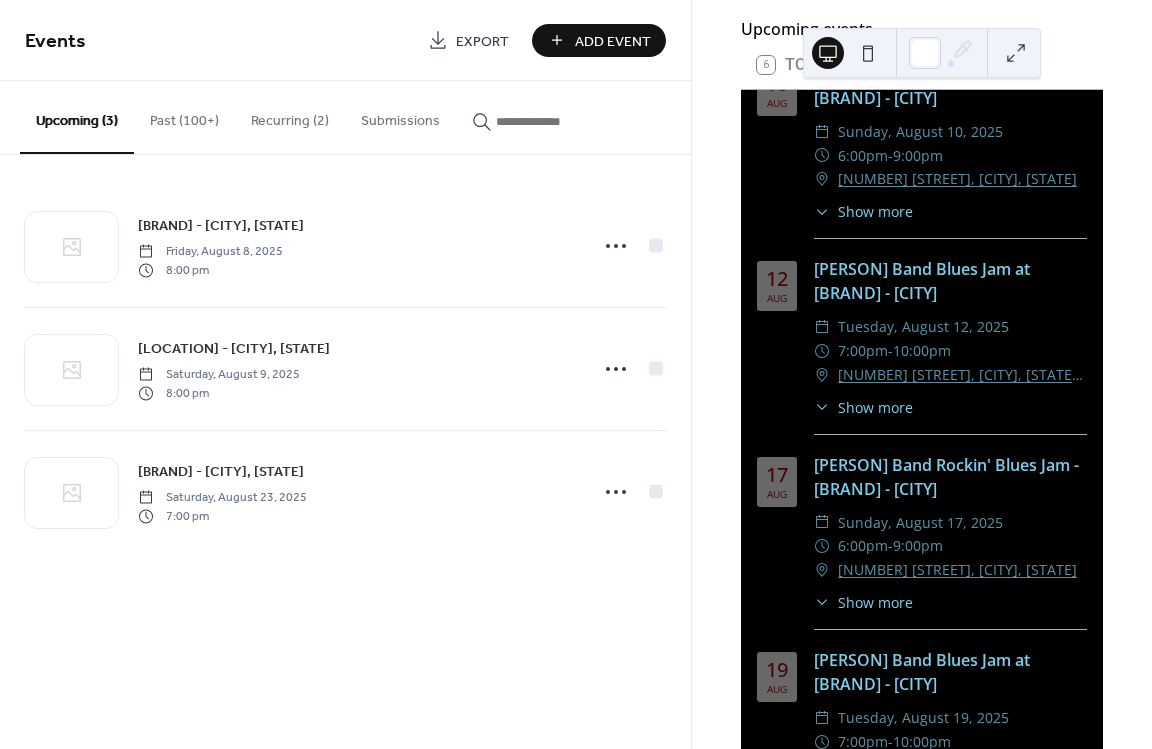 scroll, scrollTop: 912, scrollLeft: 0, axis: vertical 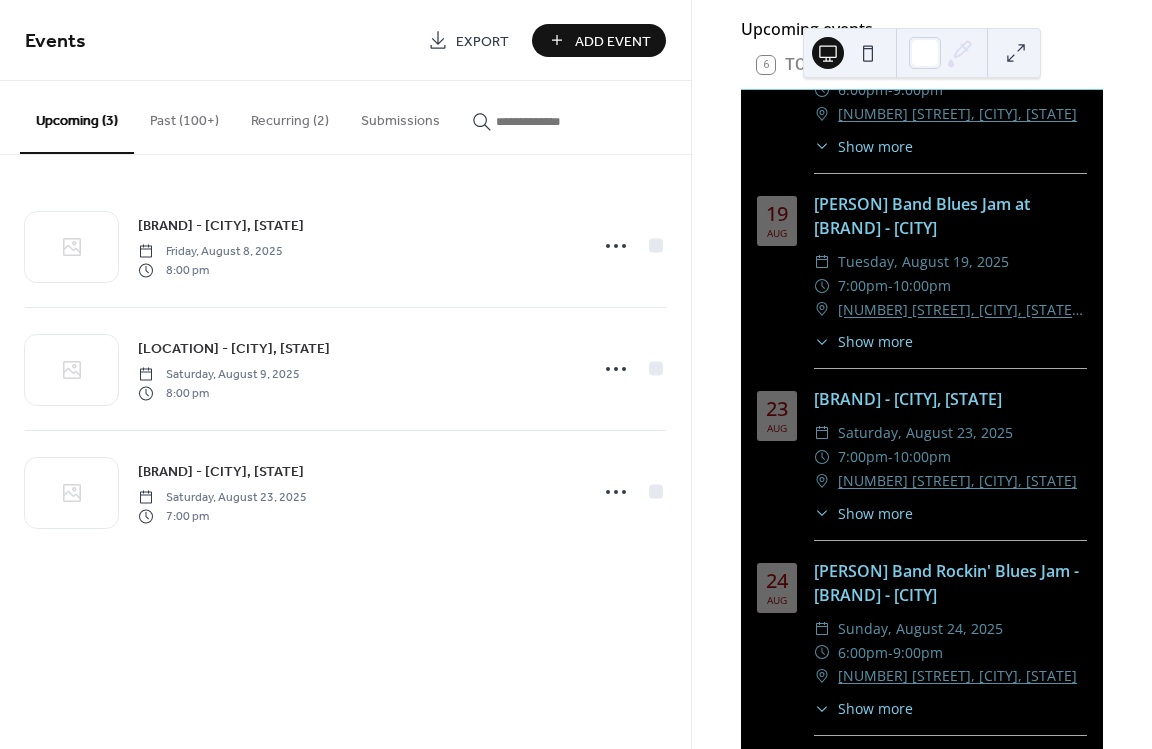 click on "Add Event" at bounding box center [613, 41] 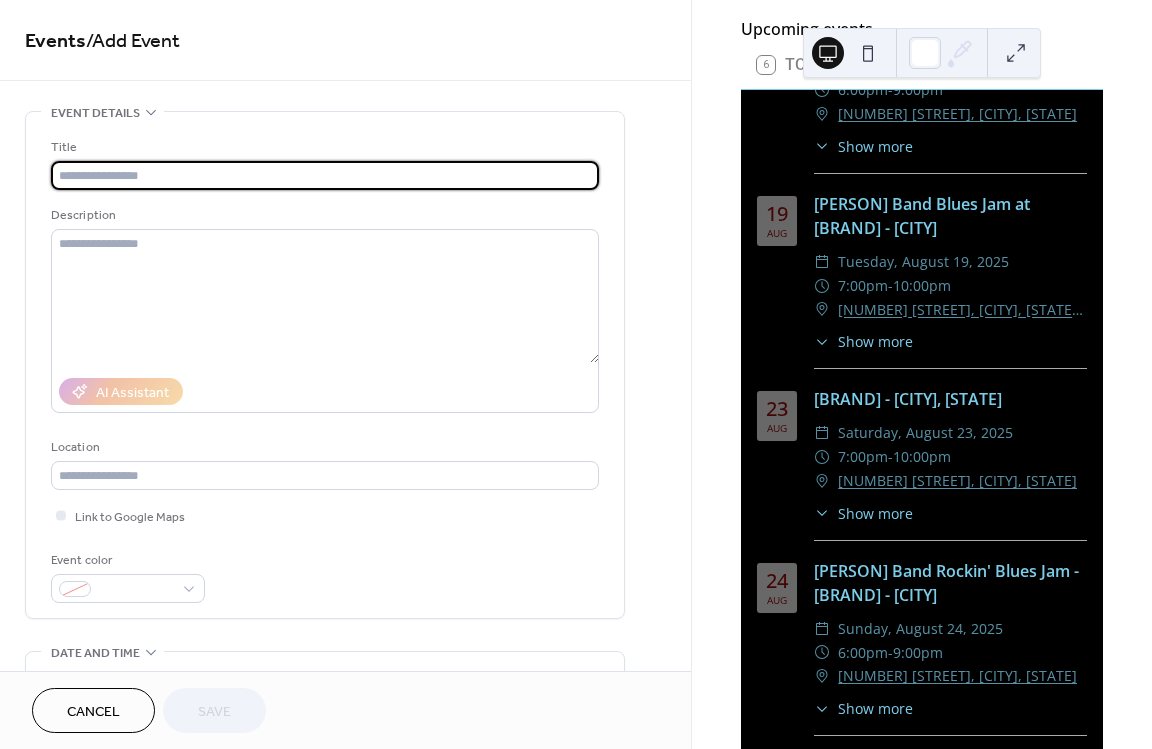 scroll, scrollTop: 240, scrollLeft: 0, axis: vertical 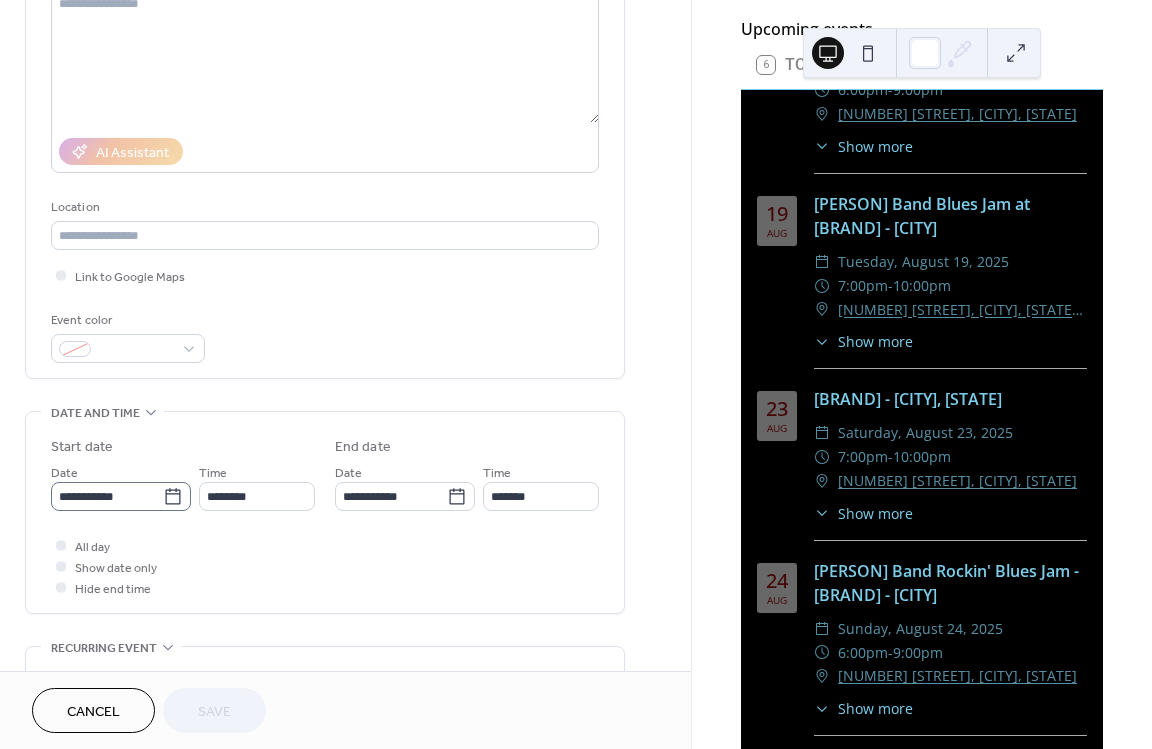 click 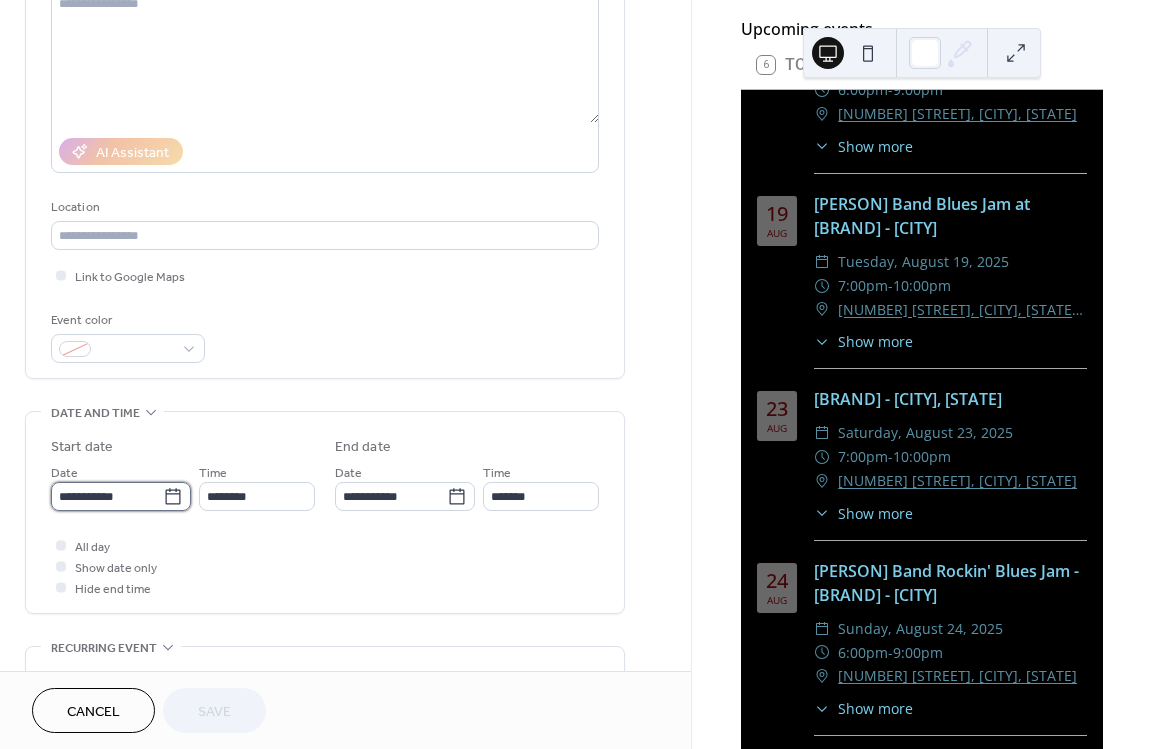 click on "**********" at bounding box center [107, 496] 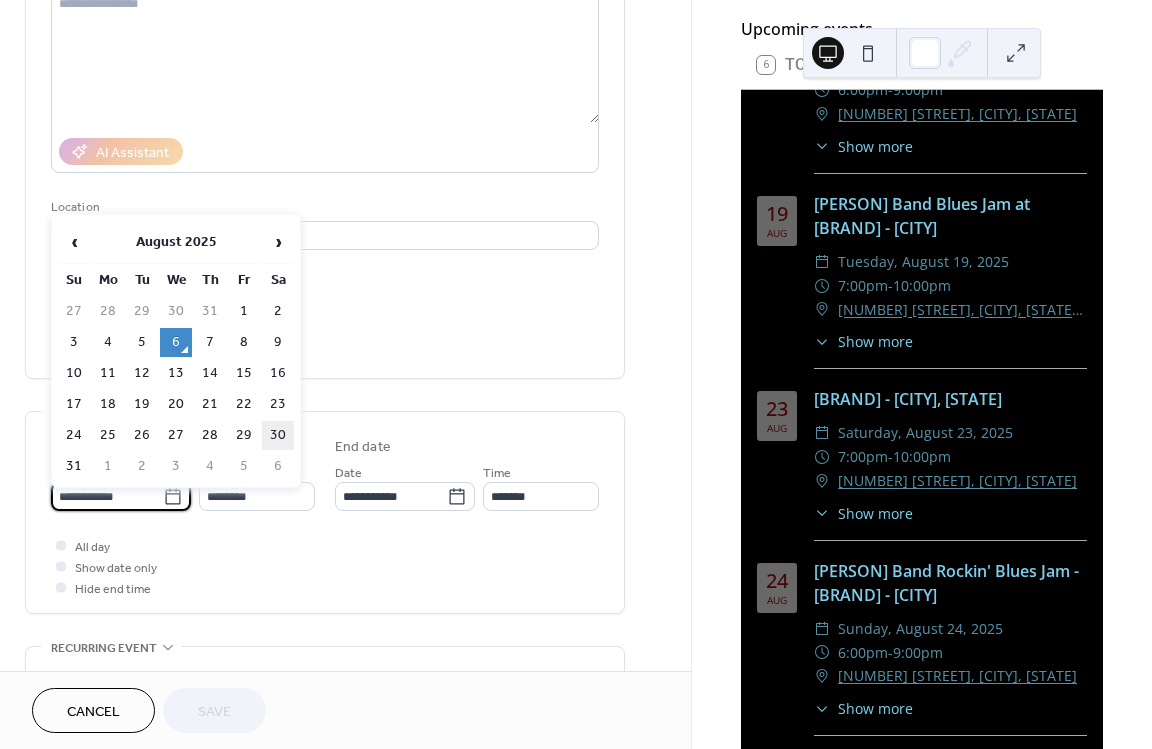 click on "30" at bounding box center (278, 435) 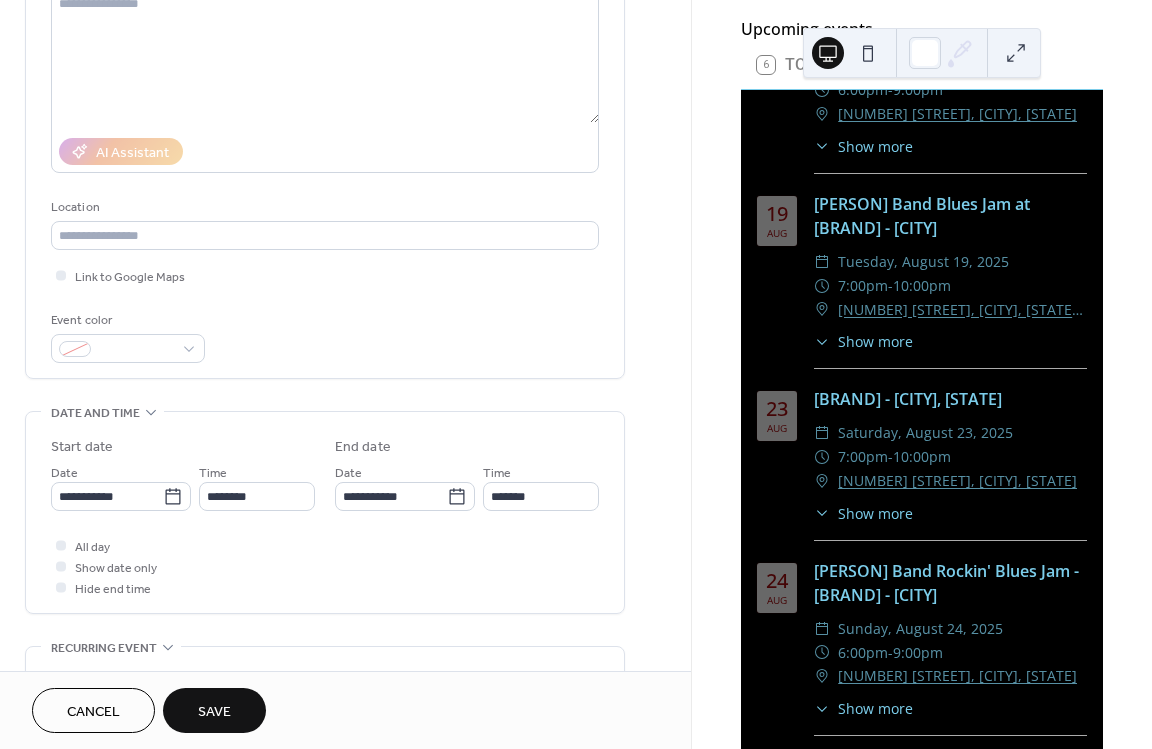 type on "**********" 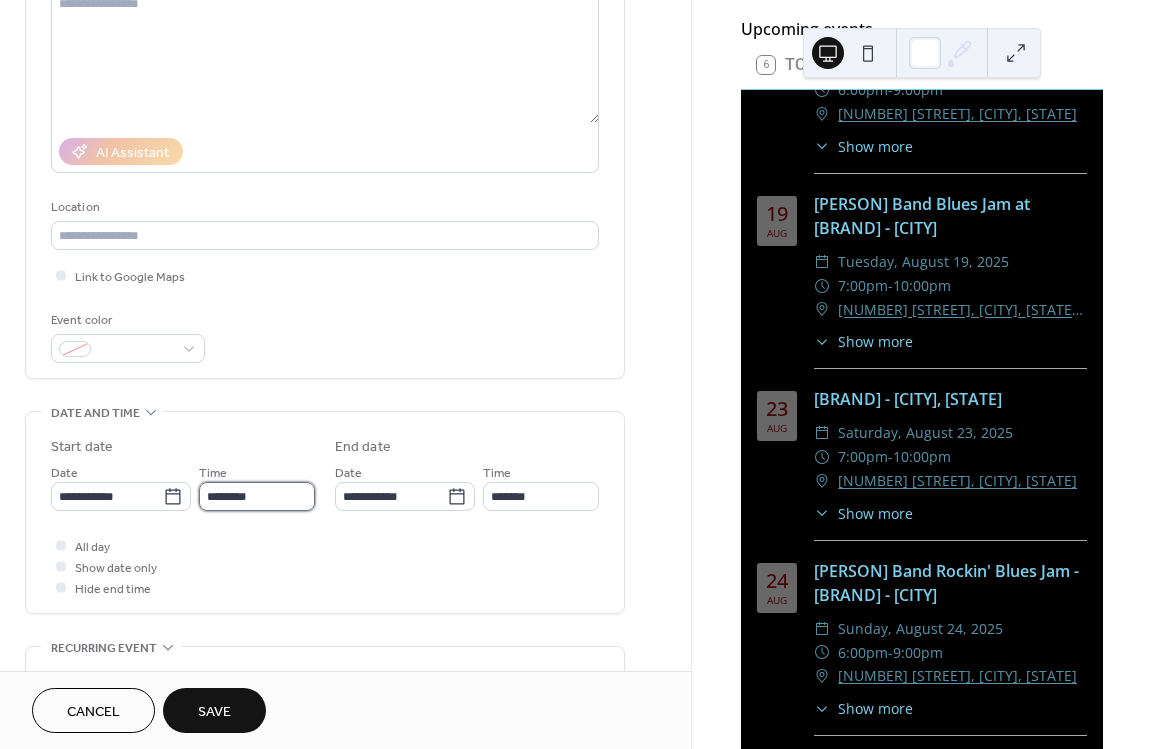 click on "********" at bounding box center (257, 496) 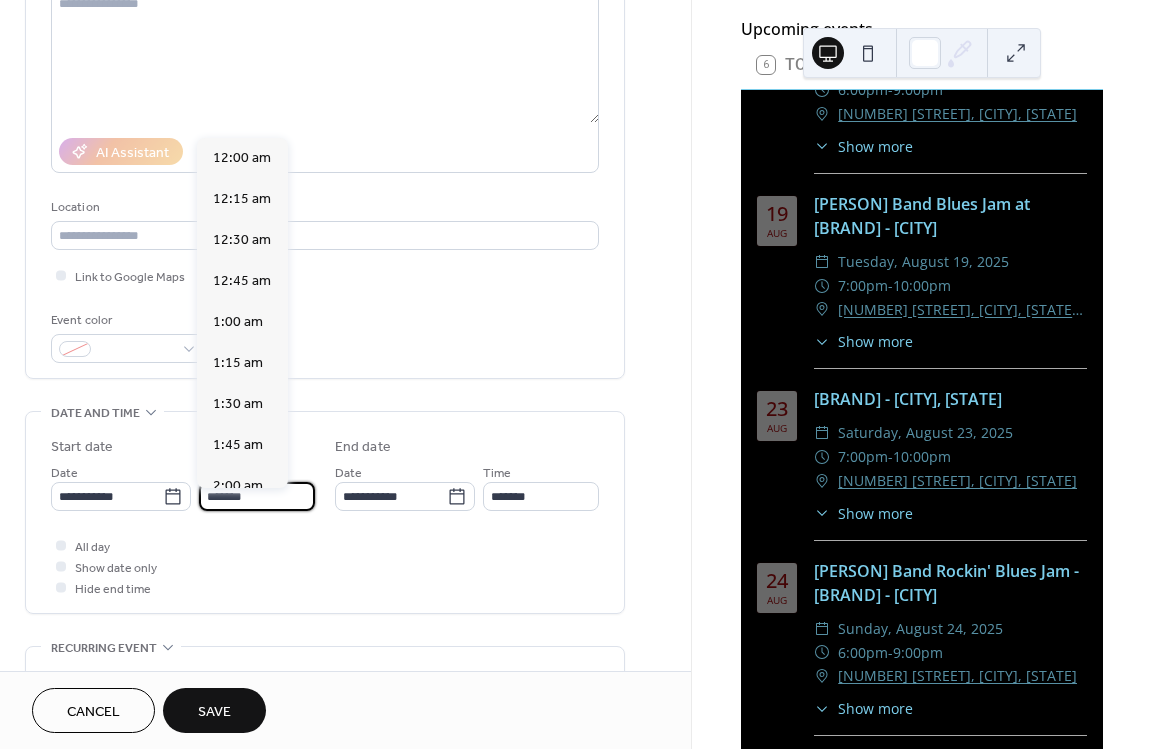 scroll, scrollTop: 2268, scrollLeft: 0, axis: vertical 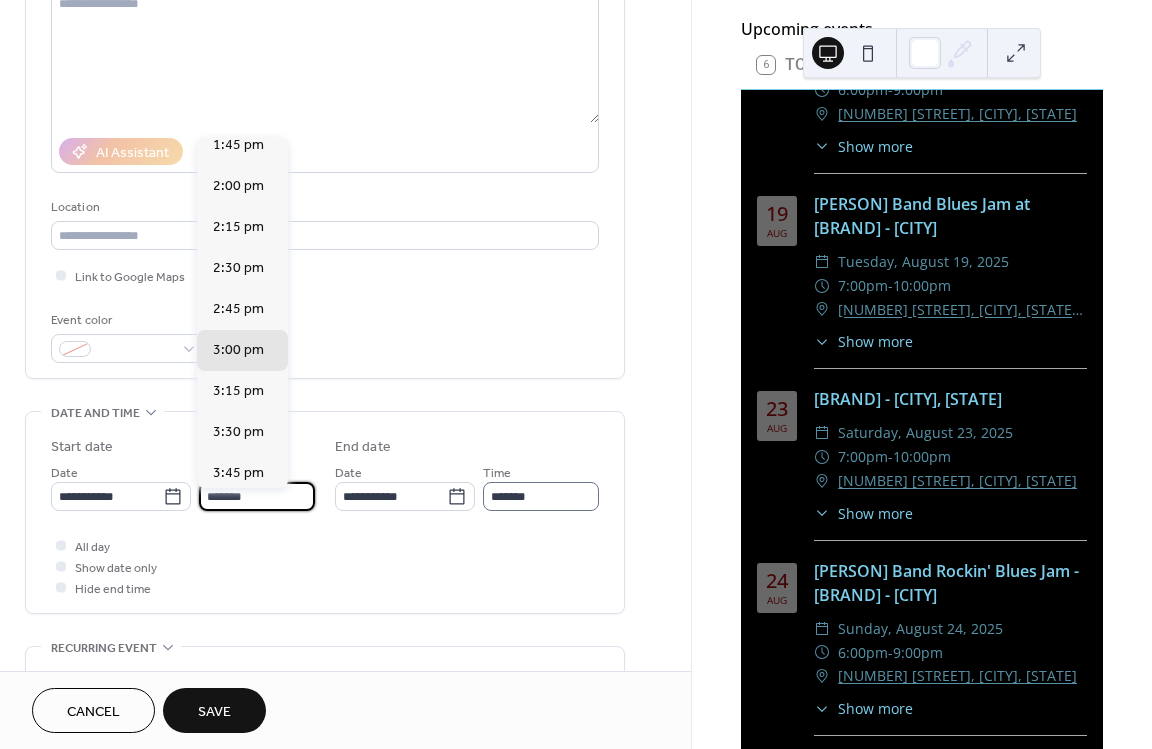 type on "*******" 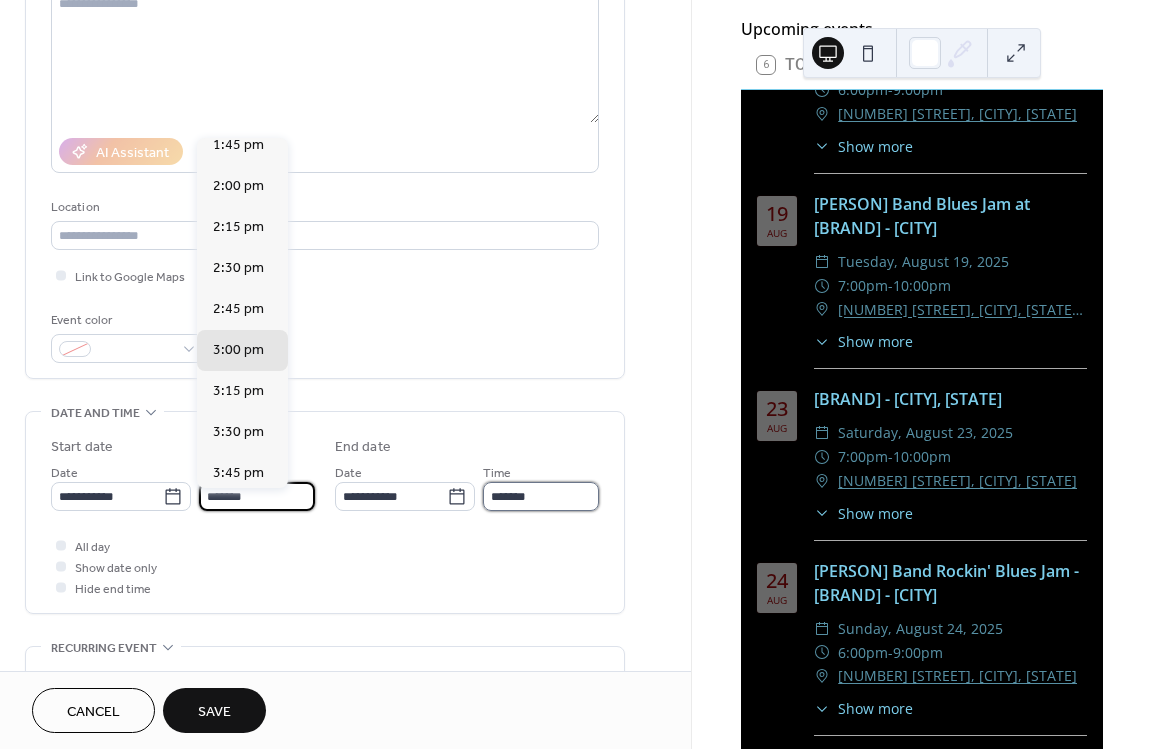 click on "*******" at bounding box center (541, 496) 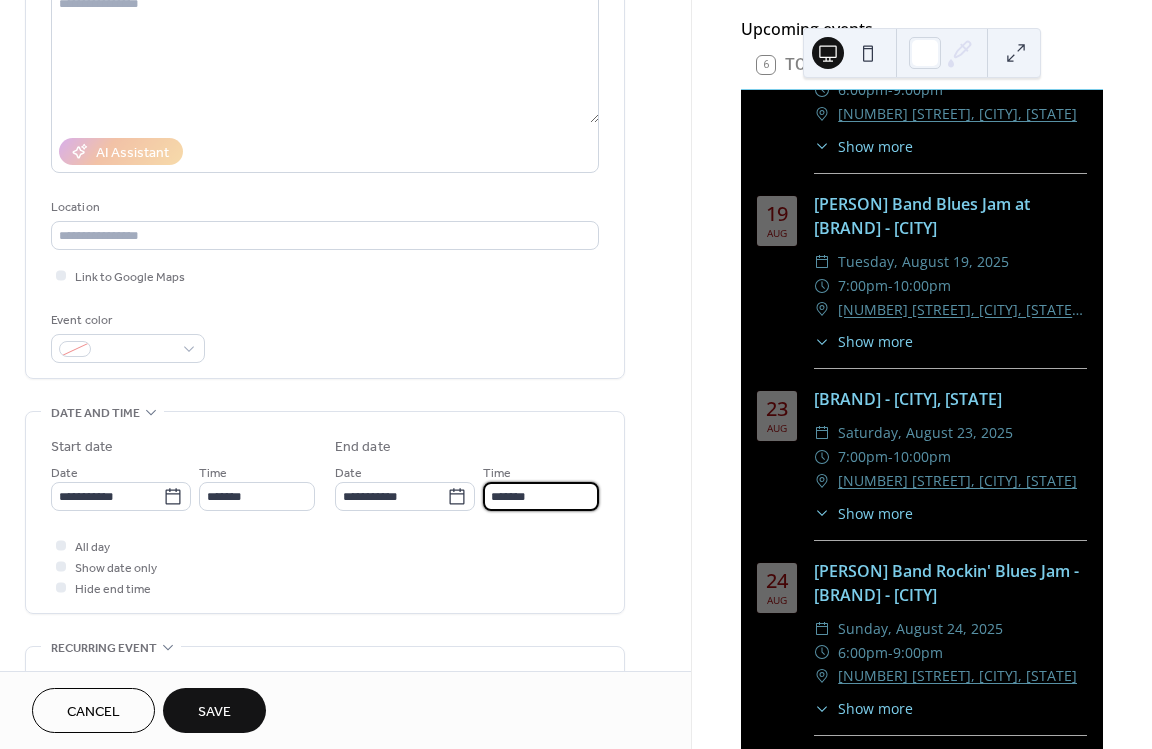 type on "*******" 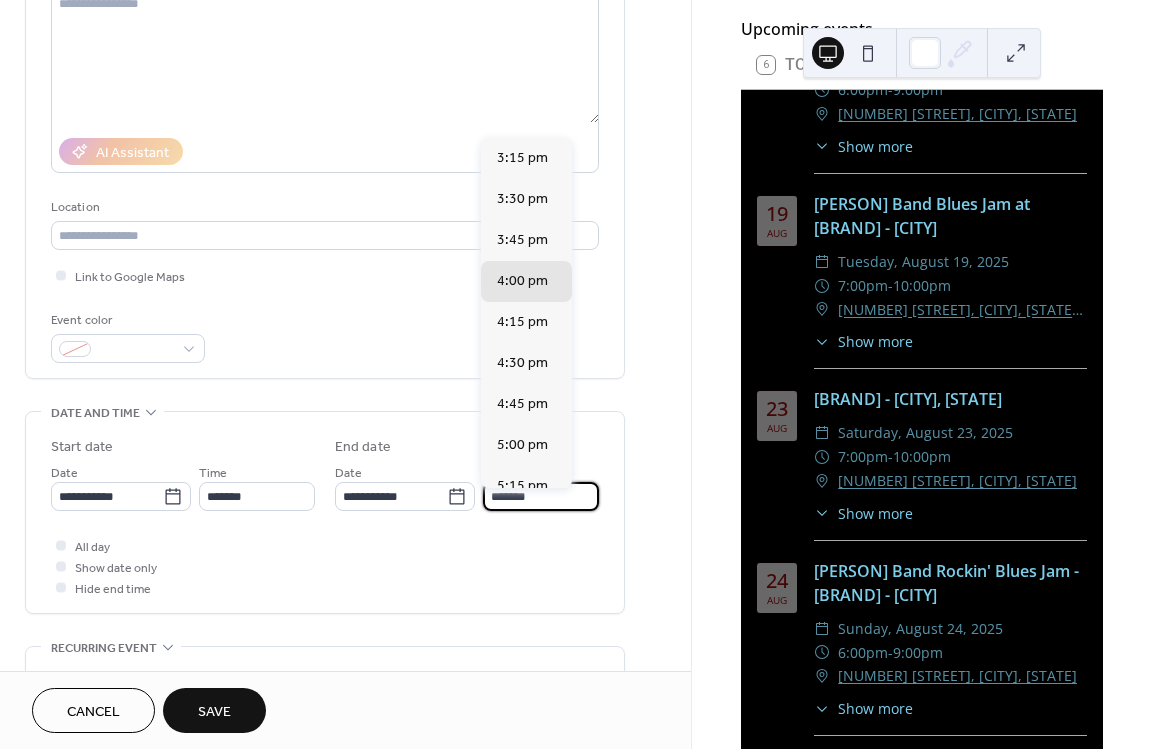 click on "All day Show date only Hide end time" at bounding box center (325, 566) 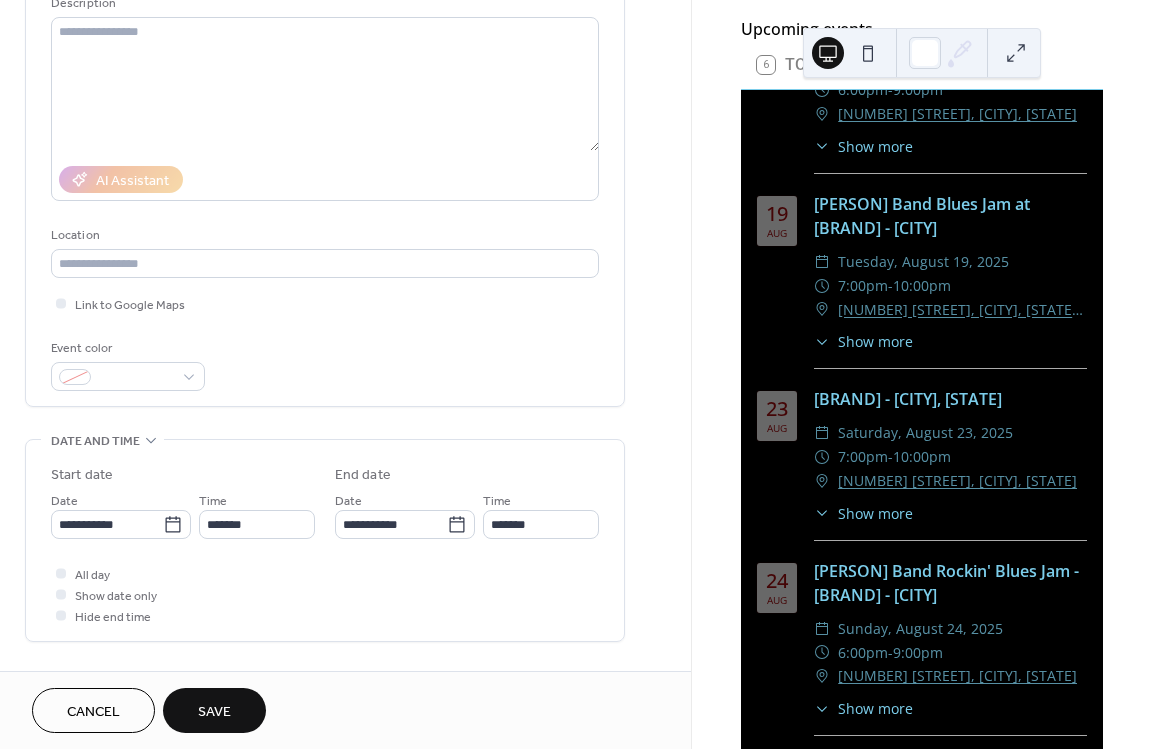 scroll, scrollTop: 180, scrollLeft: 0, axis: vertical 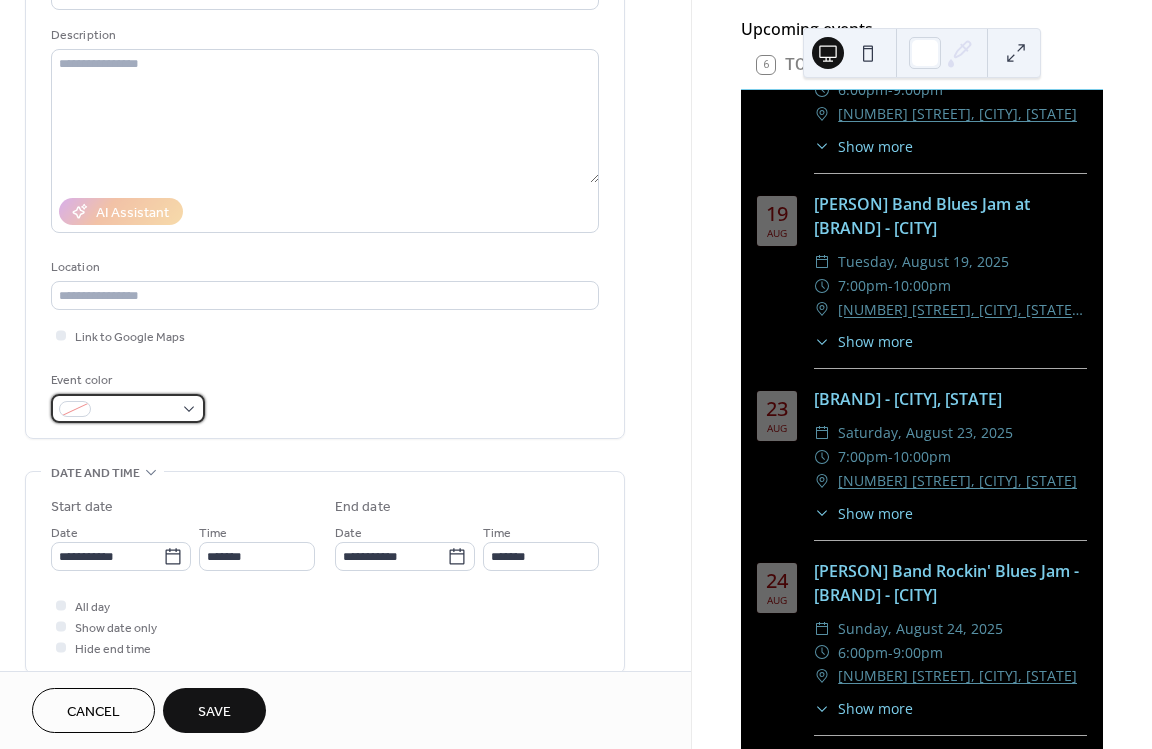 click at bounding box center [128, 408] 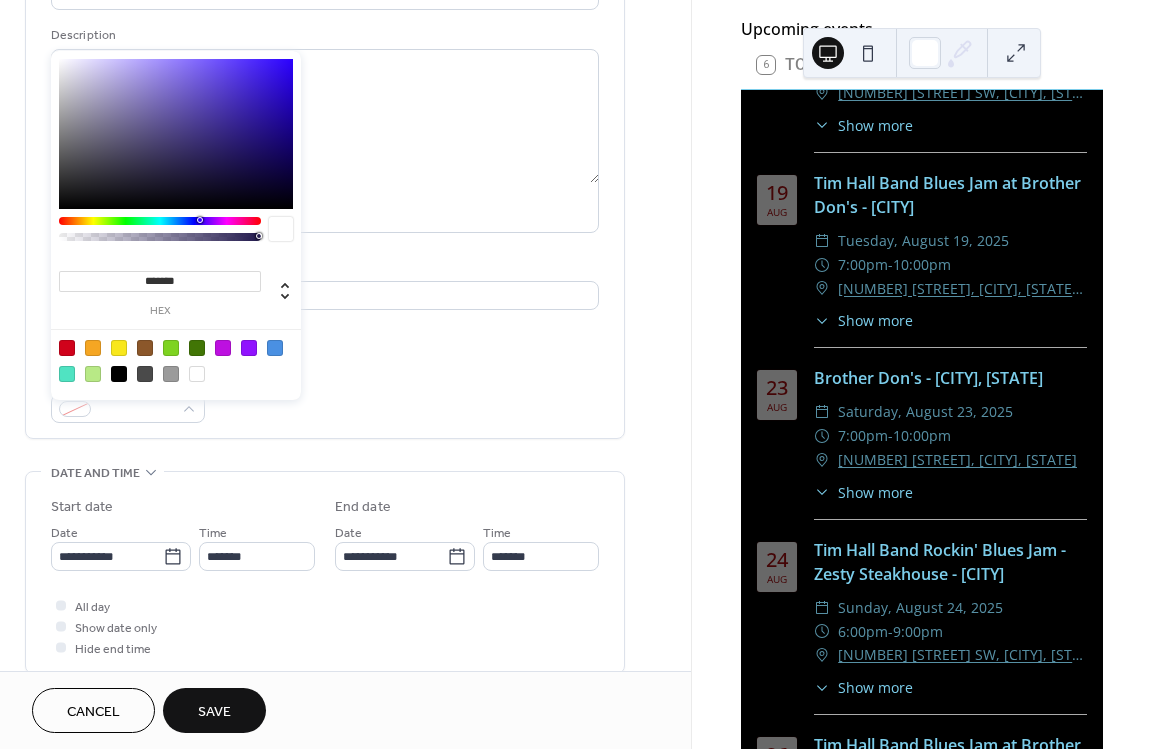 click at bounding box center [223, 348] 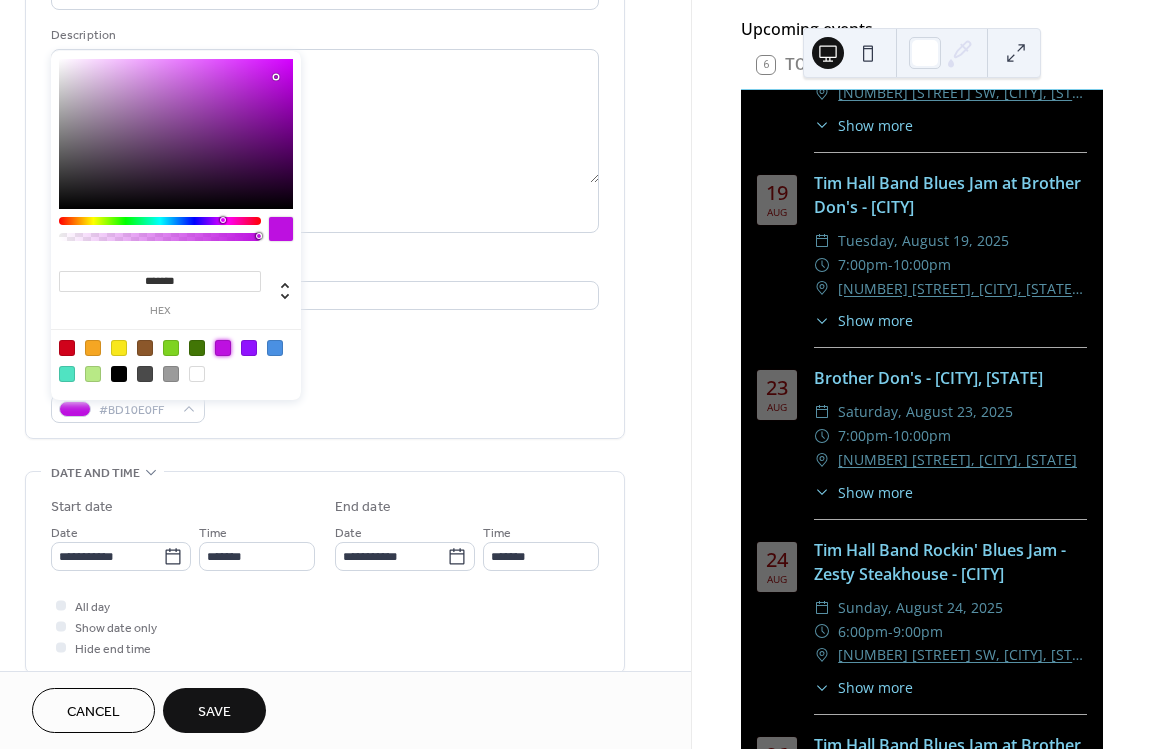 type on "*******" 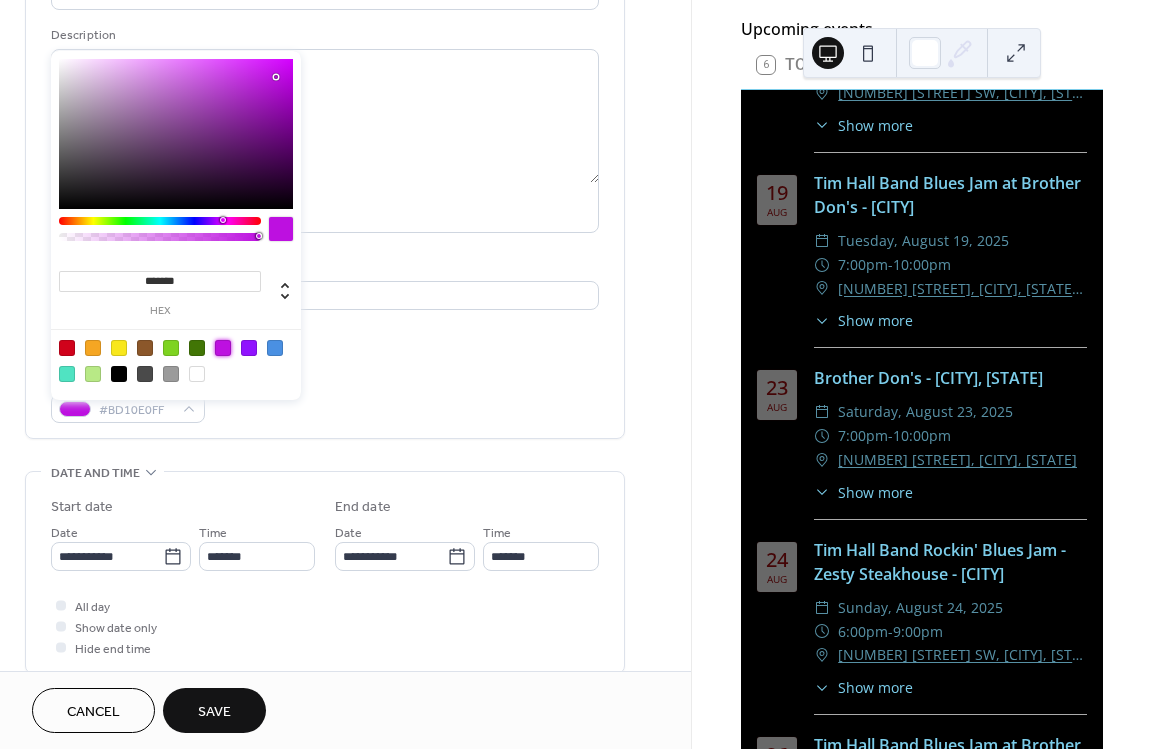 scroll, scrollTop: 0, scrollLeft: 0, axis: both 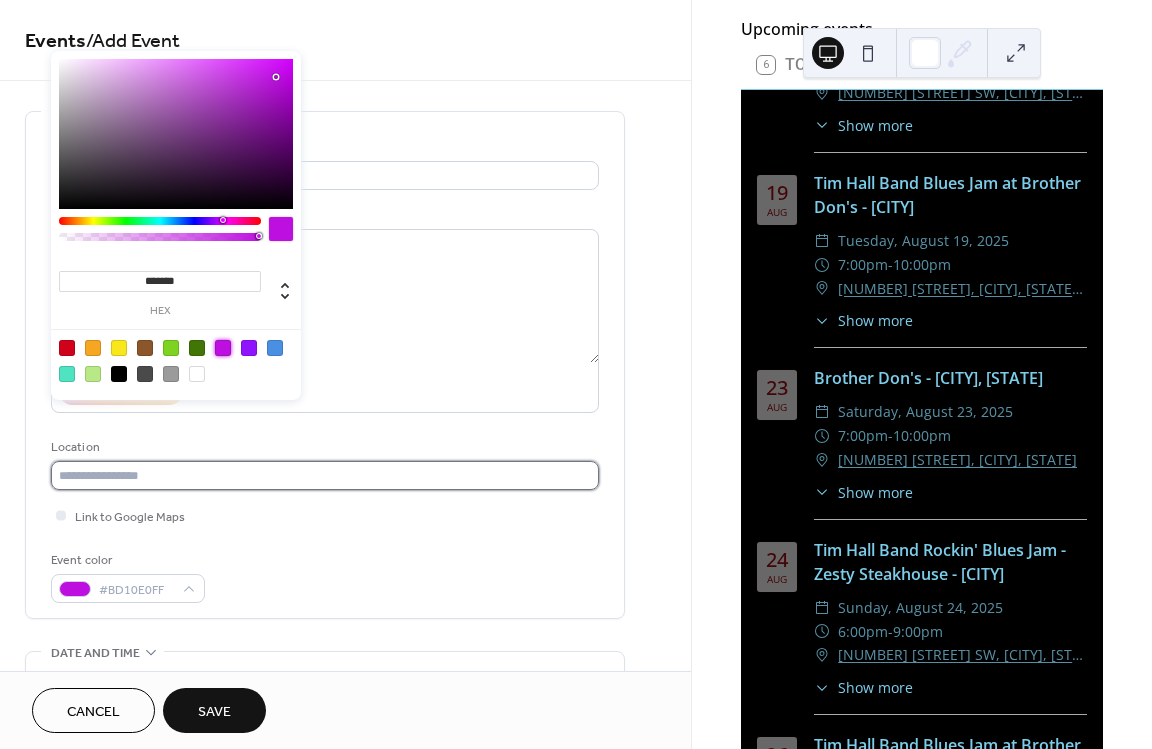 click at bounding box center [325, 475] 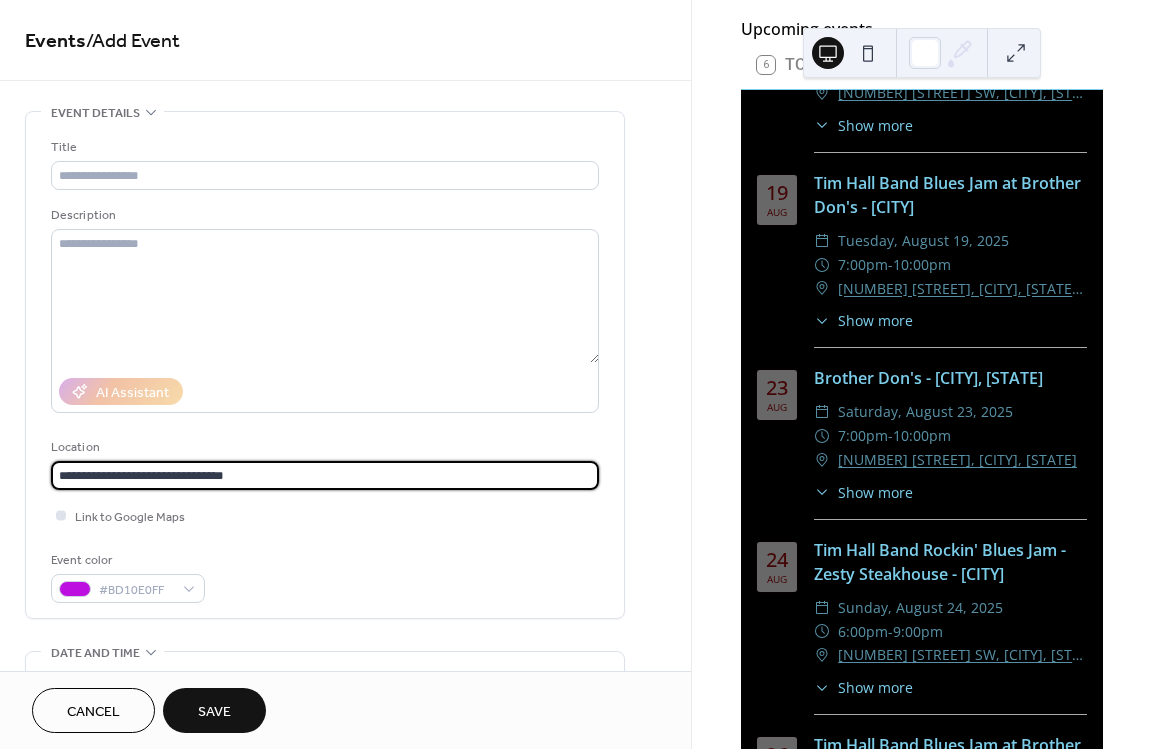 type on "**********" 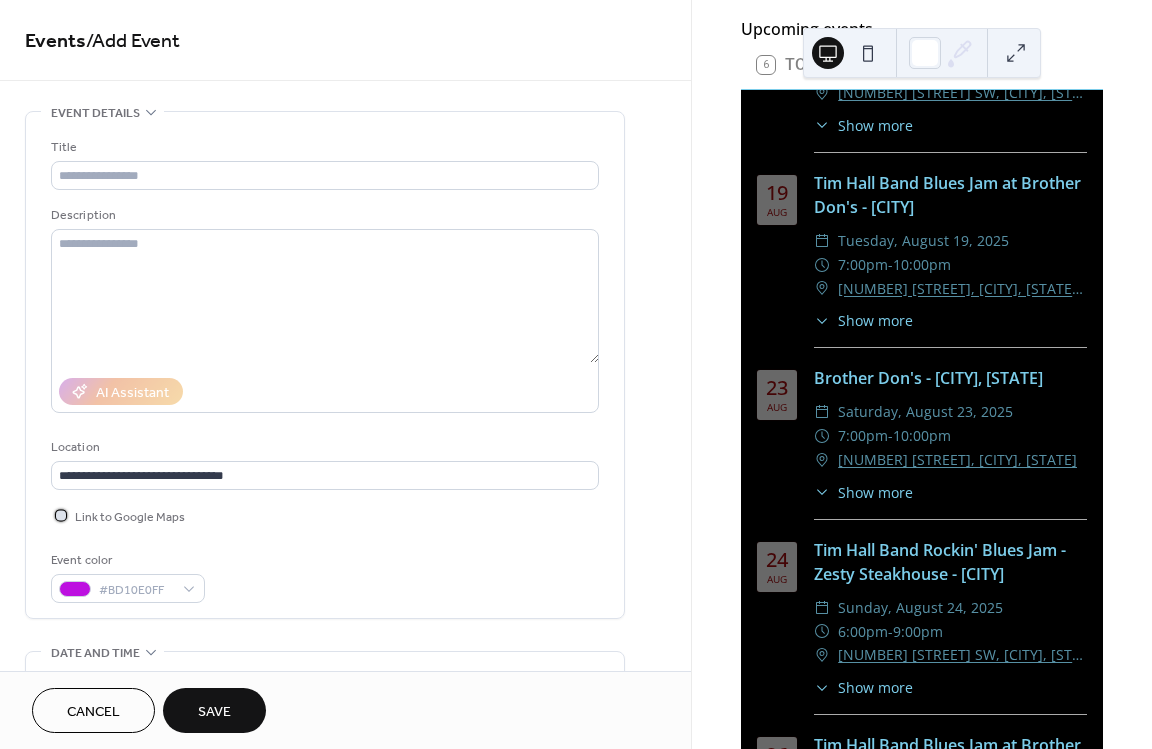 click at bounding box center [61, 515] 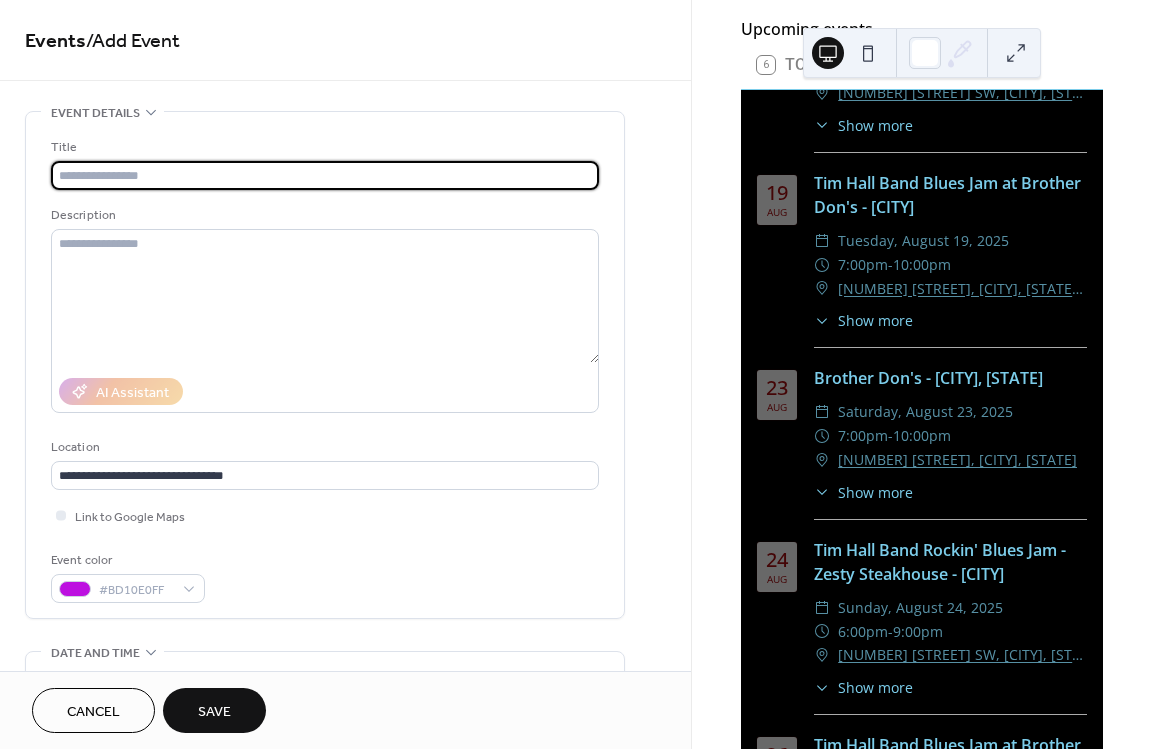 click at bounding box center [325, 175] 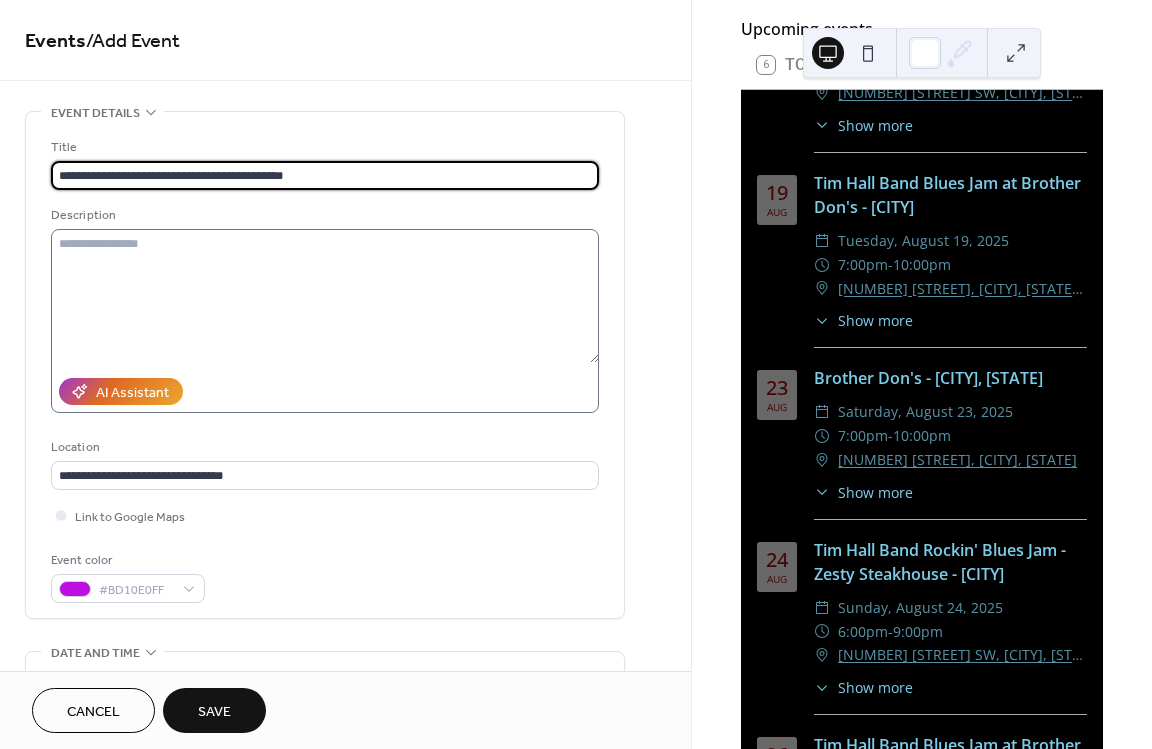 type on "**********" 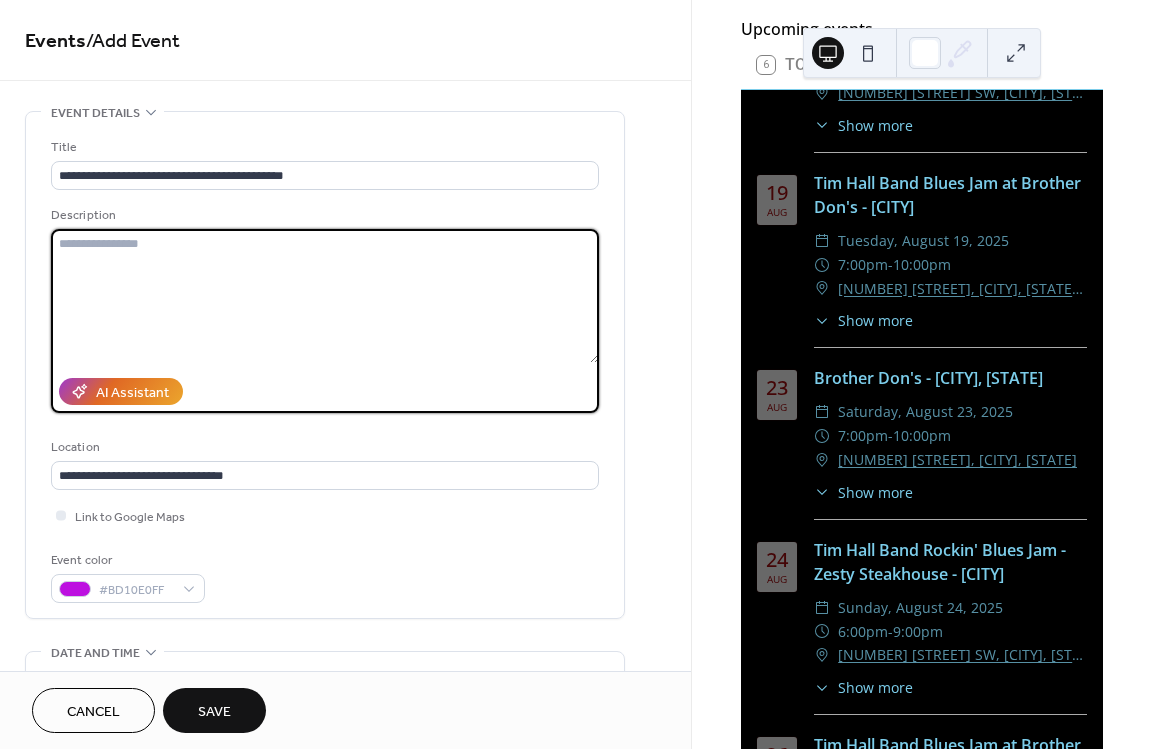 click at bounding box center [325, 296] 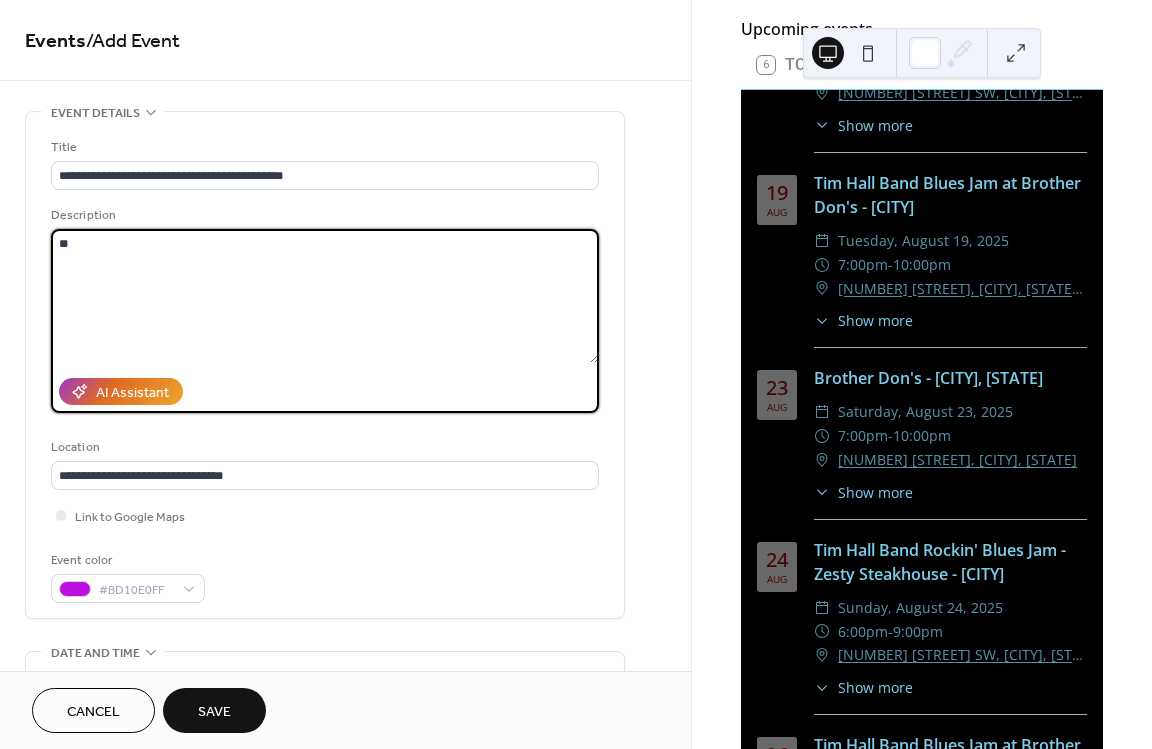 type on "*" 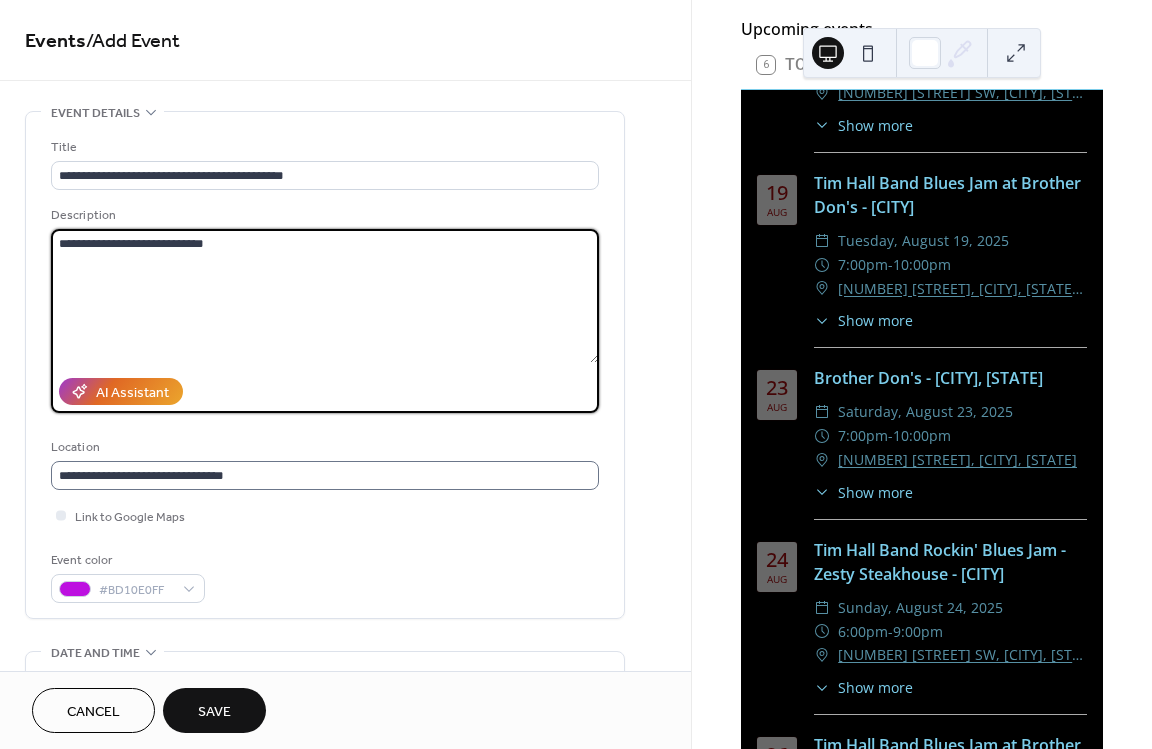 type on "**********" 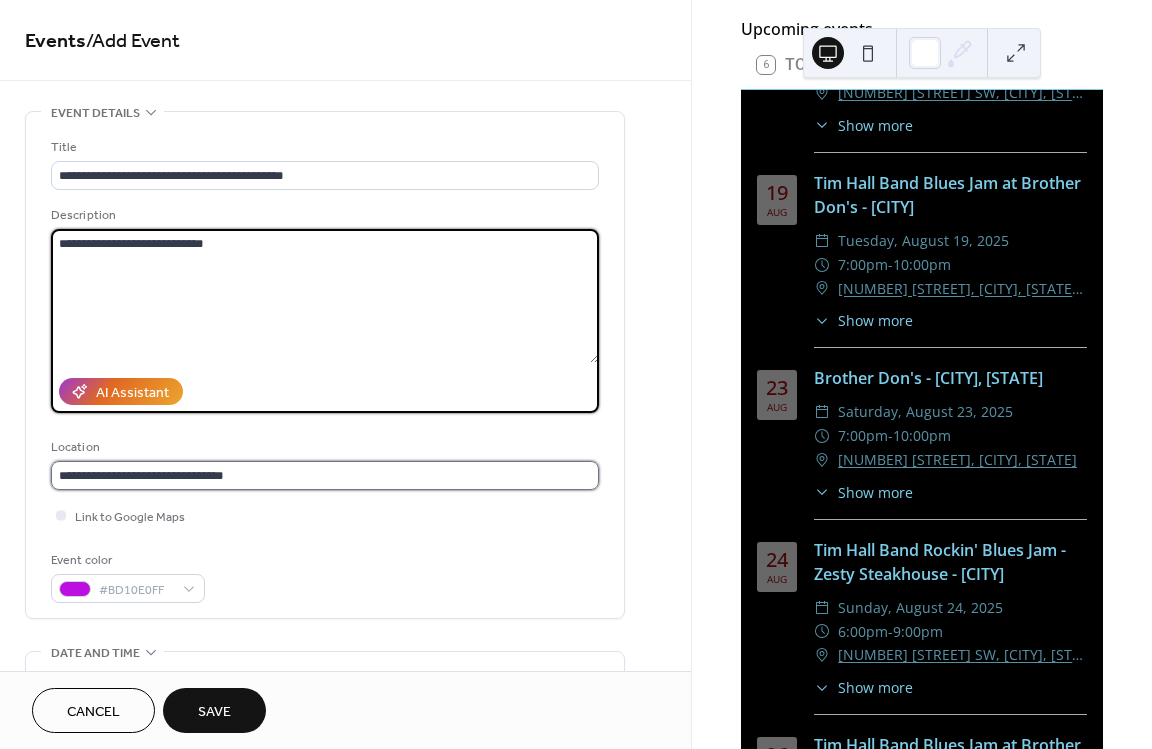 click on "**********" at bounding box center [325, 475] 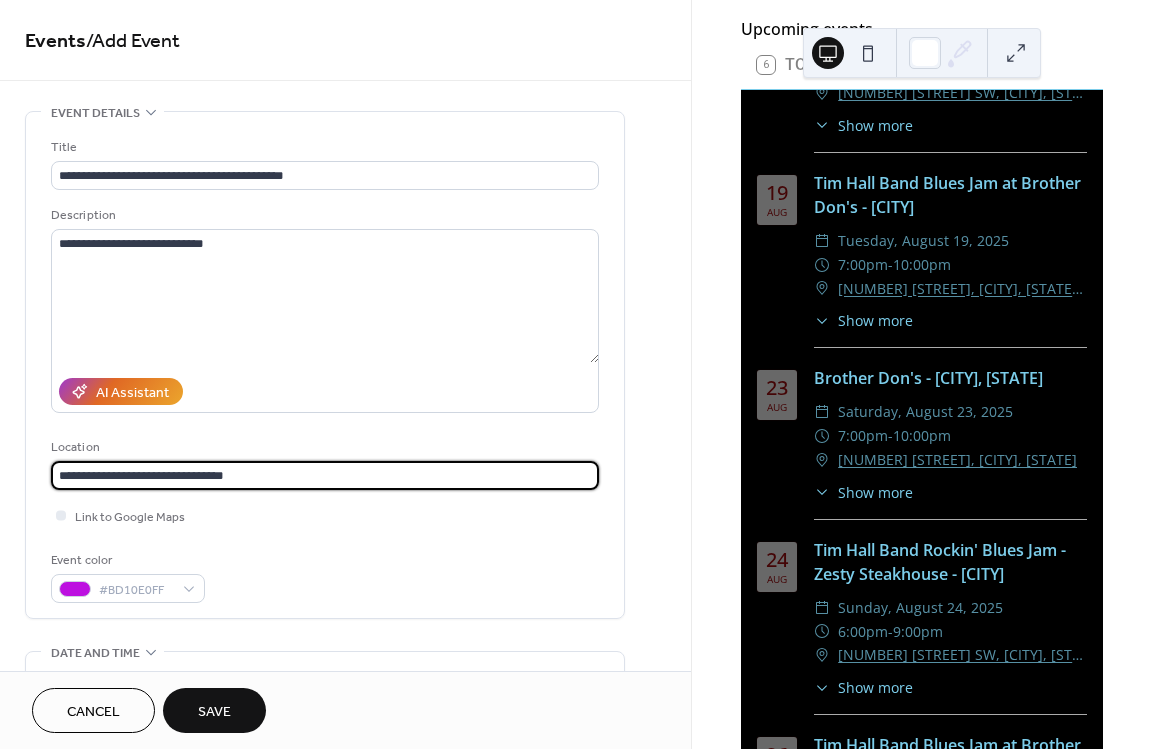 click on "**********" at bounding box center (325, 475) 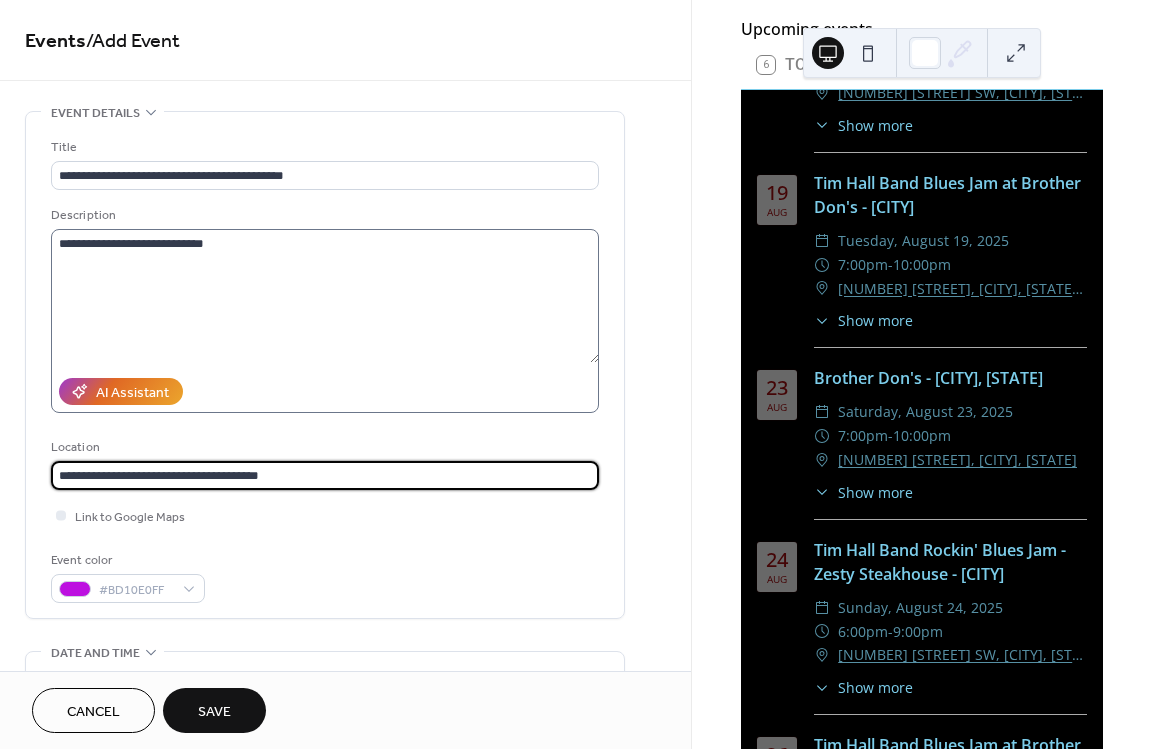 type on "**********" 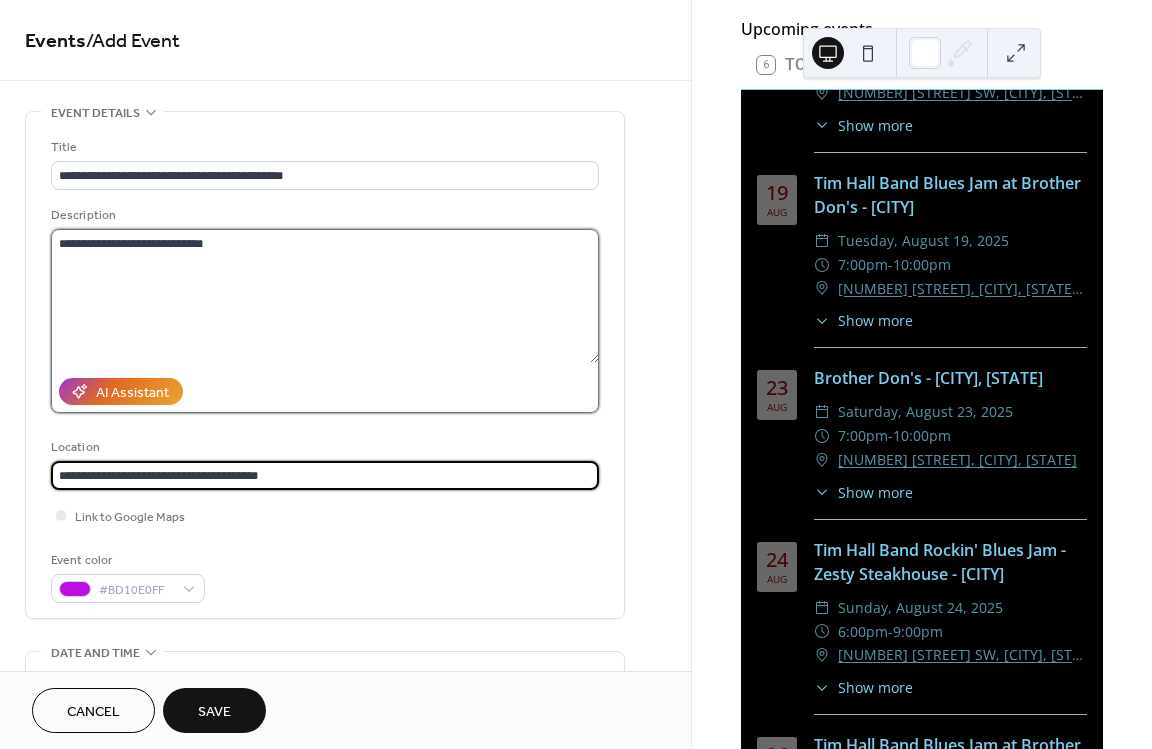 click on "**********" at bounding box center (325, 296) 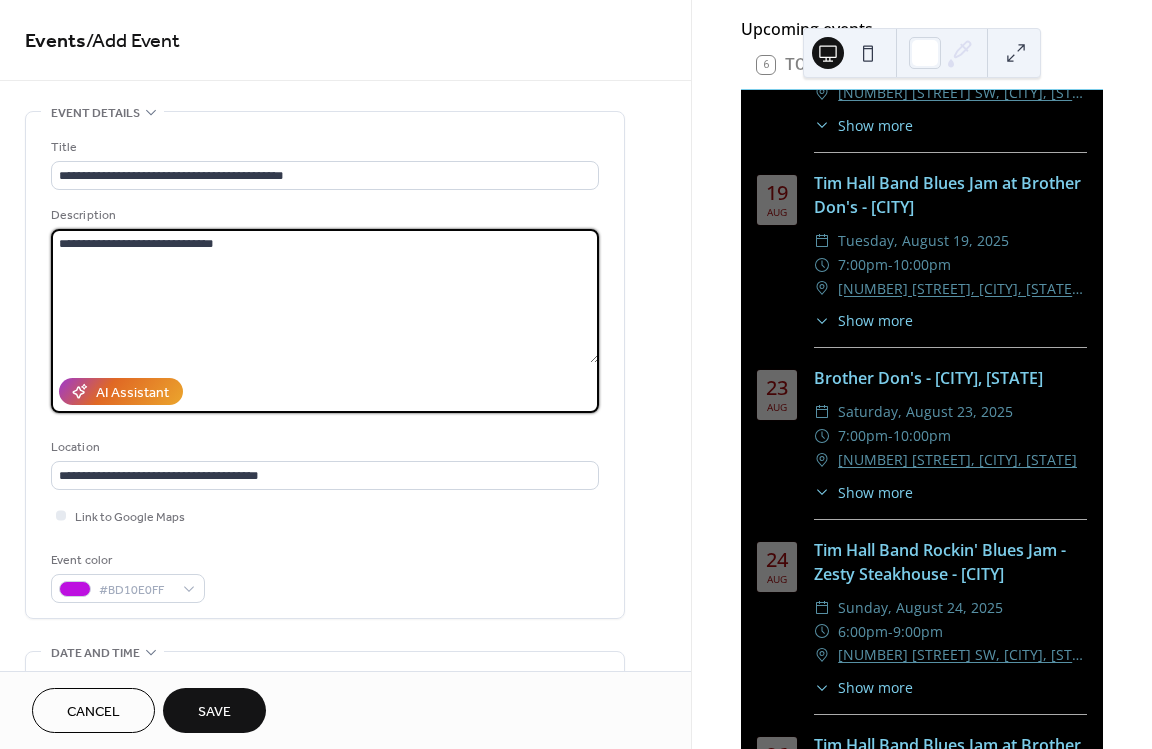 click on "**********" at bounding box center (325, 296) 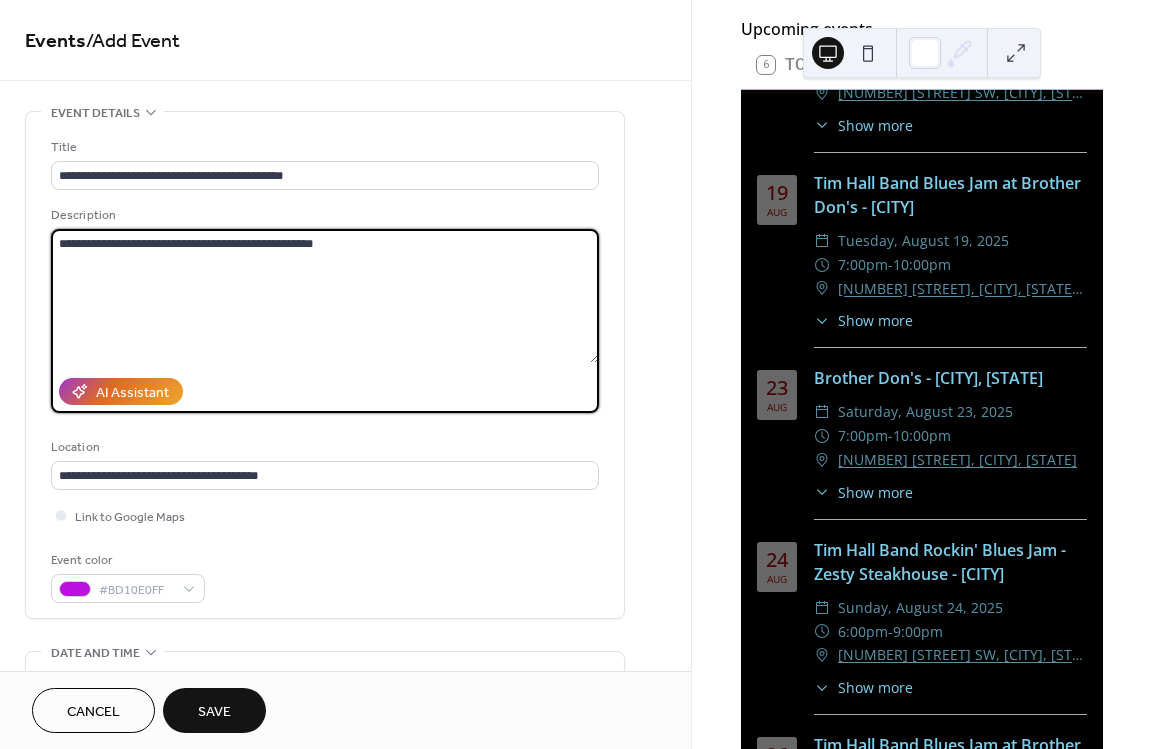 drag, startPoint x: 100, startPoint y: 248, endPoint x: 47, endPoint y: 245, distance: 53.08484 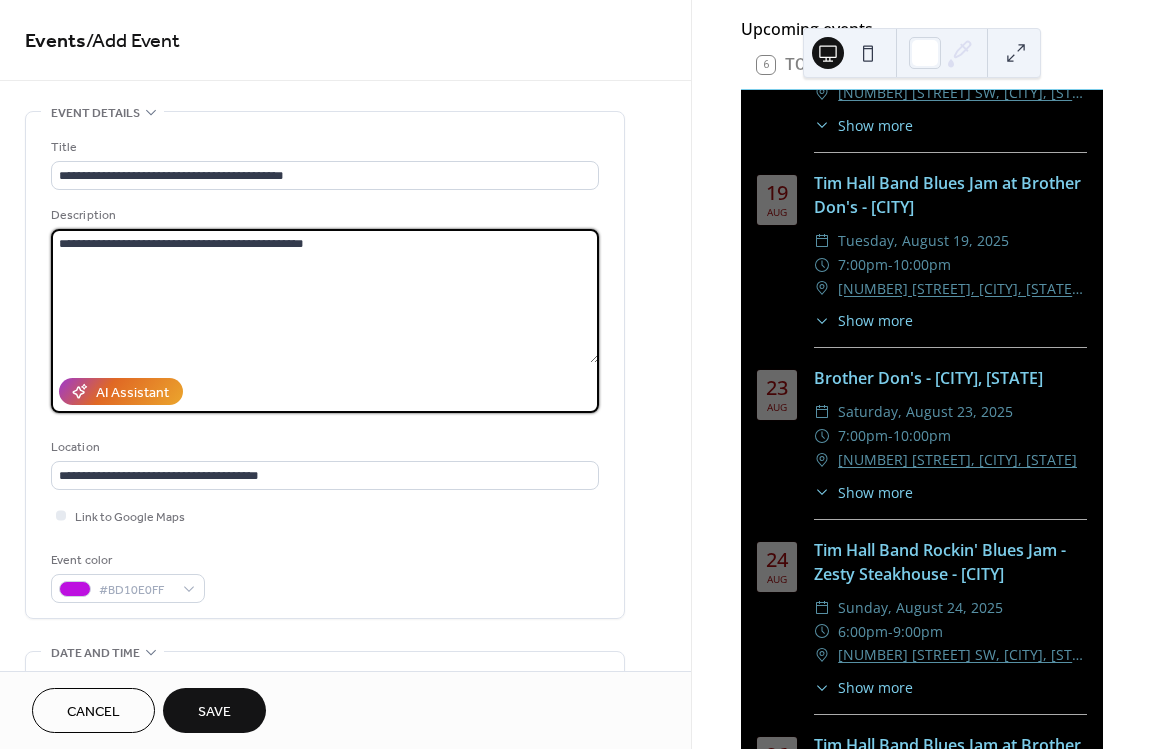 click on "**********" at bounding box center [325, 296] 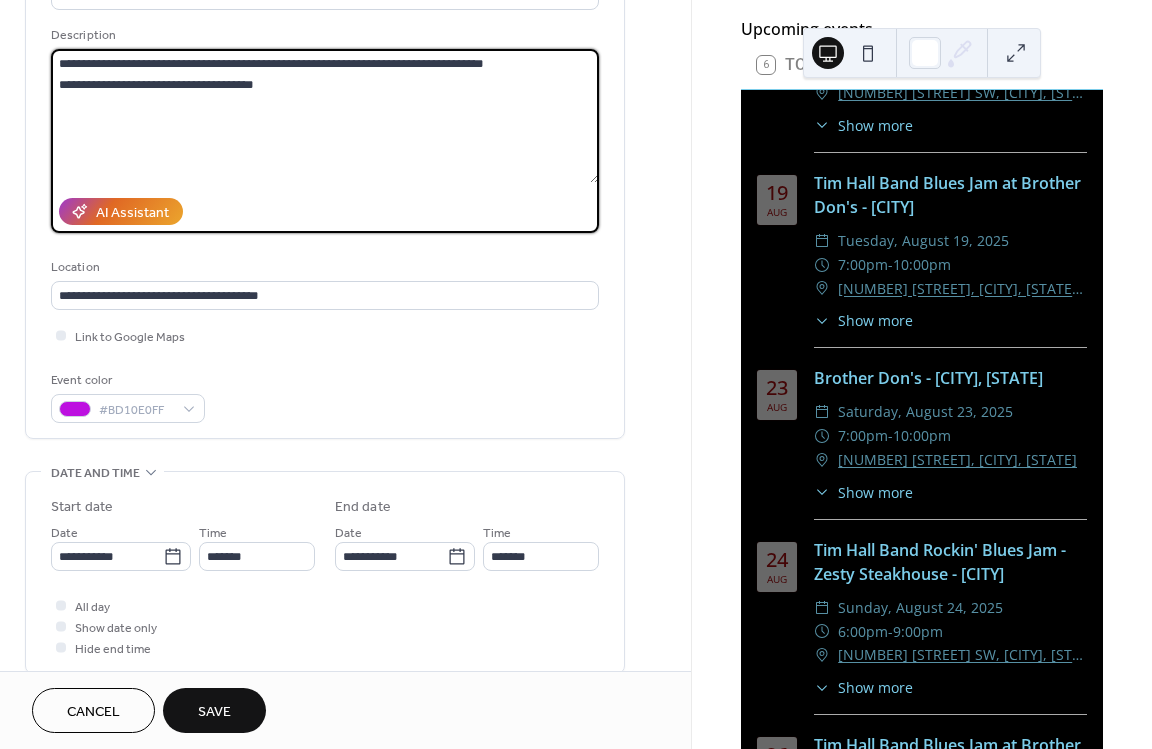 scroll, scrollTop: 0, scrollLeft: 0, axis: both 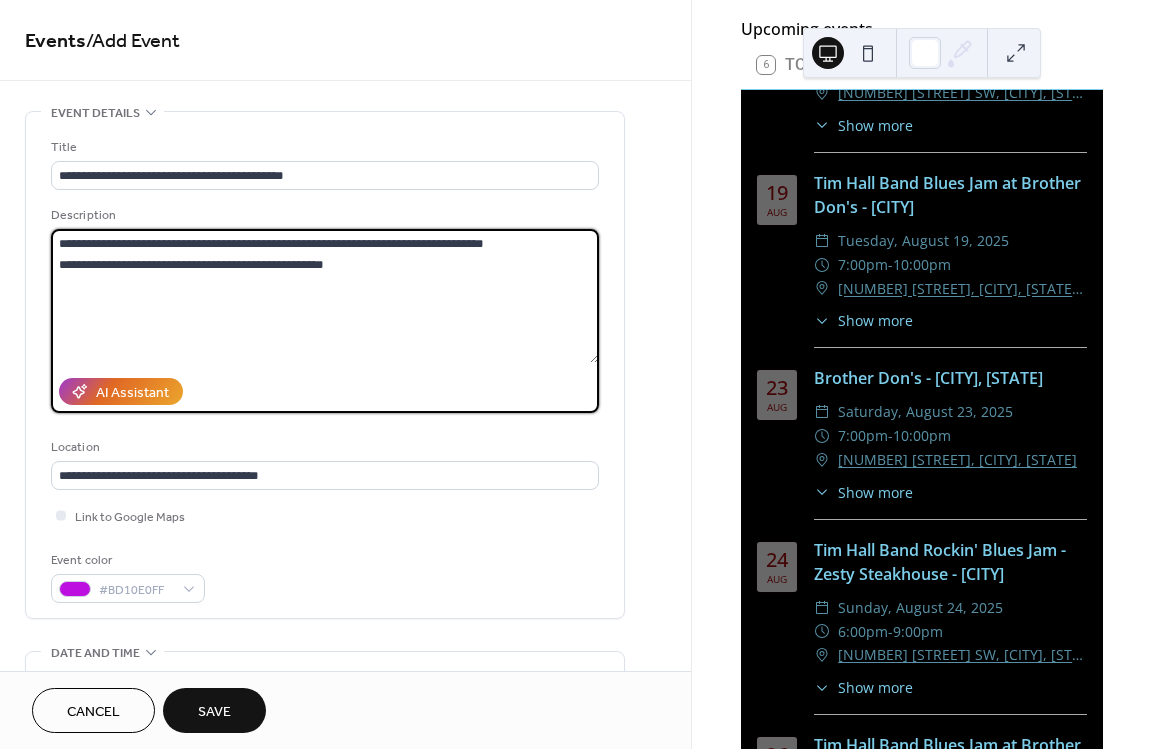click on "**********" at bounding box center [325, 296] 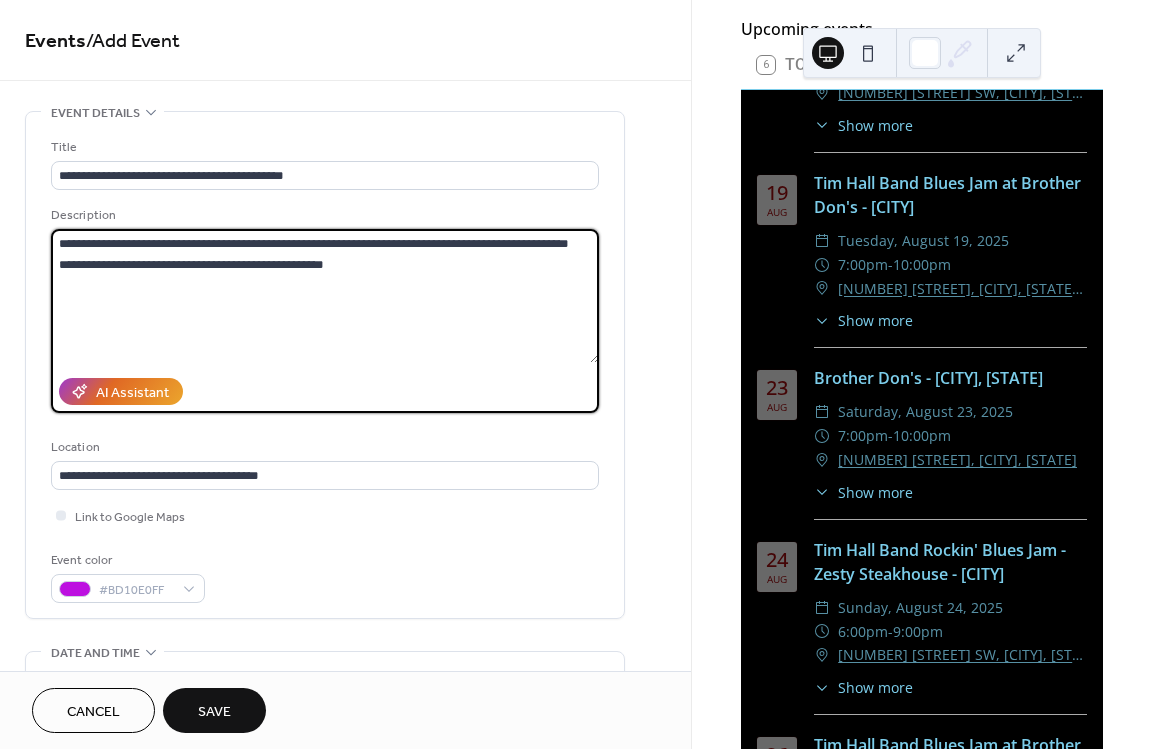 click on "**********" at bounding box center (325, 296) 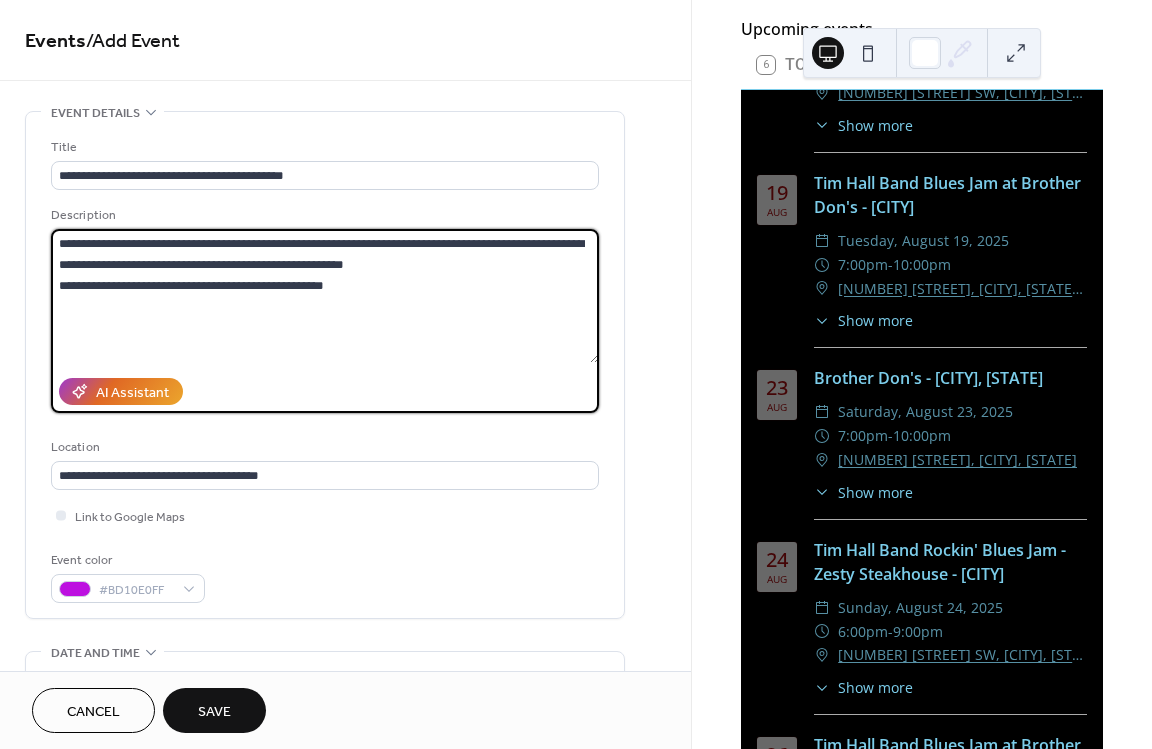 click on "**********" at bounding box center [325, 296] 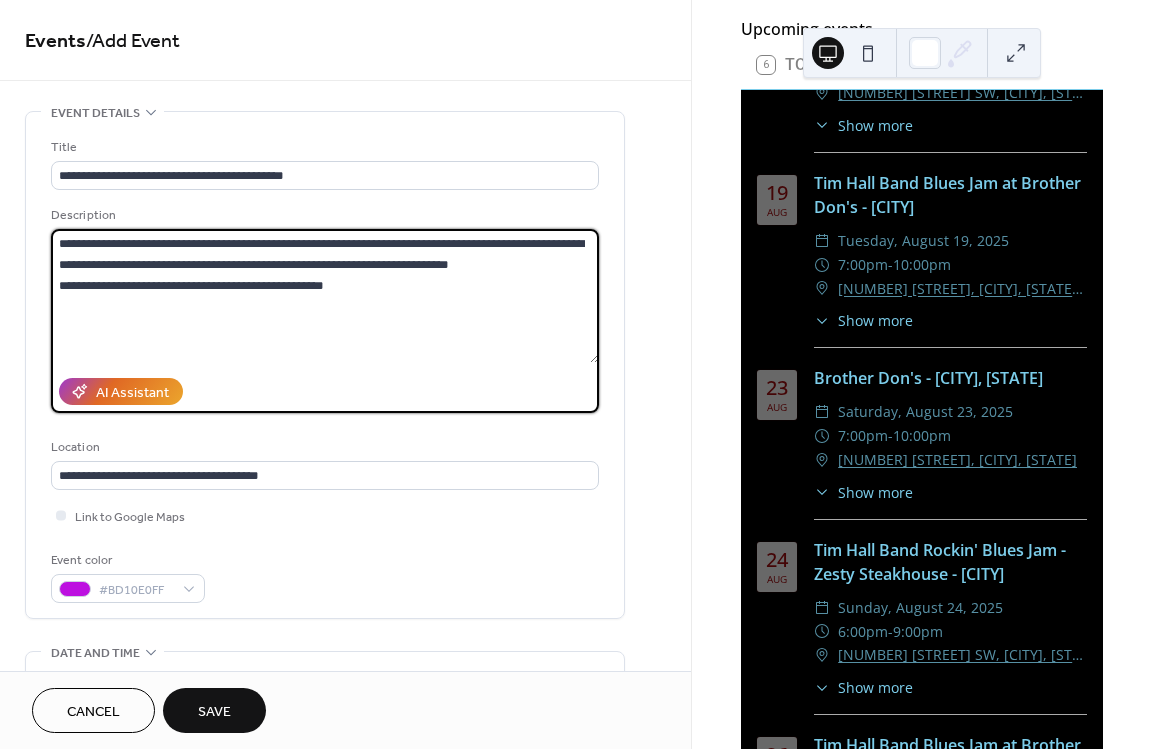click on "**********" at bounding box center (325, 296) 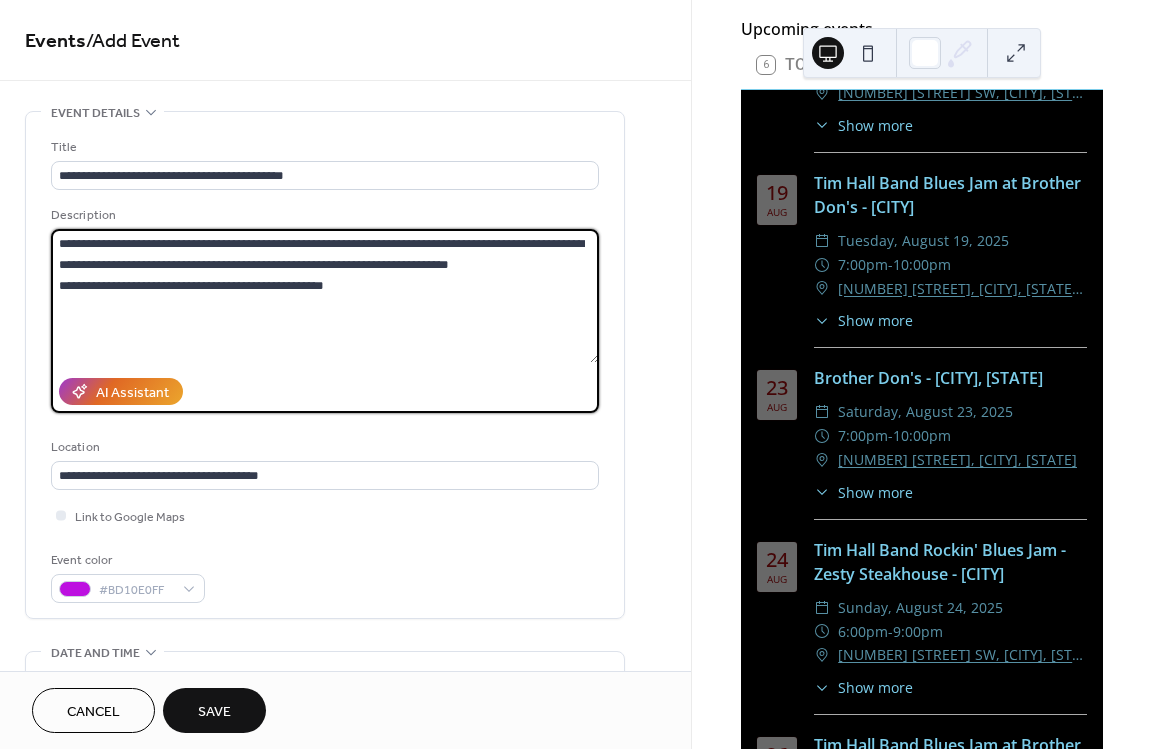 drag, startPoint x: 273, startPoint y: 263, endPoint x: 493, endPoint y: 271, distance: 220.1454 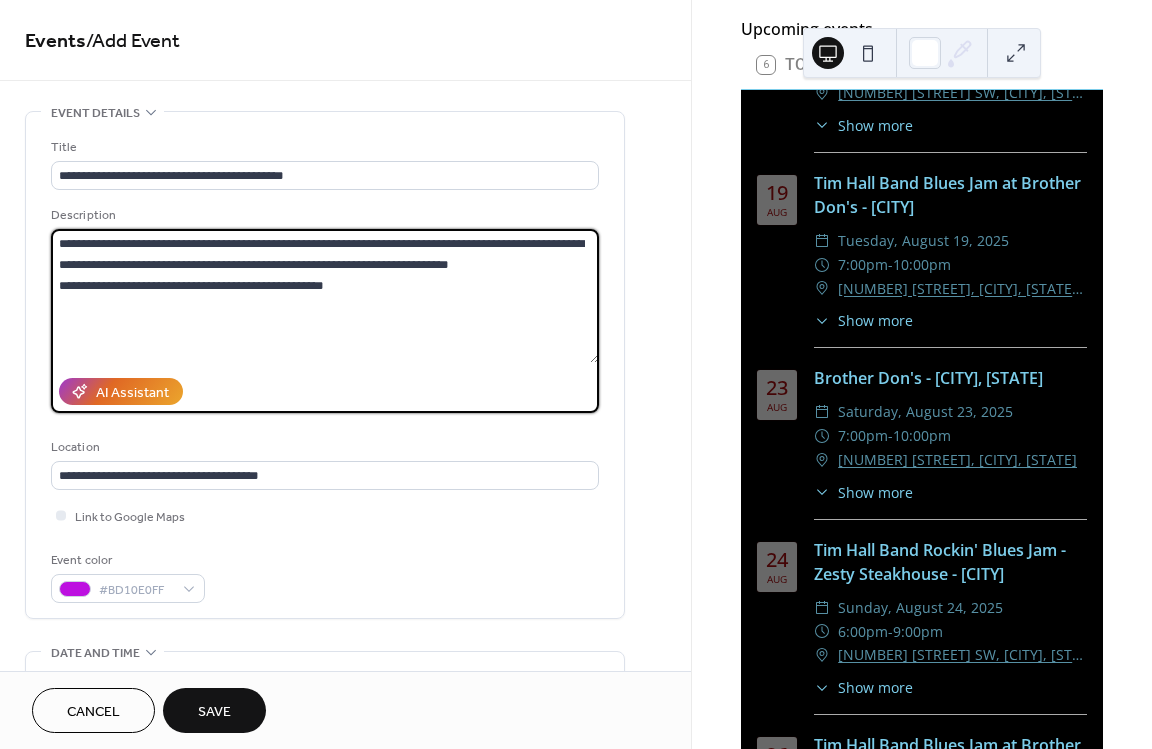 click on "**********" at bounding box center (325, 296) 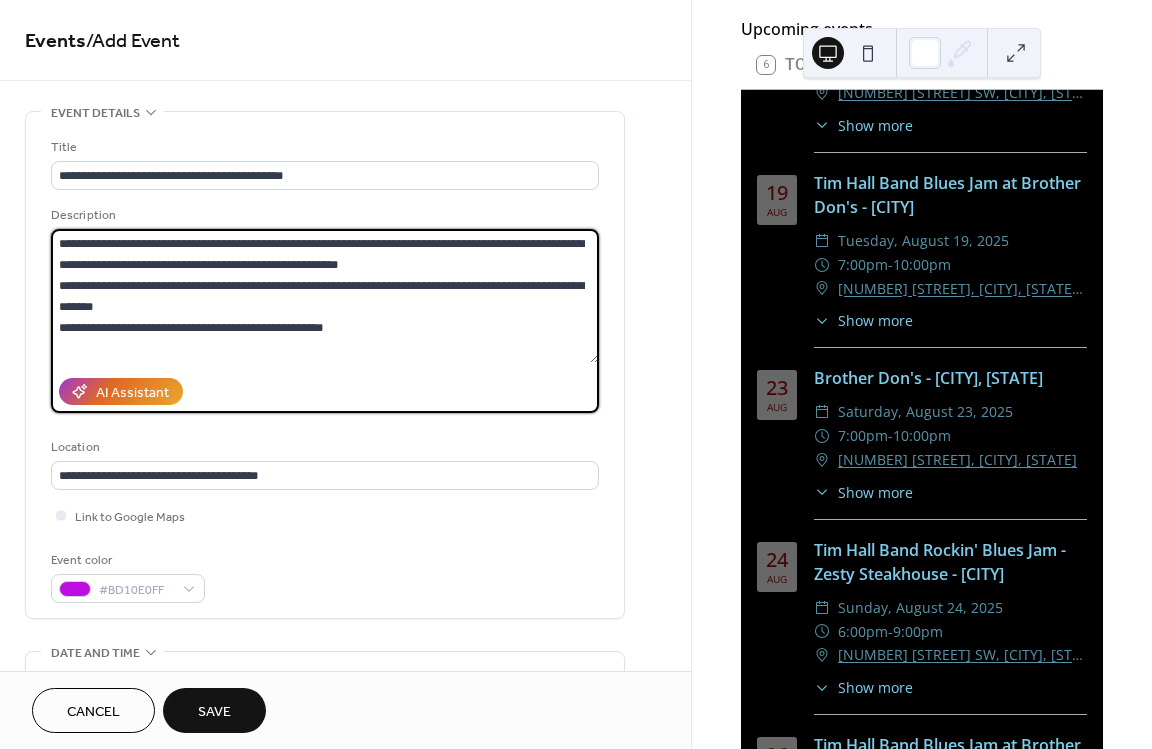click on "**********" at bounding box center (325, 296) 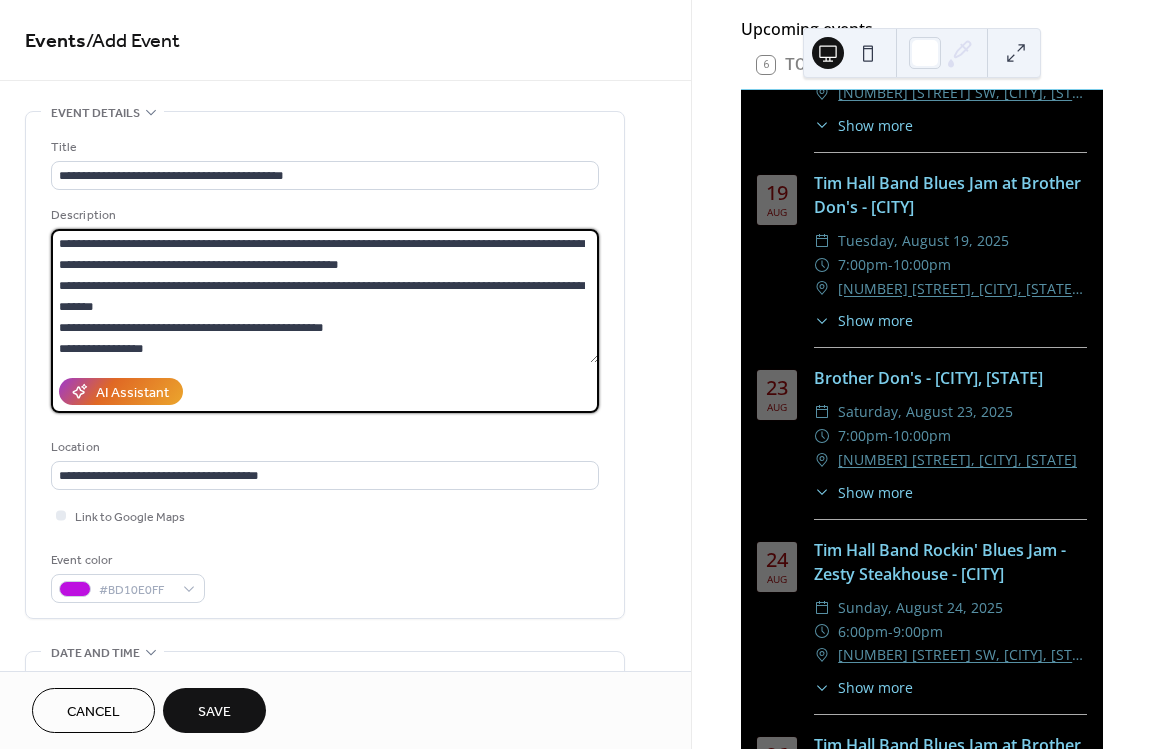 drag, startPoint x: 166, startPoint y: 347, endPoint x: 5, endPoint y: 331, distance: 161.79308 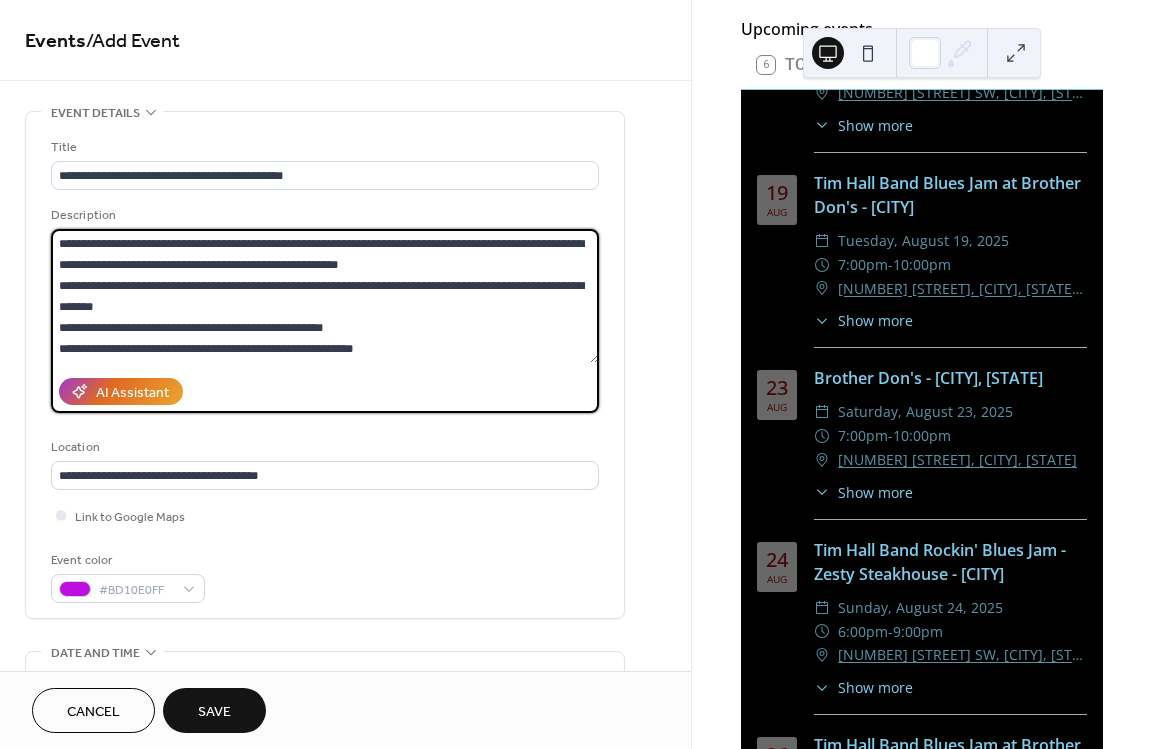 click on "**********" at bounding box center [325, 296] 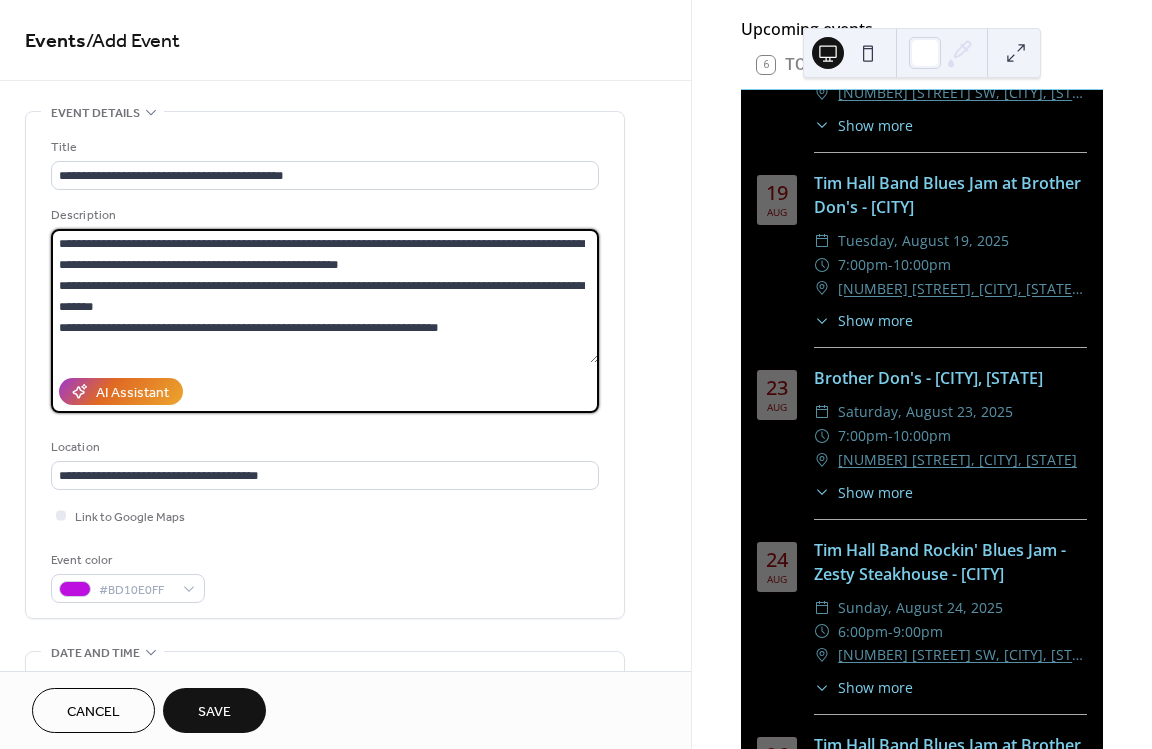 click on "**********" at bounding box center [325, 296] 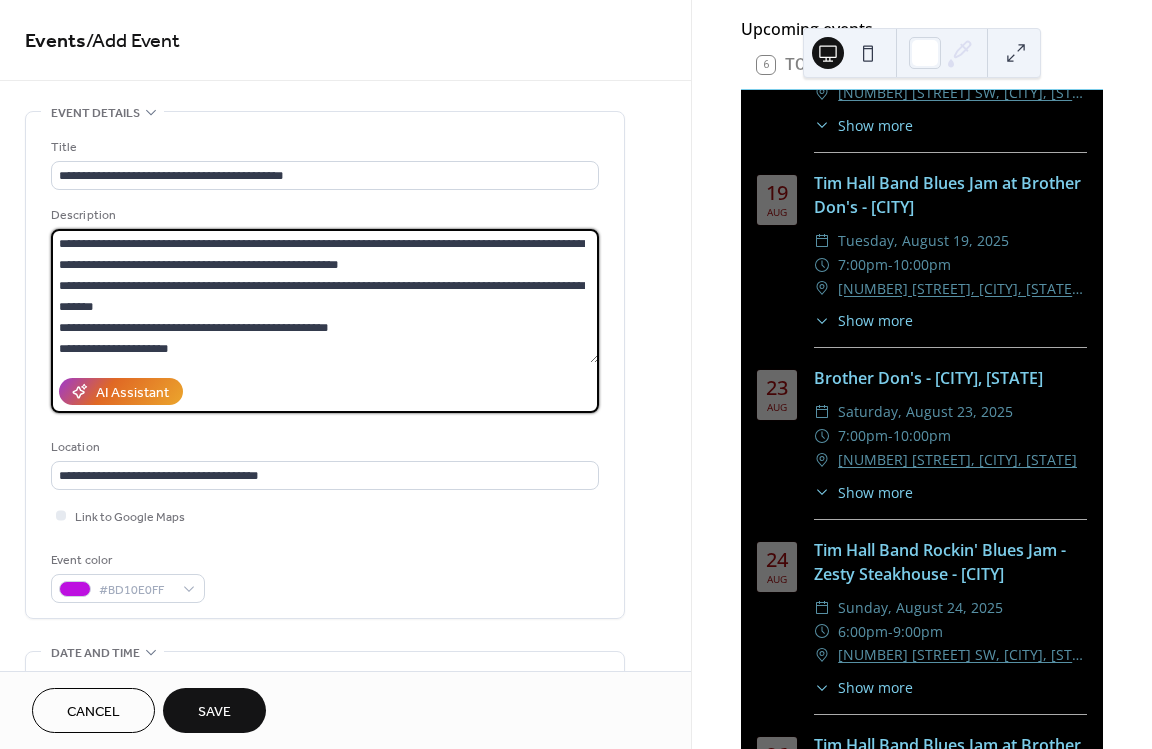 click on "**********" at bounding box center [325, 321] 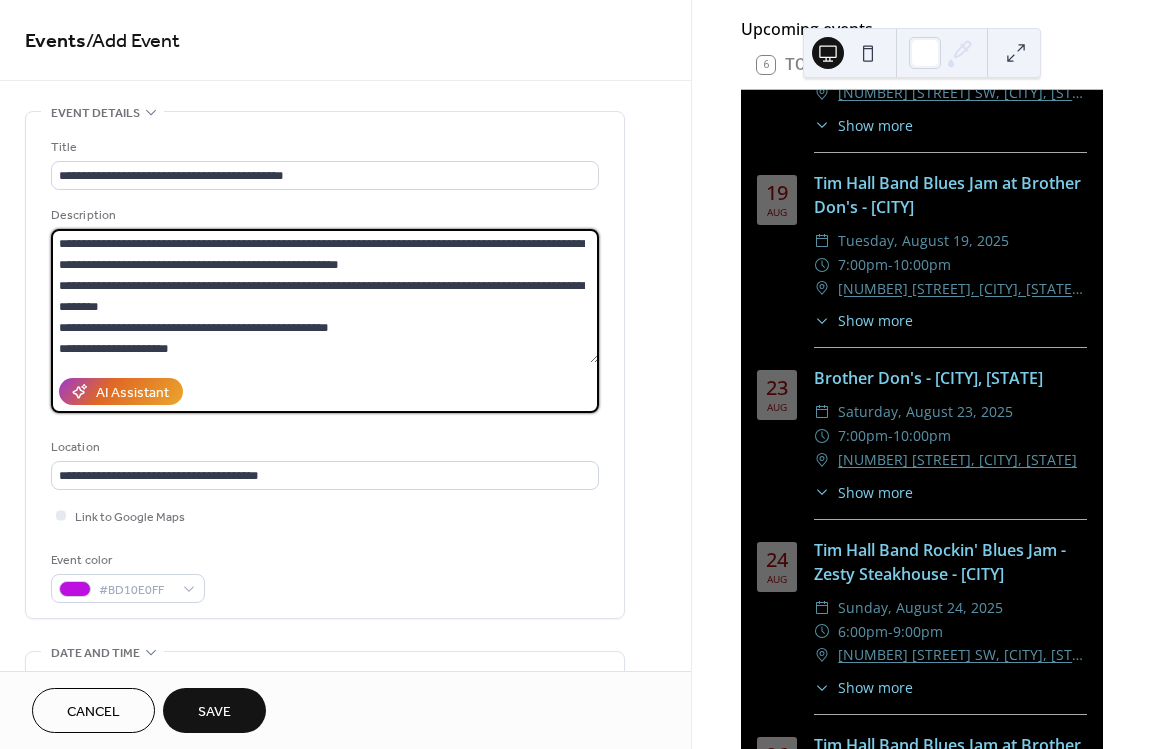 click on "AI Assistant" at bounding box center [325, 391] 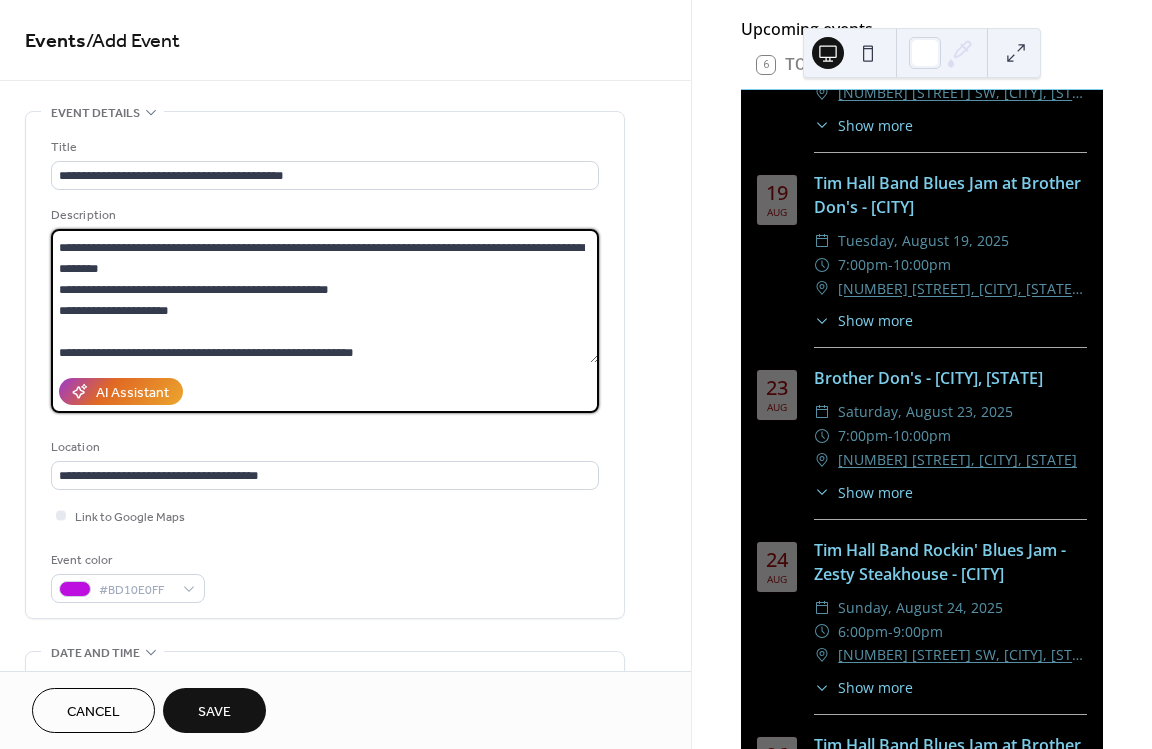 scroll, scrollTop: 42, scrollLeft: 0, axis: vertical 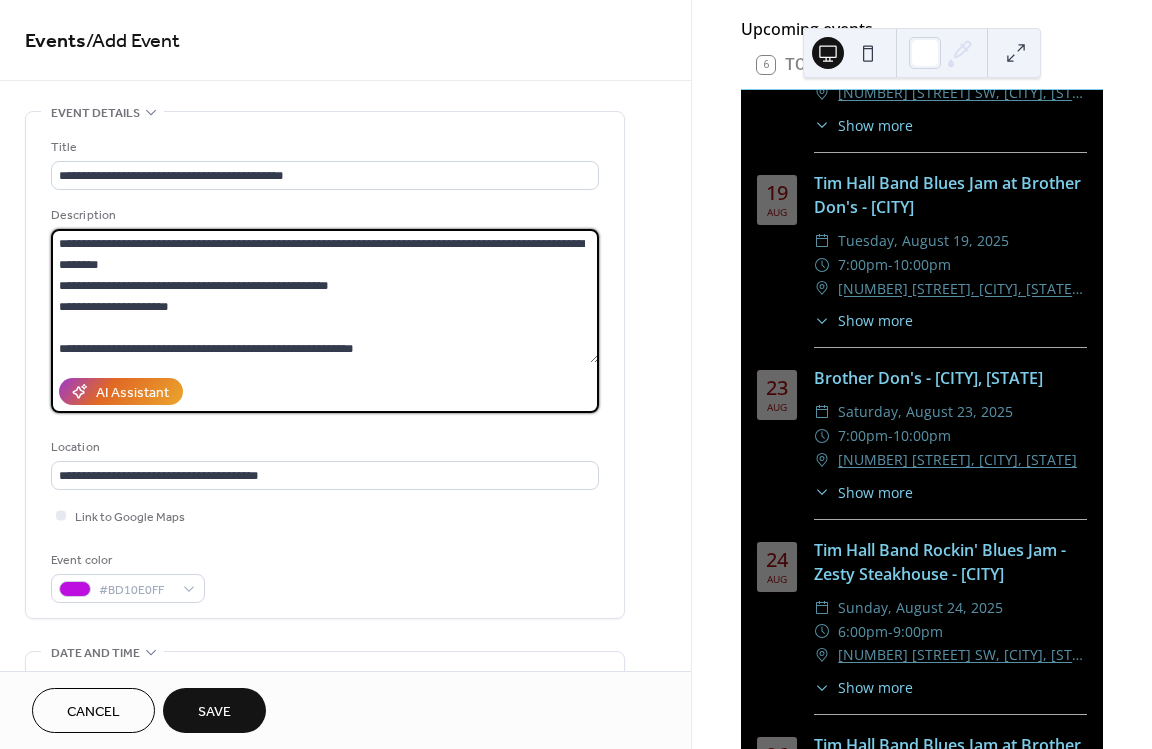 click on "**********" at bounding box center [325, 296] 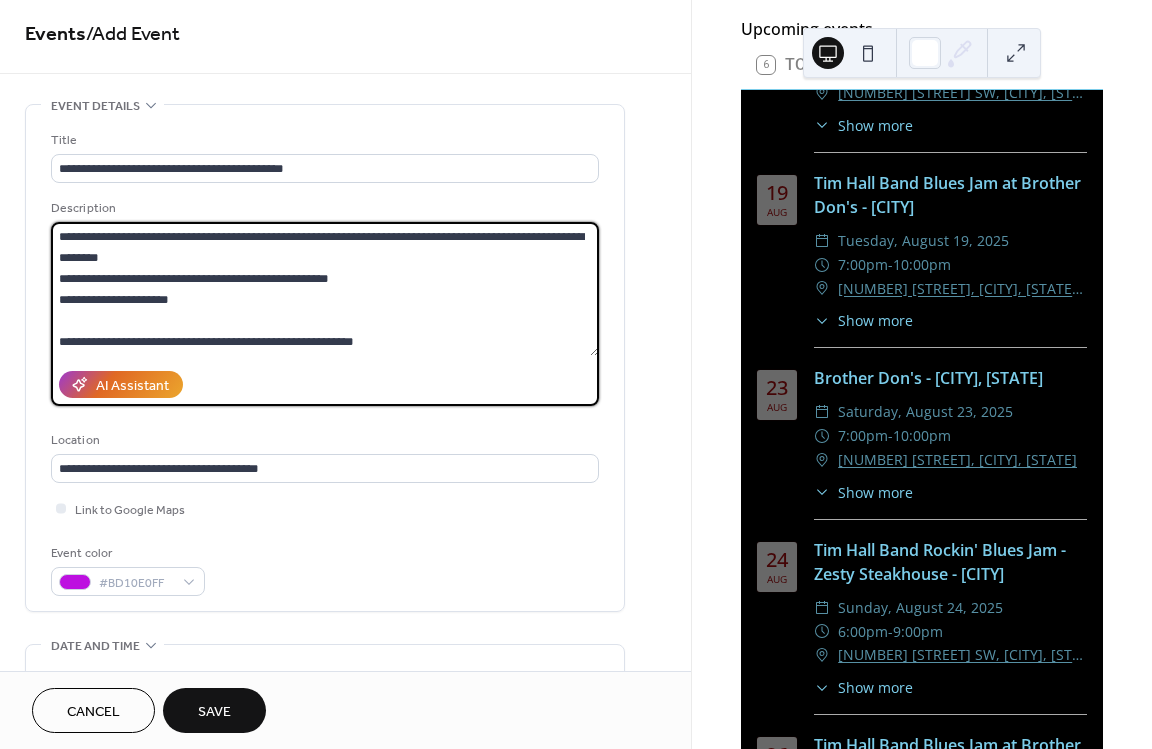 scroll, scrollTop: 0, scrollLeft: 0, axis: both 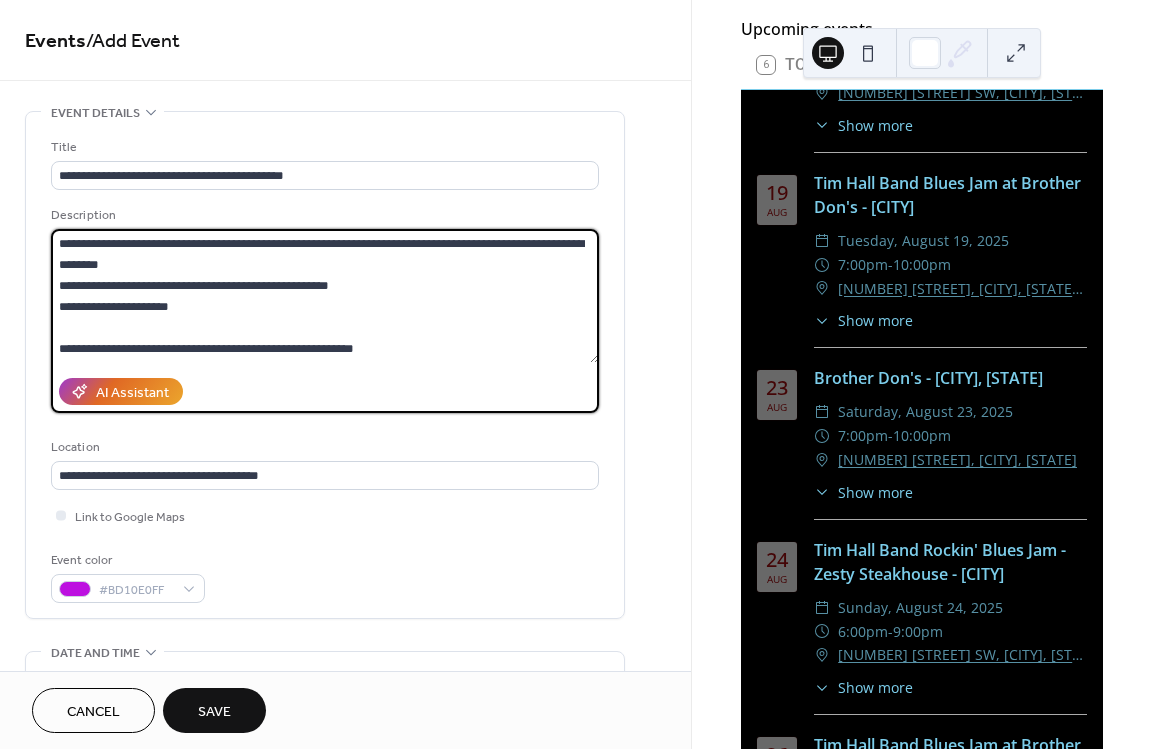 click on "**********" at bounding box center (325, 296) 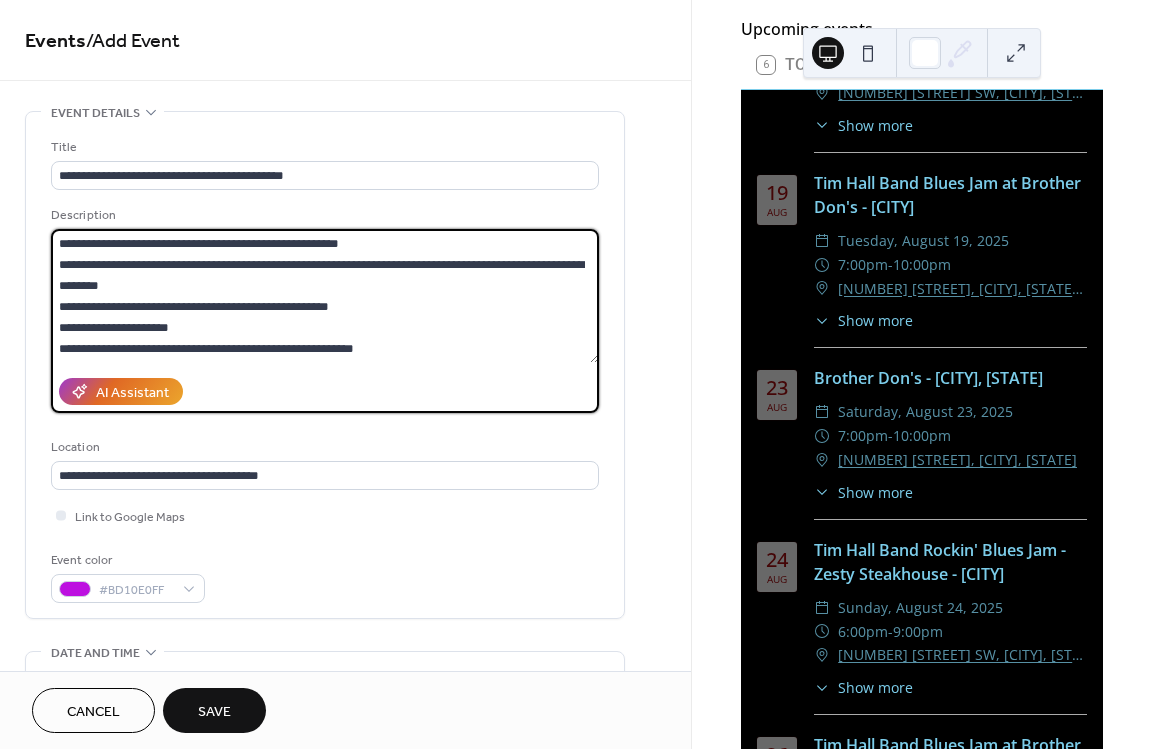 scroll, scrollTop: 21, scrollLeft: 0, axis: vertical 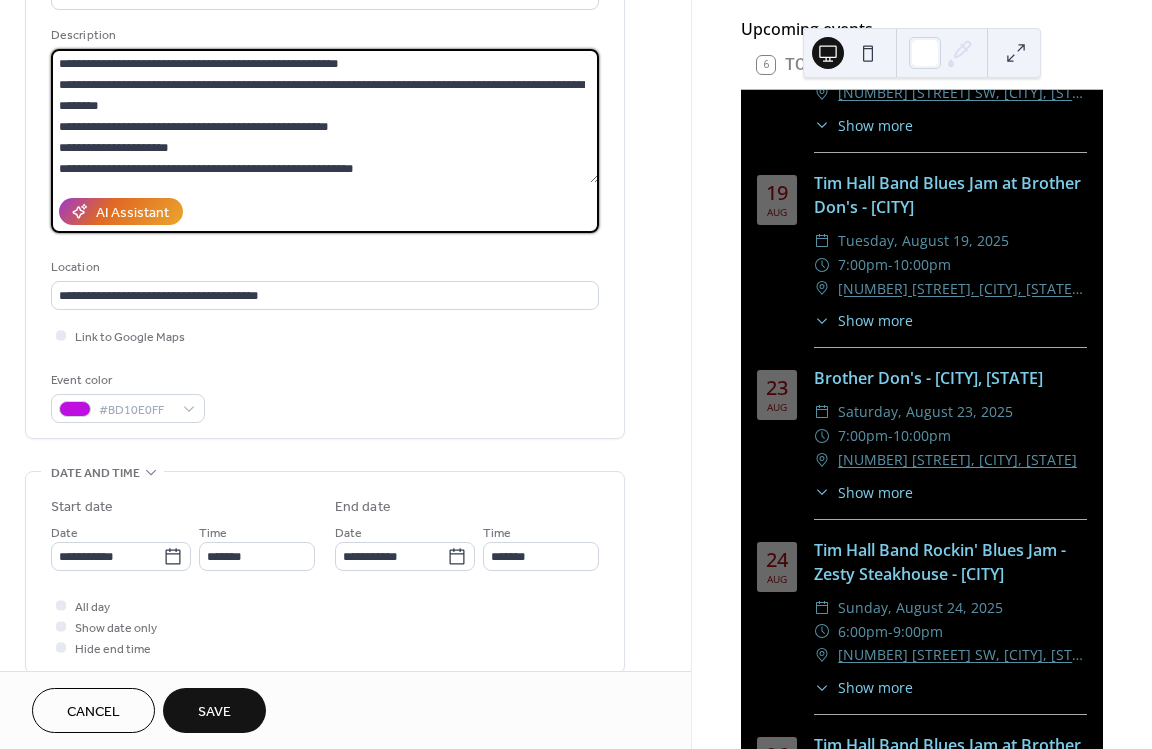 type on "**********" 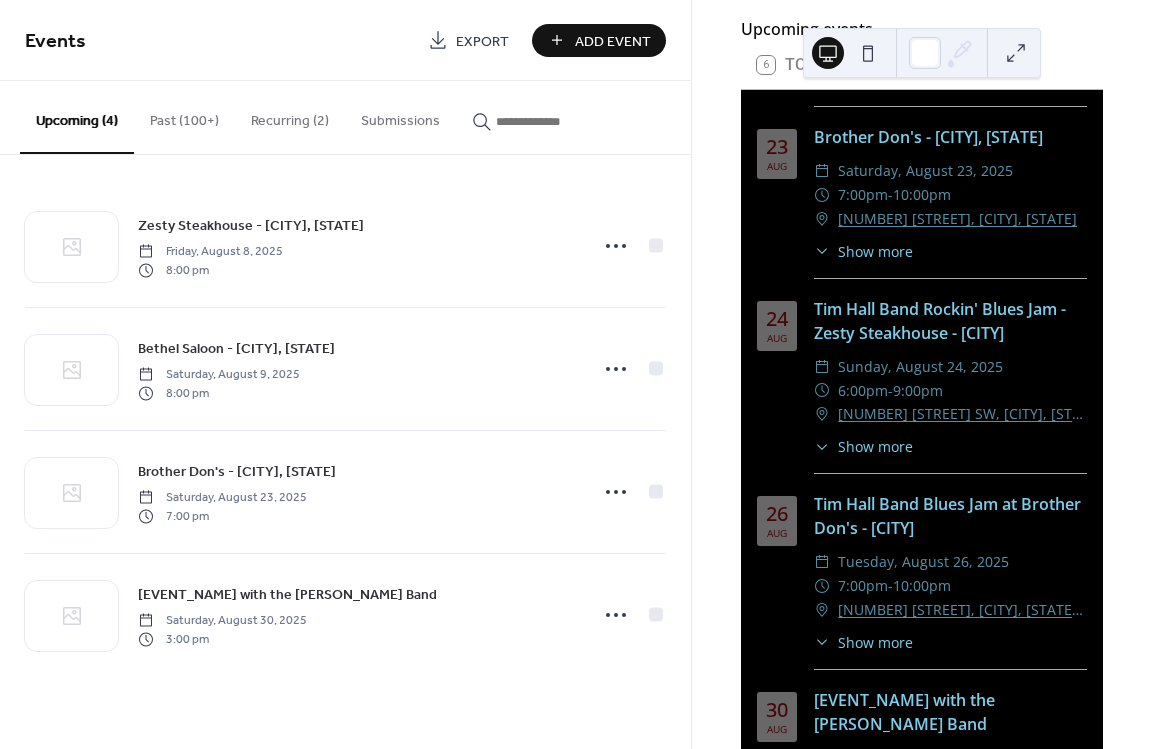 scroll, scrollTop: 1368, scrollLeft: 0, axis: vertical 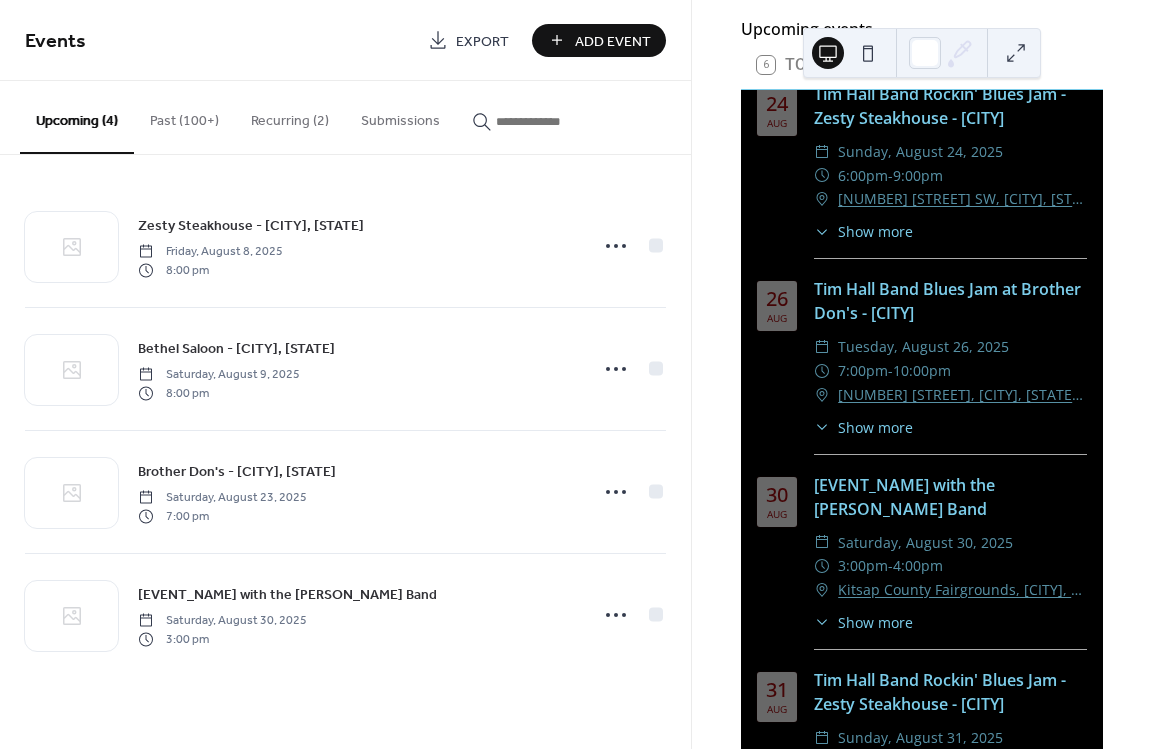 click on "Add Event" at bounding box center [613, 41] 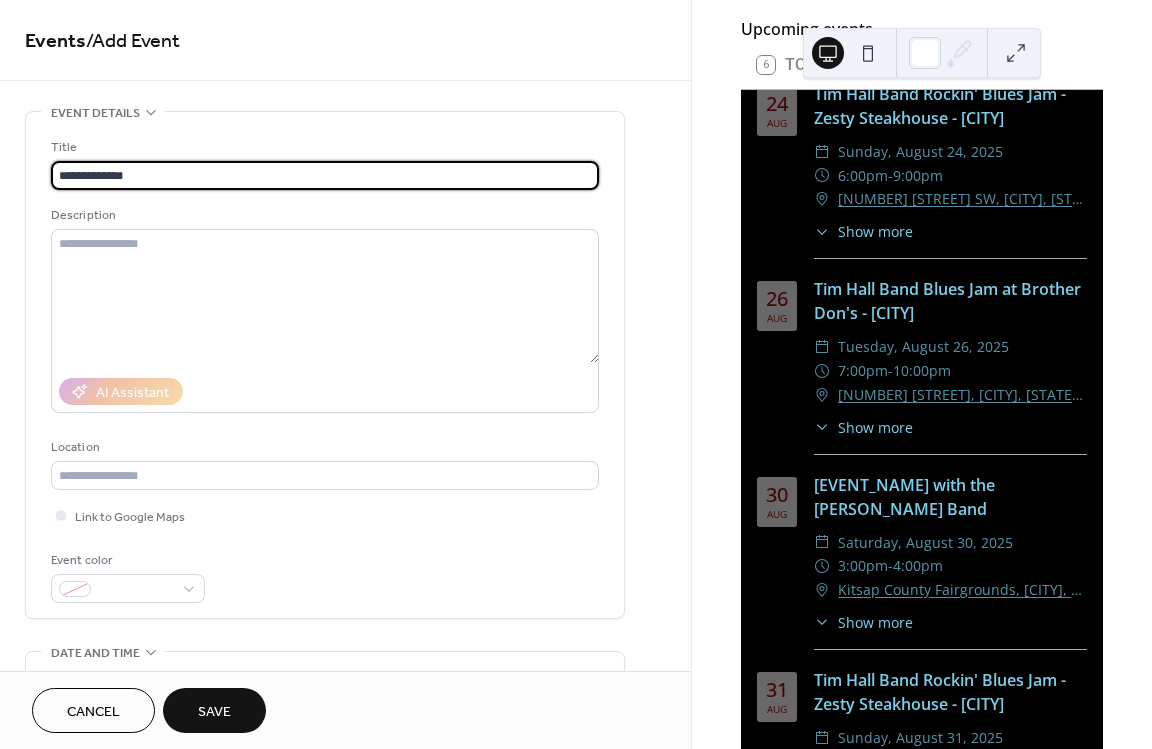 scroll, scrollTop: 120, scrollLeft: 0, axis: vertical 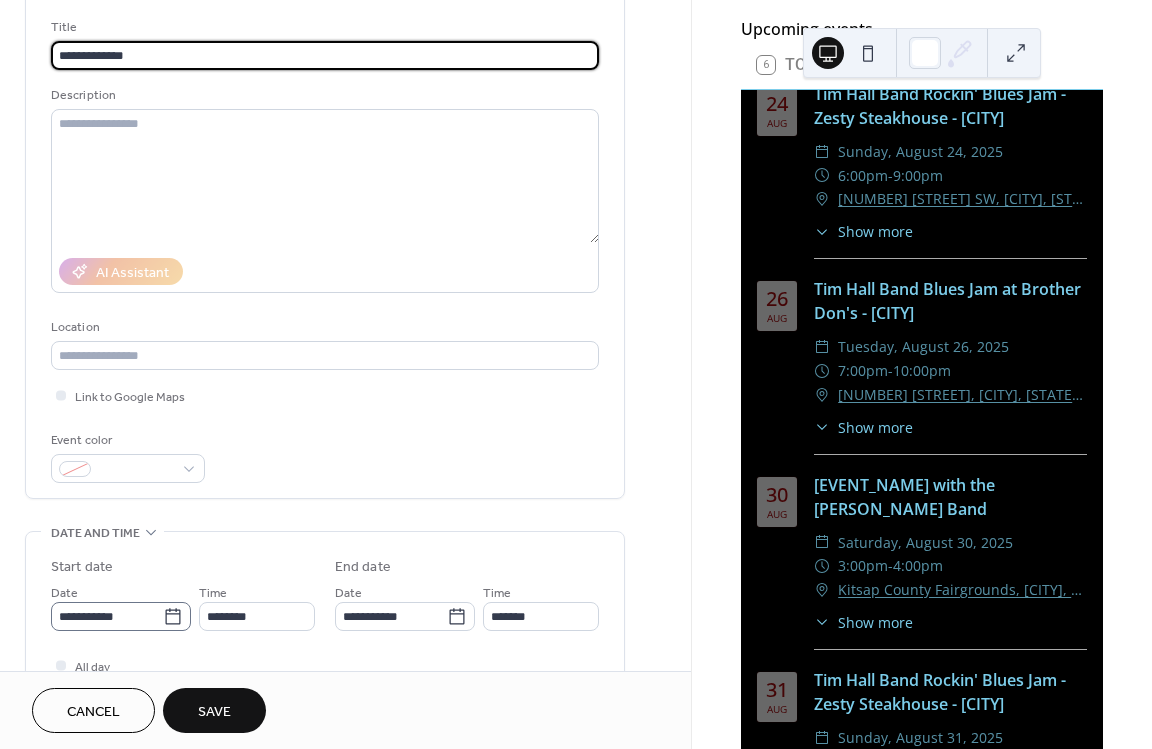 type on "**********" 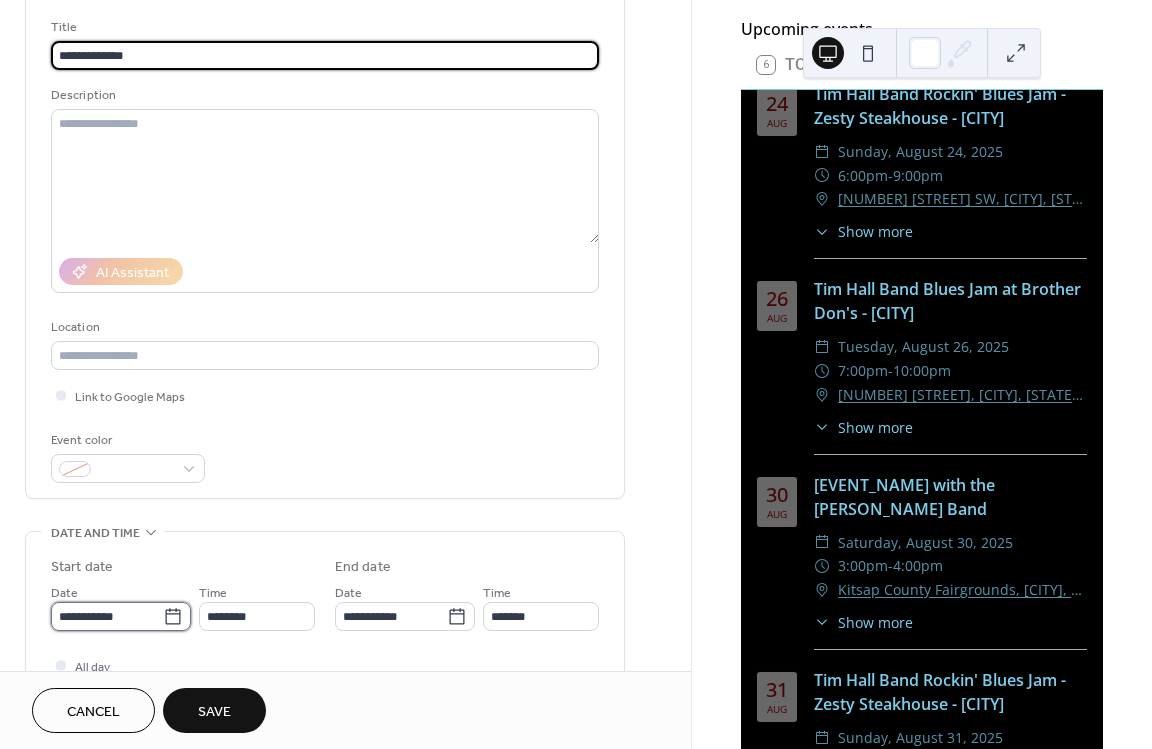 click on "**********" at bounding box center [107, 616] 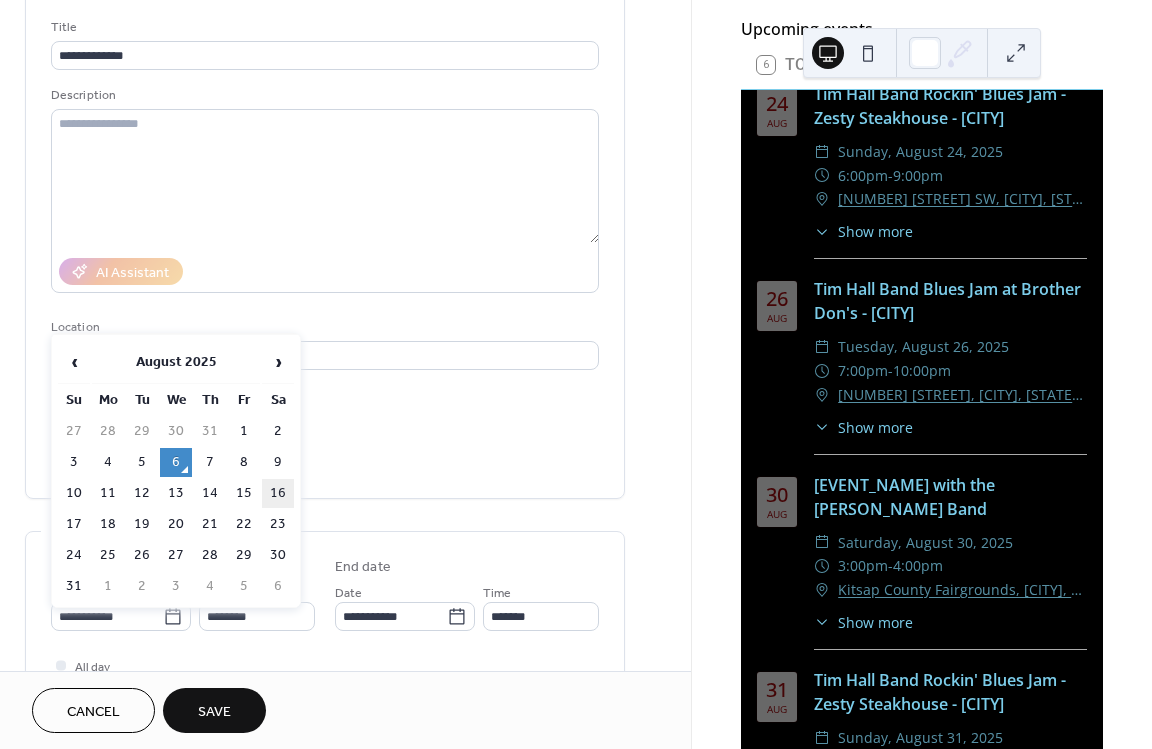 click on "16" at bounding box center (278, 493) 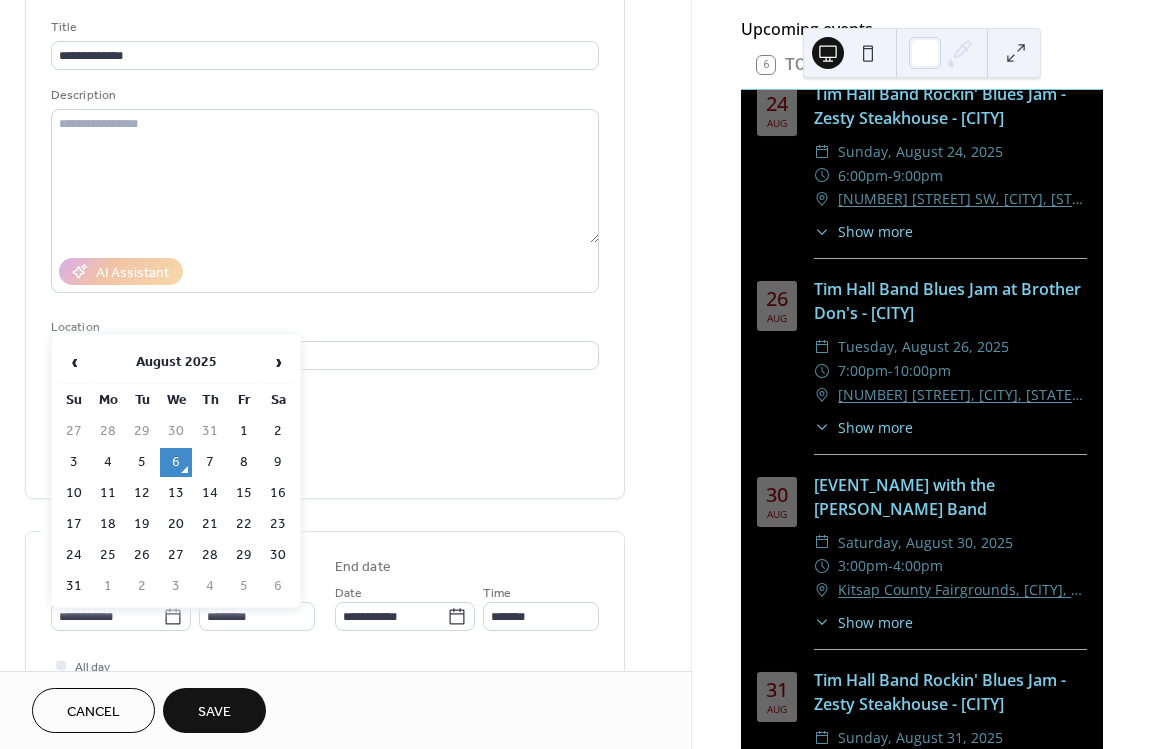 type on "**********" 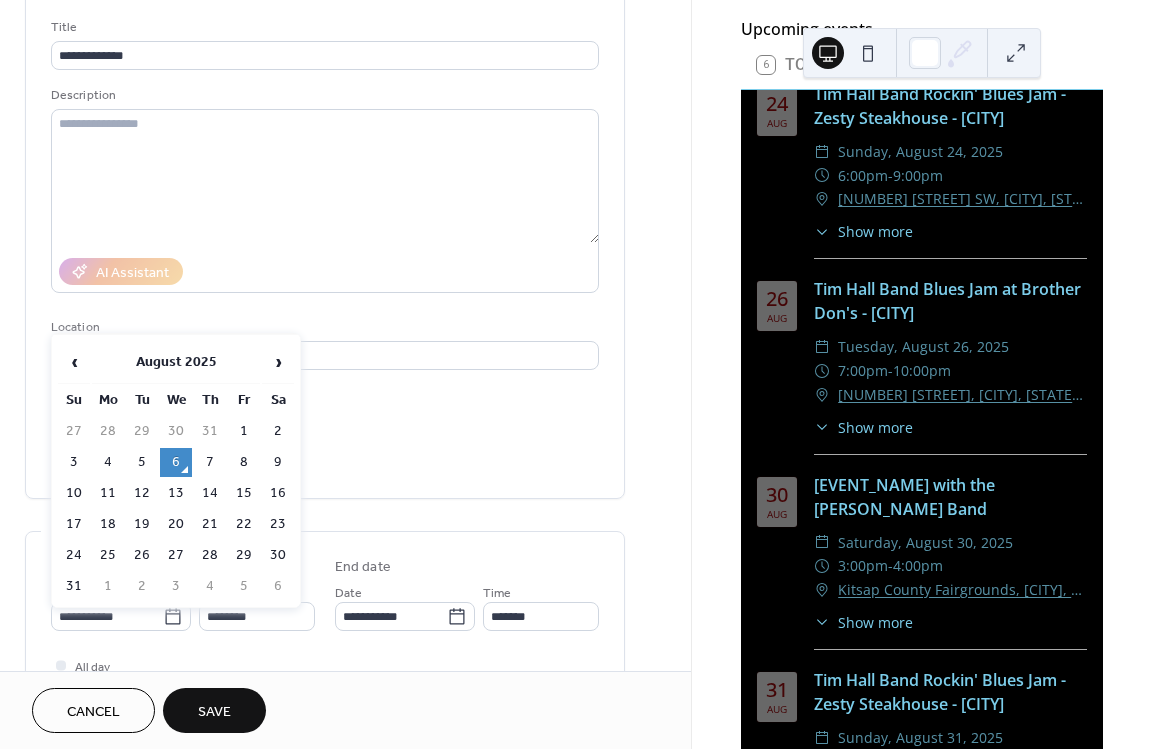 type on "**********" 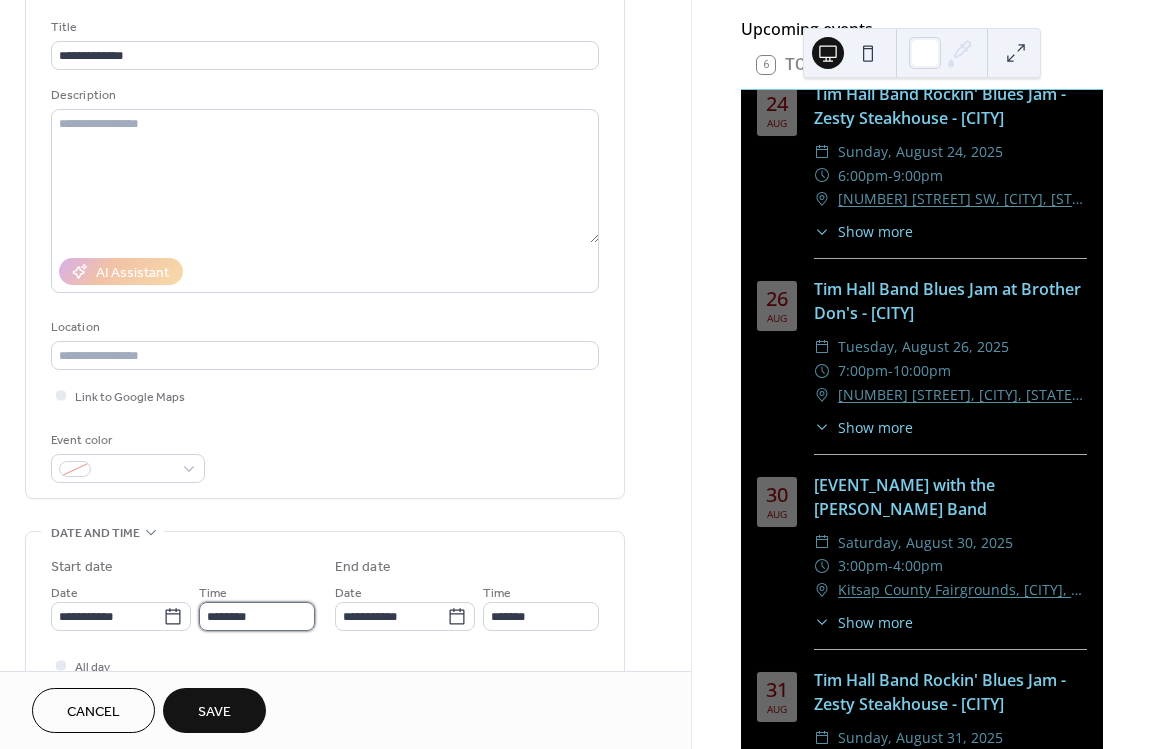 drag, startPoint x: 205, startPoint y: 625, endPoint x: 229, endPoint y: 639, distance: 27.784887 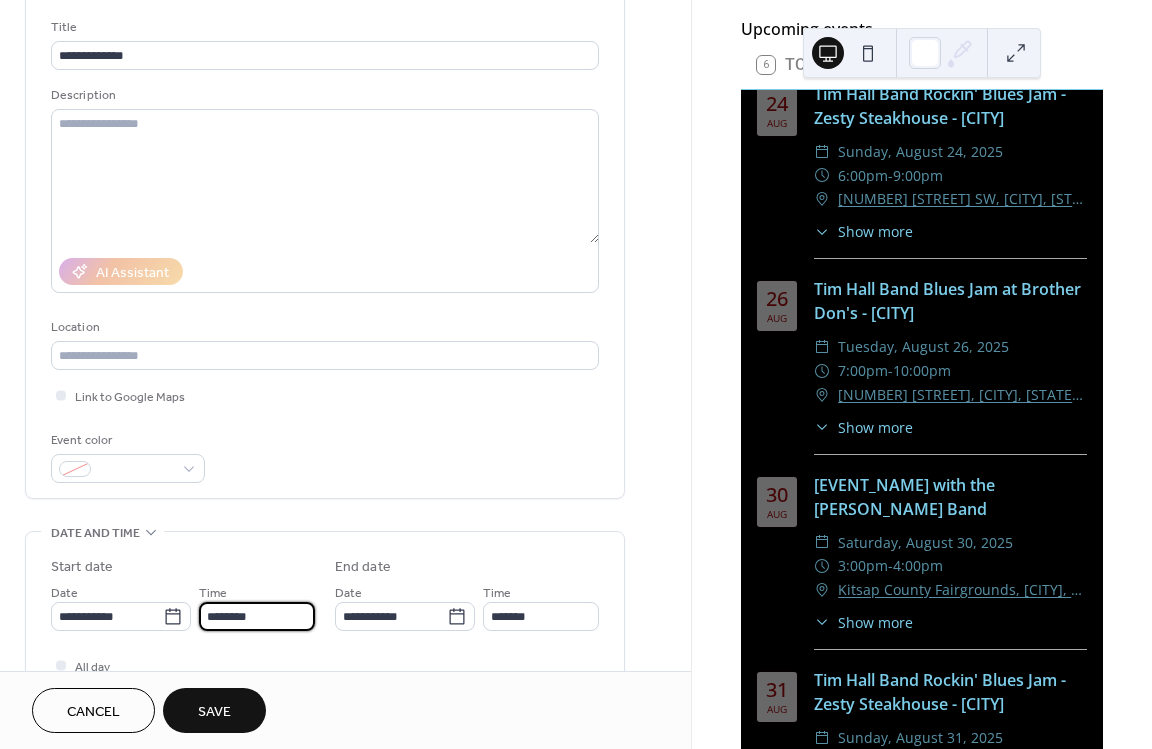 click on "********" at bounding box center (257, 616) 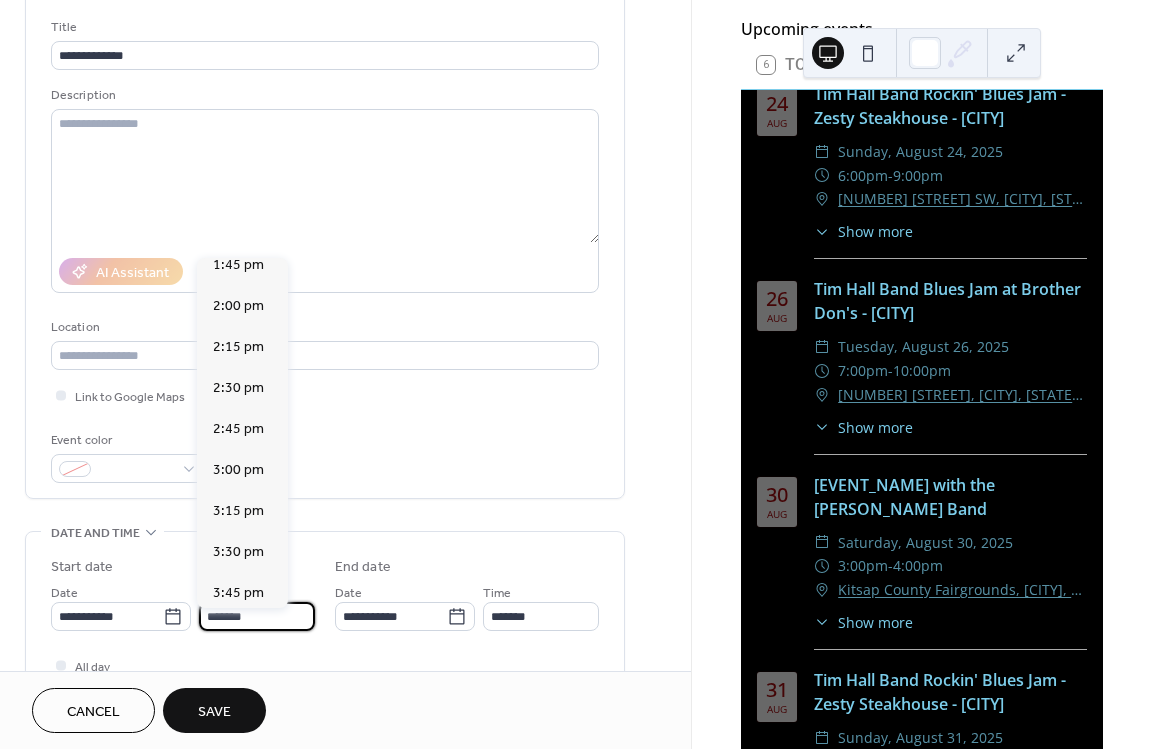 scroll, scrollTop: 3240, scrollLeft: 0, axis: vertical 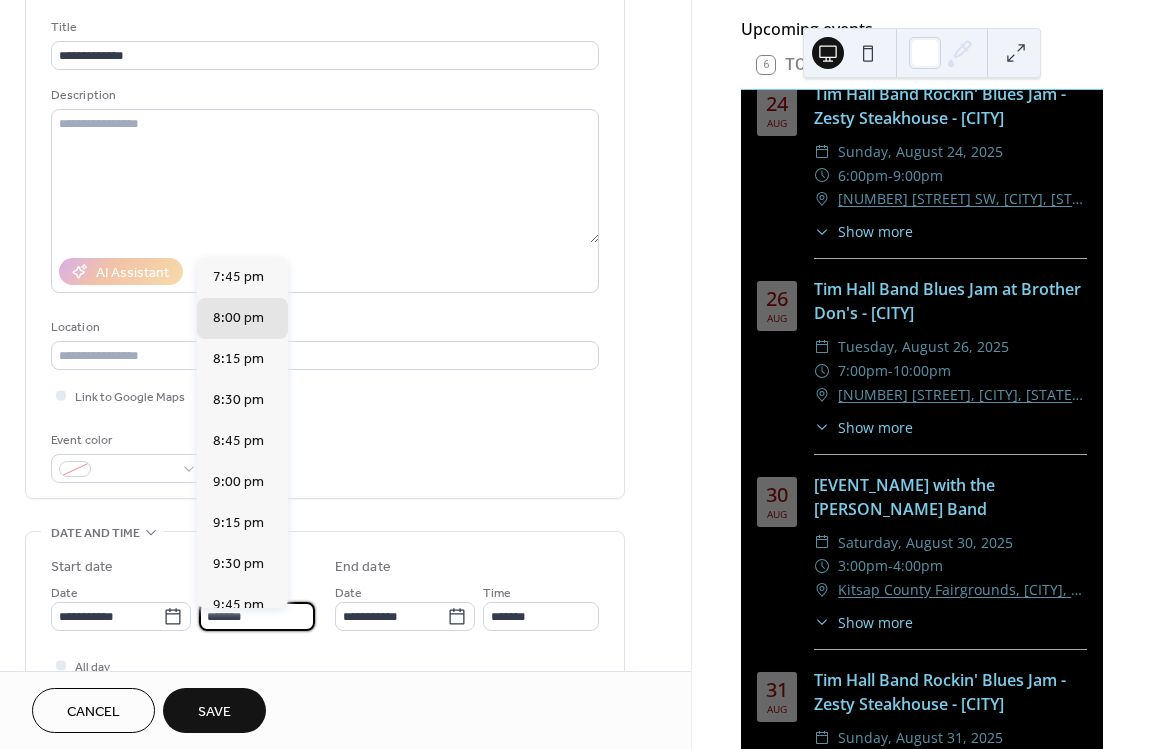 click on "*******" at bounding box center [257, 616] 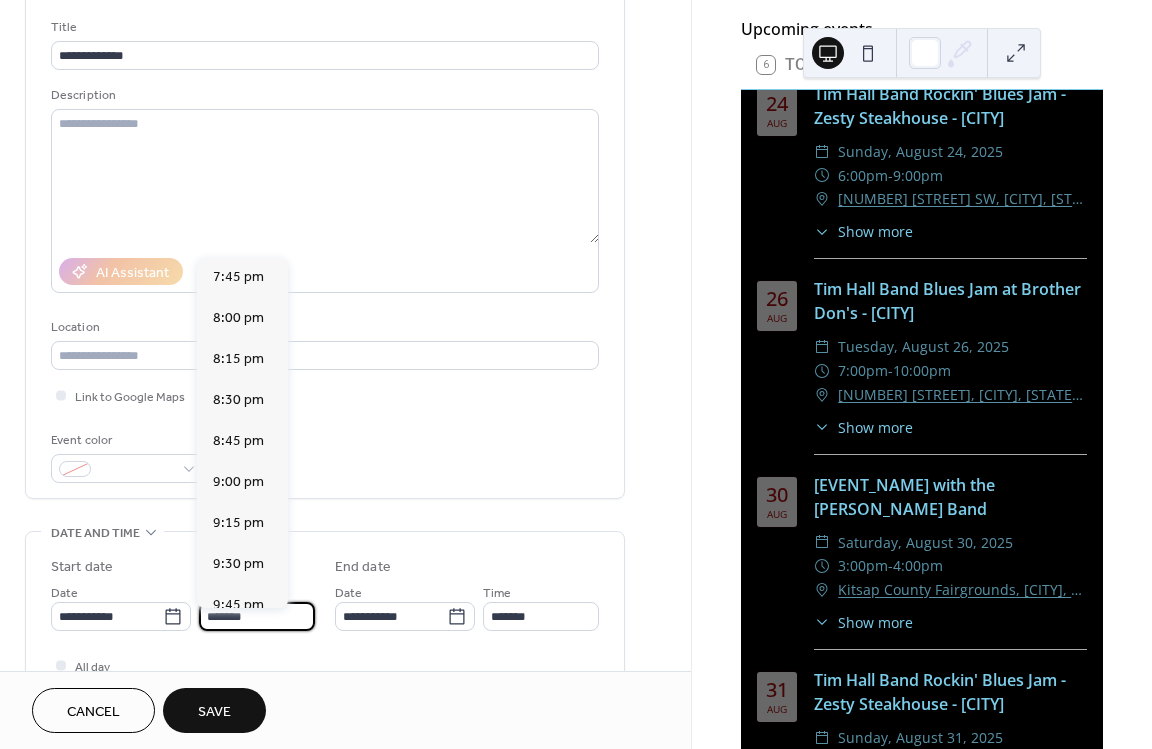 scroll, scrollTop: 2754, scrollLeft: 0, axis: vertical 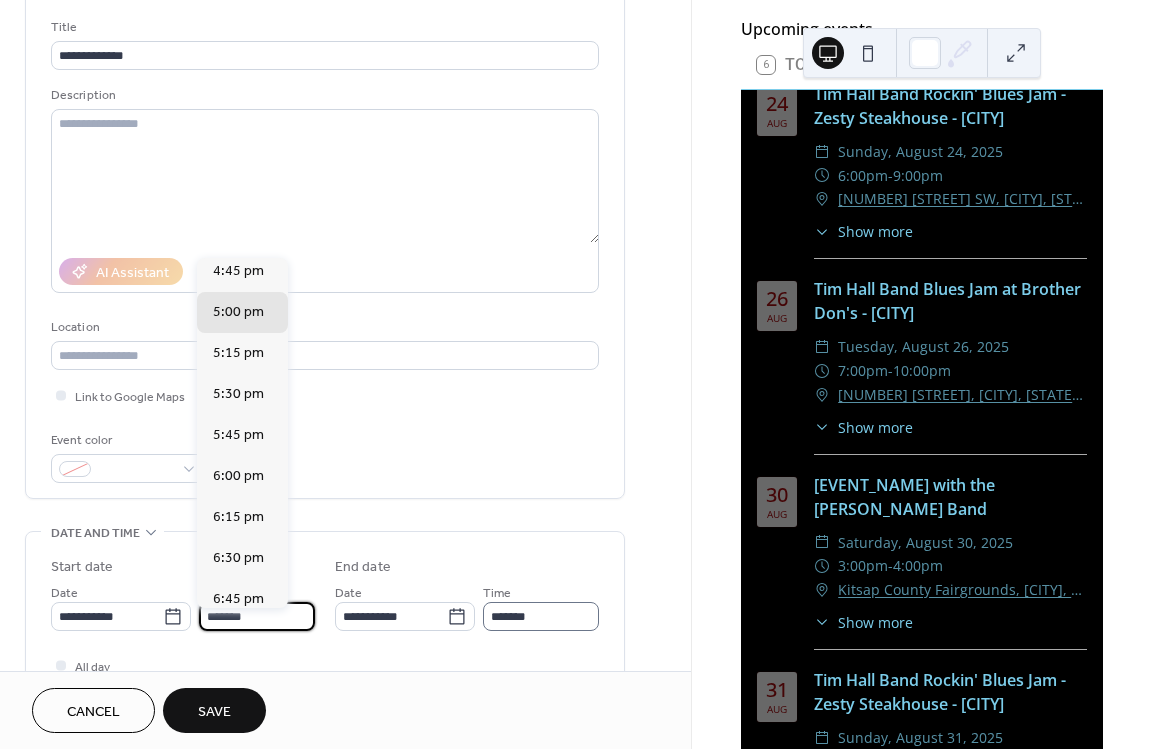 type on "*******" 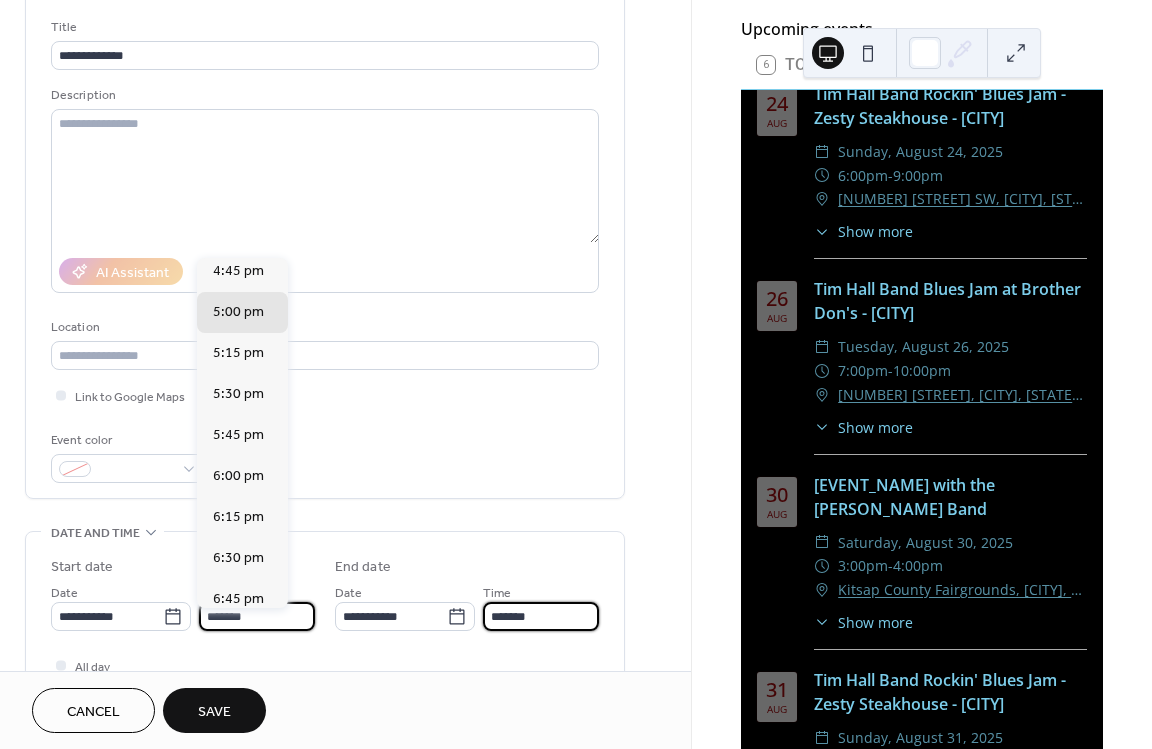drag, startPoint x: 490, startPoint y: 623, endPoint x: 490, endPoint y: 647, distance: 24 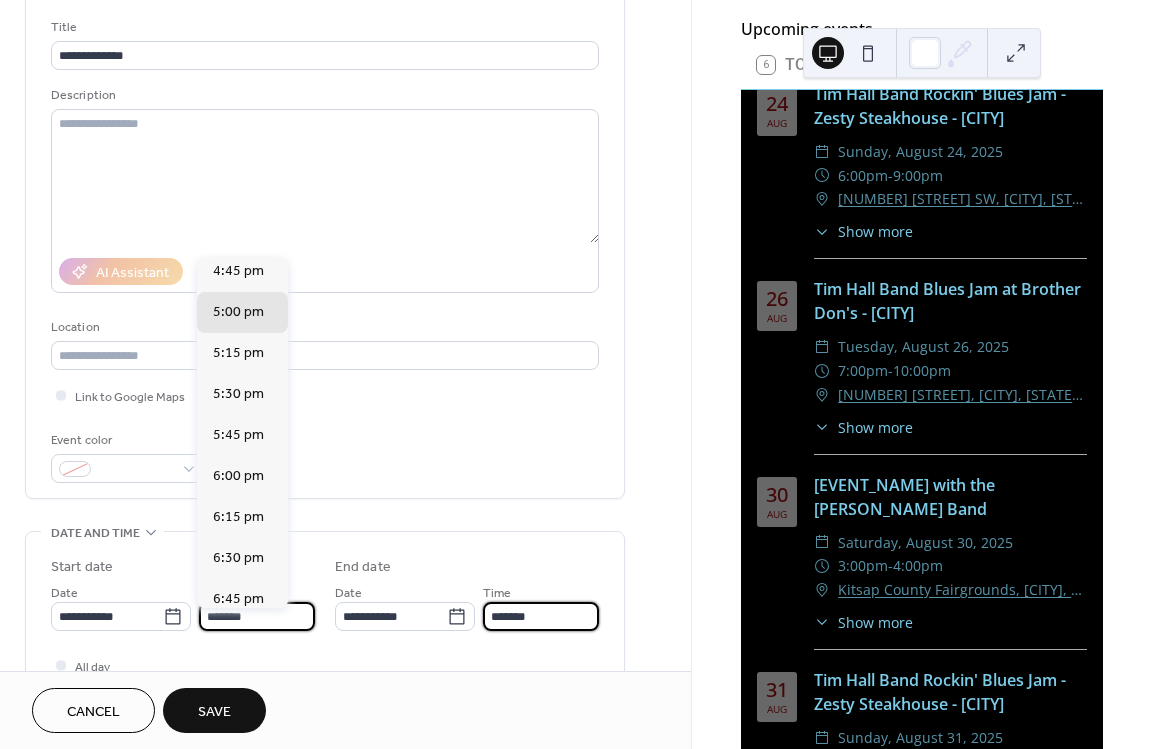 click on "*******" at bounding box center [541, 616] 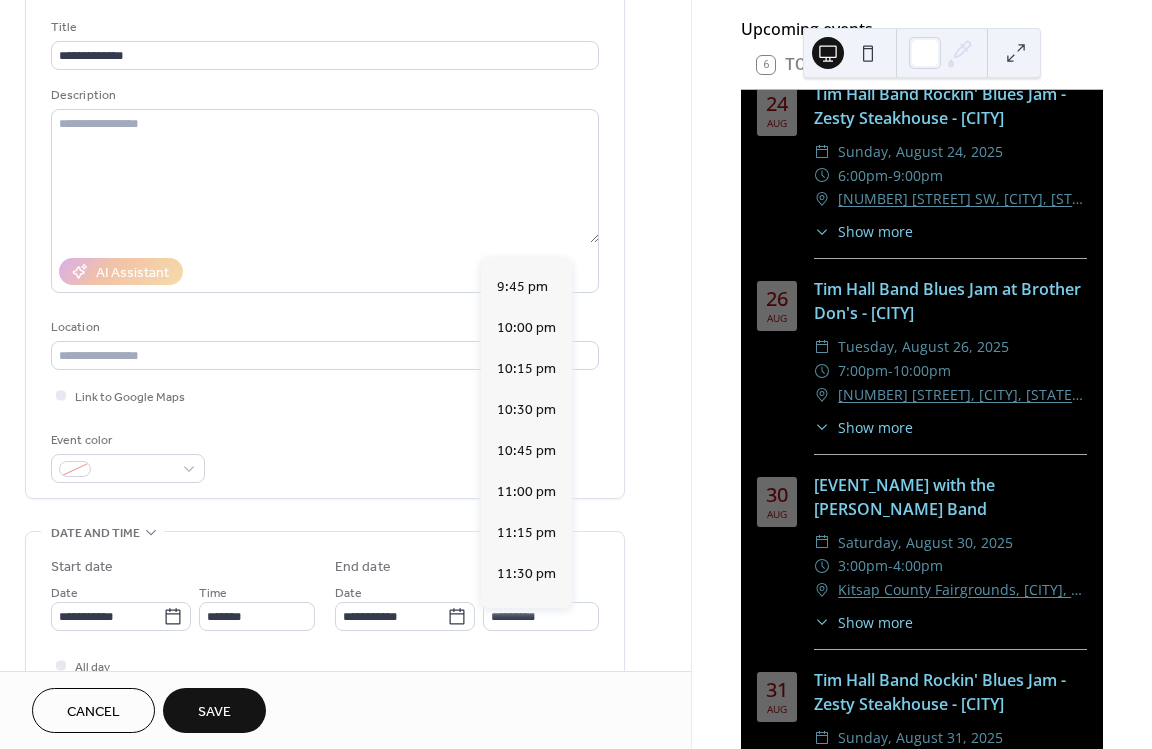 scroll, scrollTop: 740, scrollLeft: 0, axis: vertical 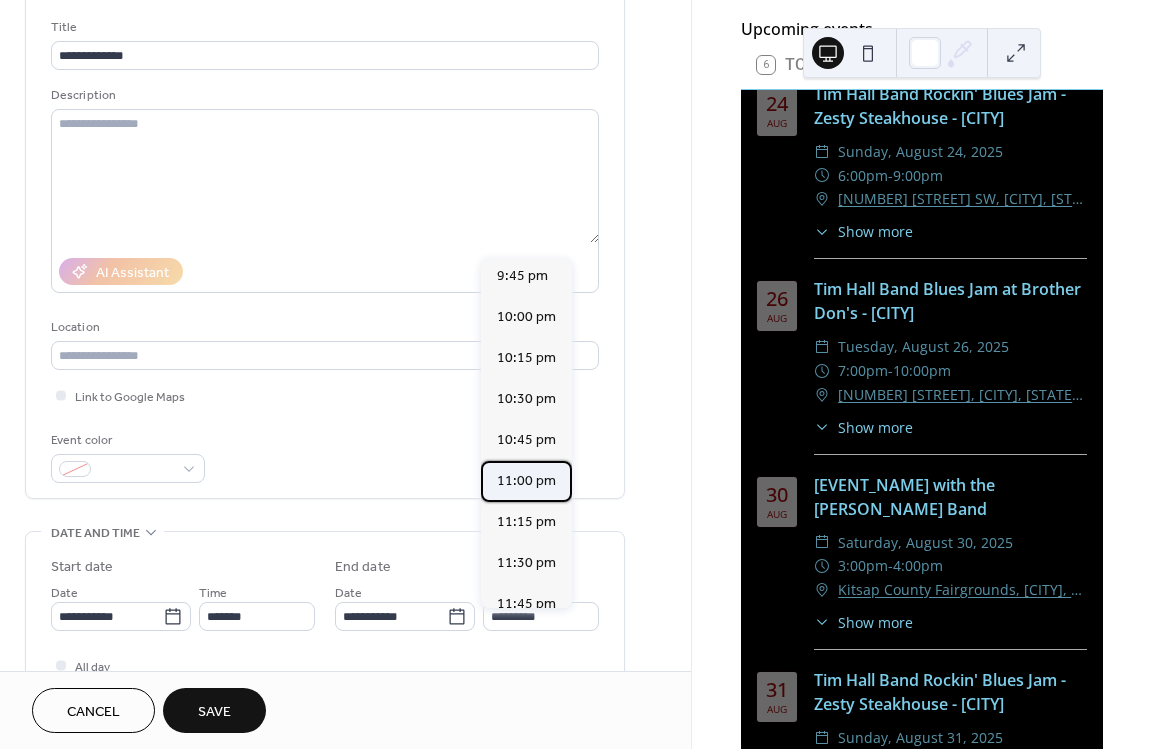 click on "11:00 pm" at bounding box center (526, 481) 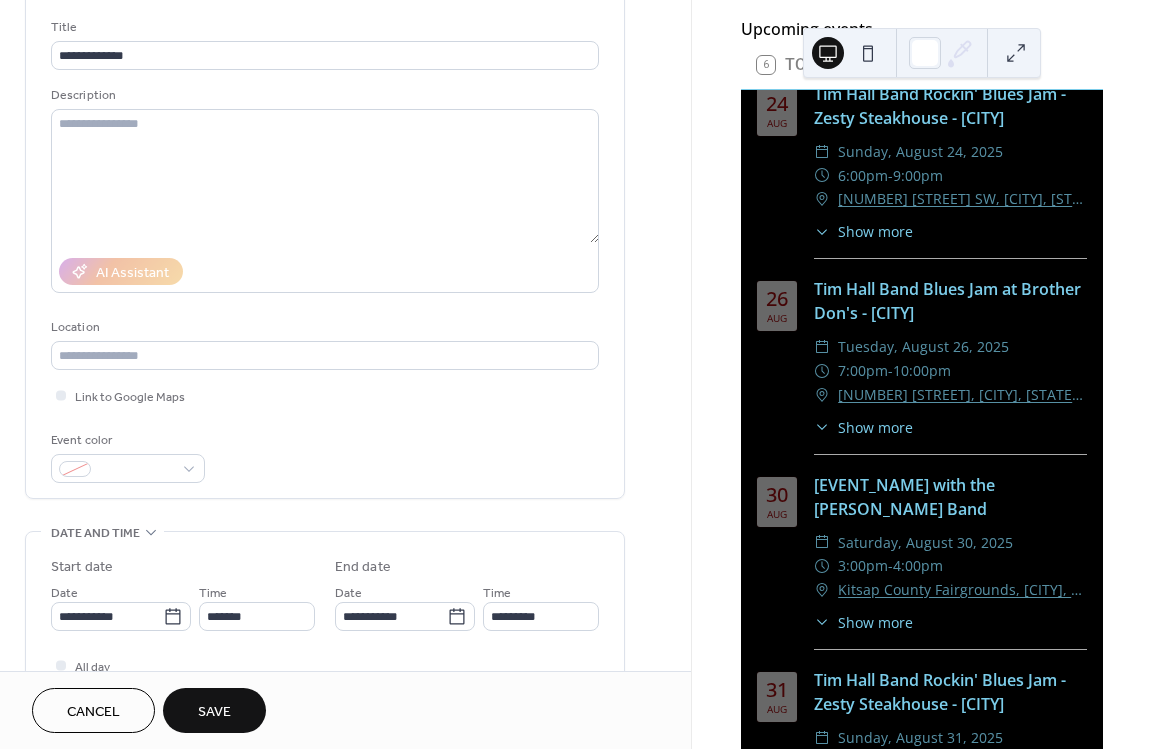 type on "********" 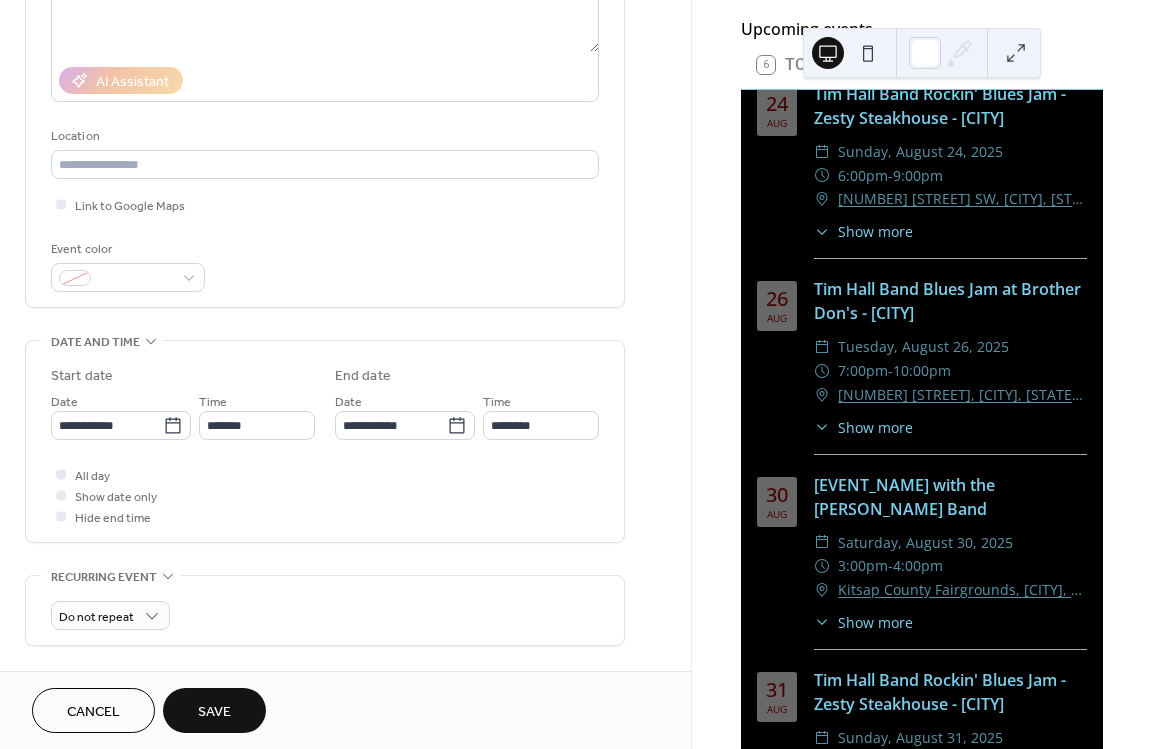 scroll, scrollTop: 360, scrollLeft: 0, axis: vertical 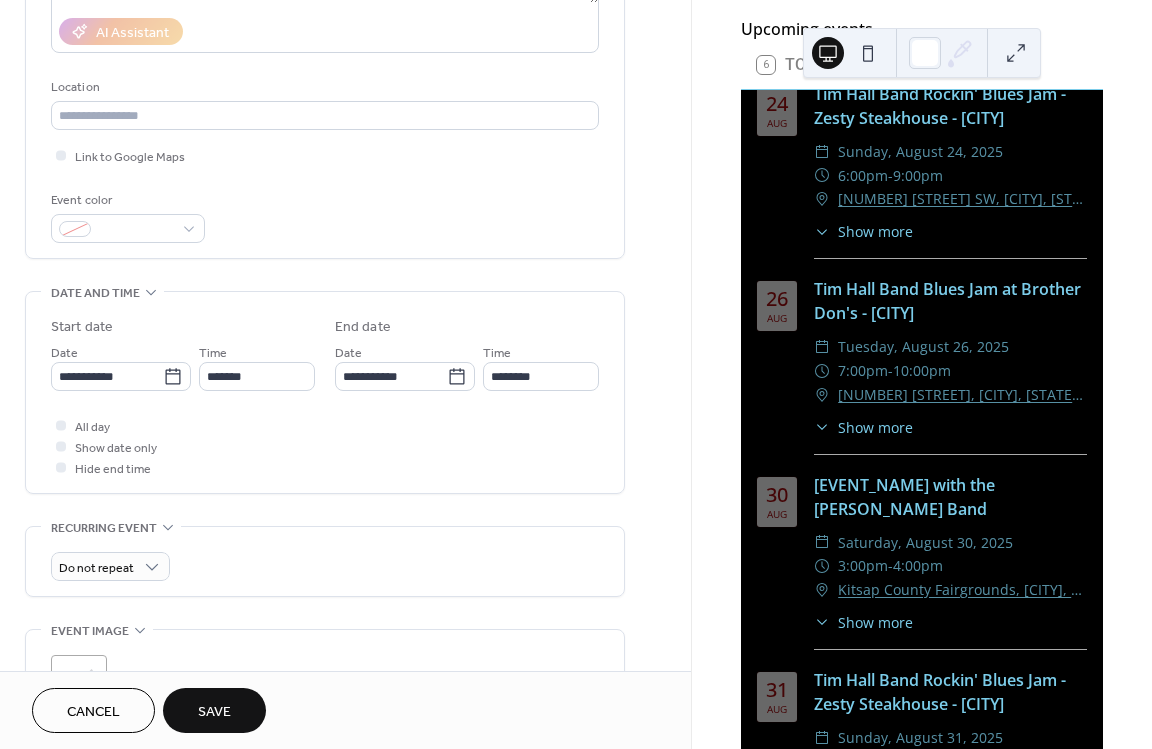 click on "Save" at bounding box center (214, 712) 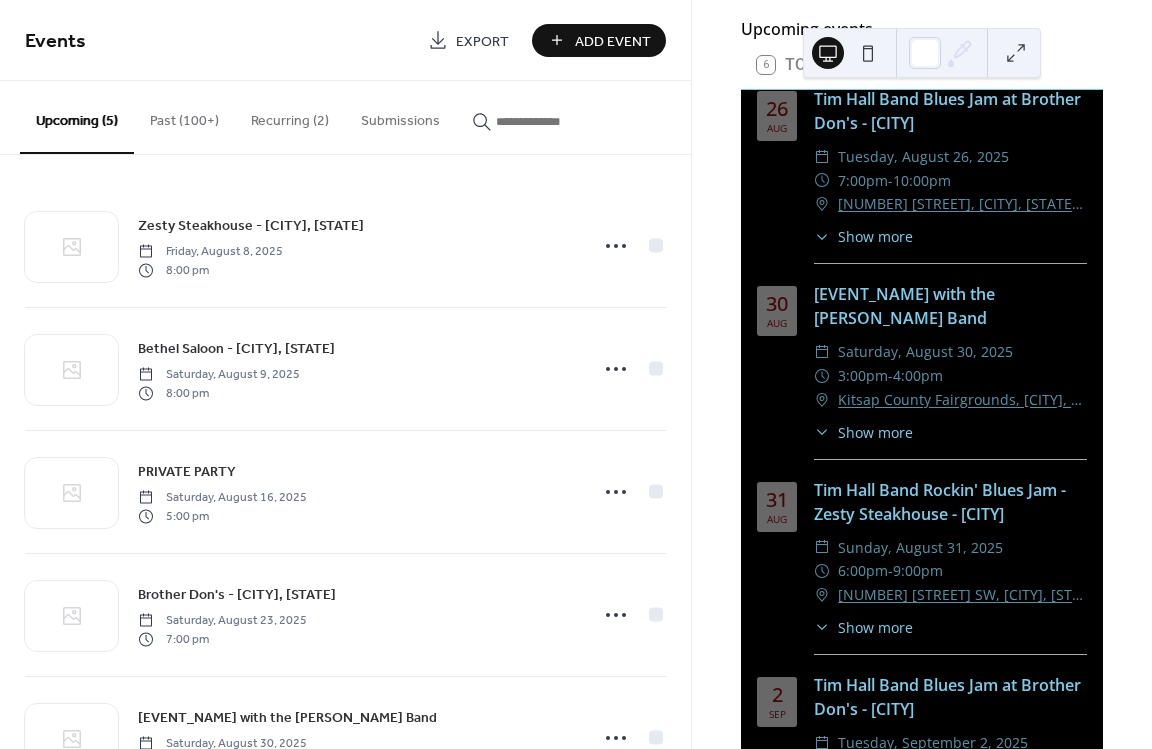 scroll, scrollTop: 1712, scrollLeft: 0, axis: vertical 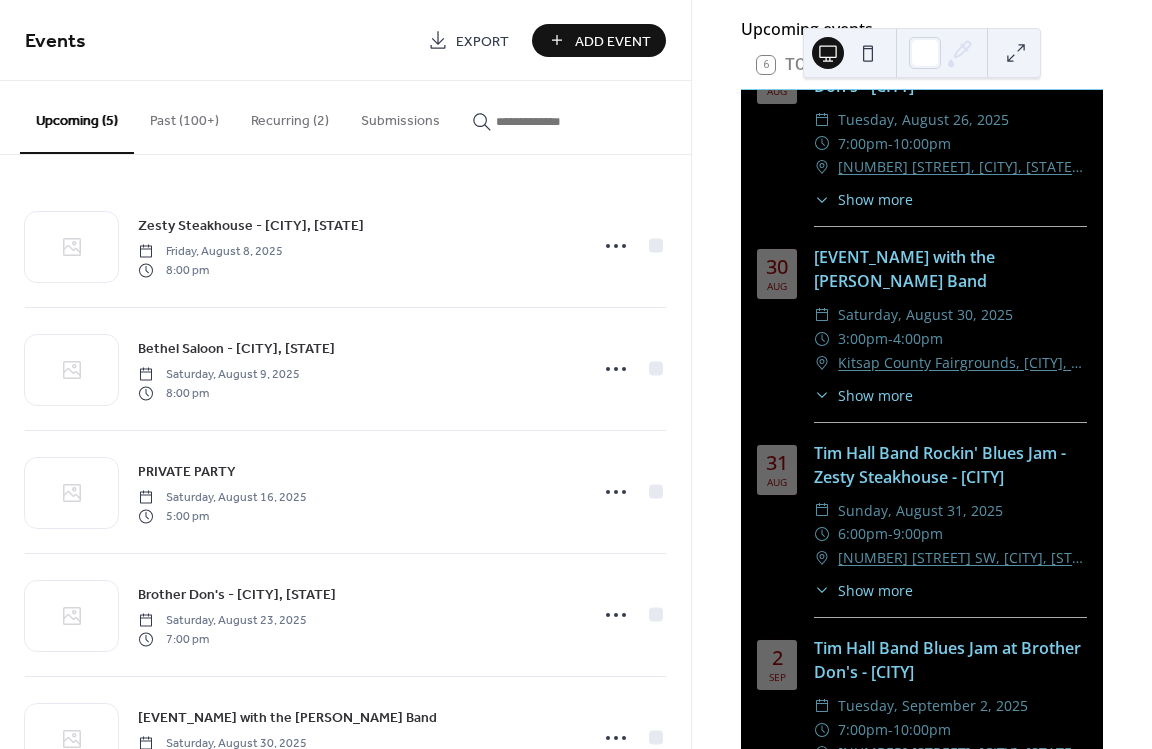 click on "Add Event" at bounding box center [613, 41] 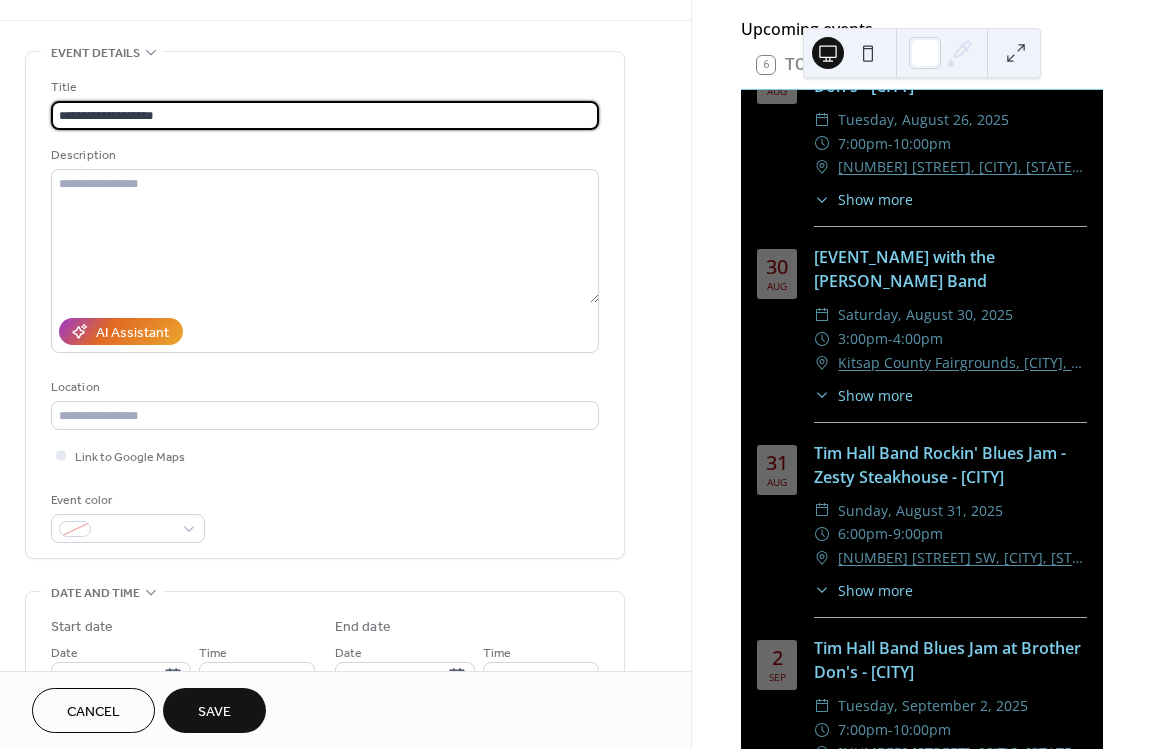 scroll, scrollTop: 180, scrollLeft: 0, axis: vertical 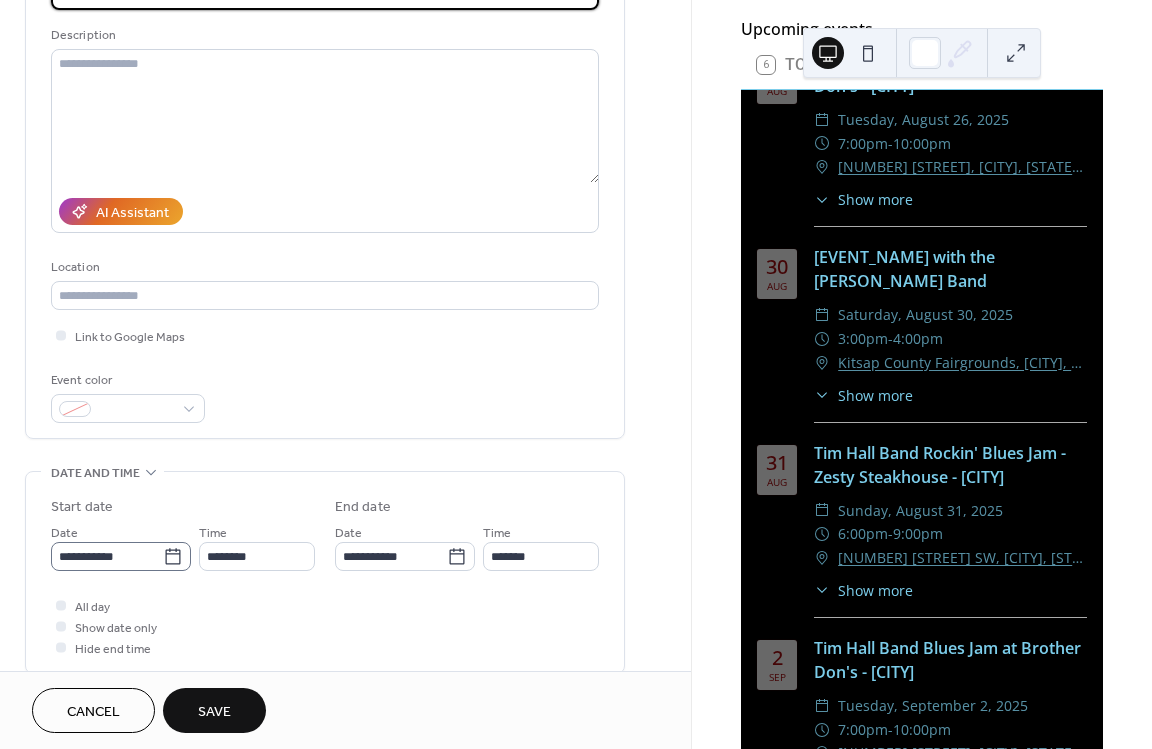 type on "**********" 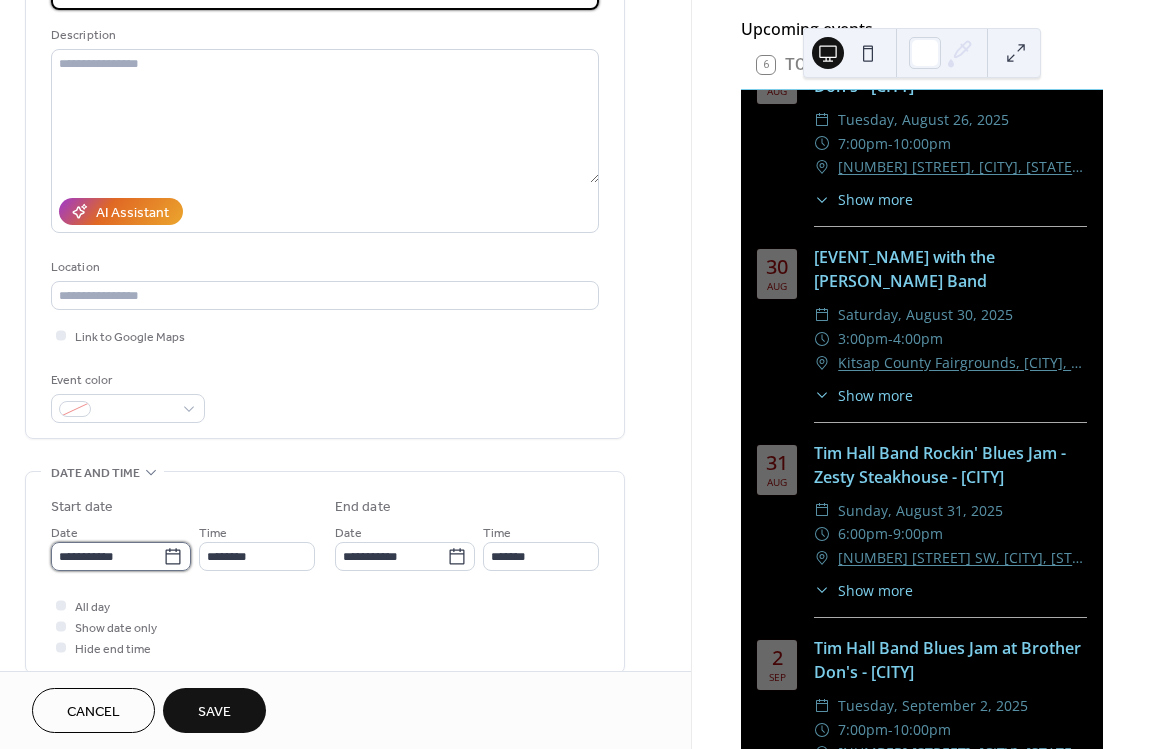 click on "**********" at bounding box center [107, 556] 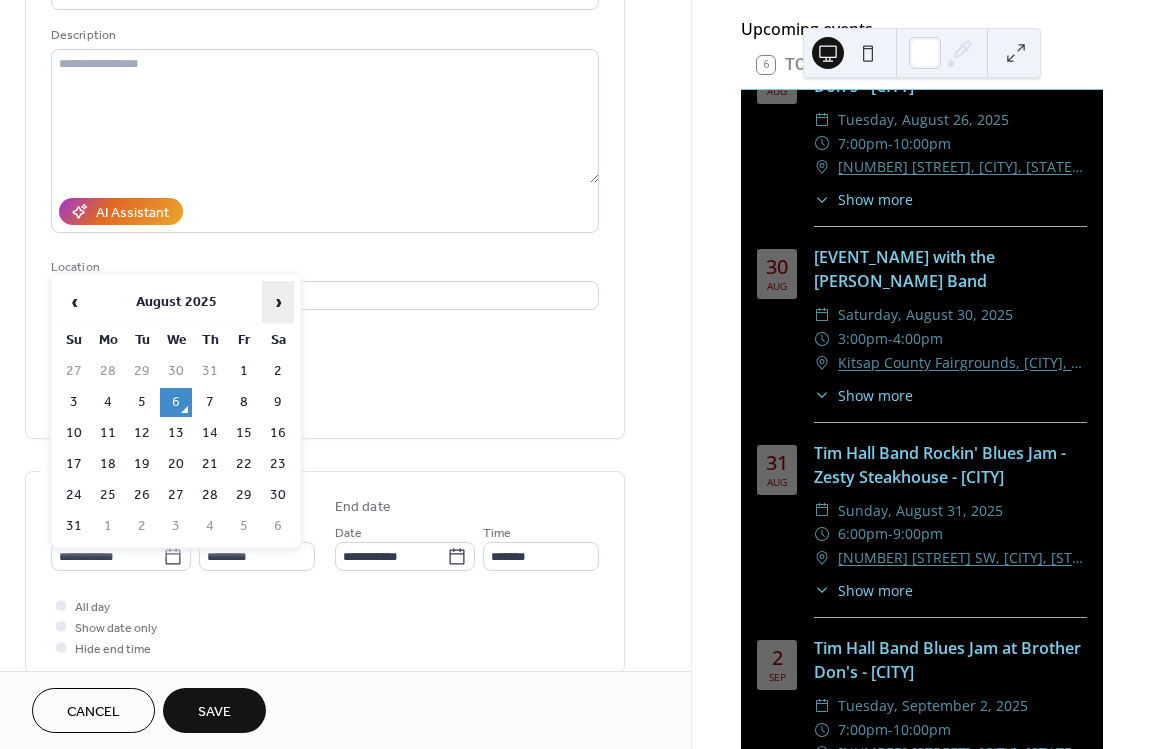 click on "›" at bounding box center [278, 302] 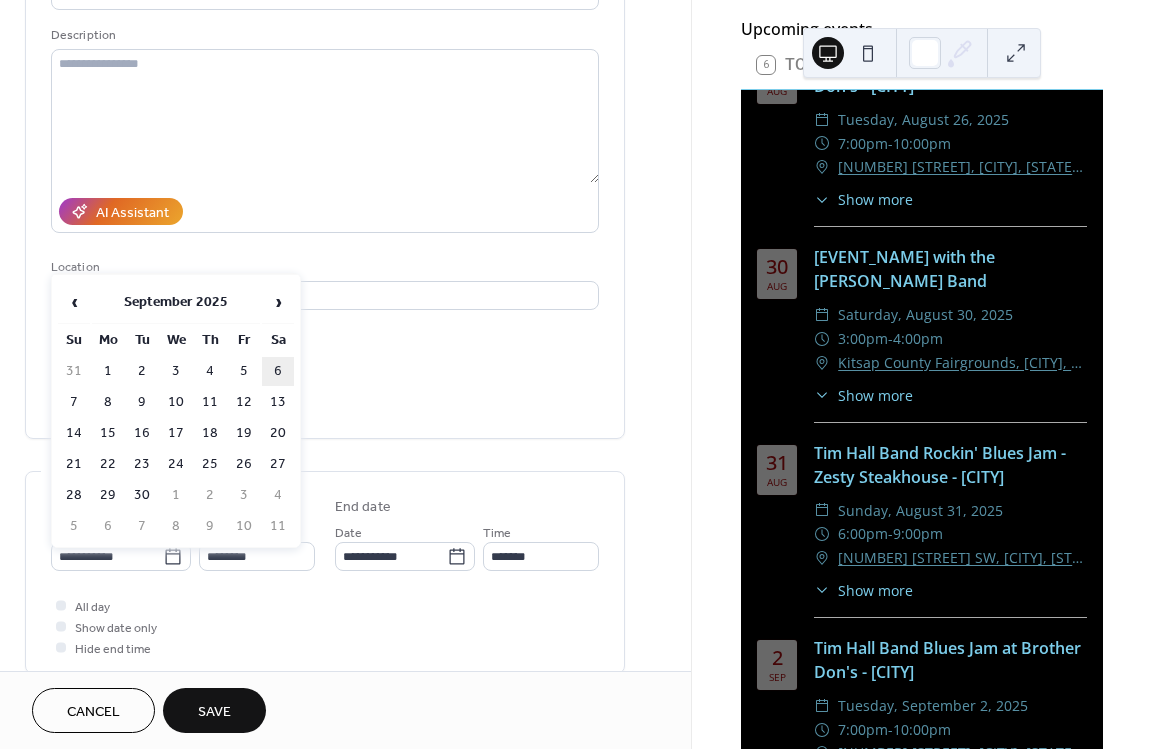 click on "6" at bounding box center (278, 371) 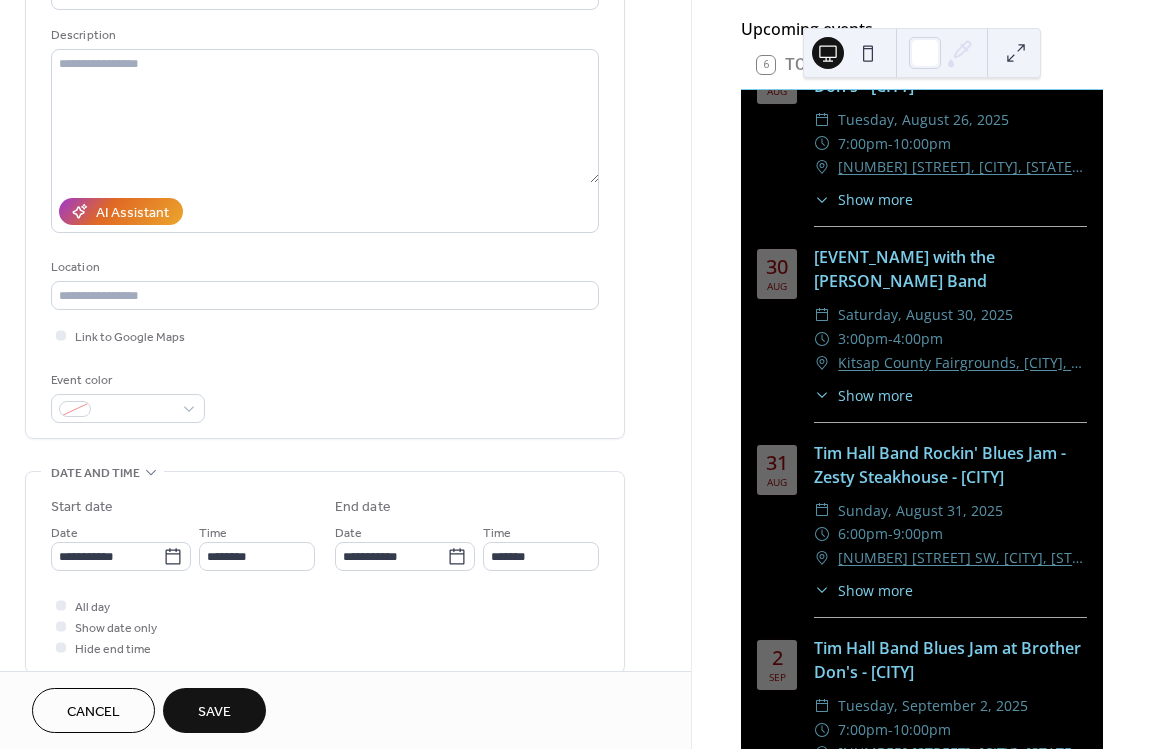 type on "**********" 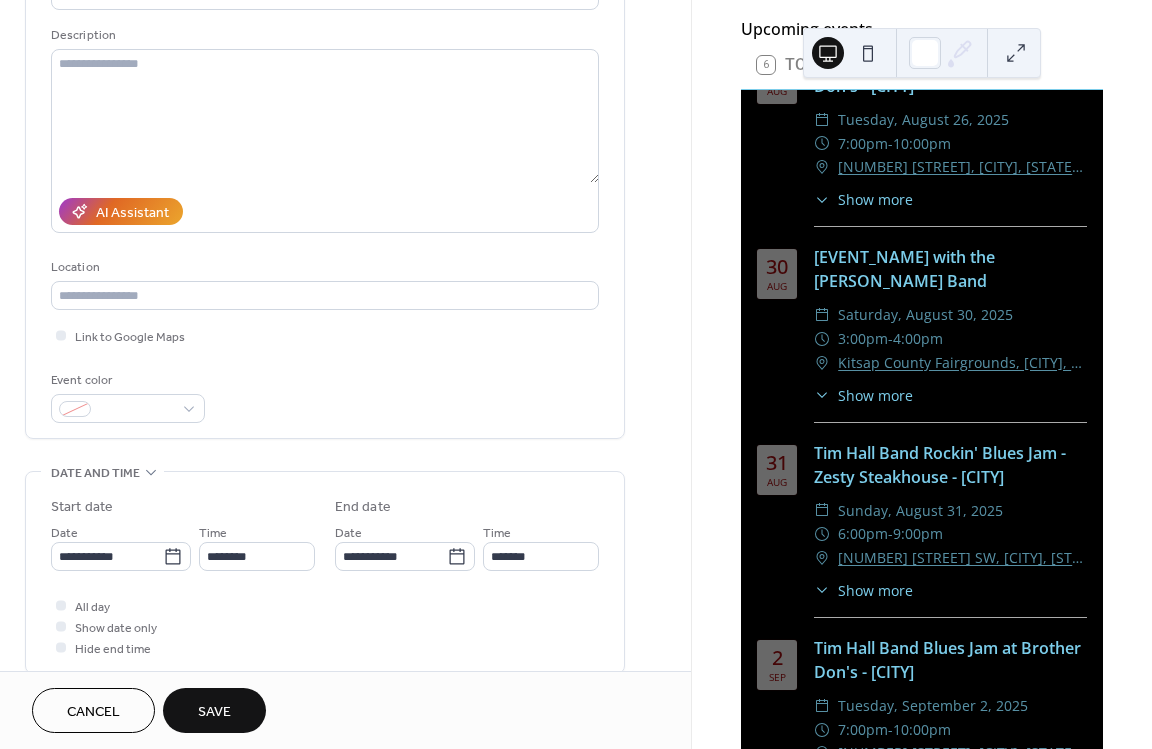 type on "**********" 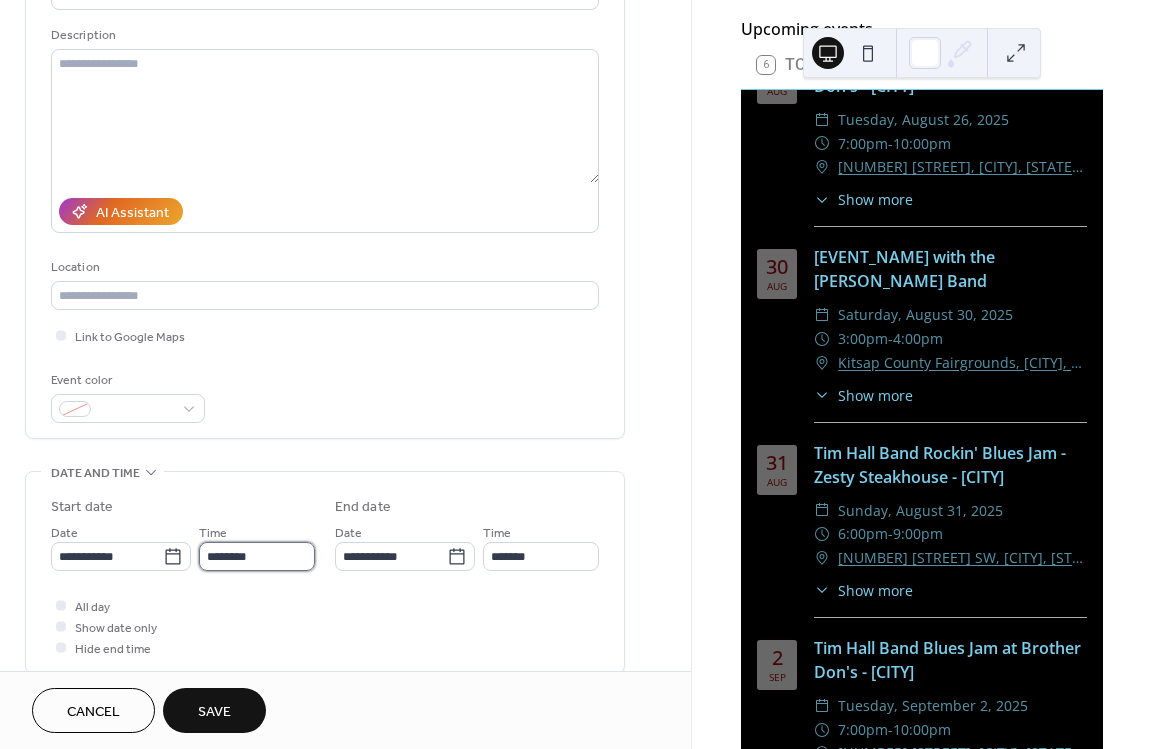 click on "********" at bounding box center (257, 556) 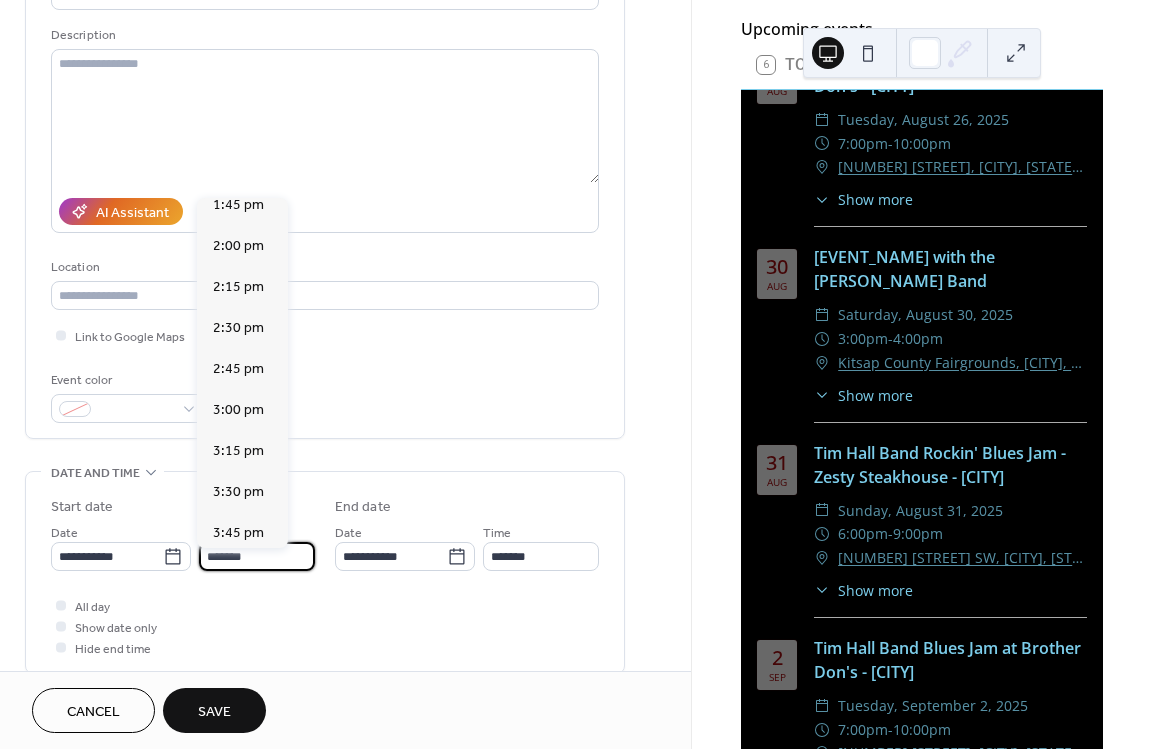 scroll, scrollTop: 2754, scrollLeft: 0, axis: vertical 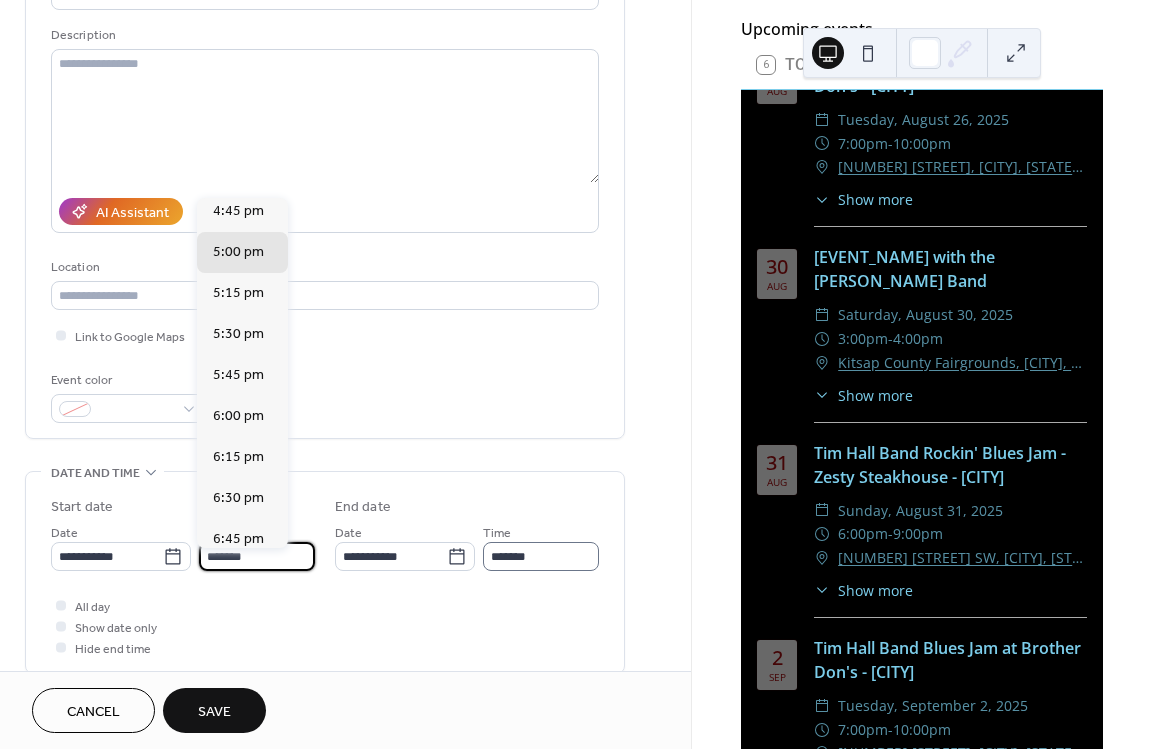 type on "*******" 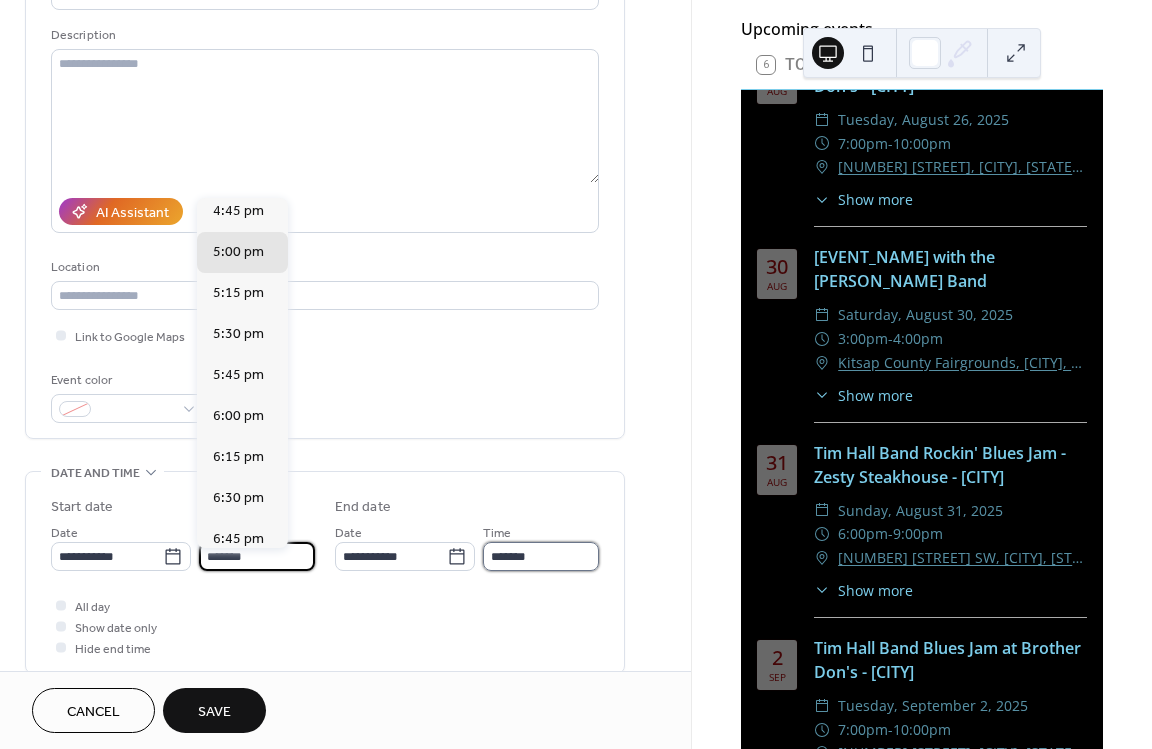 click on "*******" at bounding box center [541, 556] 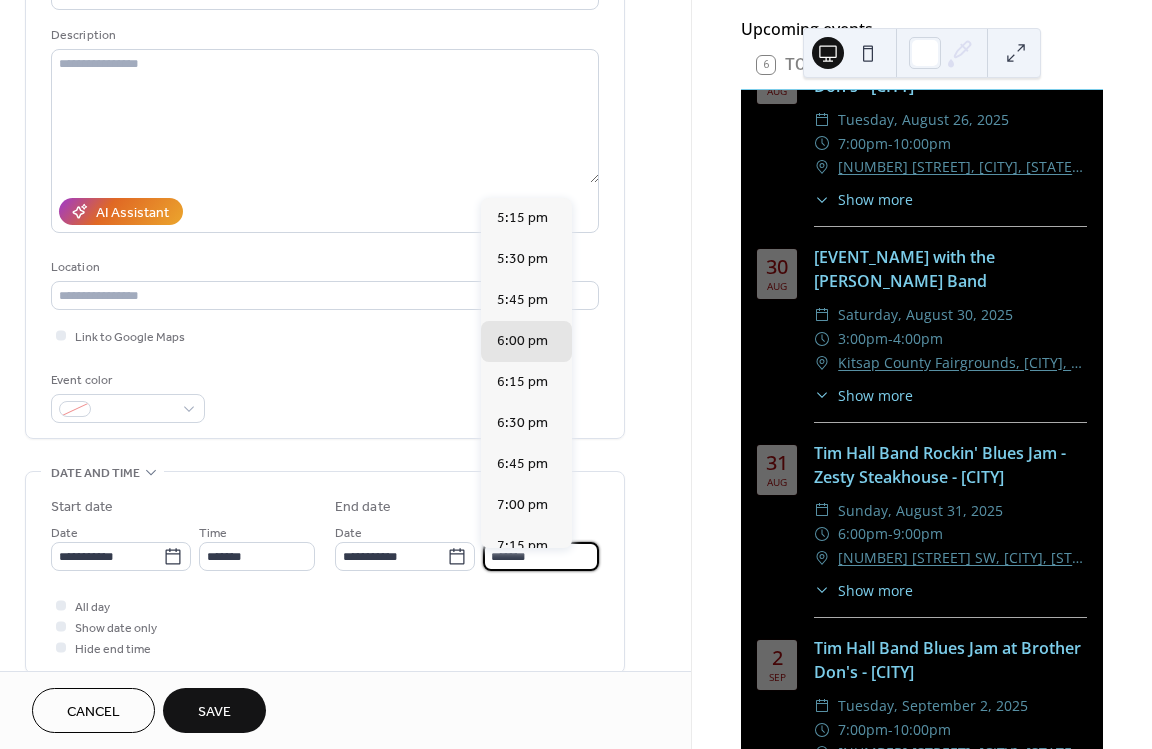 click on "*******" at bounding box center [541, 556] 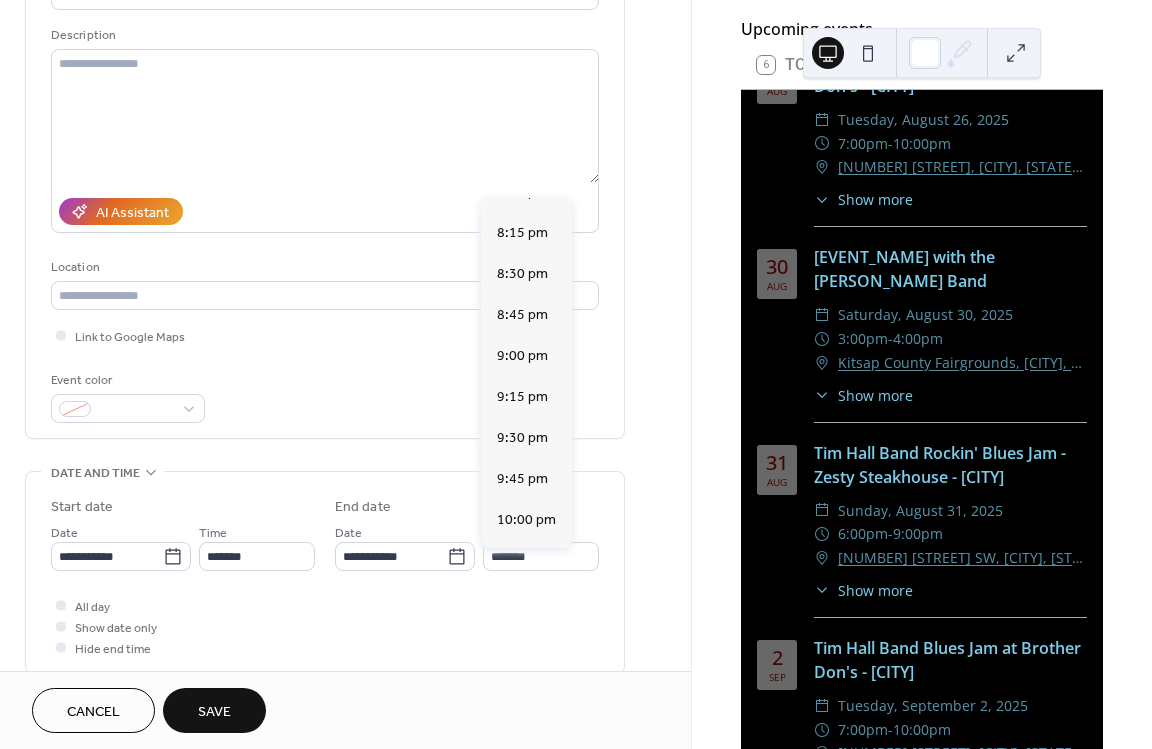 scroll, scrollTop: 509, scrollLeft: 0, axis: vertical 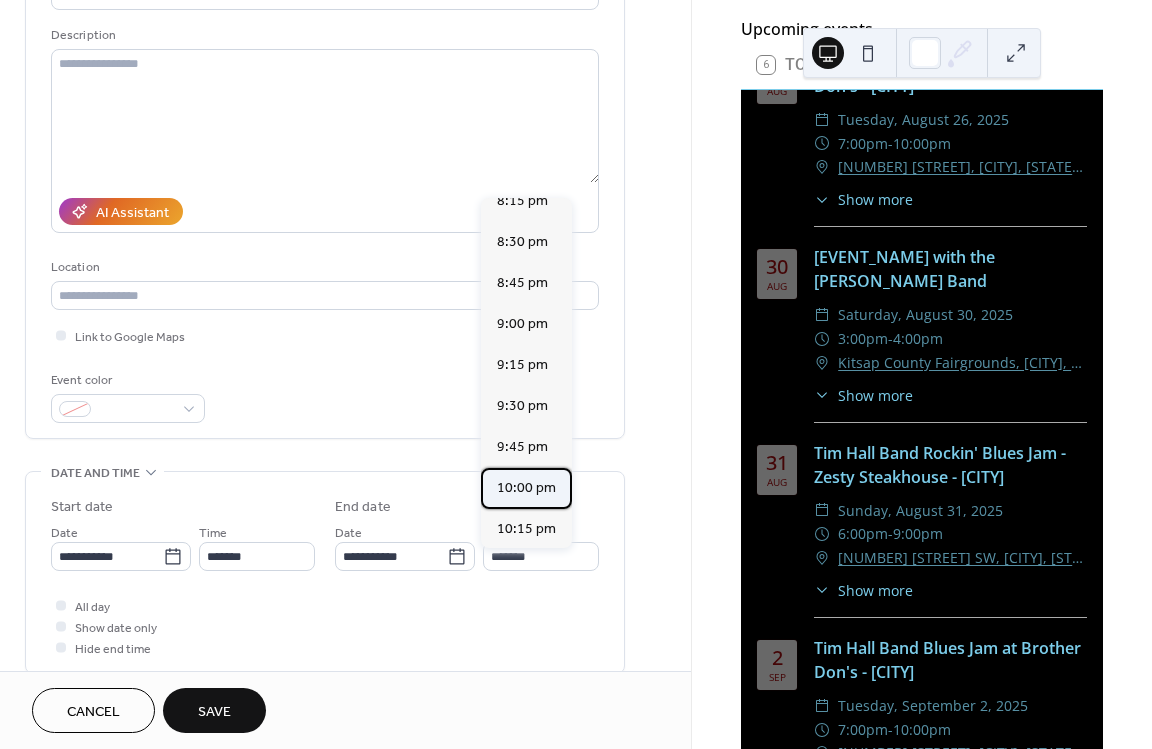 click on "10:00 pm" at bounding box center [526, 488] 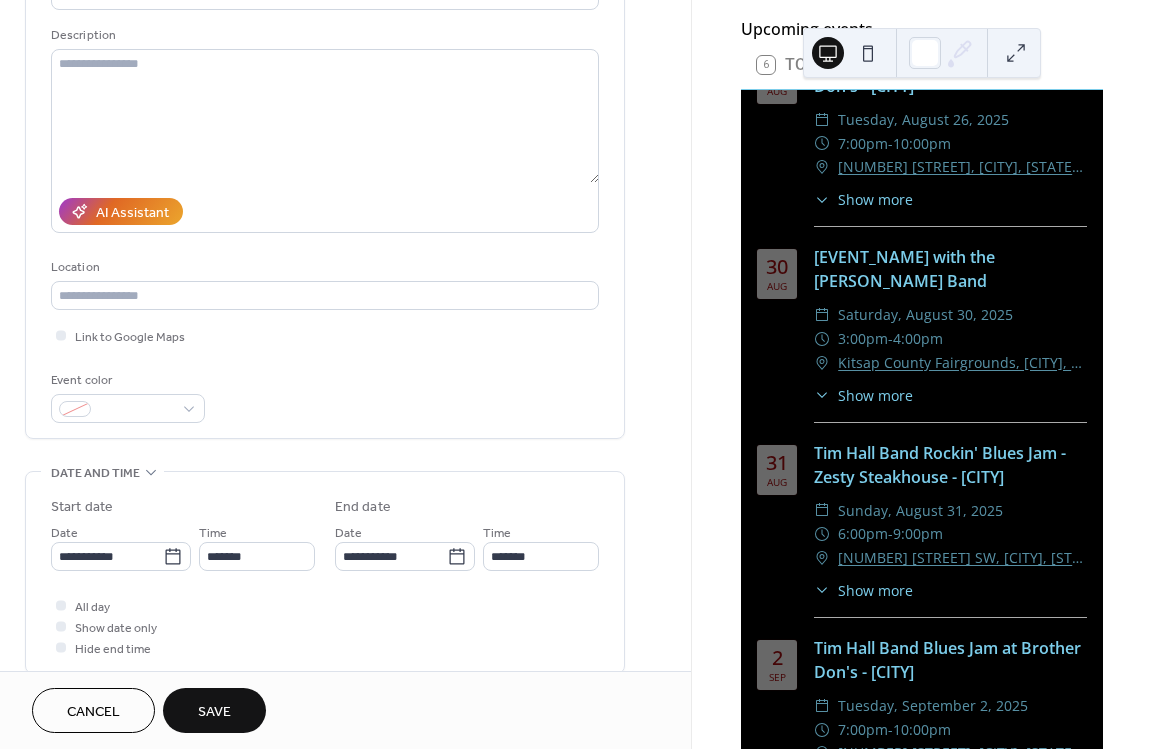 type on "********" 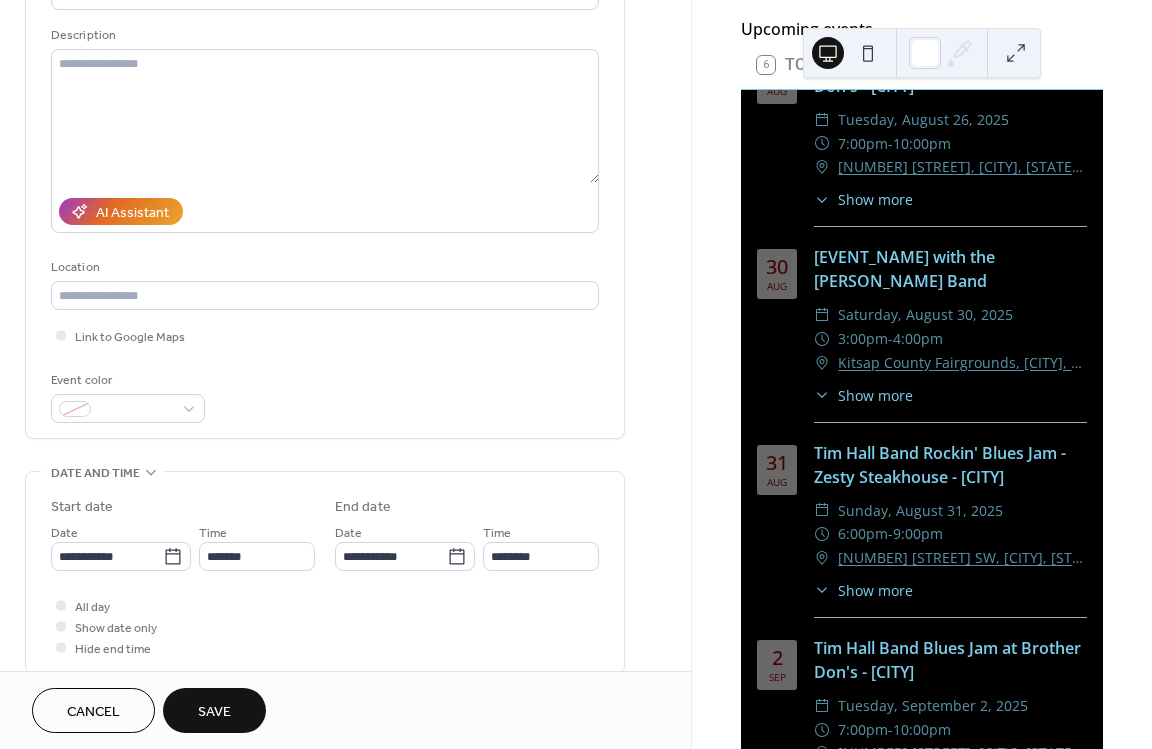 click on "Save" at bounding box center (214, 712) 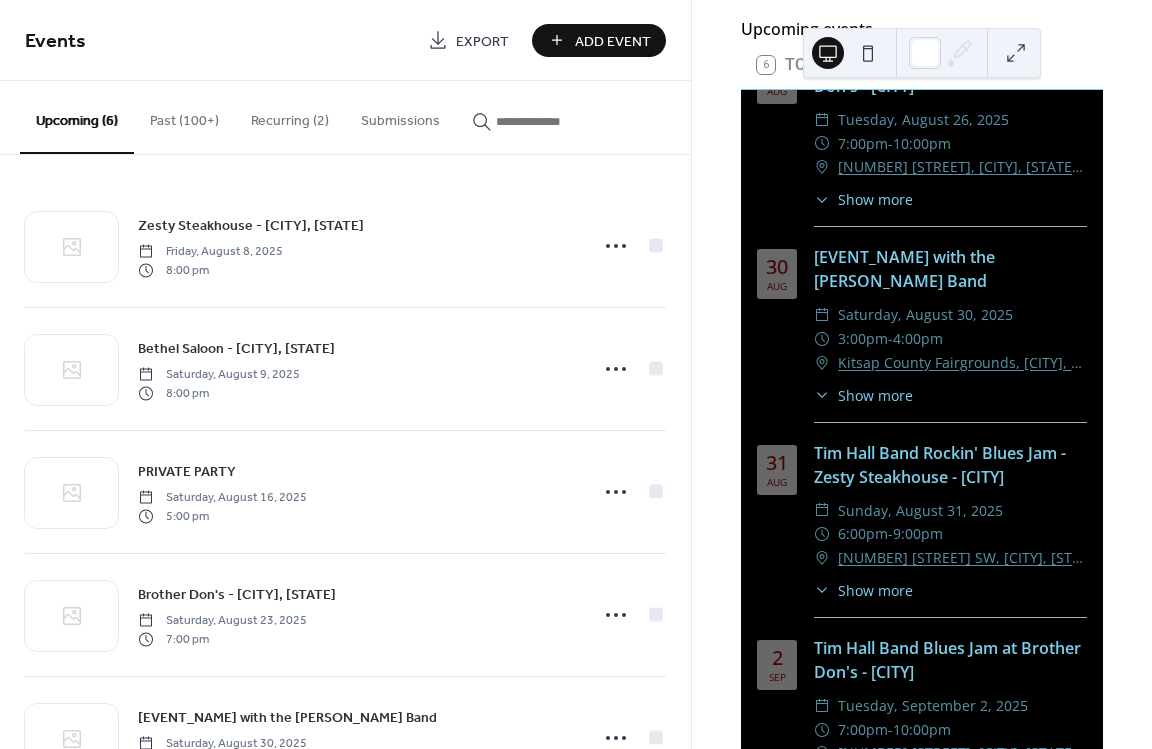 click on "Add Event" at bounding box center (613, 41) 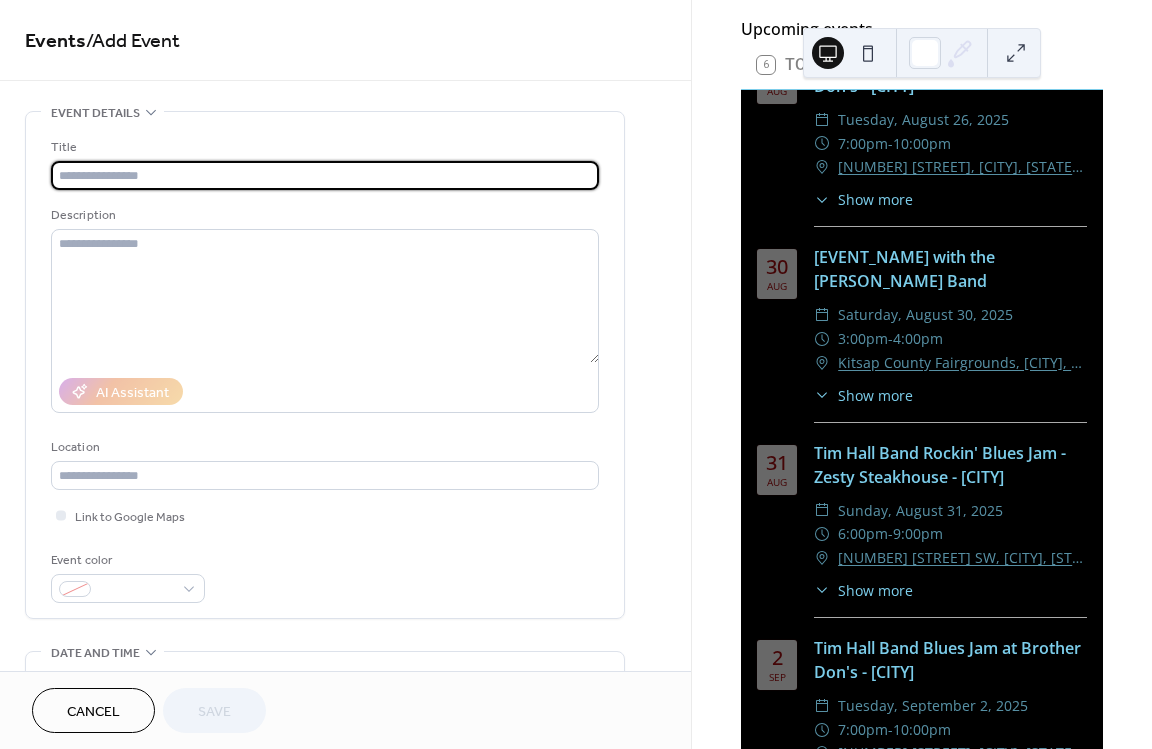 click at bounding box center [325, 175] 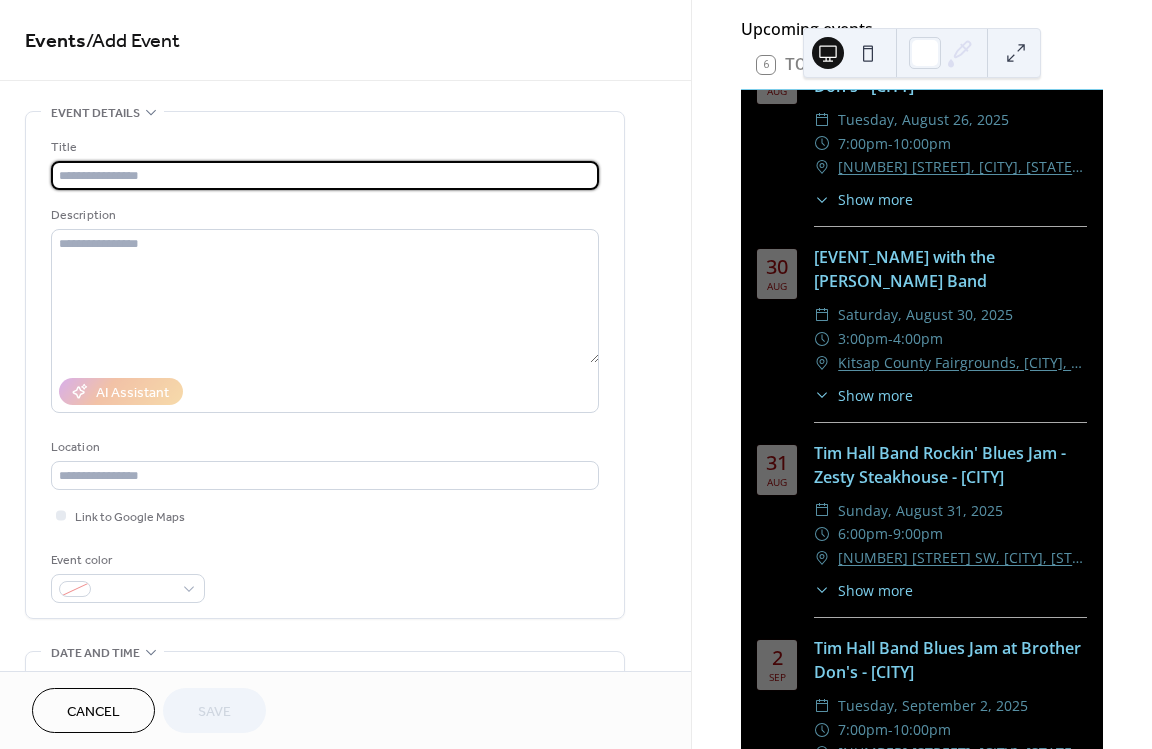 type on "*" 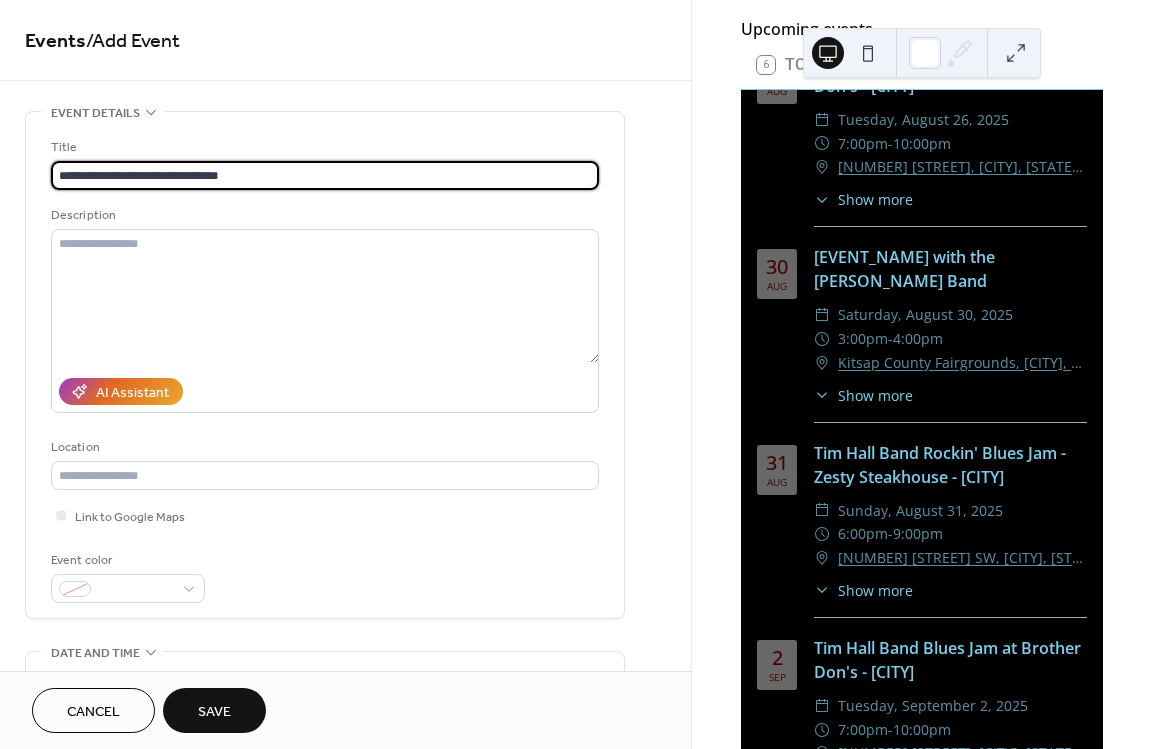 scroll, scrollTop: 180, scrollLeft: 0, axis: vertical 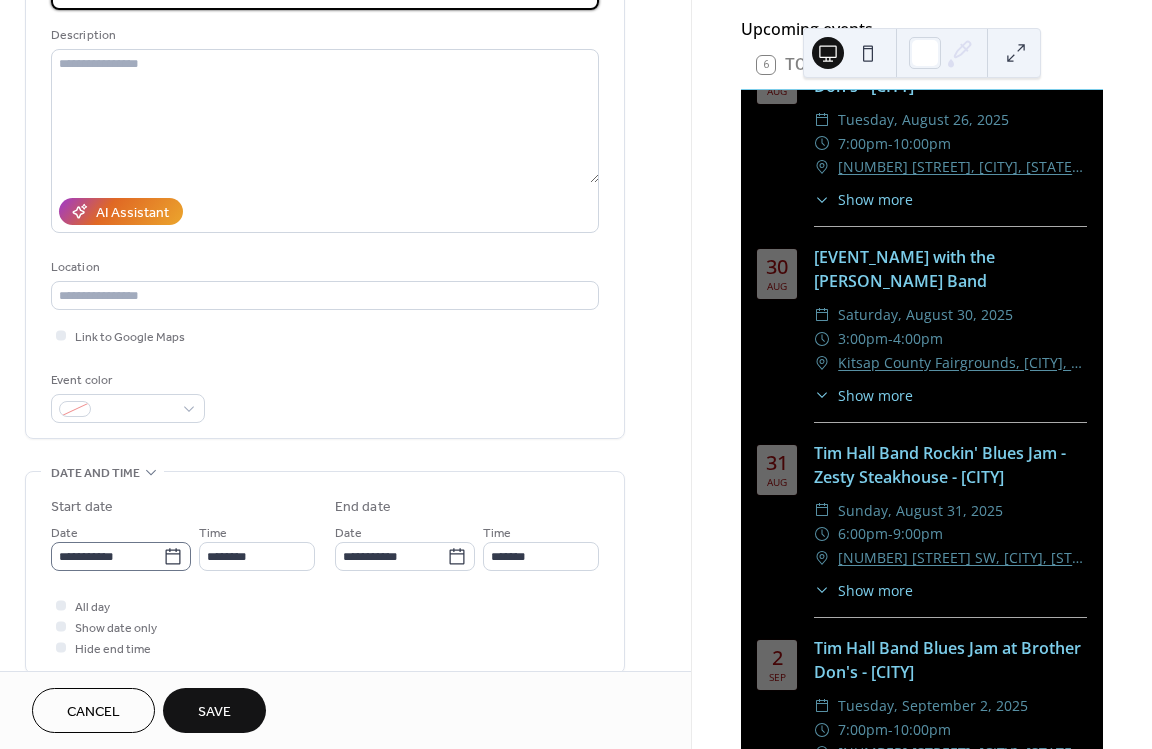 type on "**********" 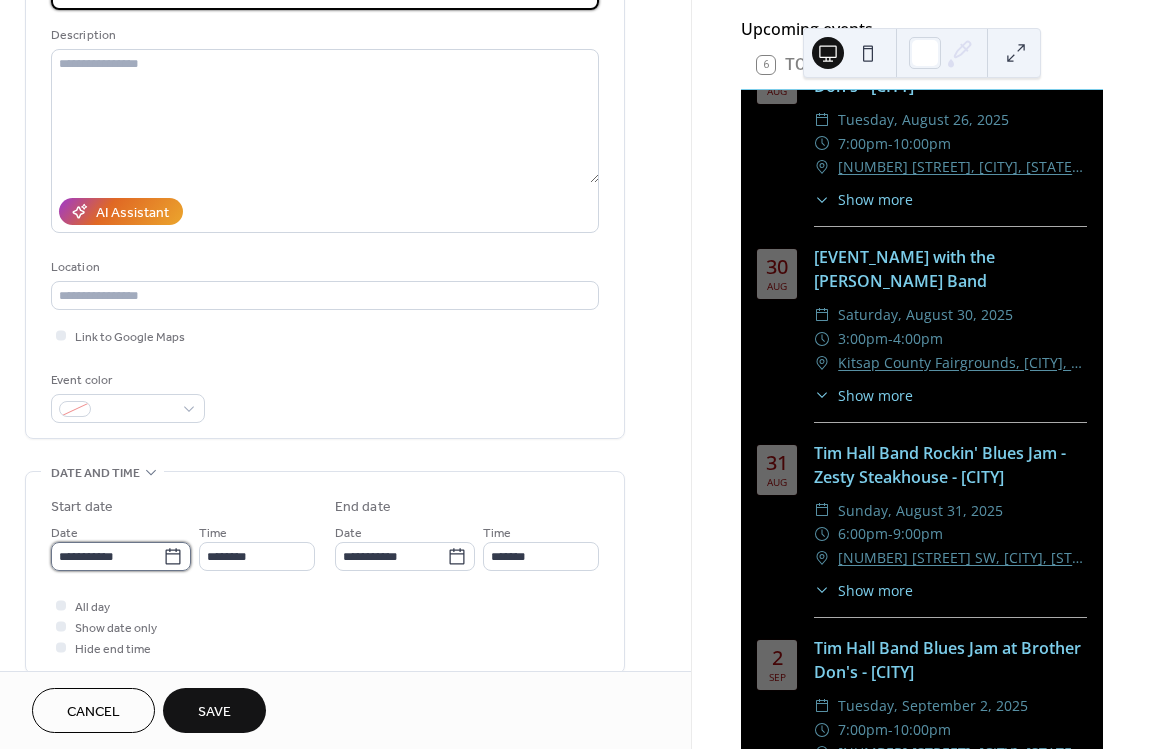 click on "**********" at bounding box center (107, 556) 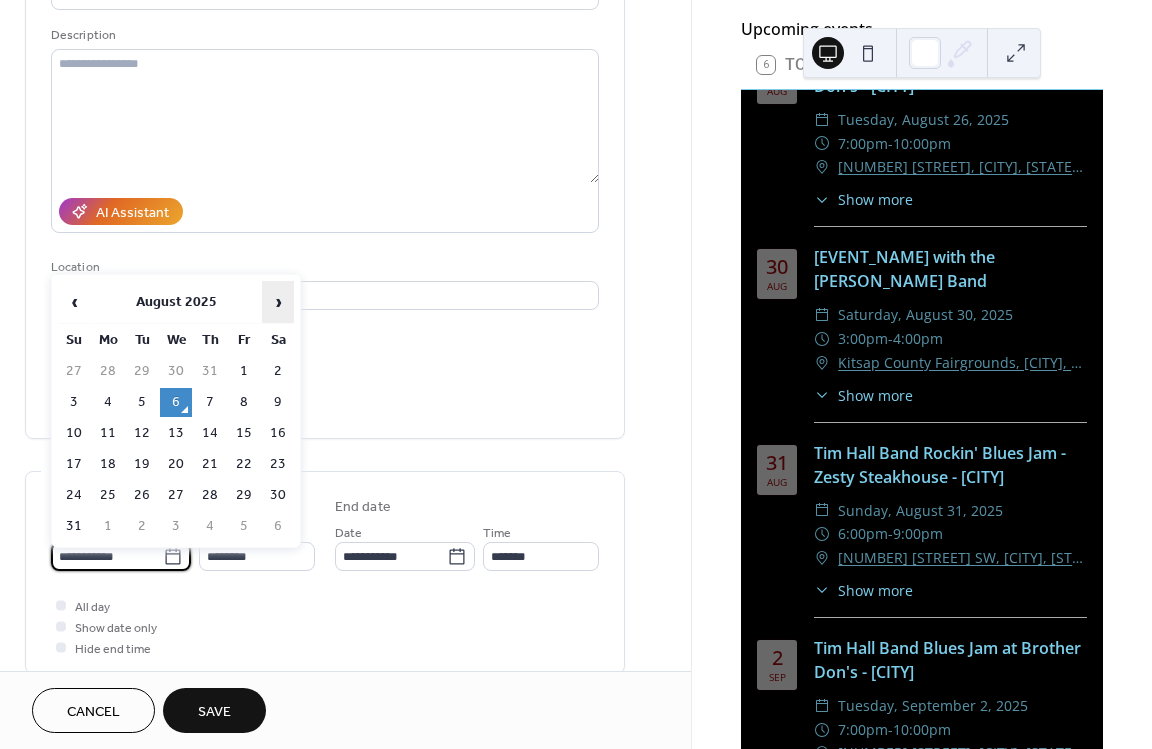 click on "›" at bounding box center [278, 302] 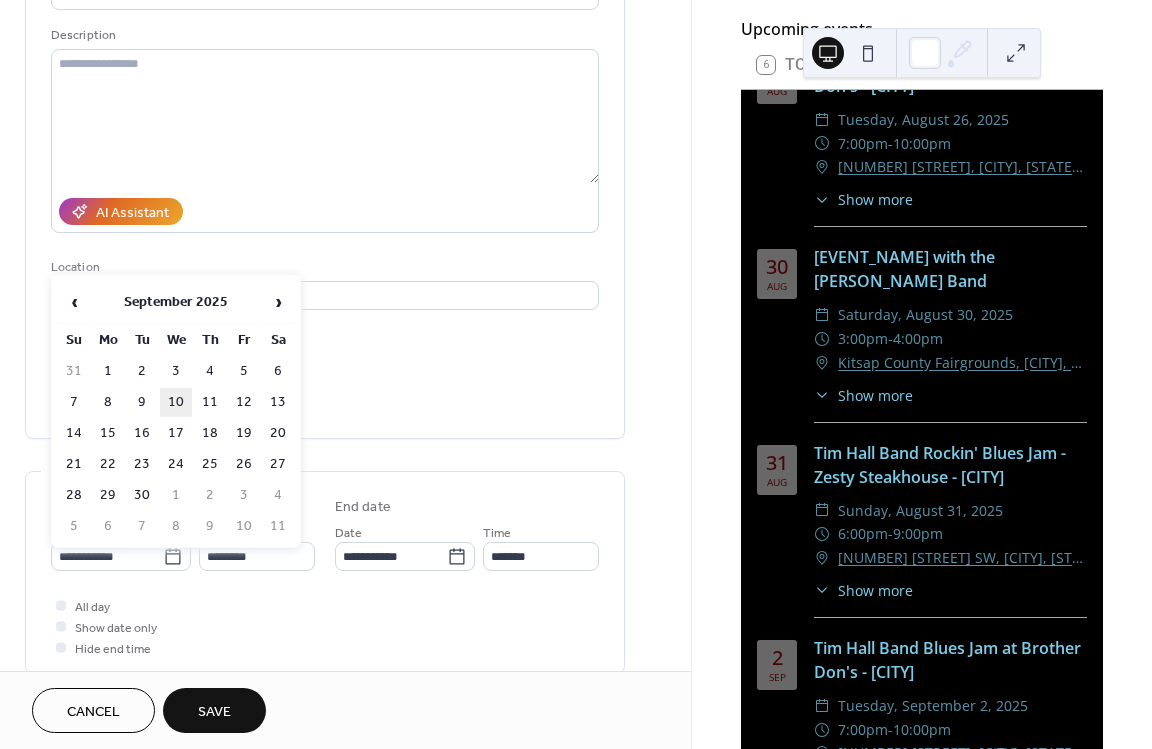 click on "10" at bounding box center (176, 402) 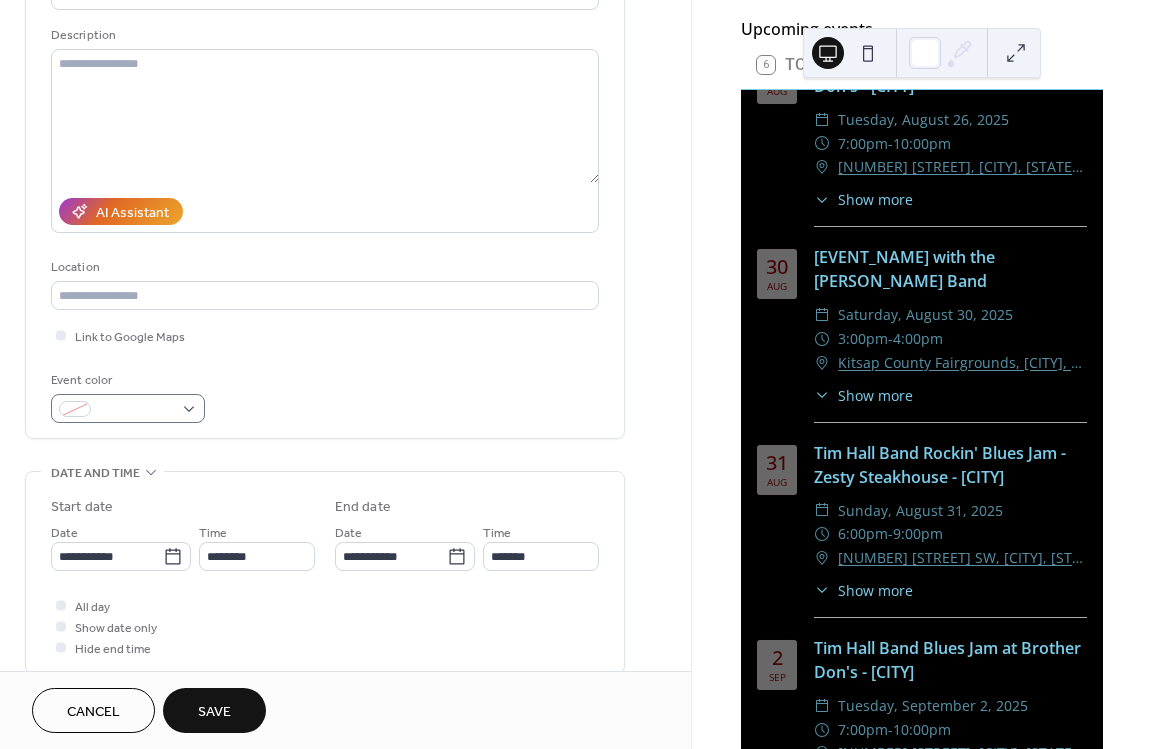 type on "**********" 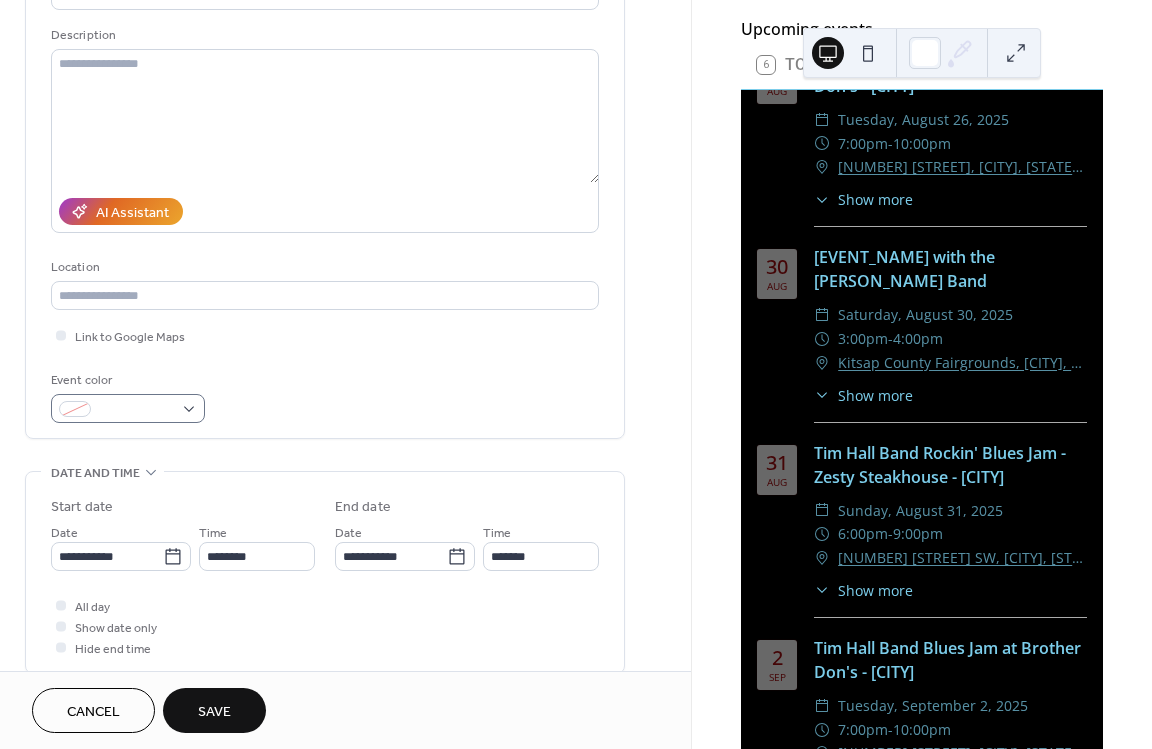 type on "**********" 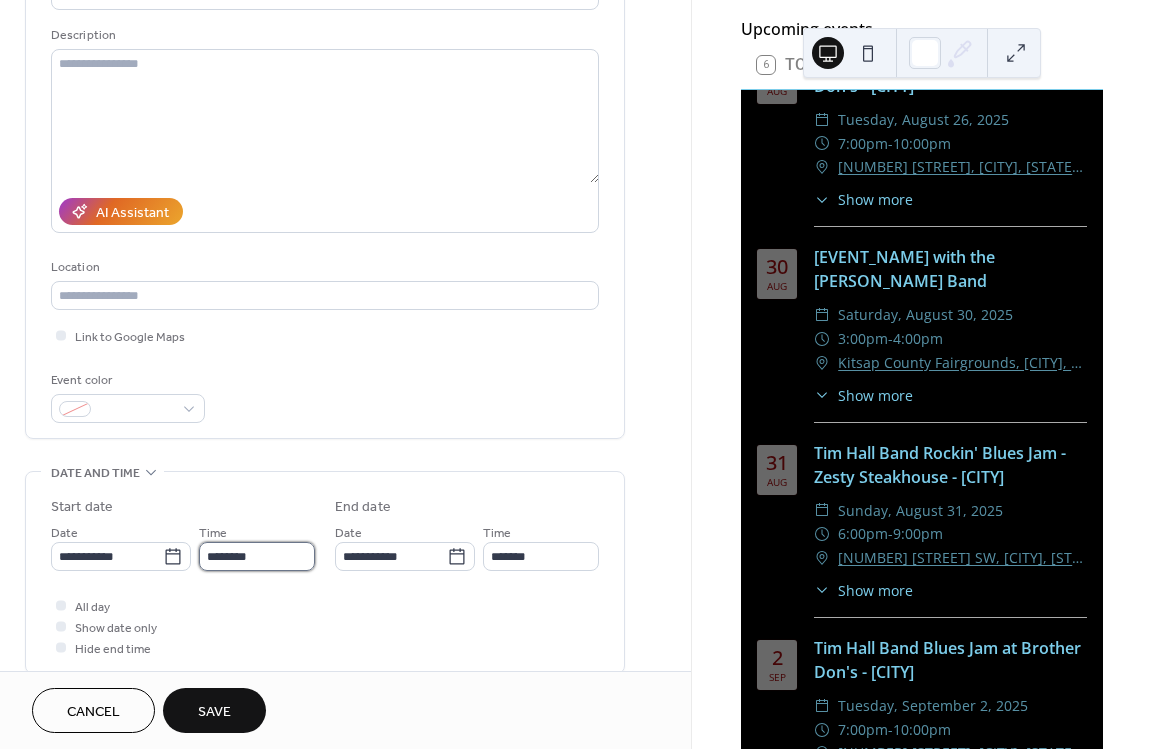 click on "********" at bounding box center (257, 556) 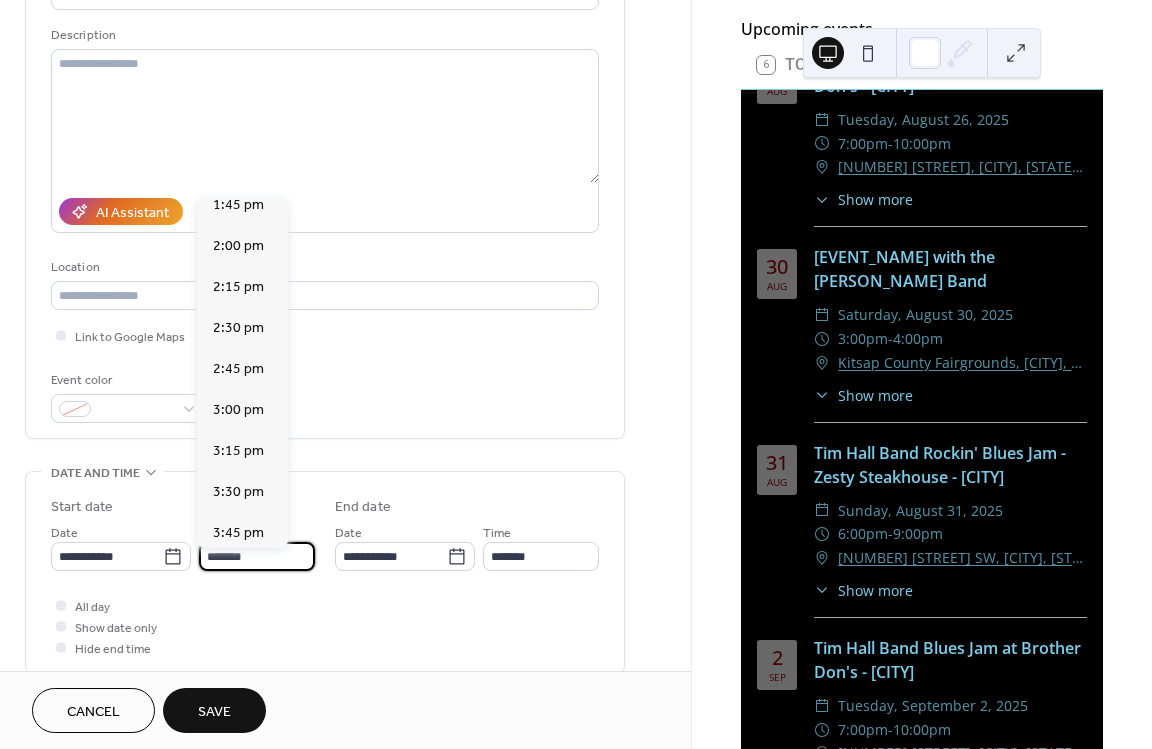 scroll, scrollTop: 2592, scrollLeft: 0, axis: vertical 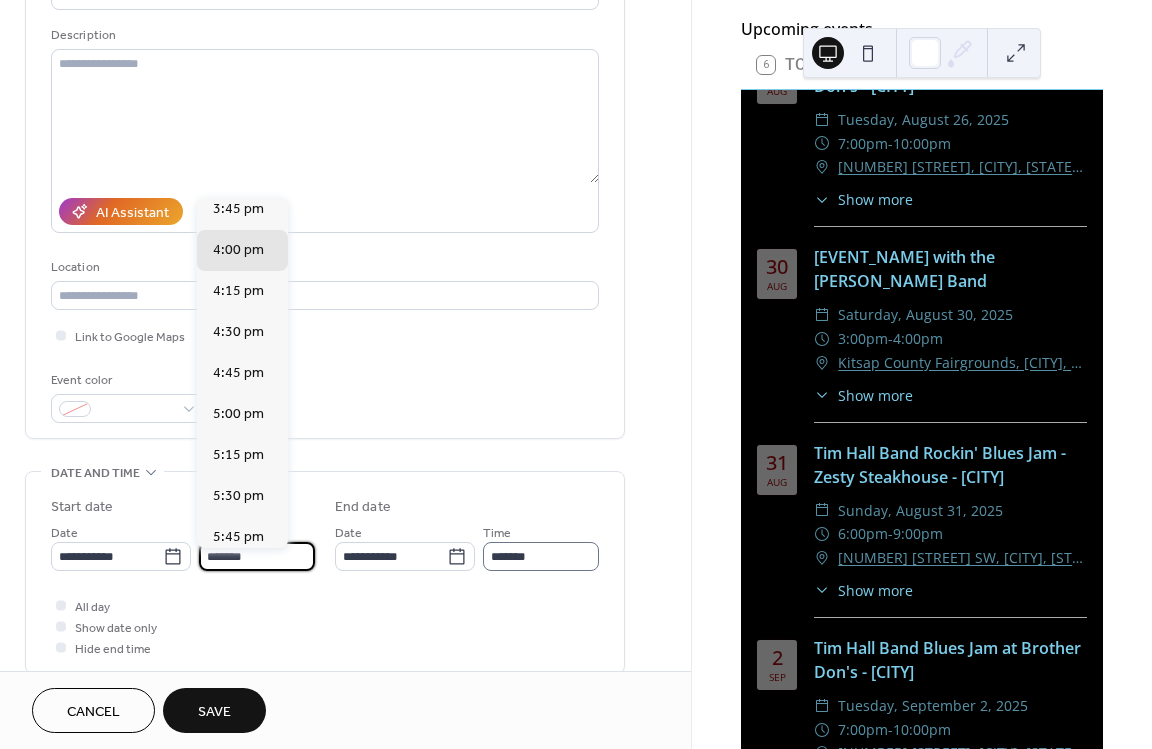 type on "*******" 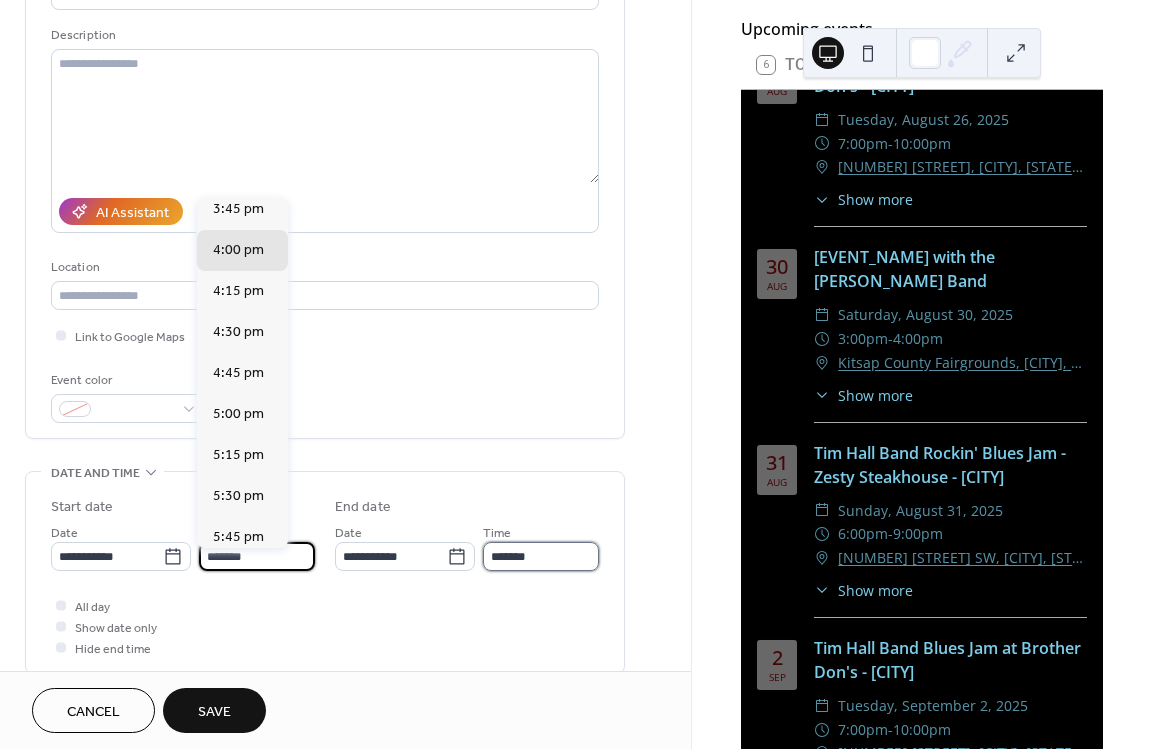 click on "*******" at bounding box center [541, 556] 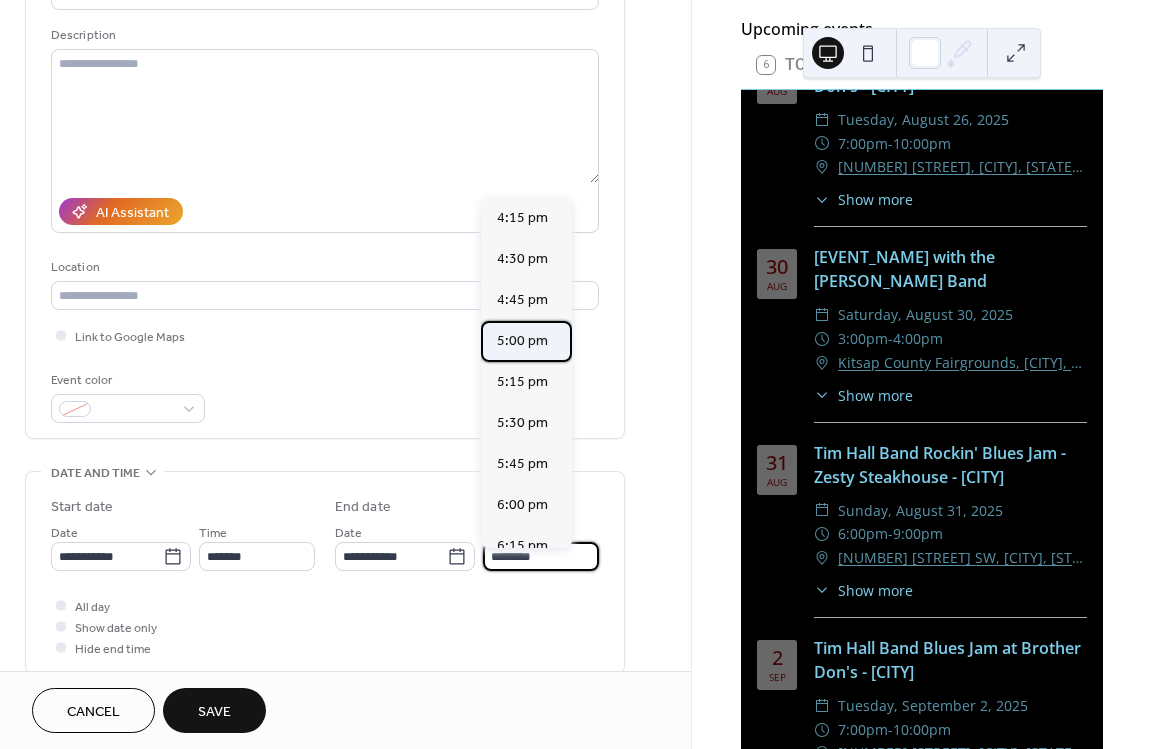 click on "5:00 pm" at bounding box center (522, 341) 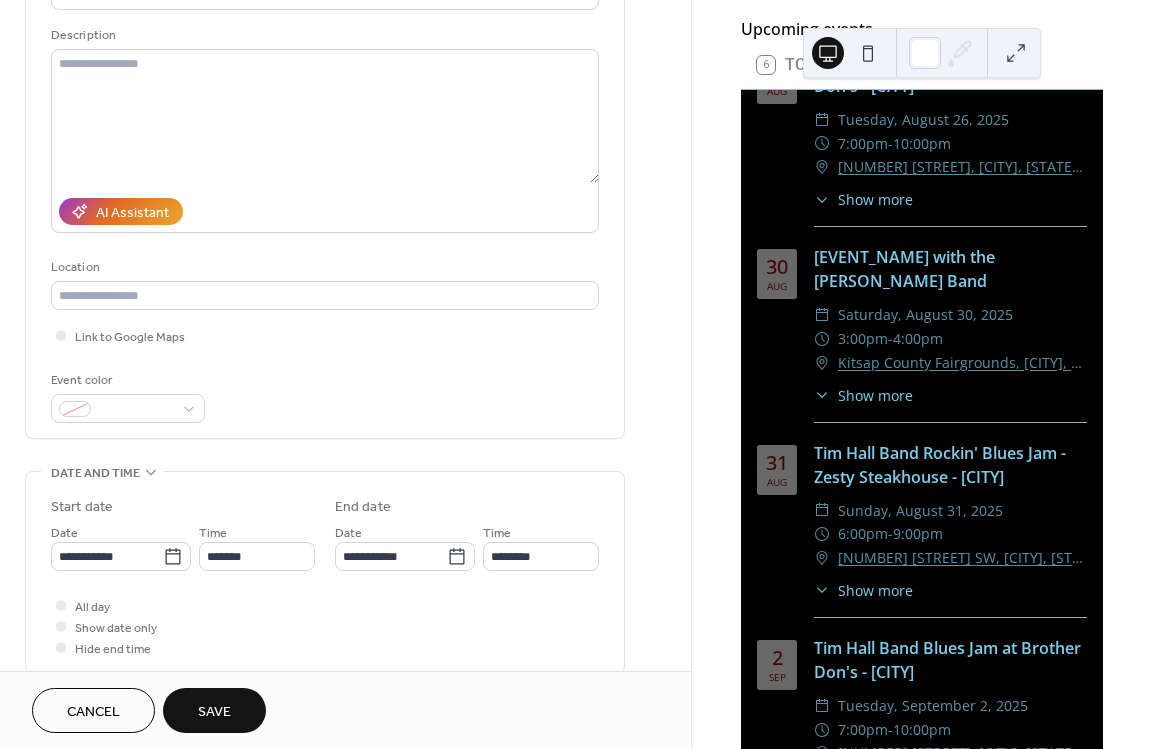 type on "*******" 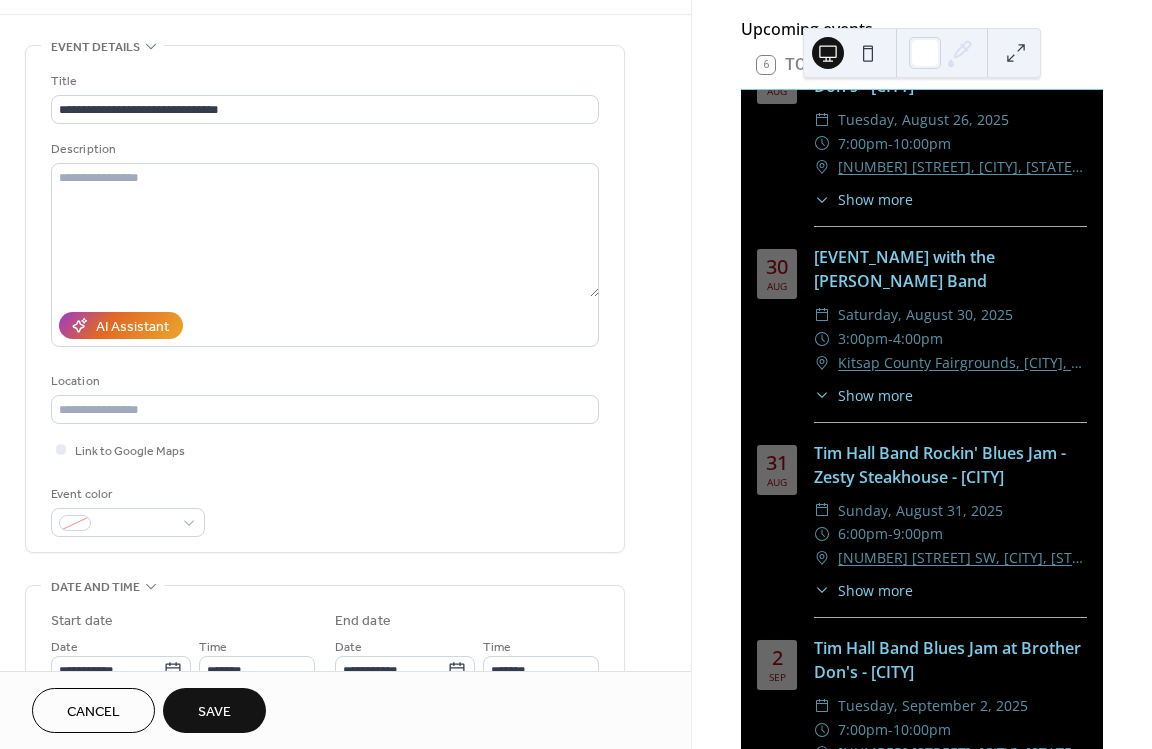 scroll, scrollTop: 60, scrollLeft: 0, axis: vertical 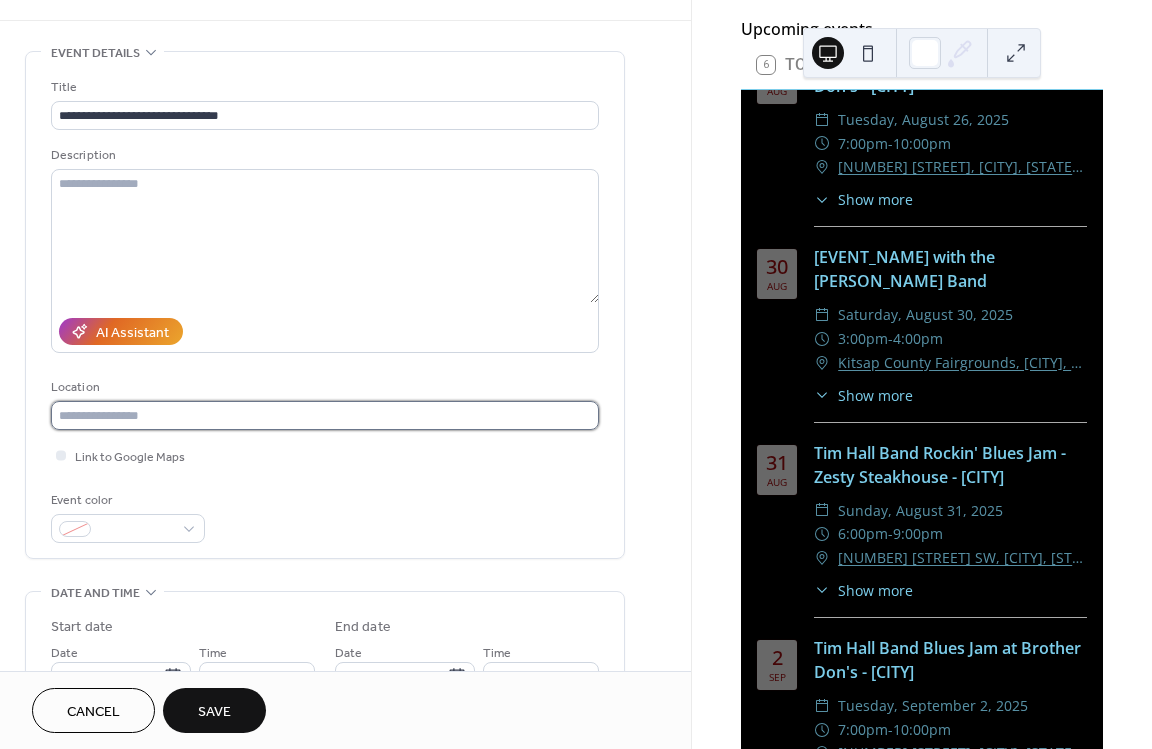 click at bounding box center (325, 415) 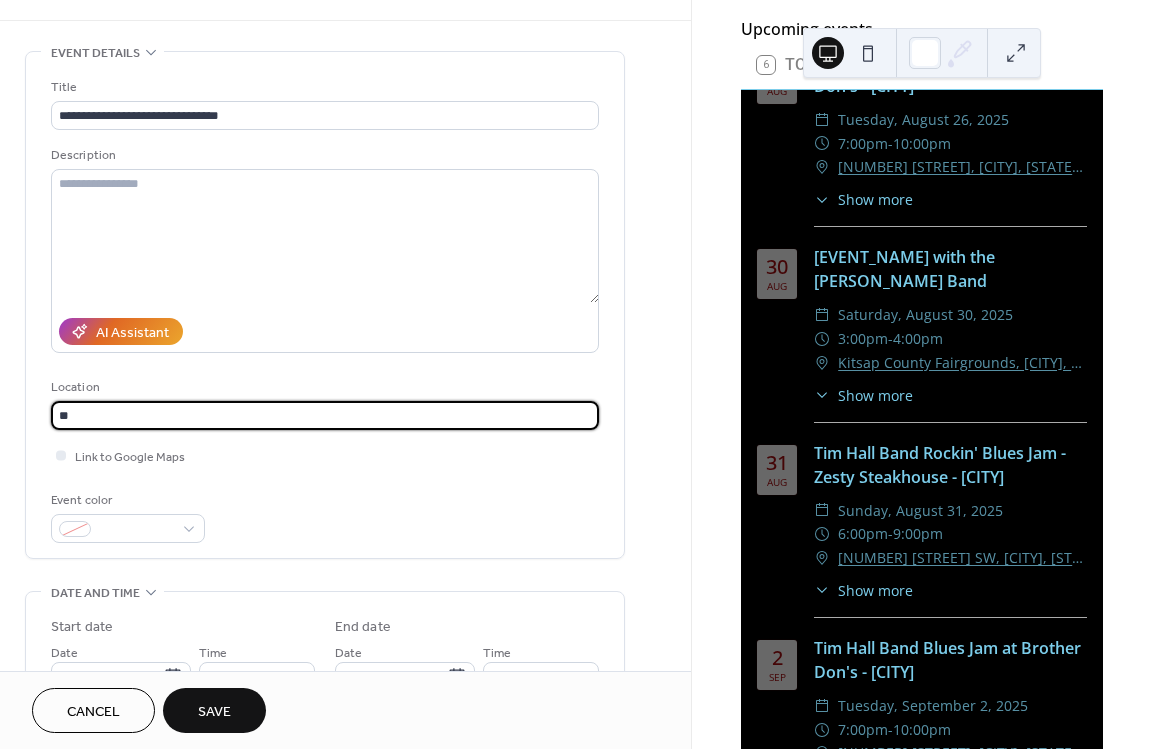 type on "*" 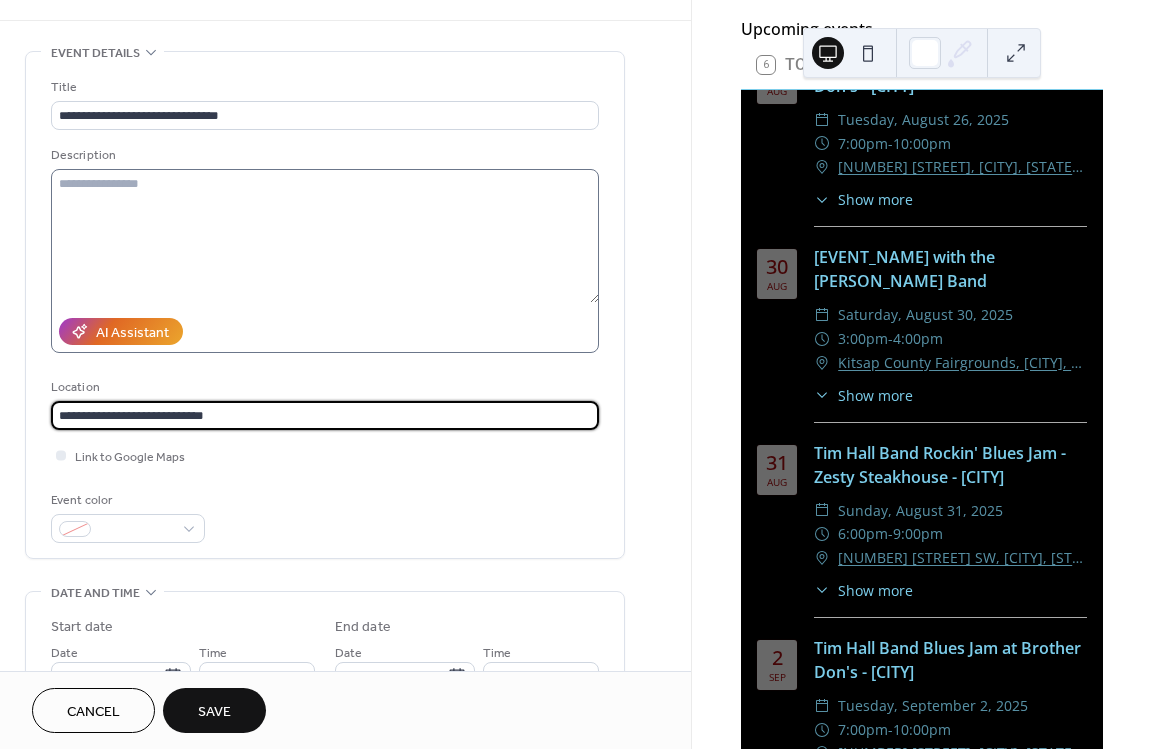 type on "**********" 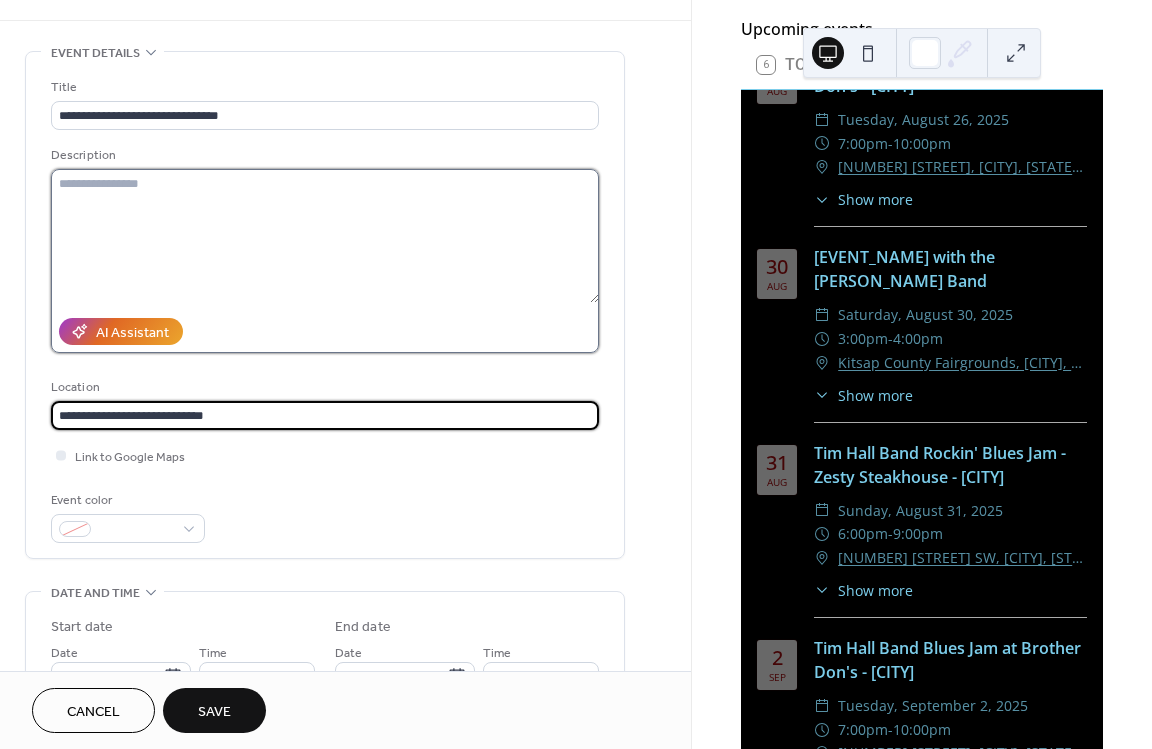 click at bounding box center (325, 236) 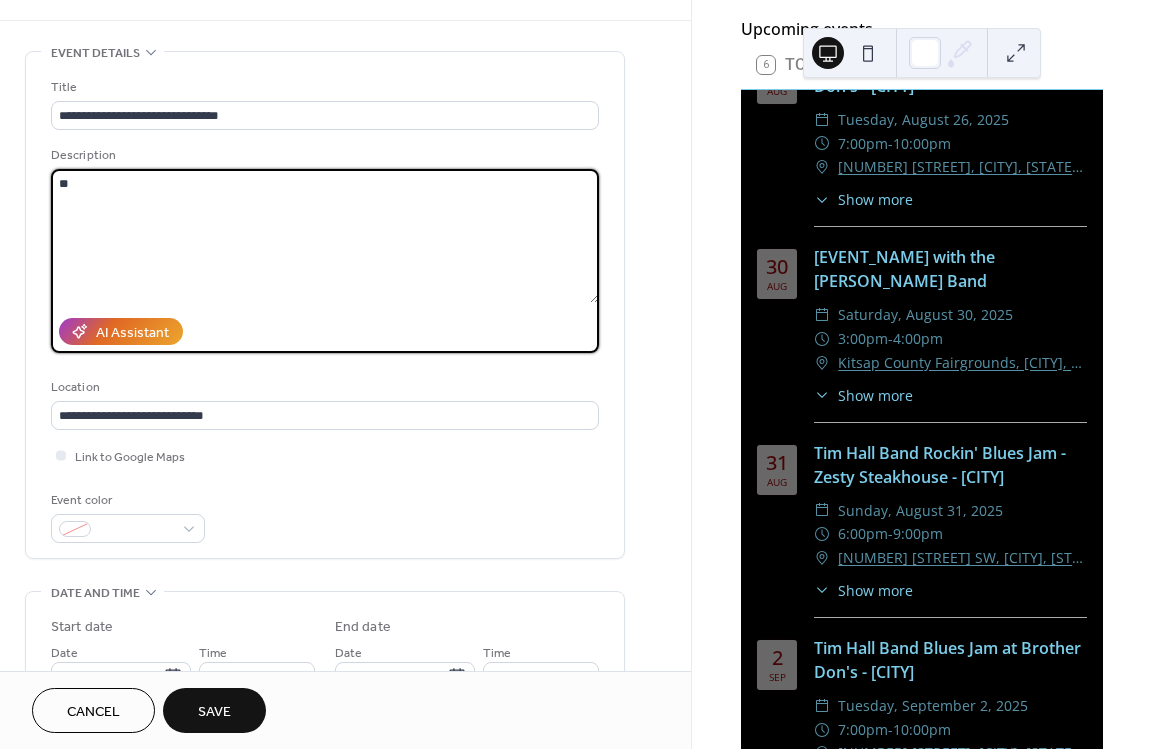 type on "*" 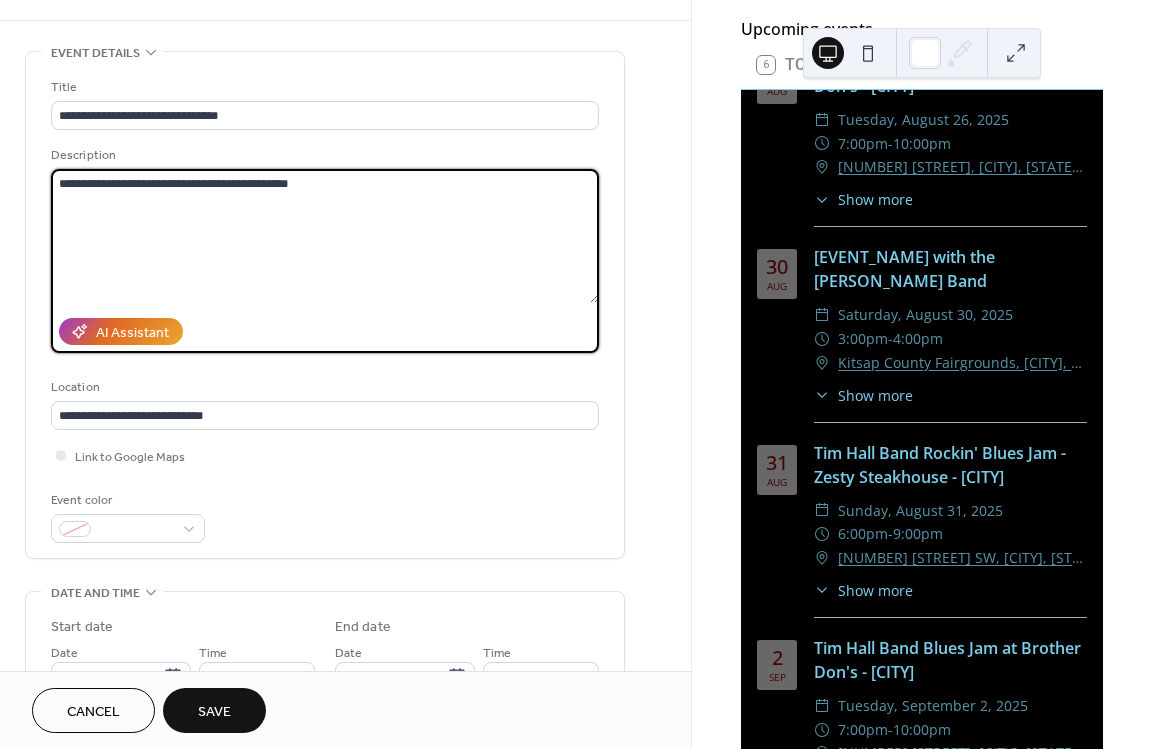 click on "**********" at bounding box center (325, 236) 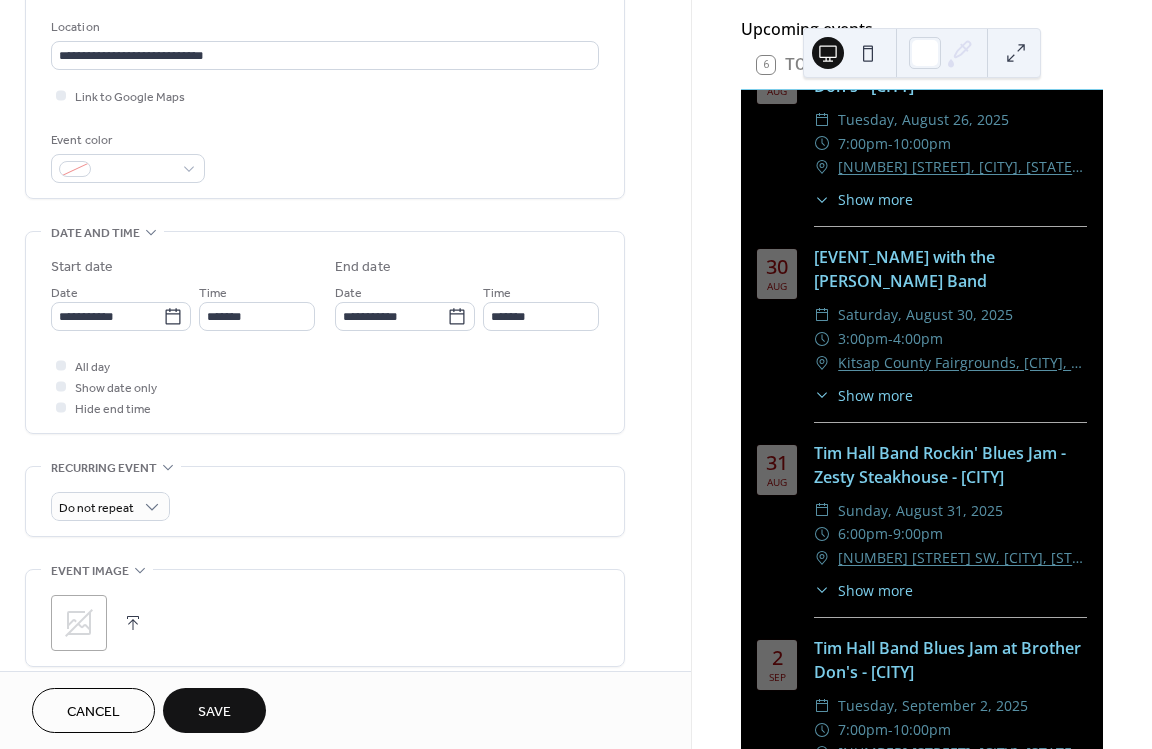 scroll, scrollTop: 120, scrollLeft: 0, axis: vertical 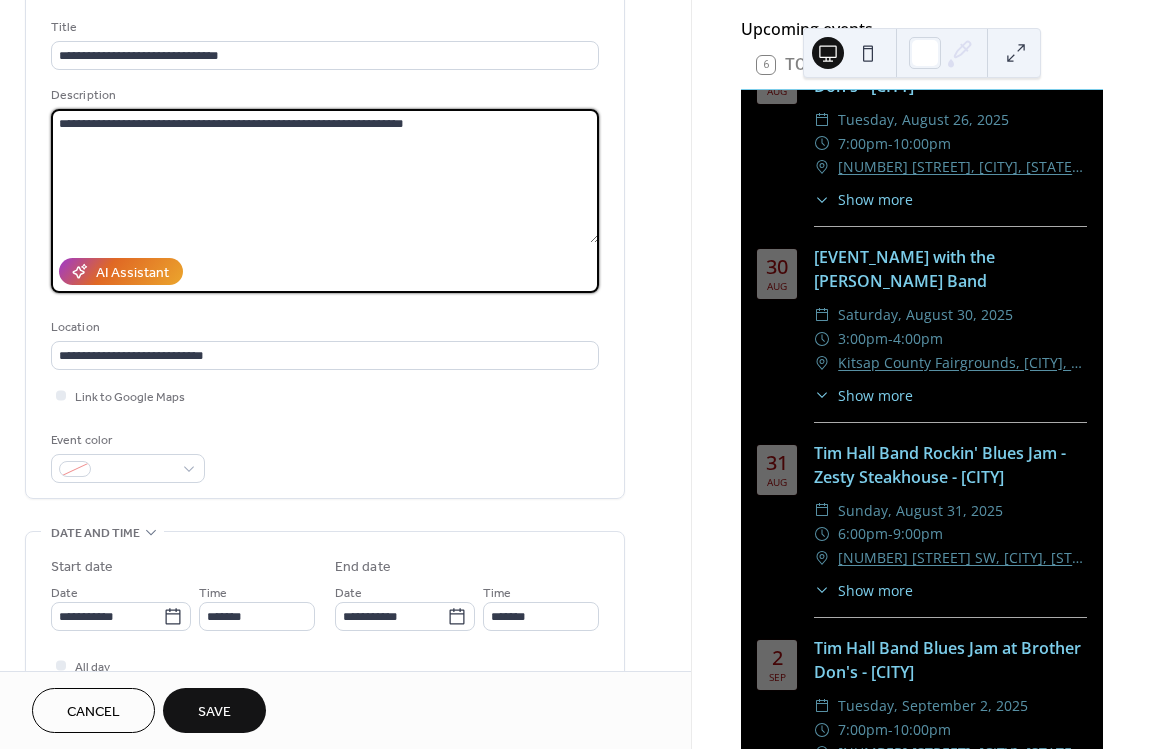click on "**********" at bounding box center (325, 176) 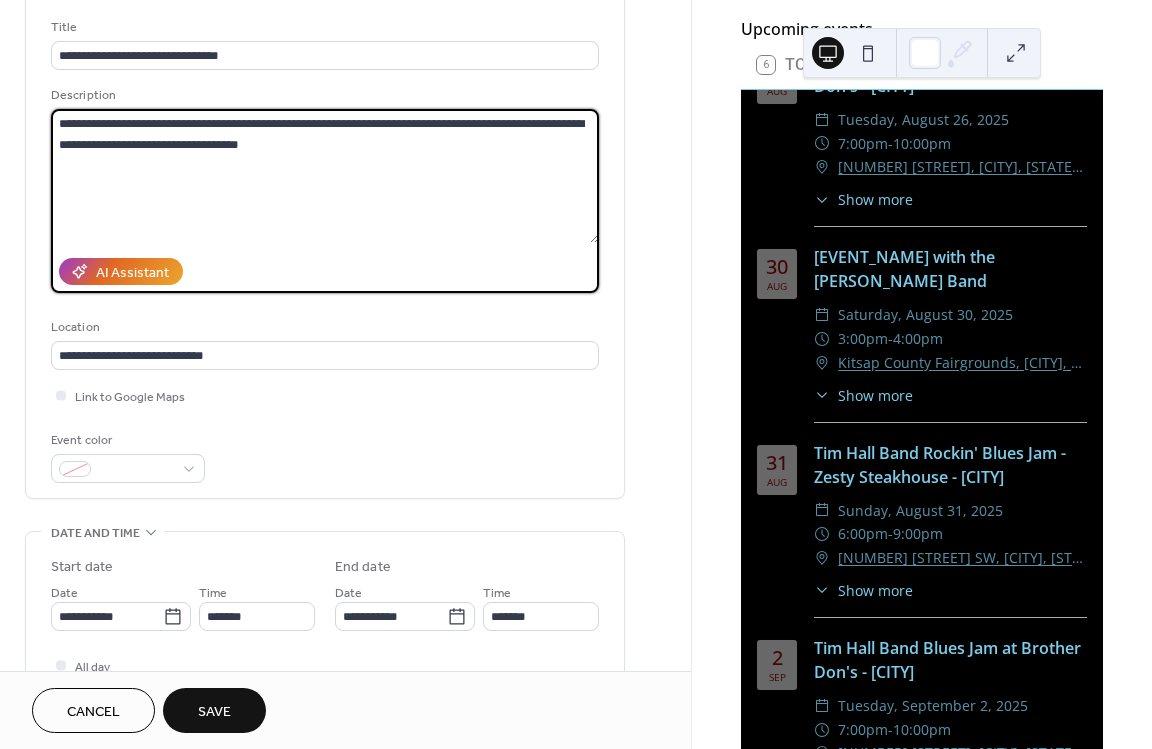 click on "**********" at bounding box center (325, 176) 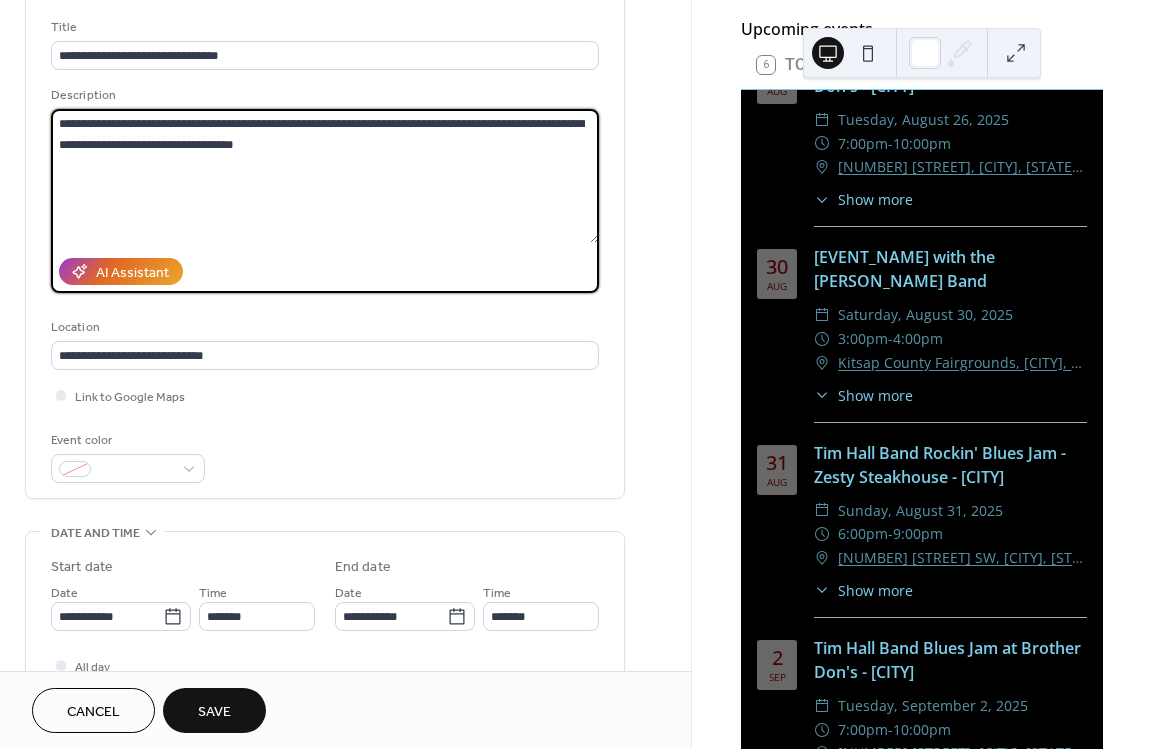 click on "**********" at bounding box center (325, 176) 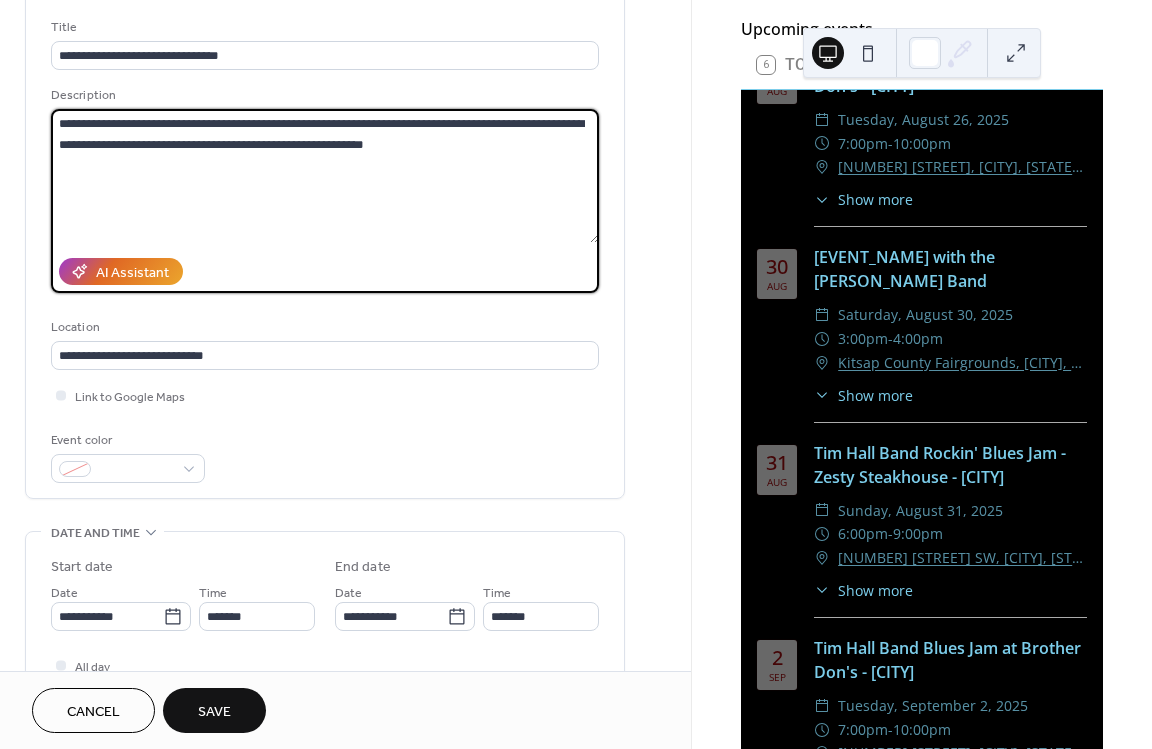 scroll, scrollTop: 300, scrollLeft: 0, axis: vertical 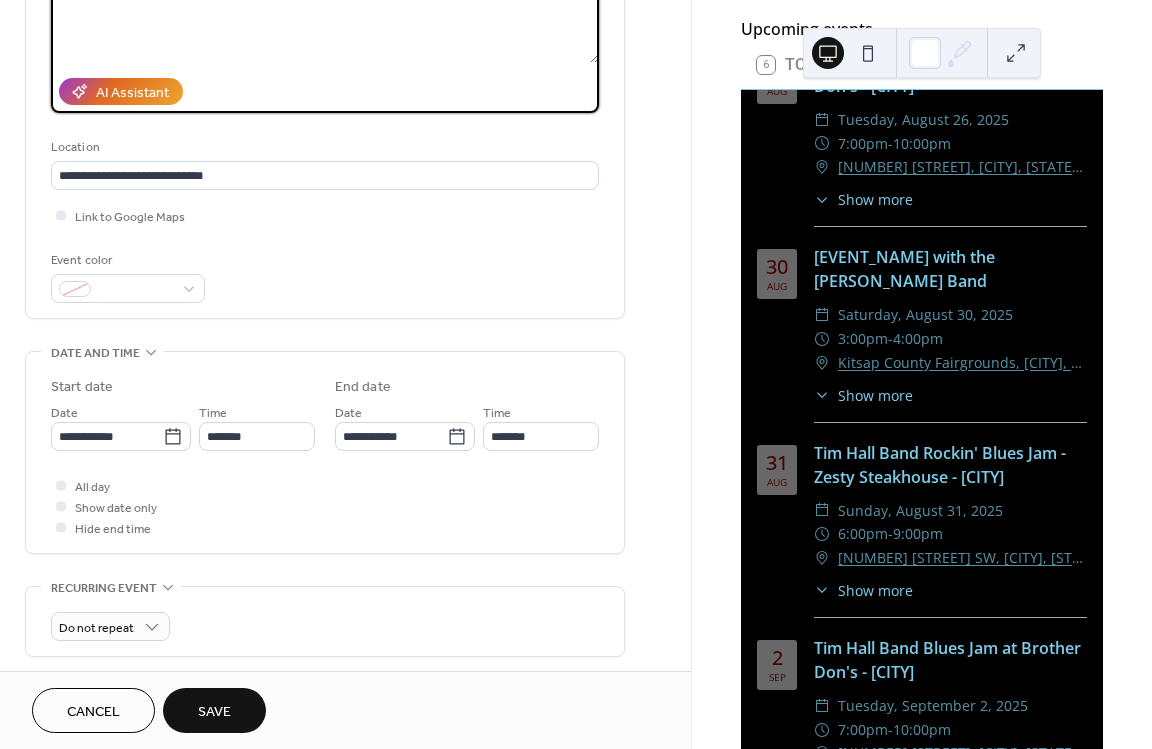 type on "**********" 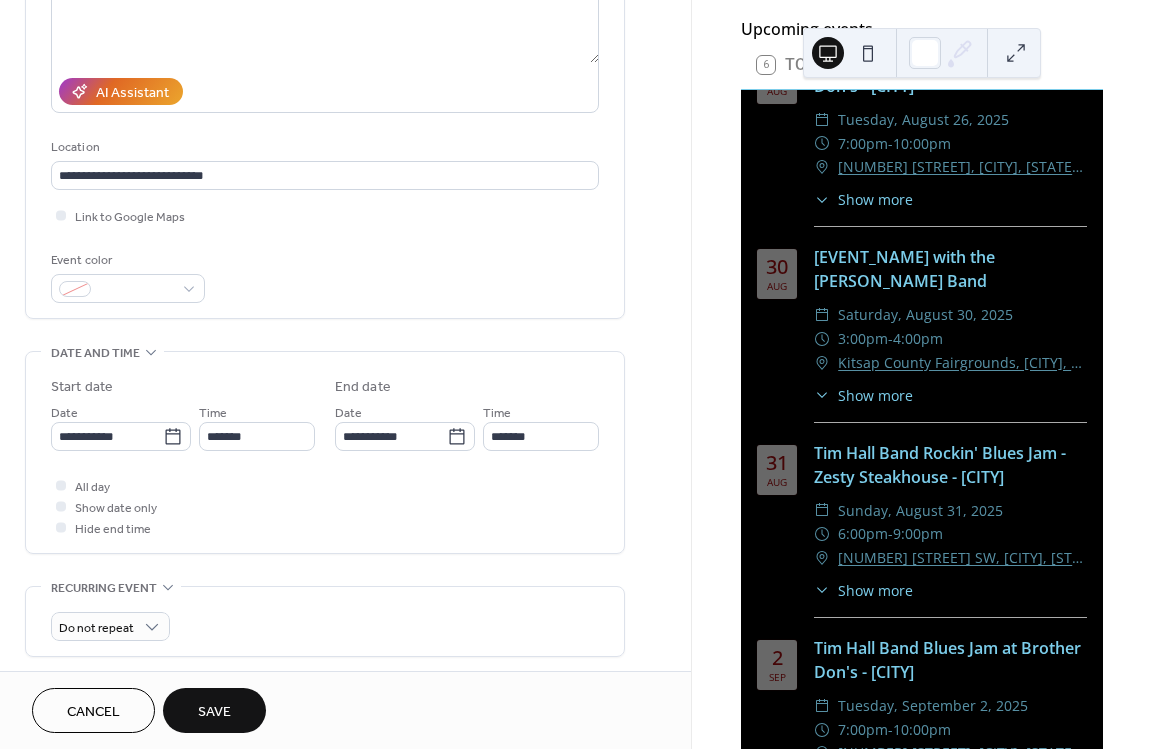 click on "Save" at bounding box center (214, 712) 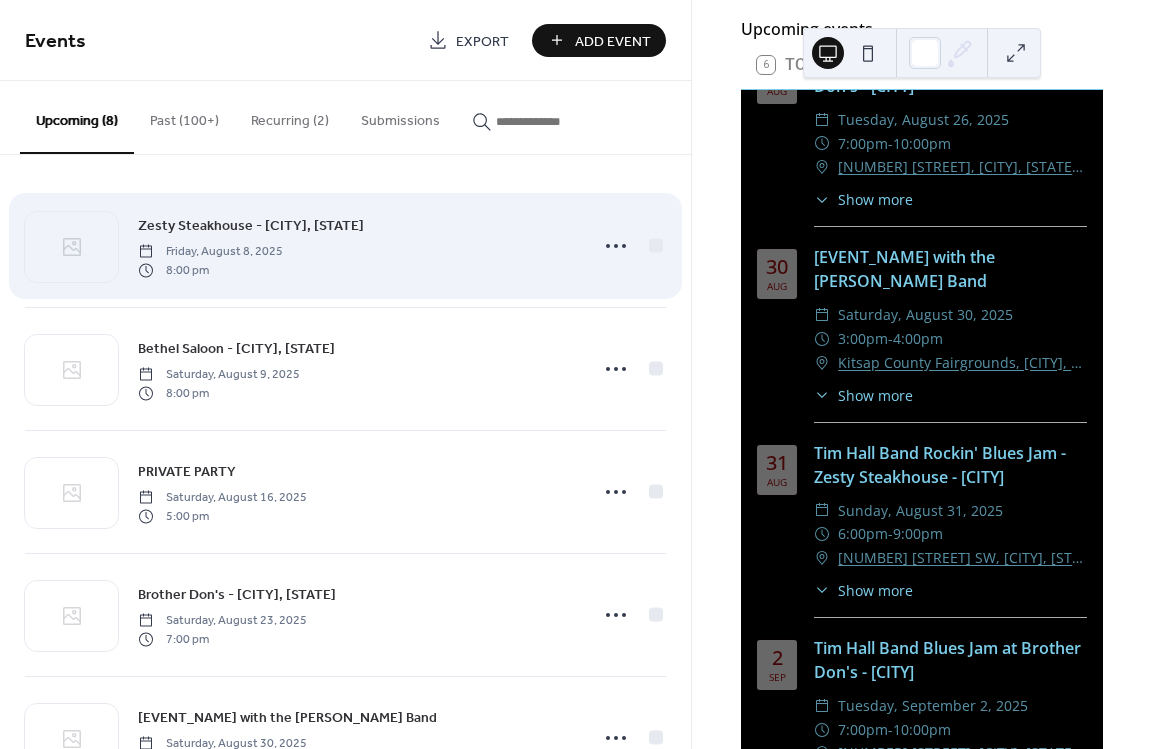 click on "Add Event" at bounding box center (613, 41) 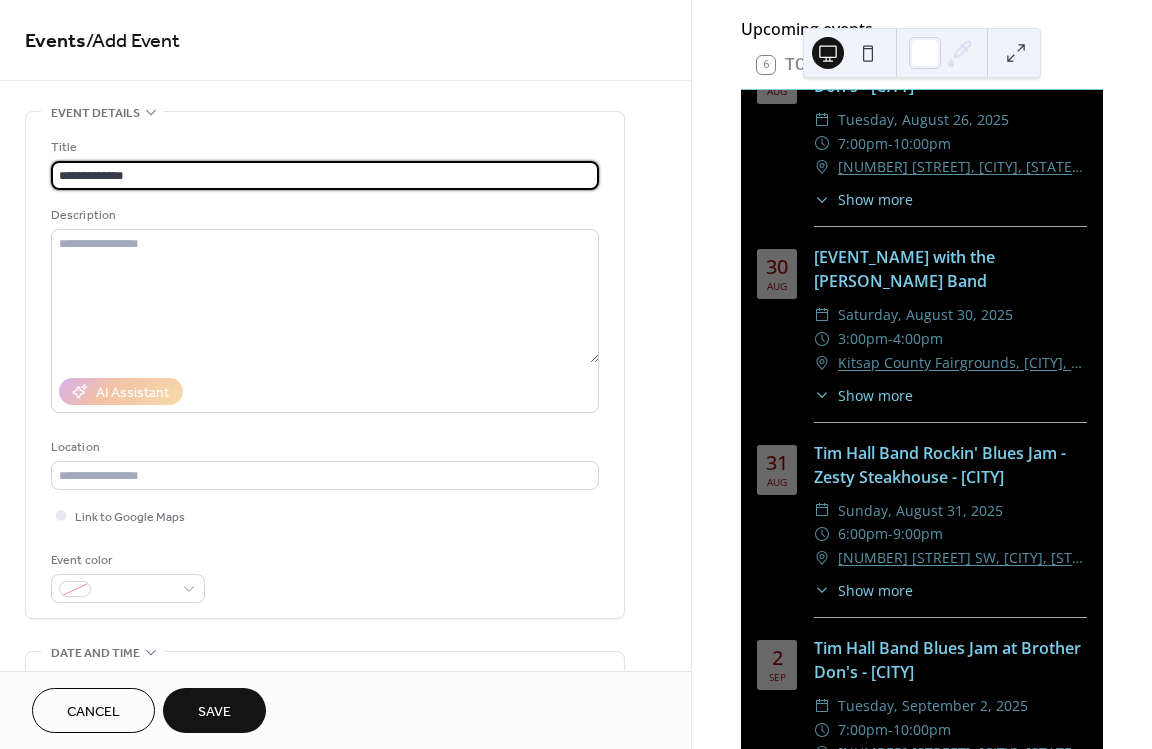 scroll, scrollTop: 240, scrollLeft: 0, axis: vertical 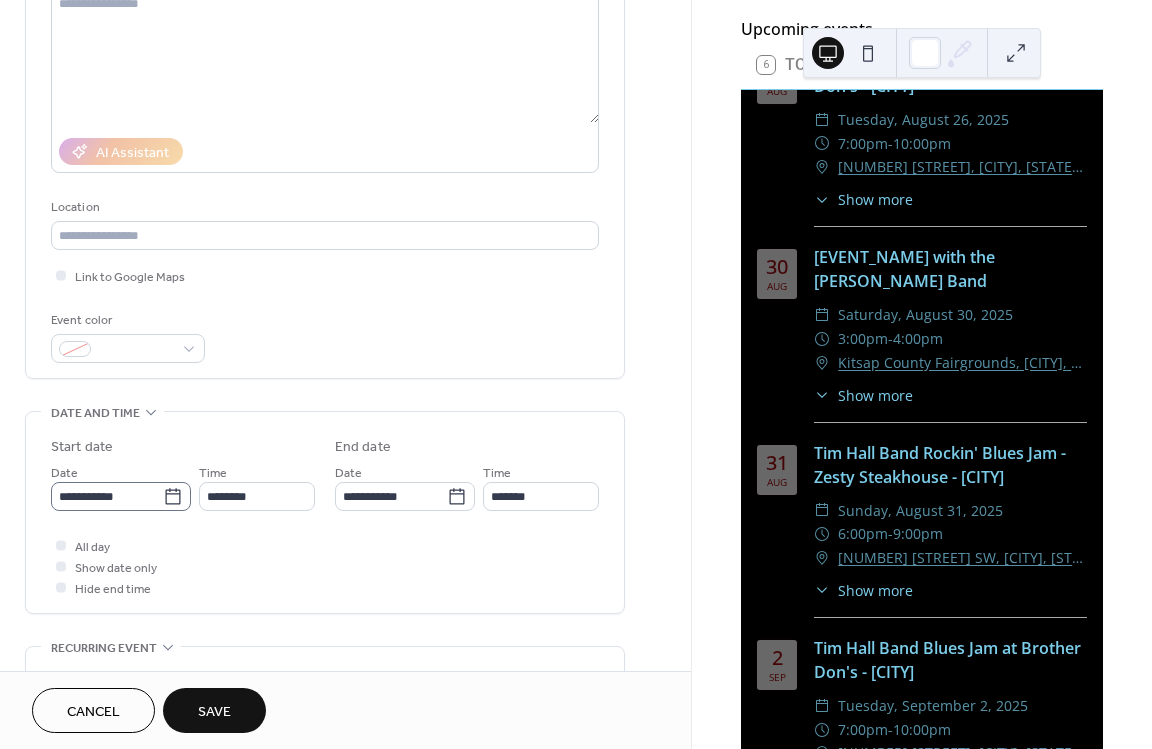 type on "**********" 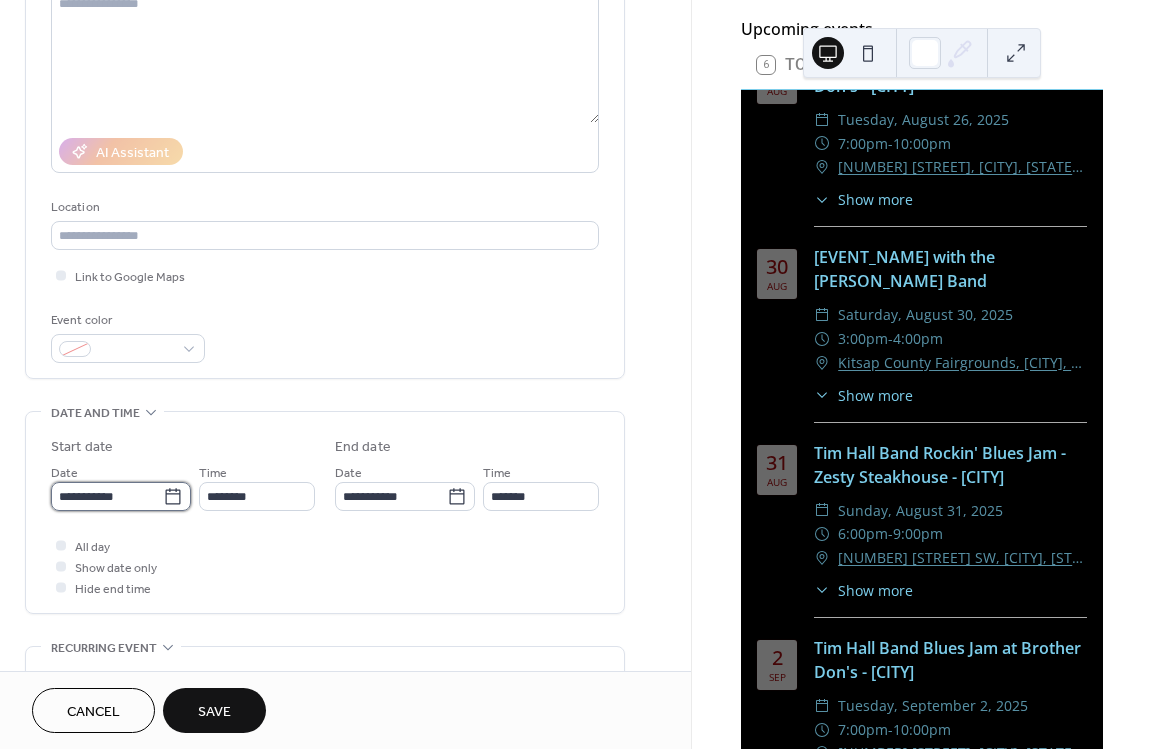 click on "**********" at bounding box center [107, 496] 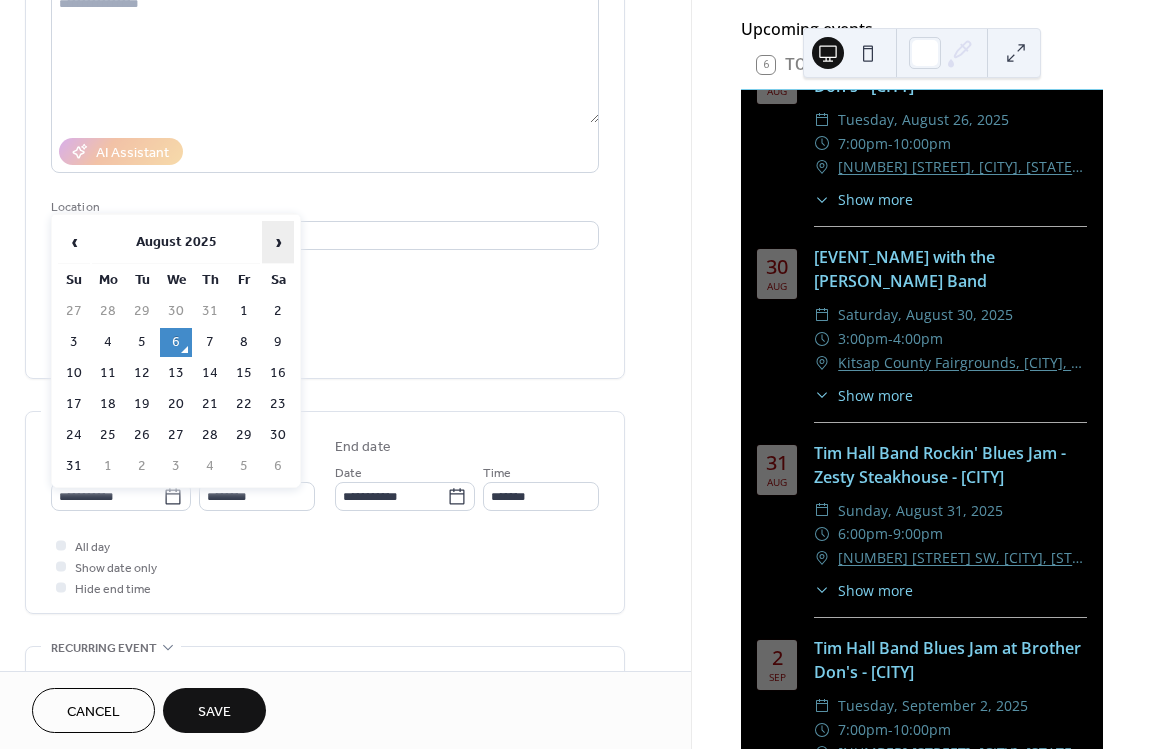 click on "›" at bounding box center (278, 242) 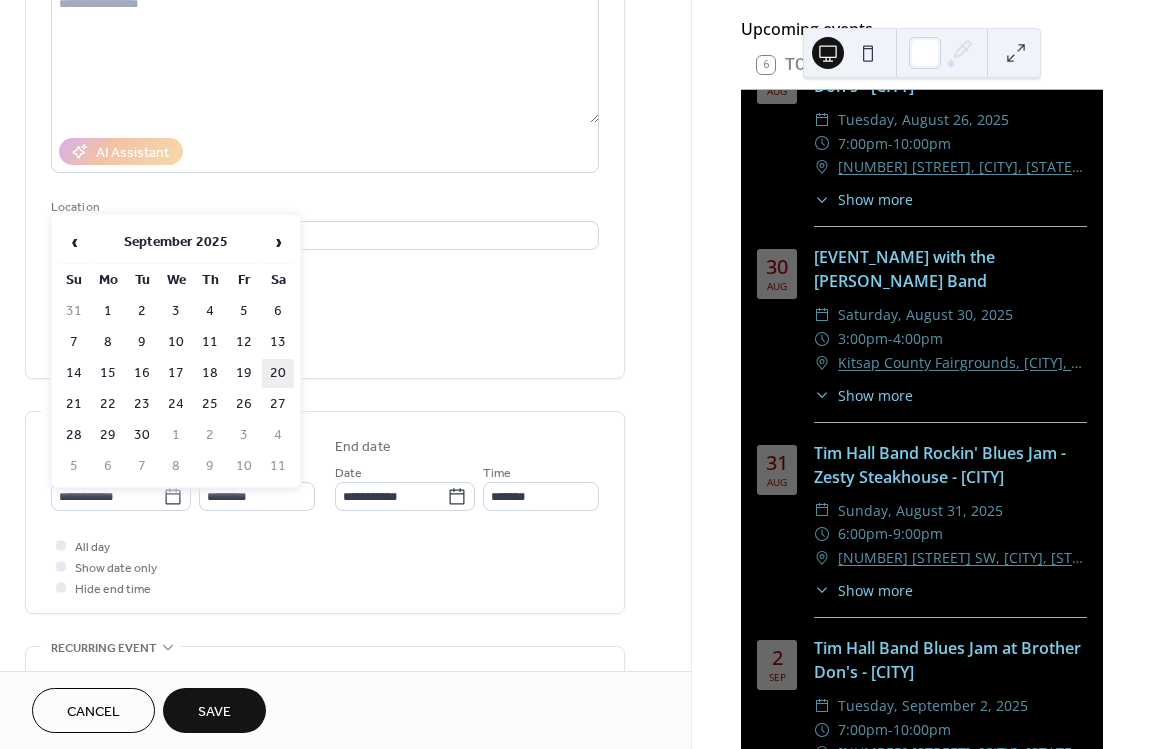 click on "20" at bounding box center [278, 373] 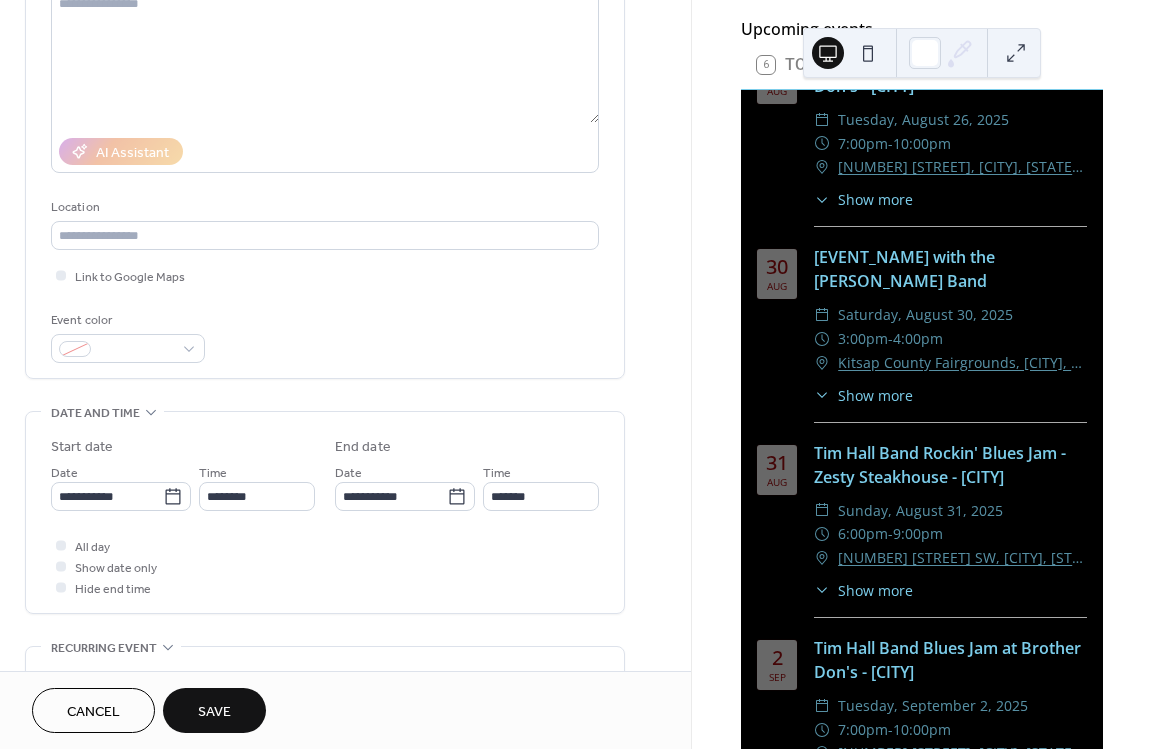 type on "**********" 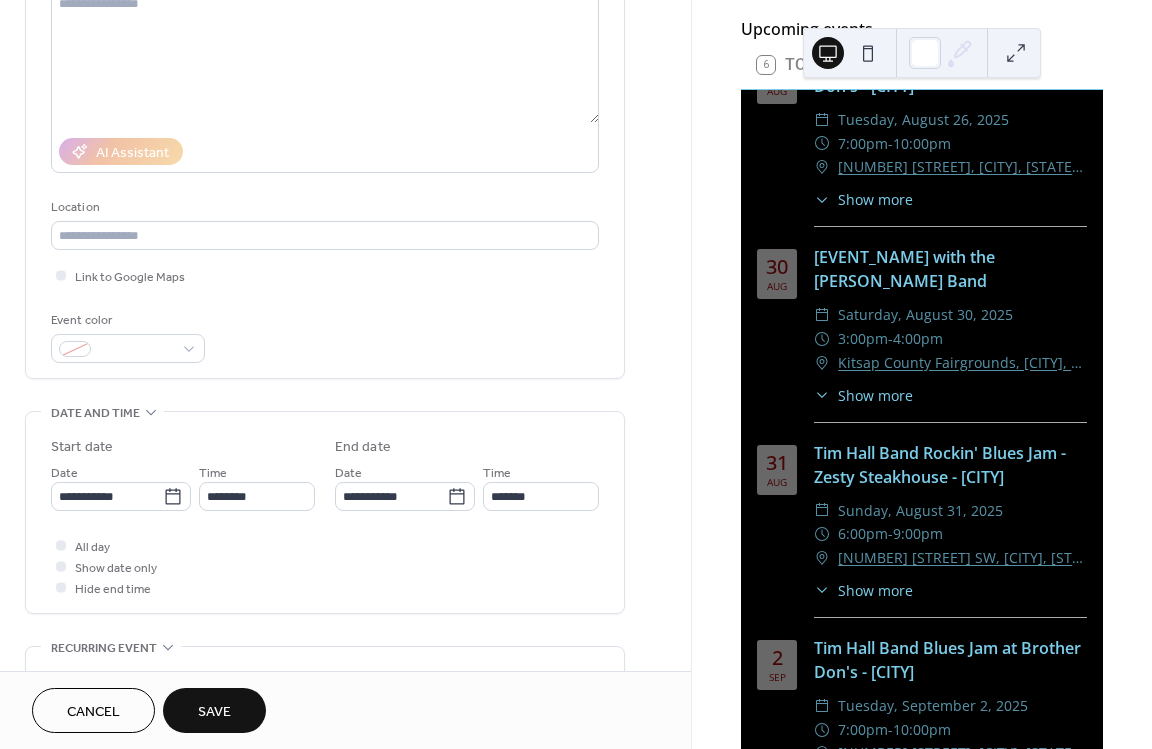 type on "**********" 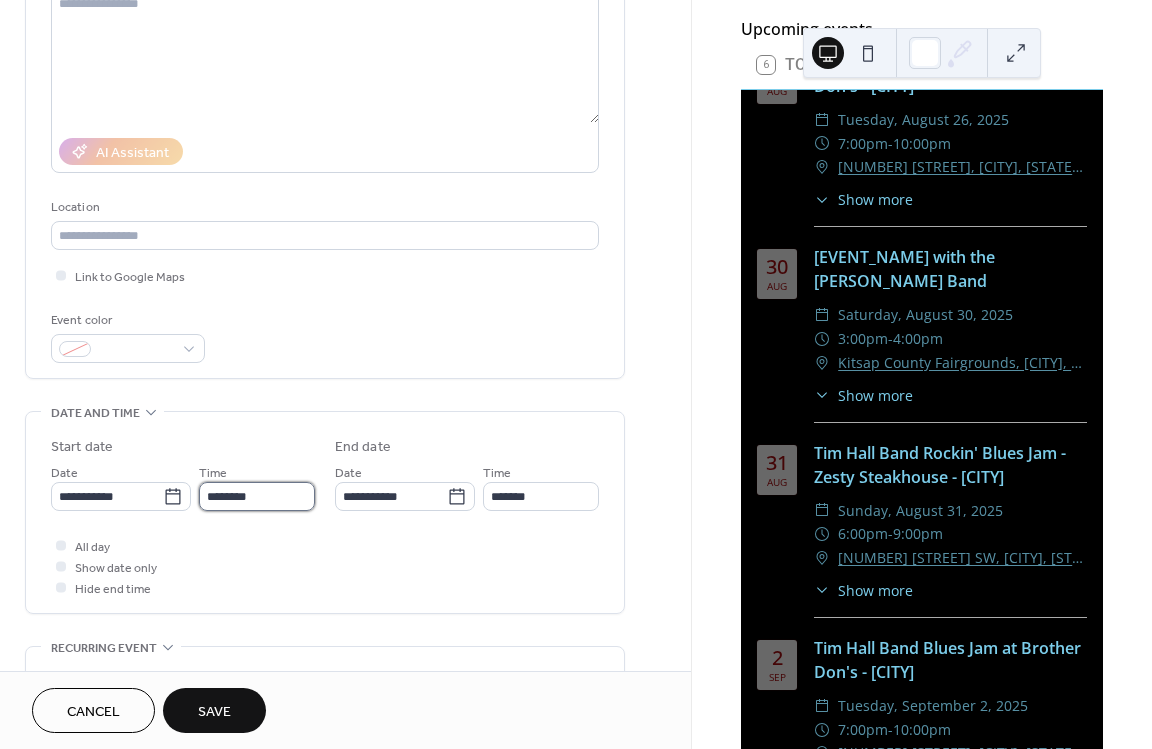 click on "********" at bounding box center (257, 496) 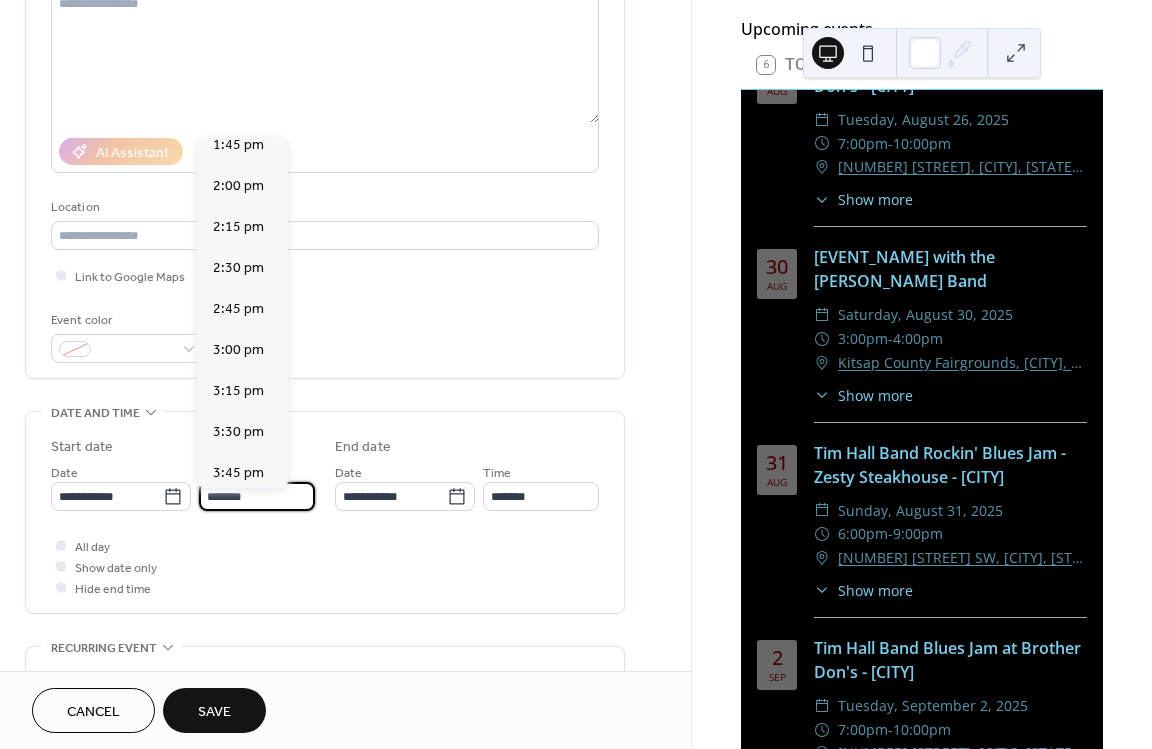 scroll, scrollTop: 2754, scrollLeft: 0, axis: vertical 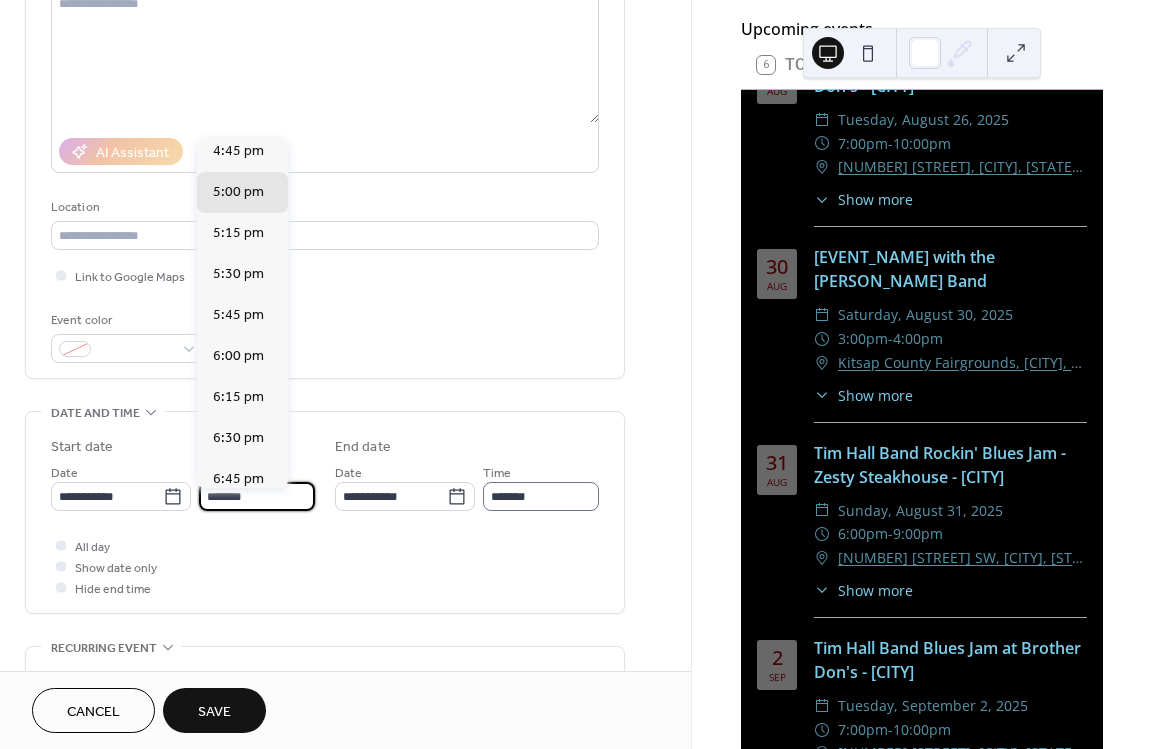 type on "*******" 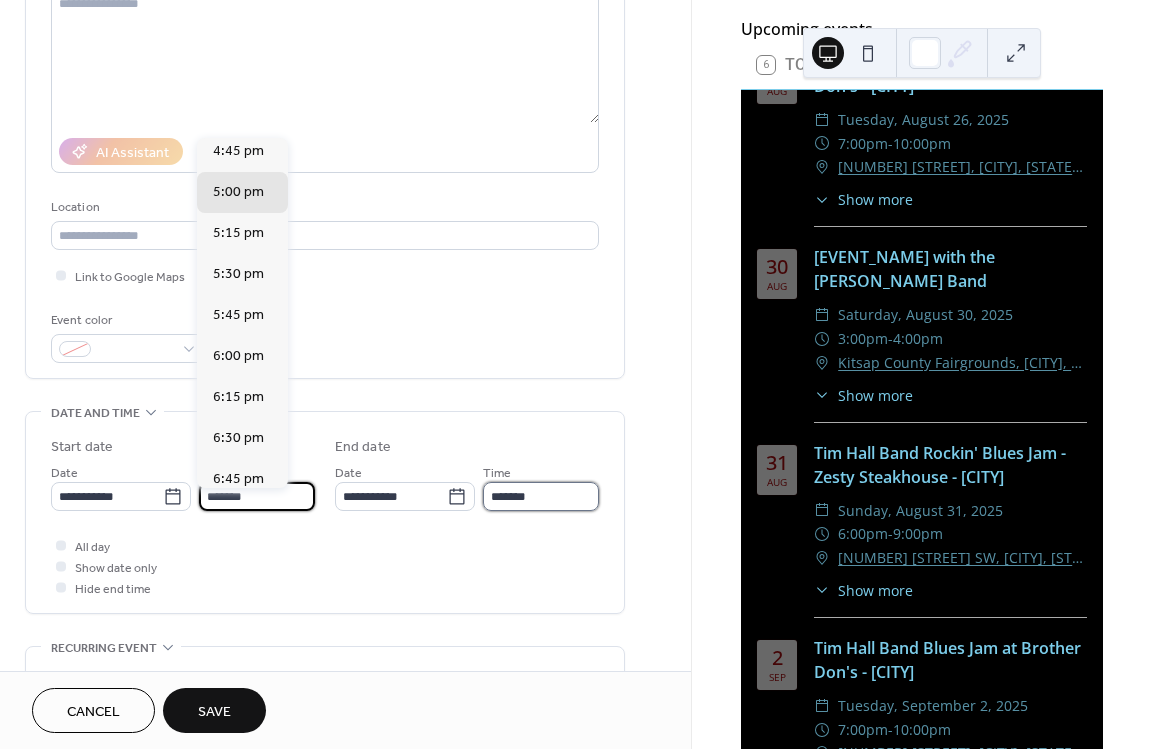 click on "*******" at bounding box center [541, 496] 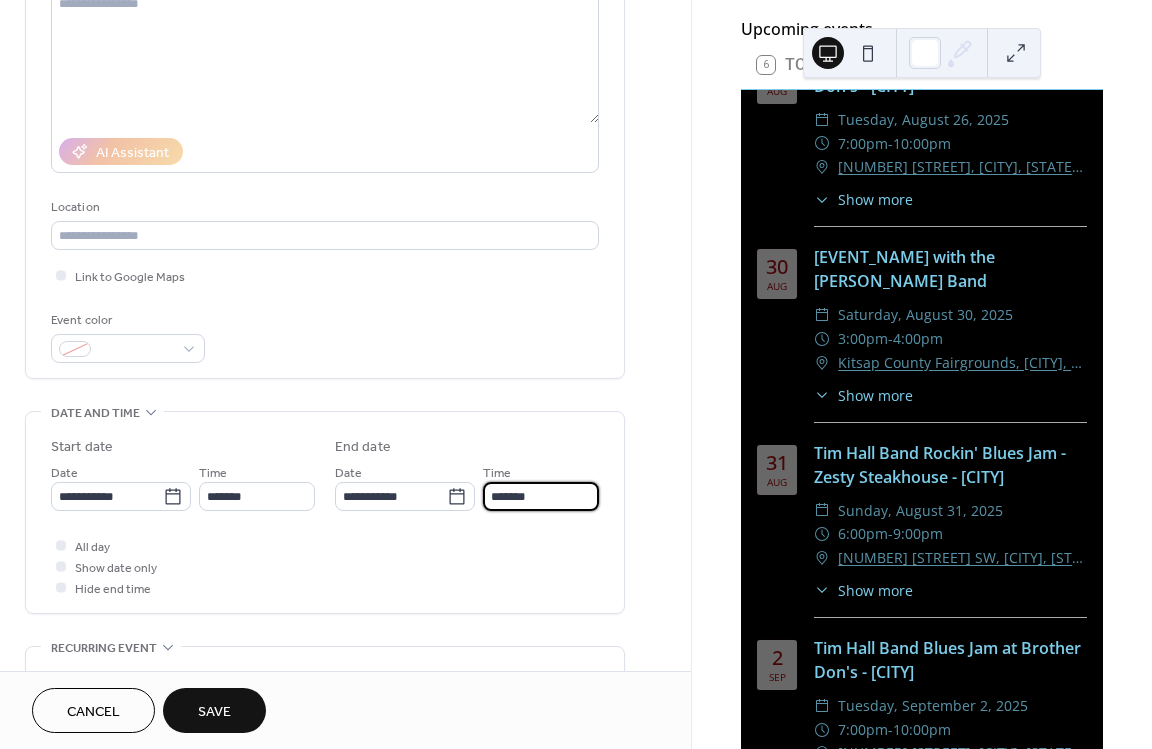 click on "*******" at bounding box center (541, 496) 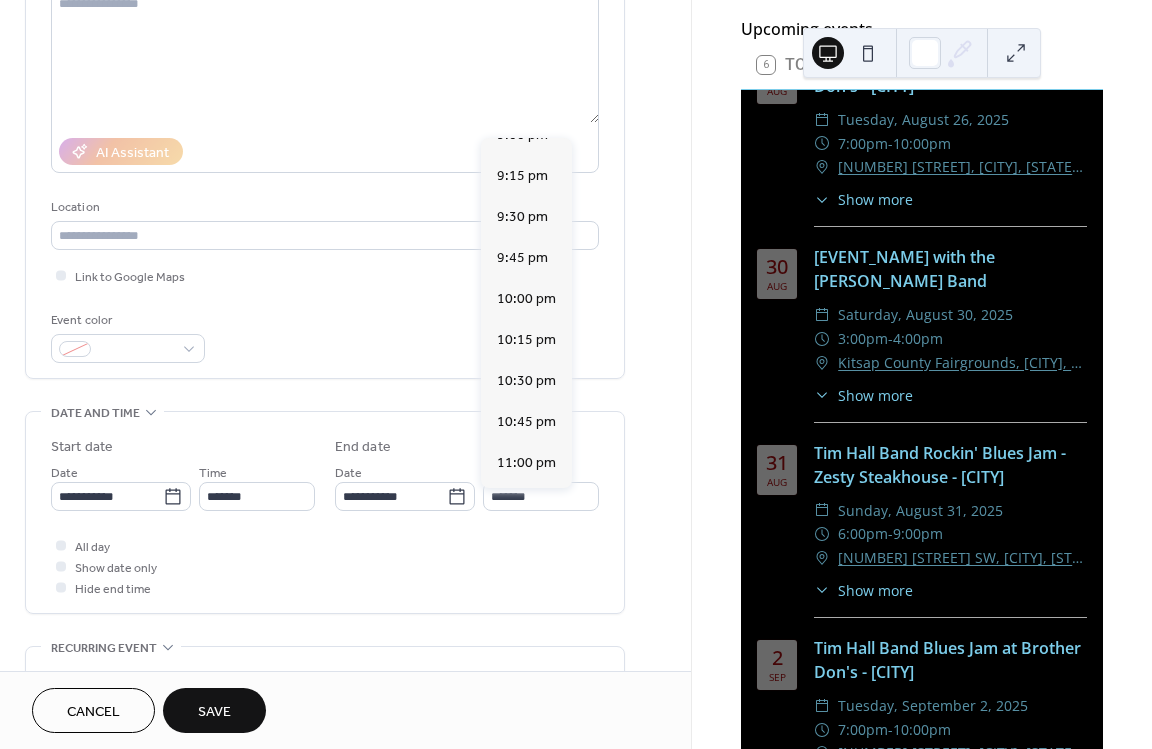 scroll, scrollTop: 656, scrollLeft: 0, axis: vertical 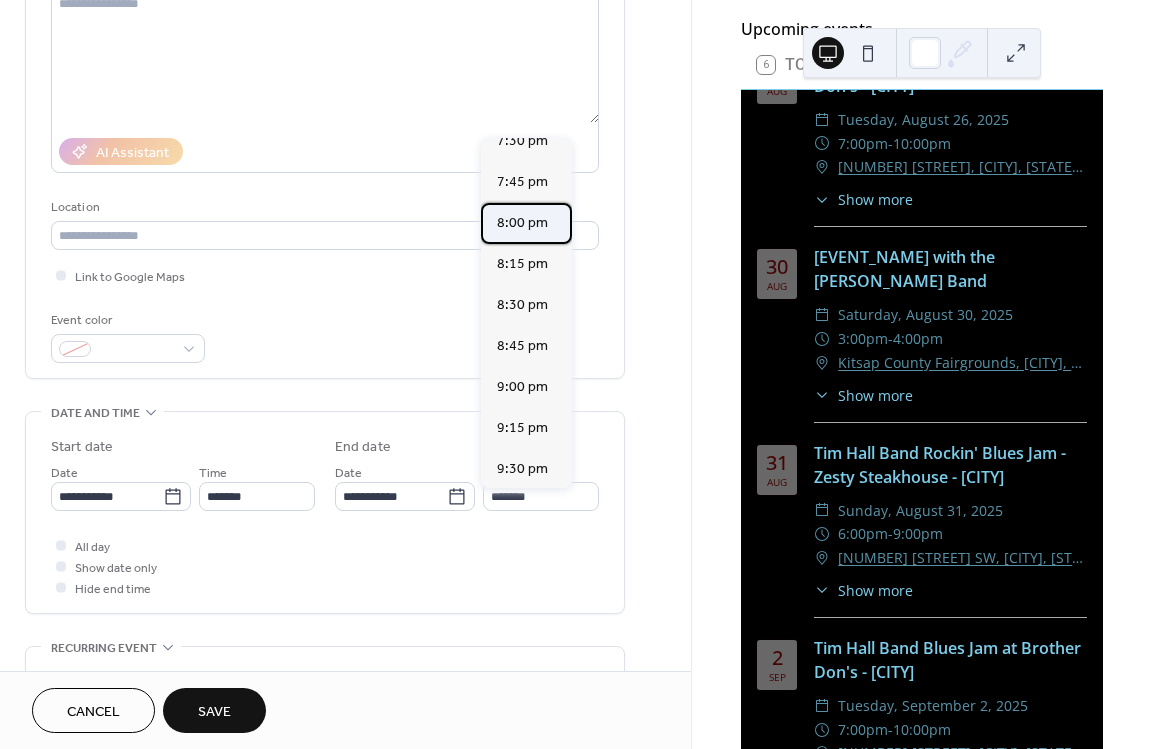 click on "8:00 pm" at bounding box center [522, 223] 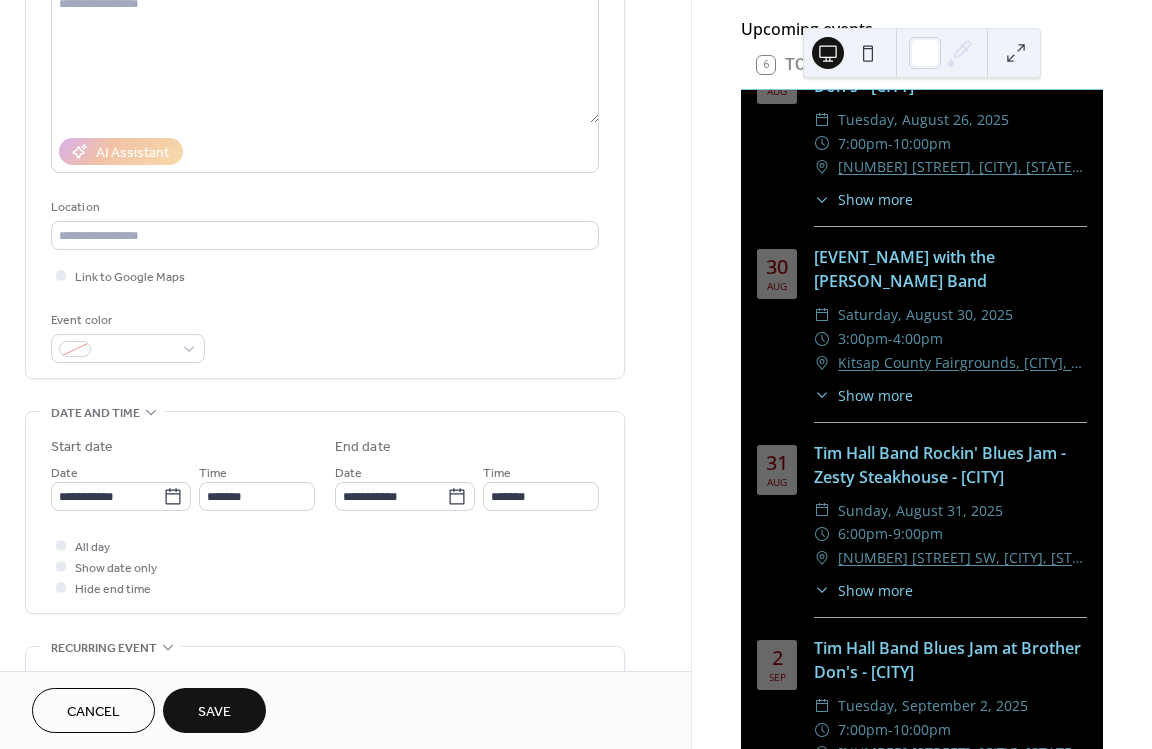type on "*******" 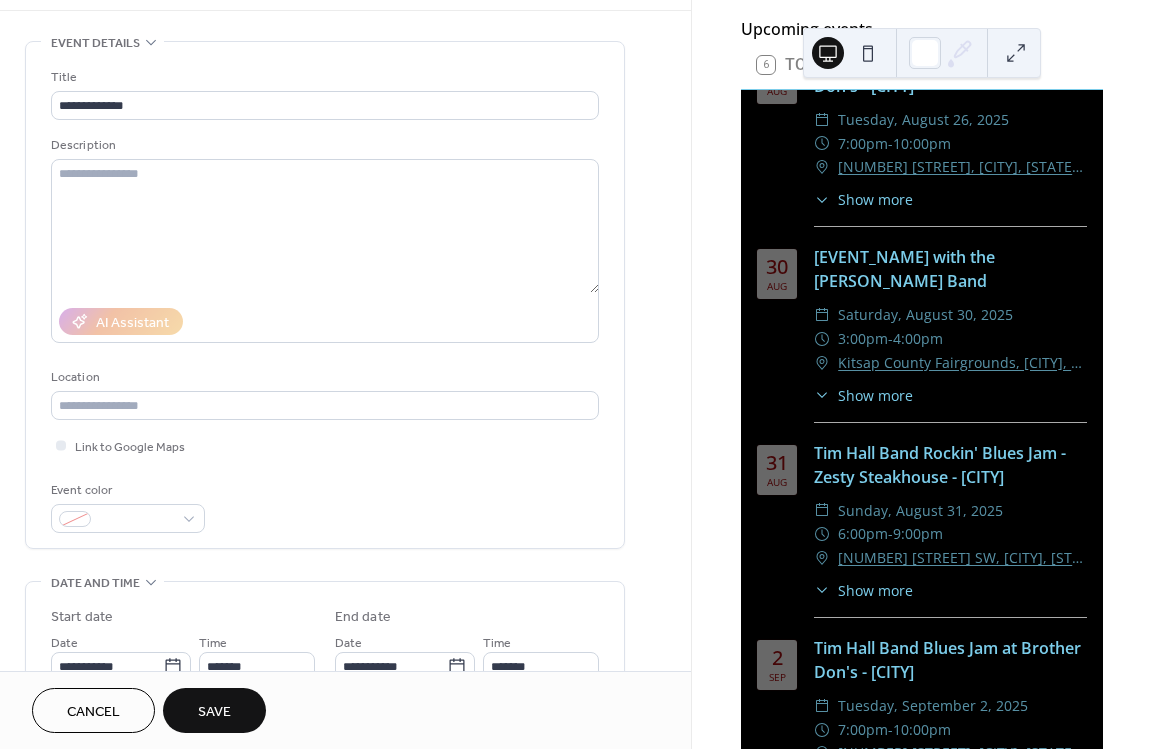 scroll, scrollTop: 60, scrollLeft: 0, axis: vertical 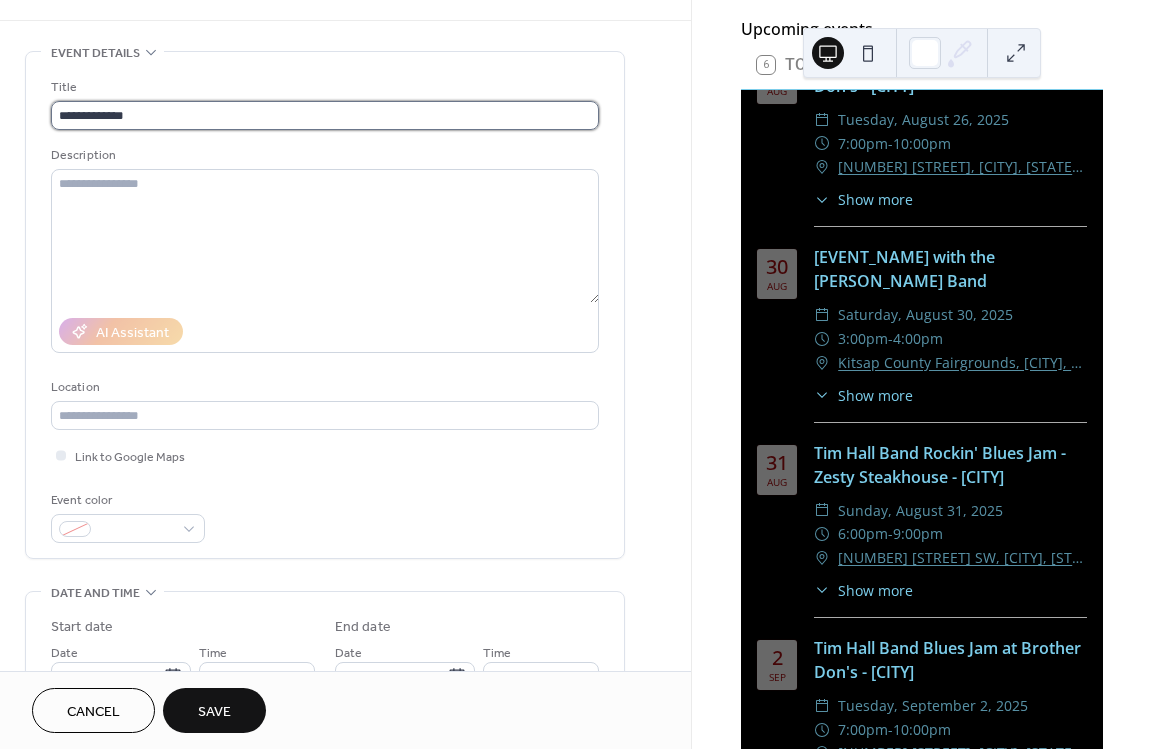 click on "**********" at bounding box center (325, 115) 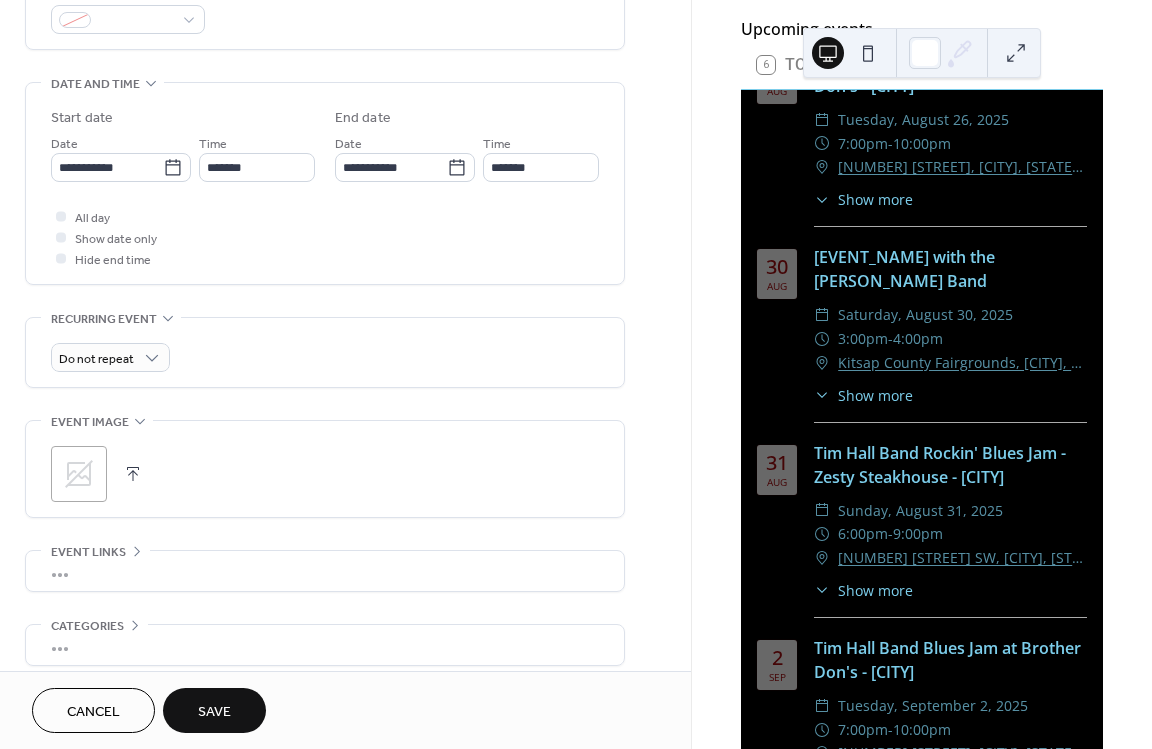 scroll, scrollTop: 600, scrollLeft: 0, axis: vertical 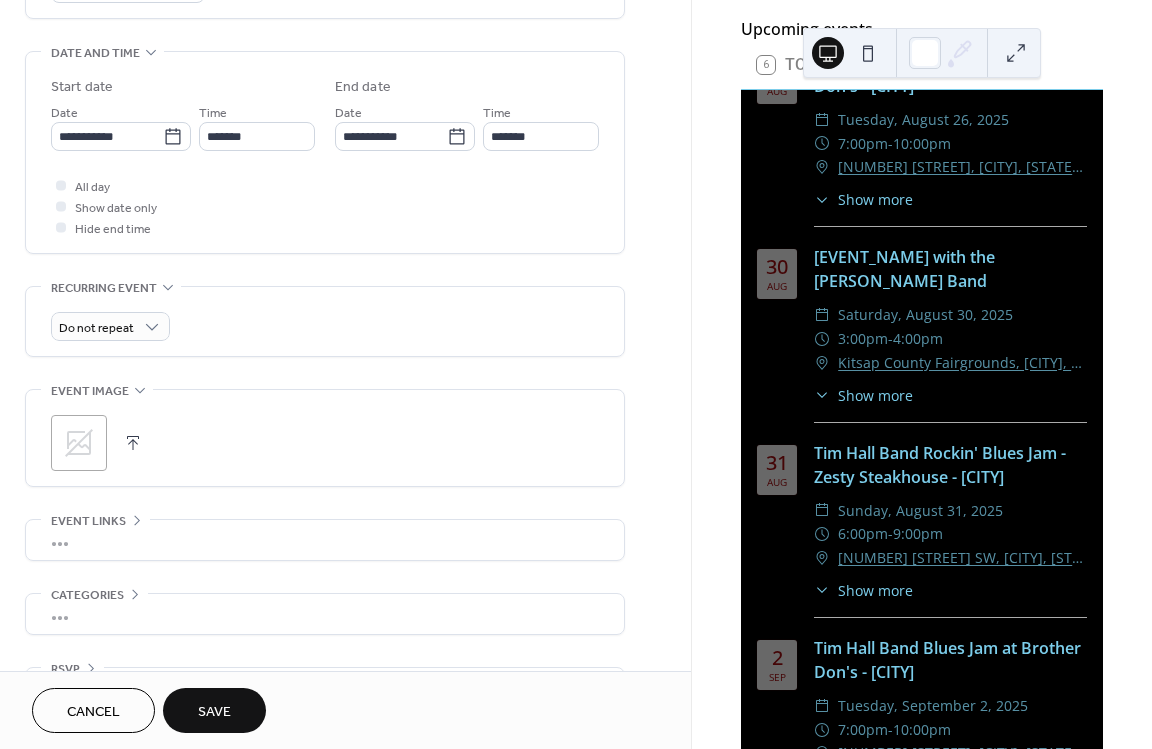type on "**********" 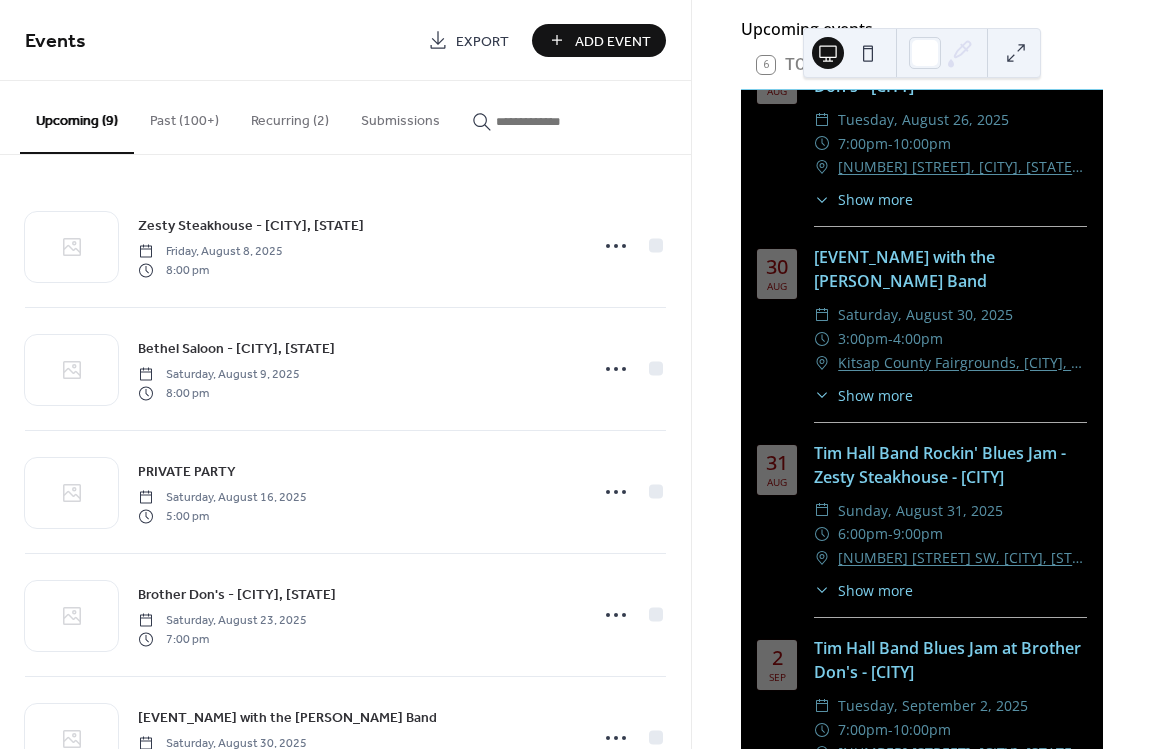 click on "Add Event" at bounding box center (613, 41) 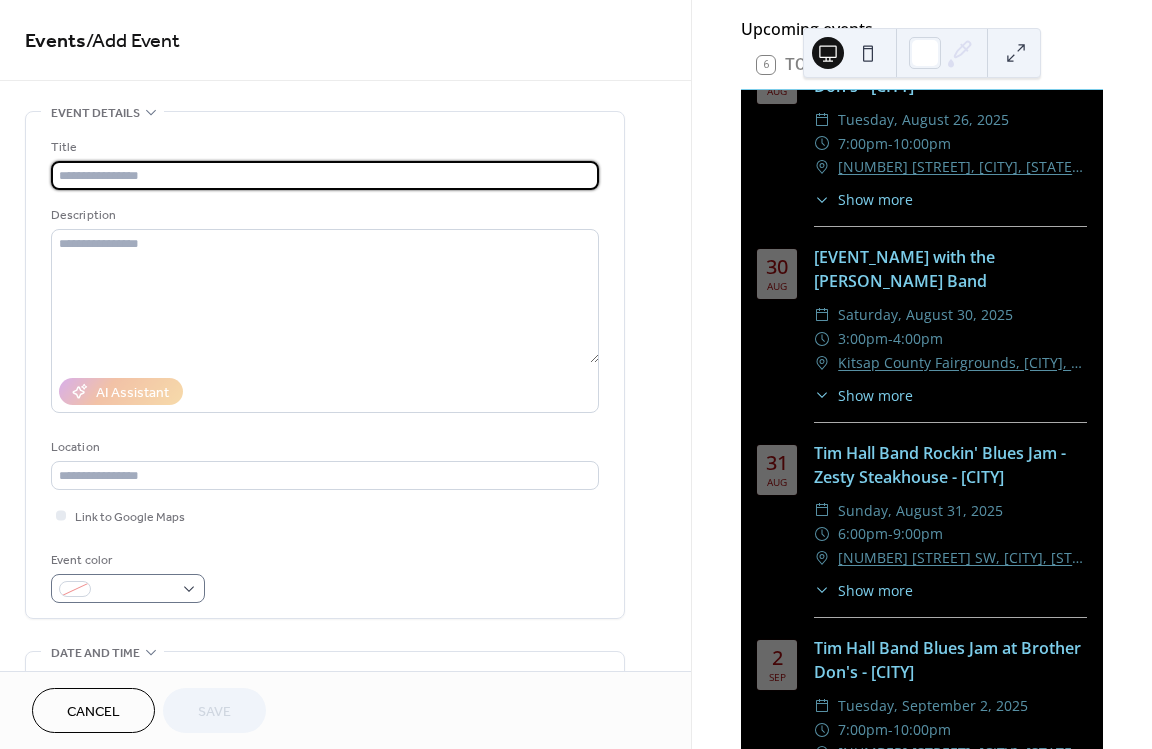 scroll, scrollTop: 180, scrollLeft: 0, axis: vertical 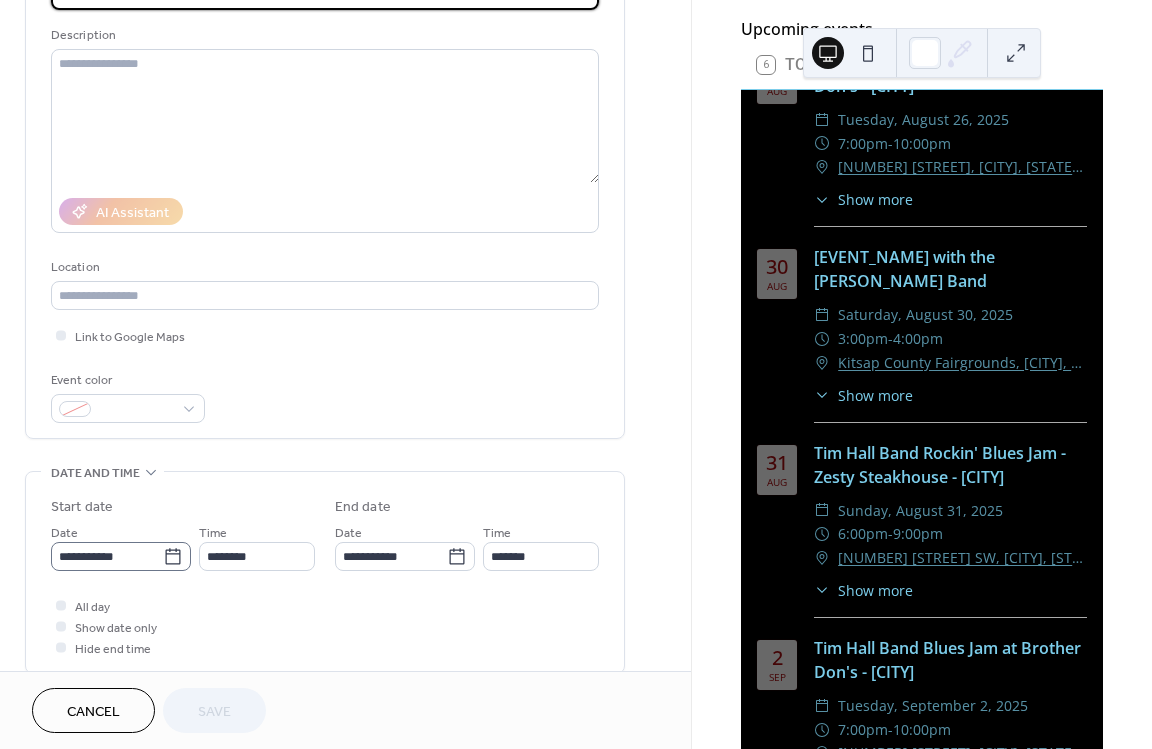 click 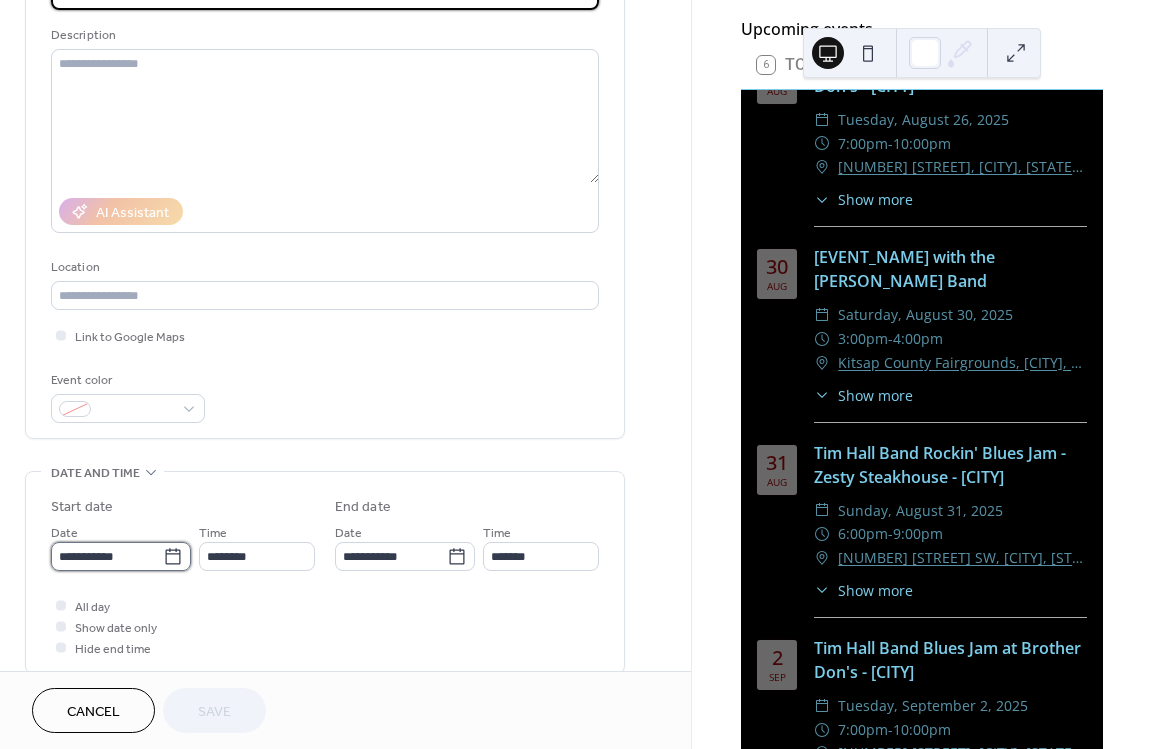 click on "**********" at bounding box center (107, 556) 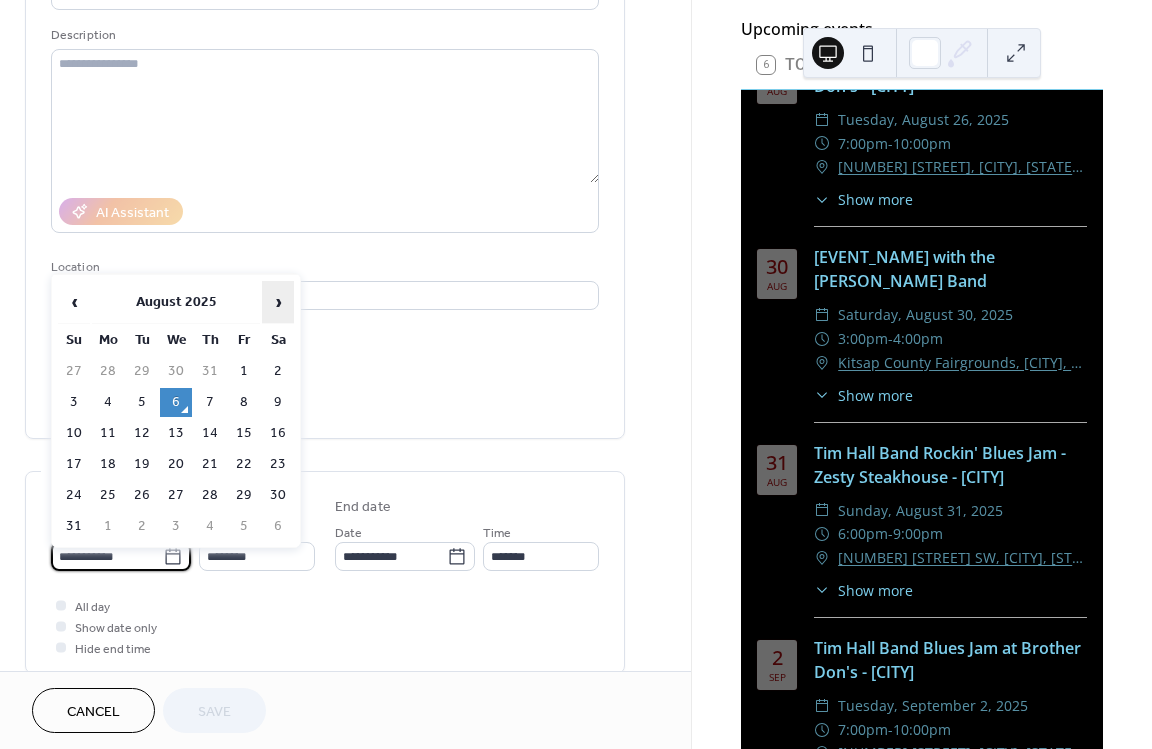 click on "›" at bounding box center (278, 302) 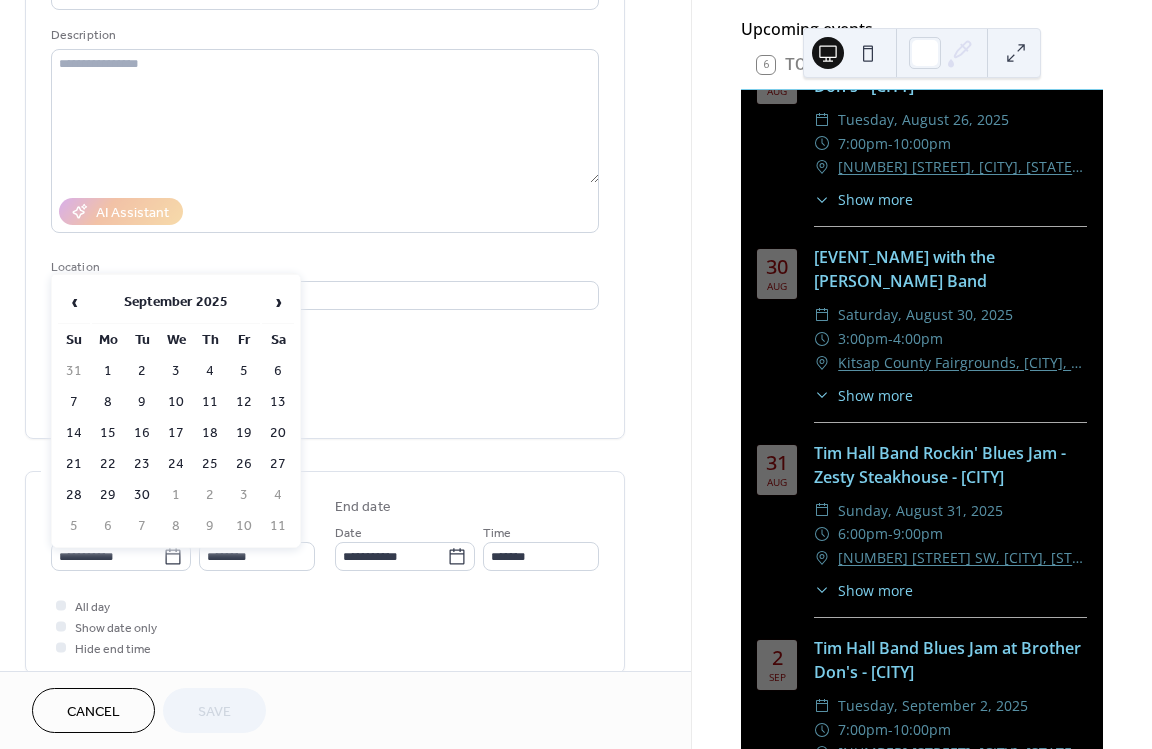 click on "26" at bounding box center [244, 464] 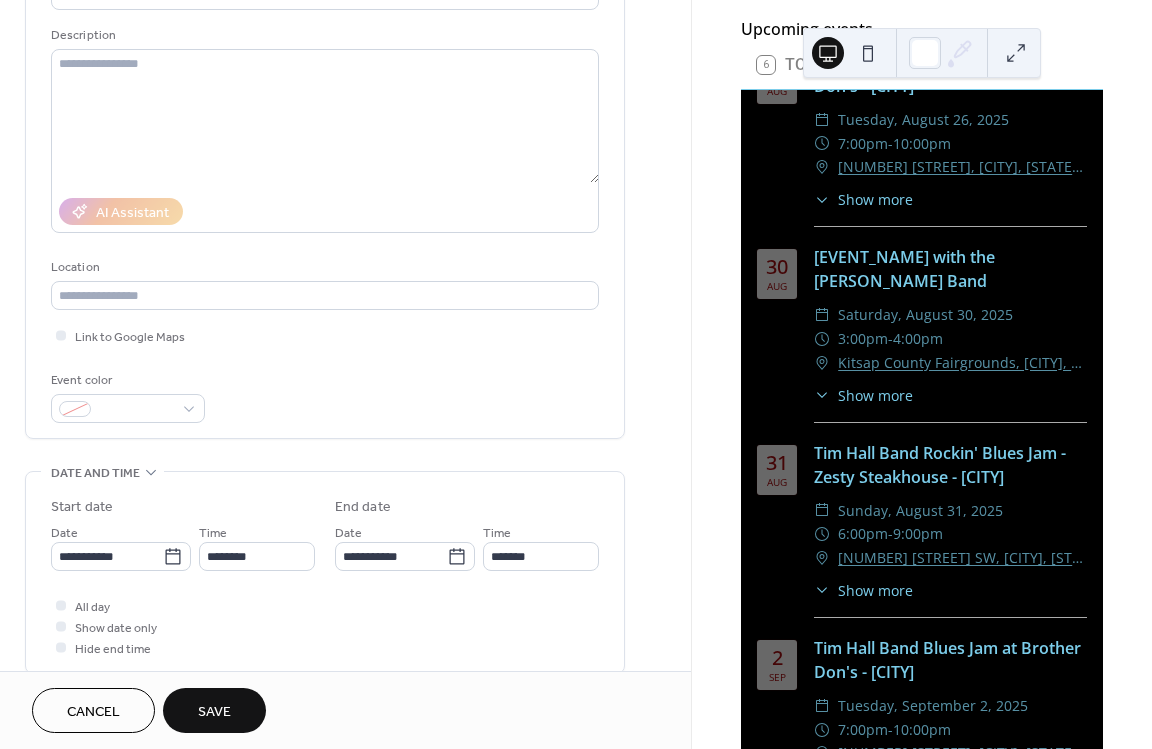 type on "**********" 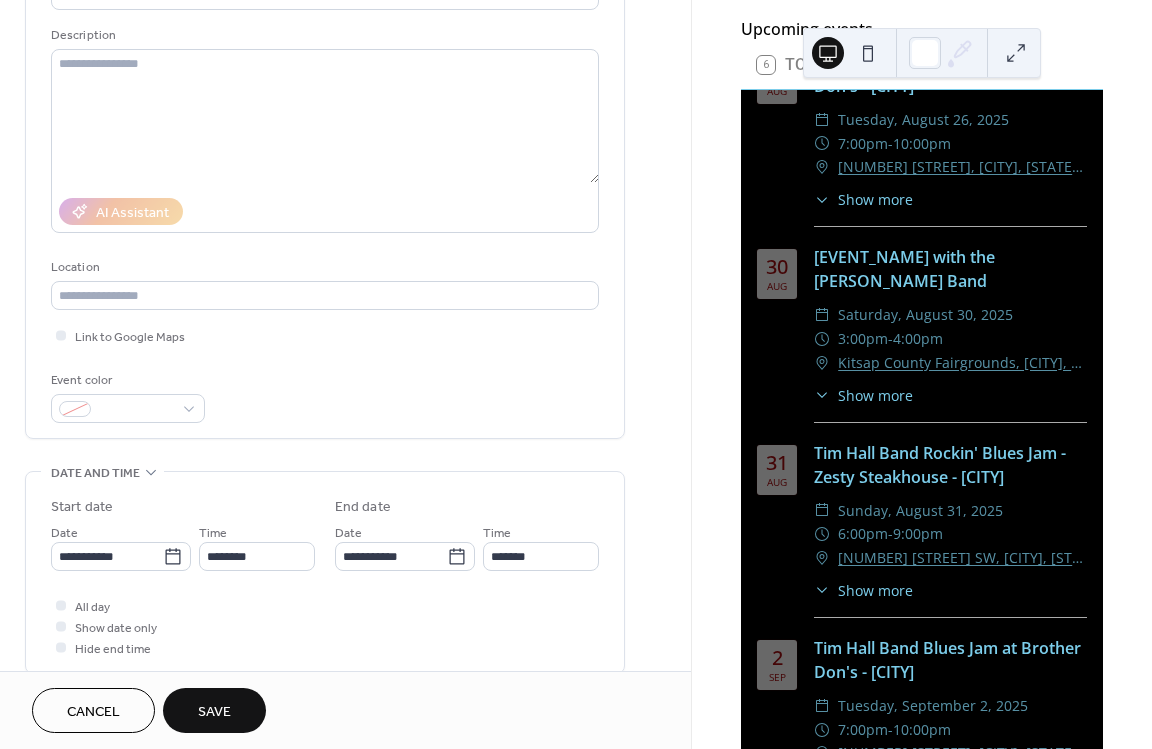 type on "**********" 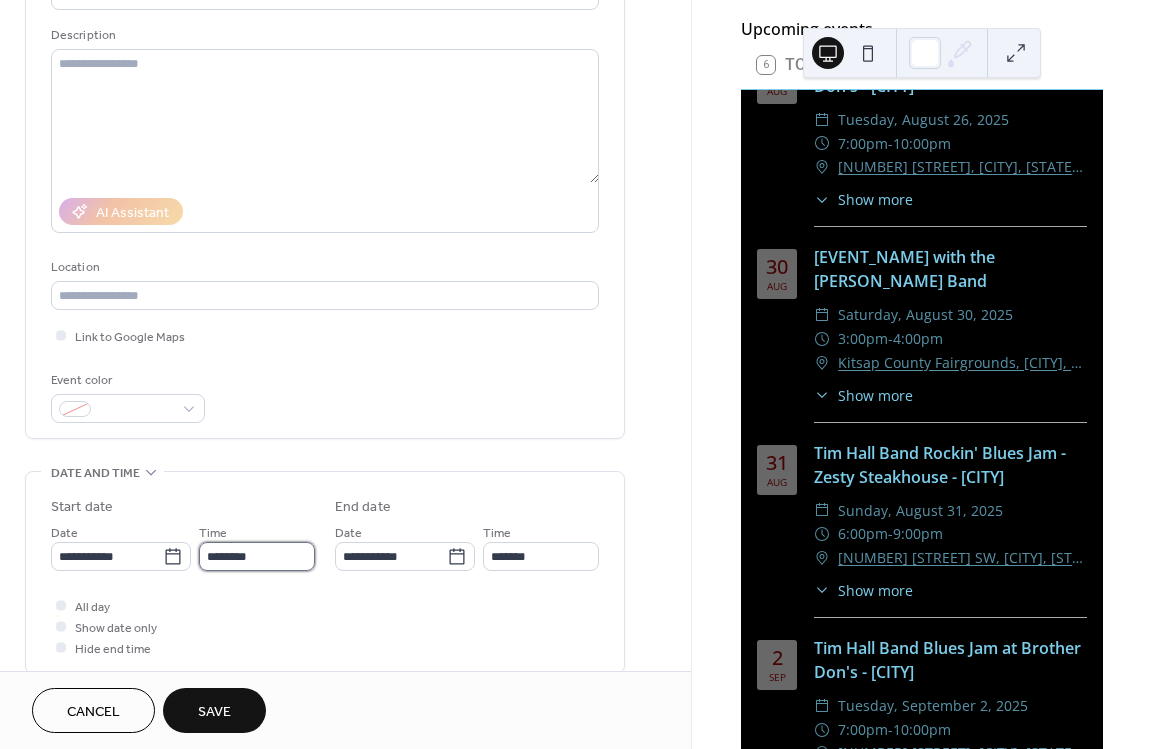 click on "********" at bounding box center (257, 556) 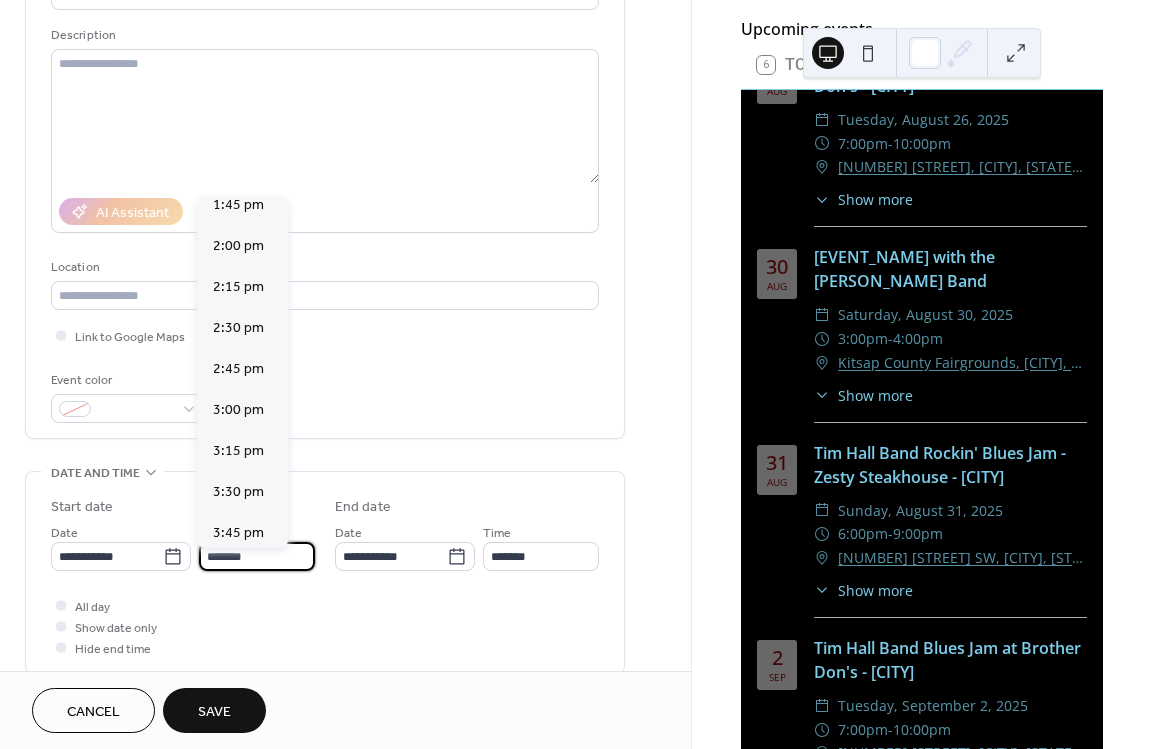 scroll, scrollTop: 3078, scrollLeft: 0, axis: vertical 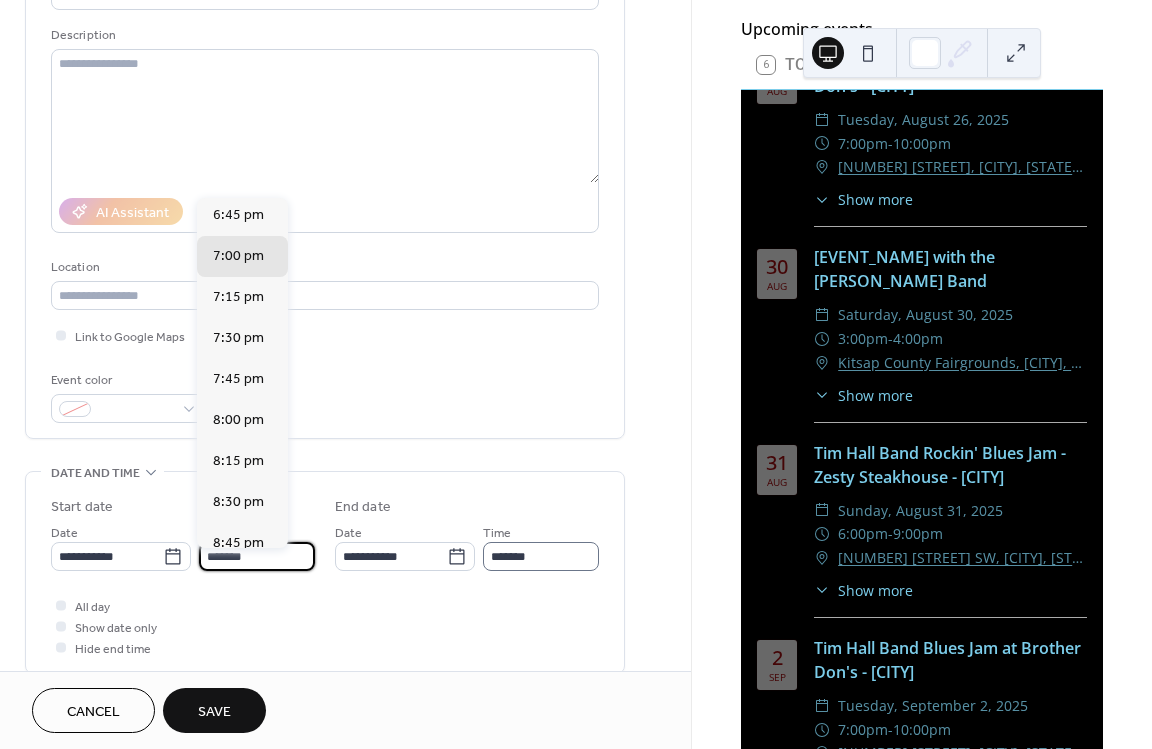 type on "*******" 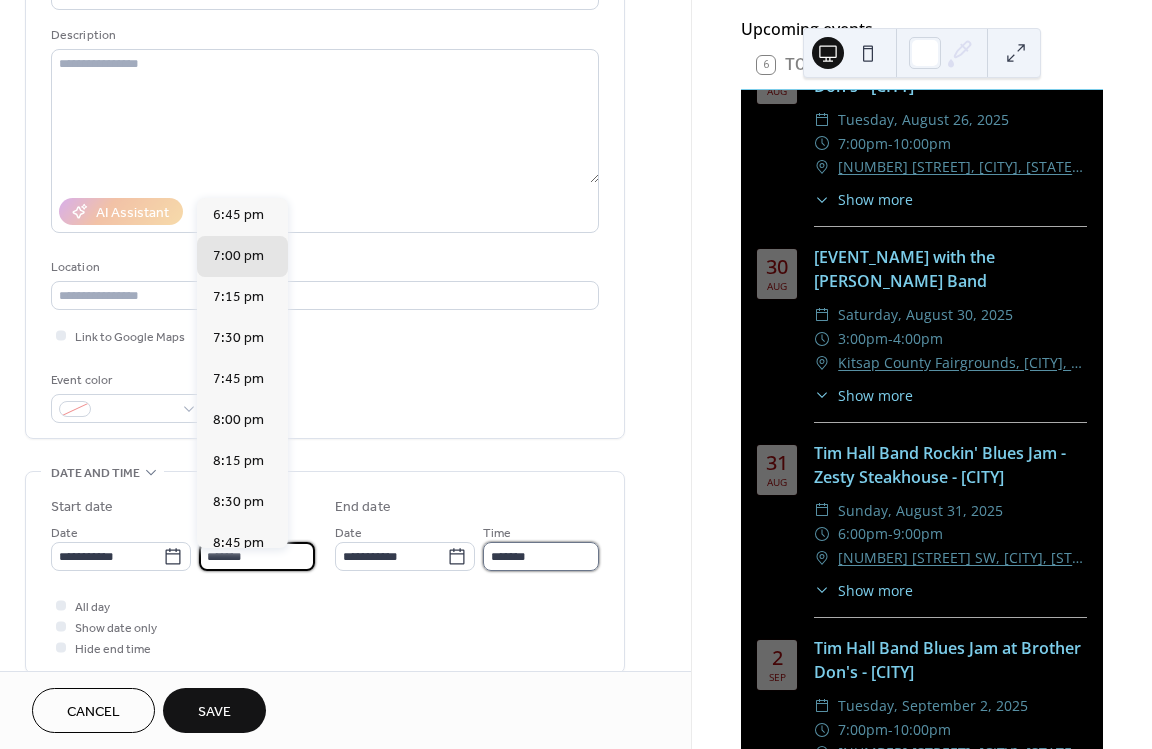click on "*******" at bounding box center [541, 556] 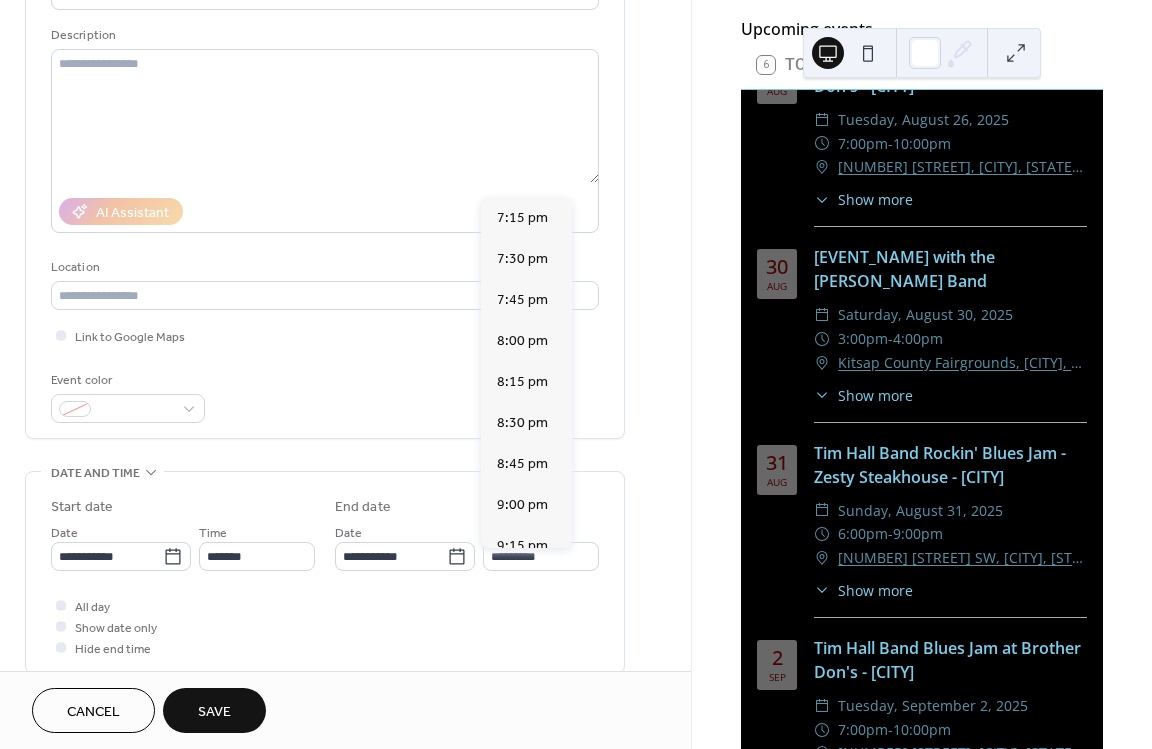 scroll, scrollTop: 437, scrollLeft: 0, axis: vertical 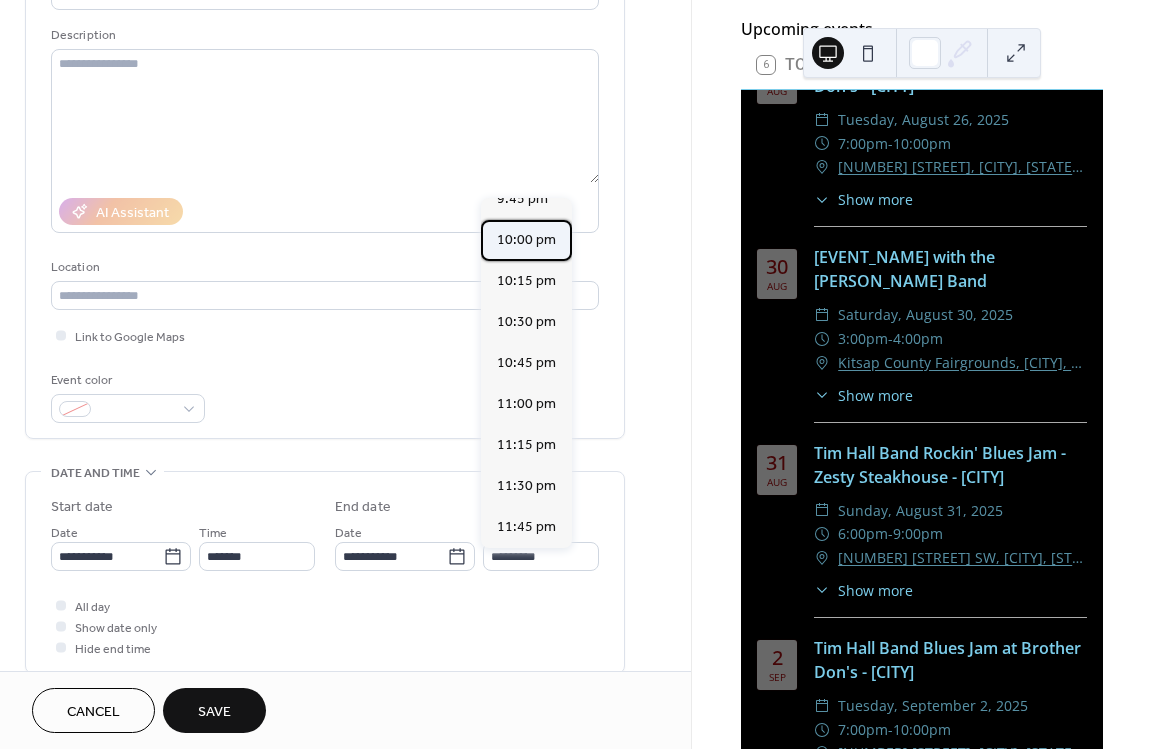 click on "10:00 pm" at bounding box center (526, 240) 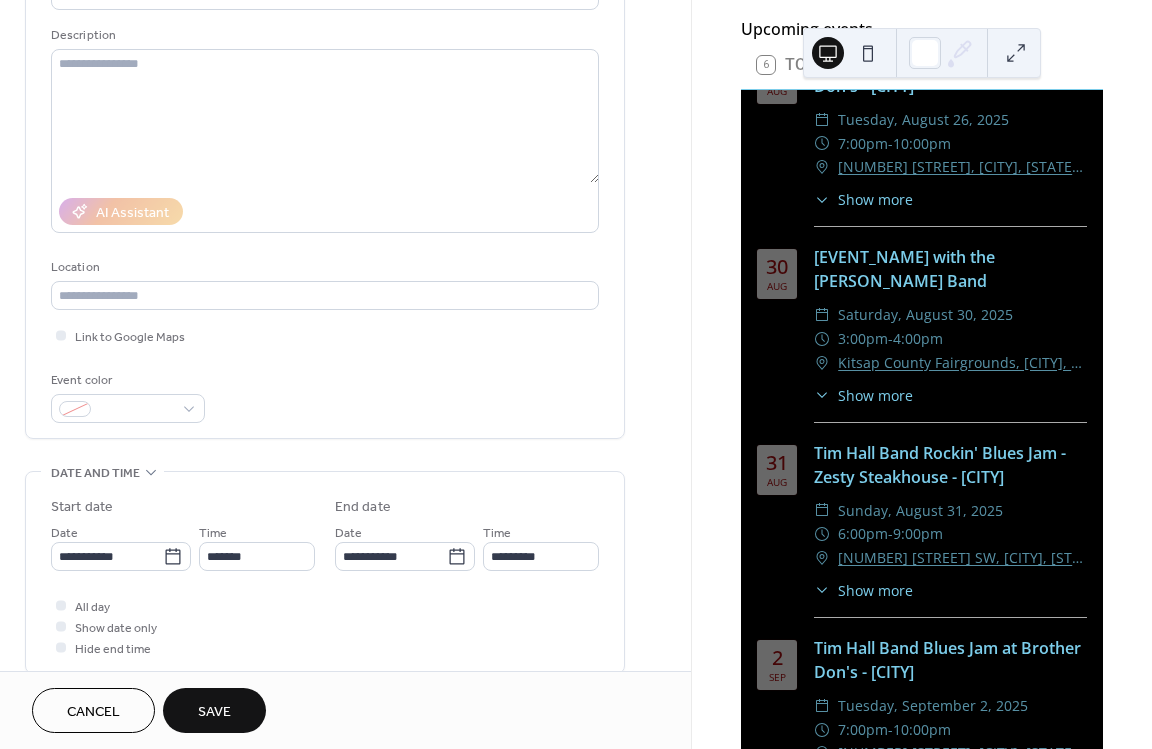type on "********" 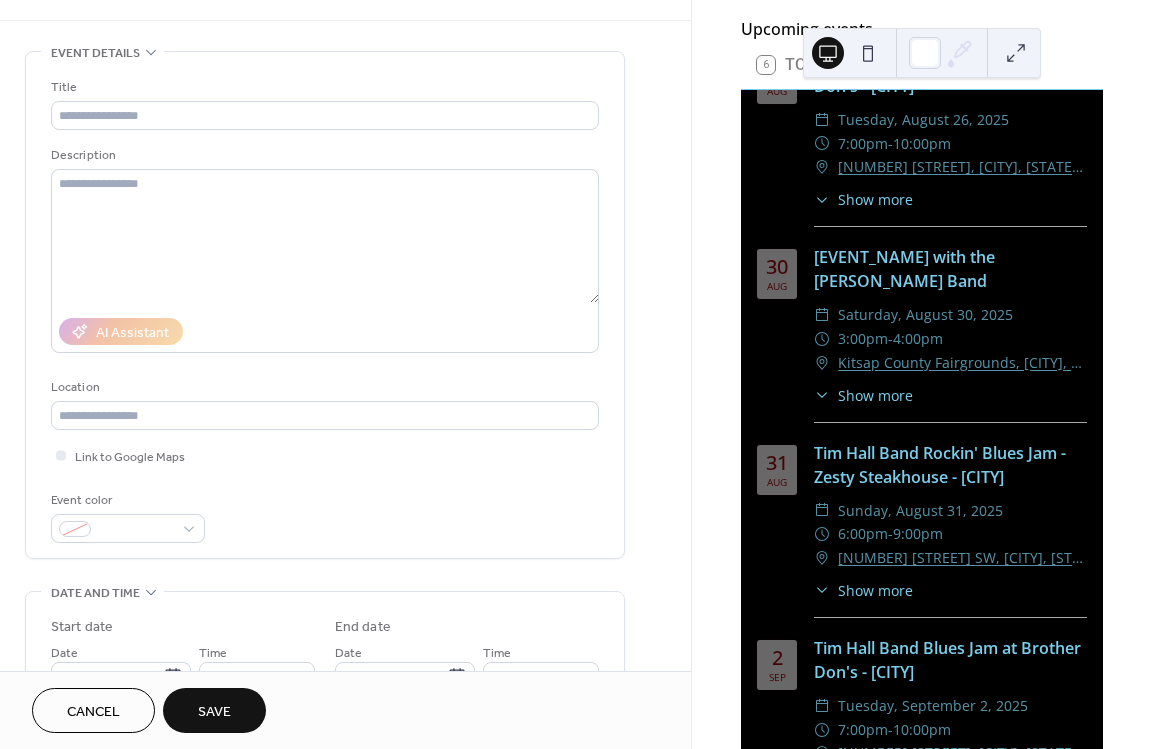 scroll, scrollTop: 0, scrollLeft: 0, axis: both 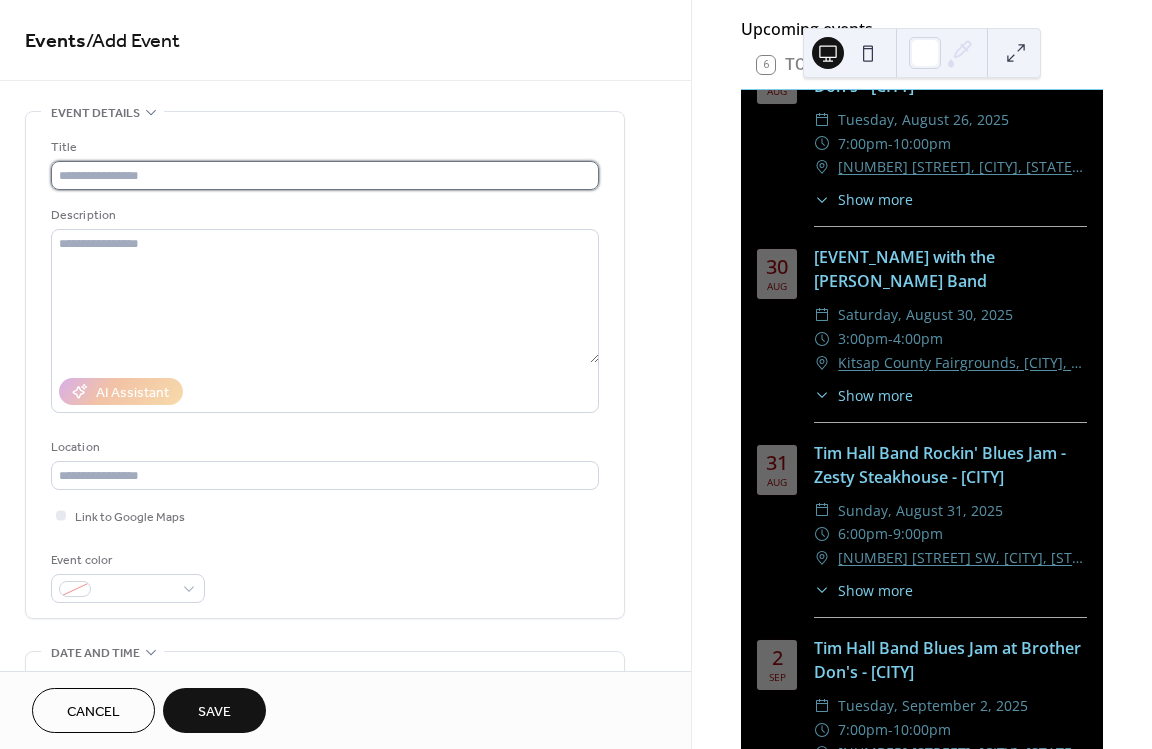 click at bounding box center [325, 175] 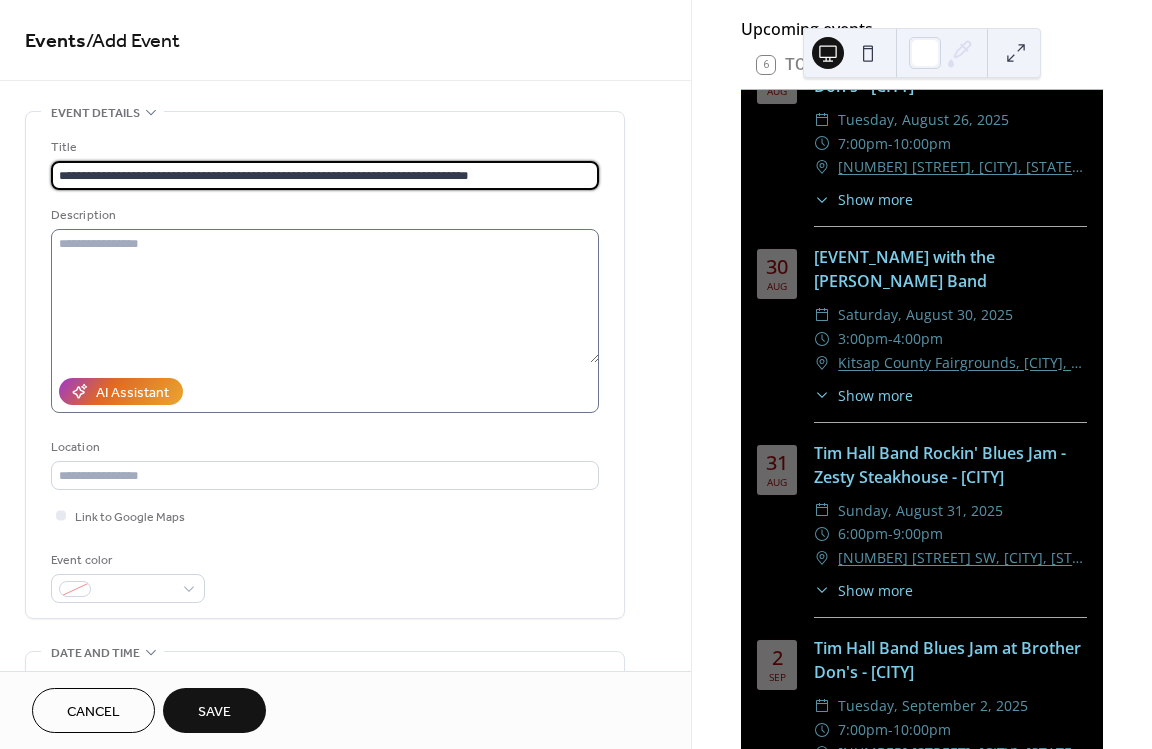 type on "**********" 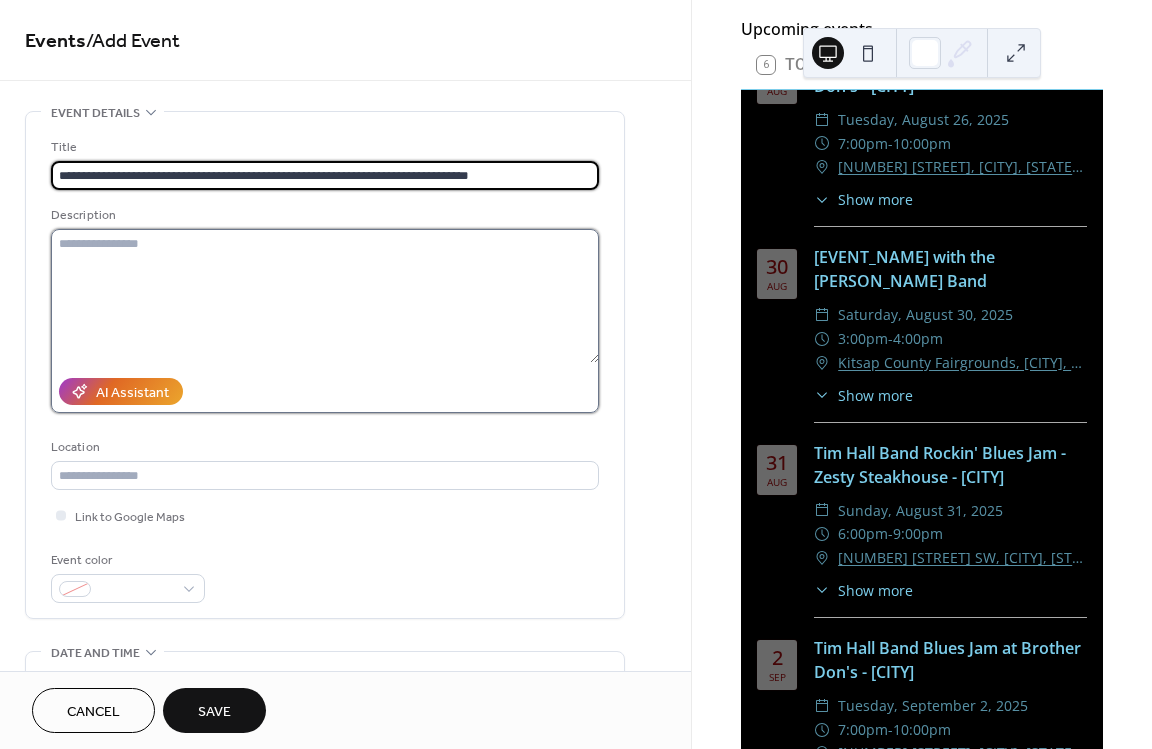 click at bounding box center [325, 296] 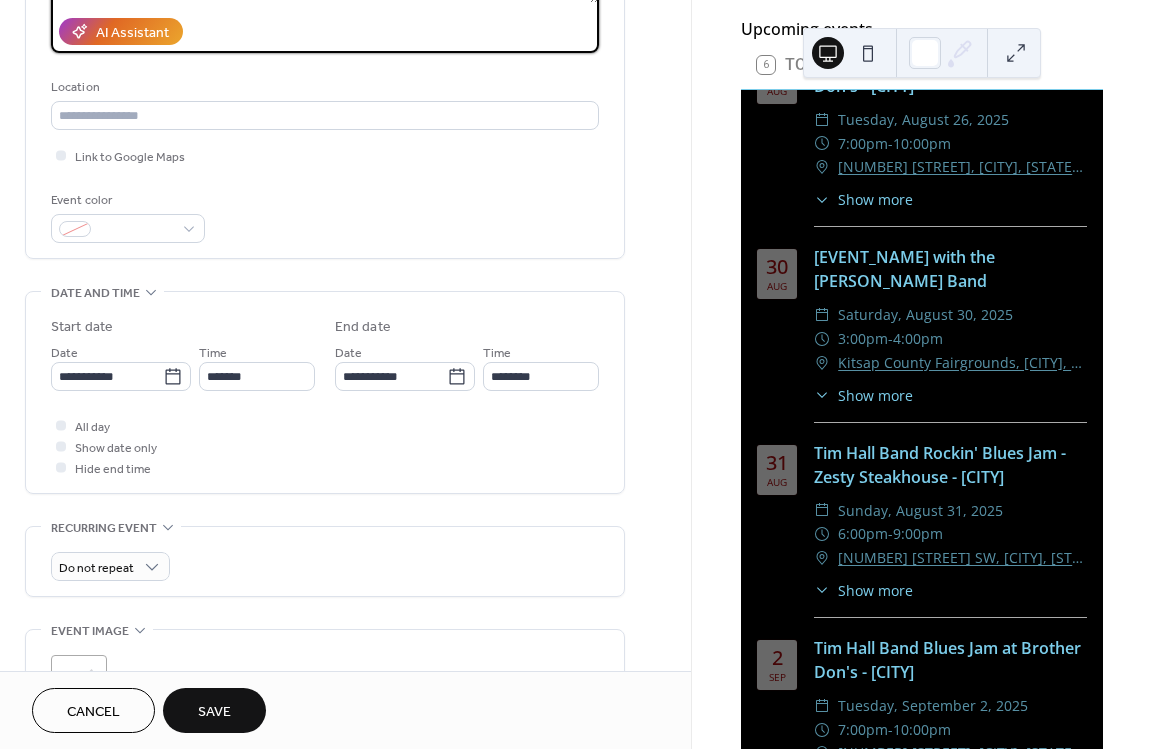 scroll, scrollTop: 120, scrollLeft: 0, axis: vertical 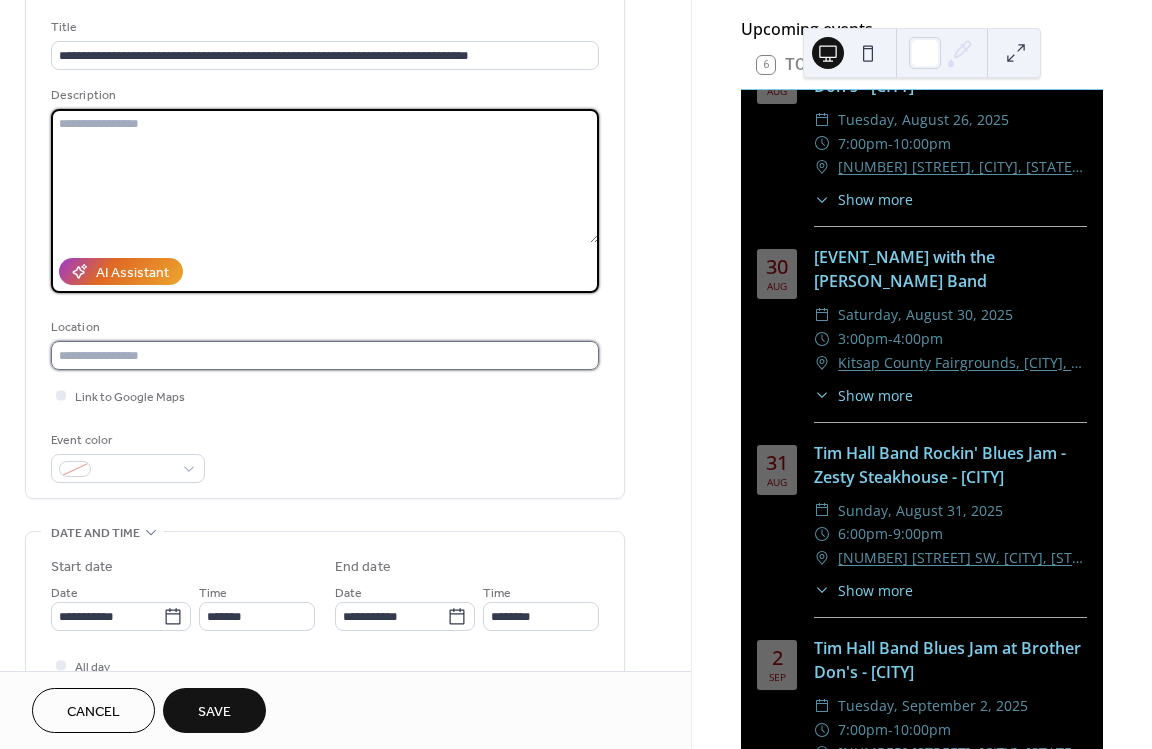 click at bounding box center (325, 355) 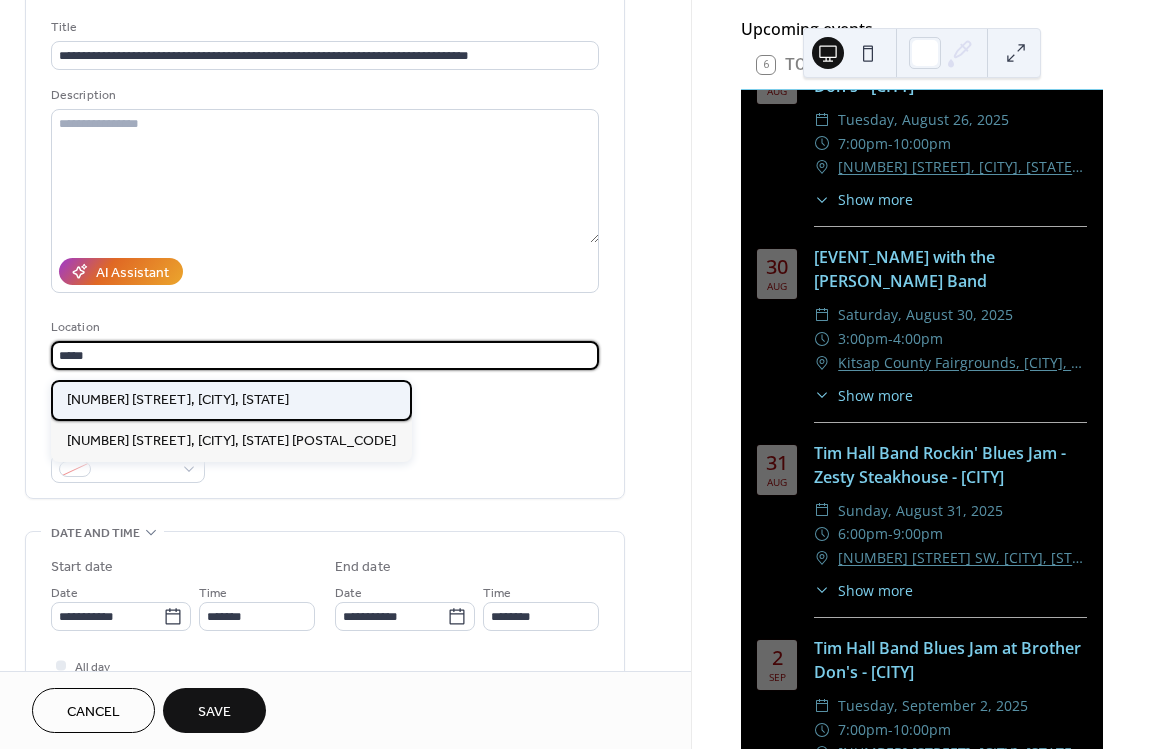 click on "[NUMBER] [STREET], [CITY], [STATE]" at bounding box center (178, 400) 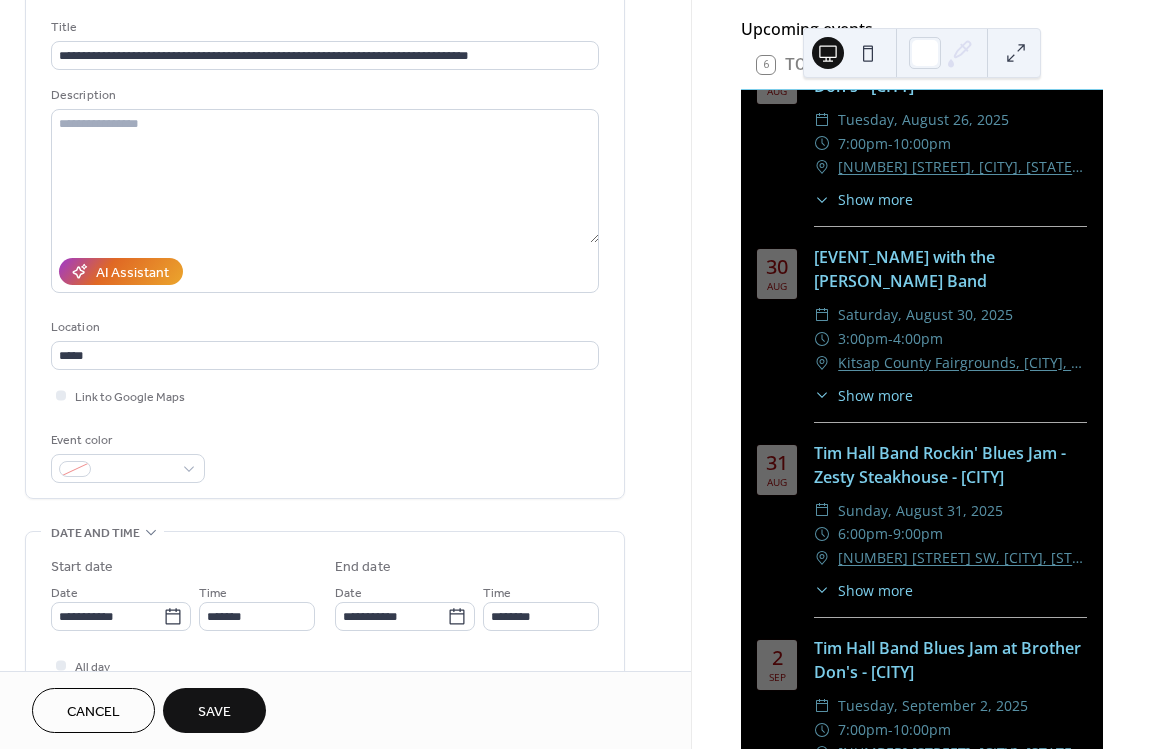 type on "**********" 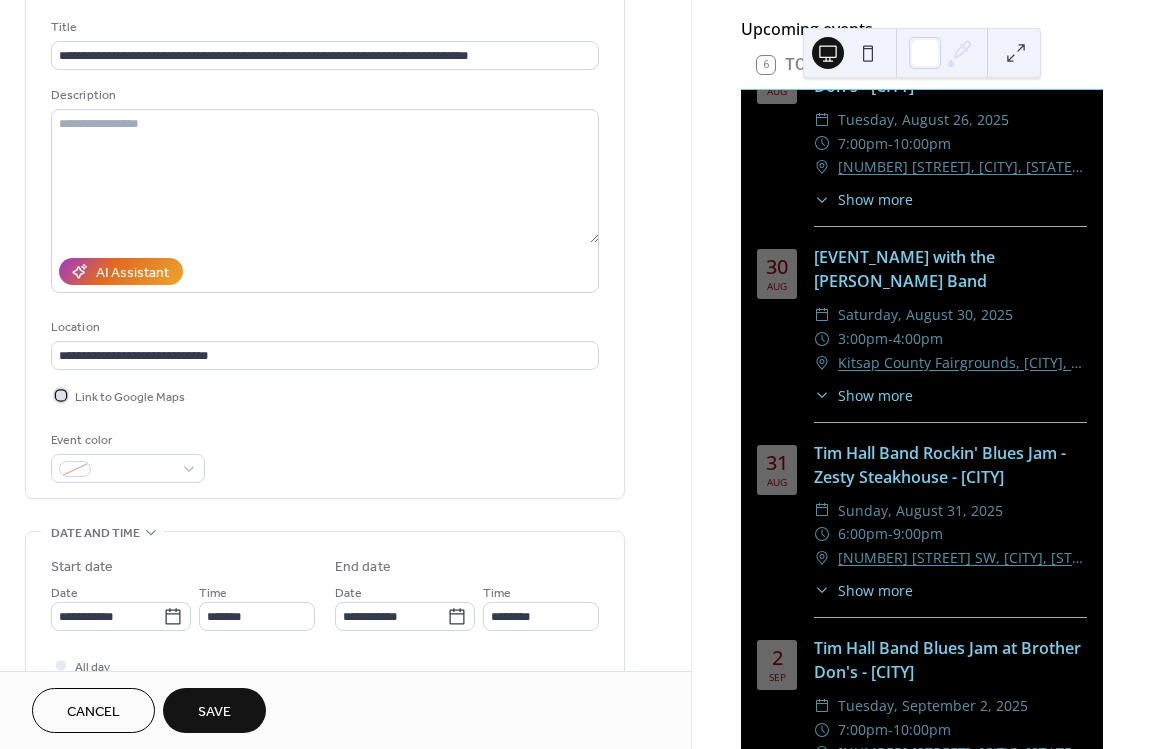 click at bounding box center (61, 395) 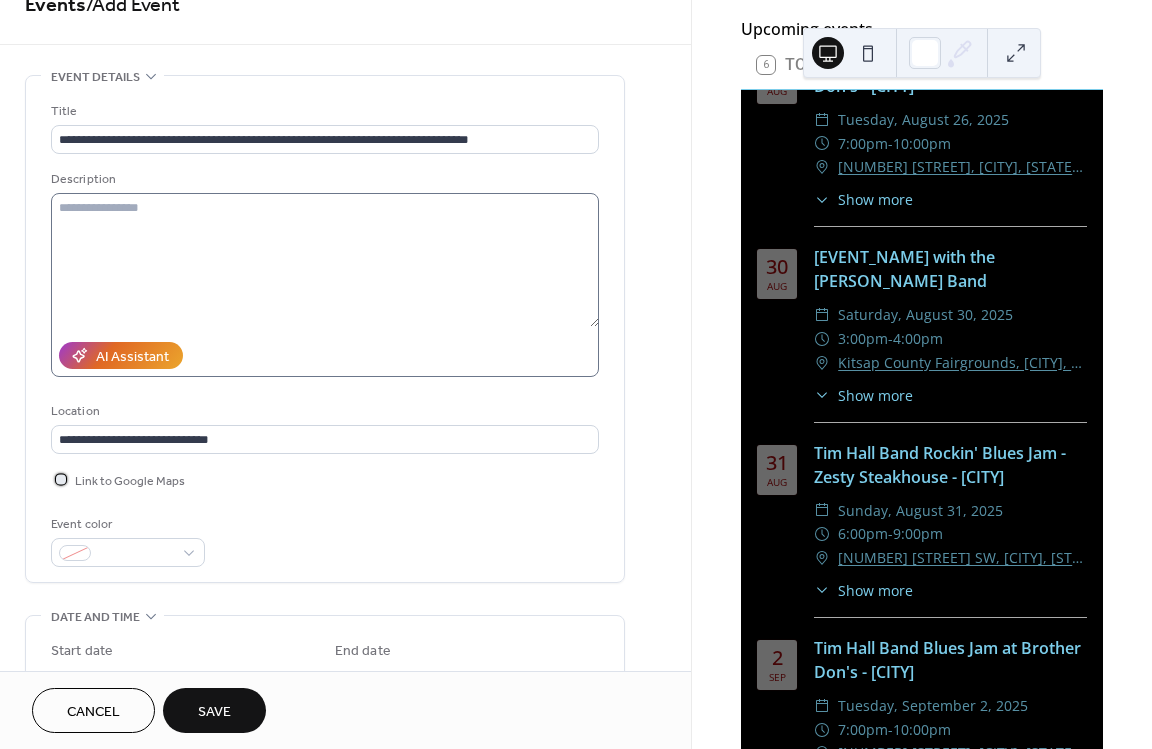 scroll, scrollTop: 0, scrollLeft: 0, axis: both 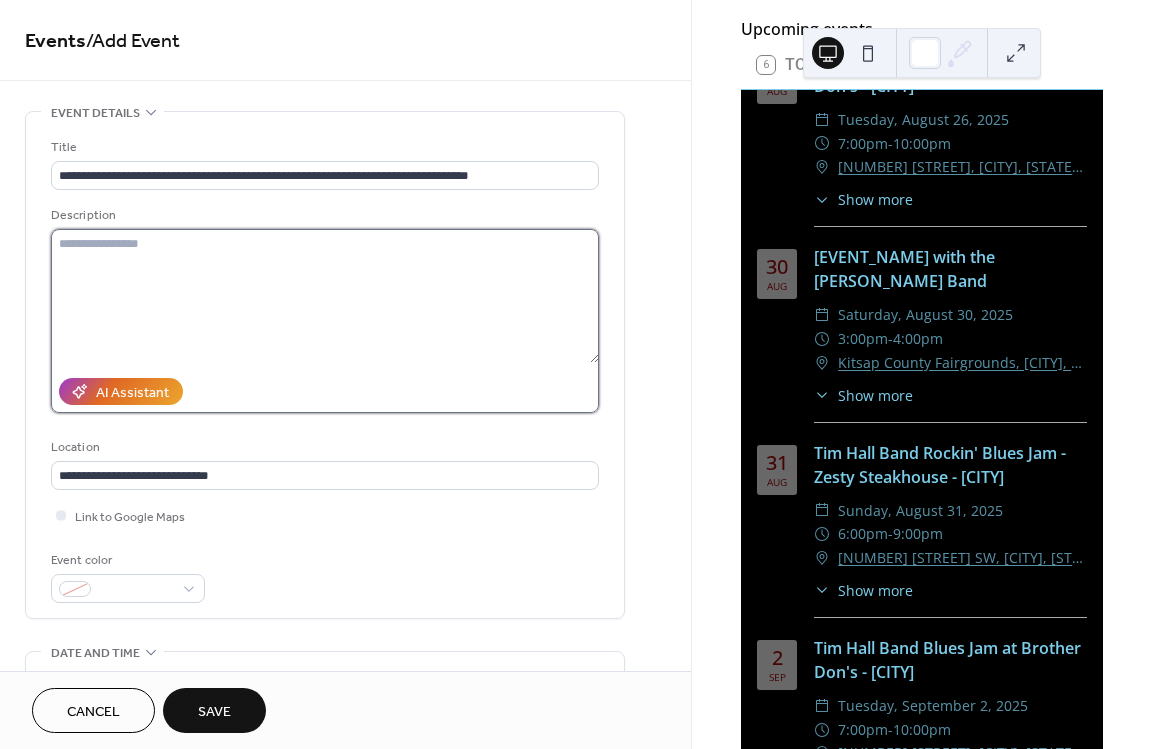 click at bounding box center [325, 296] 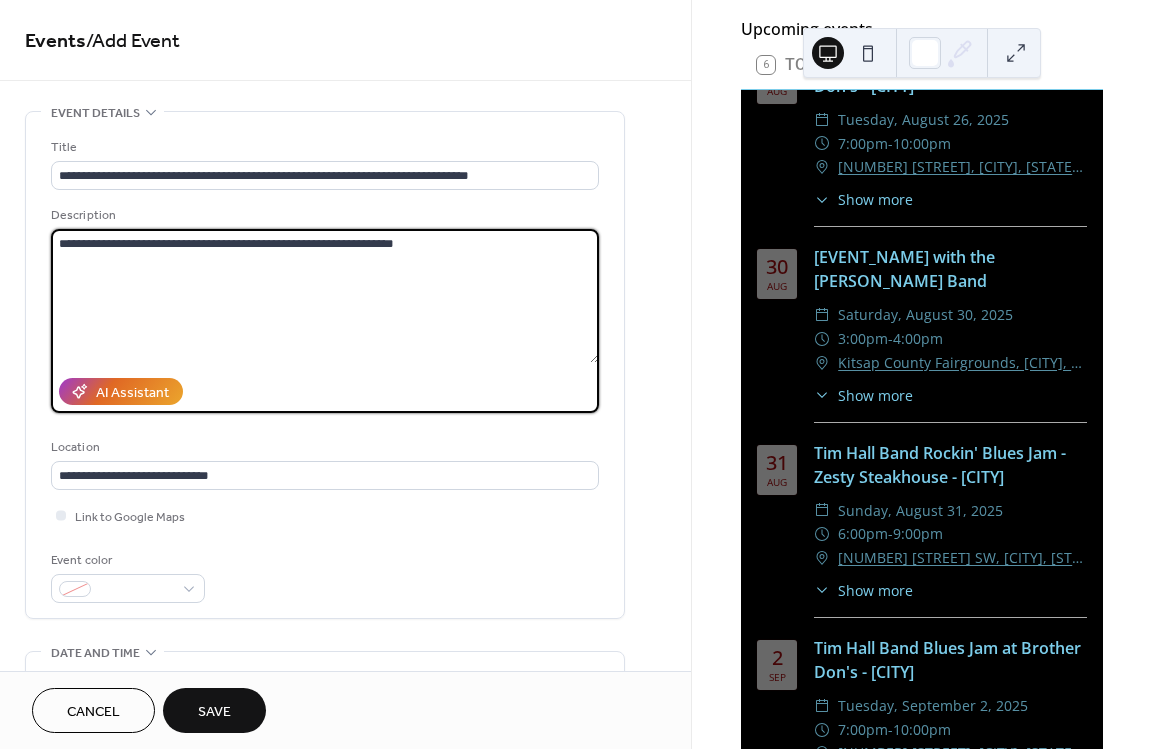 click on "**********" at bounding box center (325, 296) 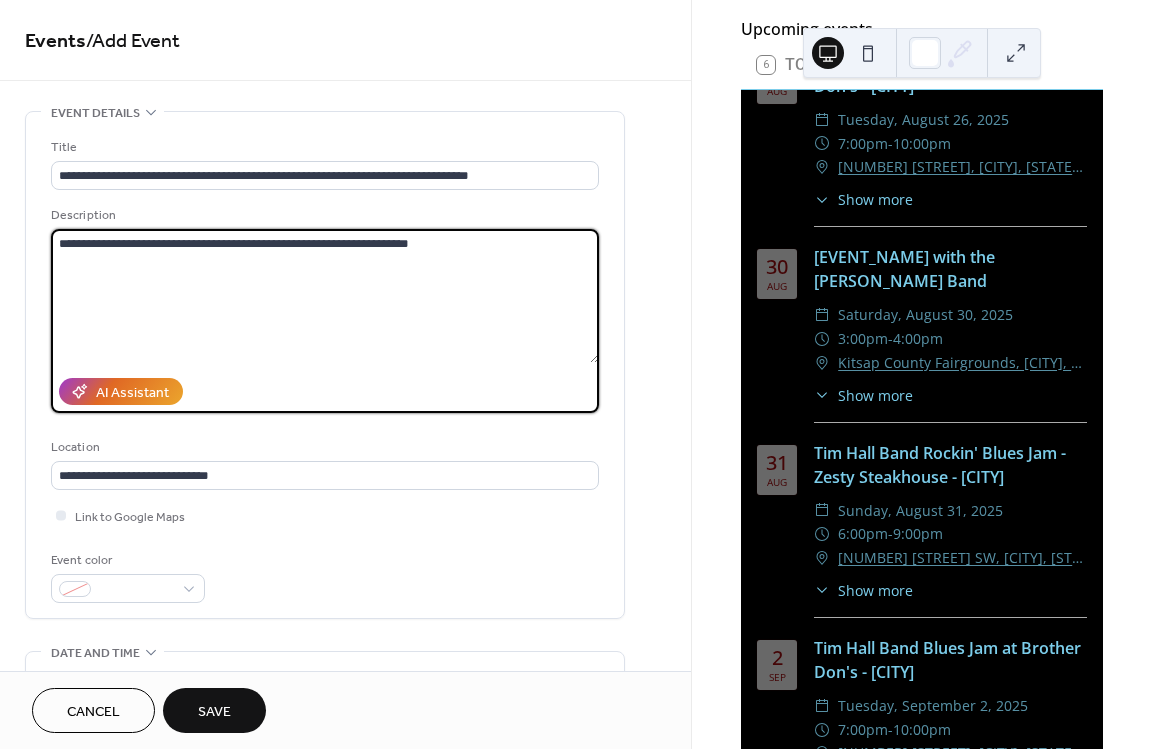 click on "**********" at bounding box center [325, 296] 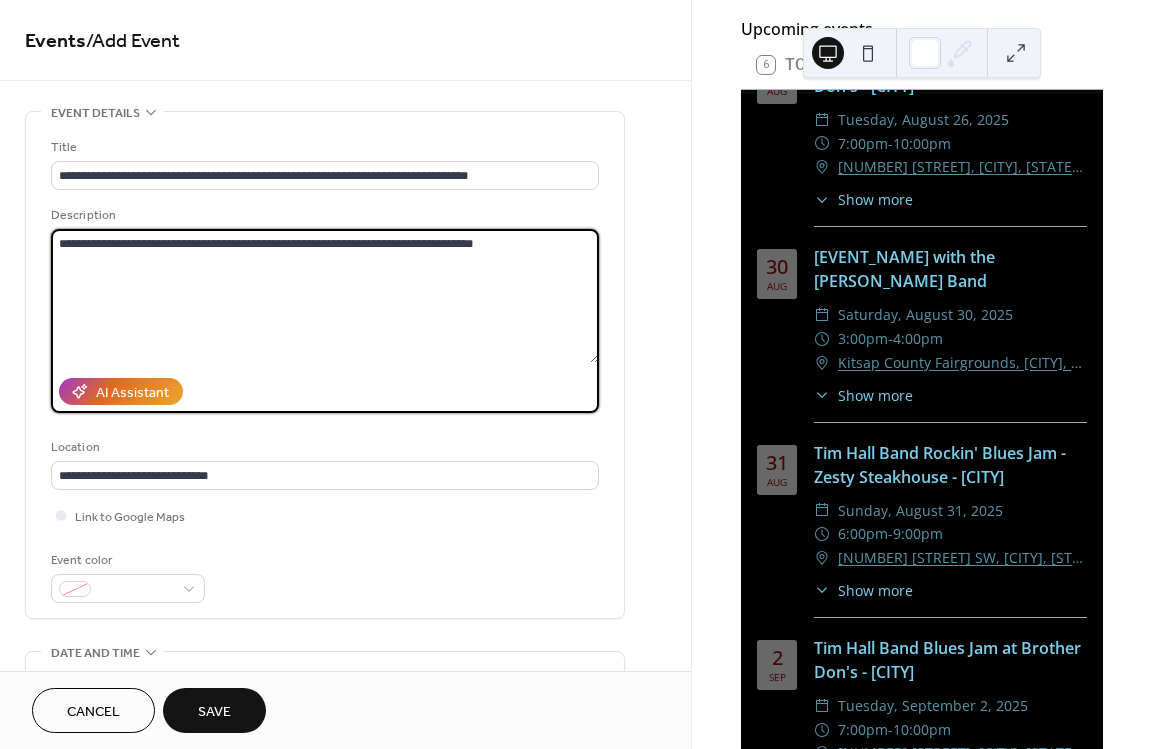 click on "**********" at bounding box center (325, 296) 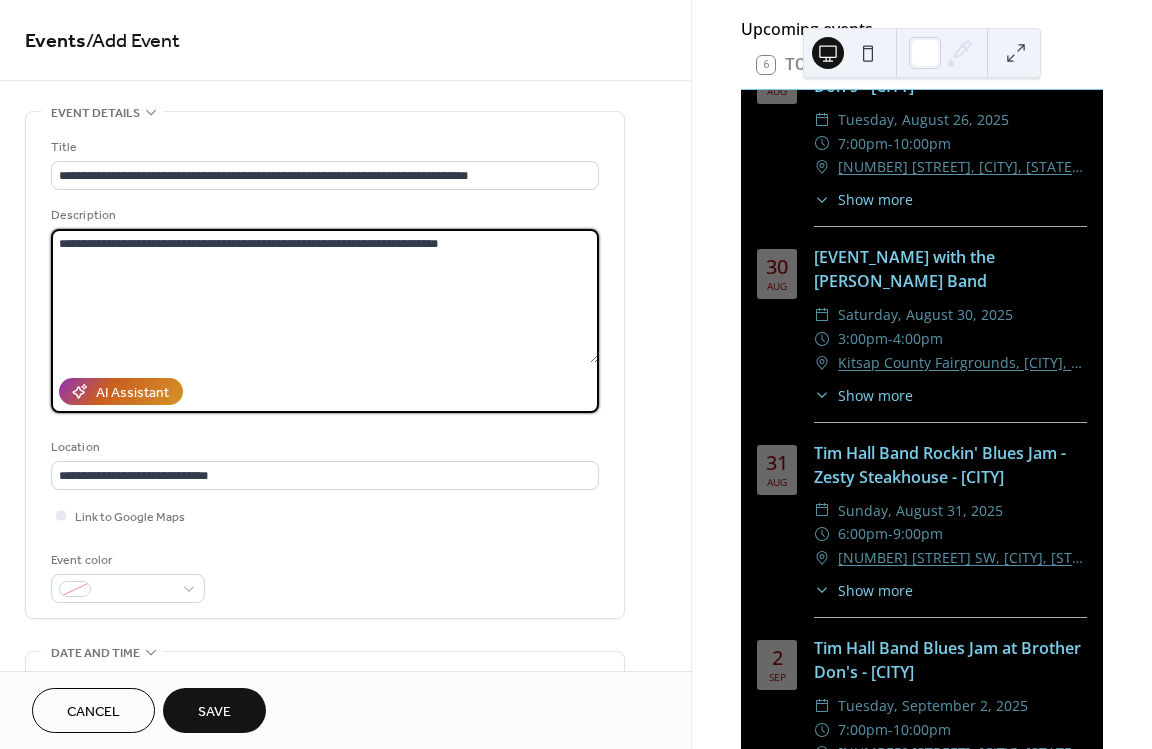 type on "**********" 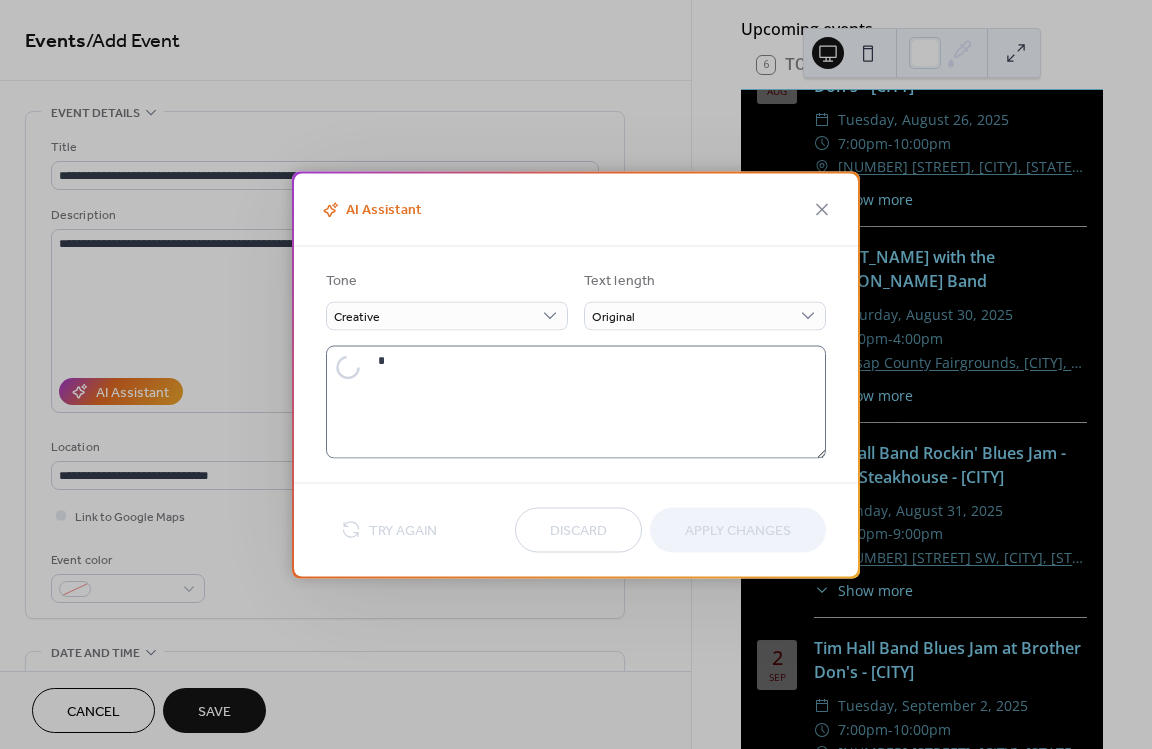 type on "**********" 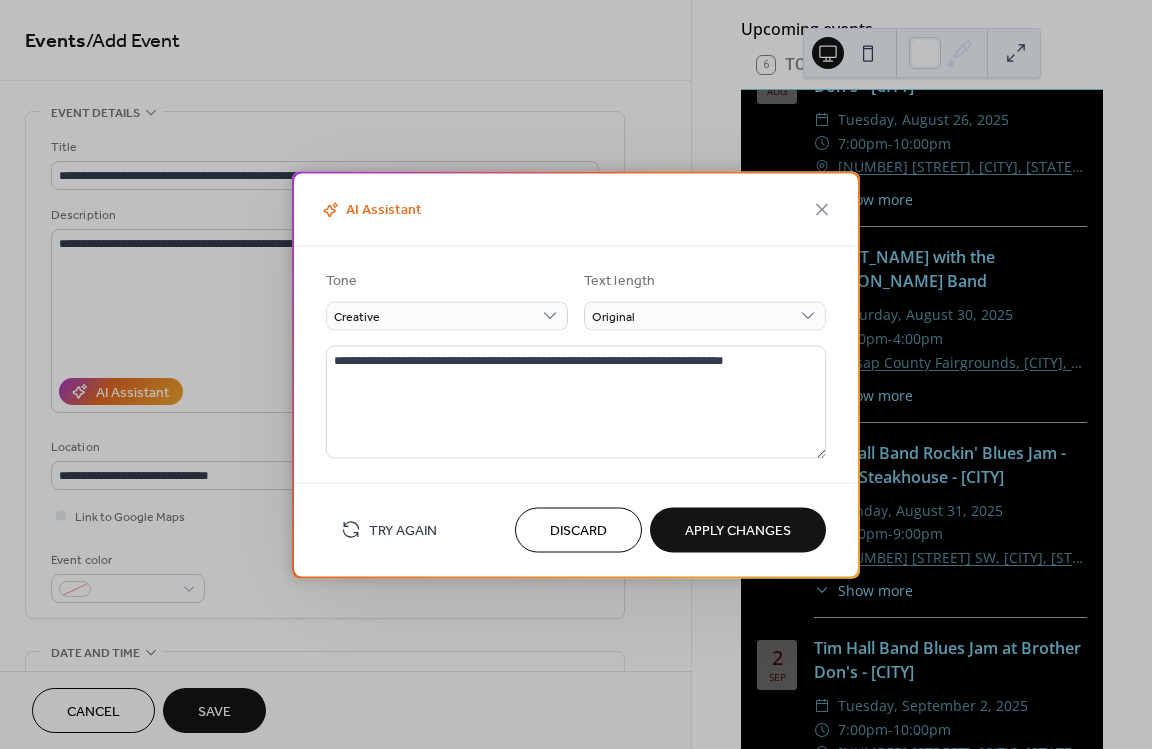 click on "Apply Changes" at bounding box center (738, 531) 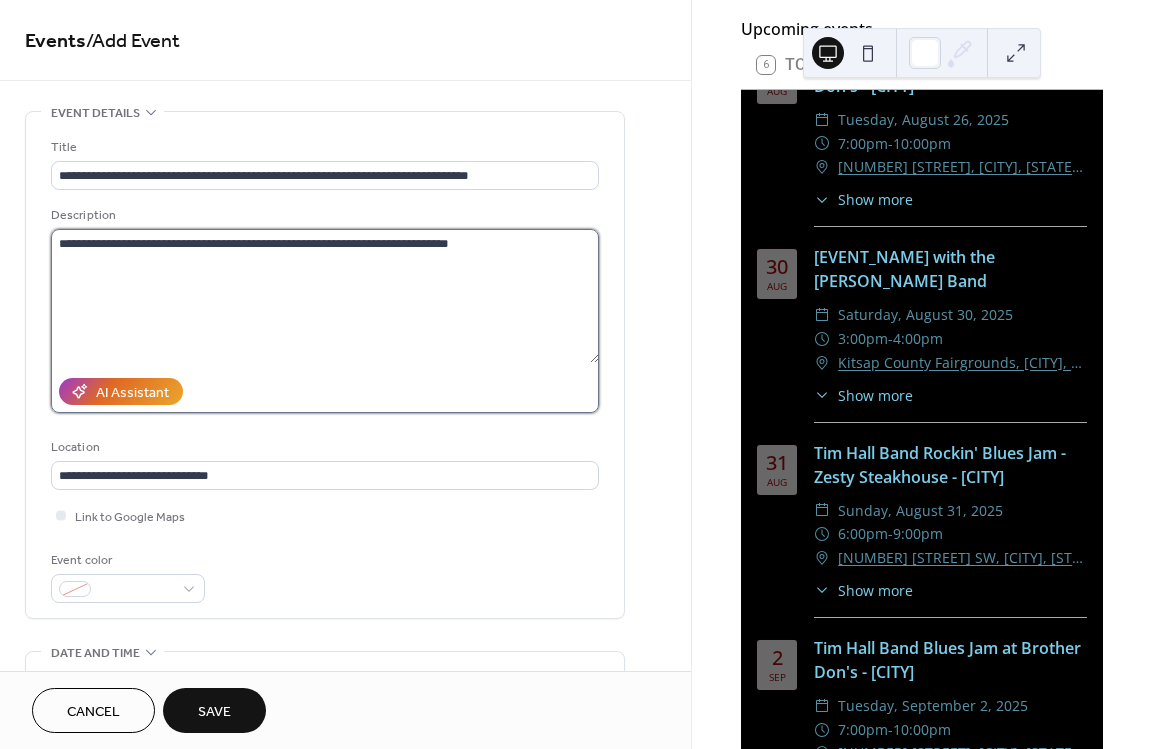click on "**********" at bounding box center (325, 296) 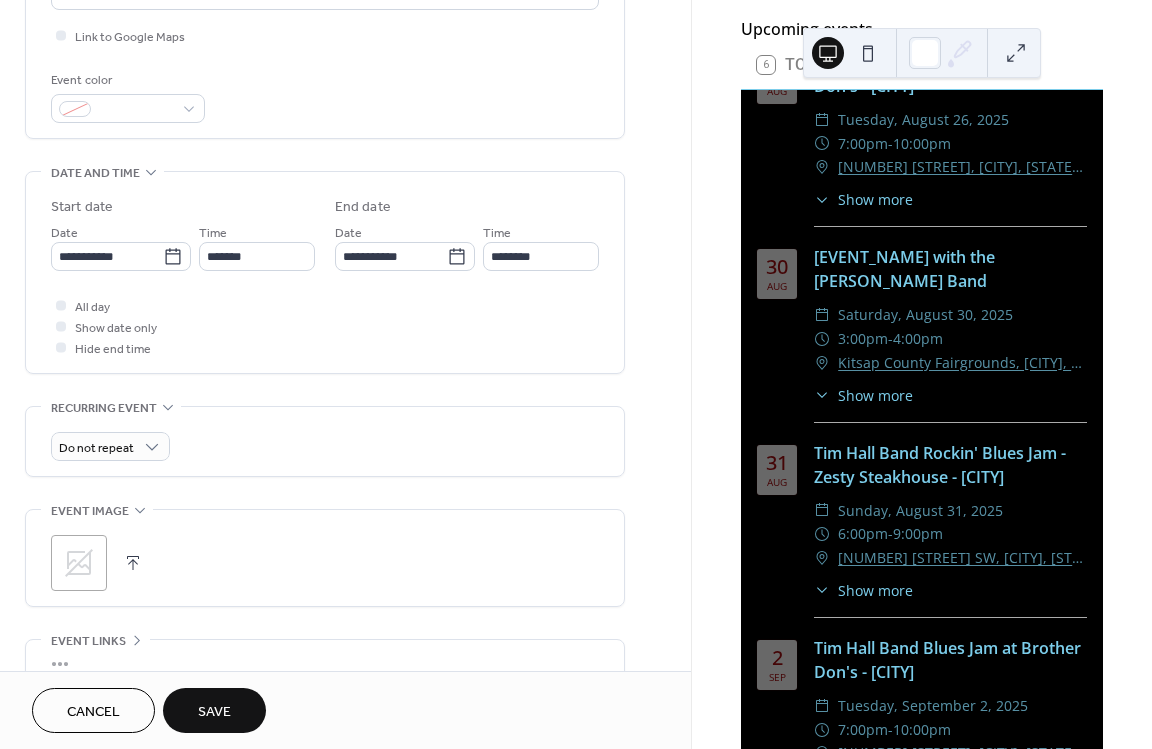 scroll, scrollTop: 666, scrollLeft: 0, axis: vertical 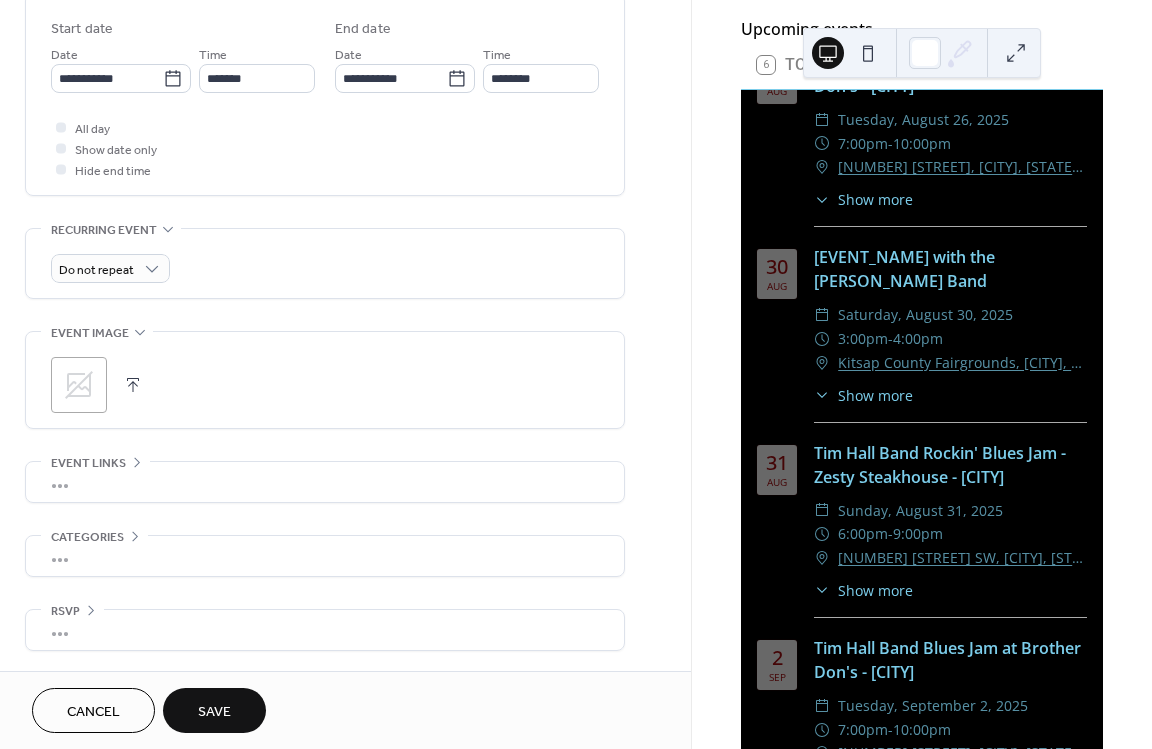 type on "**********" 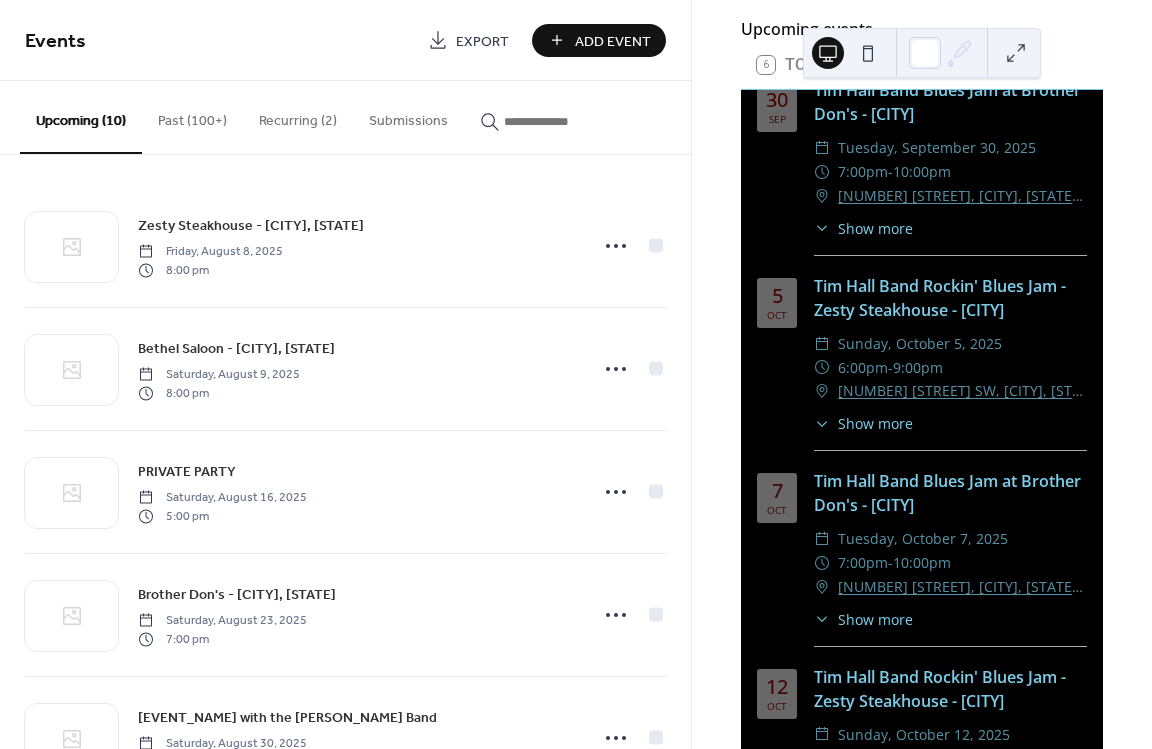 scroll, scrollTop: 4448, scrollLeft: 0, axis: vertical 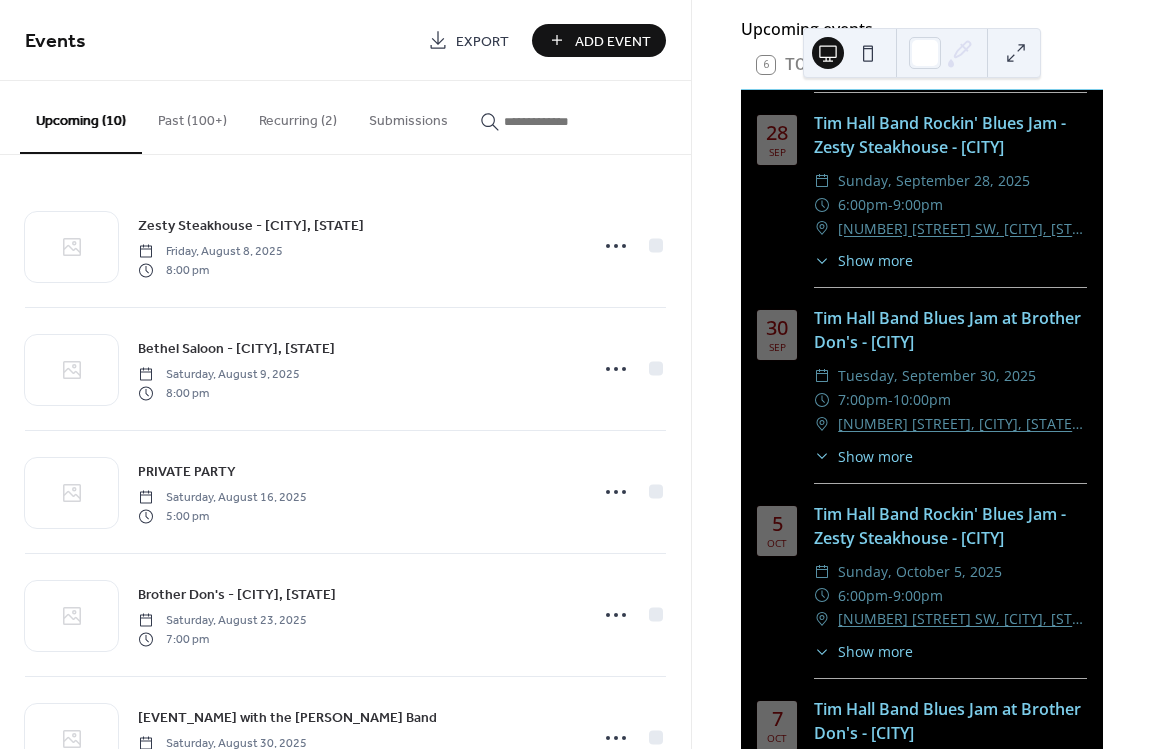 click on "Add Event" at bounding box center (613, 41) 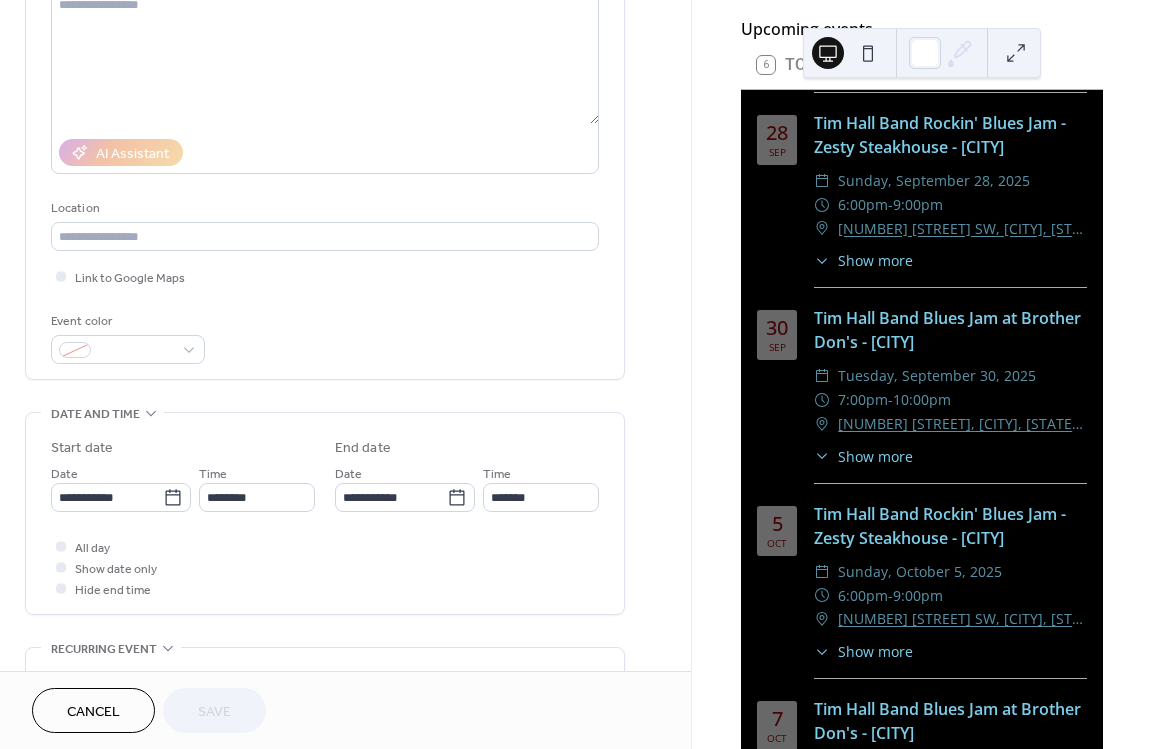 scroll, scrollTop: 240, scrollLeft: 0, axis: vertical 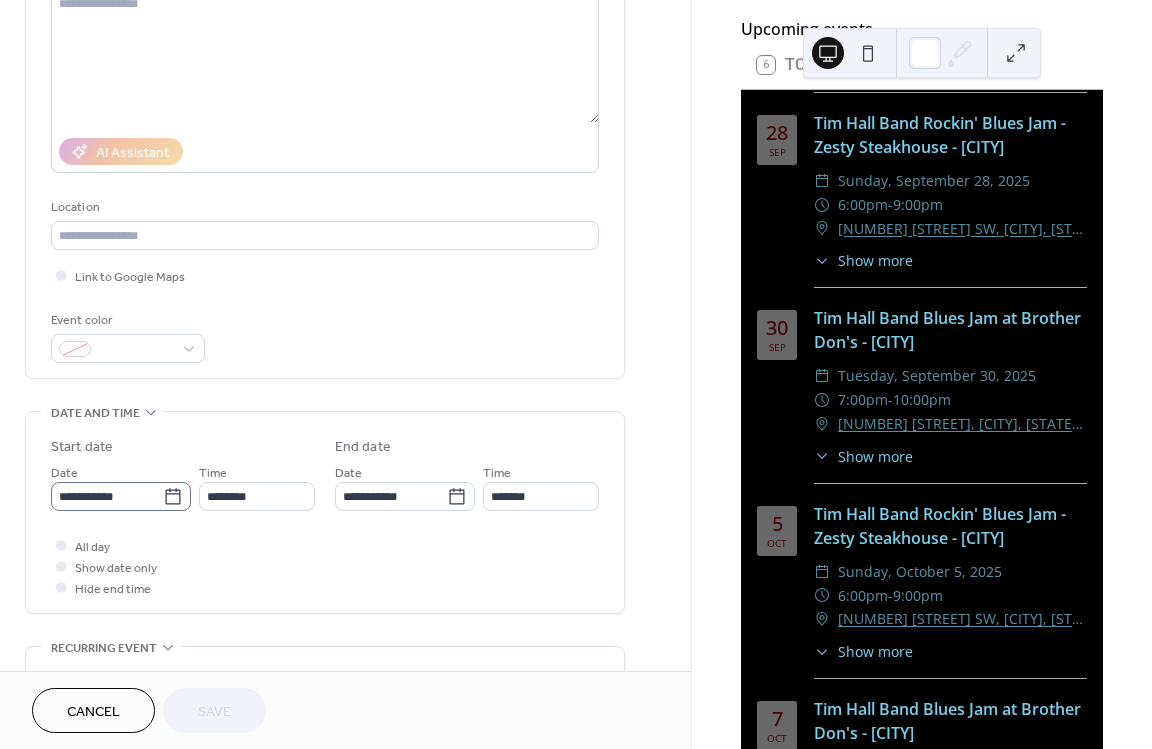 click 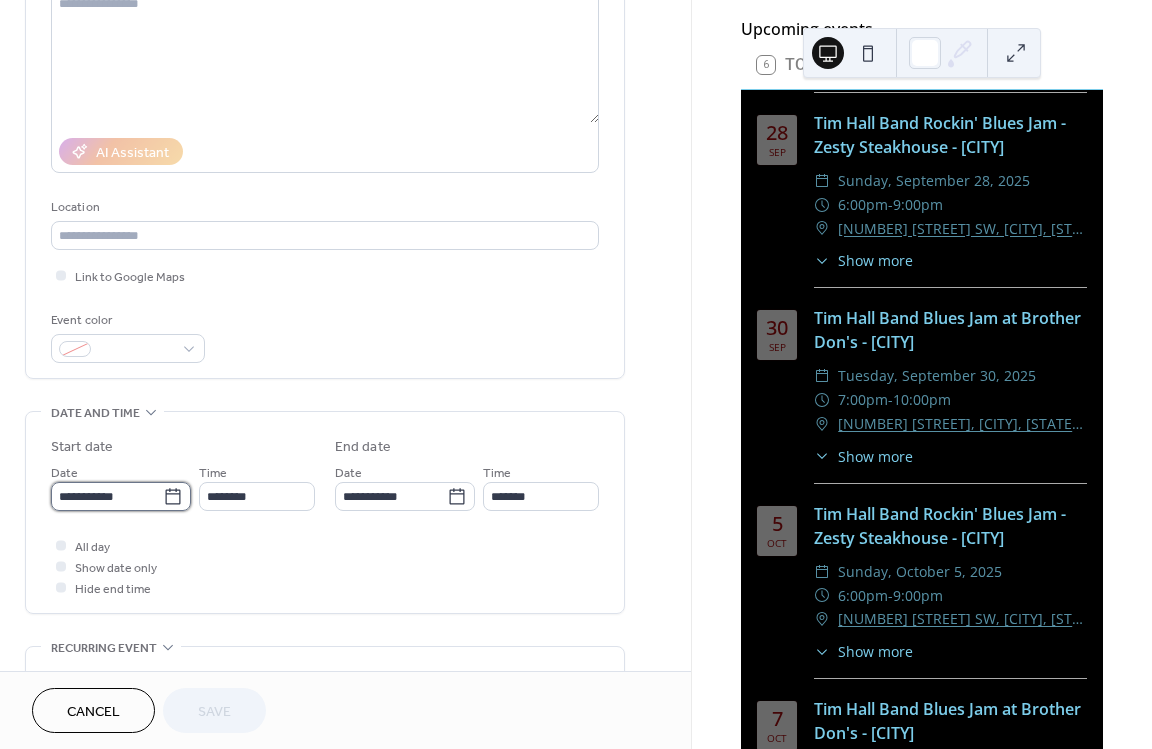 click on "**********" at bounding box center (107, 496) 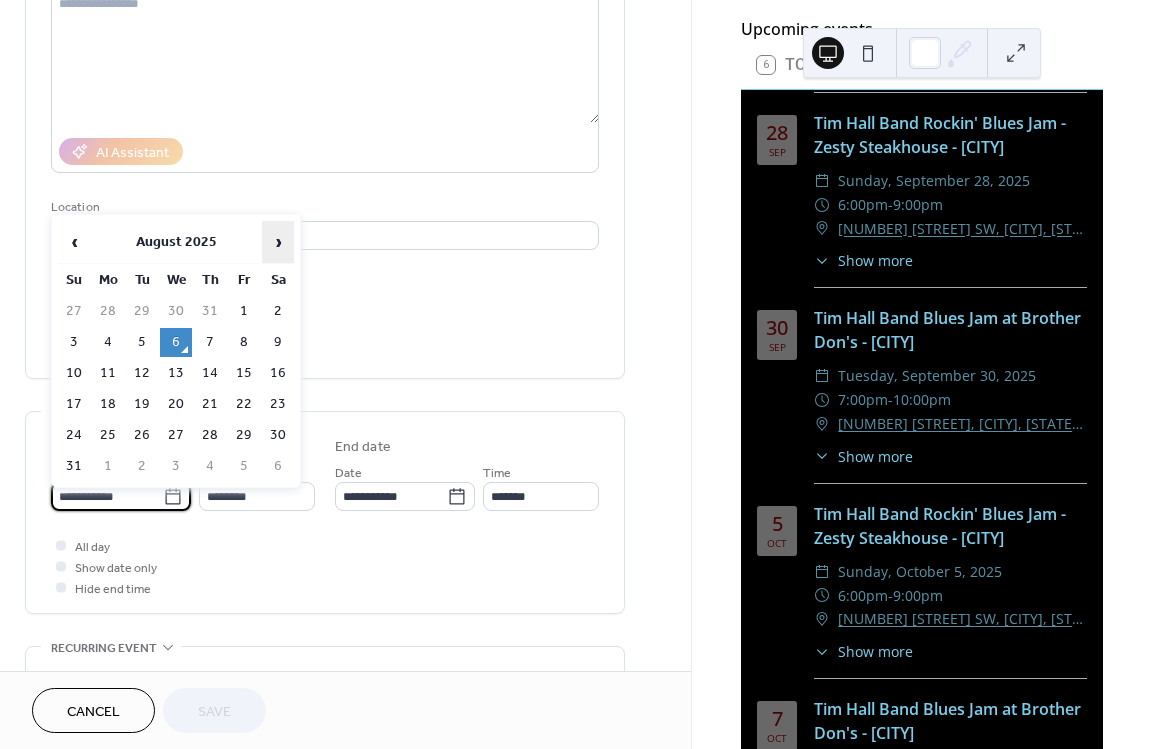 click on "›" at bounding box center [278, 242] 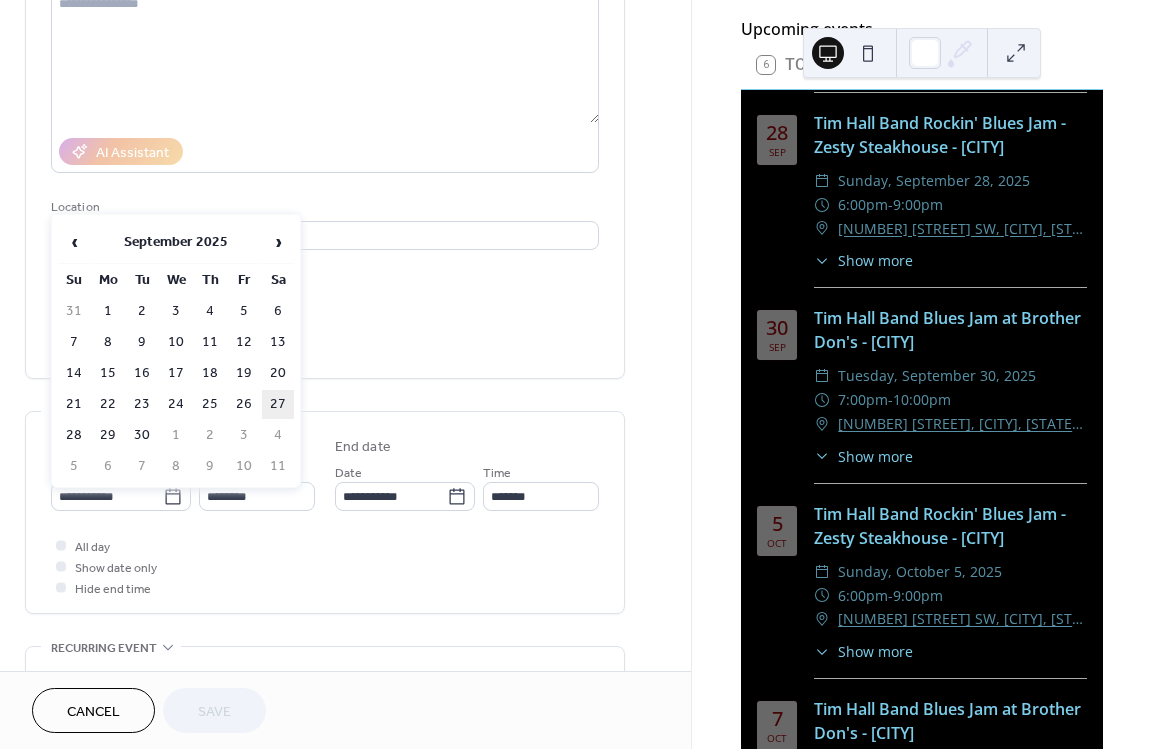 click on "27" at bounding box center (278, 404) 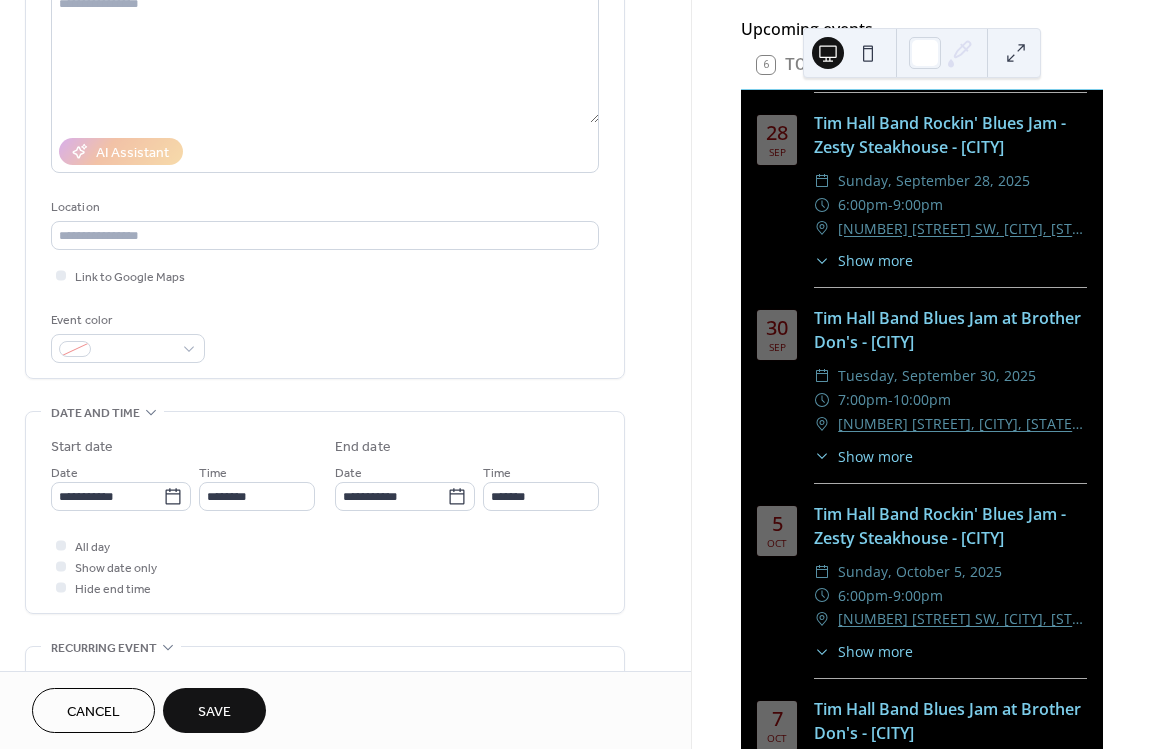 type on "**********" 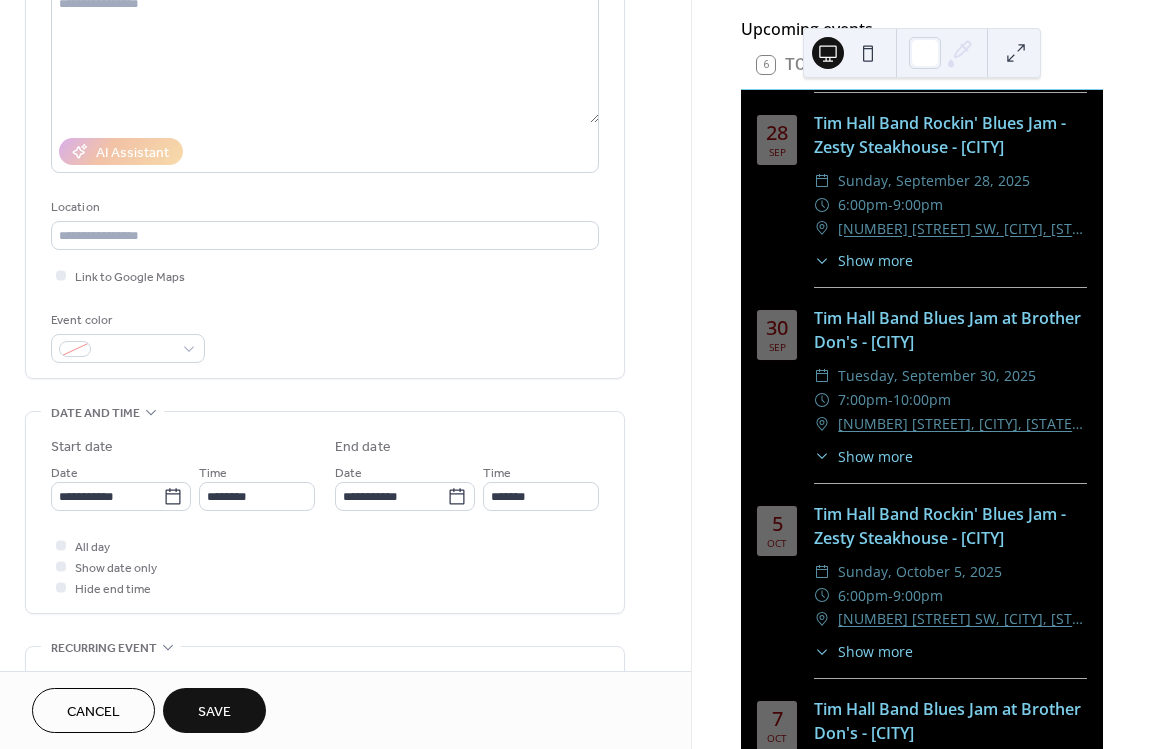 type on "**********" 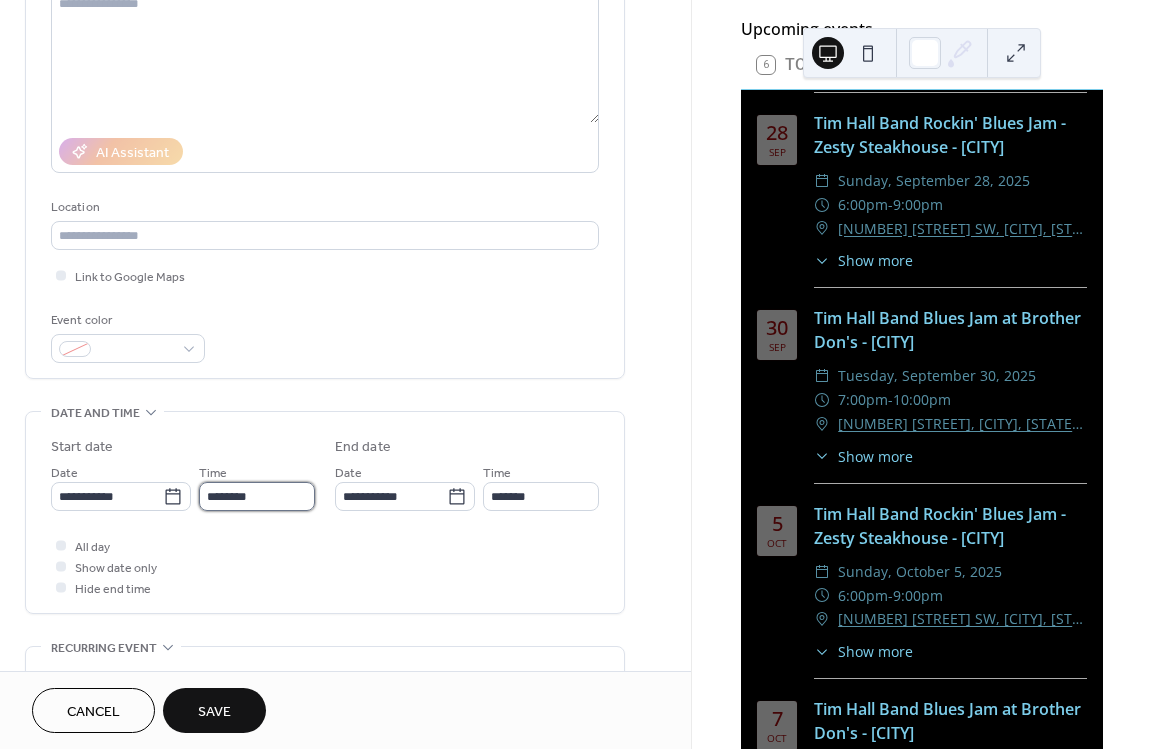 click on "********" at bounding box center [257, 496] 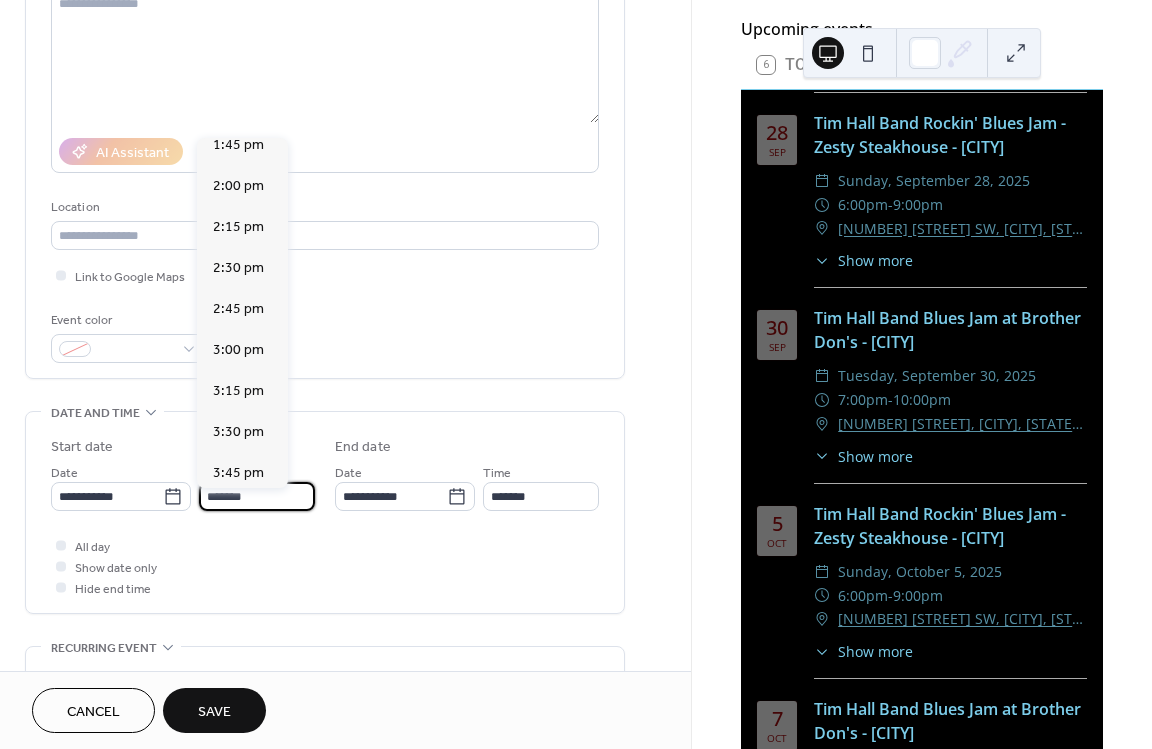 scroll, scrollTop: 3240, scrollLeft: 0, axis: vertical 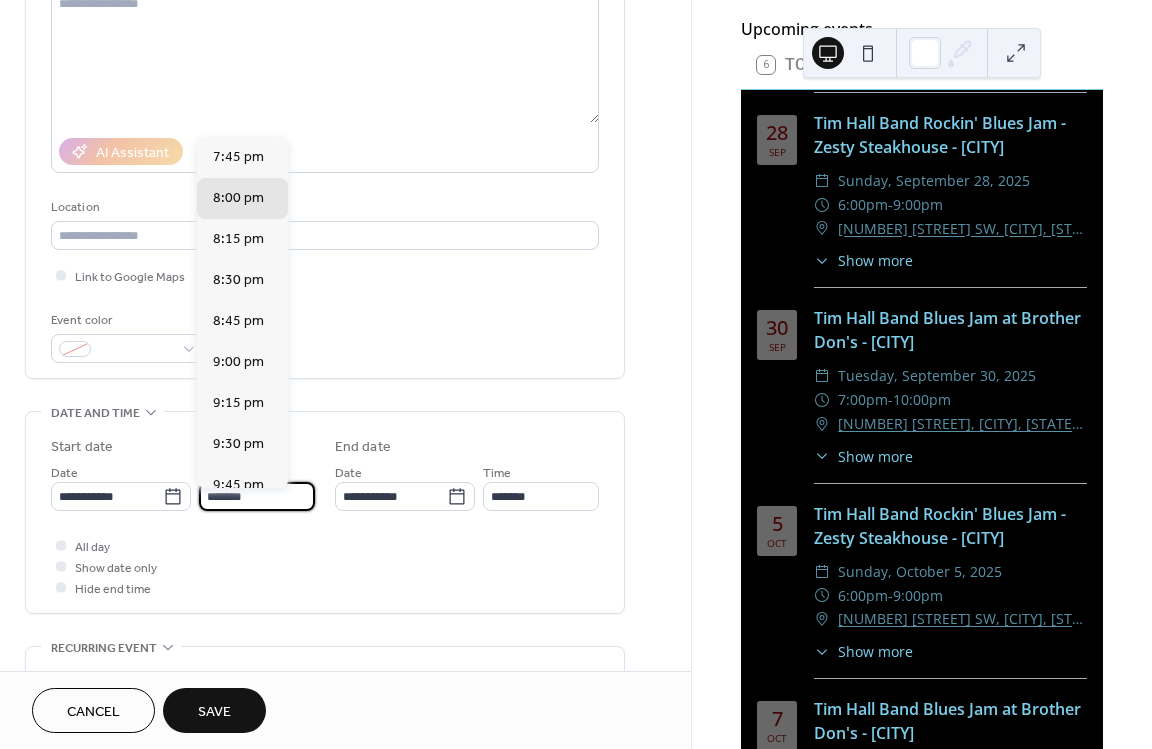 type on "*******" 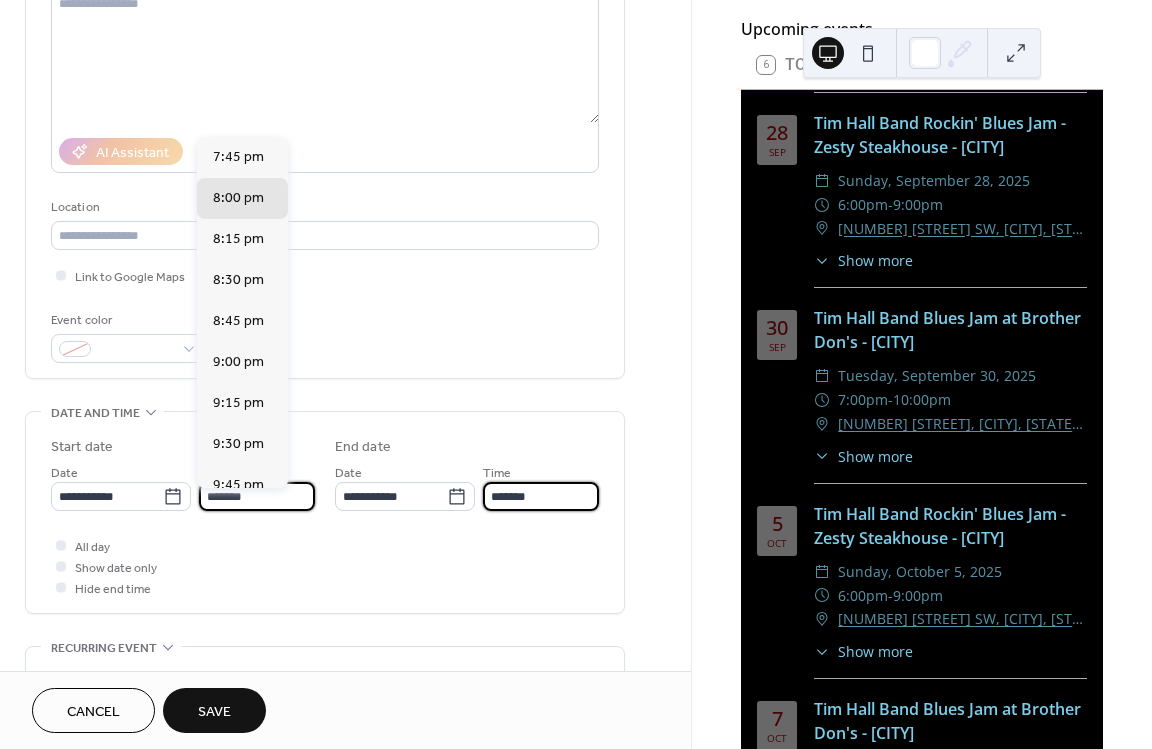 click on "*******" at bounding box center [541, 496] 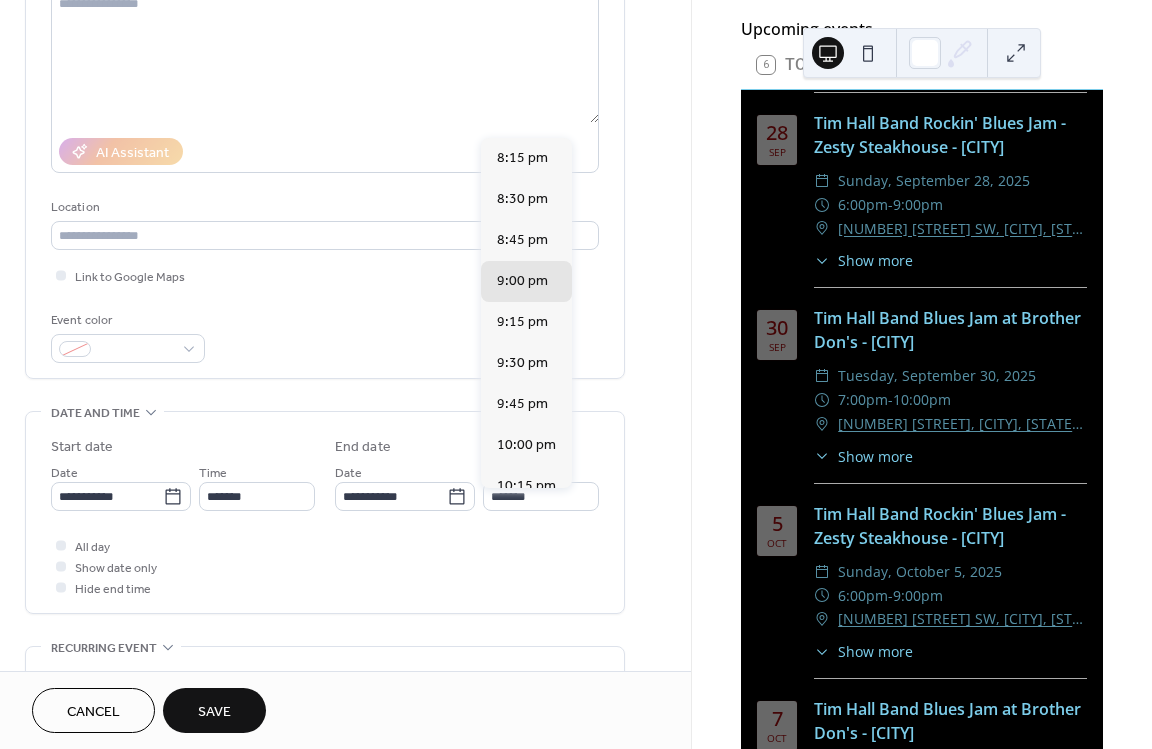 scroll, scrollTop: 275, scrollLeft: 0, axis: vertical 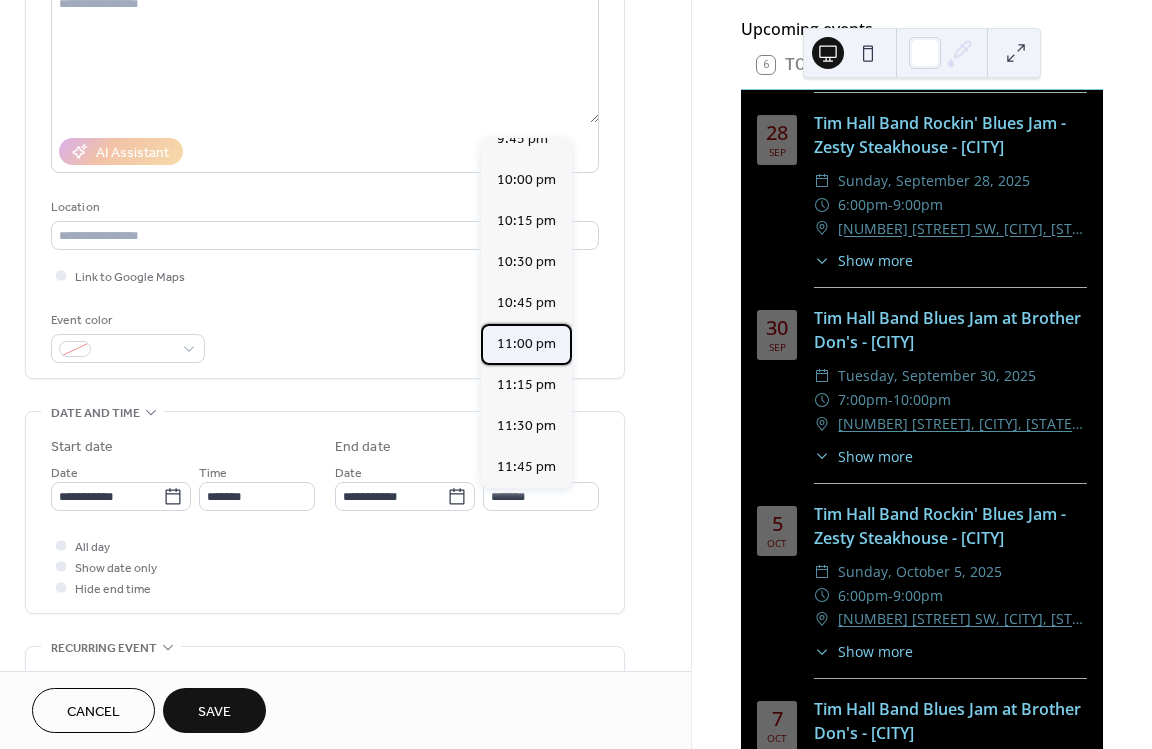 click on "11:00 pm" at bounding box center [526, 344] 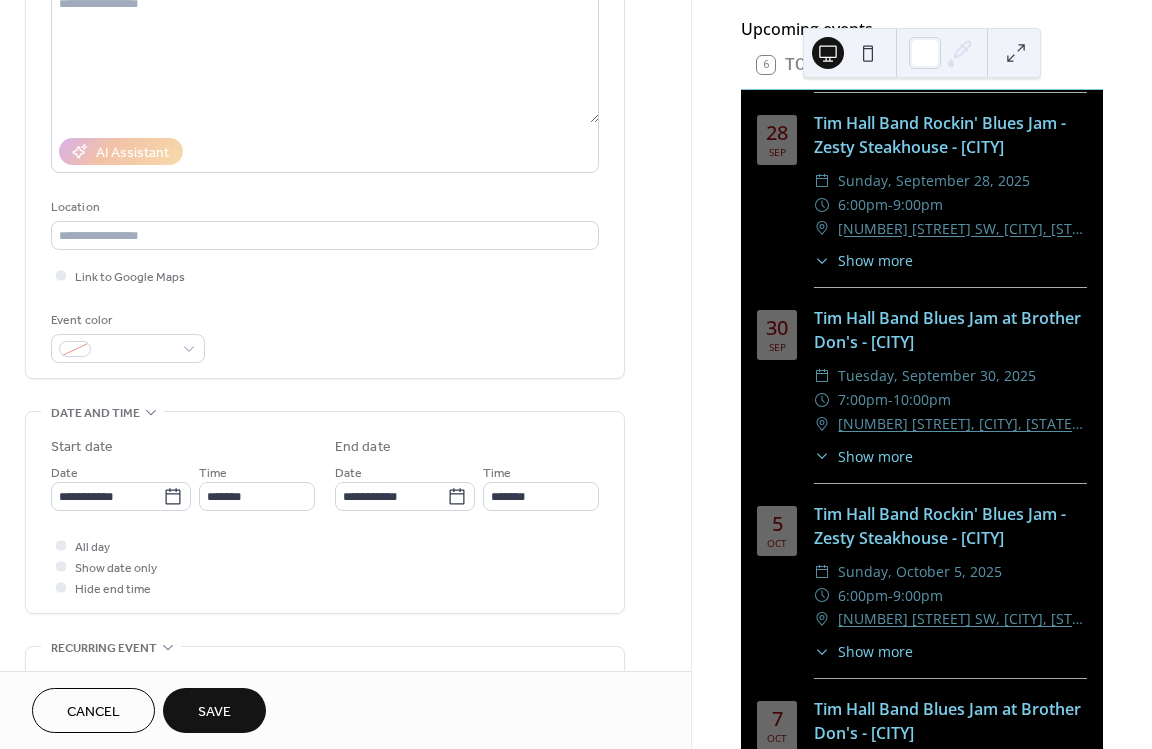 type on "********" 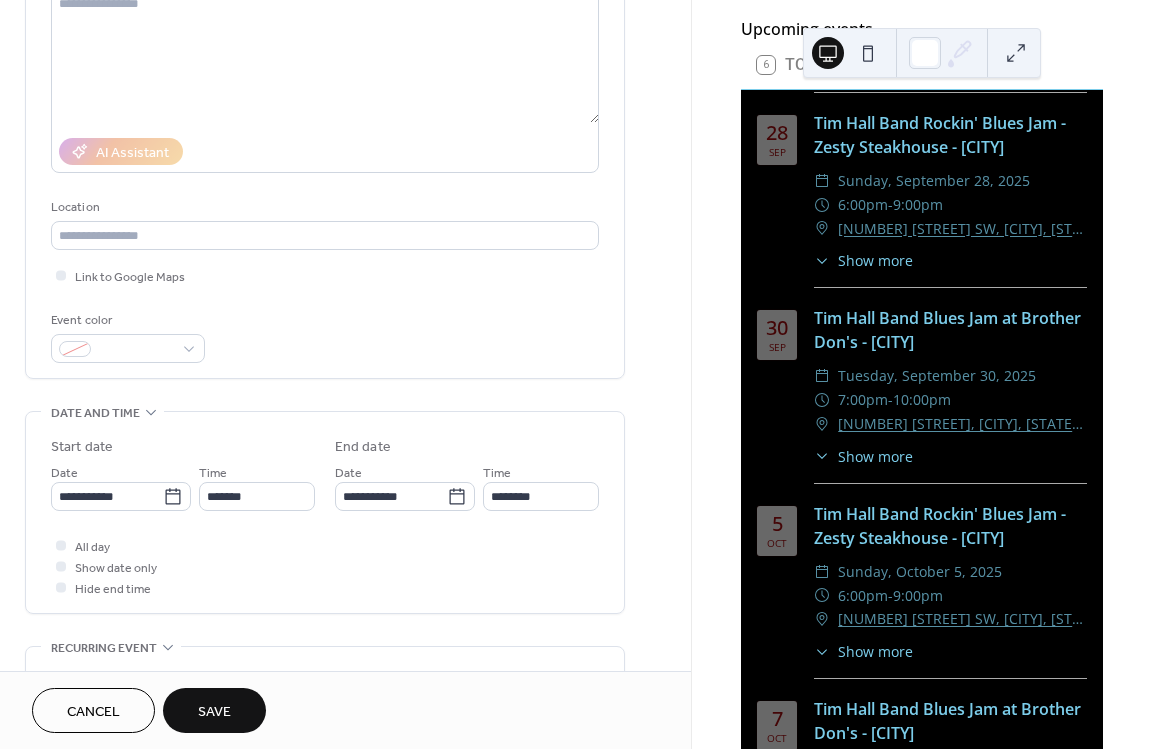 scroll, scrollTop: 0, scrollLeft: 0, axis: both 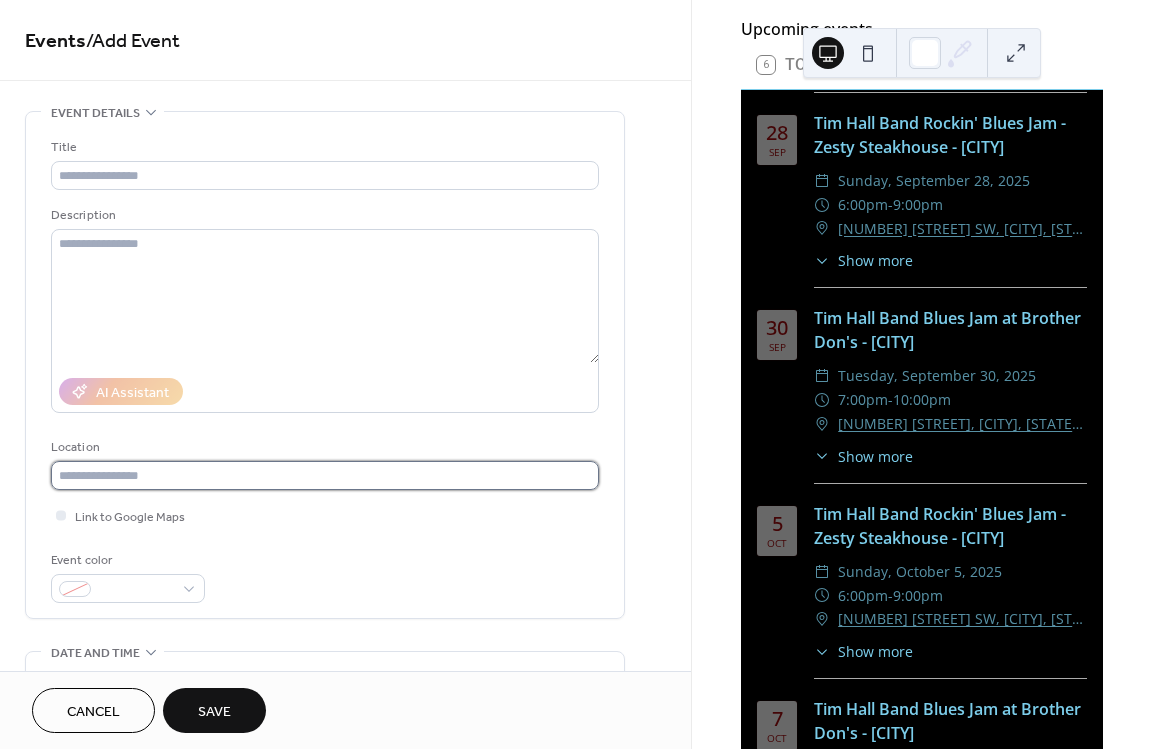 click at bounding box center [325, 475] 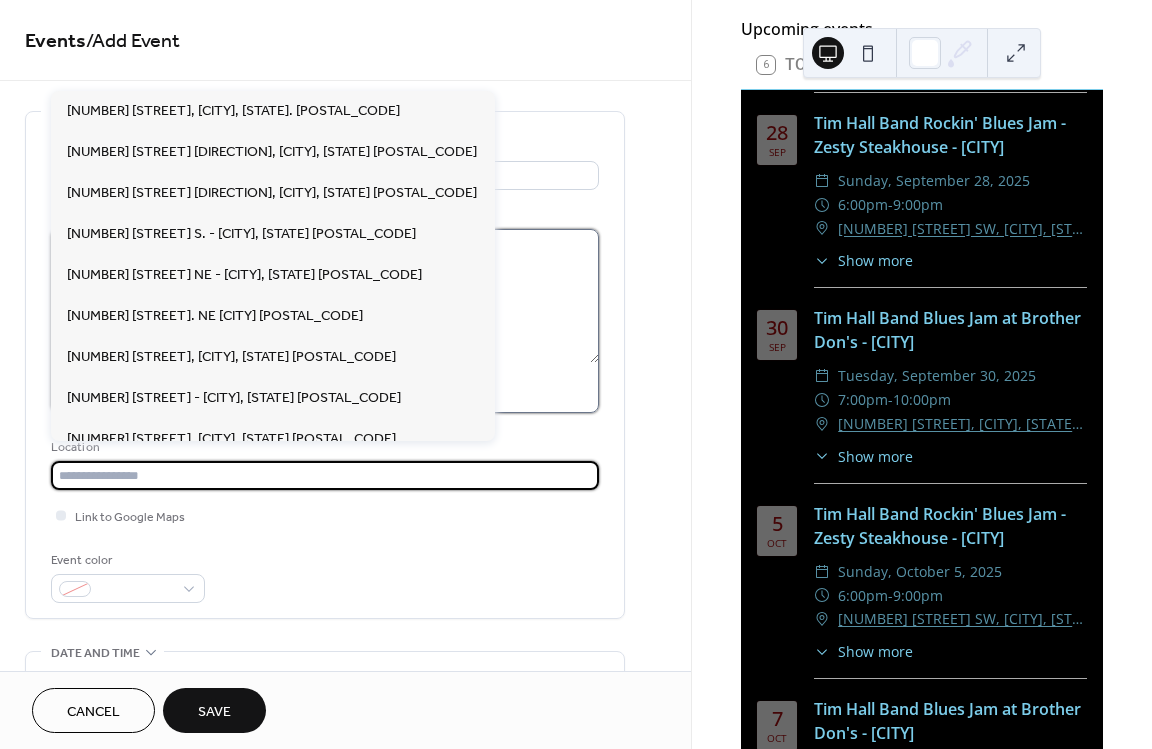 click at bounding box center (325, 296) 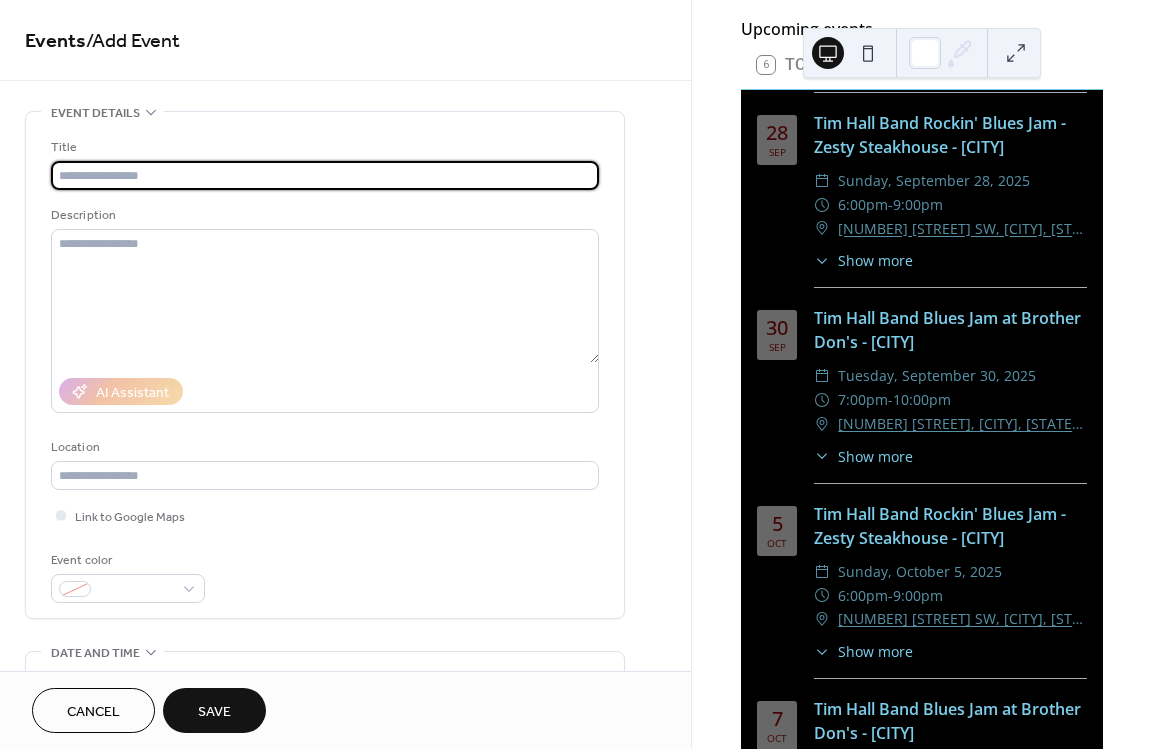 click at bounding box center [325, 175] 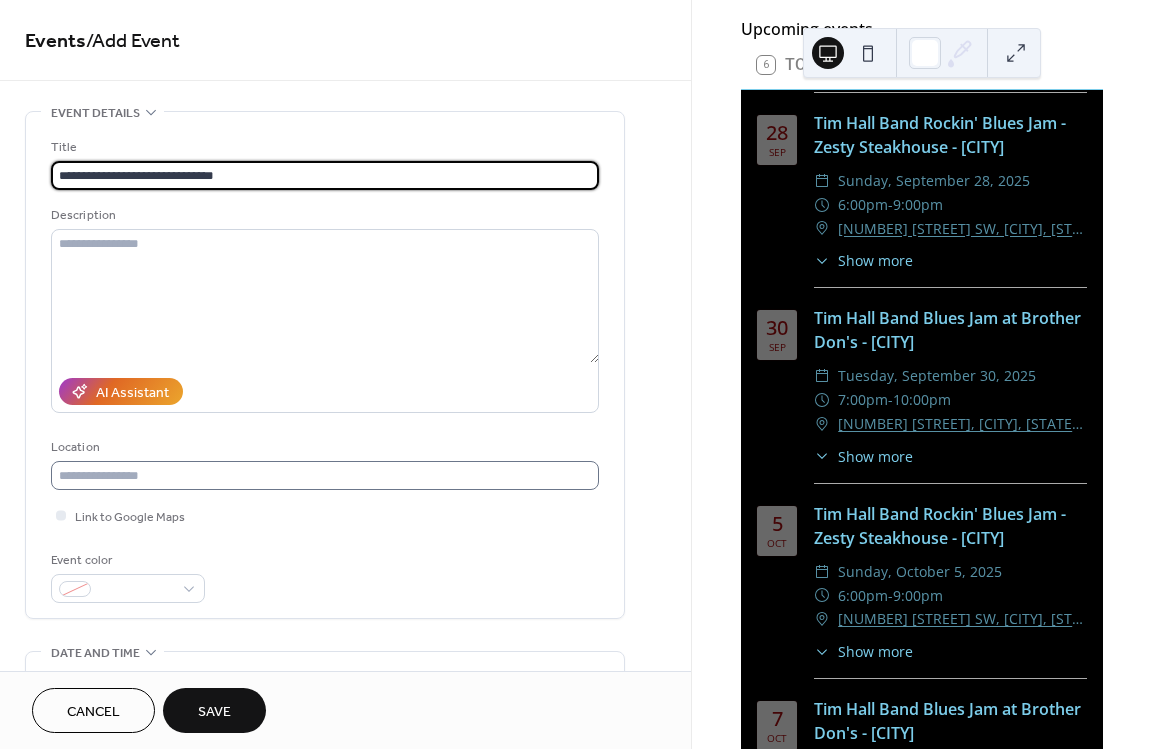 type on "**********" 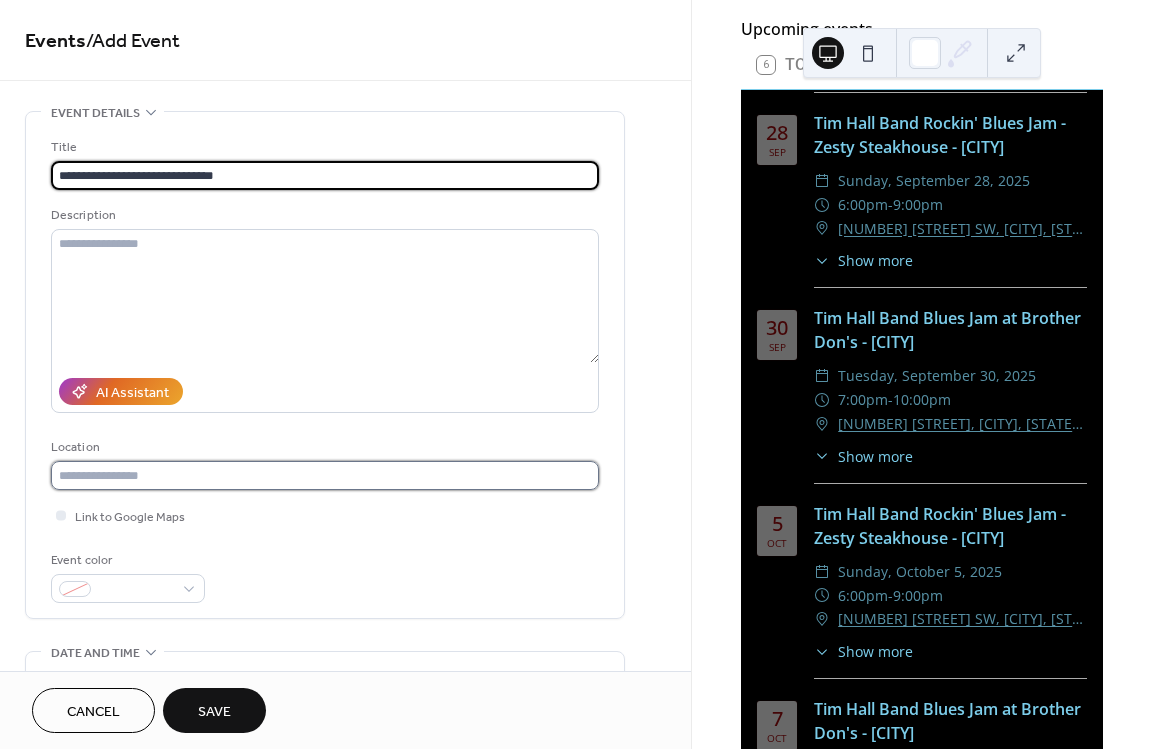 click at bounding box center [325, 475] 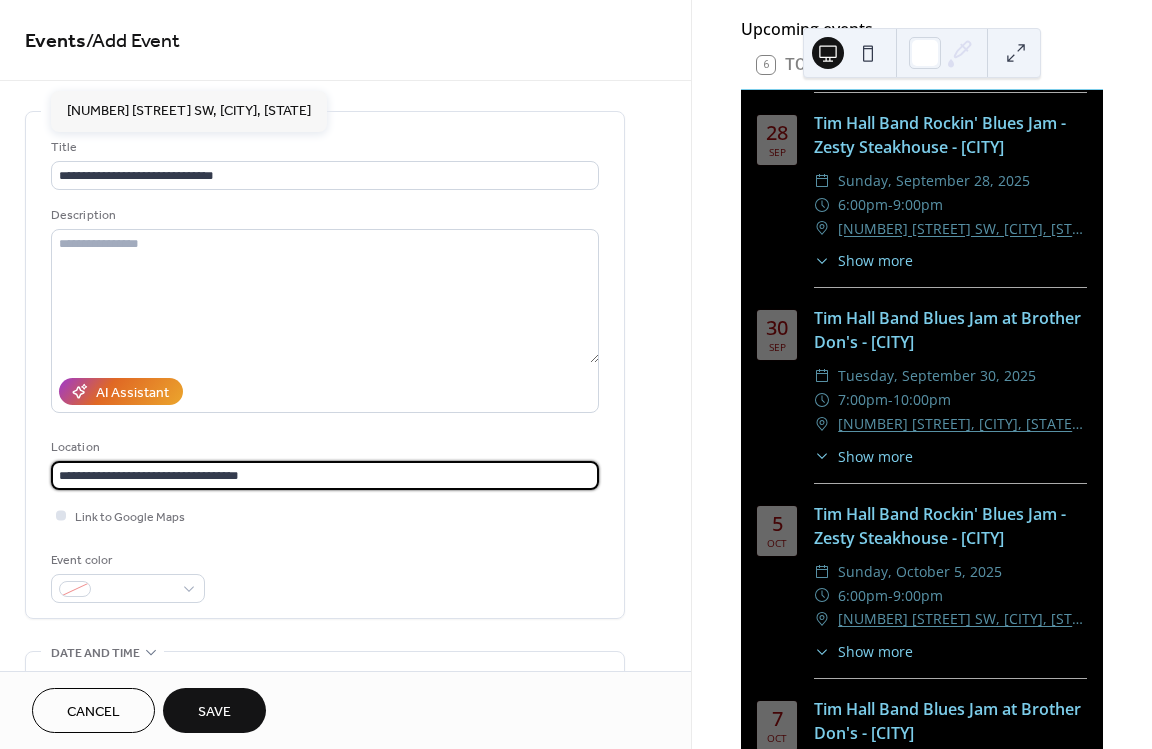 type on "**********" 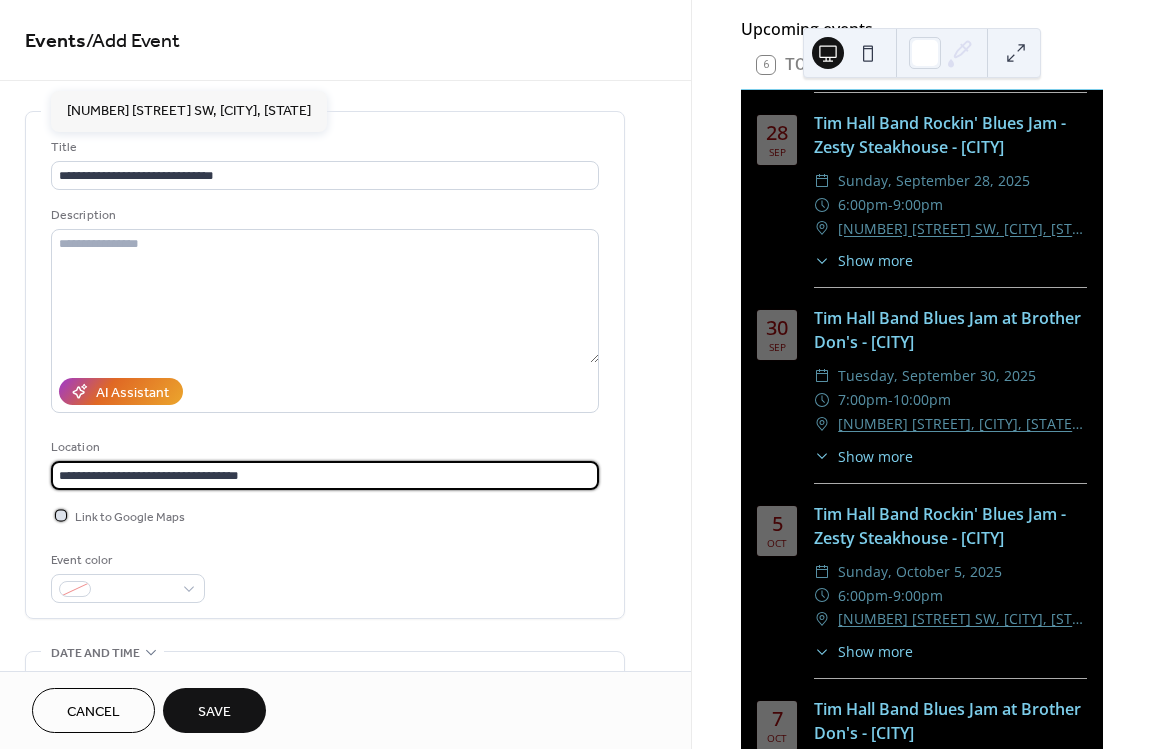 click at bounding box center [61, 515] 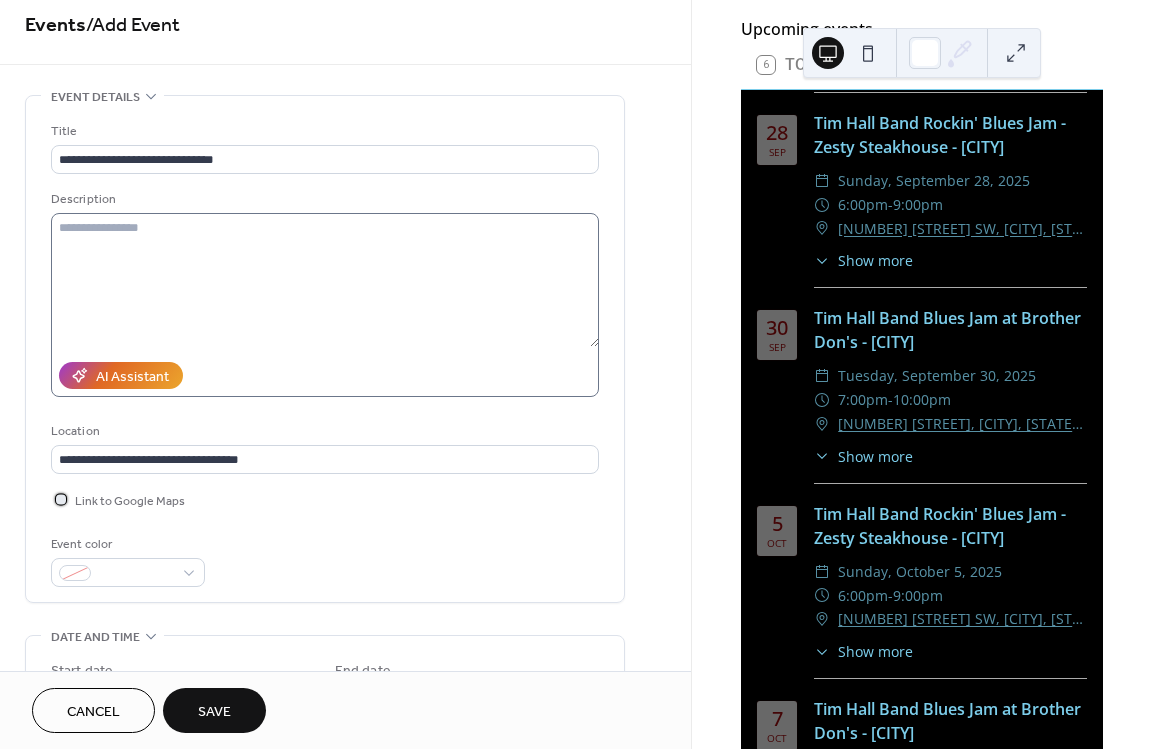 scroll, scrollTop: 0, scrollLeft: 0, axis: both 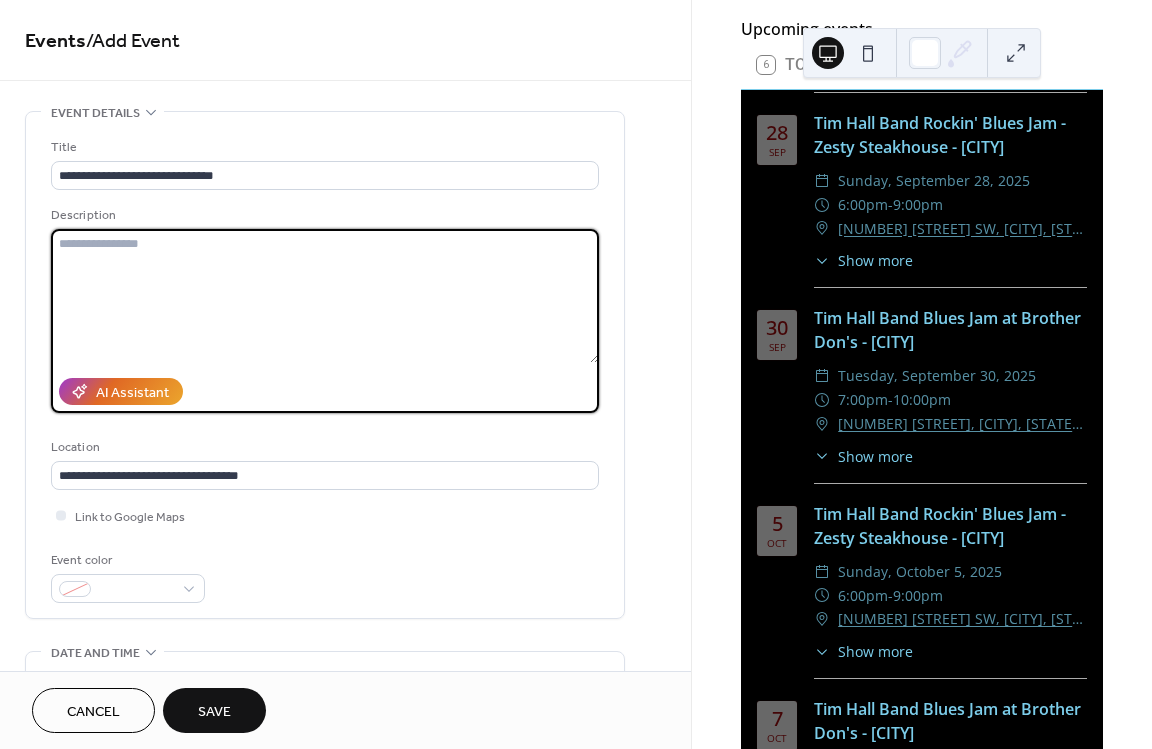 click at bounding box center (325, 296) 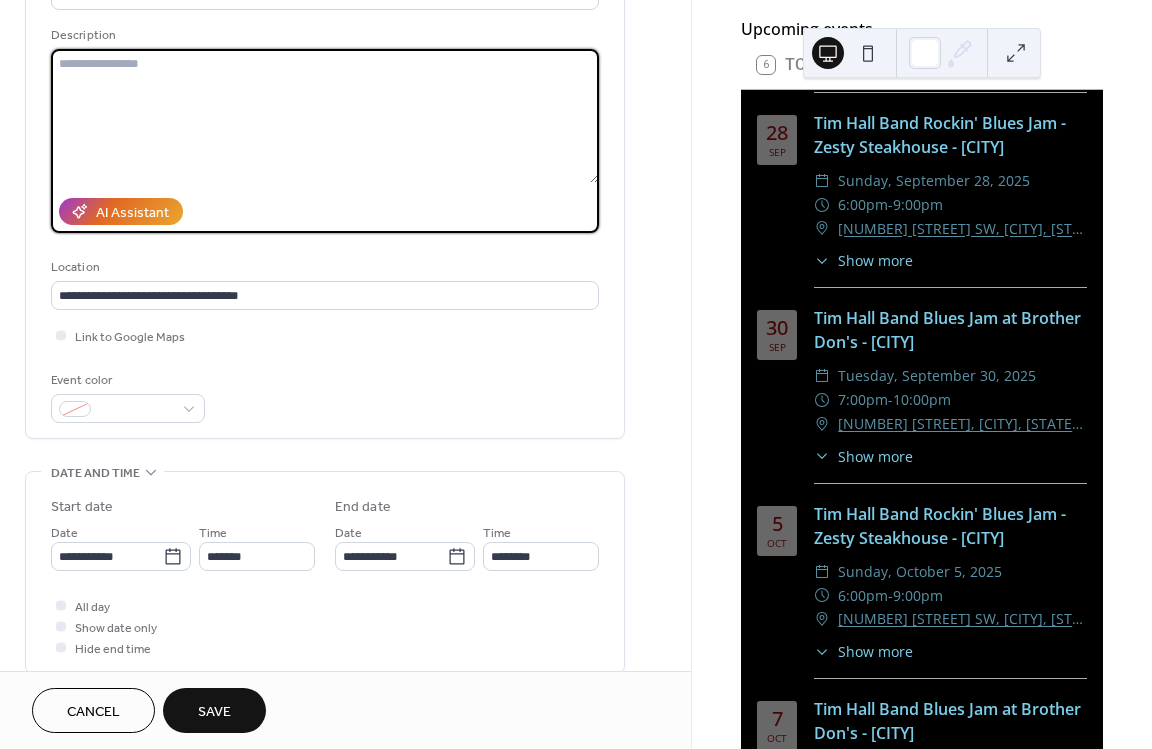 scroll, scrollTop: 0, scrollLeft: 0, axis: both 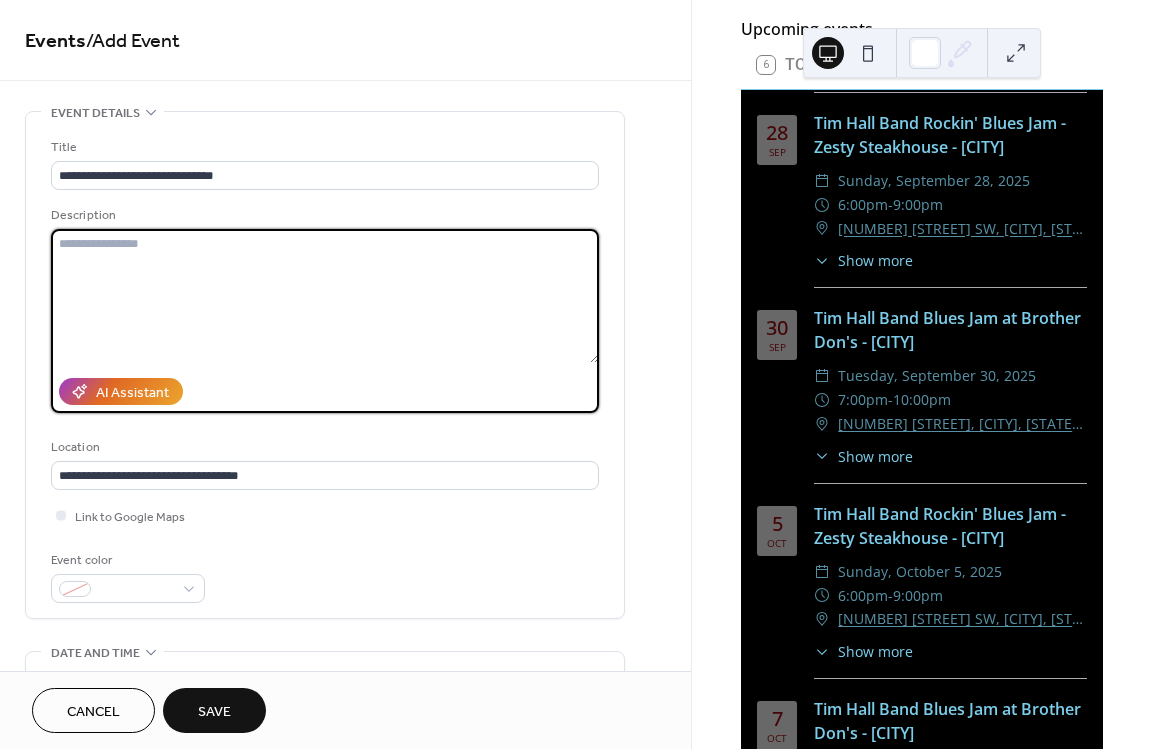 type on "*" 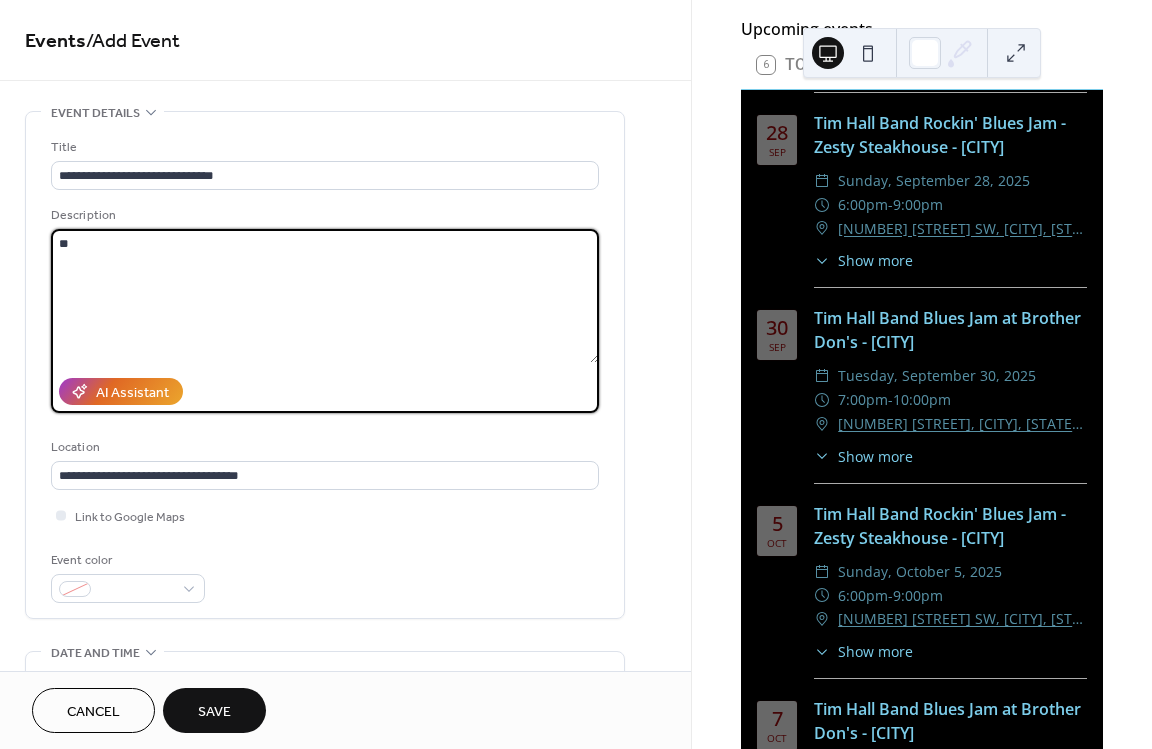 type on "*" 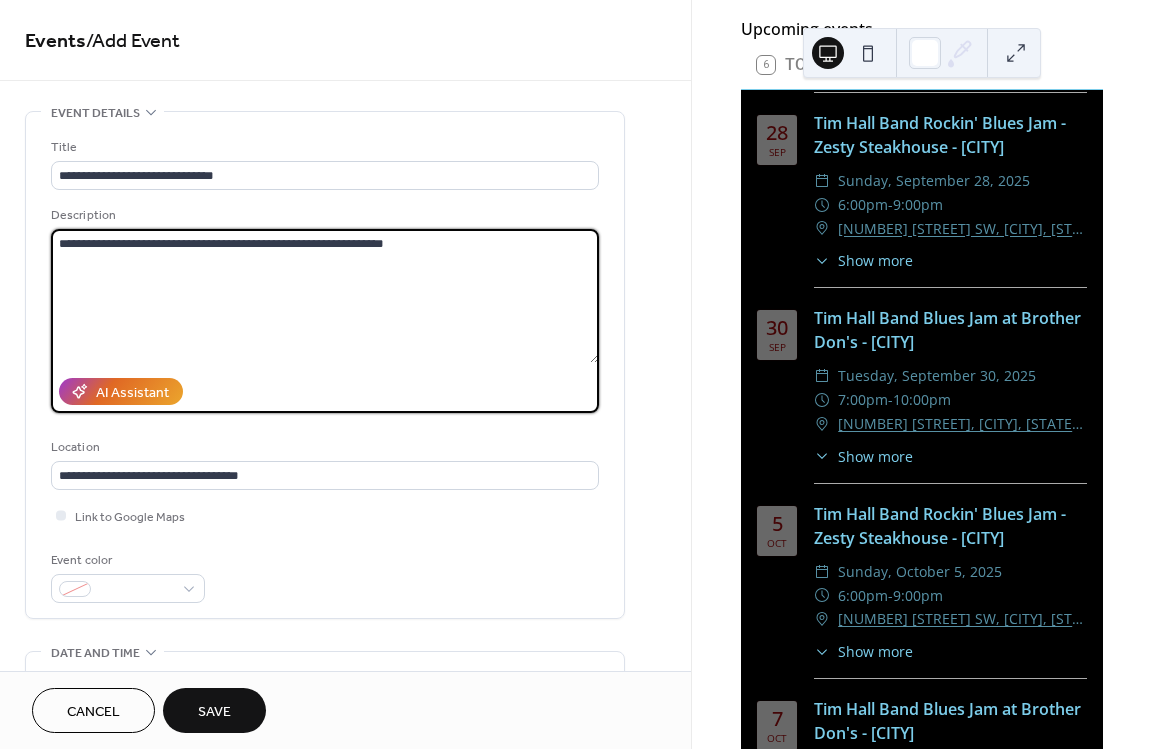 click on "**********" at bounding box center (325, 296) 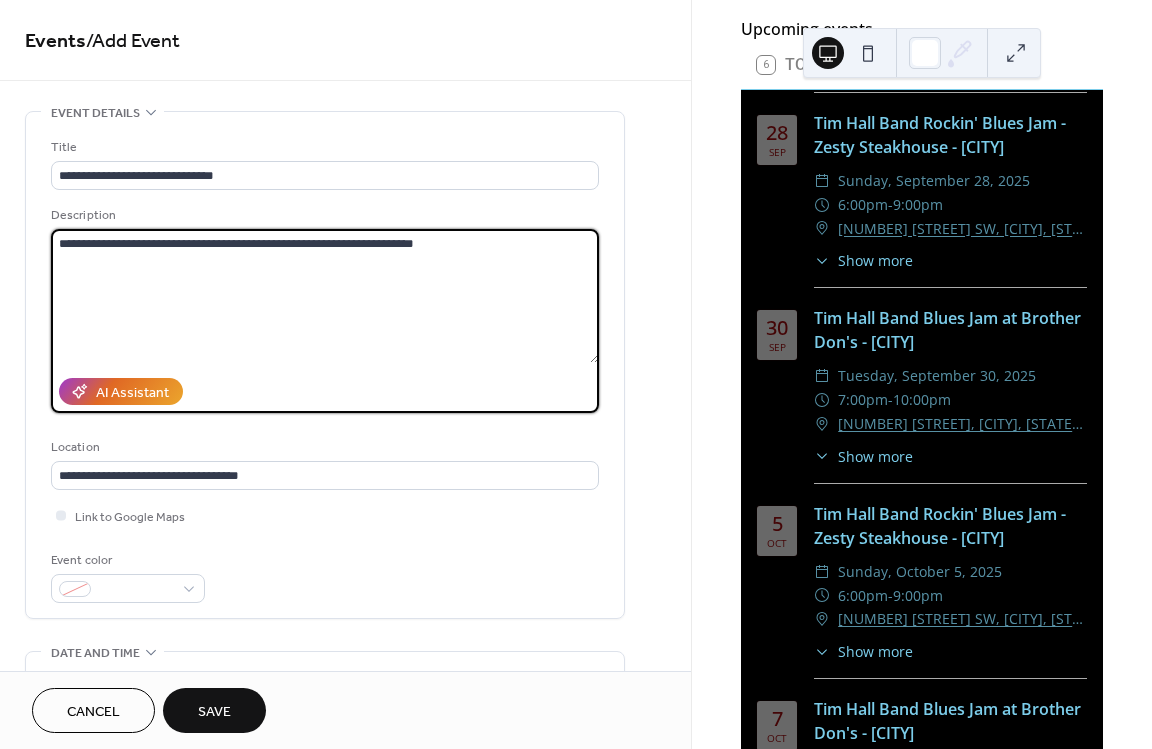 click on "**********" at bounding box center (325, 296) 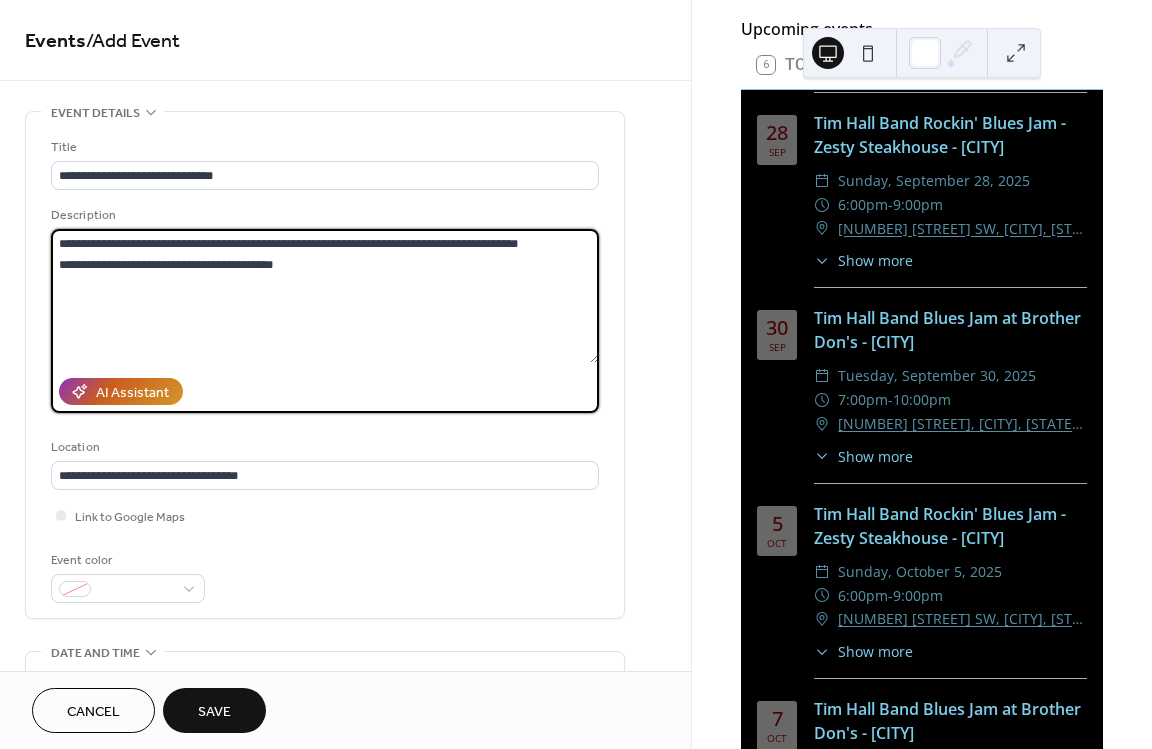 type on "**********" 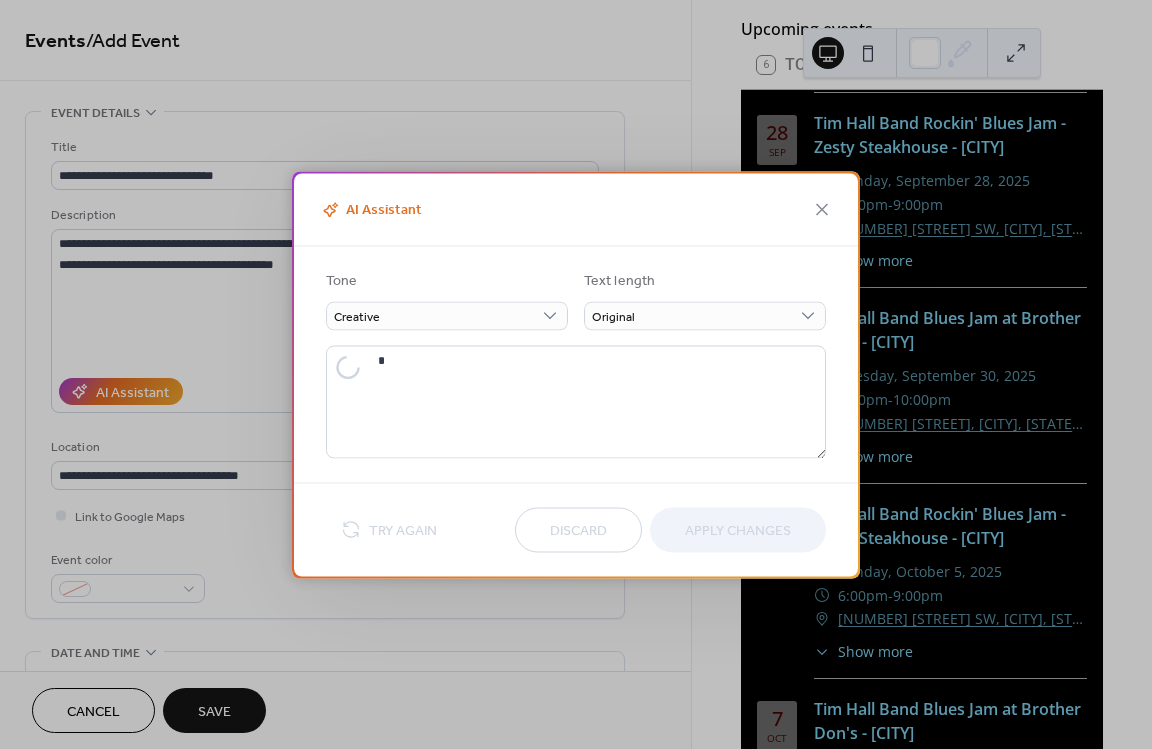 type on "**********" 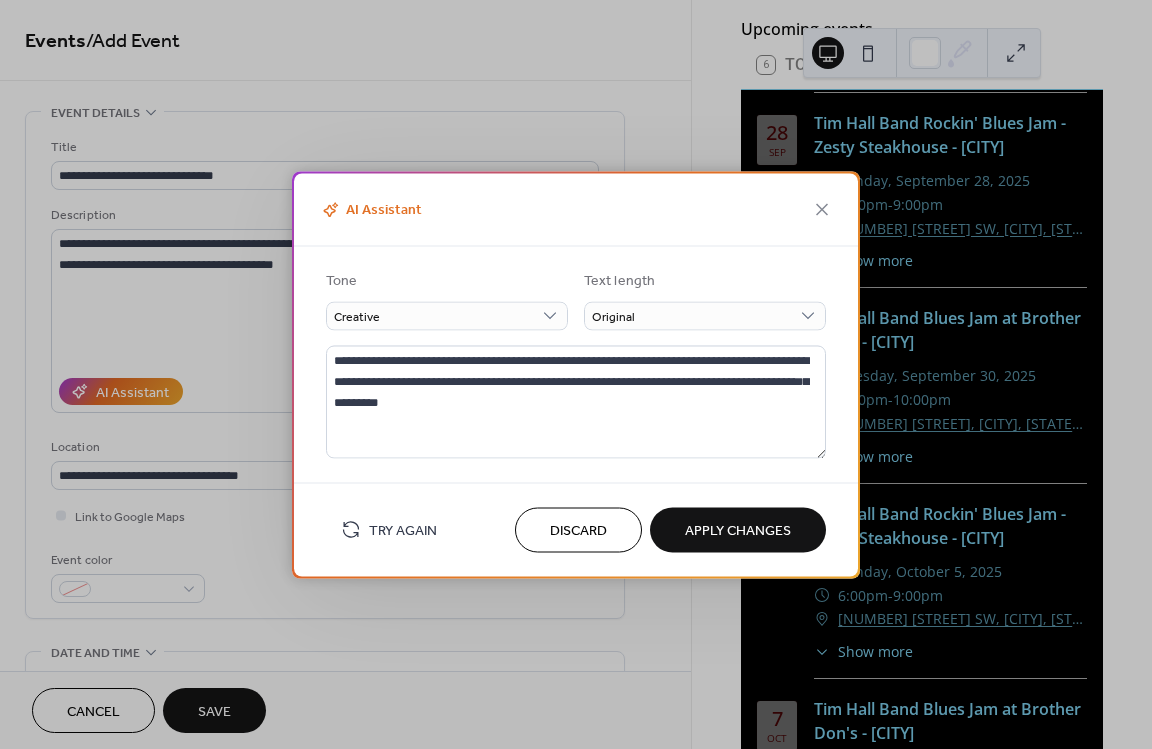 click on "Apply Changes" at bounding box center [738, 531] 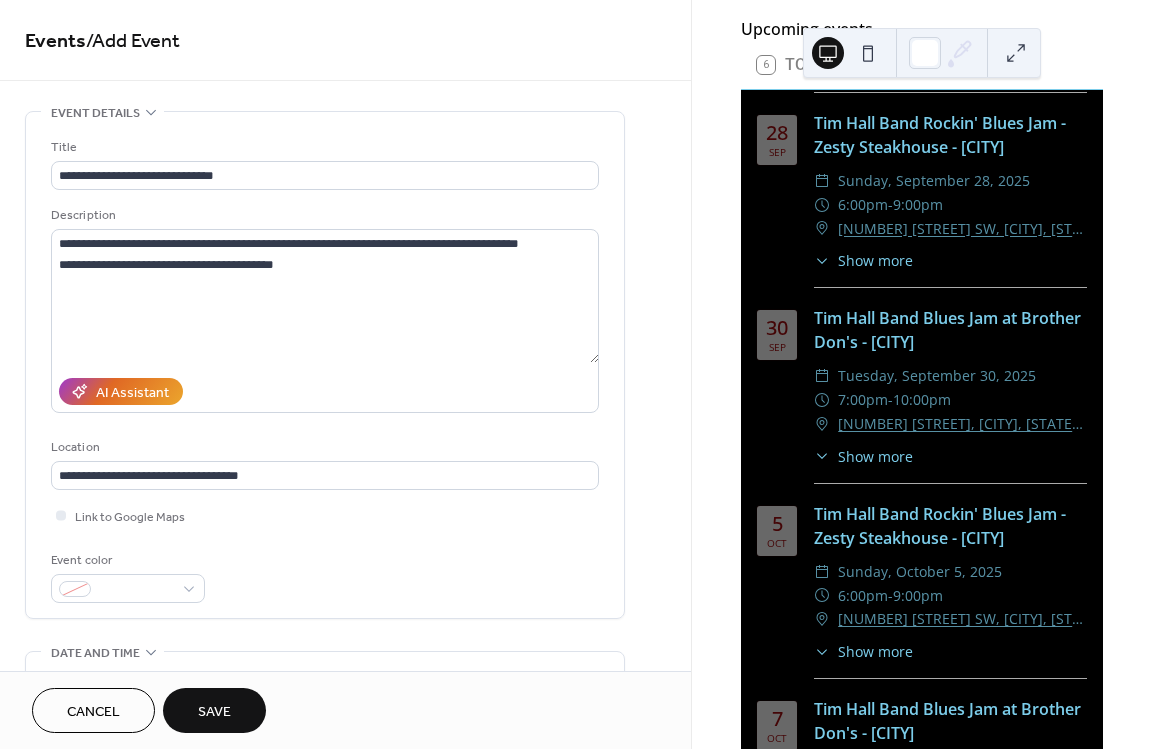 type on "**********" 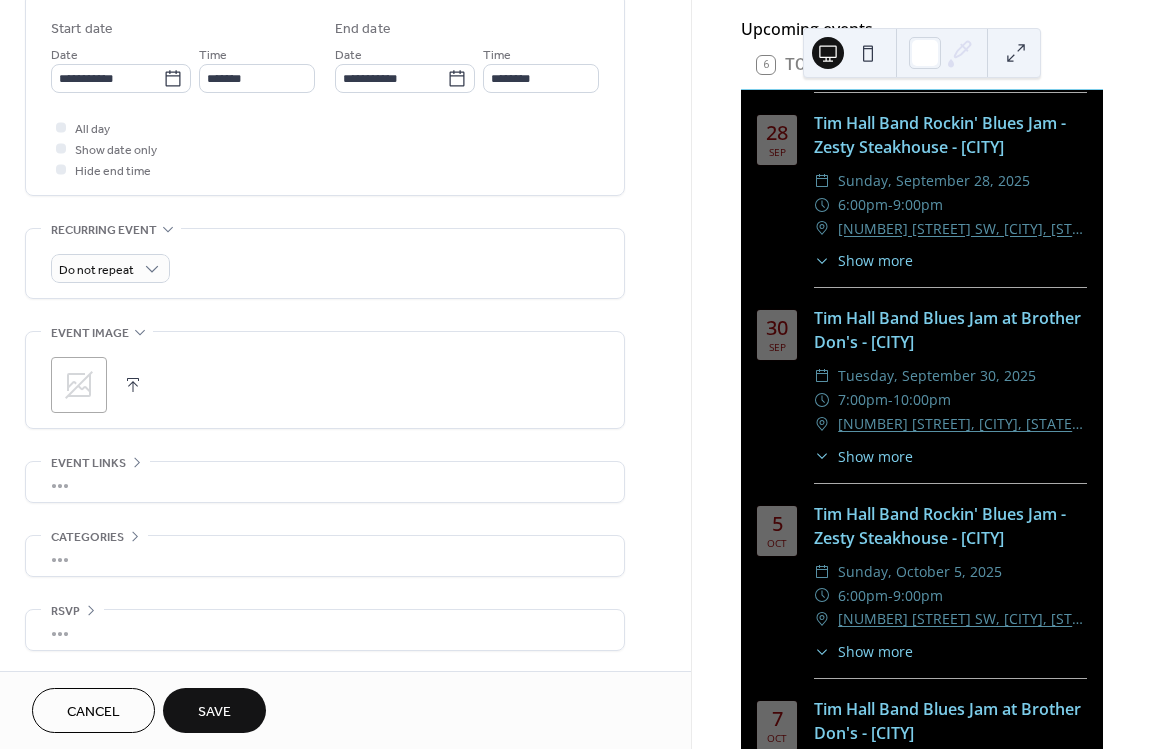 scroll, scrollTop: 546, scrollLeft: 0, axis: vertical 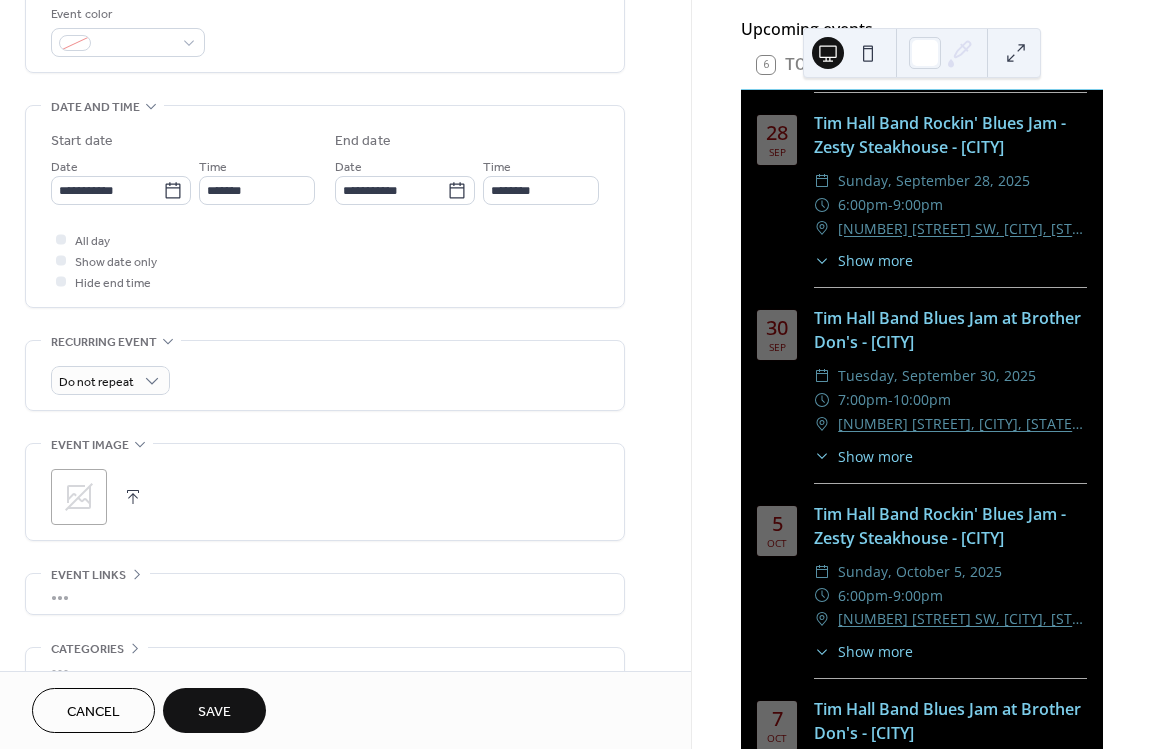 click on "Save" at bounding box center [214, 712] 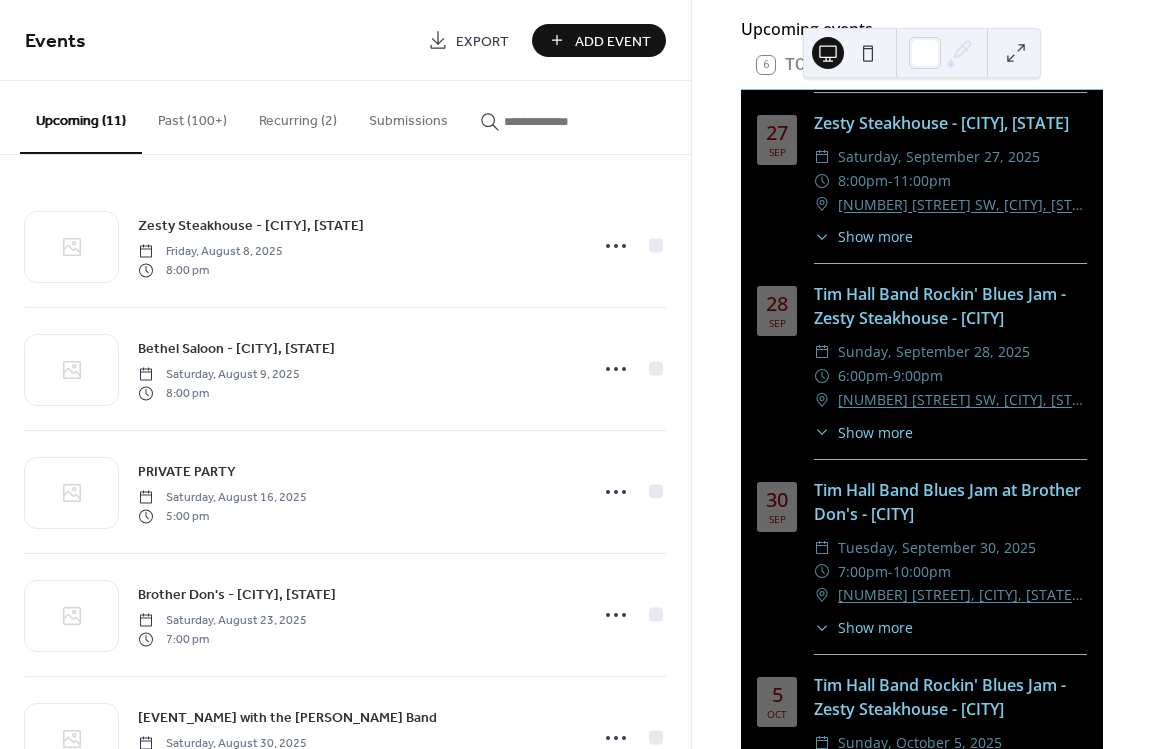 click on "Add Event" at bounding box center (613, 41) 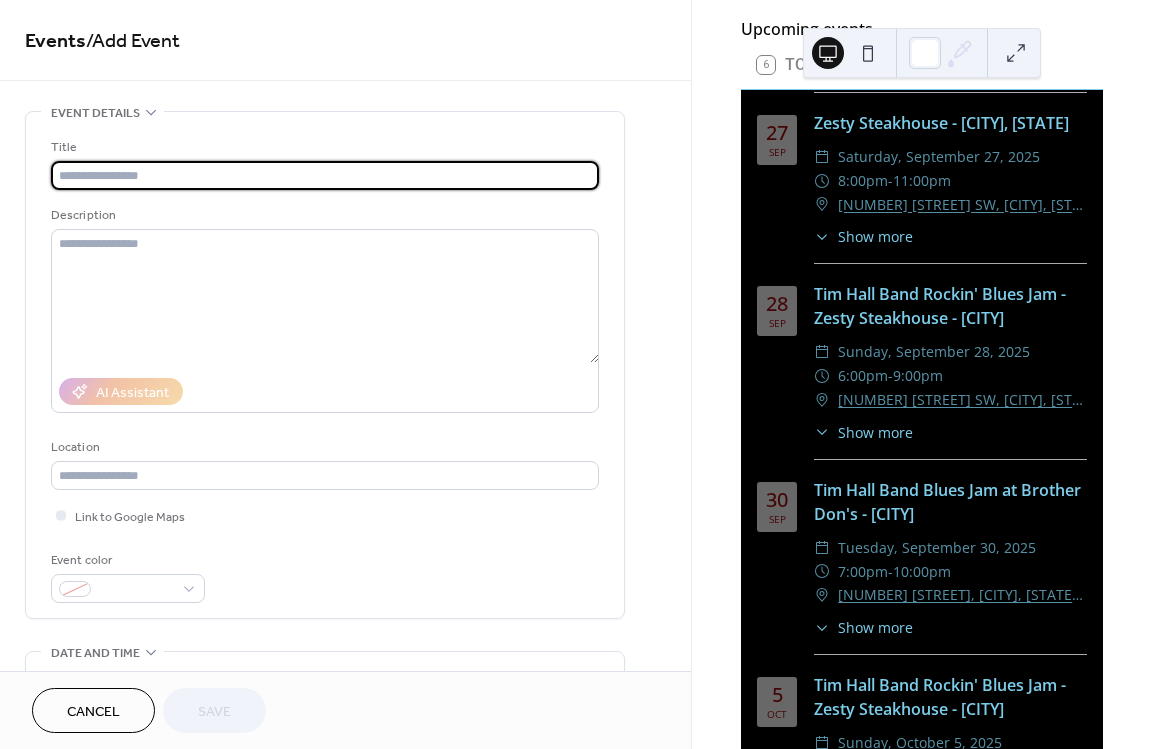 click at bounding box center [325, 175] 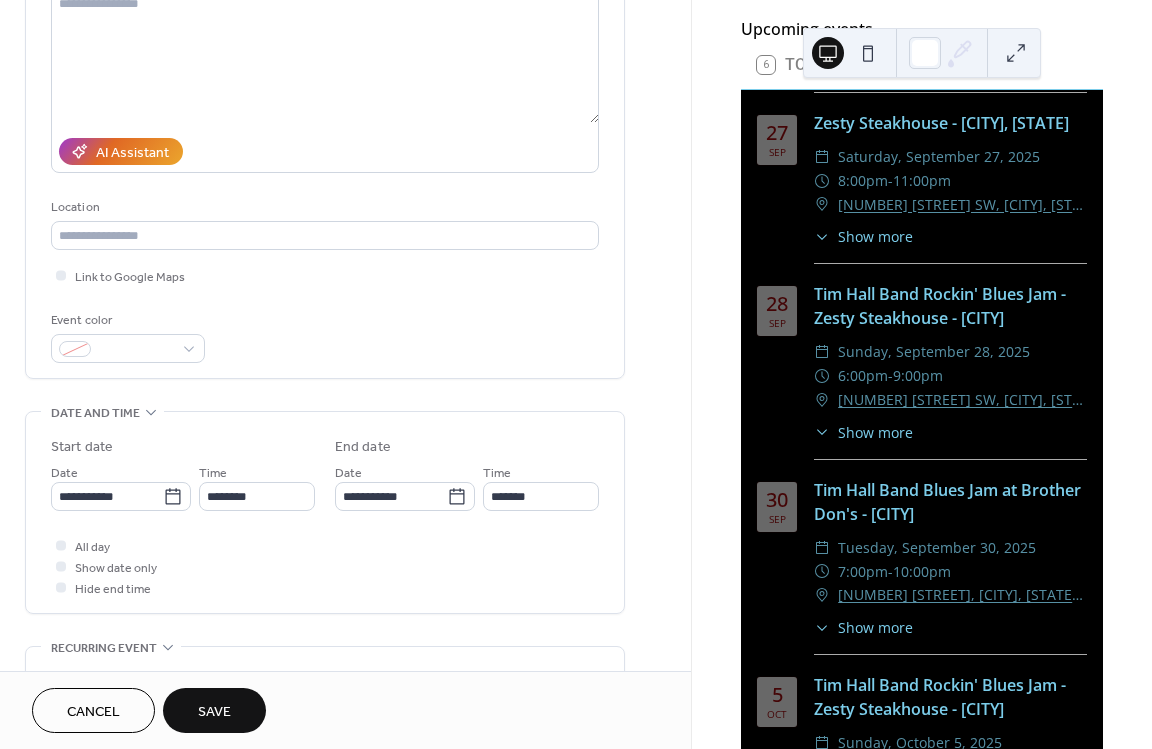 scroll, scrollTop: 480, scrollLeft: 0, axis: vertical 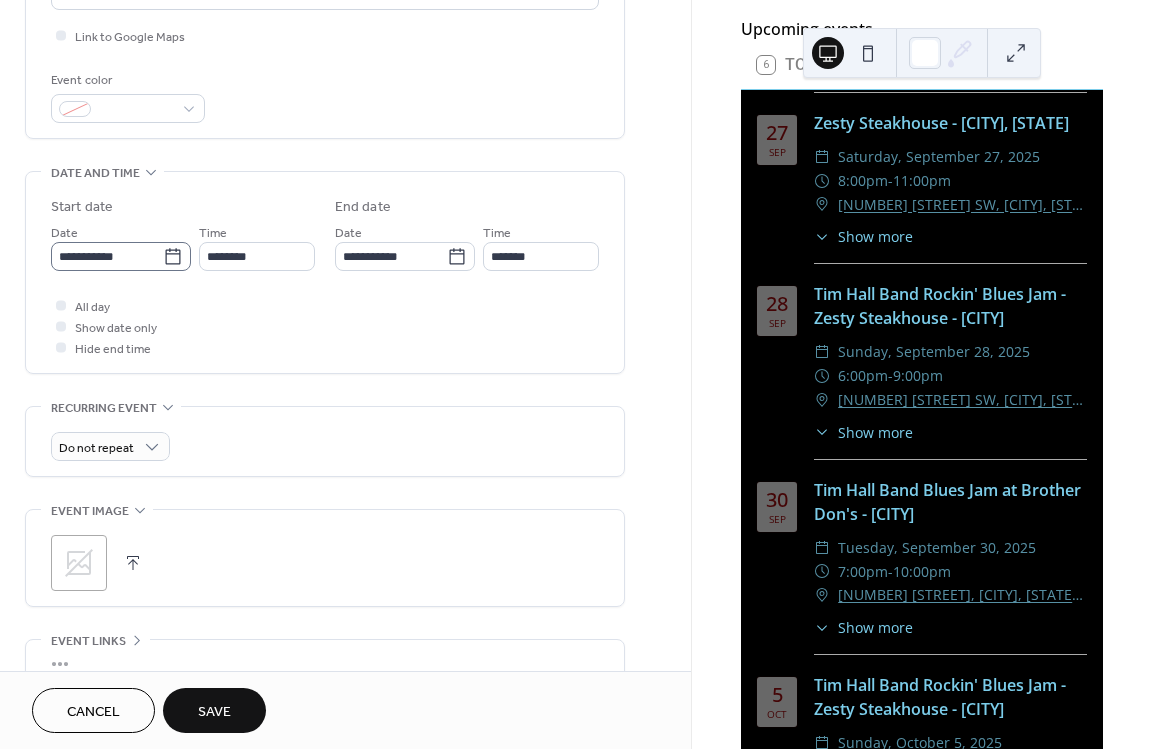 type on "**********" 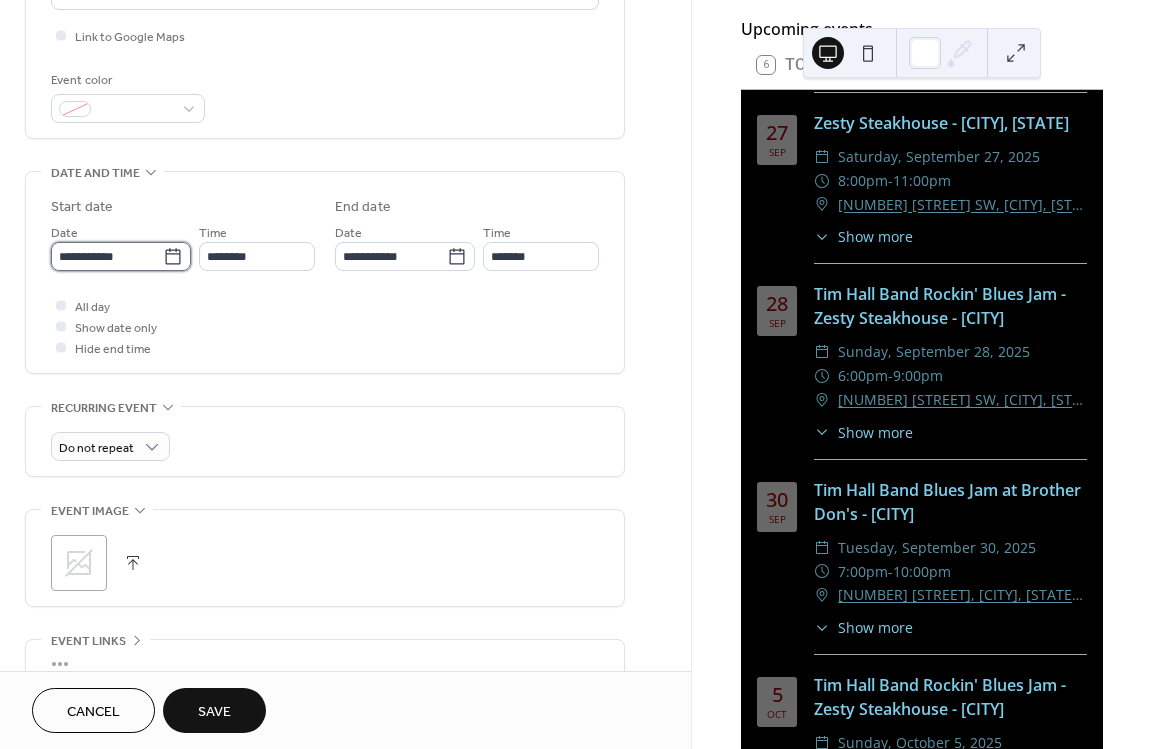 click on "**********" at bounding box center [107, 256] 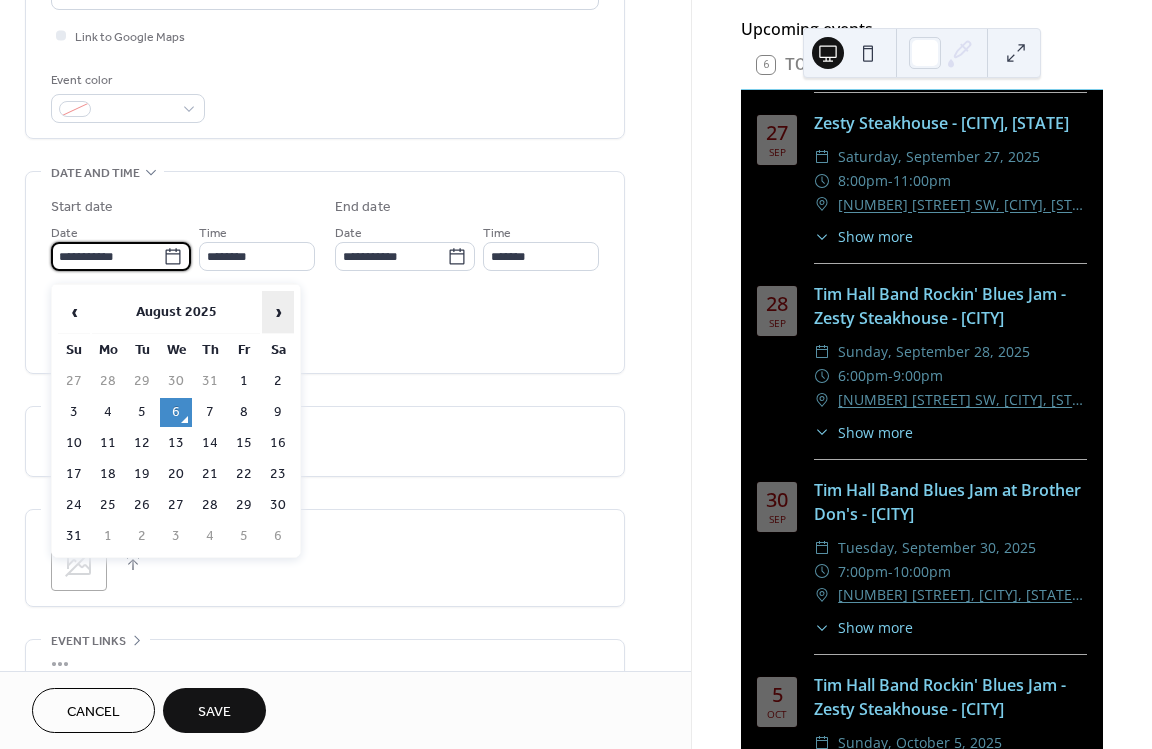 click on "›" at bounding box center (278, 312) 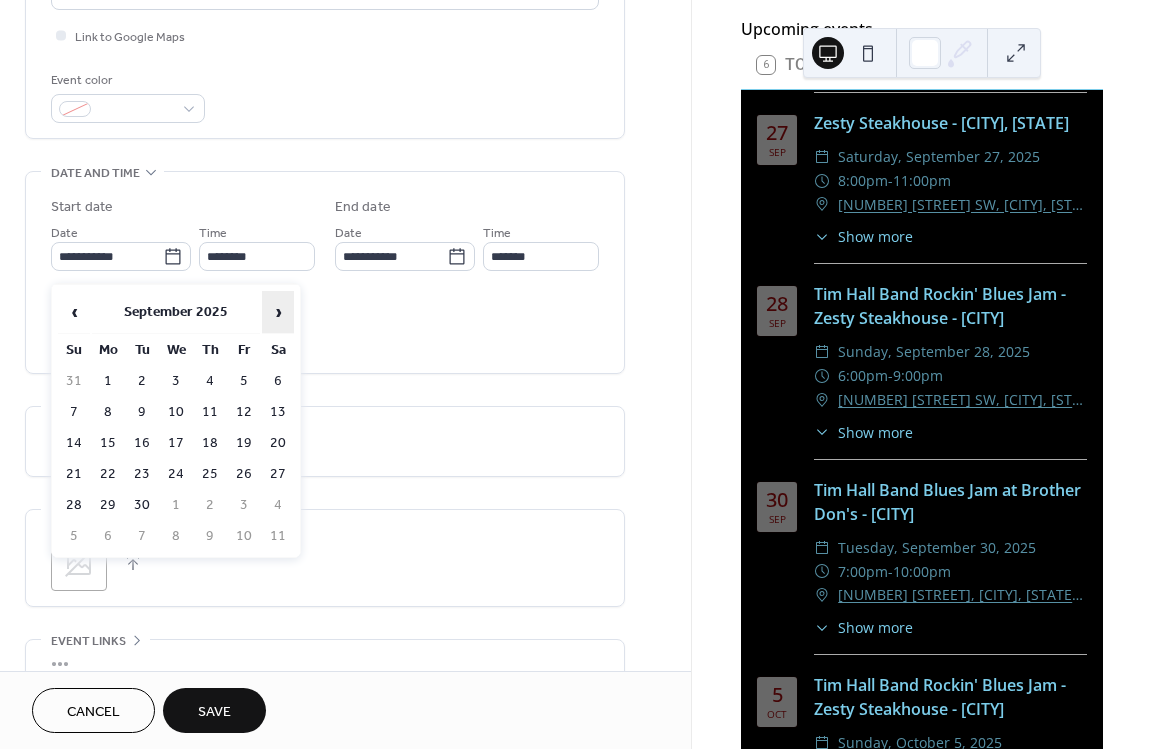 click on "›" at bounding box center (278, 312) 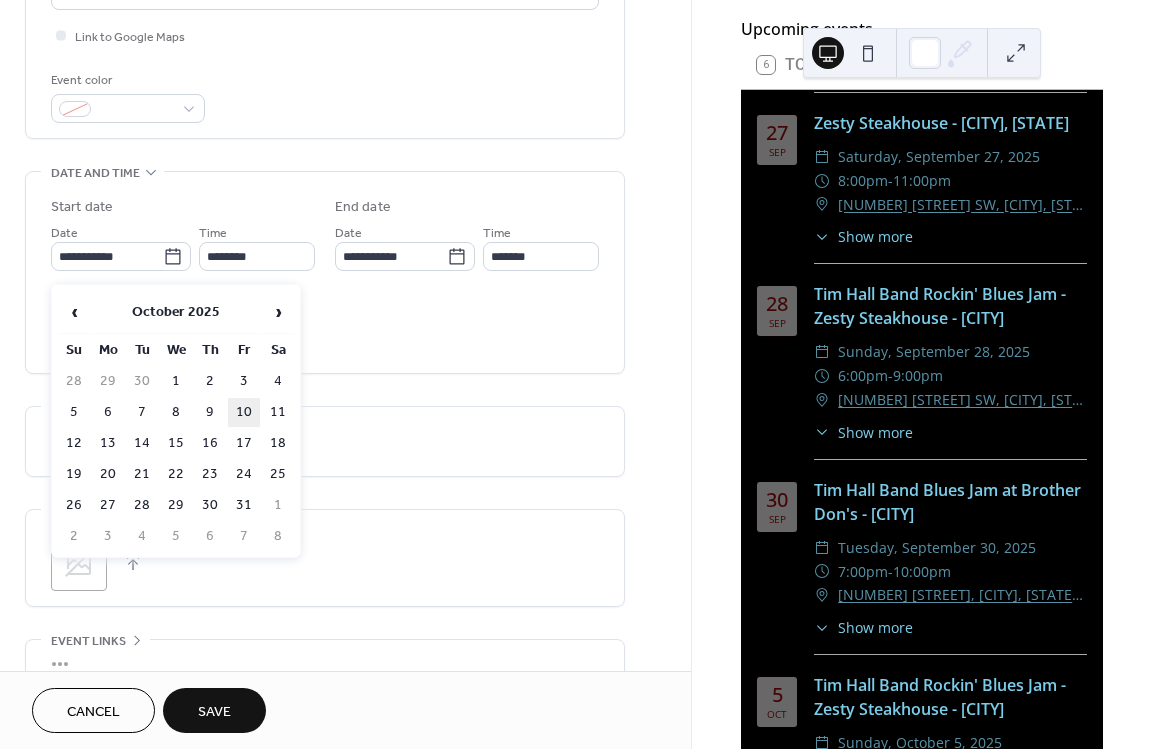 click on "10" at bounding box center [244, 412] 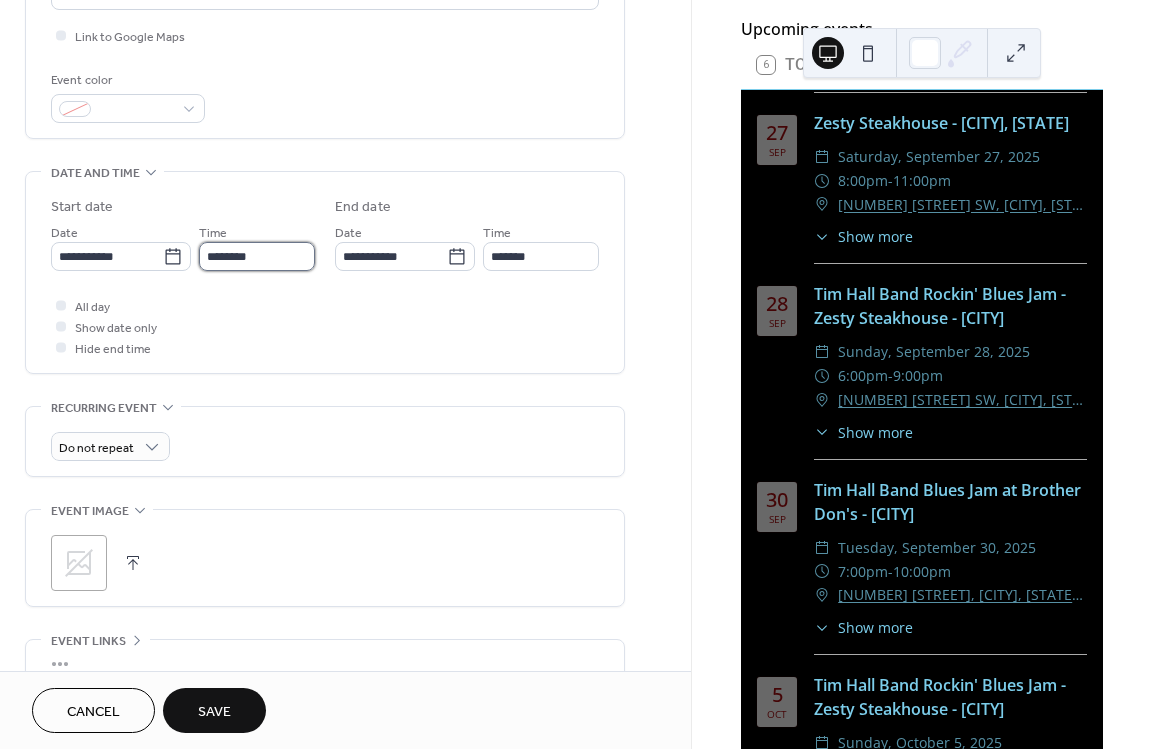 click on "********" at bounding box center (257, 256) 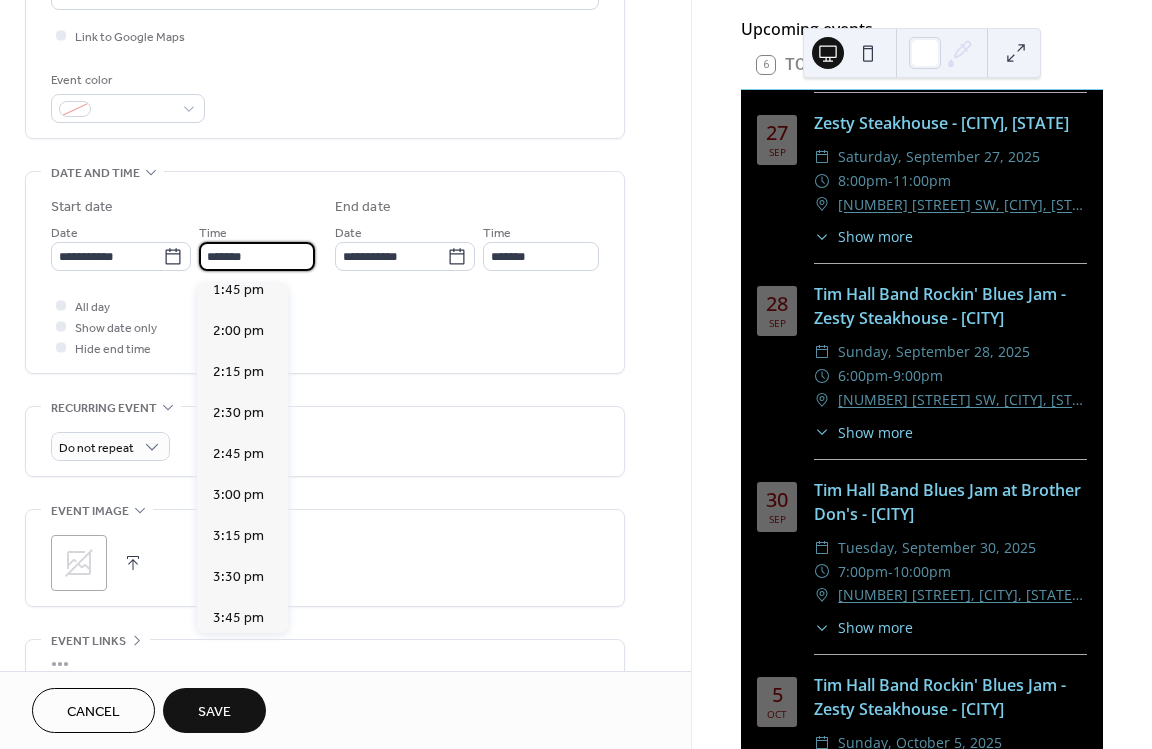 scroll, scrollTop: 3078, scrollLeft: 0, axis: vertical 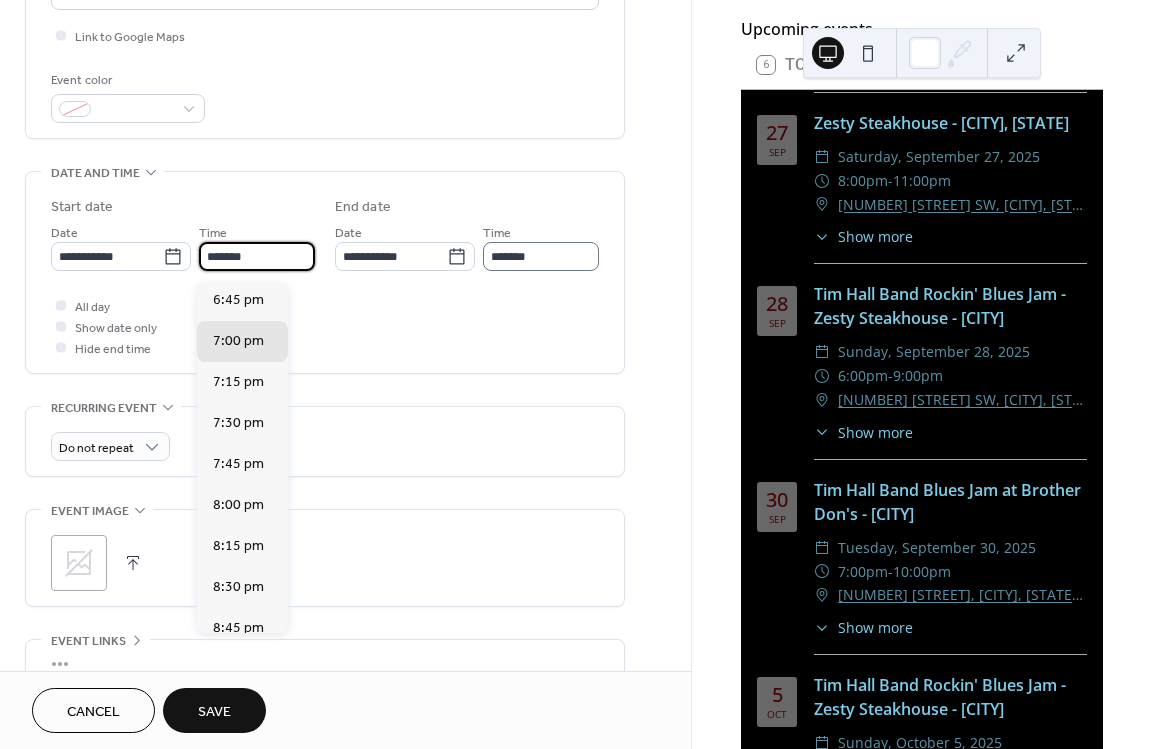 type on "*******" 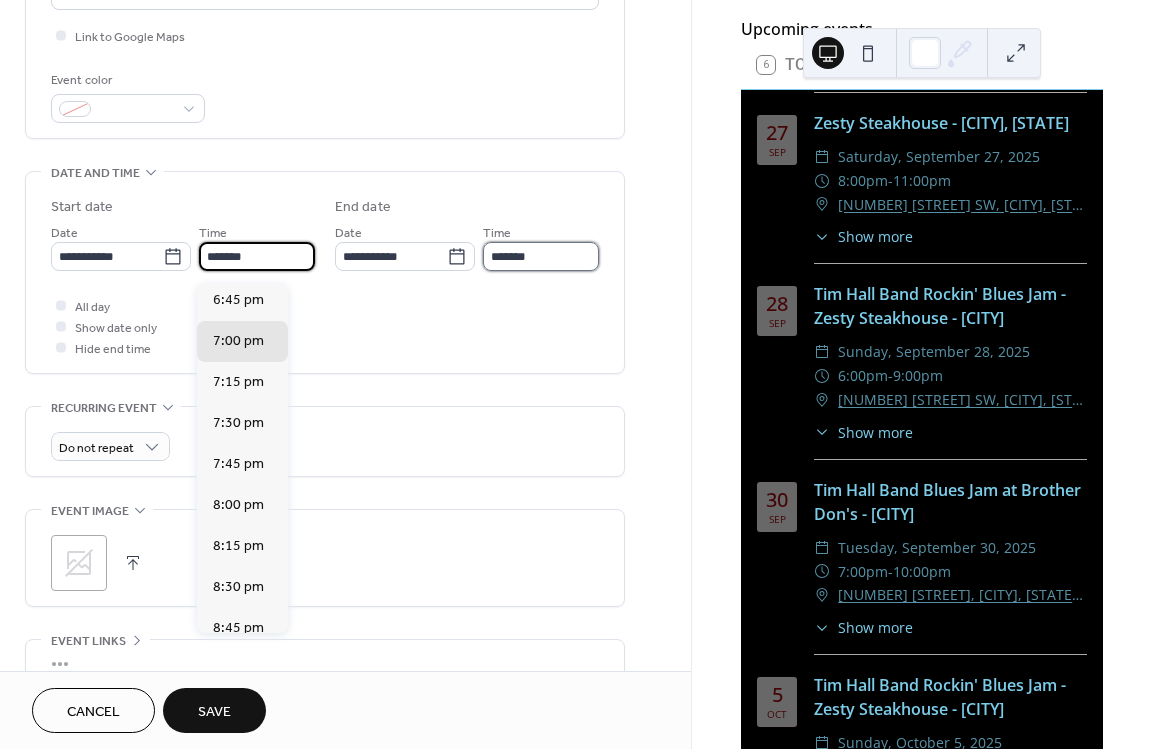 click on "*******" at bounding box center [541, 256] 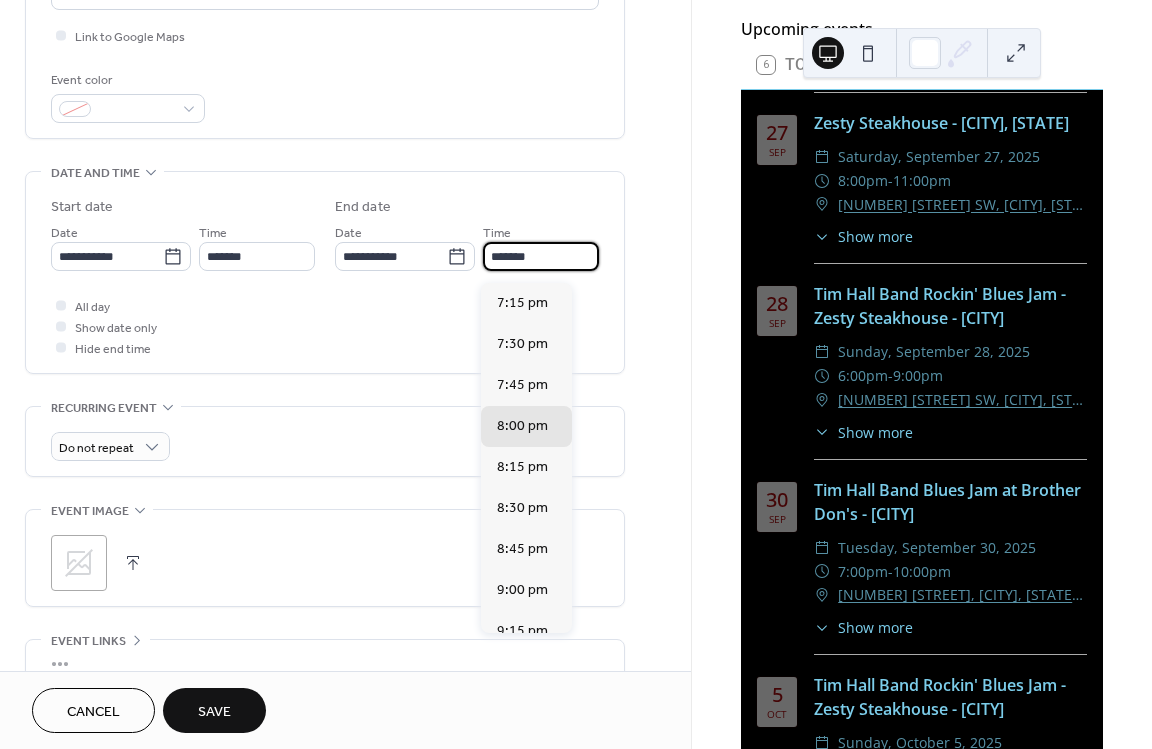 click on "*******" at bounding box center (541, 256) 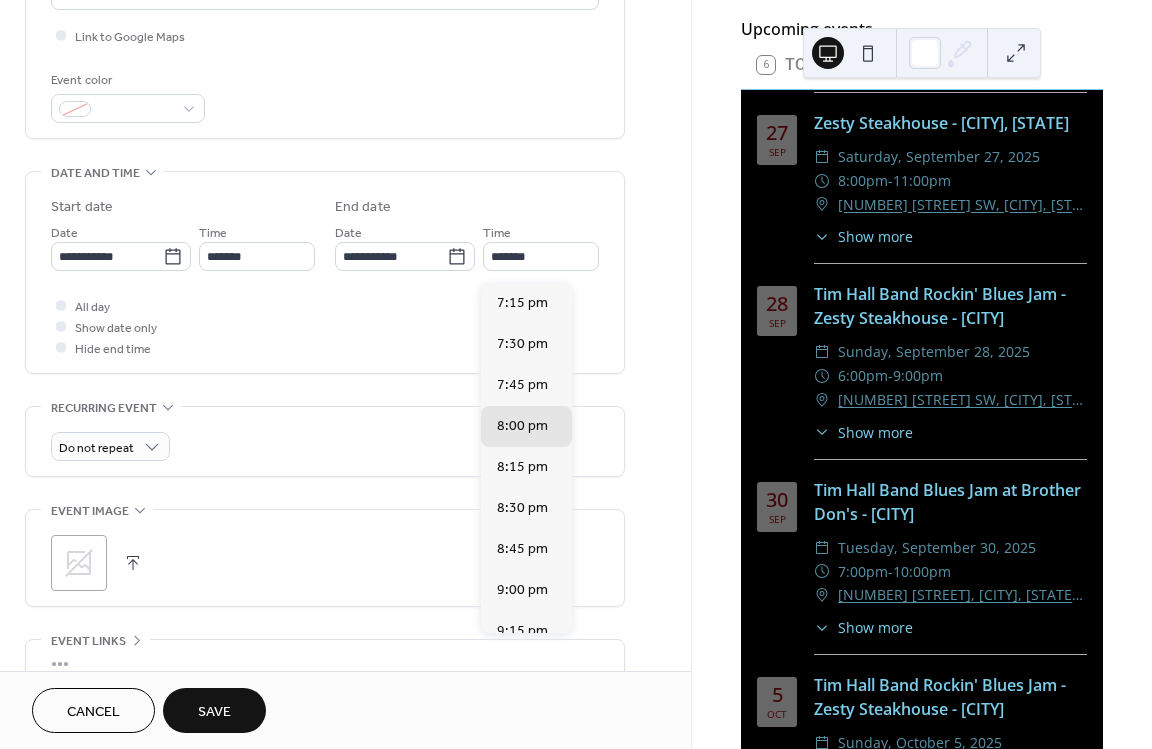 scroll, scrollTop: 437, scrollLeft: 0, axis: vertical 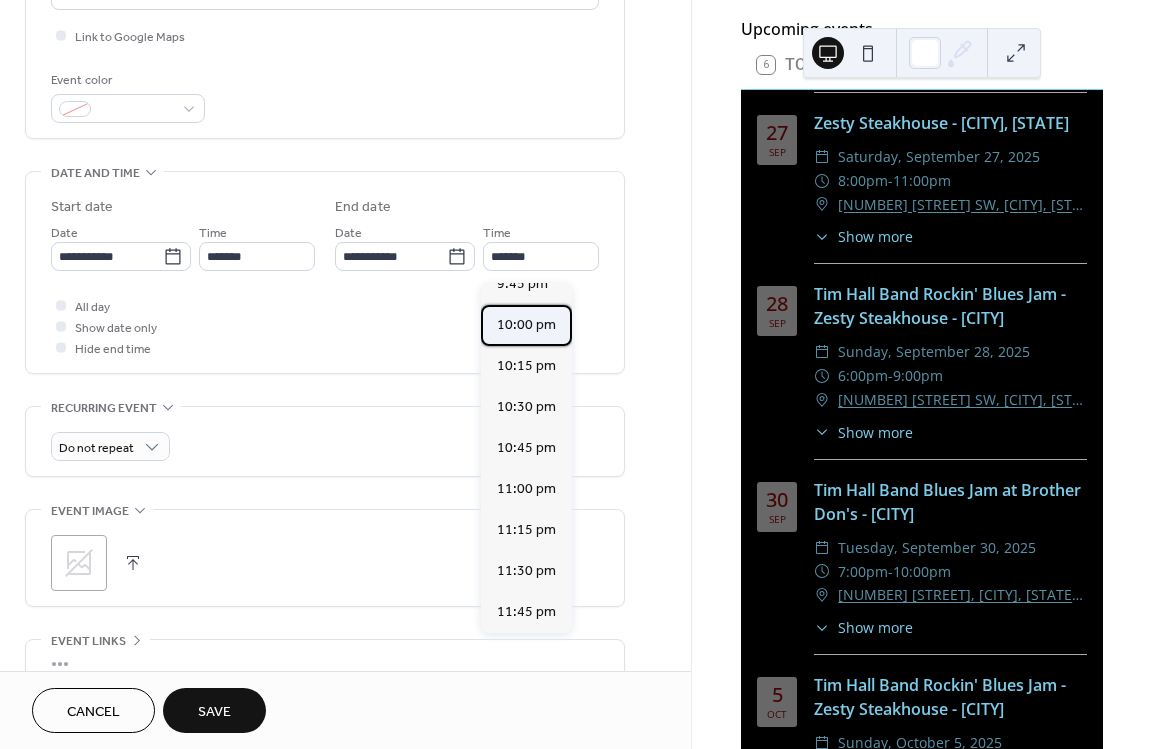 click on "10:00 pm" at bounding box center [526, 325] 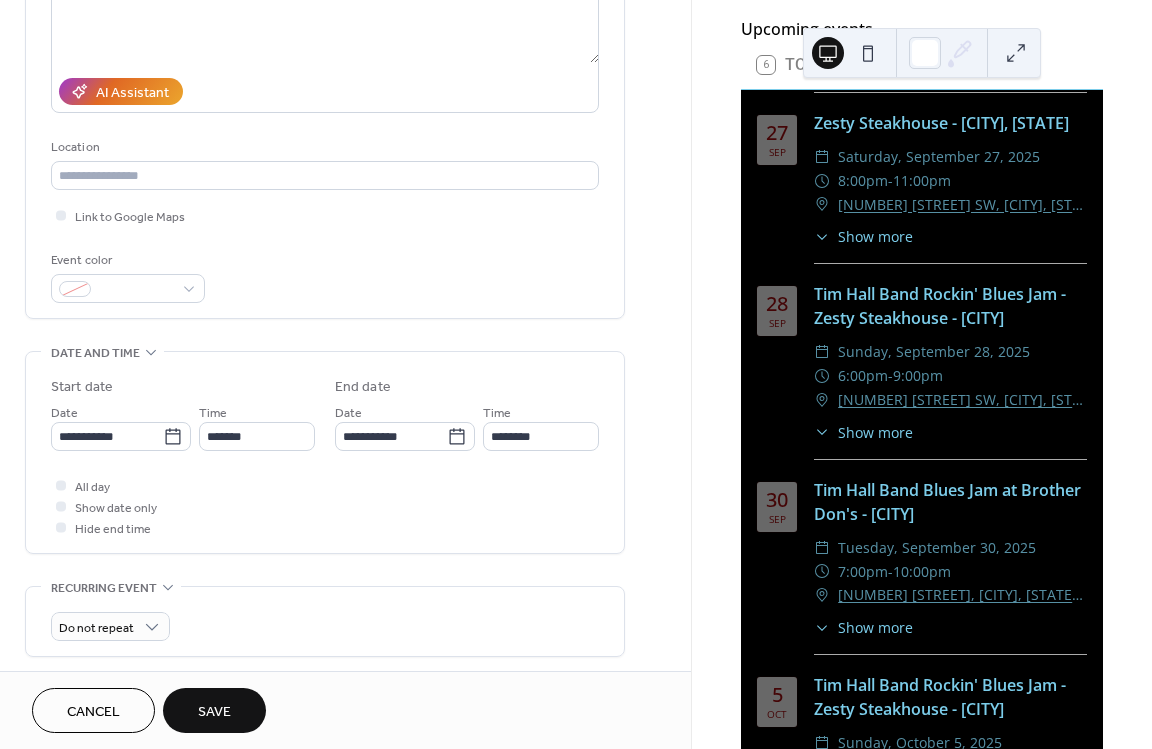 scroll, scrollTop: 240, scrollLeft: 0, axis: vertical 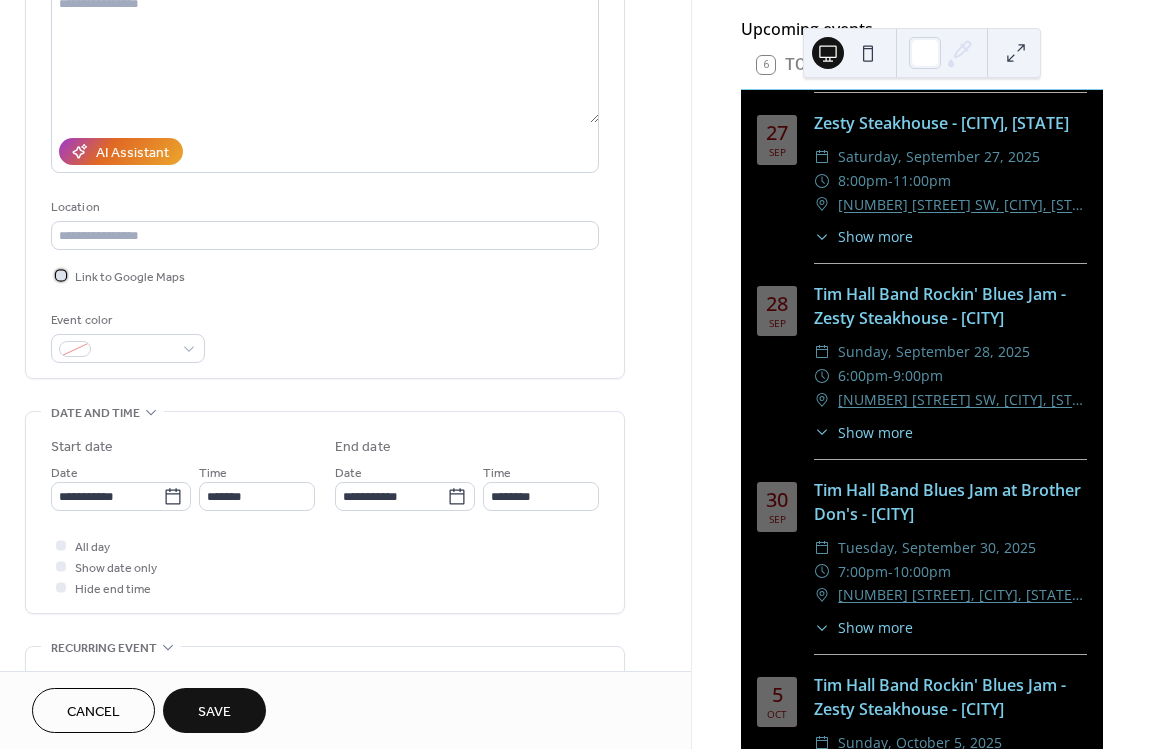 click at bounding box center [61, 275] 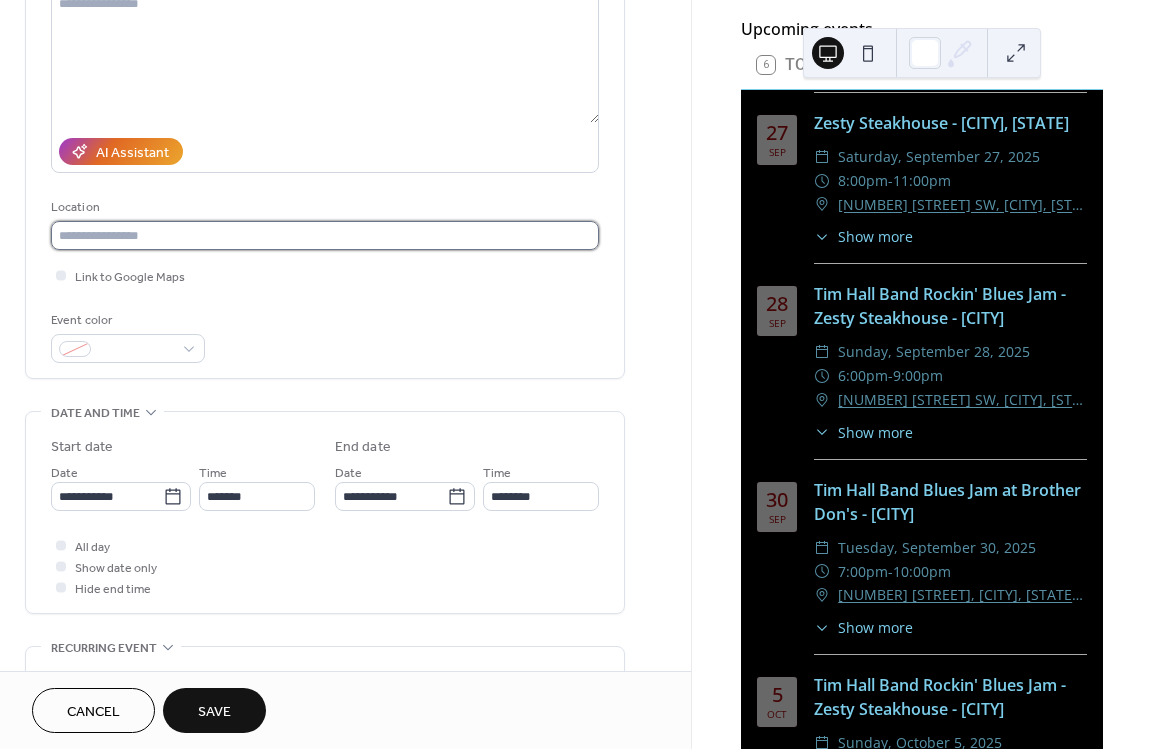 click at bounding box center [325, 235] 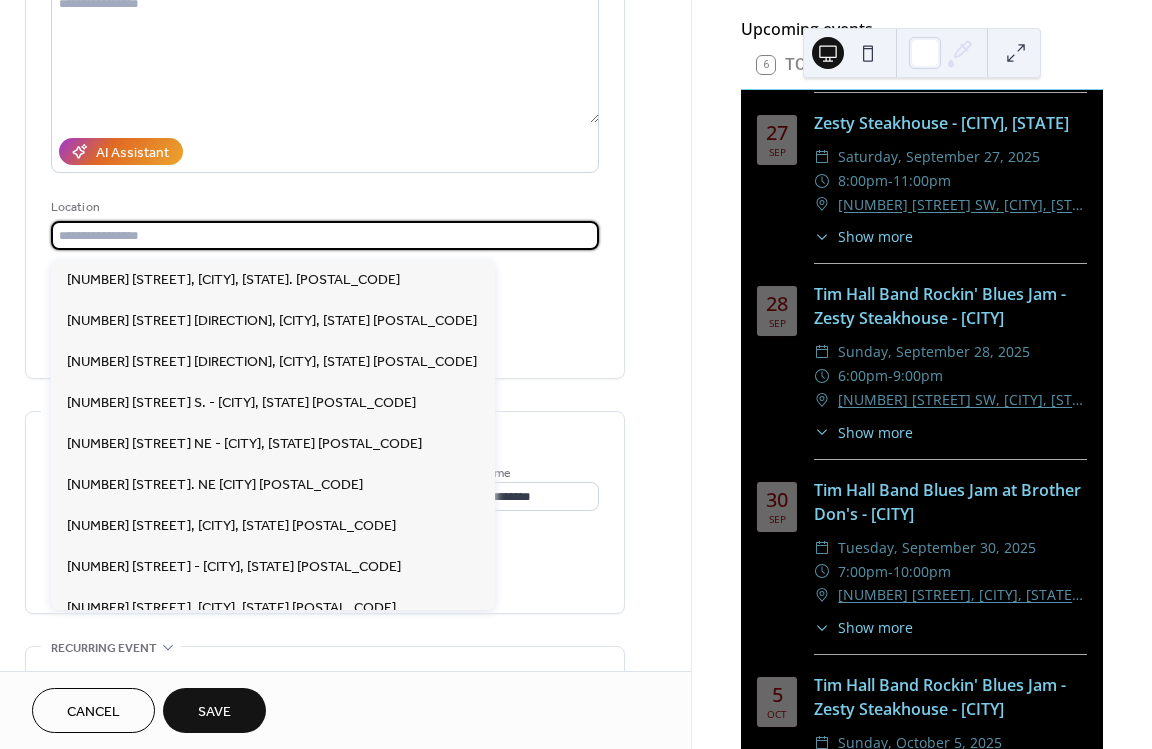 click at bounding box center [325, 235] 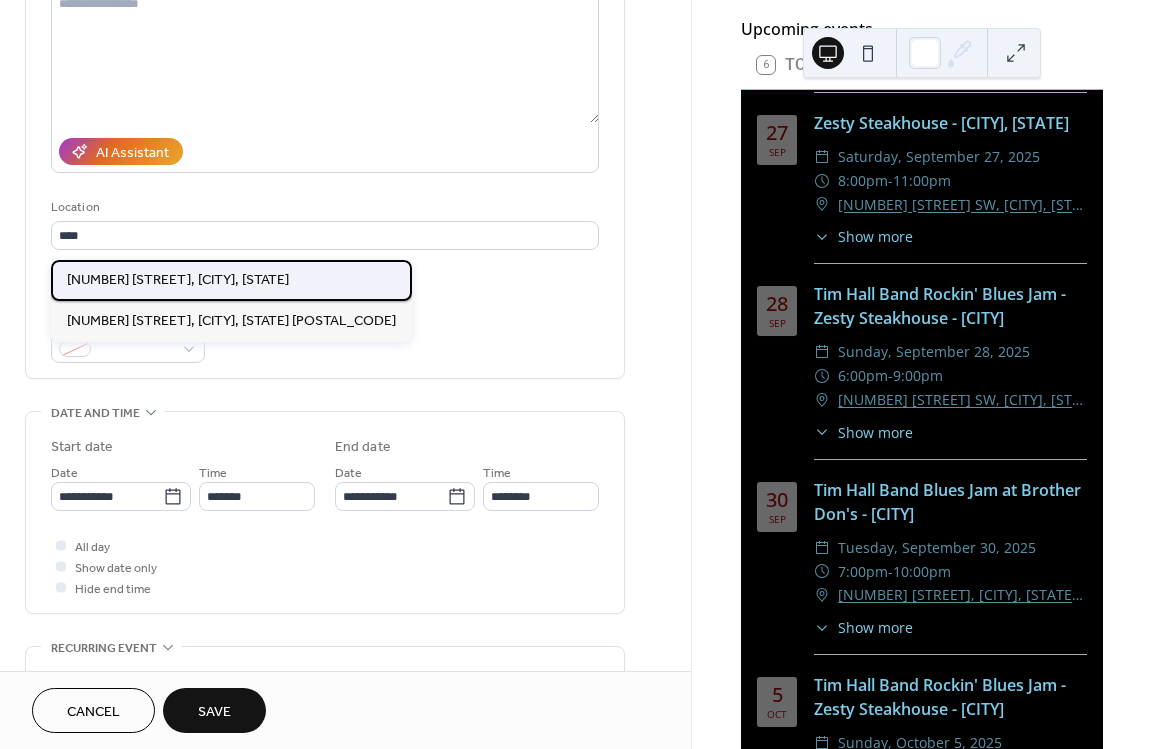 click on "[NUMBER] [STREET], [CITY], [STATE]" at bounding box center (178, 280) 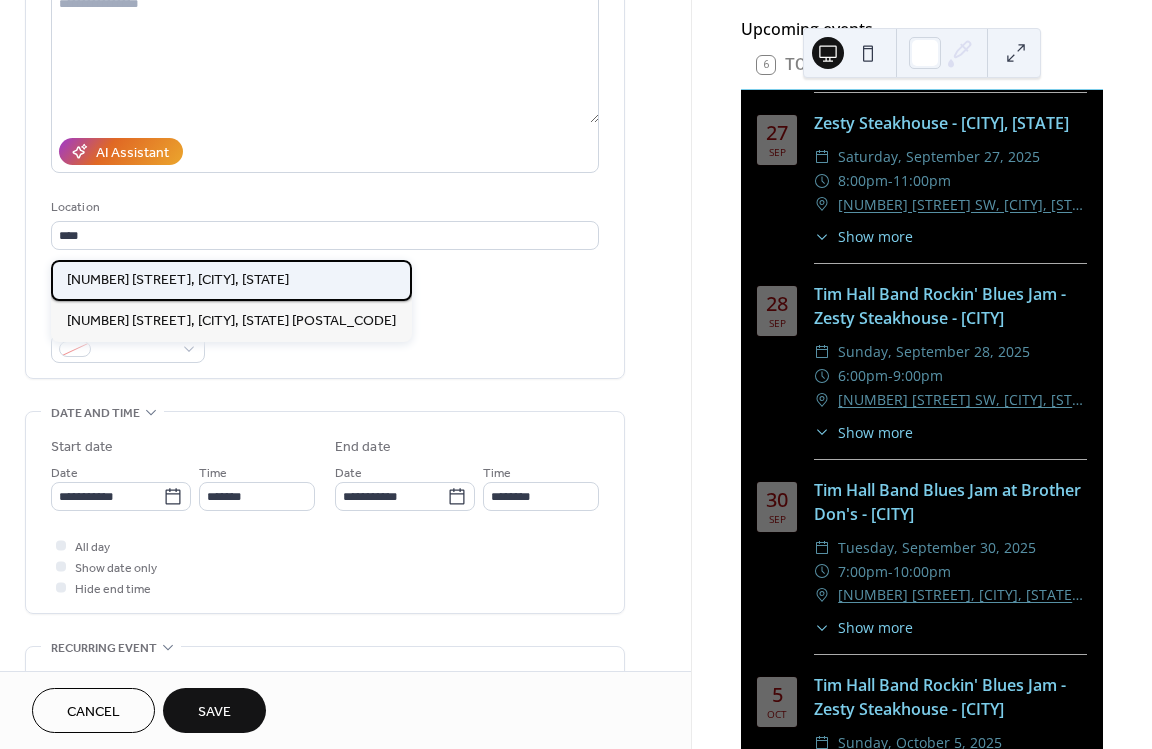 type on "**********" 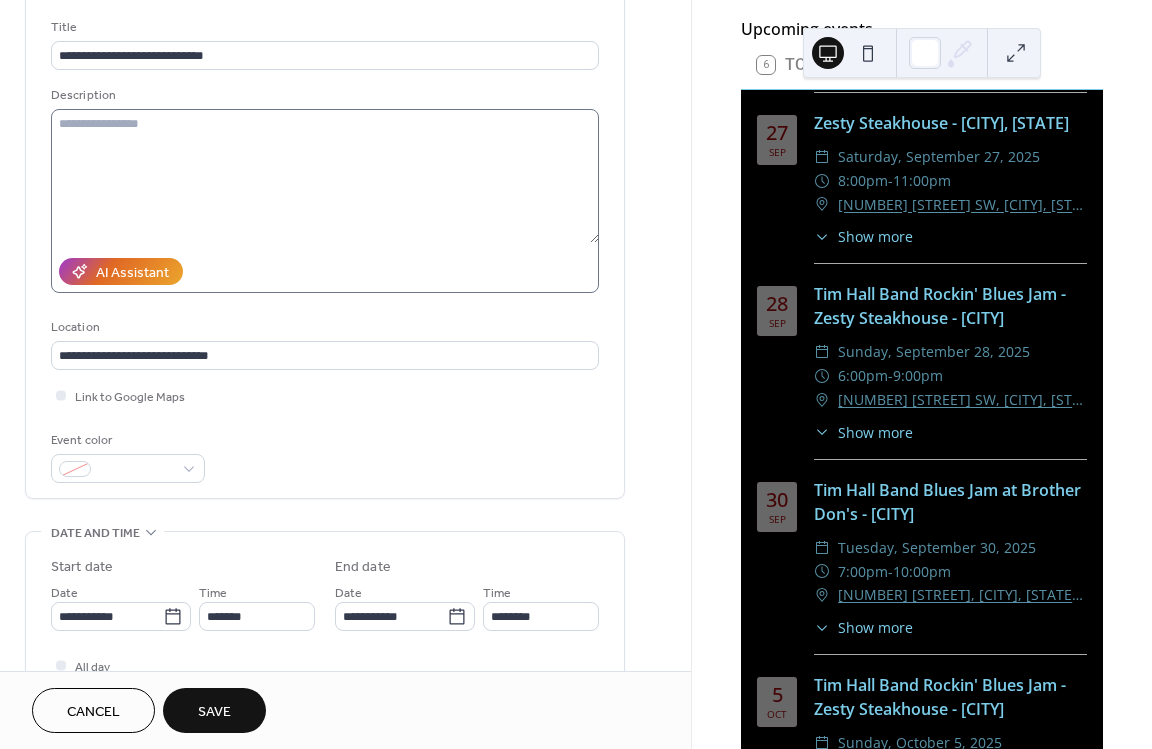 scroll, scrollTop: 0, scrollLeft: 0, axis: both 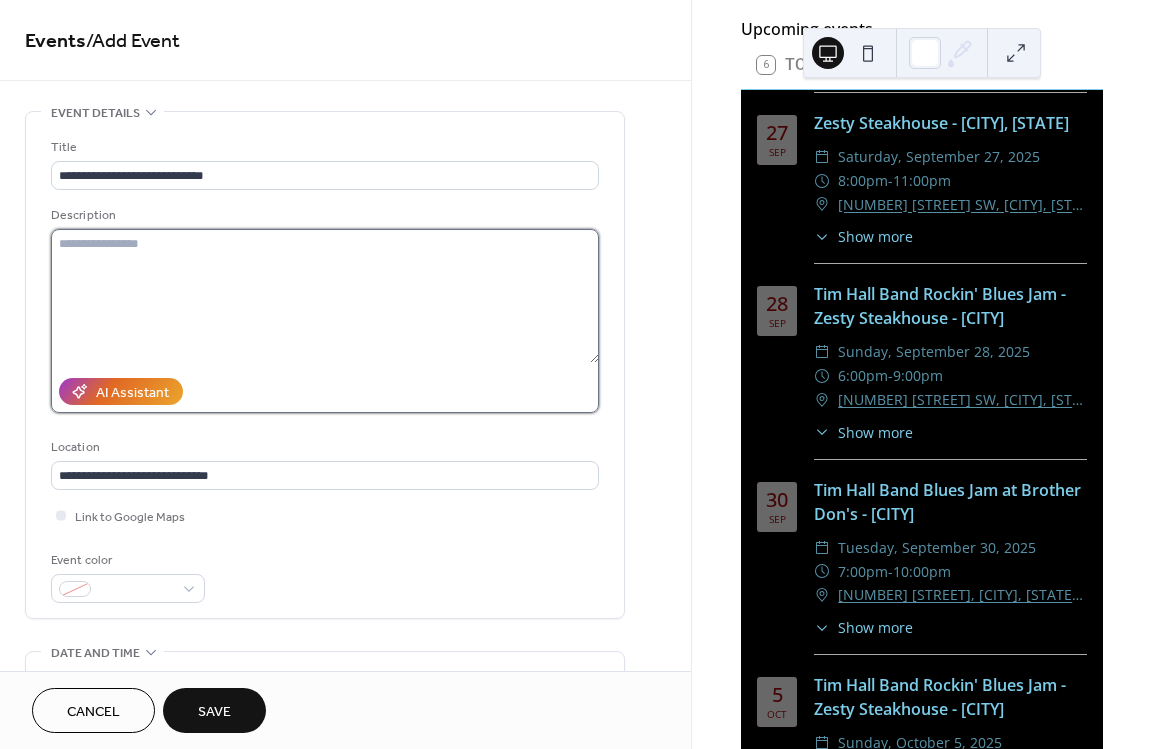 click at bounding box center (325, 296) 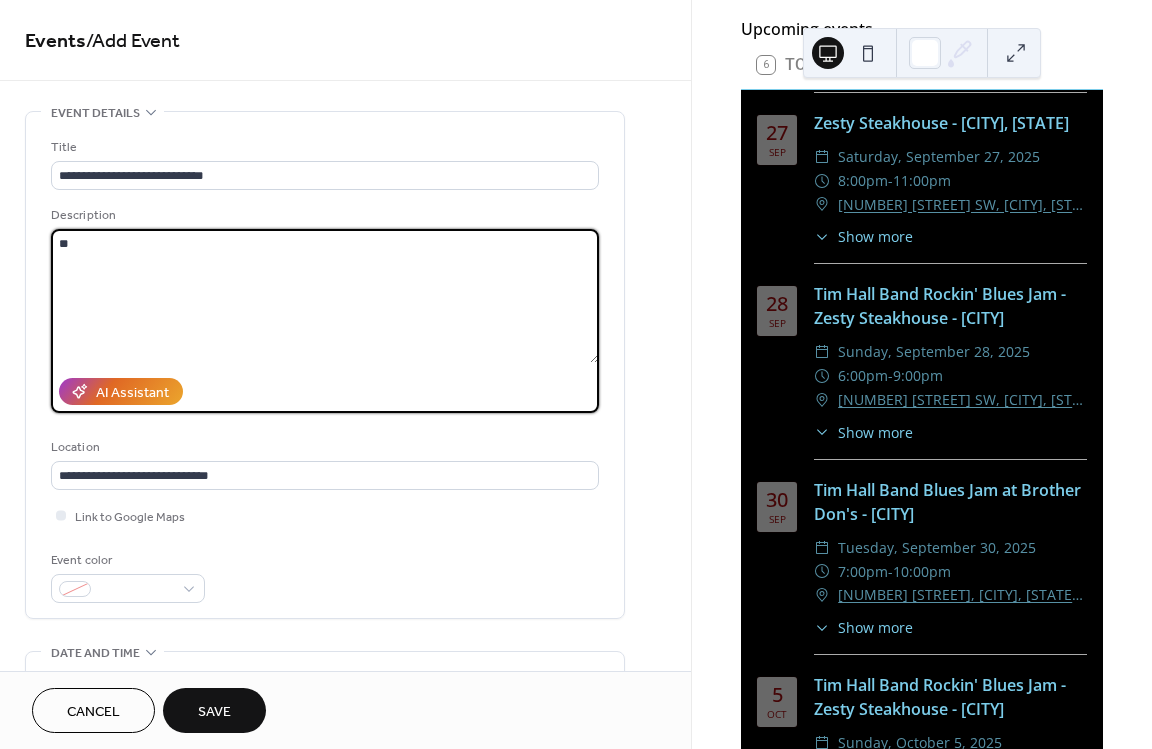 type on "*" 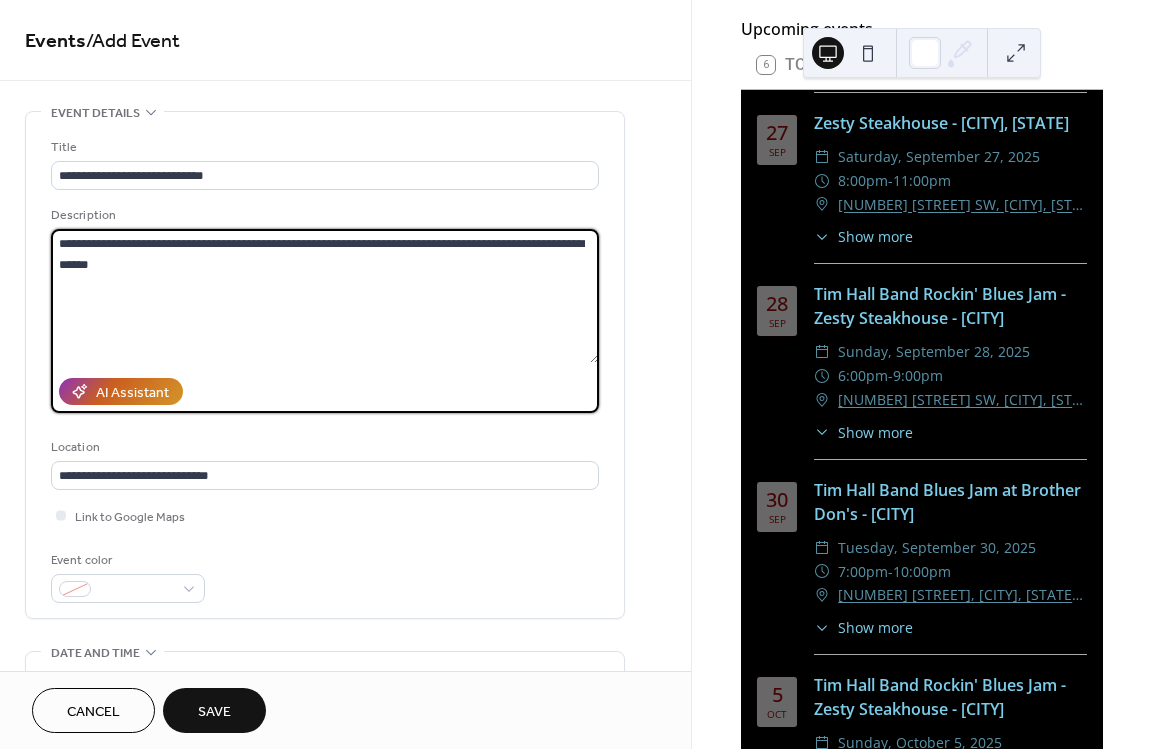 type on "**********" 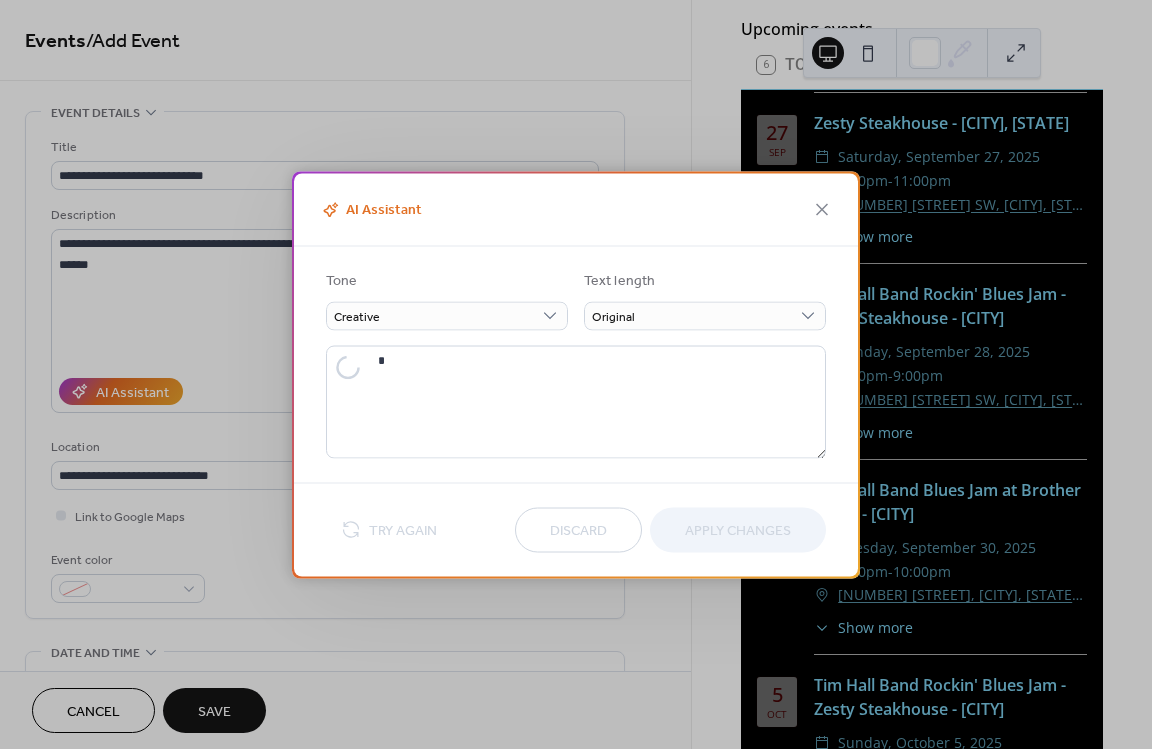 type on "**********" 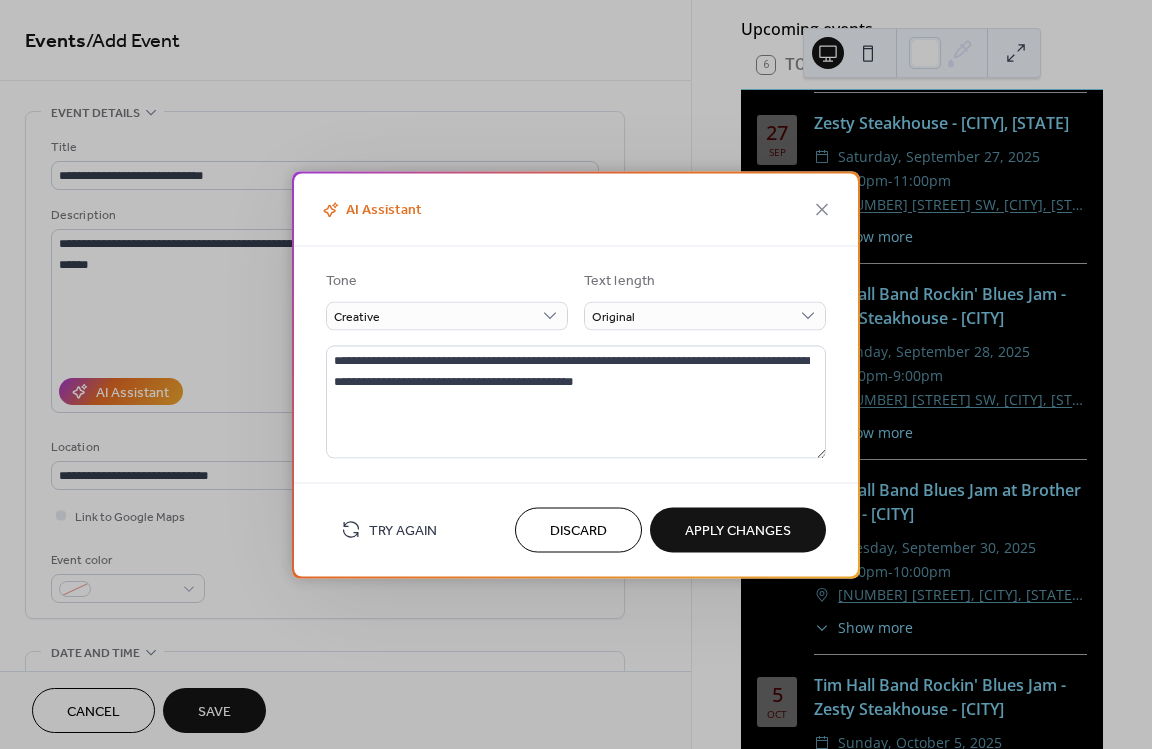 click on "Apply Changes" at bounding box center [738, 531] 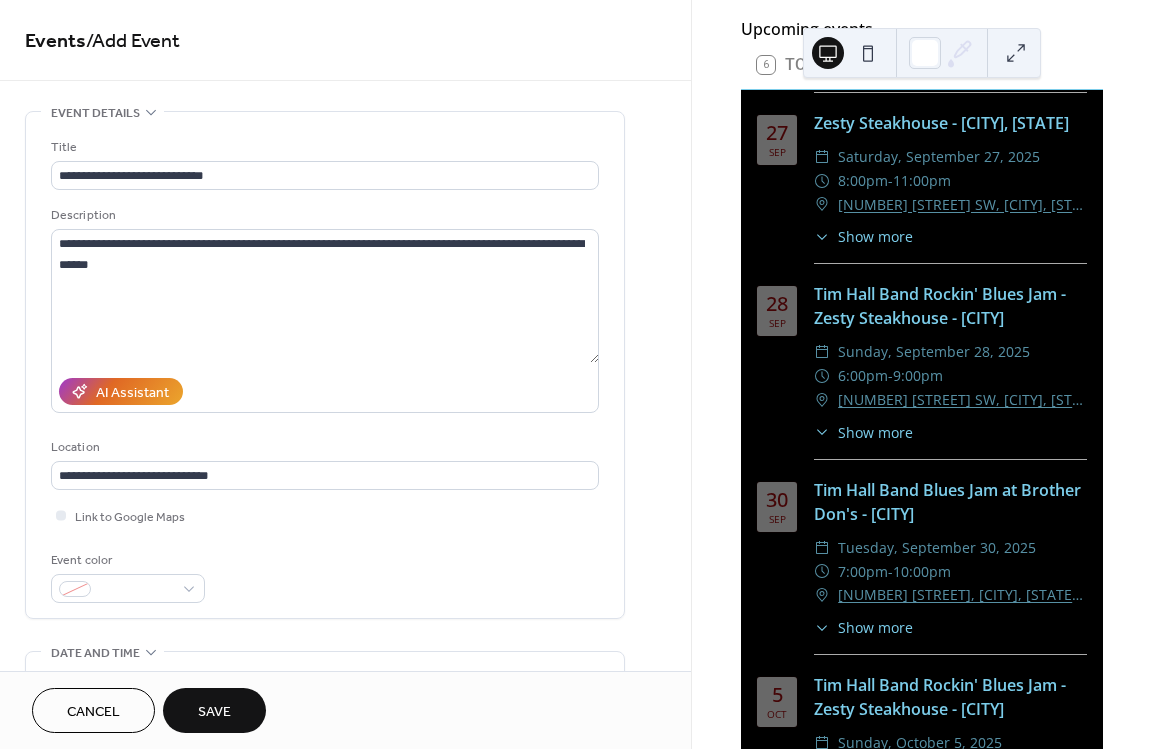 type on "**********" 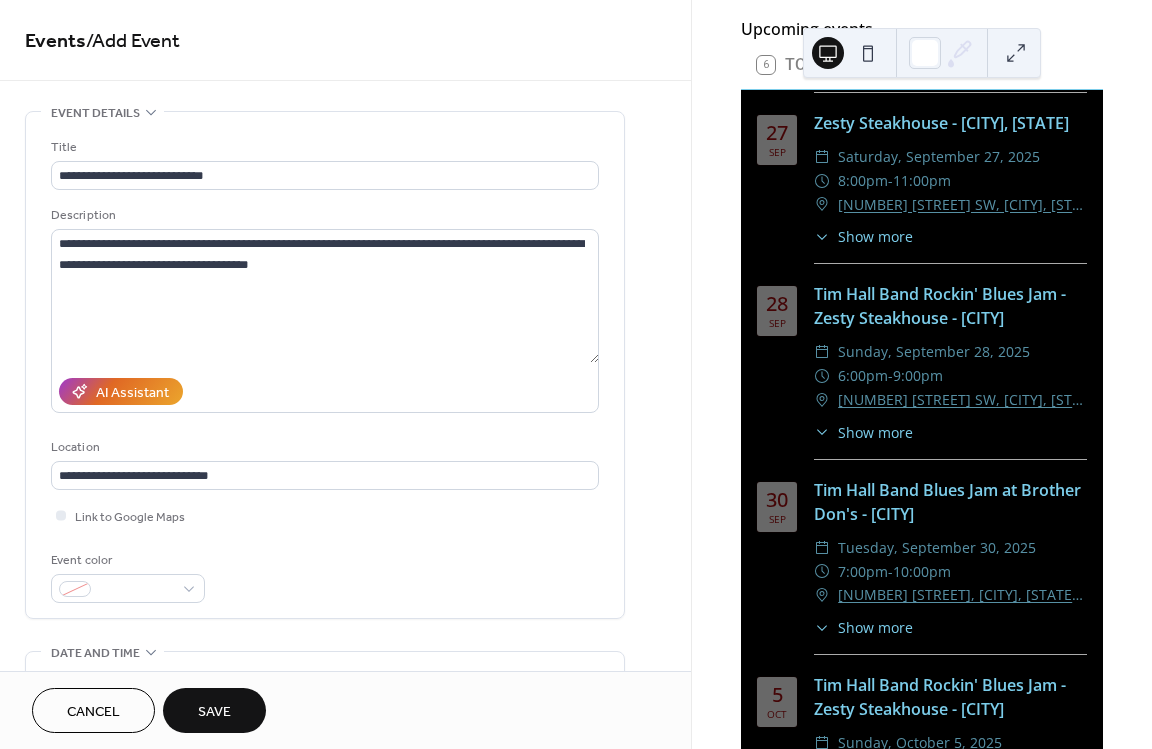 click on "Save" at bounding box center (214, 712) 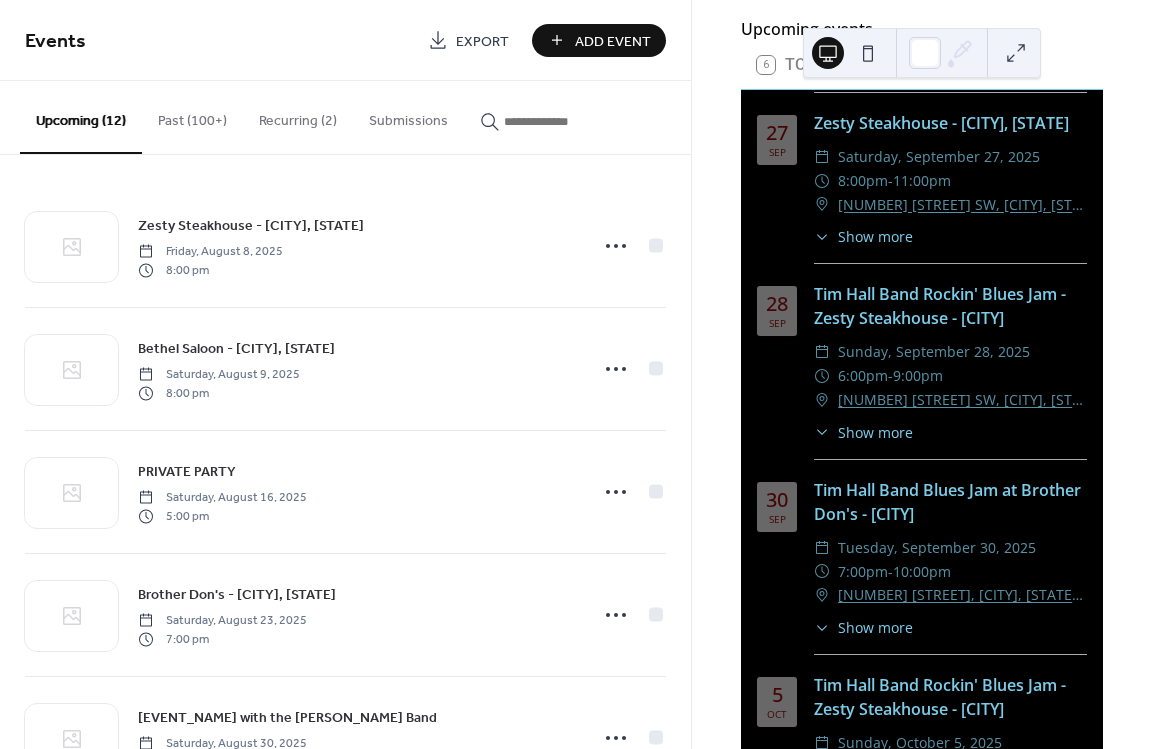 click on "Add Event" at bounding box center (613, 41) 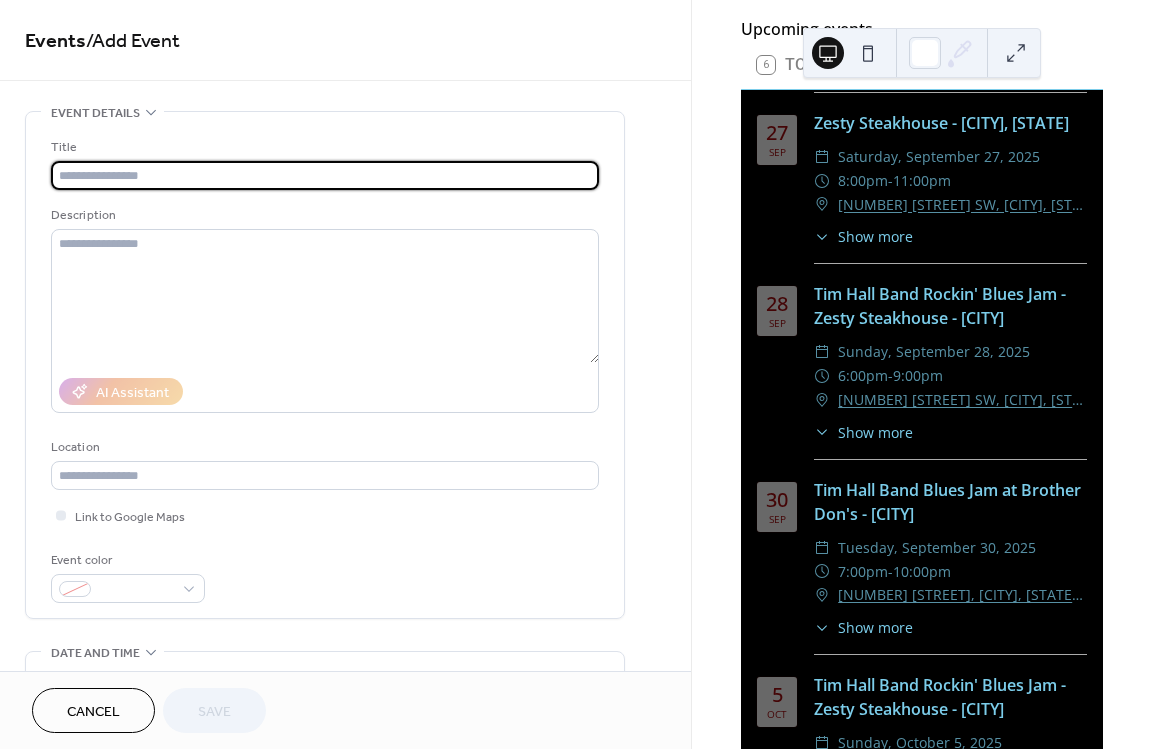scroll, scrollTop: 240, scrollLeft: 0, axis: vertical 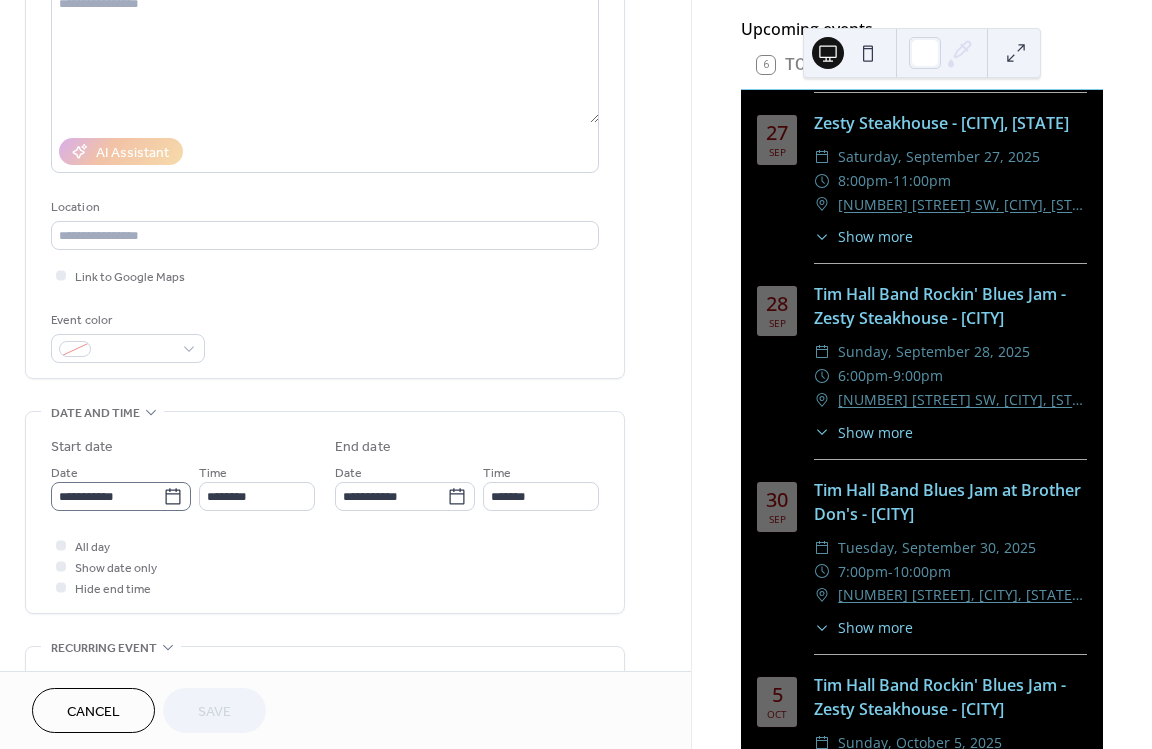 click 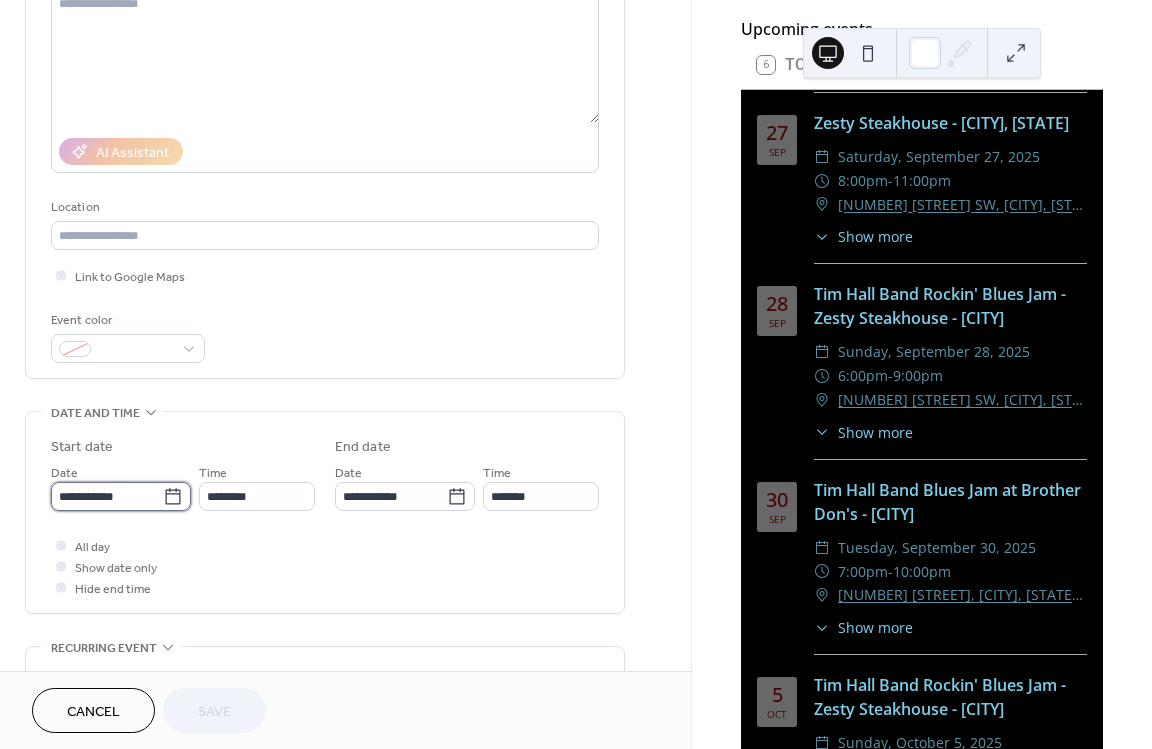 click on "**********" at bounding box center [107, 496] 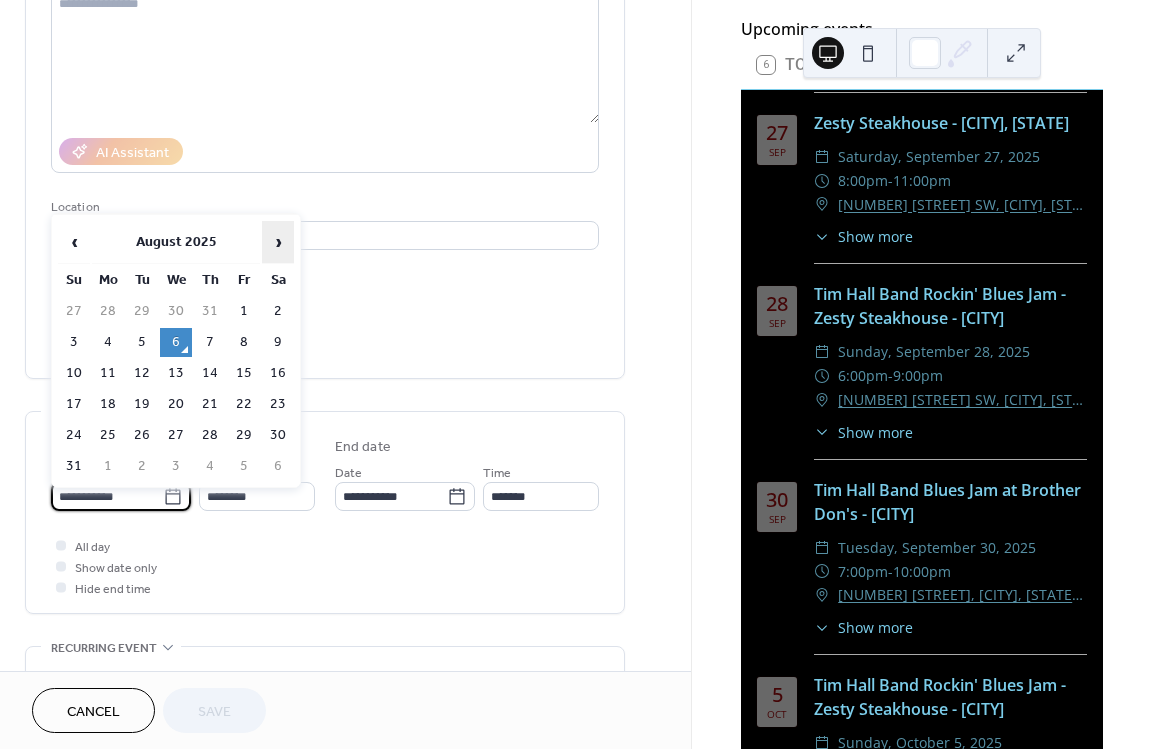 click on "›" at bounding box center (278, 242) 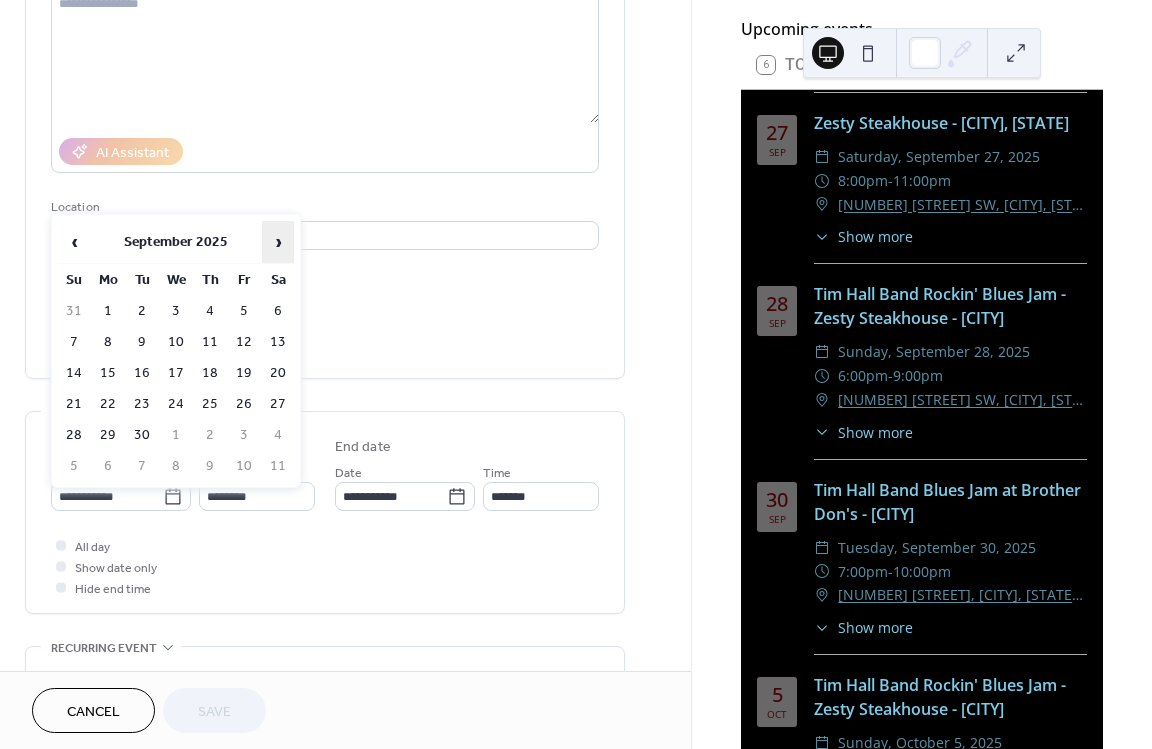 click on "›" at bounding box center [278, 242] 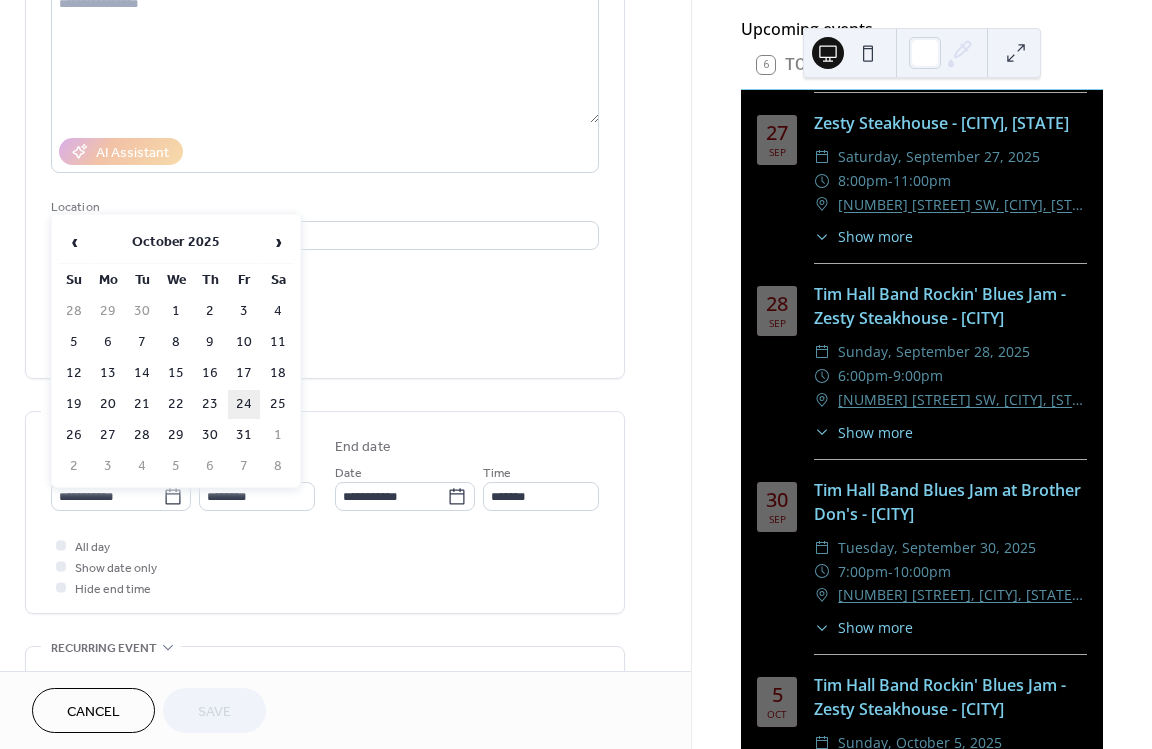 click on "24" at bounding box center (244, 404) 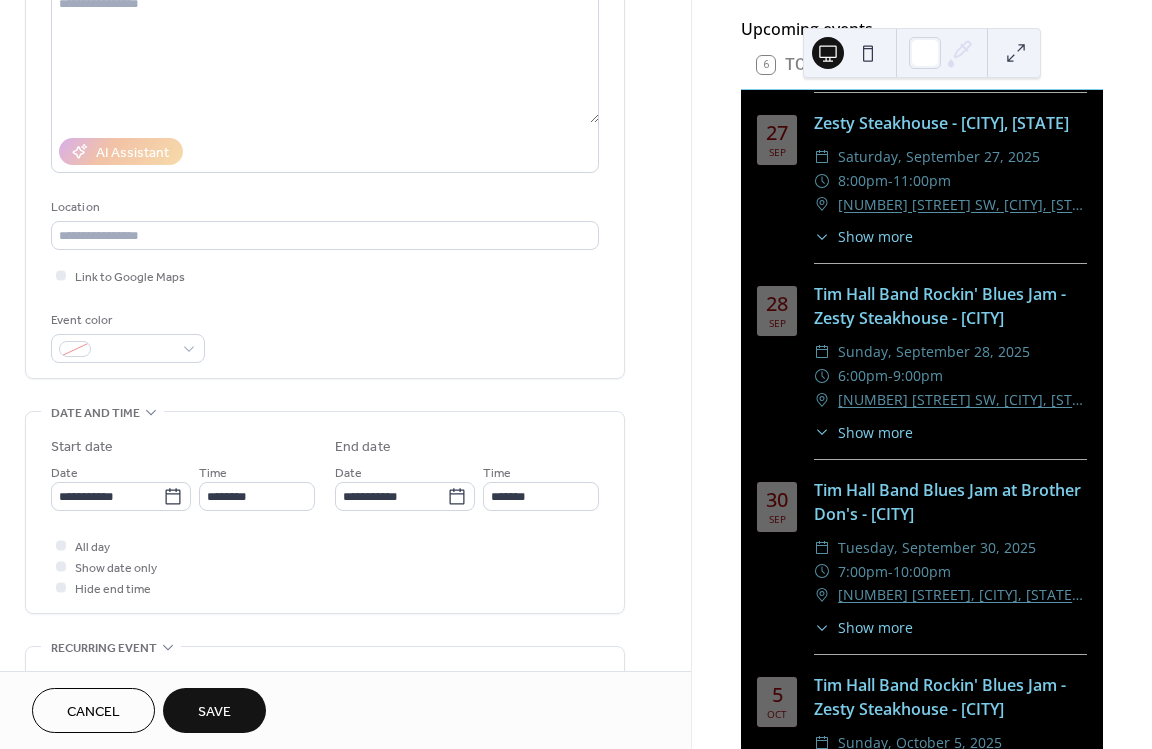 type on "**********" 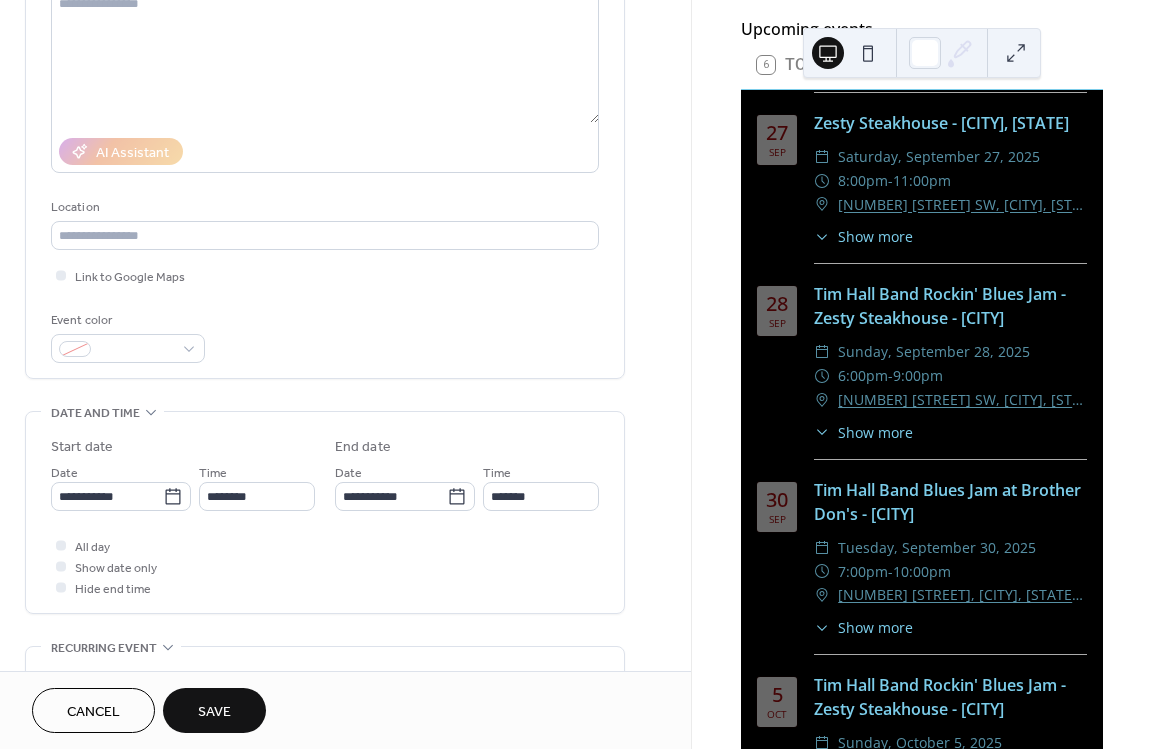 type on "**********" 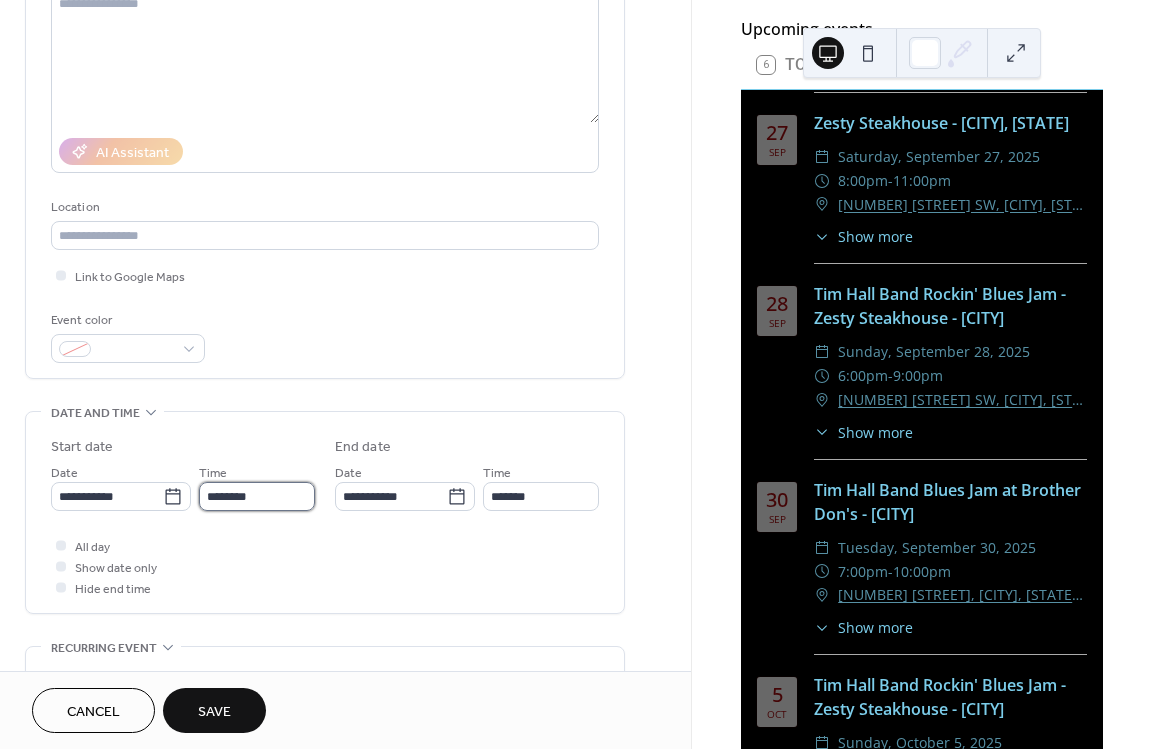 drag, startPoint x: 207, startPoint y: 501, endPoint x: 224, endPoint y: 516, distance: 22.671568 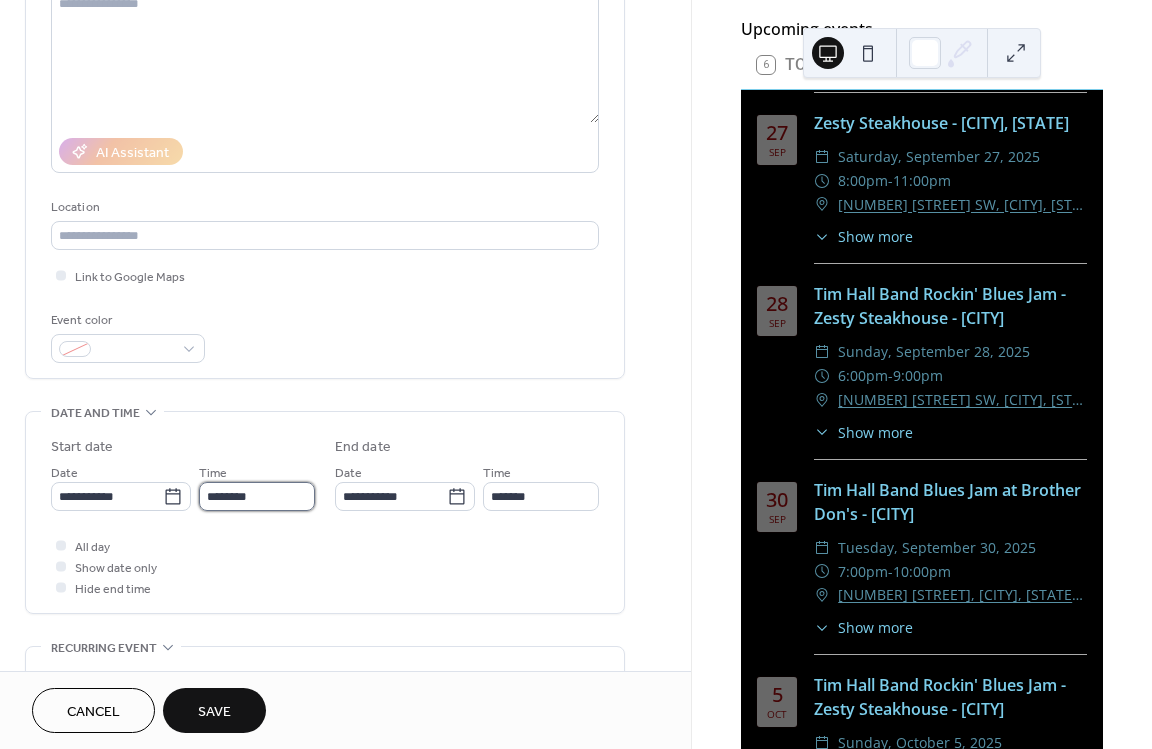 click on "********" at bounding box center [257, 496] 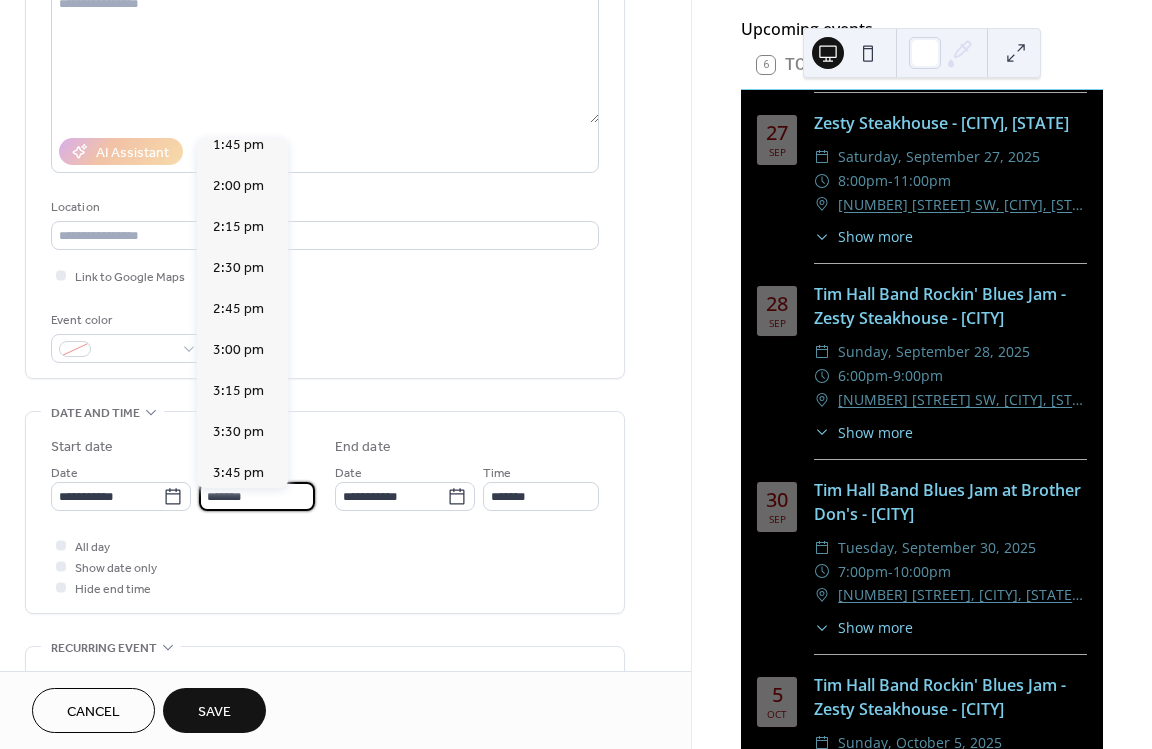 scroll, scrollTop: 3240, scrollLeft: 0, axis: vertical 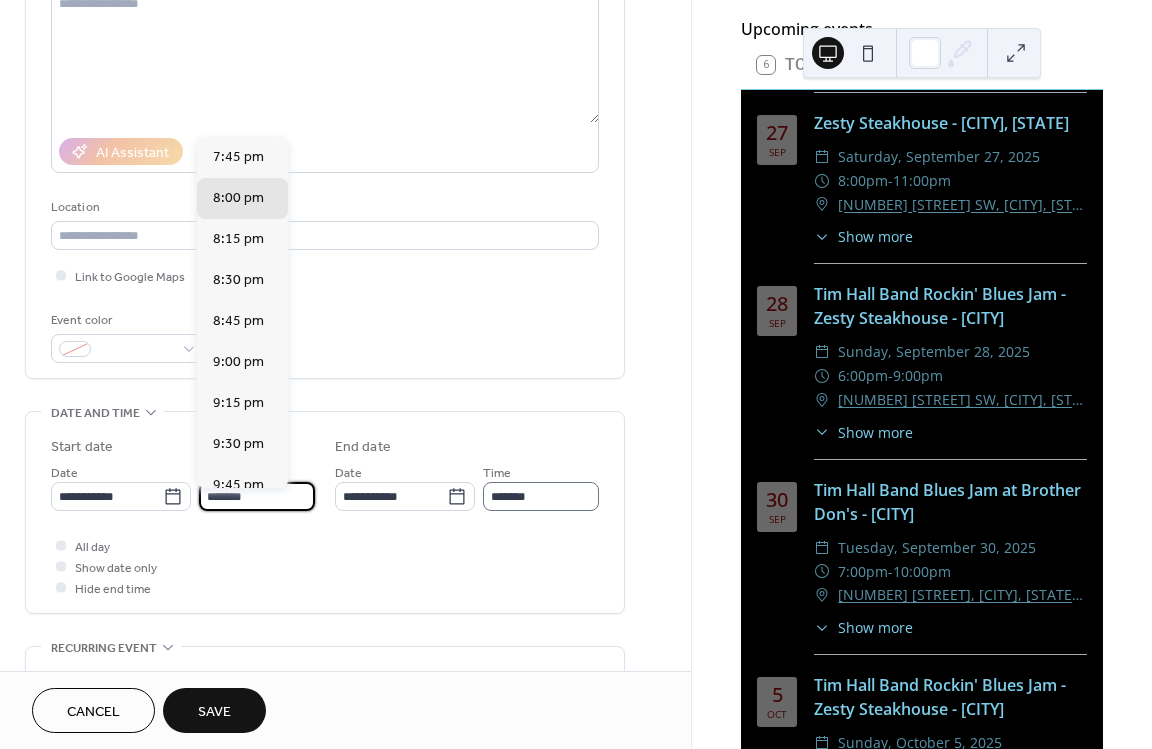type on "*******" 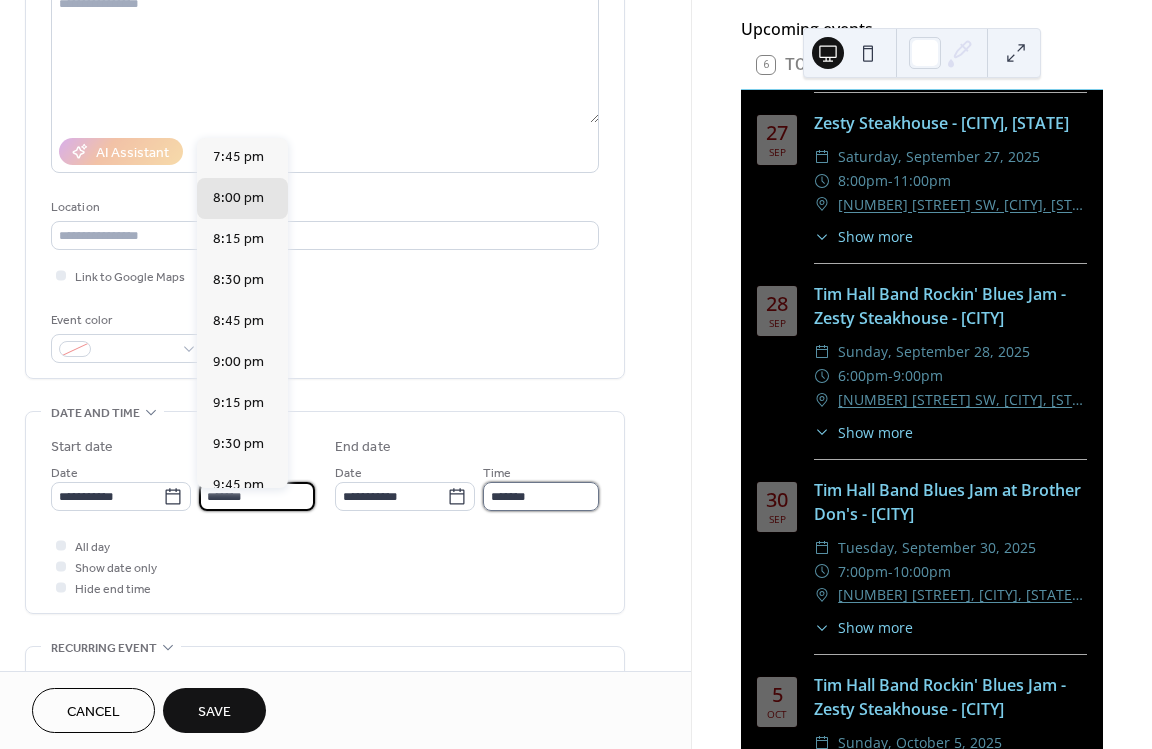 click on "*******" at bounding box center [541, 496] 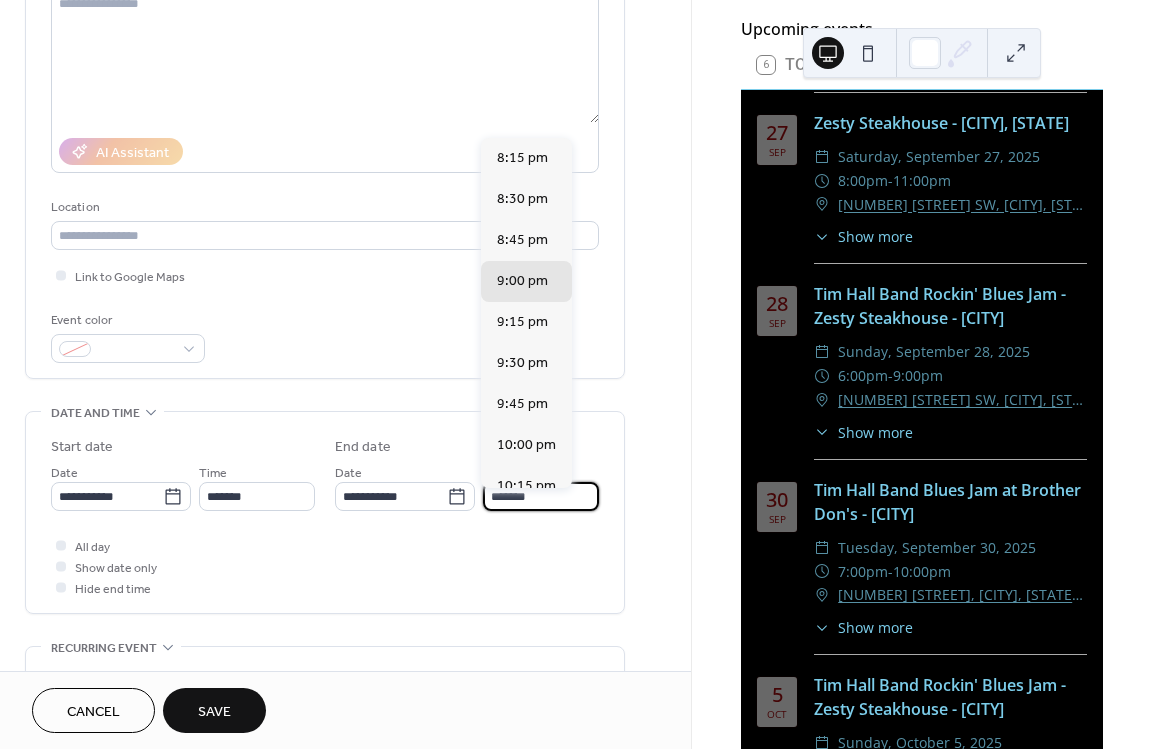 click on "*******" at bounding box center (541, 496) 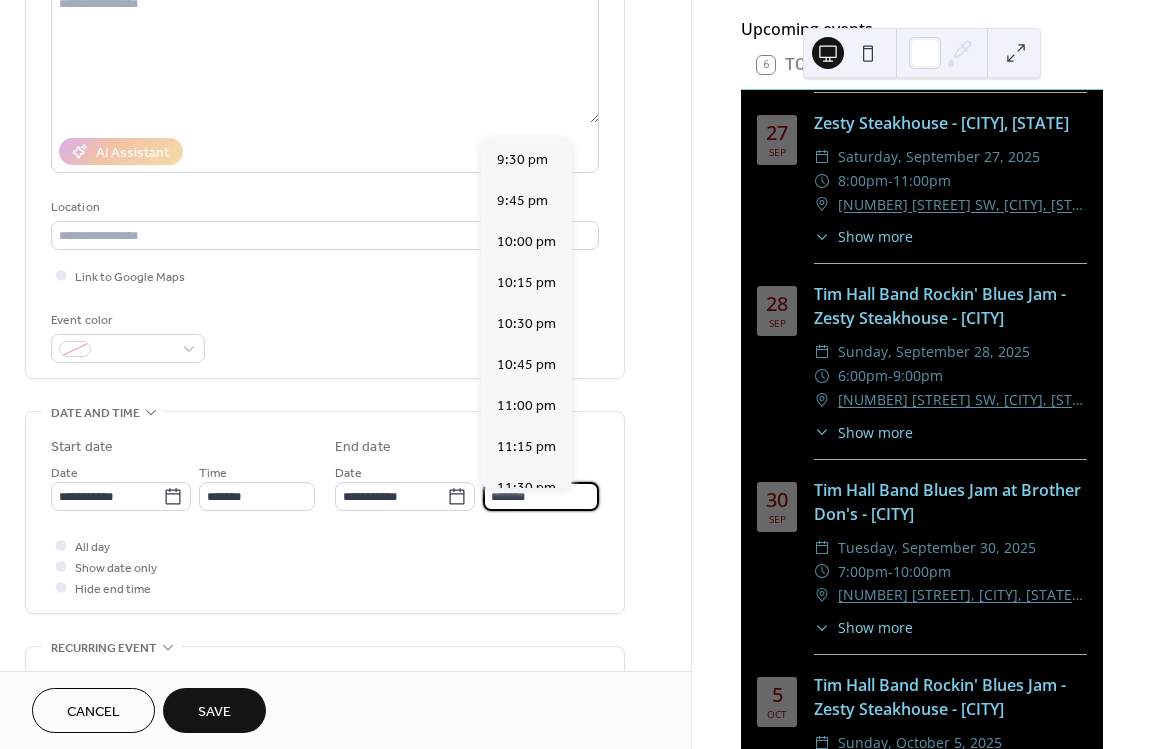 scroll, scrollTop: 232, scrollLeft: 0, axis: vertical 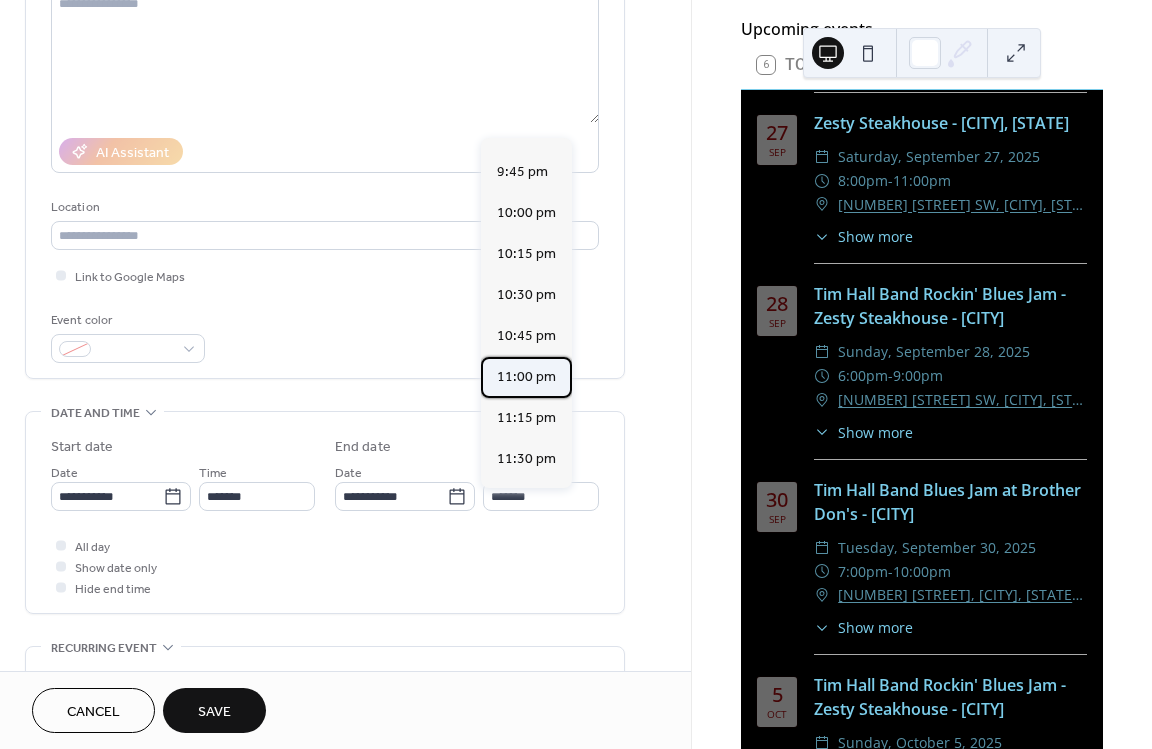 click on "11:00 pm" at bounding box center [526, 377] 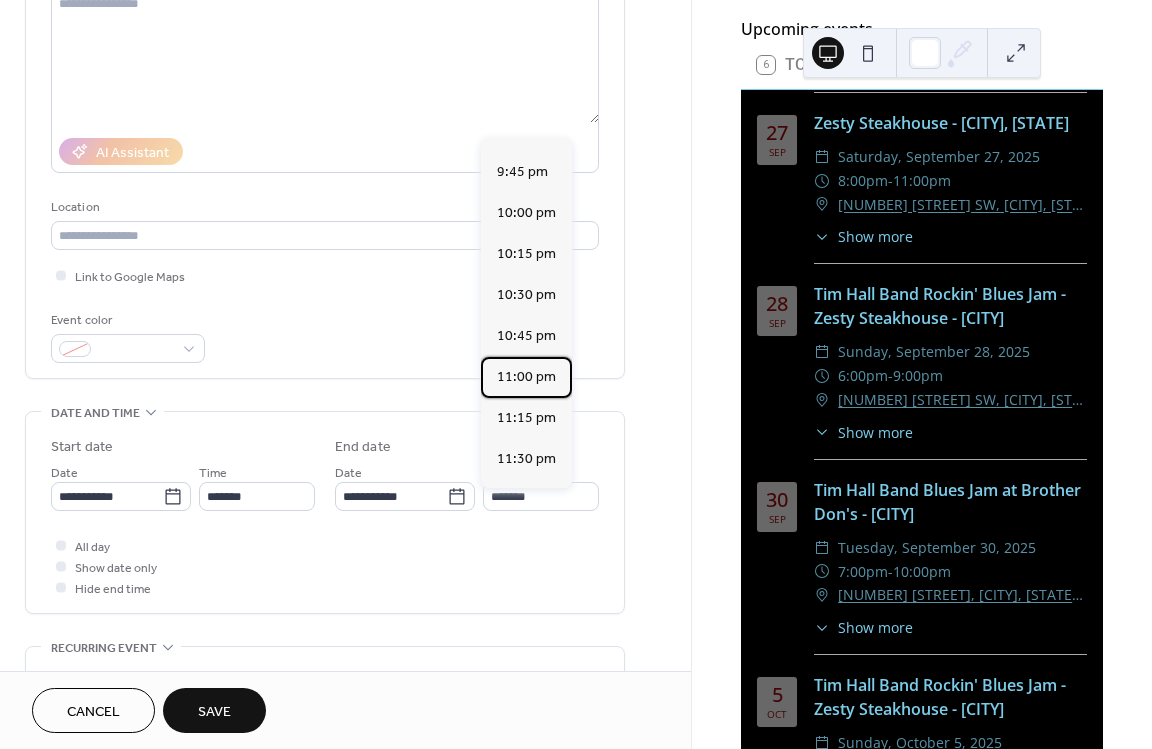 type on "********" 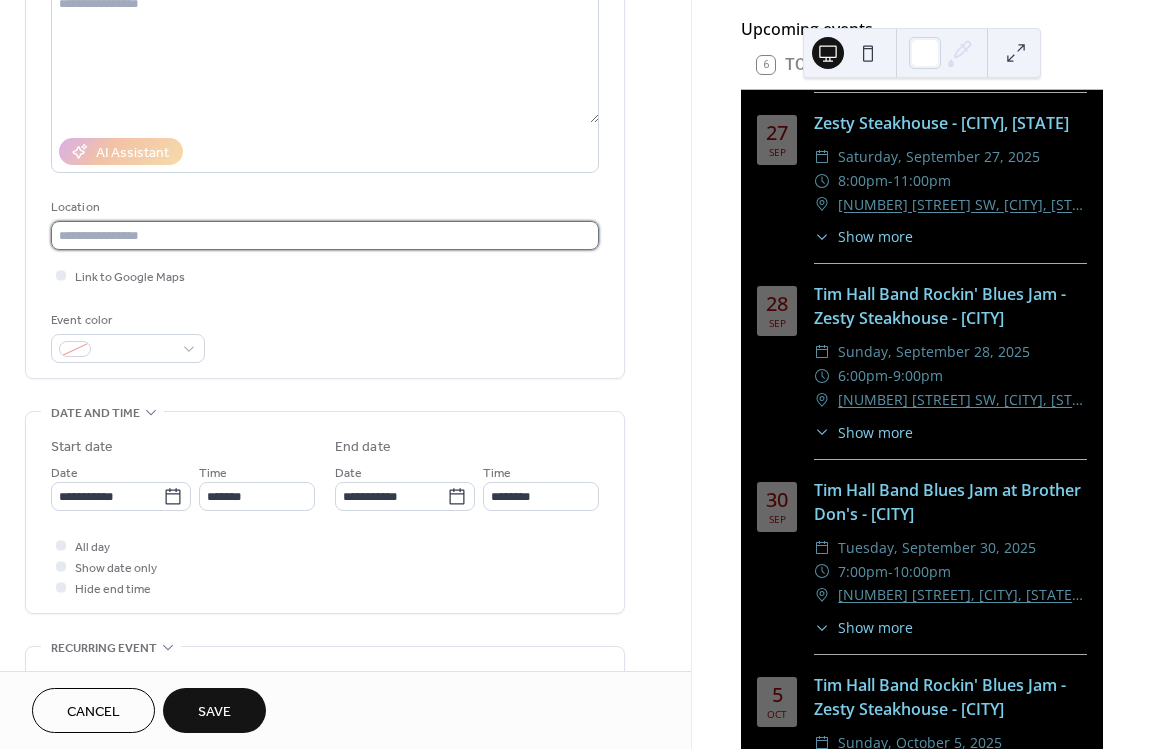 click at bounding box center (325, 235) 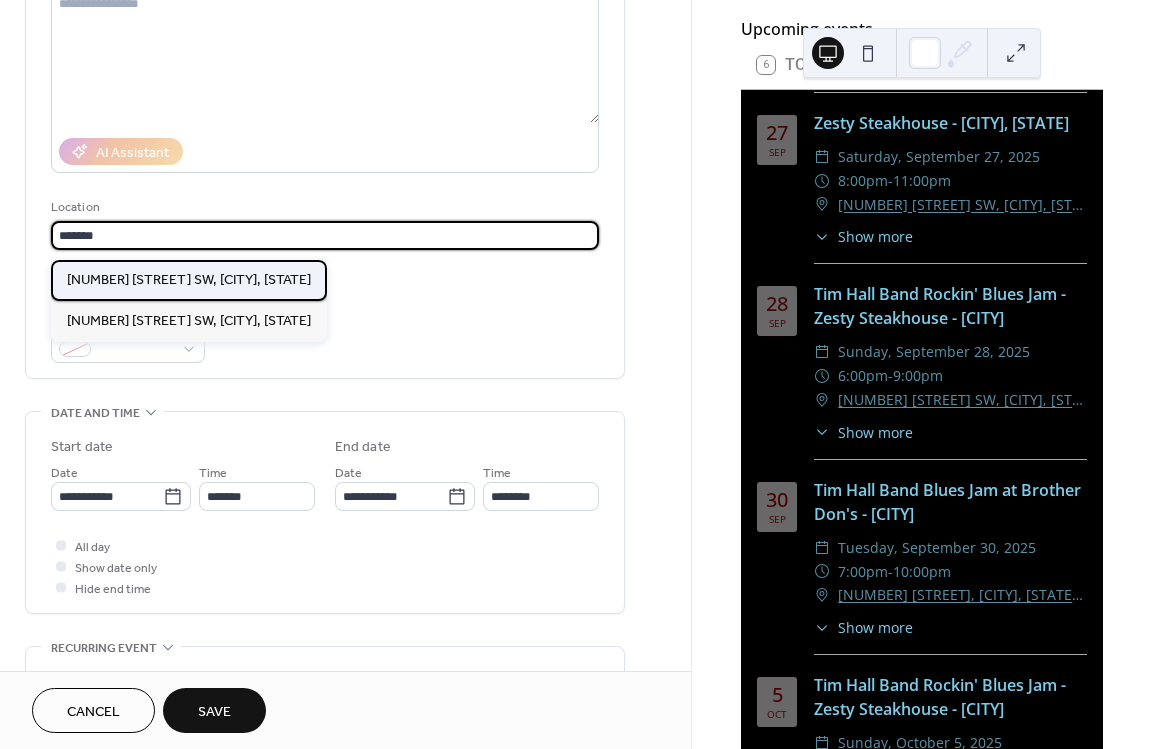 click on "[NUMBER] [STREET], [CITY], [STATE]" at bounding box center [189, 280] 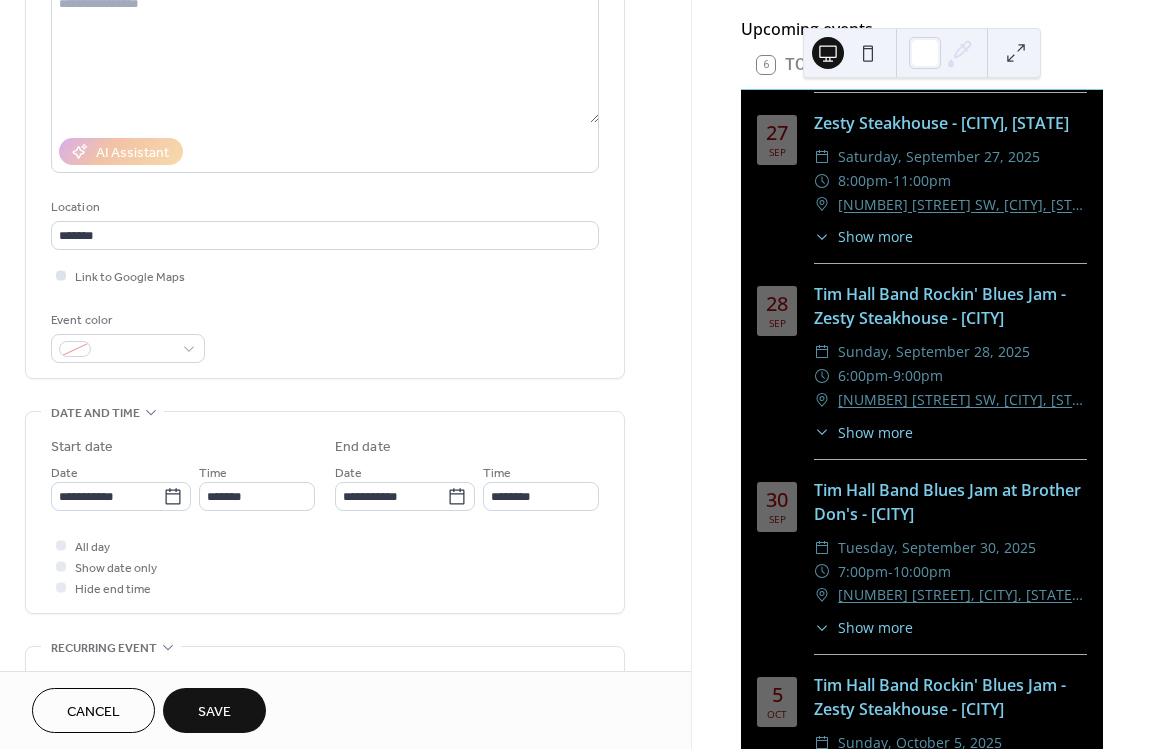 type on "**********" 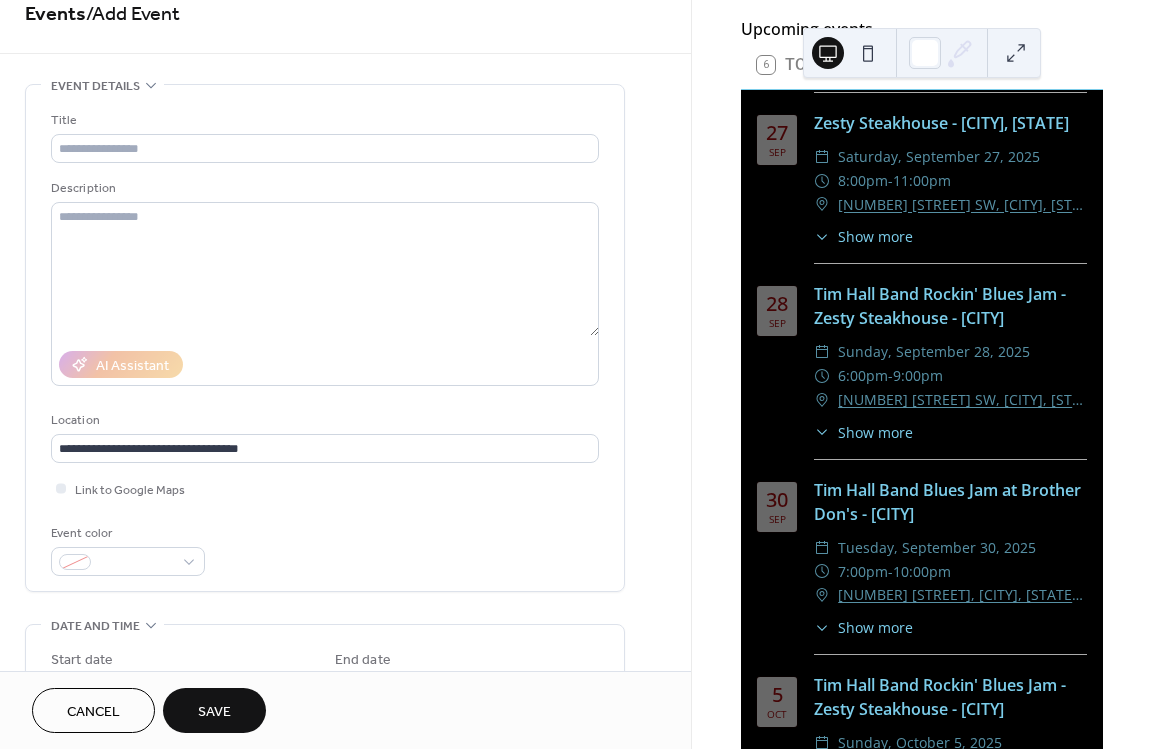 scroll, scrollTop: 0, scrollLeft: 0, axis: both 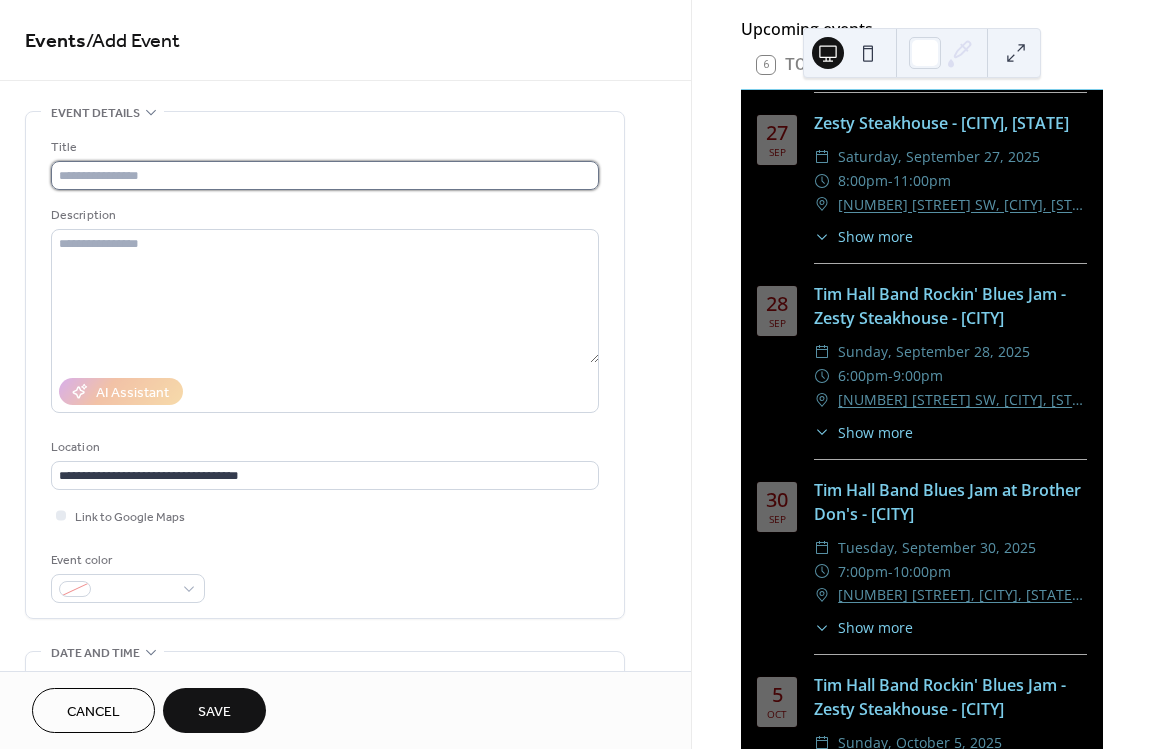 click at bounding box center [325, 175] 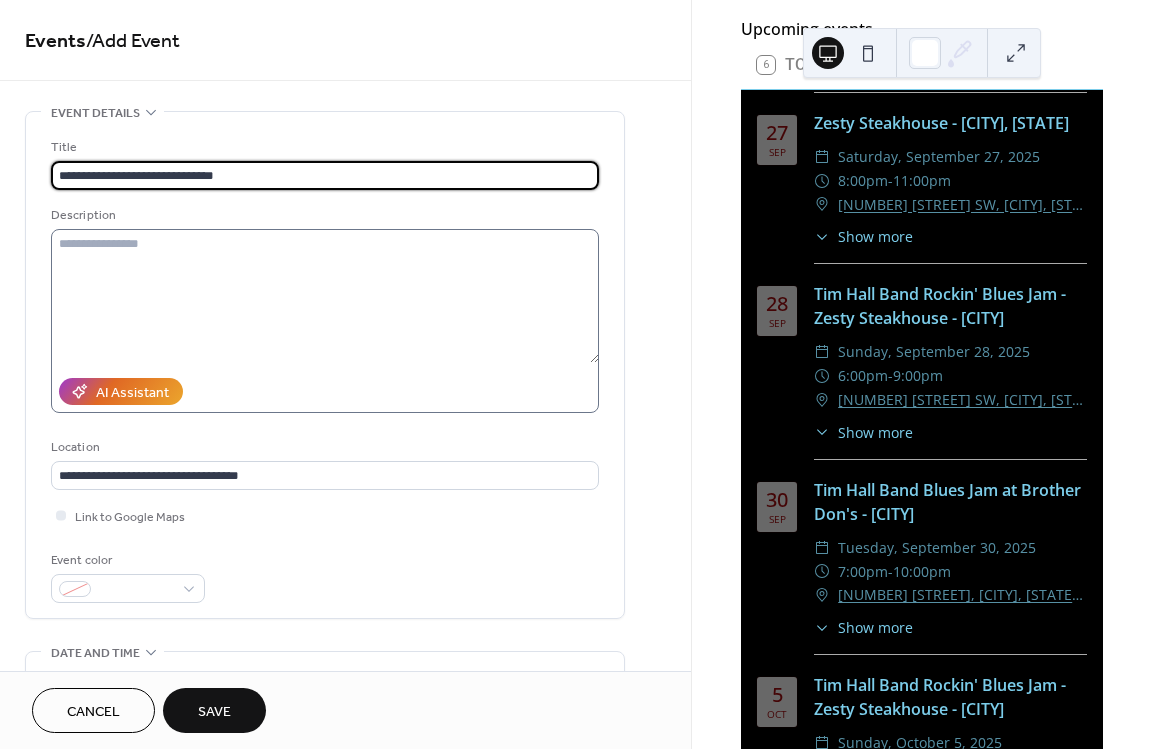 type on "**********" 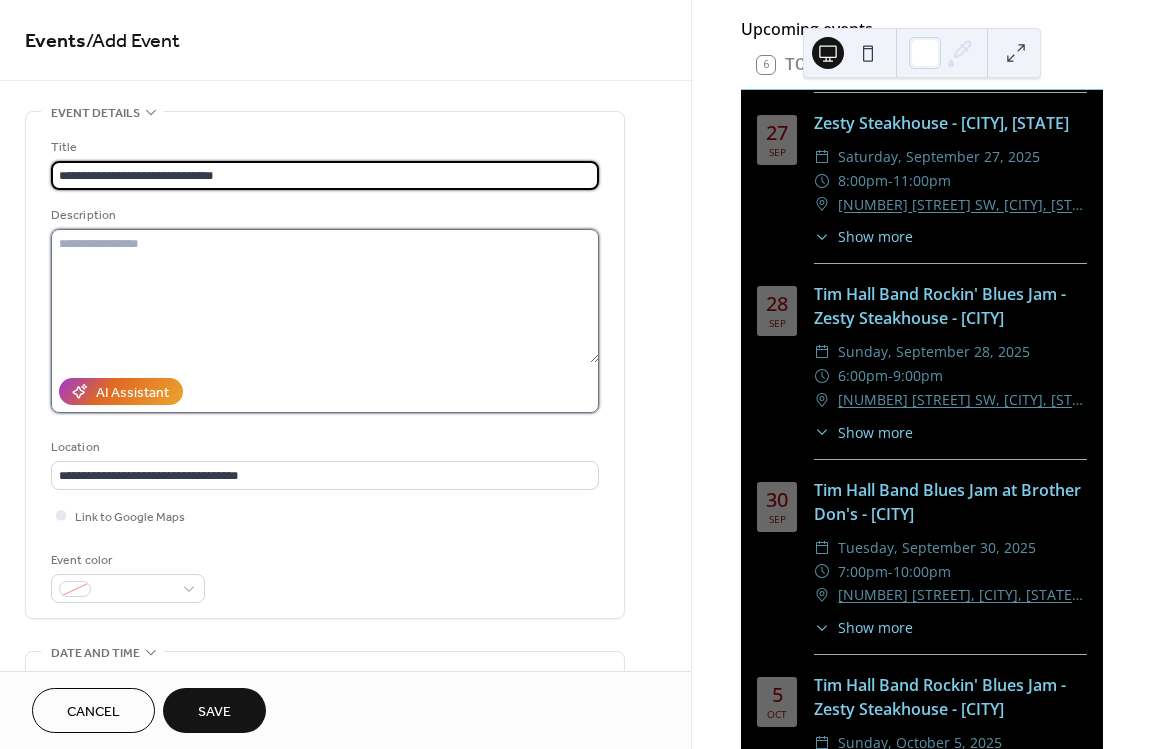 click at bounding box center (325, 296) 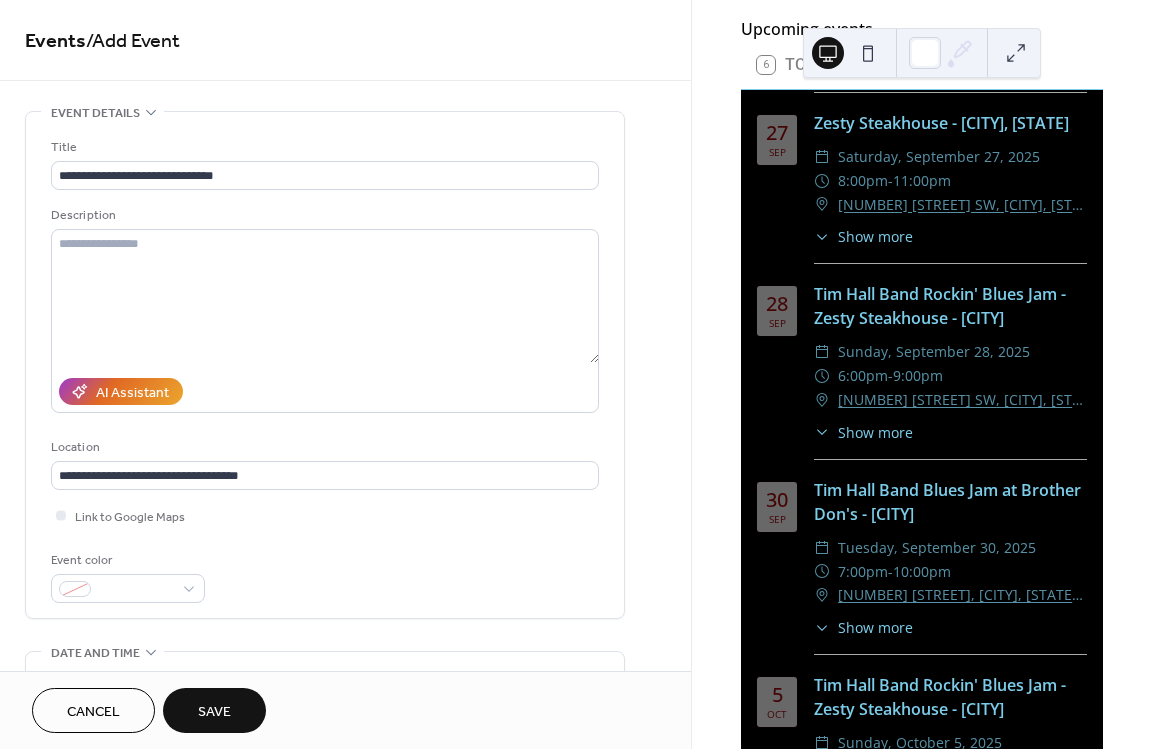 click on "Show more" at bounding box center (875, 236) 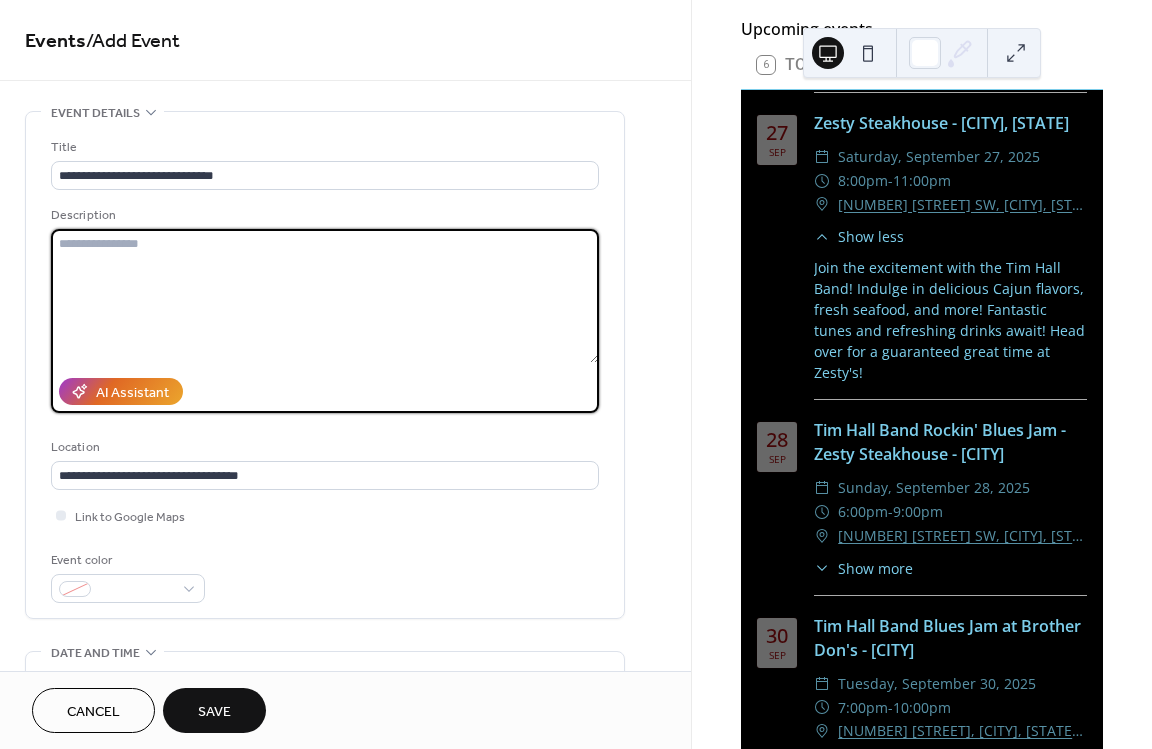 click at bounding box center (325, 296) 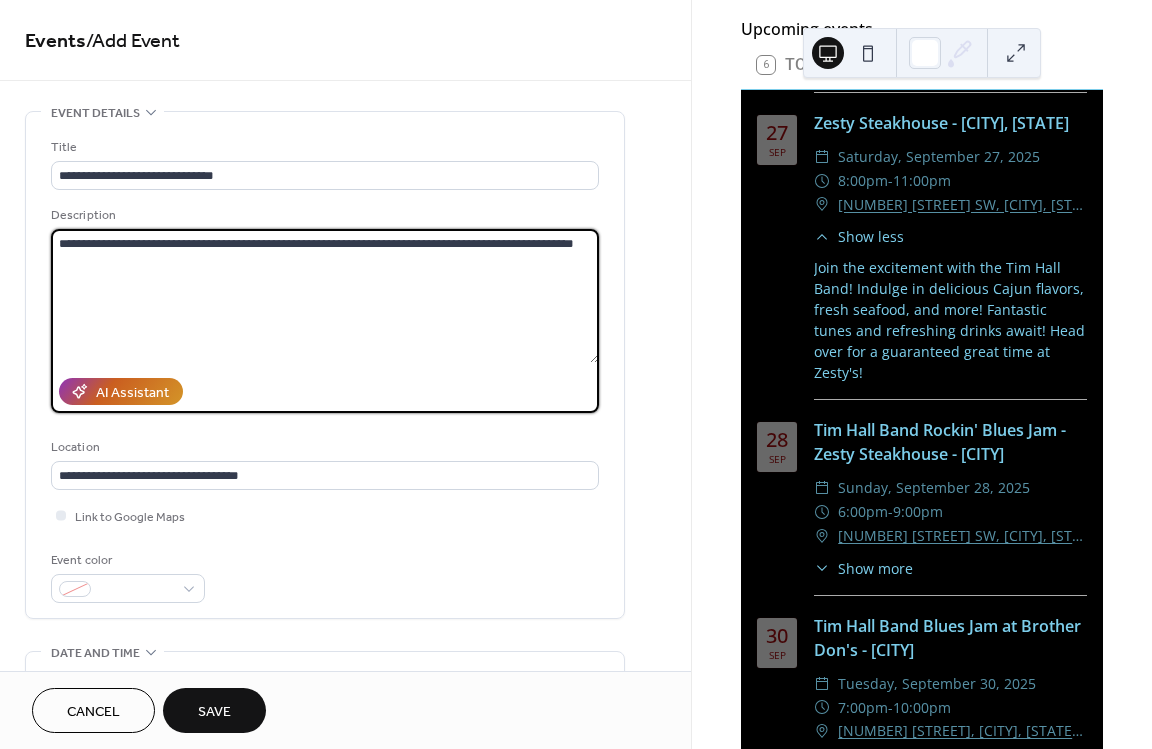 type on "**********" 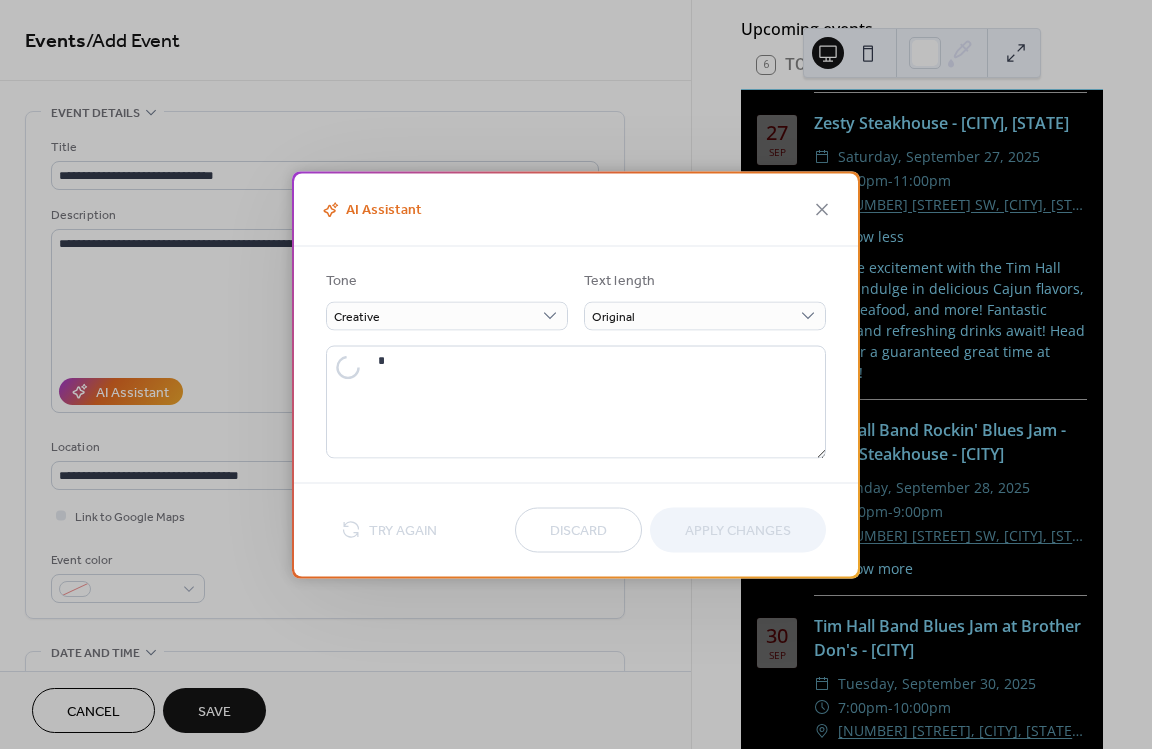 type on "**********" 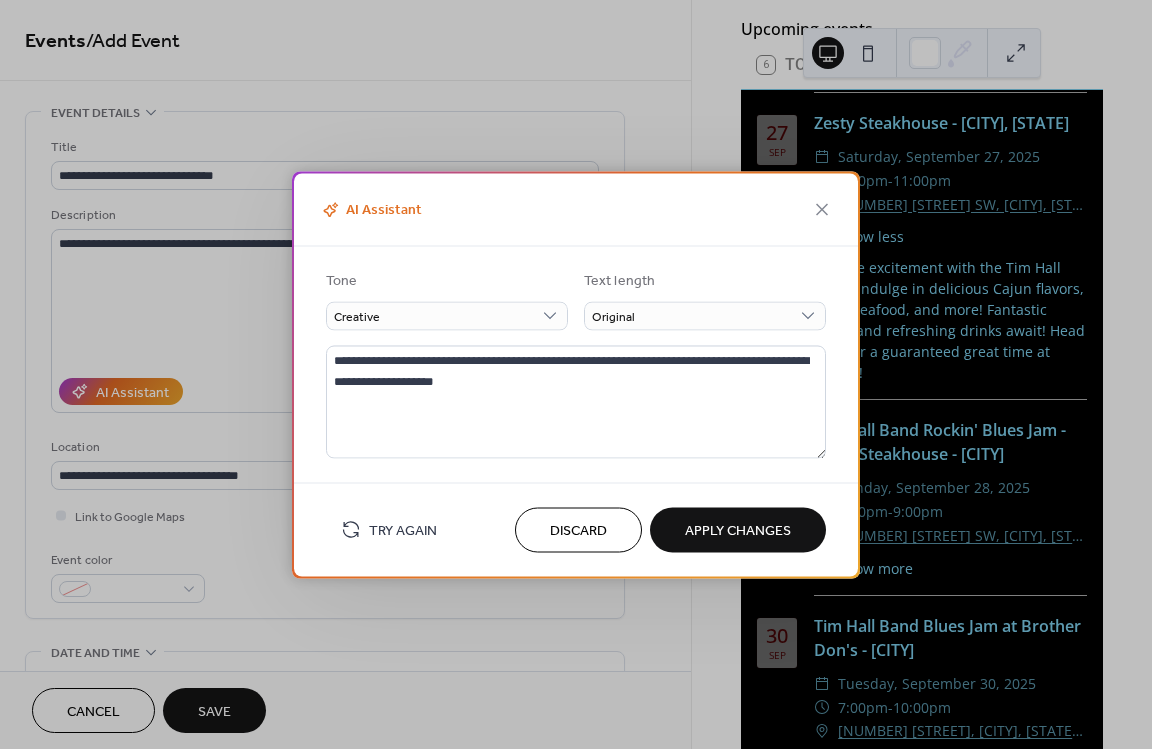 click on "Apply Changes" at bounding box center [738, 531] 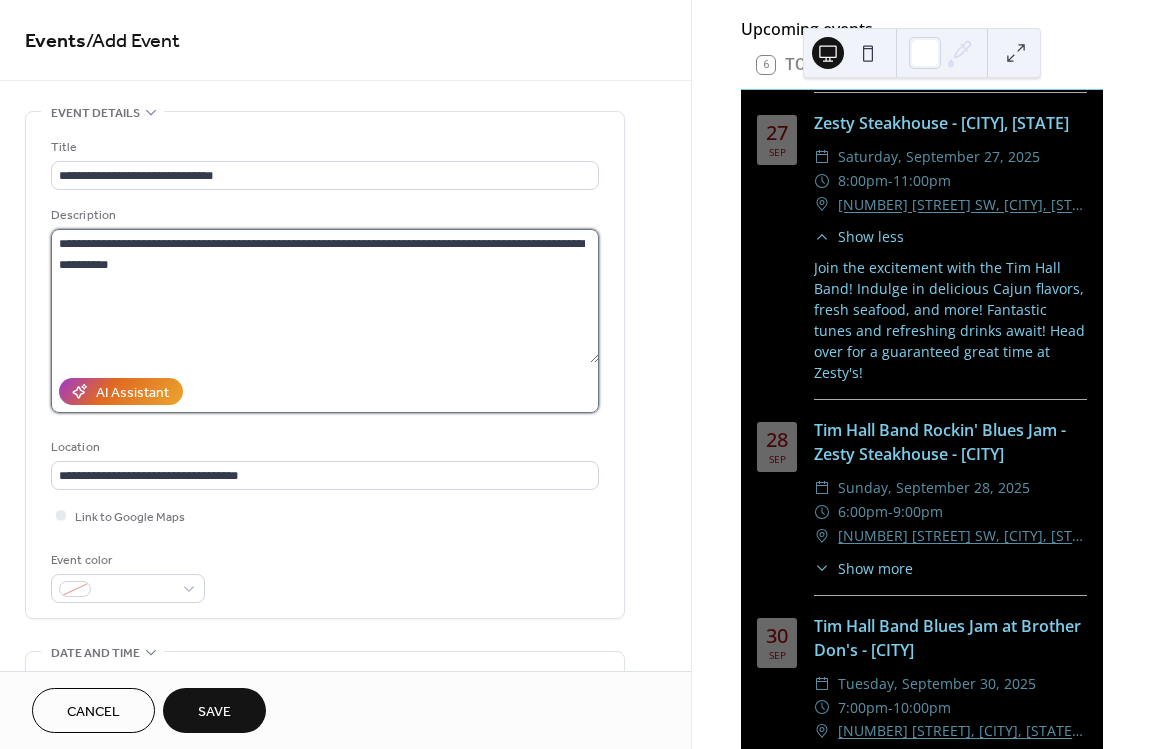 click on "**********" at bounding box center (325, 296) 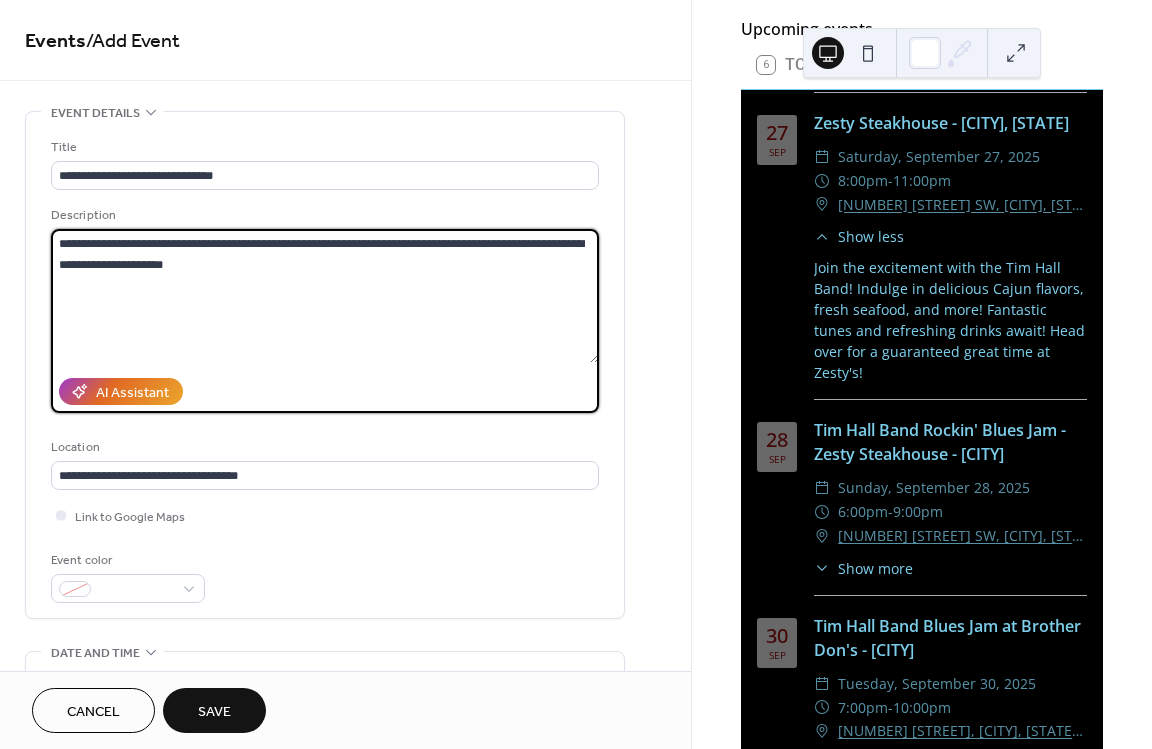 click on "**********" at bounding box center [325, 296] 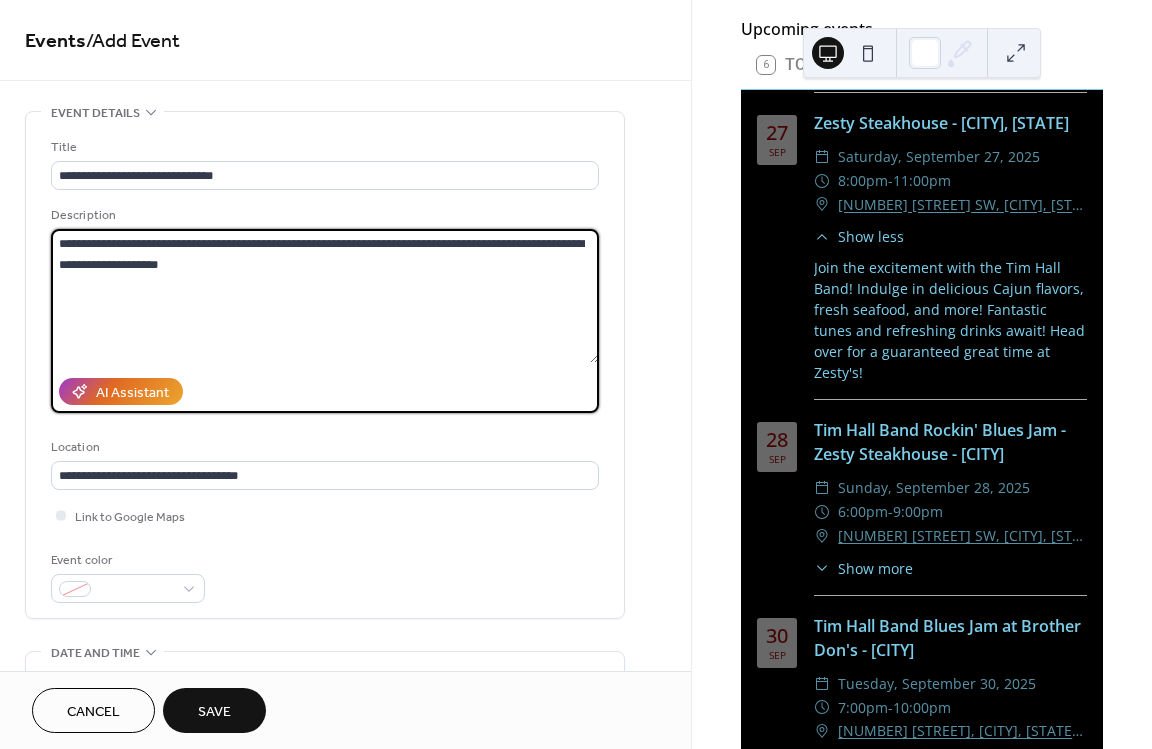 type on "**********" 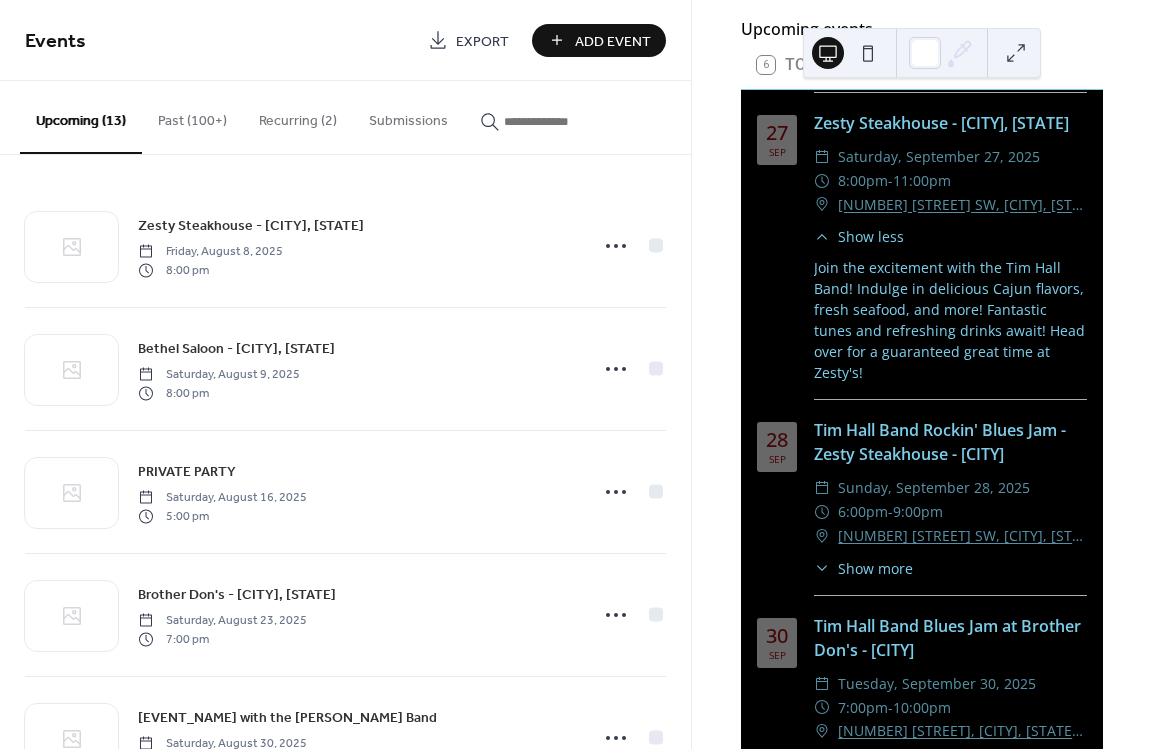click on "Add Event" at bounding box center [613, 41] 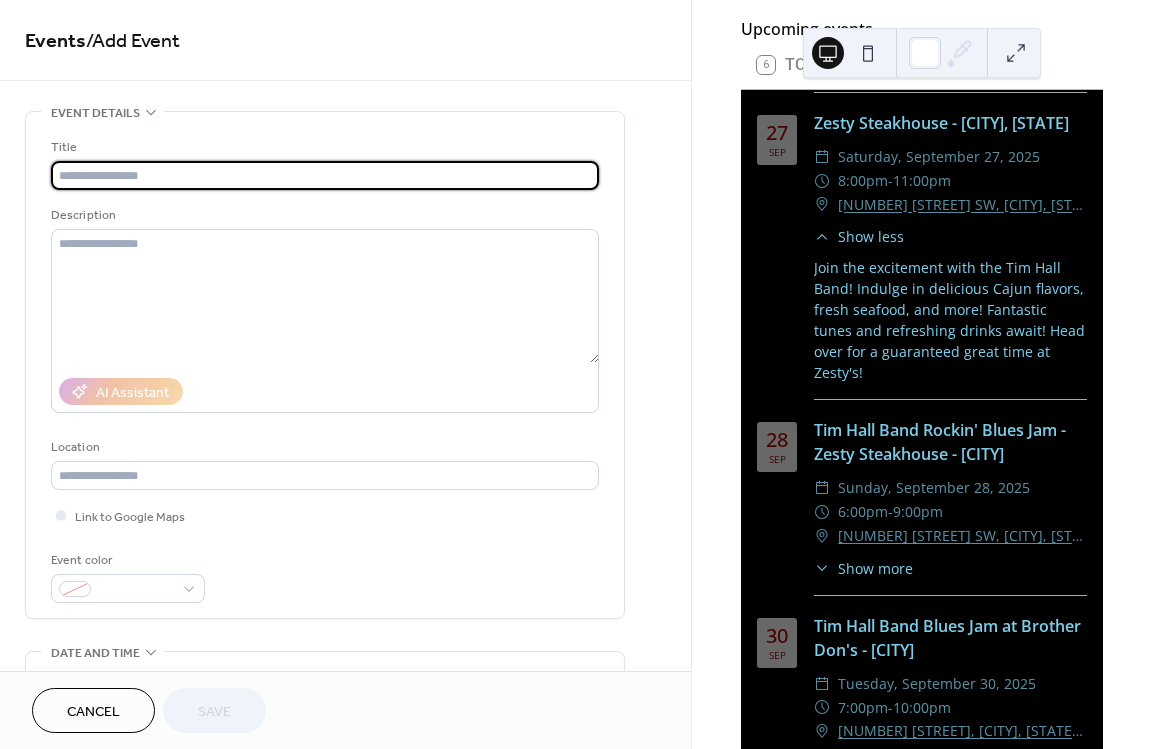 scroll, scrollTop: 180, scrollLeft: 0, axis: vertical 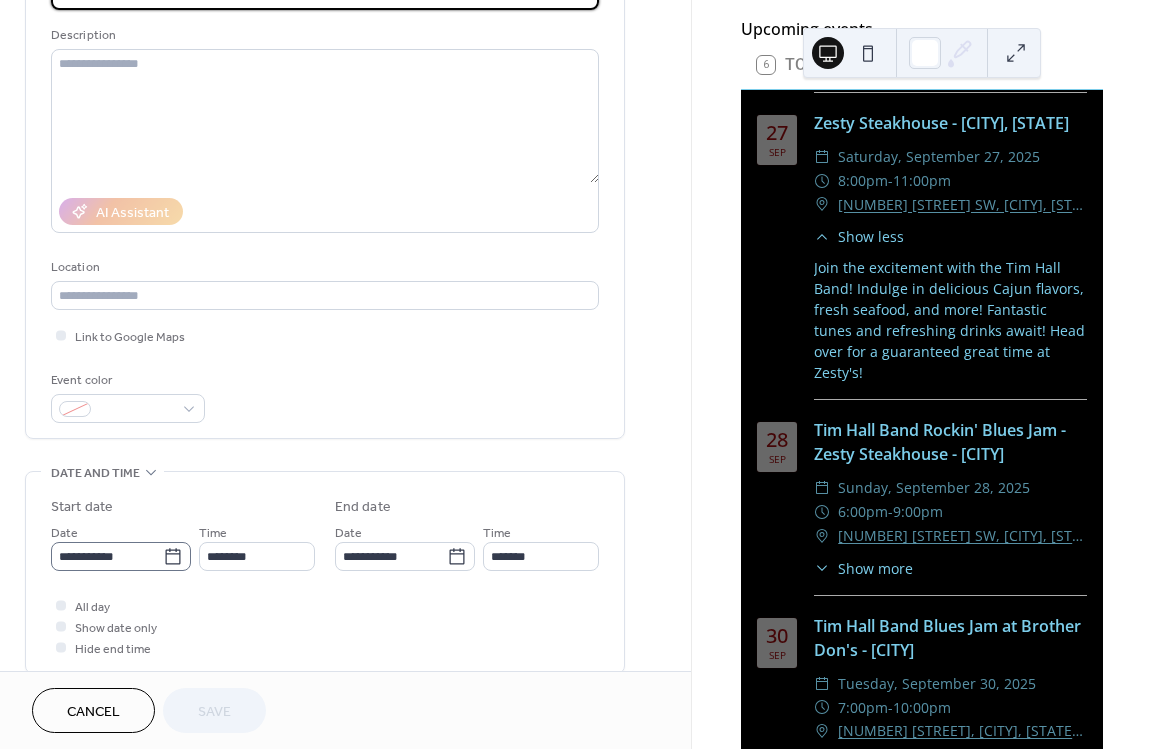 click 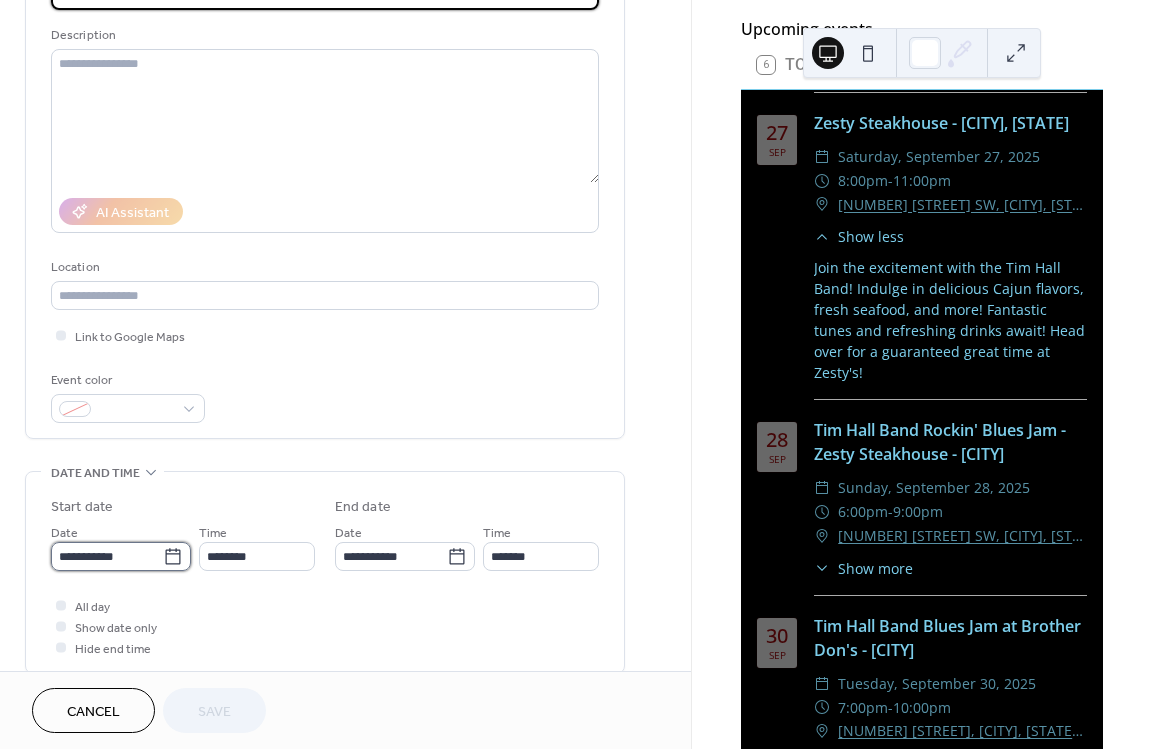 click on "**********" at bounding box center [107, 556] 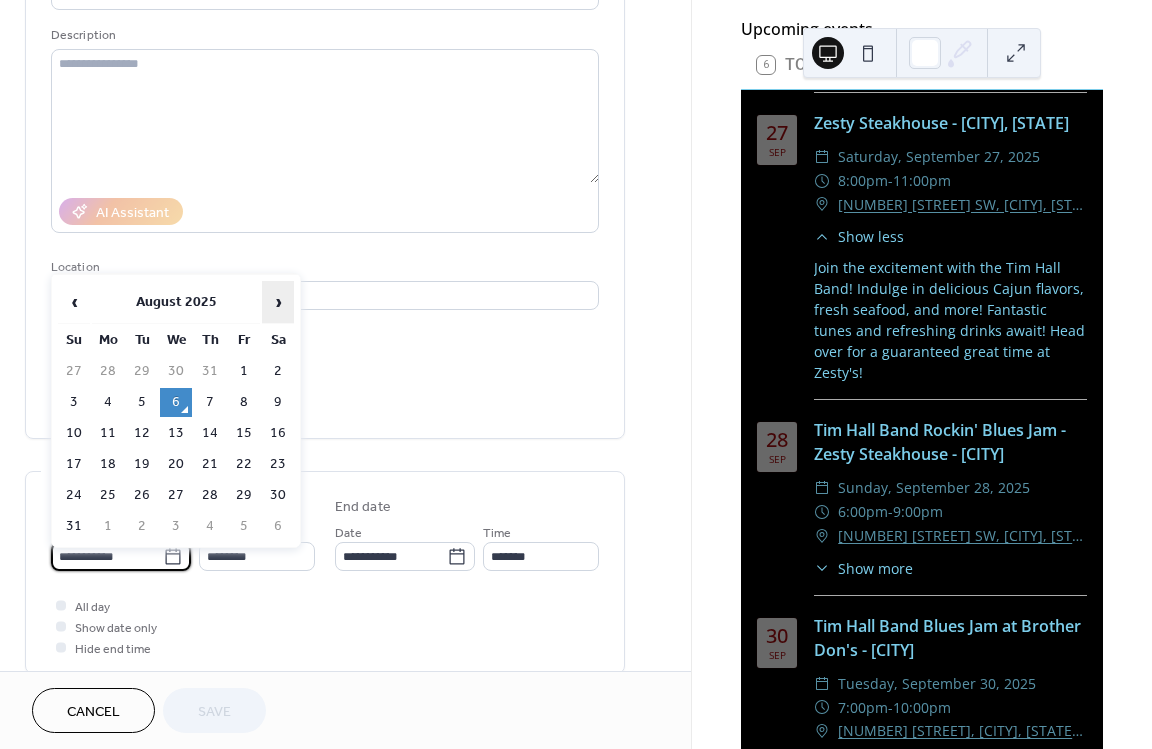 click on "›" at bounding box center [278, 302] 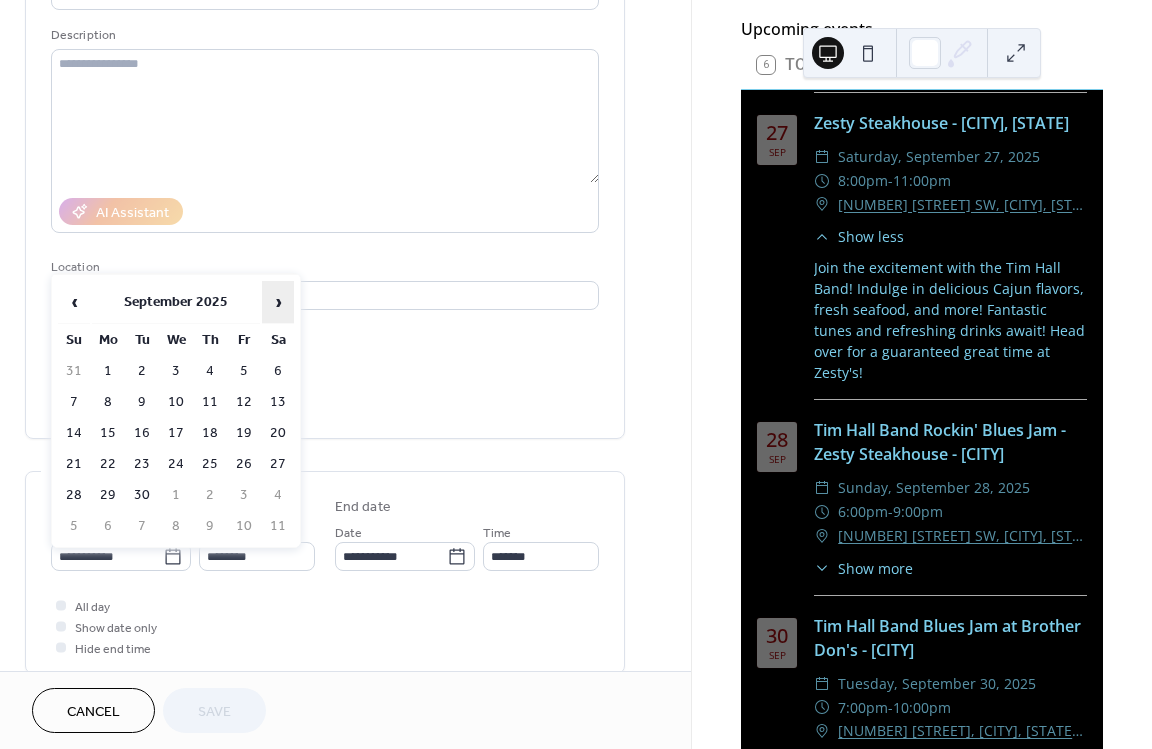 click on "›" at bounding box center [278, 302] 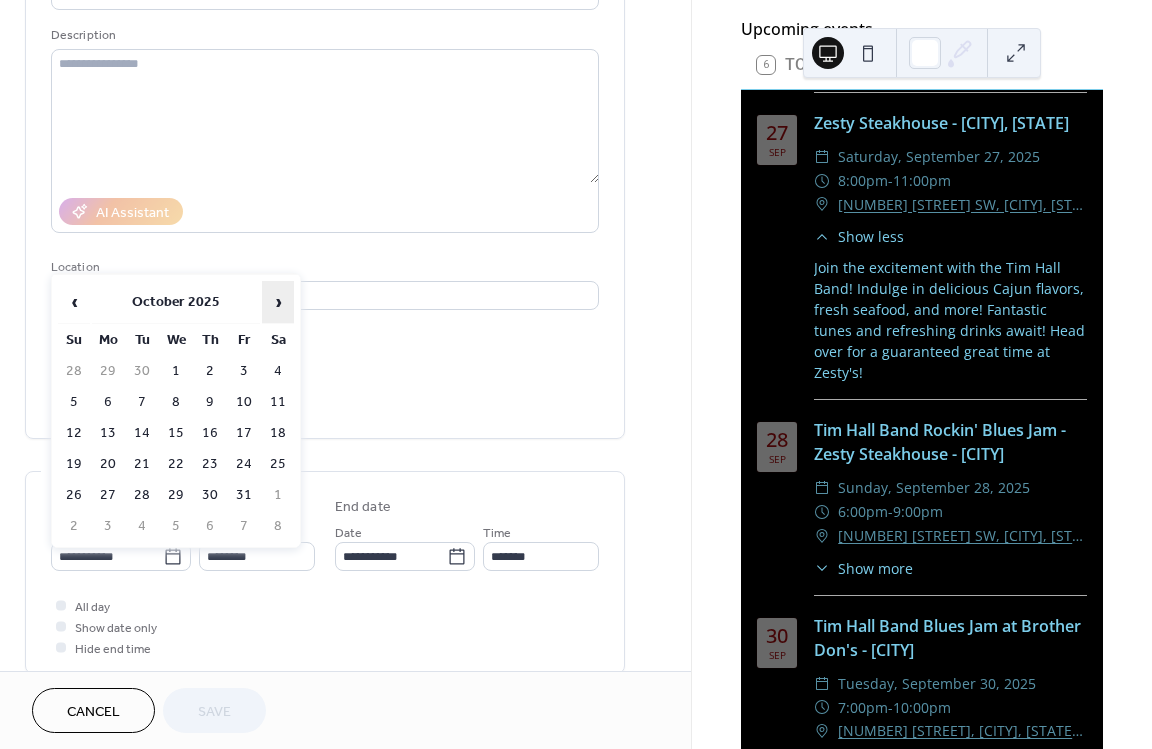 click on "›" at bounding box center [278, 302] 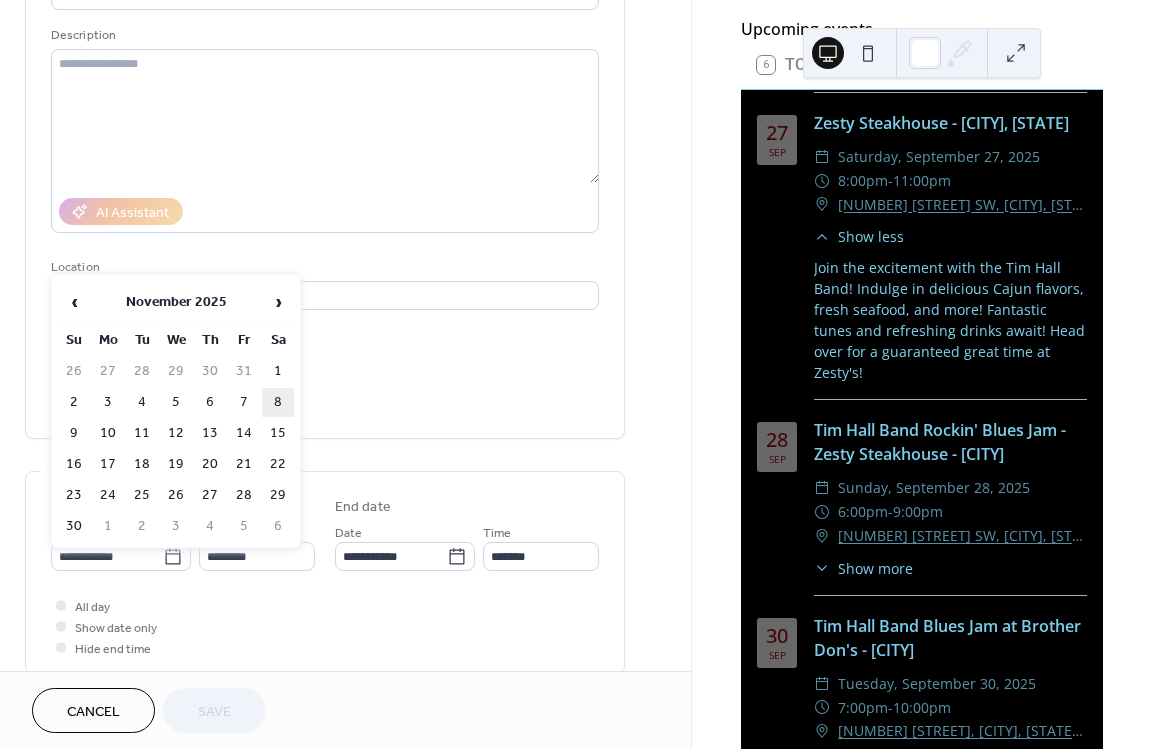 click on "8" at bounding box center (278, 402) 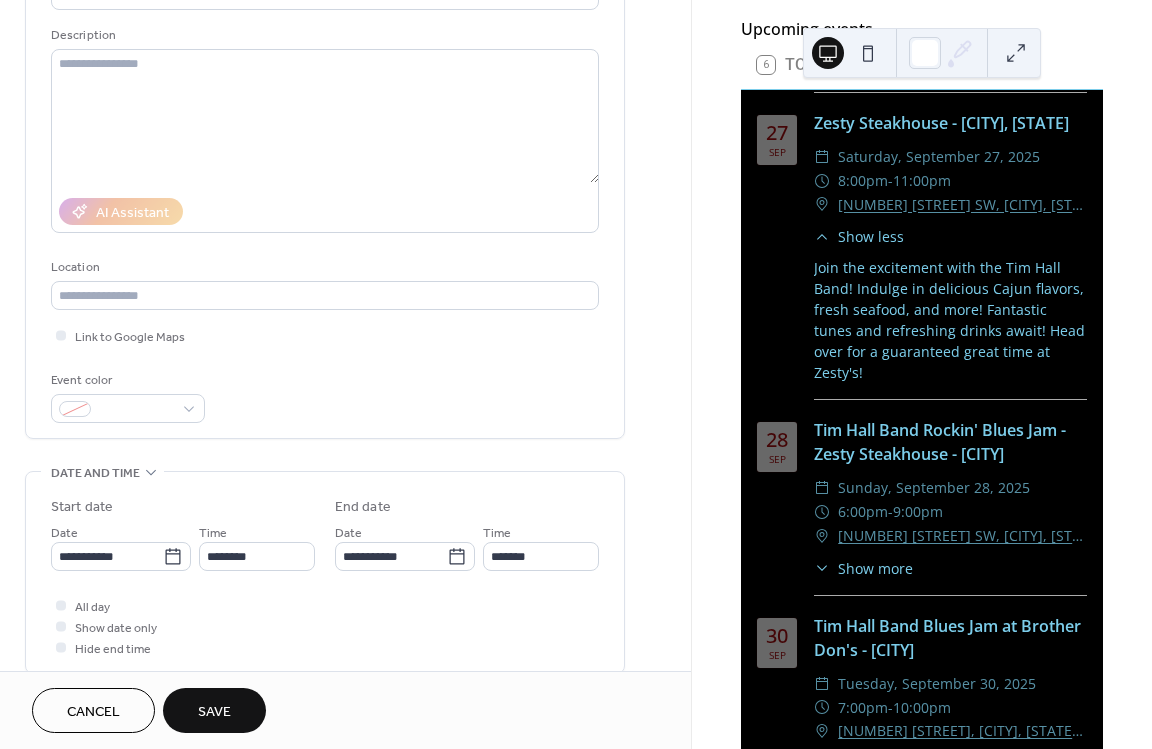 type on "**********" 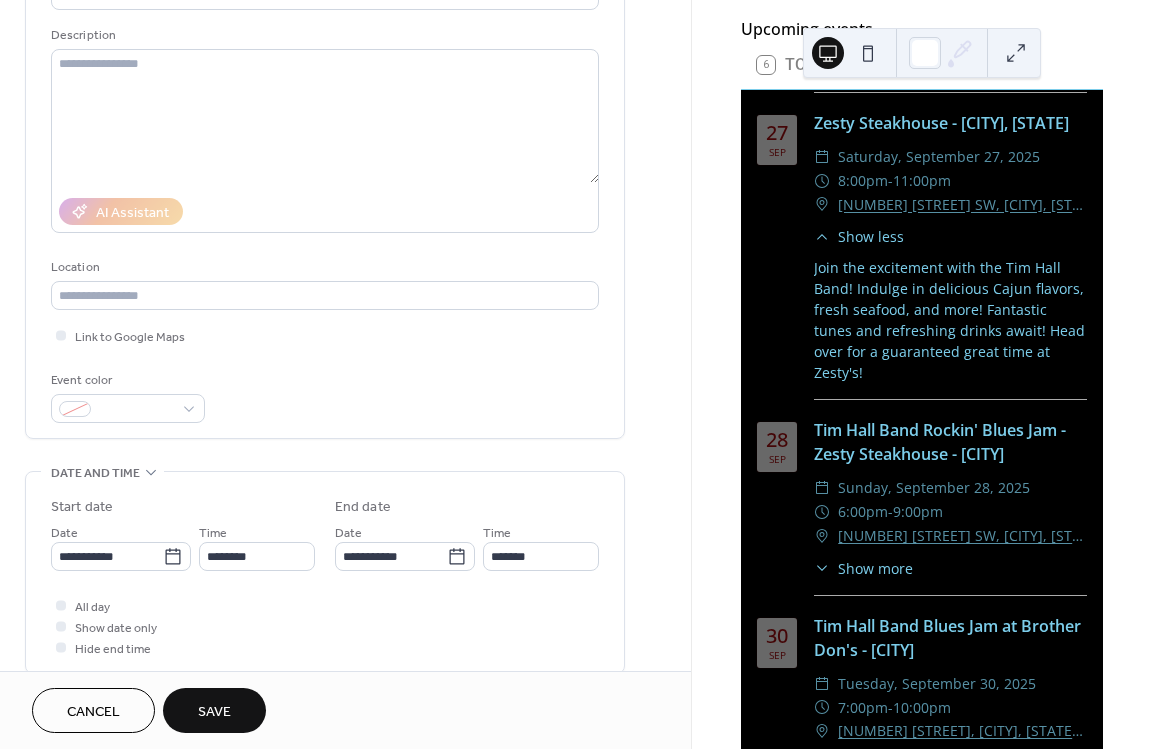type on "**********" 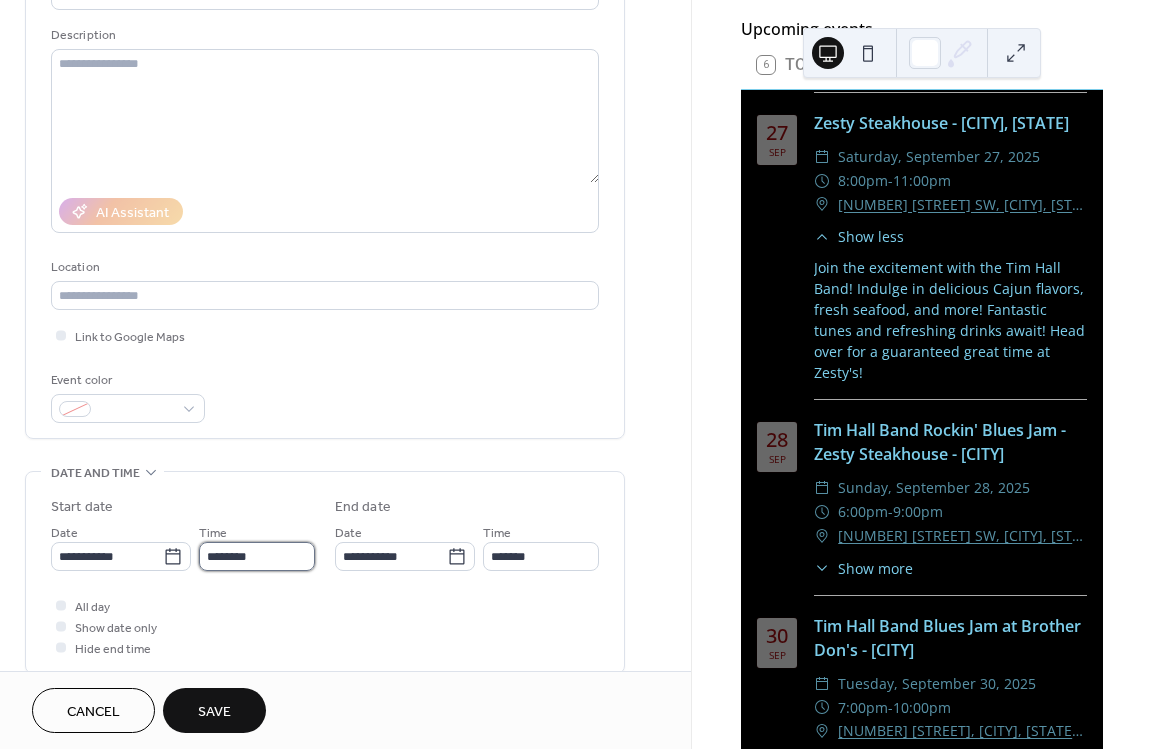 click on "********" at bounding box center (257, 556) 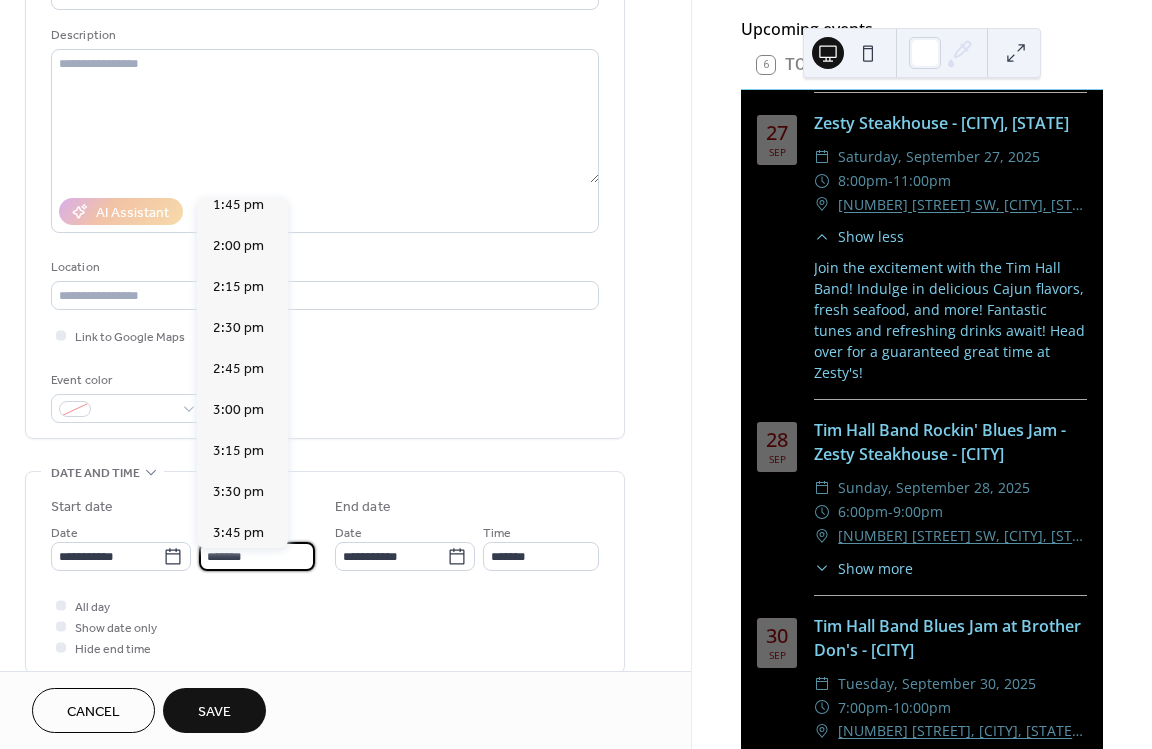 scroll, scrollTop: 3240, scrollLeft: 0, axis: vertical 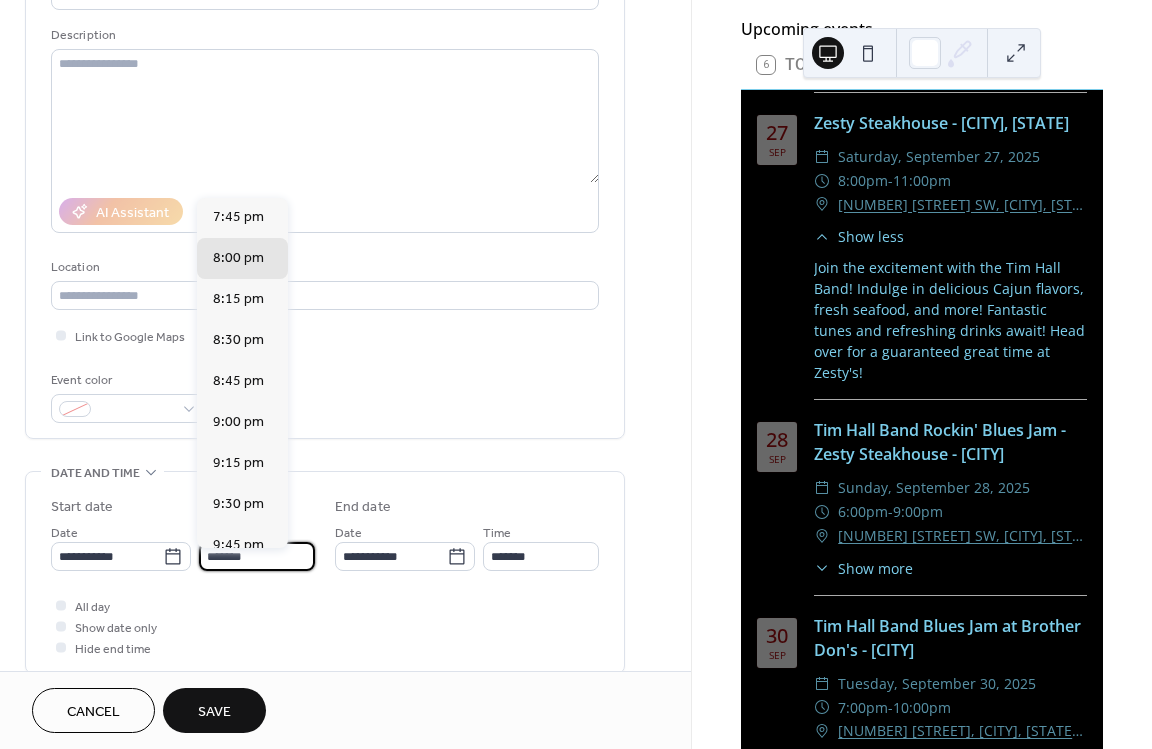 type on "*******" 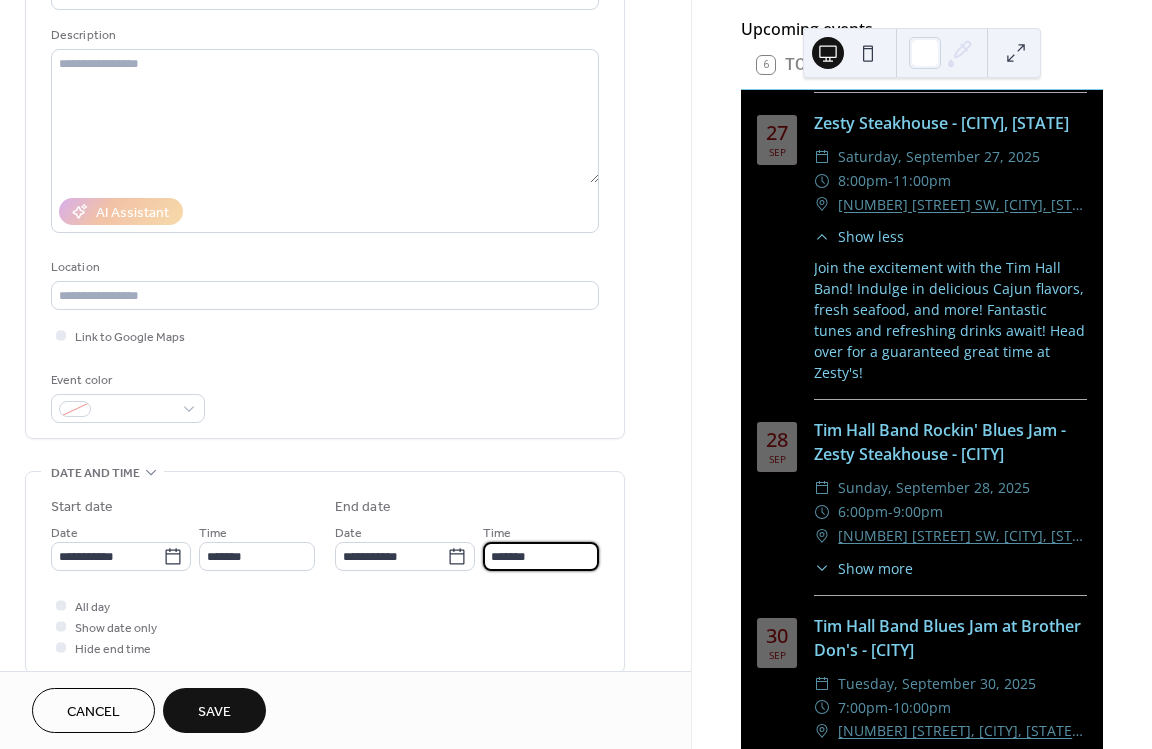 click on "*******" at bounding box center (541, 556) 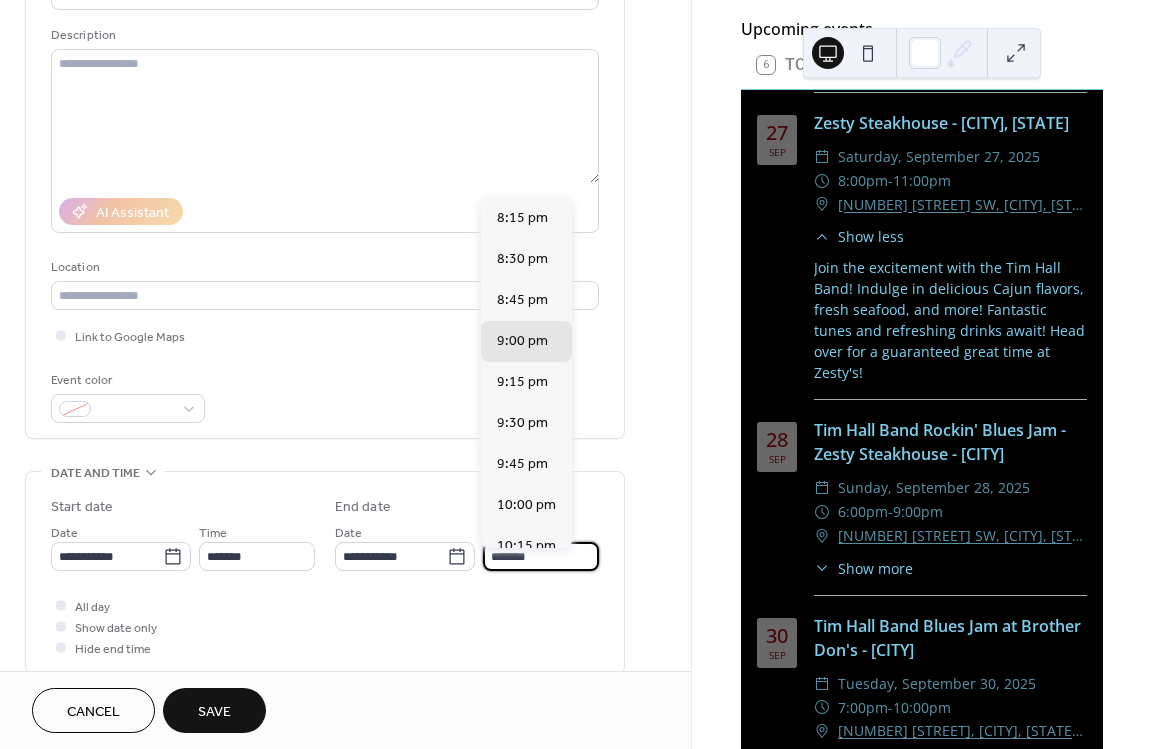 scroll, scrollTop: 275, scrollLeft: 0, axis: vertical 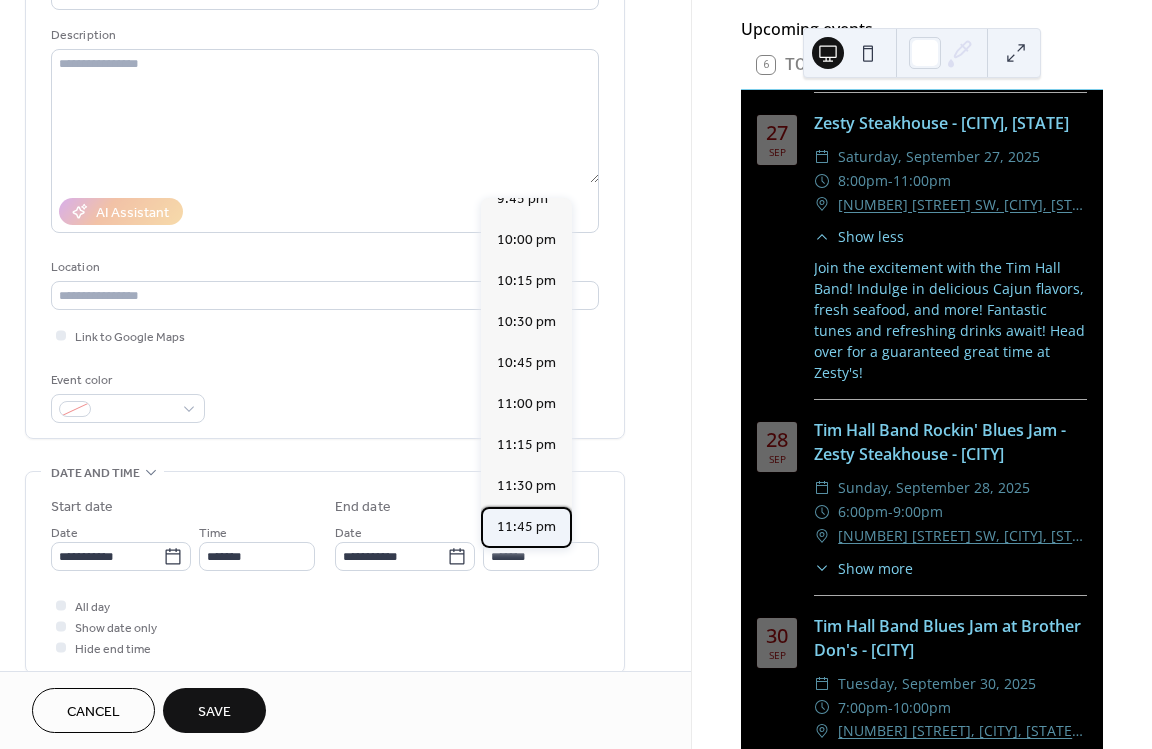 click on "11:45 pm" at bounding box center [526, 527] 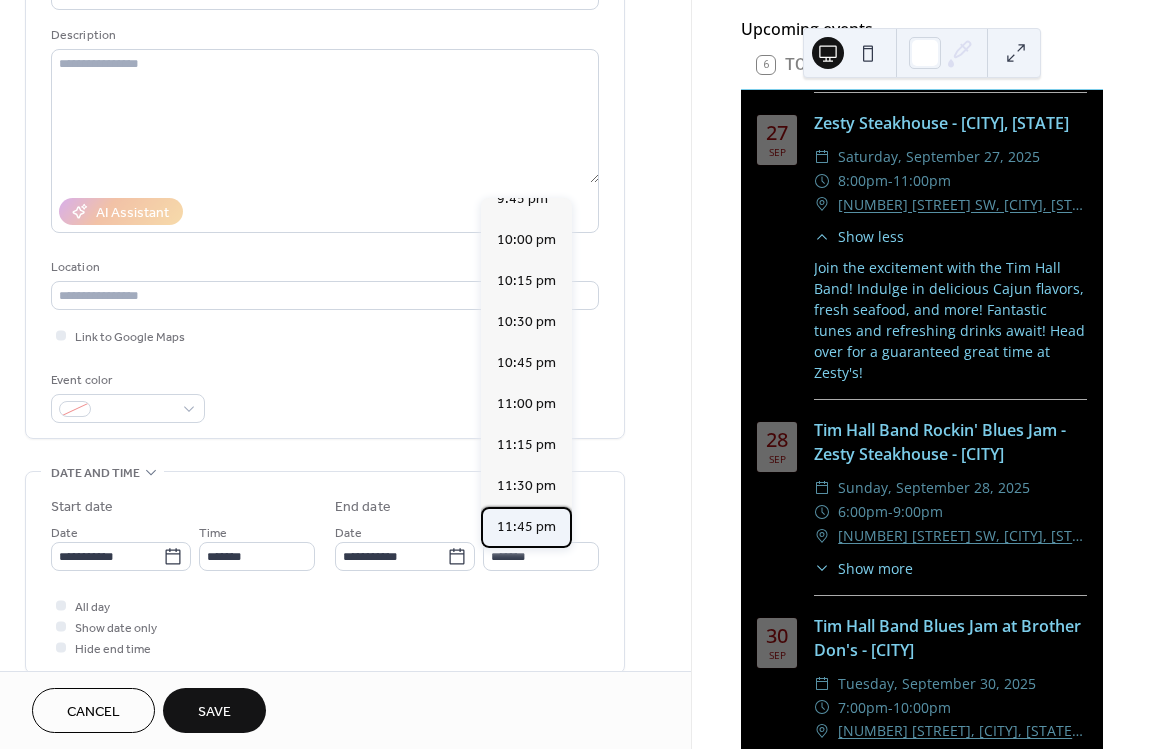 type on "********" 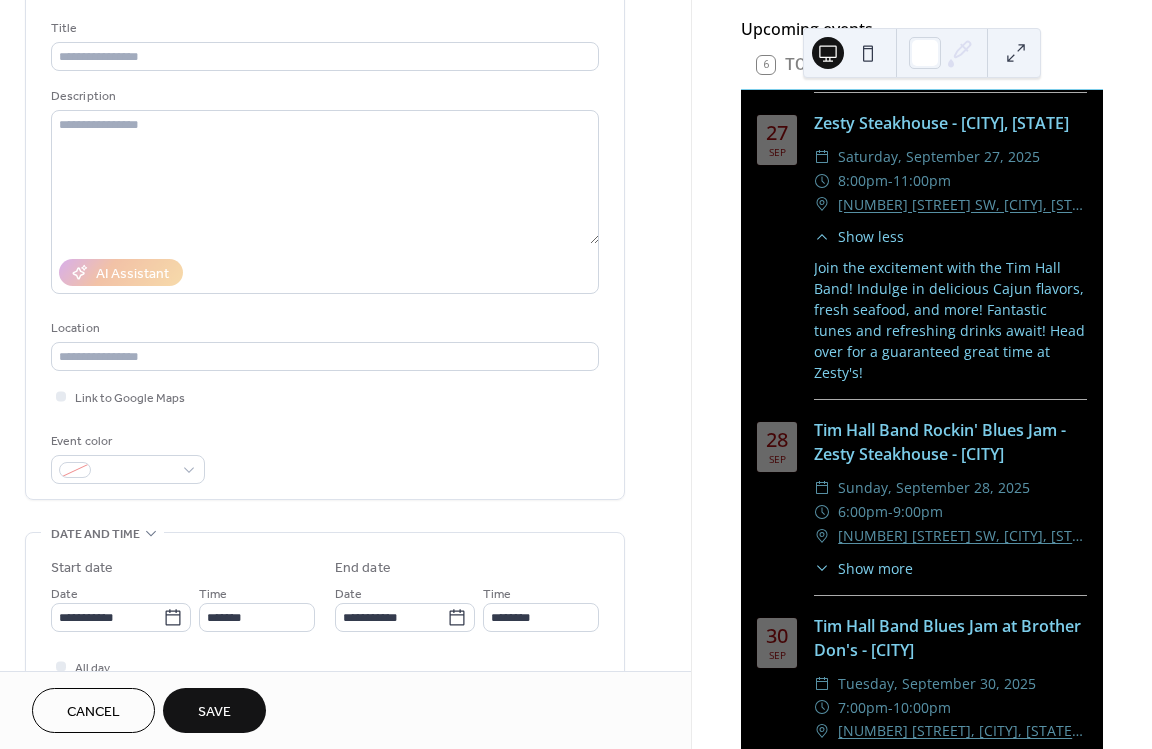 scroll, scrollTop: 60, scrollLeft: 0, axis: vertical 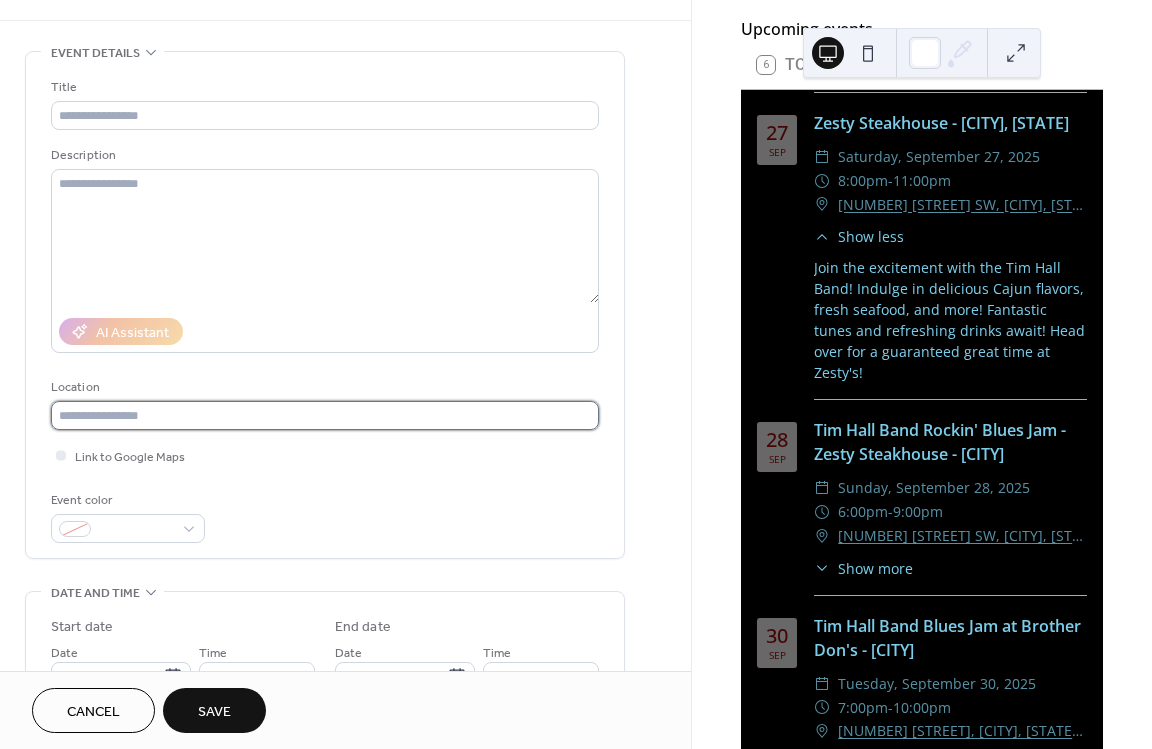 click at bounding box center [325, 415] 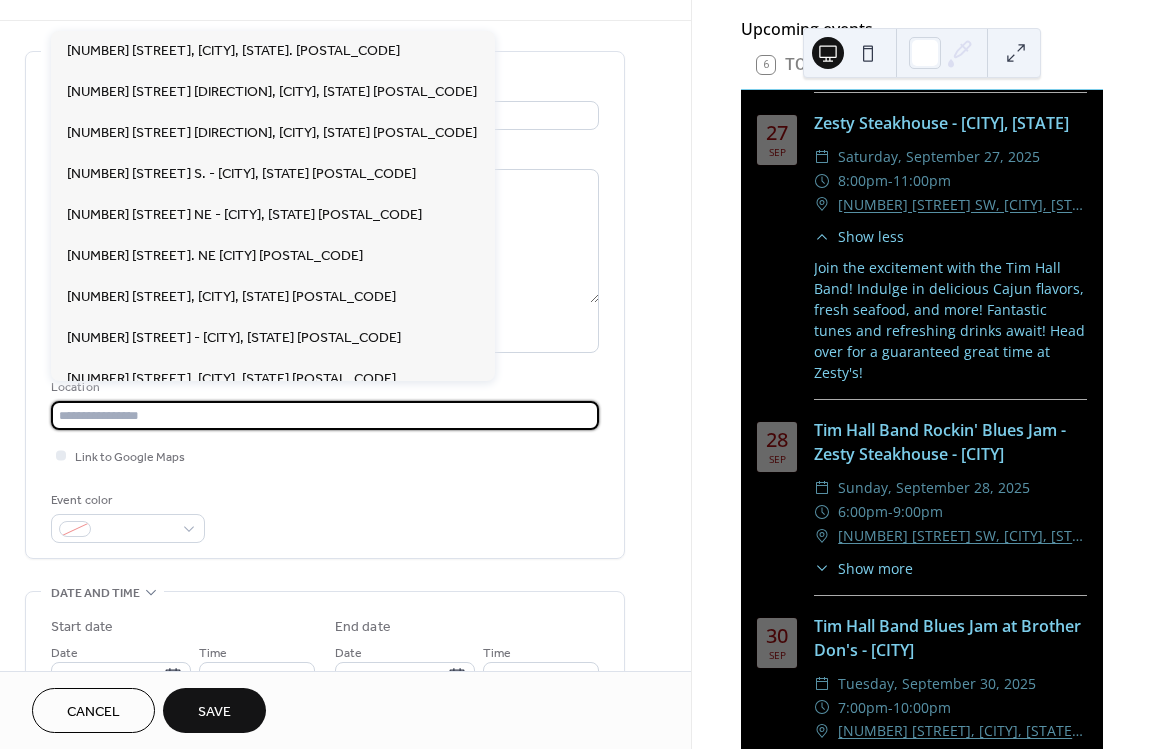 click on "**********" at bounding box center (345, 335) 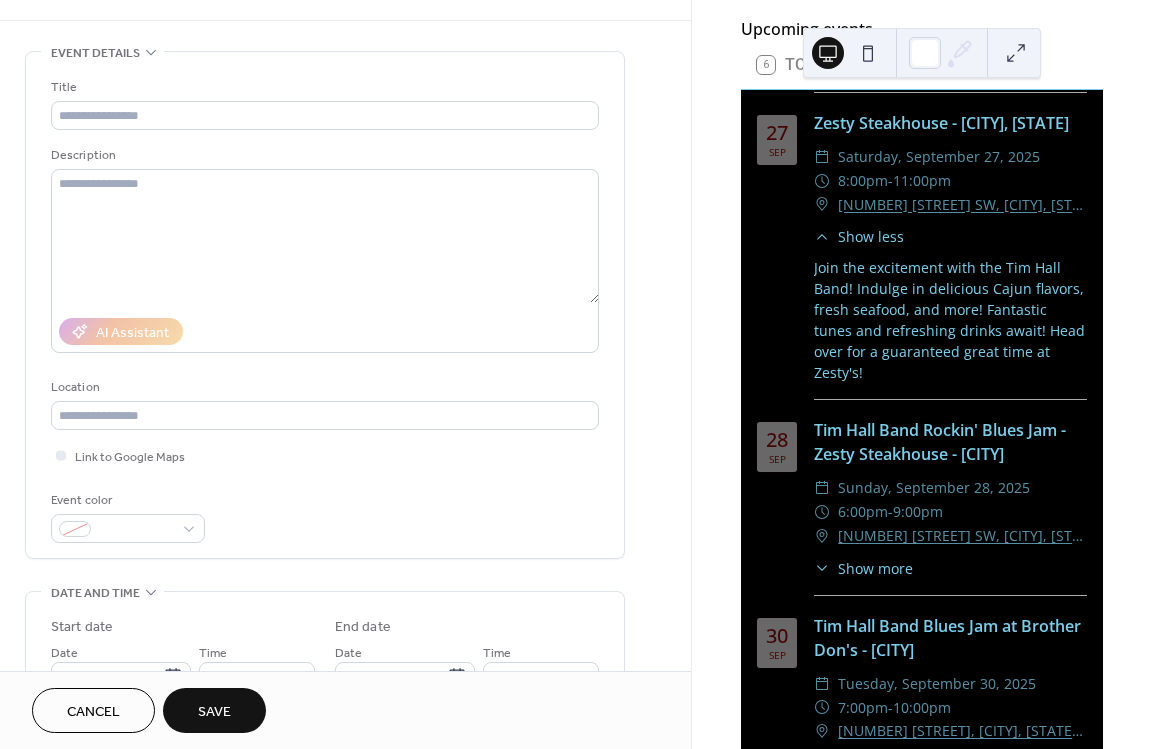 click on "Title Description AI Assistant Location Link to Google Maps Event color" at bounding box center [325, 310] 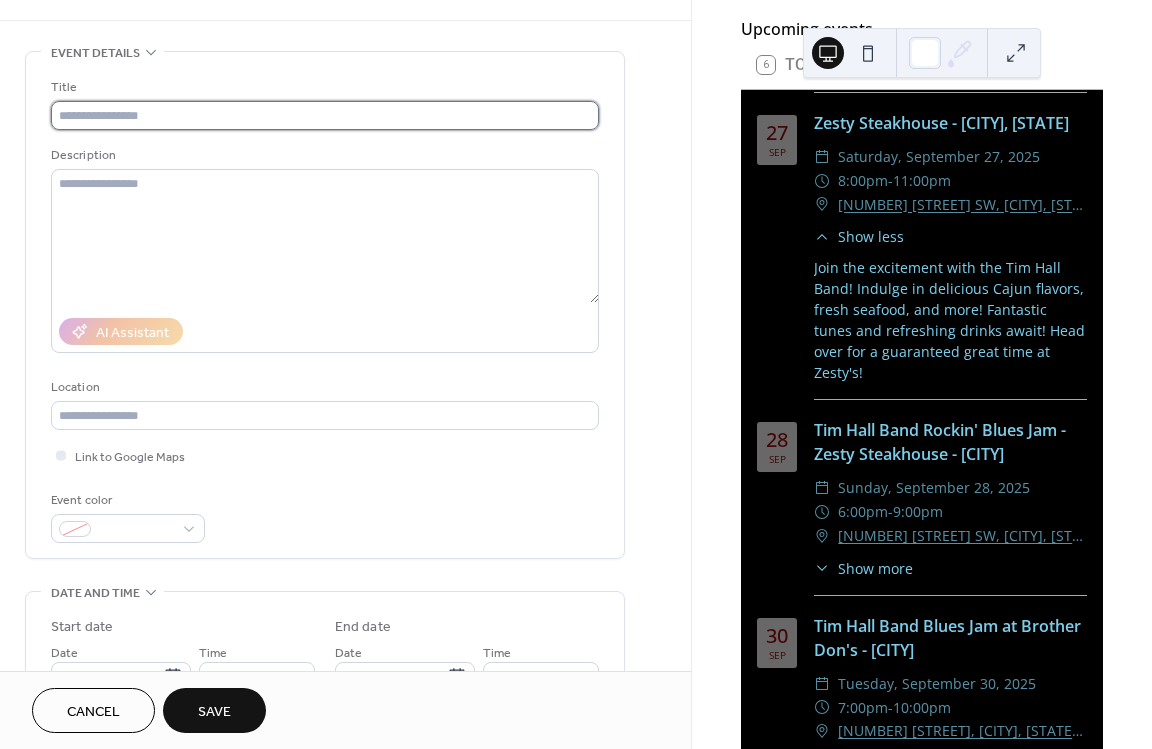 click at bounding box center [325, 115] 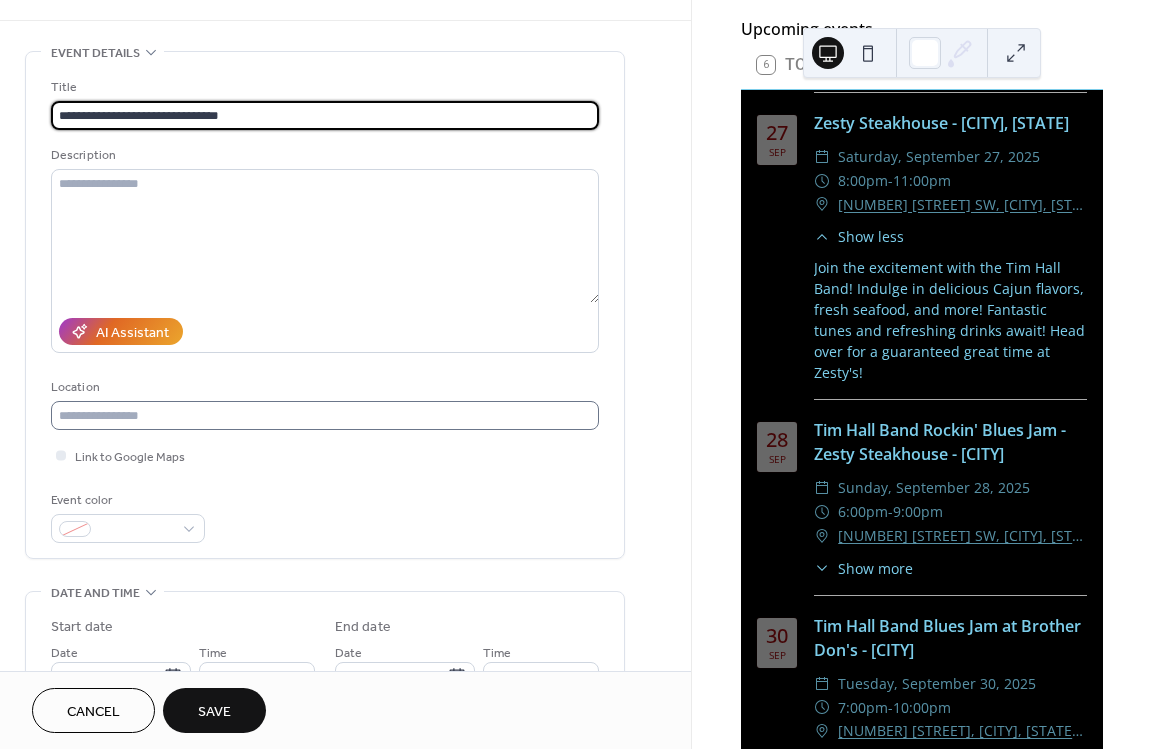 type on "**********" 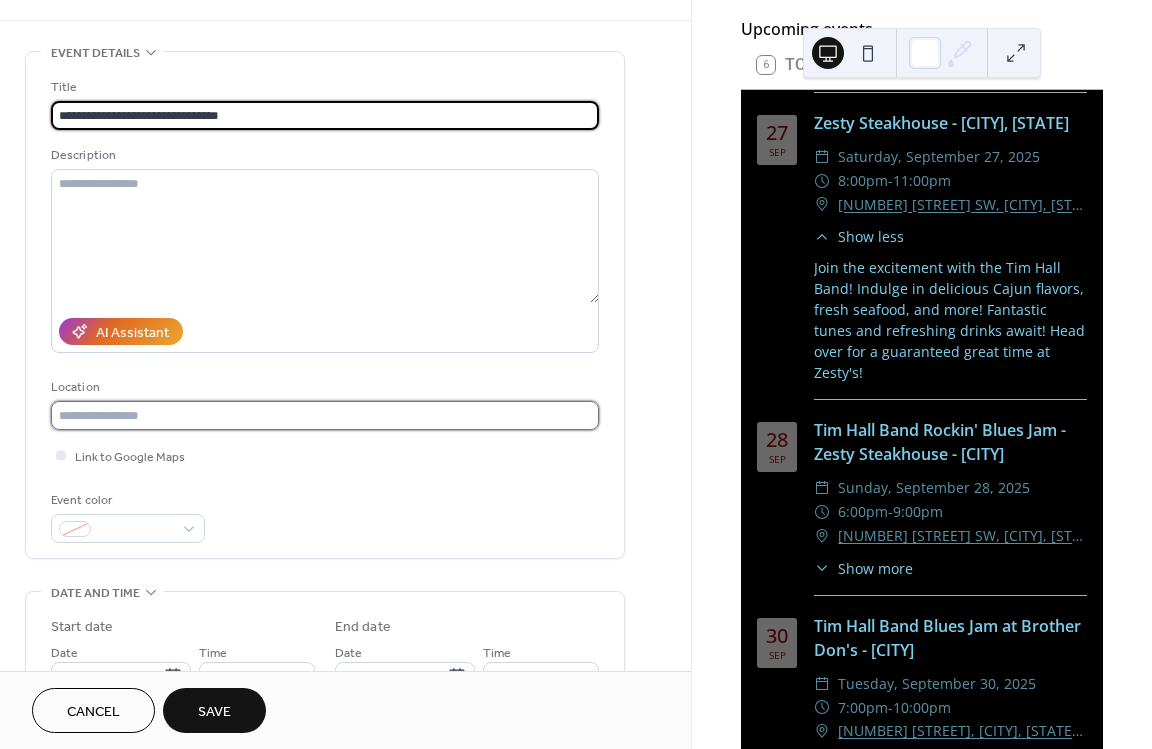 click at bounding box center [325, 415] 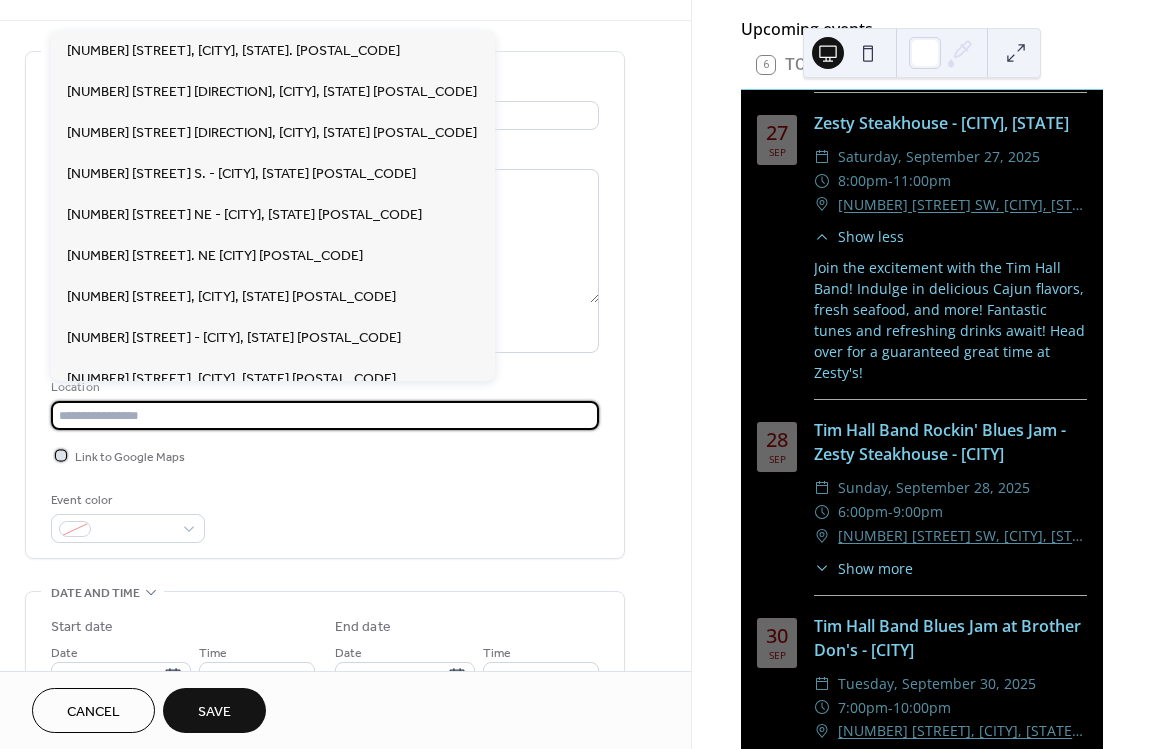 click at bounding box center [61, 455] 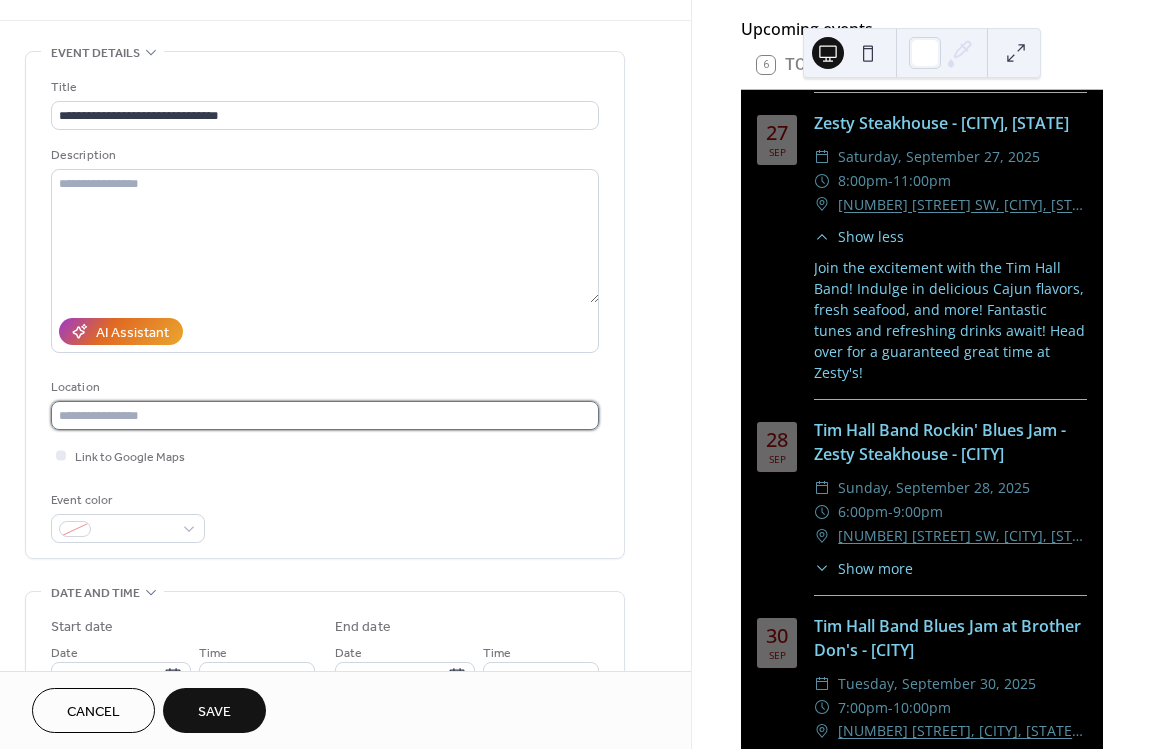 click at bounding box center [325, 415] 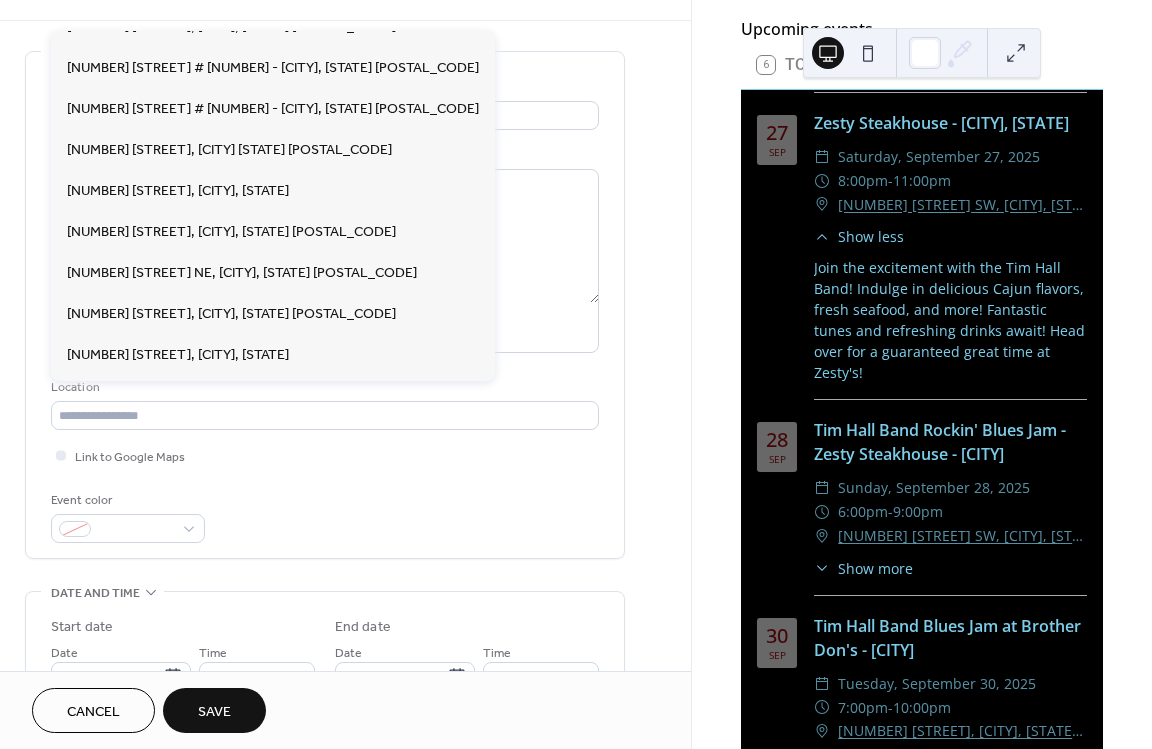 scroll, scrollTop: 361, scrollLeft: 0, axis: vertical 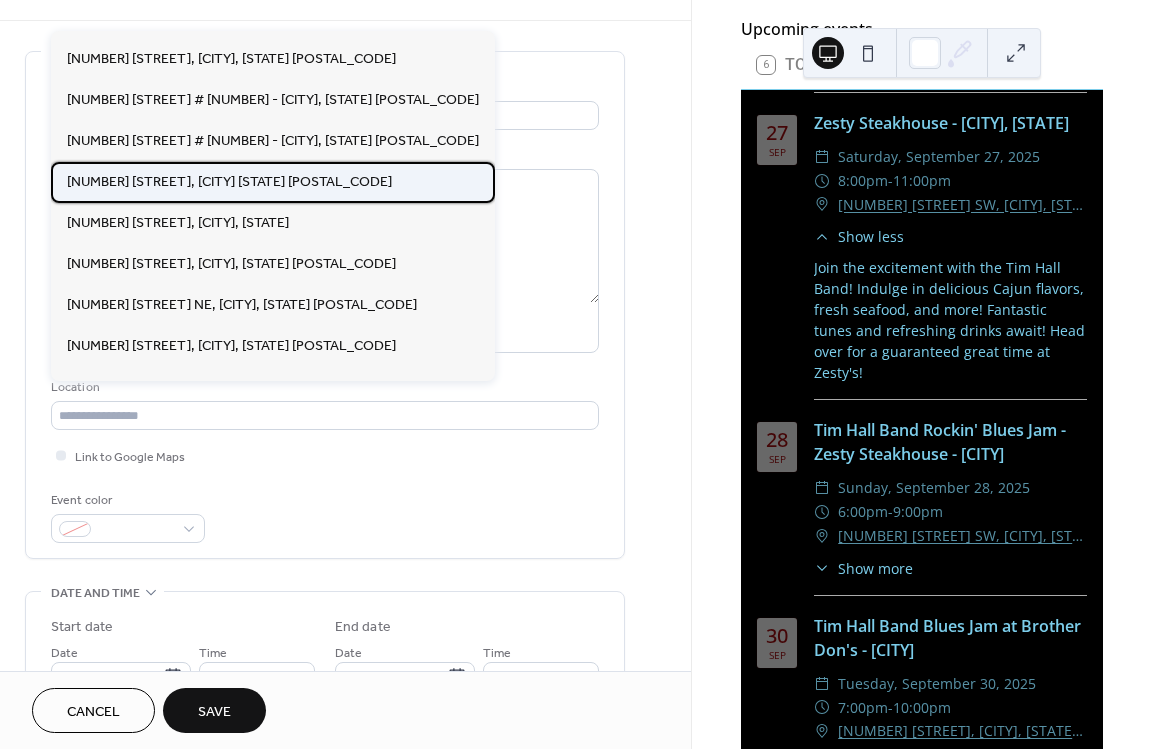 click on "[NUMBER] [STREET], [CITY], [STATE] [POSTAL_CODE]" at bounding box center (229, 182) 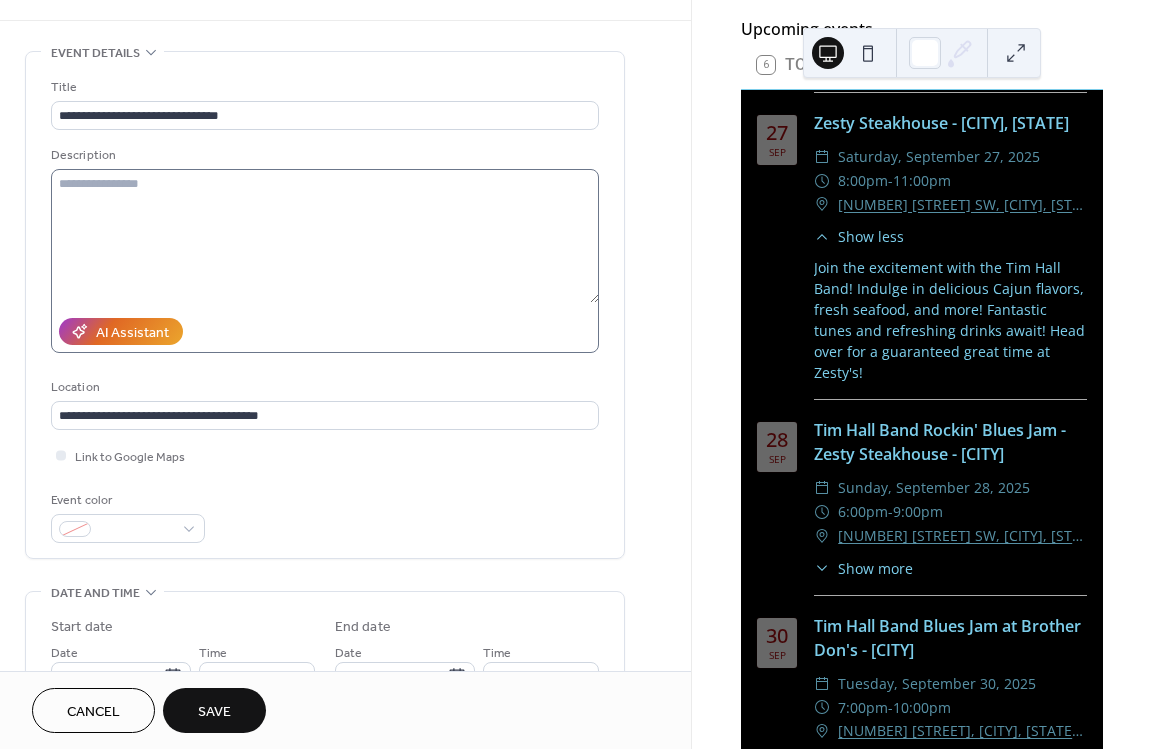 type on "**********" 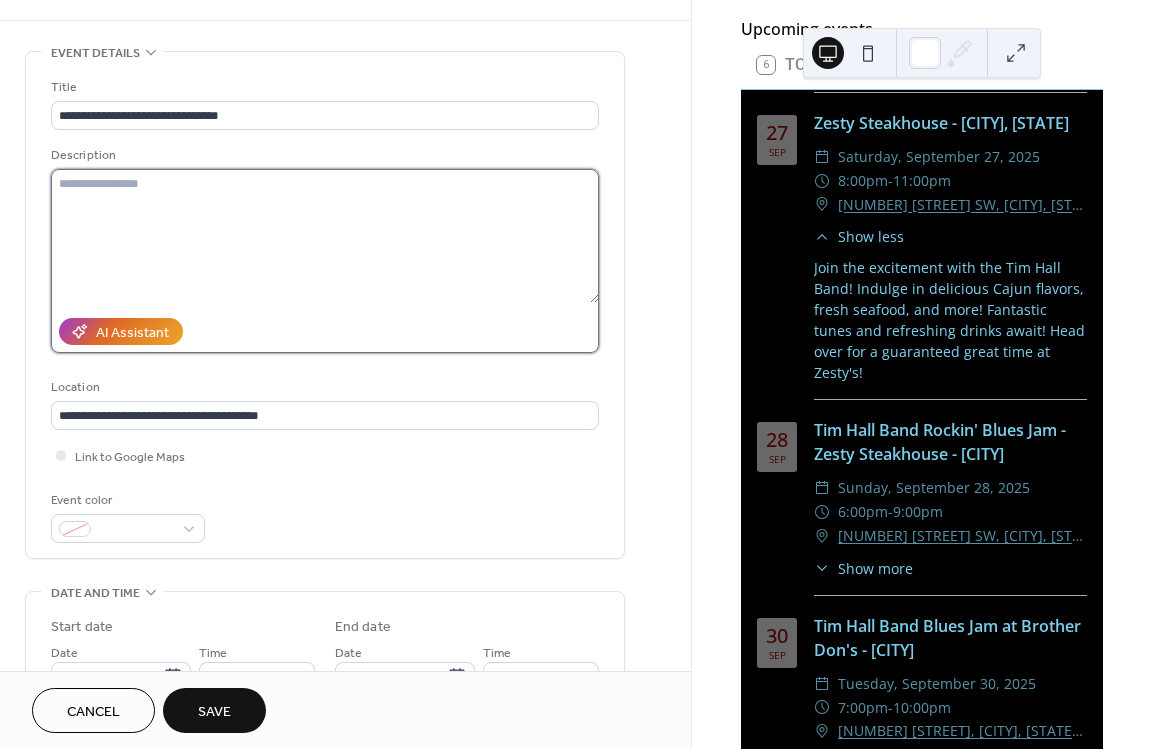 click at bounding box center [325, 236] 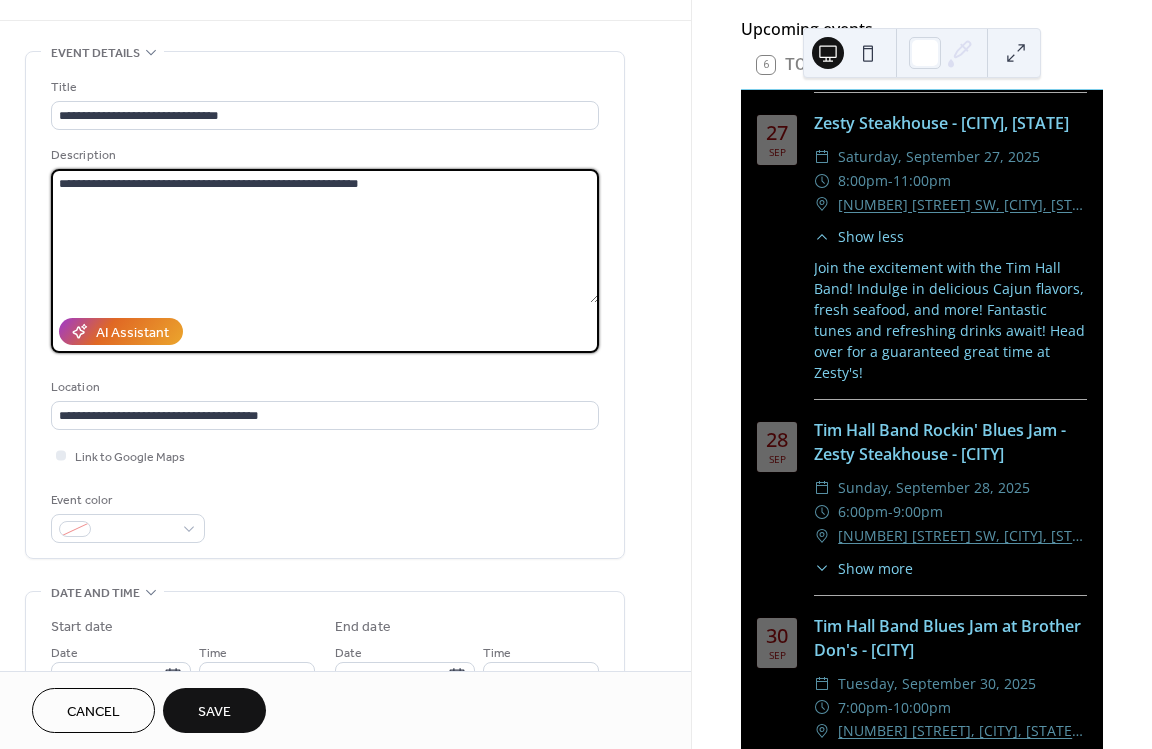 click on "**********" at bounding box center [325, 236] 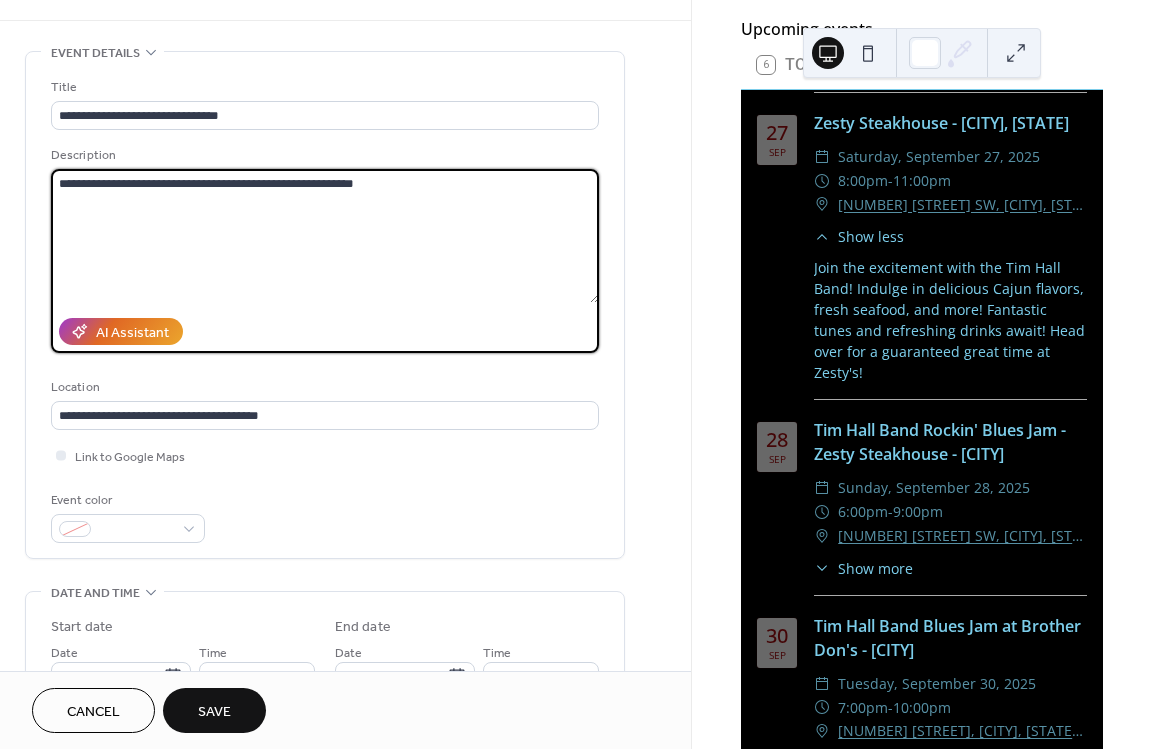 click on "**********" at bounding box center [325, 236] 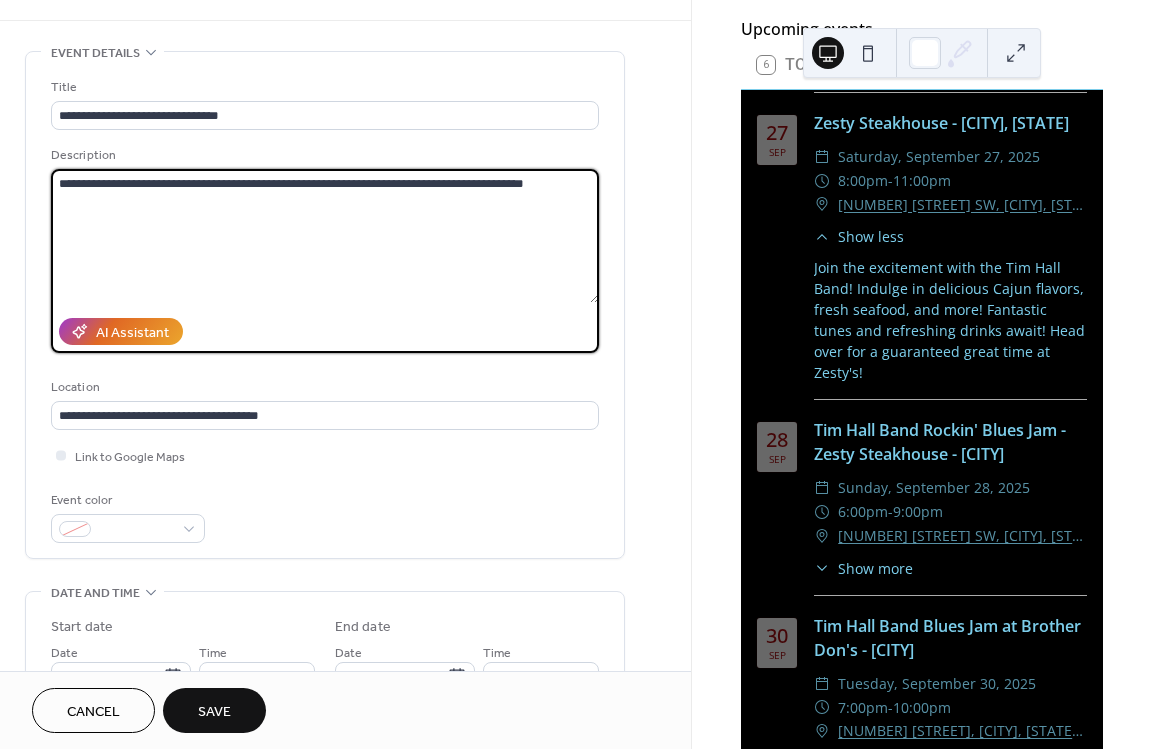 type on "**********" 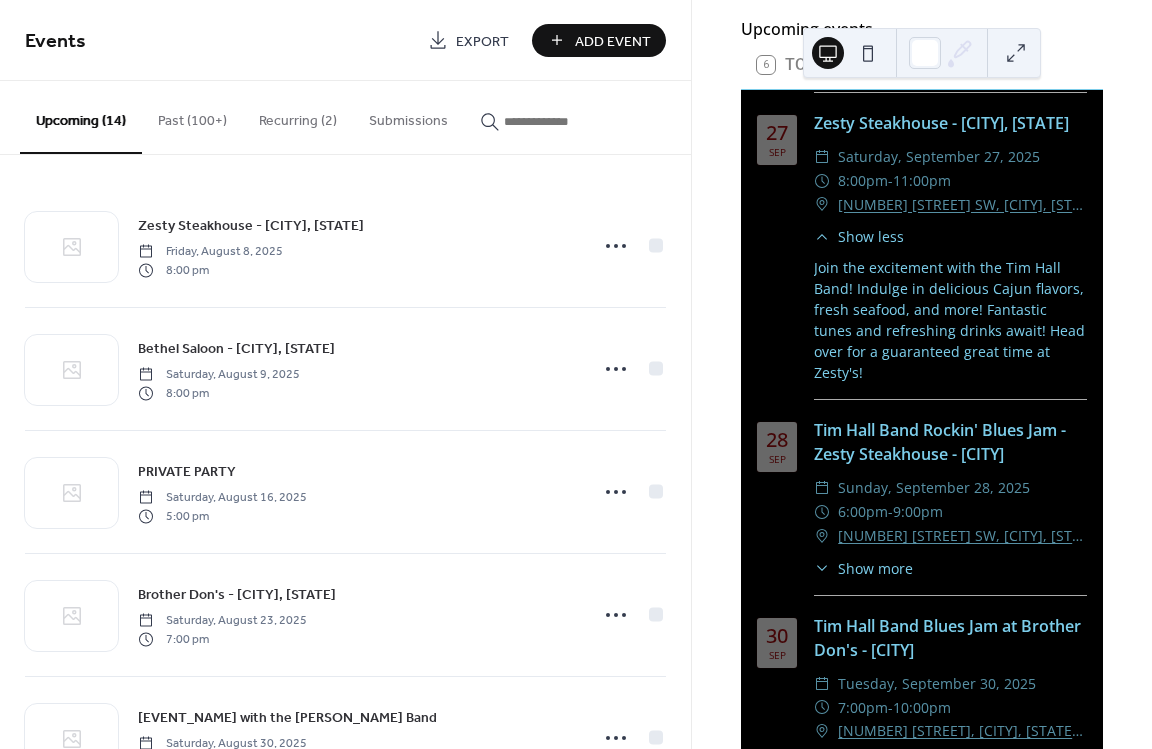 click on "Add Event" at bounding box center (613, 41) 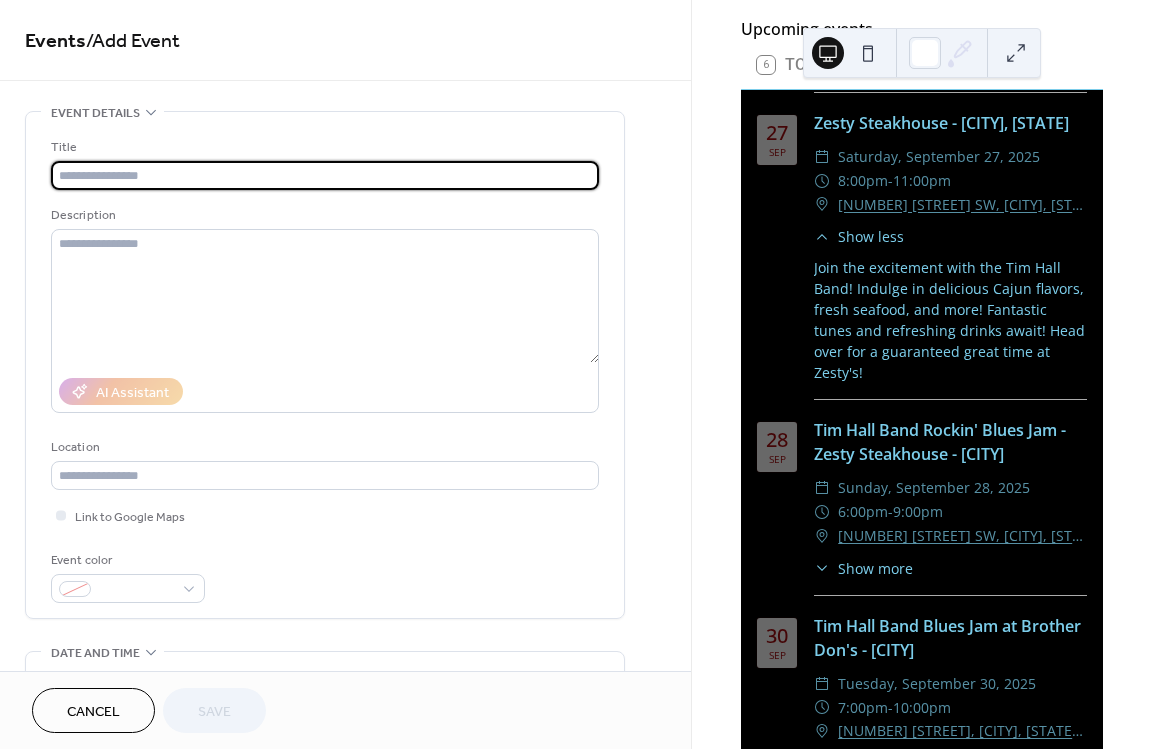 scroll, scrollTop: 300, scrollLeft: 0, axis: vertical 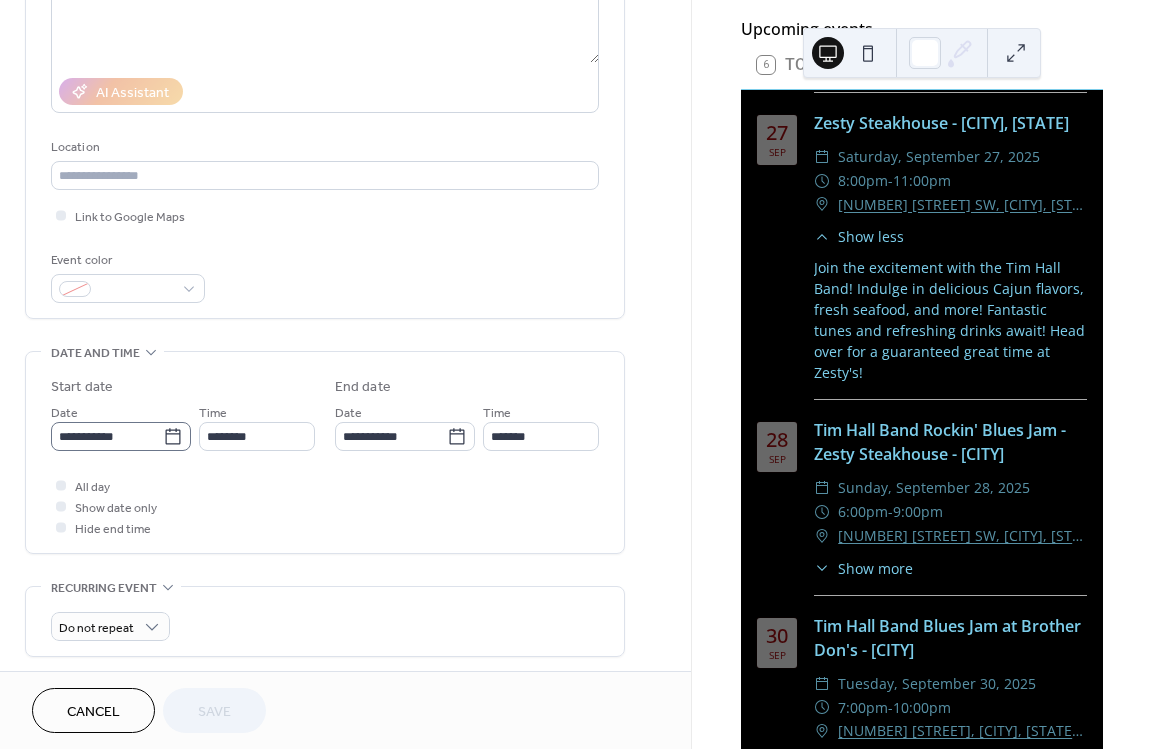 click 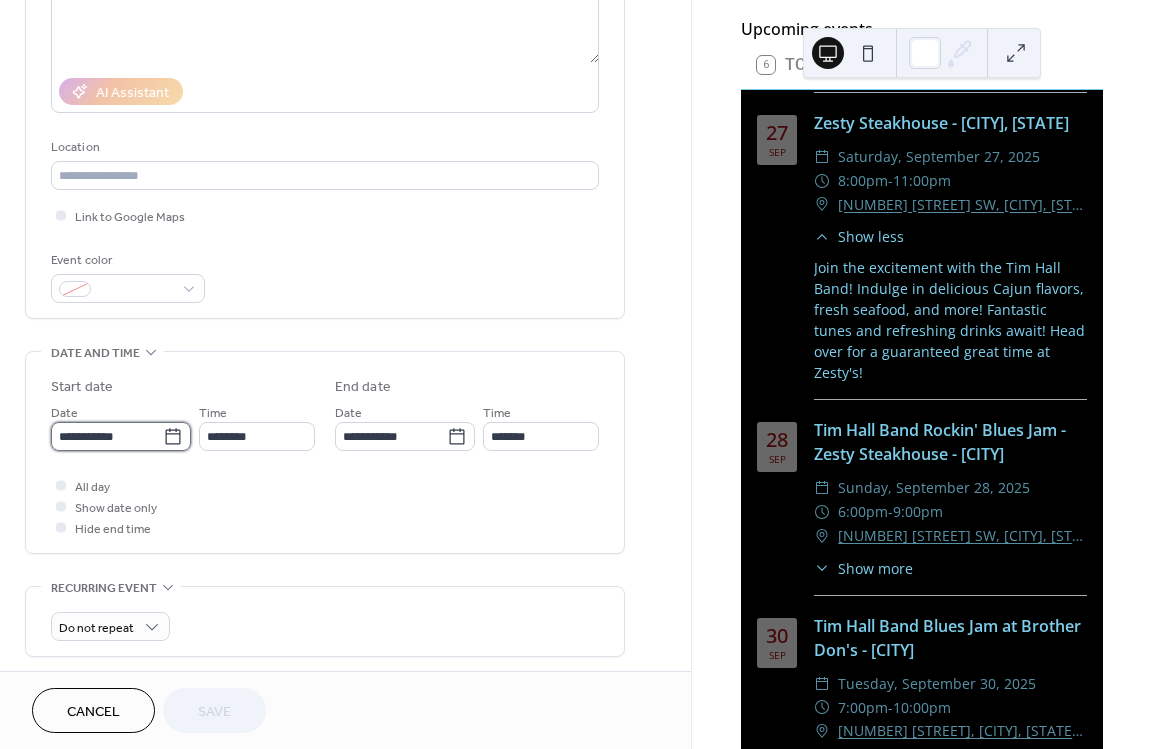 click on "**********" at bounding box center [107, 436] 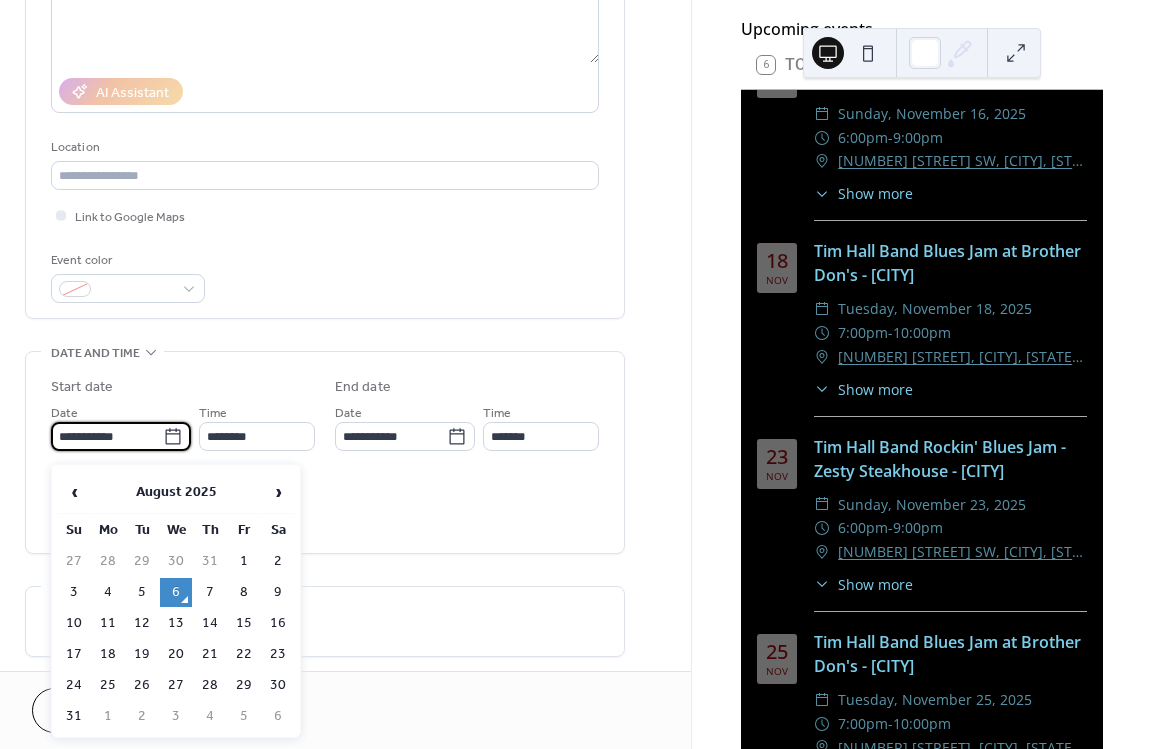 scroll, scrollTop: 7868, scrollLeft: 0, axis: vertical 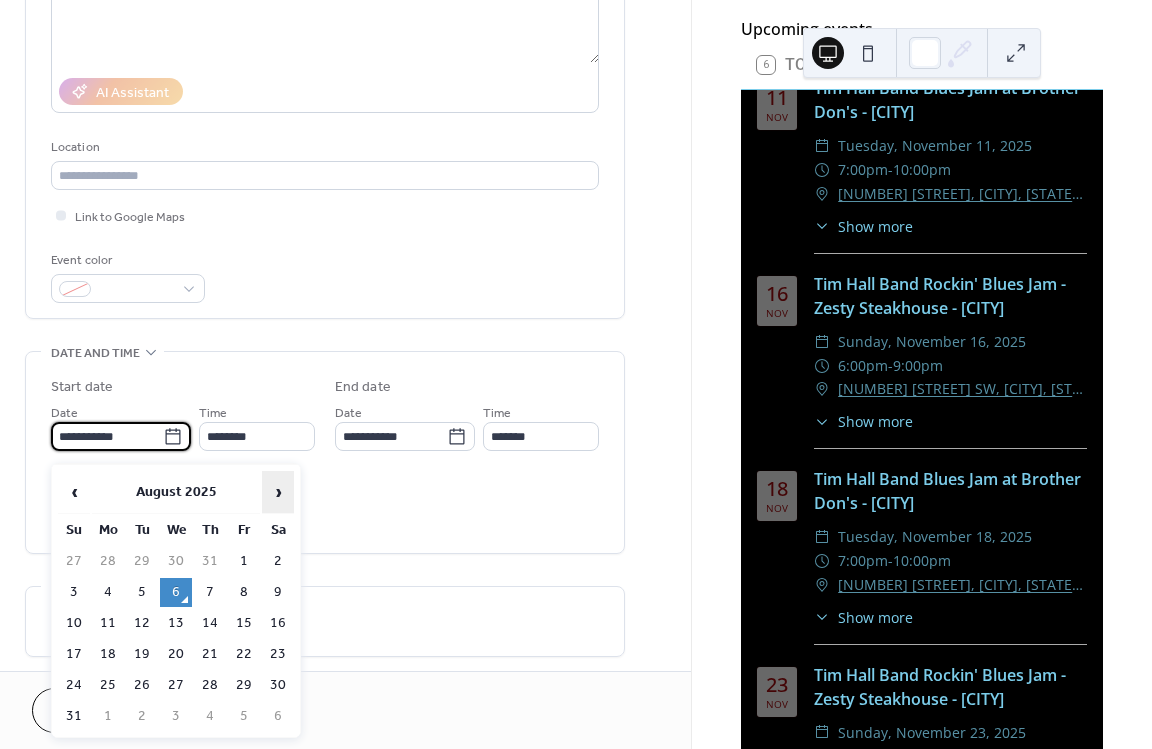 click on "›" at bounding box center (278, 492) 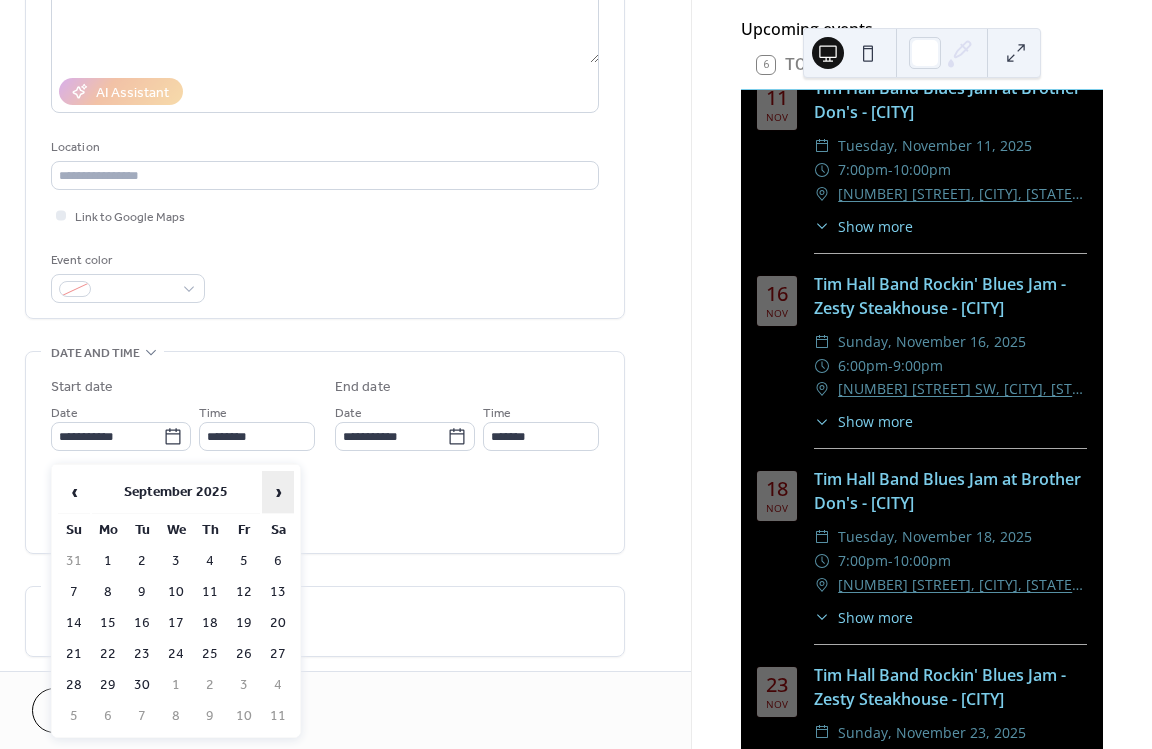 click on "›" at bounding box center [278, 492] 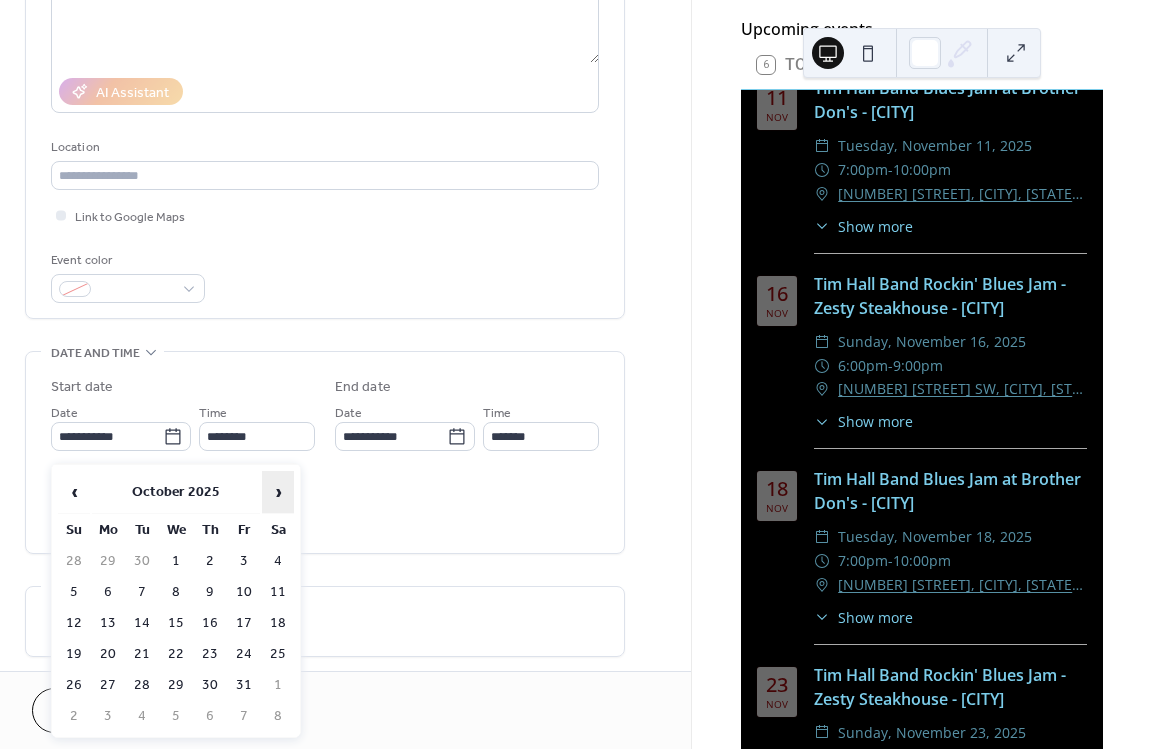 click on "›" at bounding box center (278, 492) 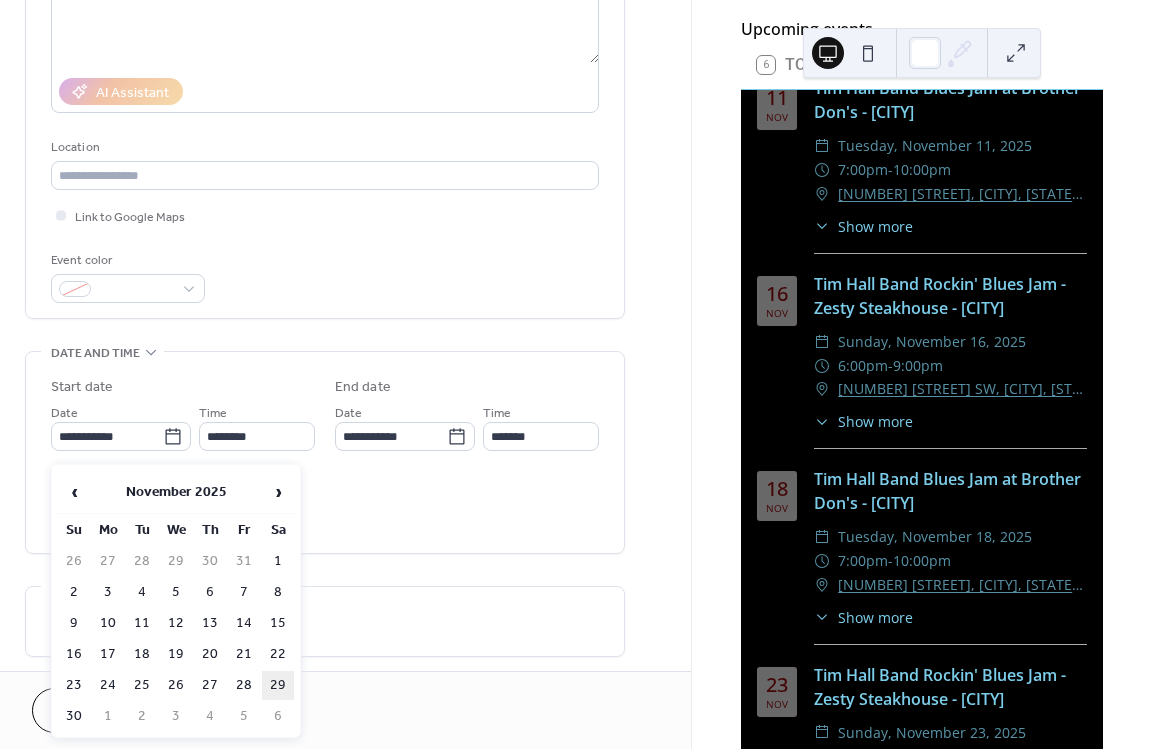 click on "29" at bounding box center [278, 685] 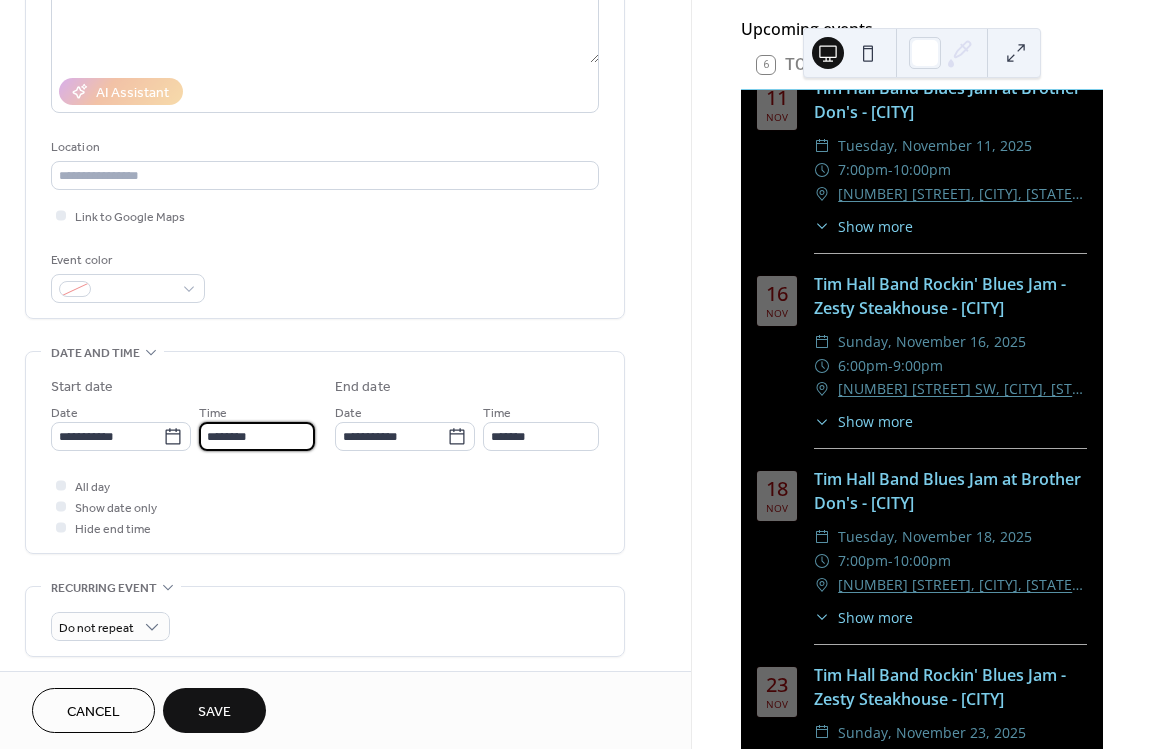 drag, startPoint x: 207, startPoint y: 444, endPoint x: 240, endPoint y: 471, distance: 42.638012 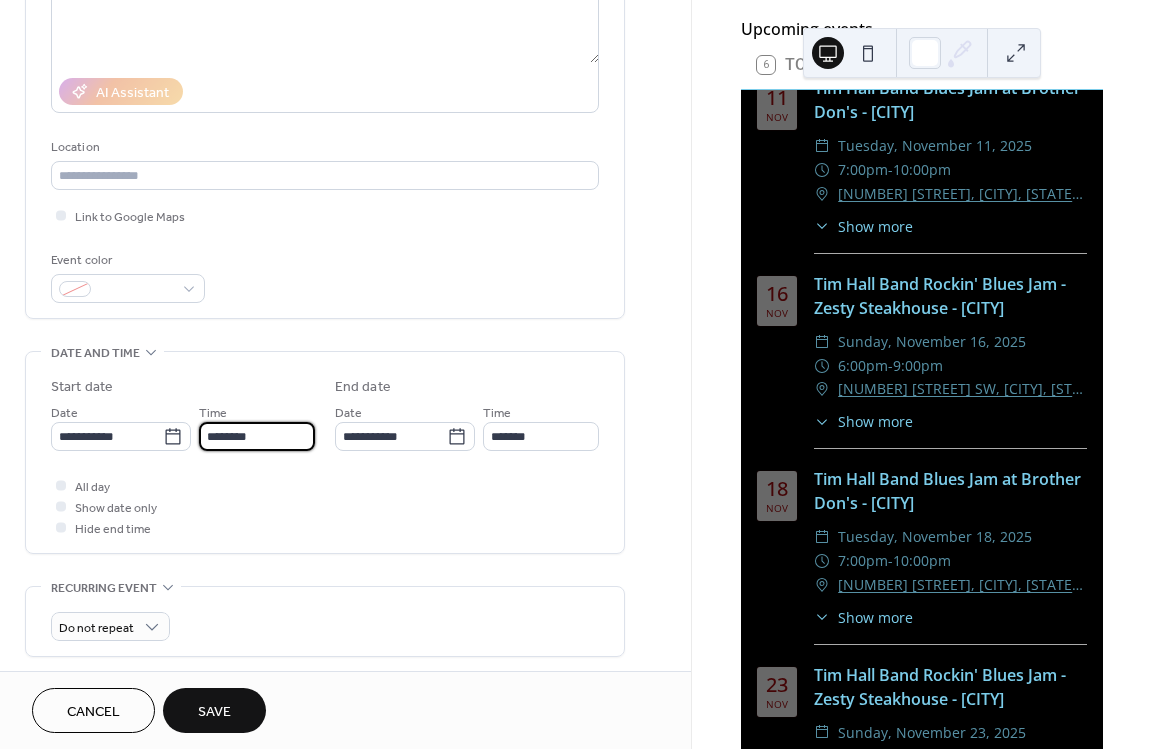 click on "********" at bounding box center (257, 436) 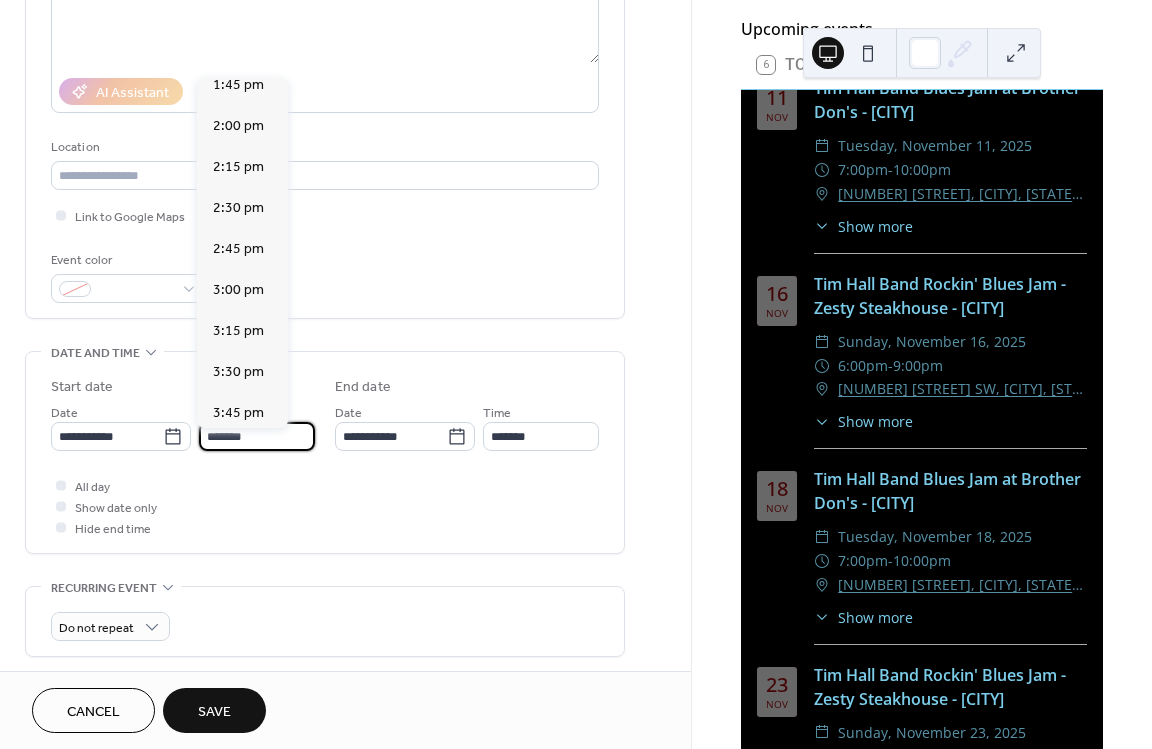 scroll, scrollTop: 3240, scrollLeft: 0, axis: vertical 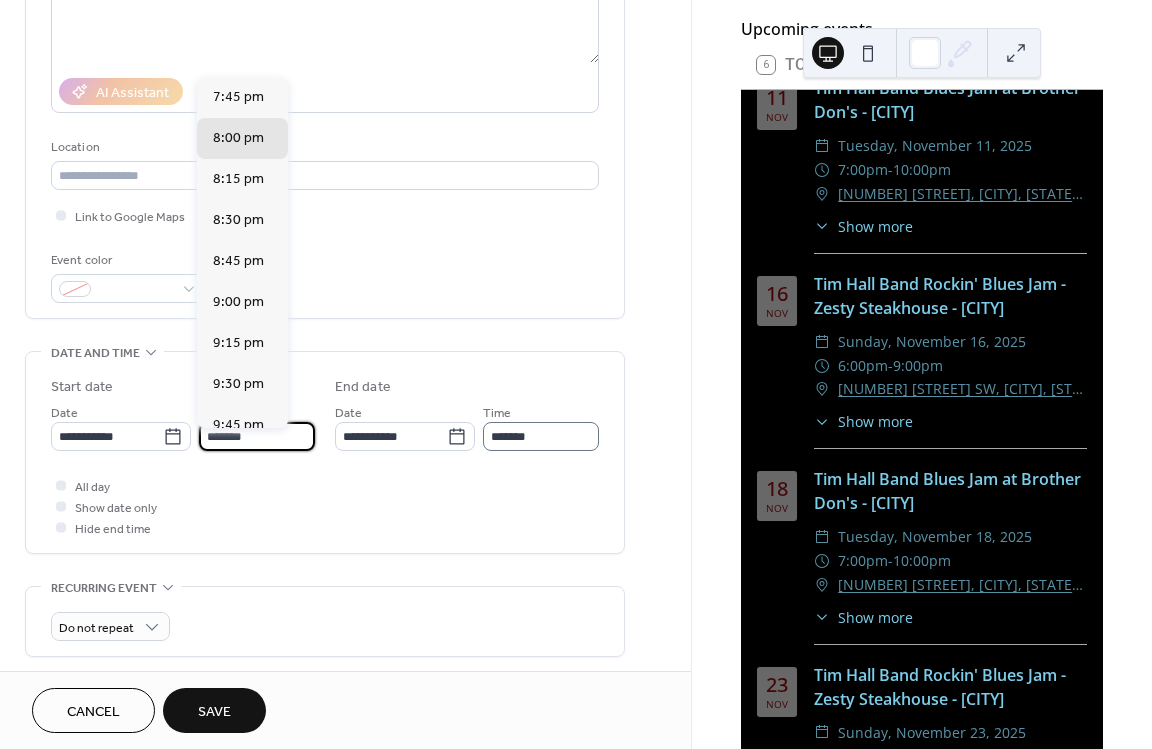 type on "*******" 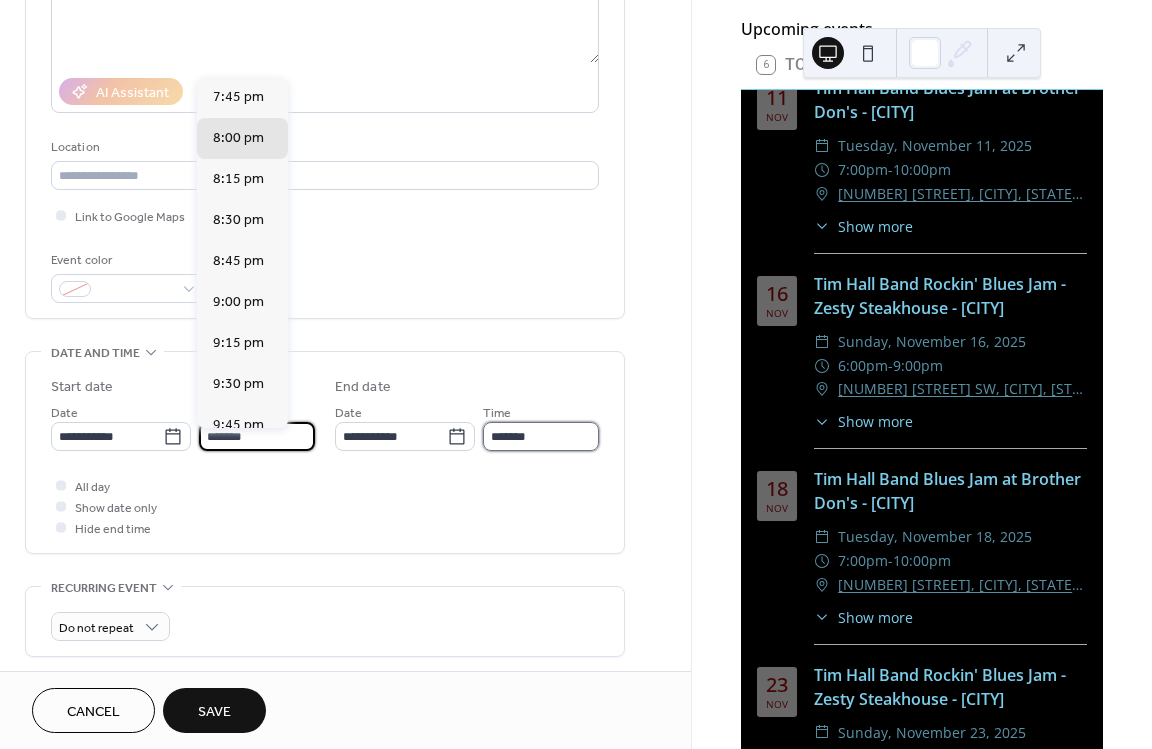 click on "*******" at bounding box center (541, 436) 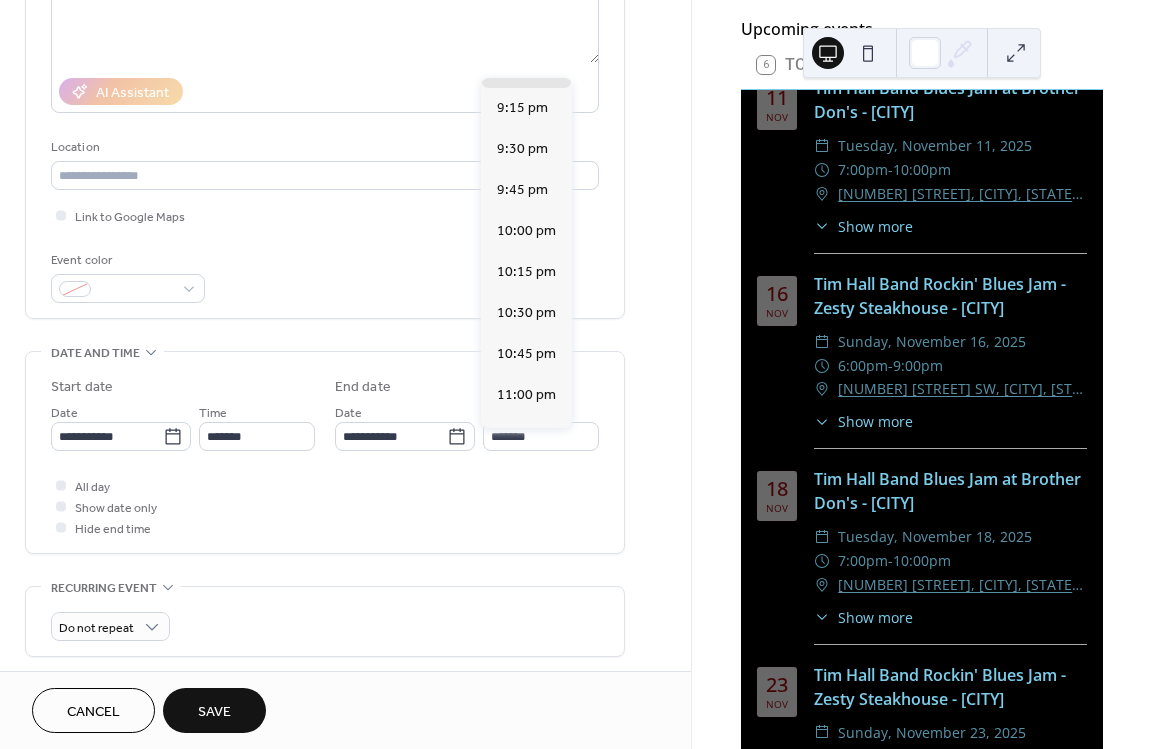 scroll, scrollTop: 175, scrollLeft: 0, axis: vertical 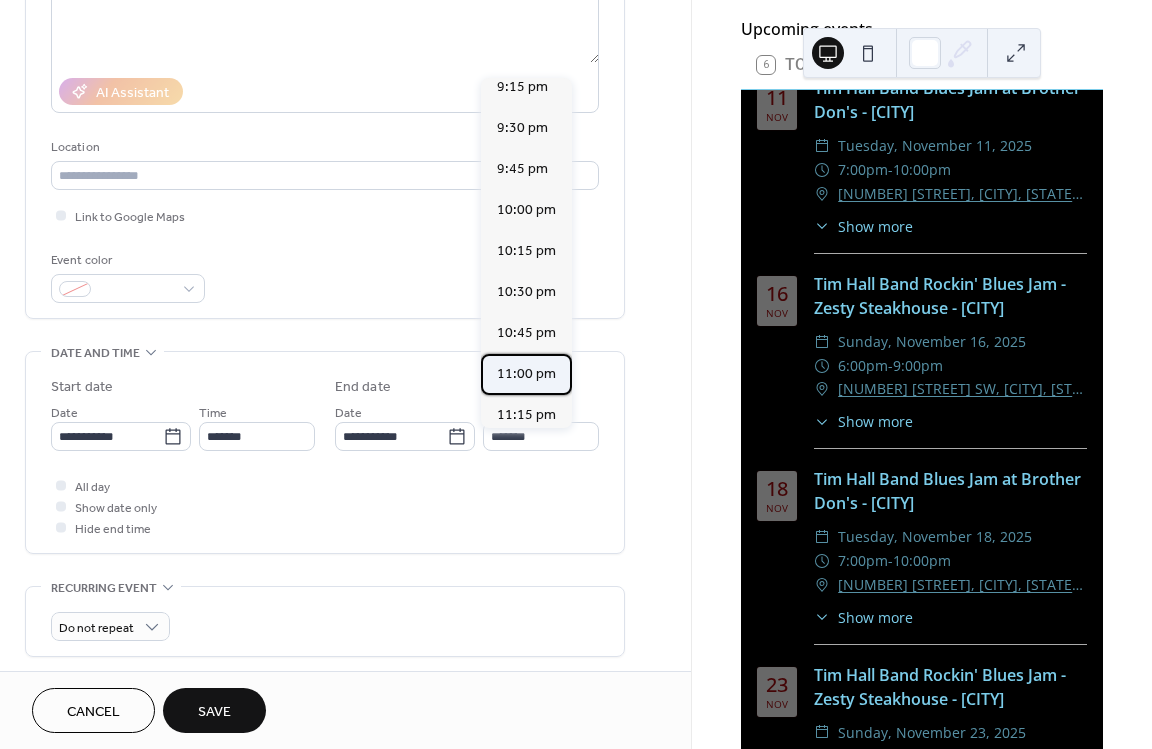 click on "11:00 pm" at bounding box center (526, 374) 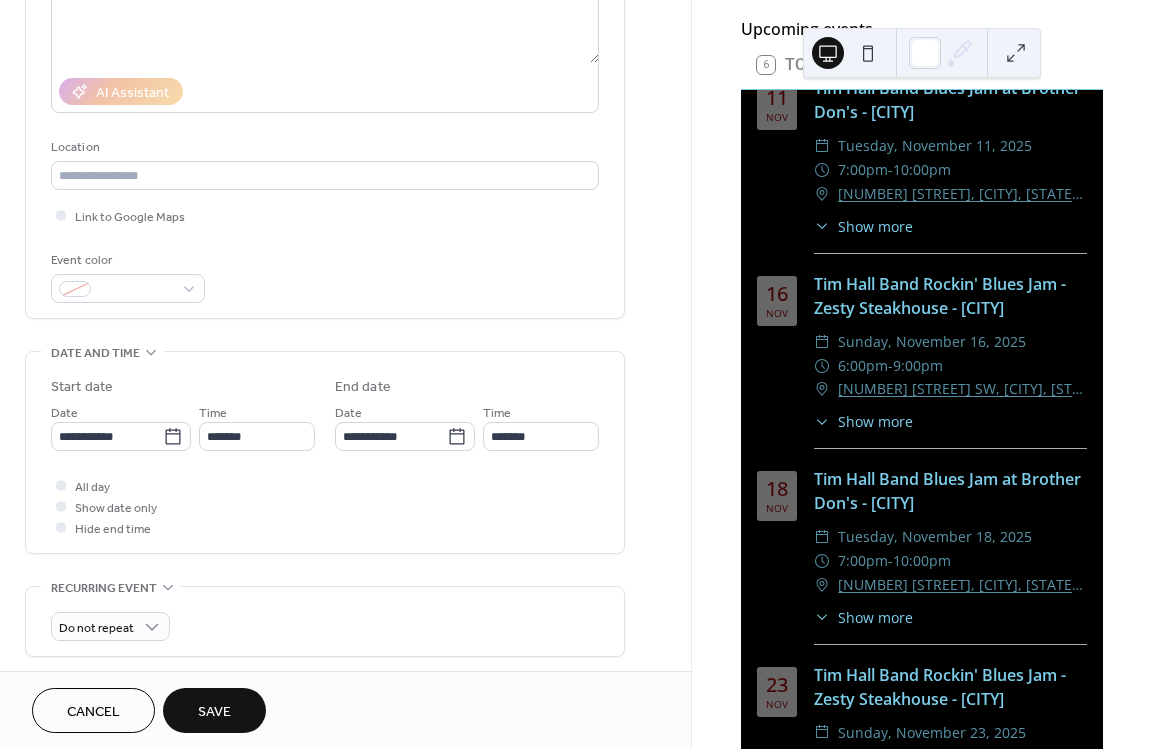 type on "********" 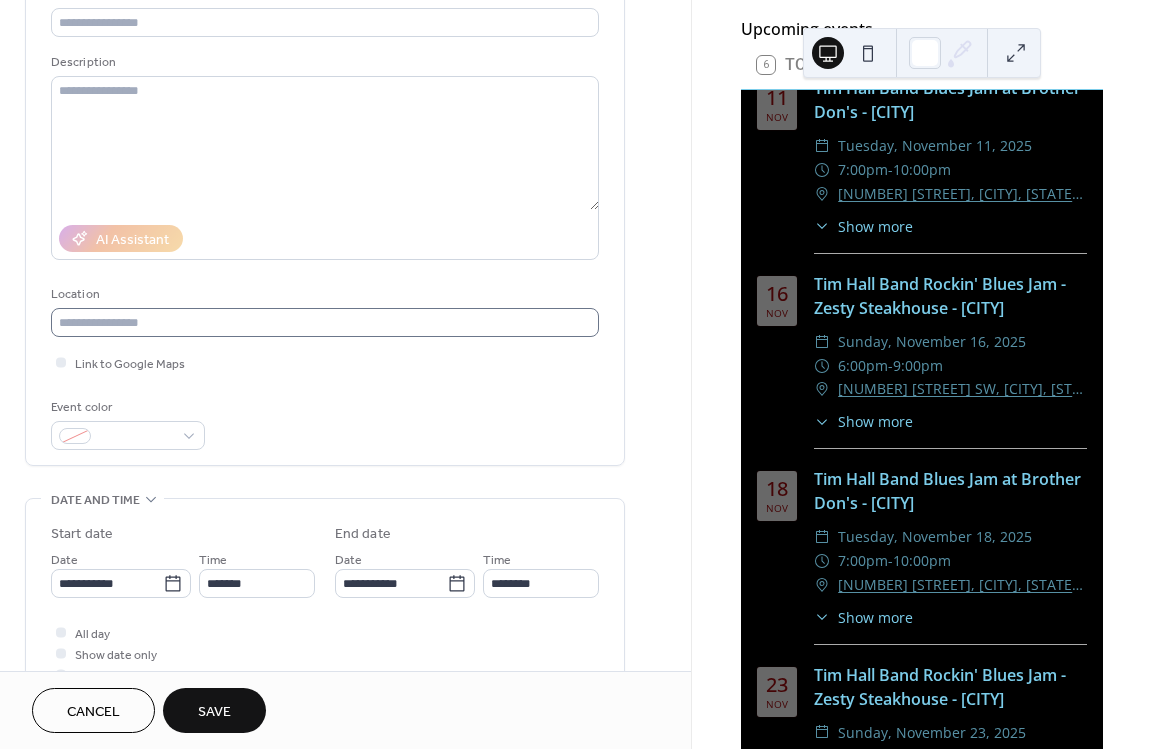 scroll, scrollTop: 120, scrollLeft: 0, axis: vertical 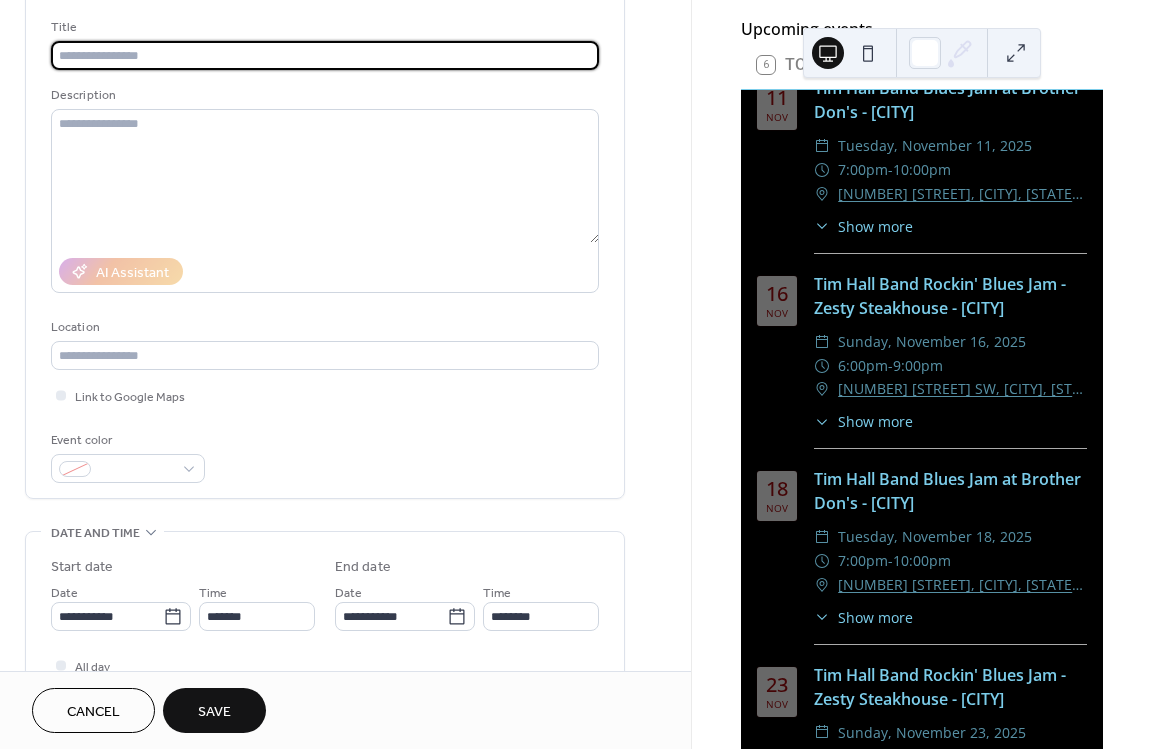 click at bounding box center (325, 55) 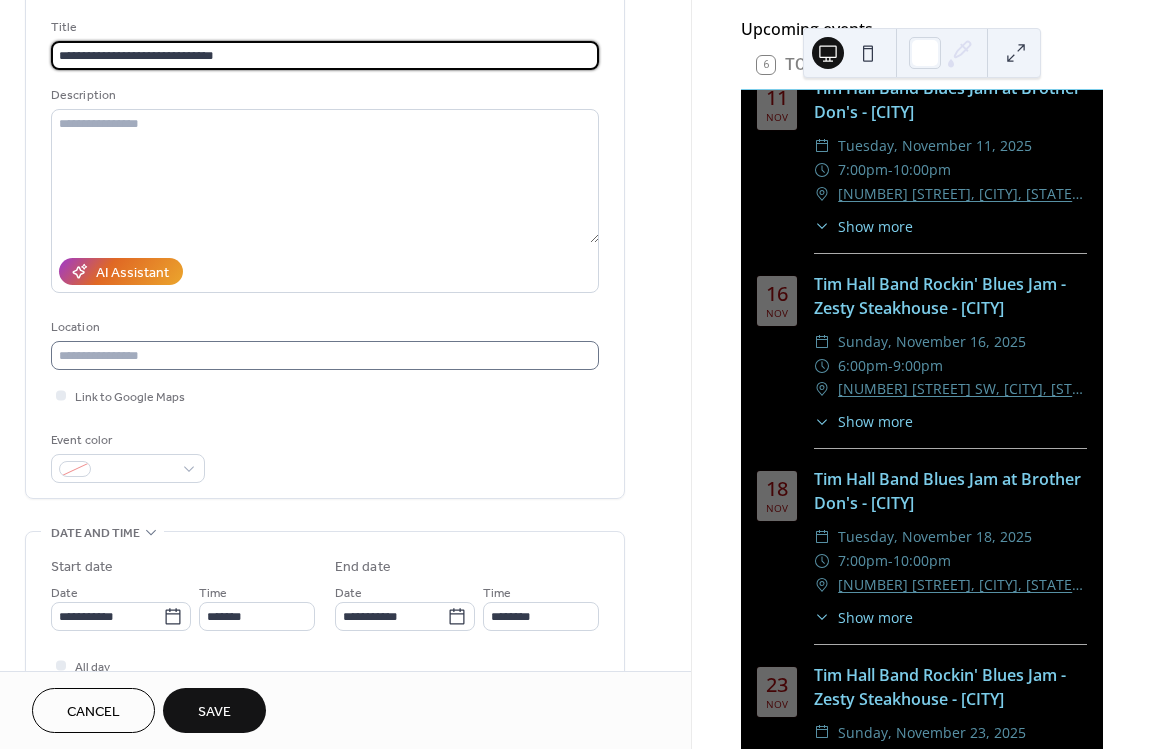 type on "**********" 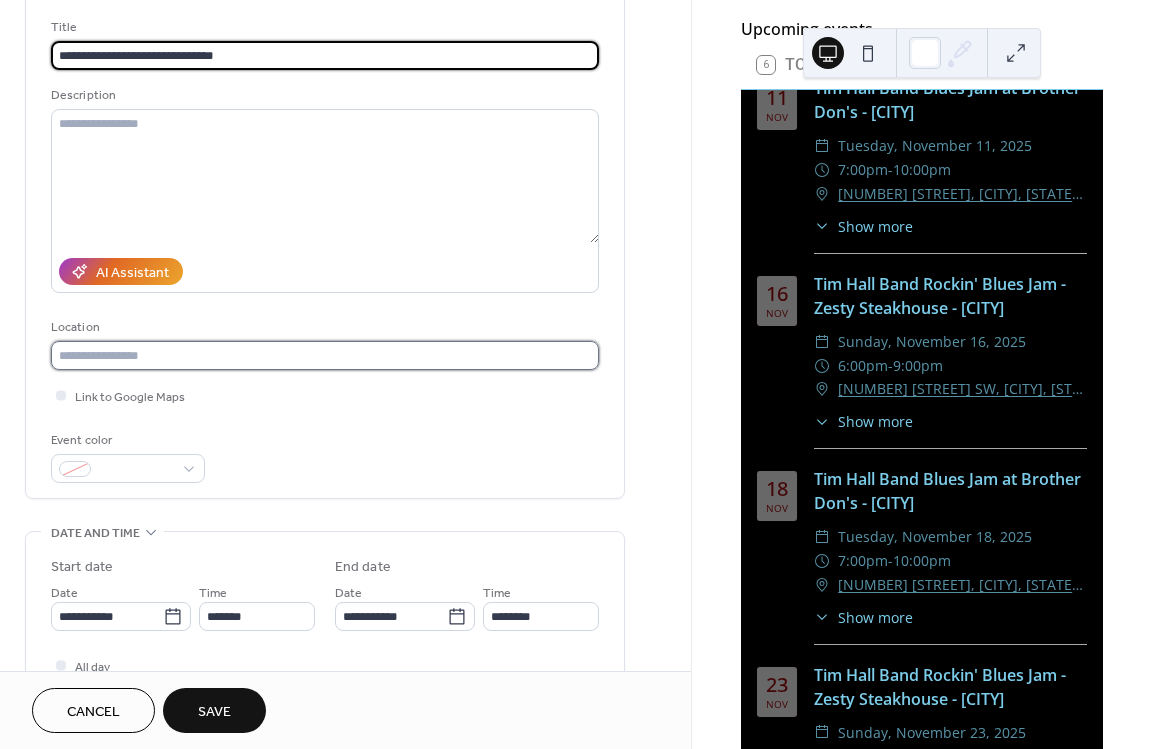 click at bounding box center (325, 355) 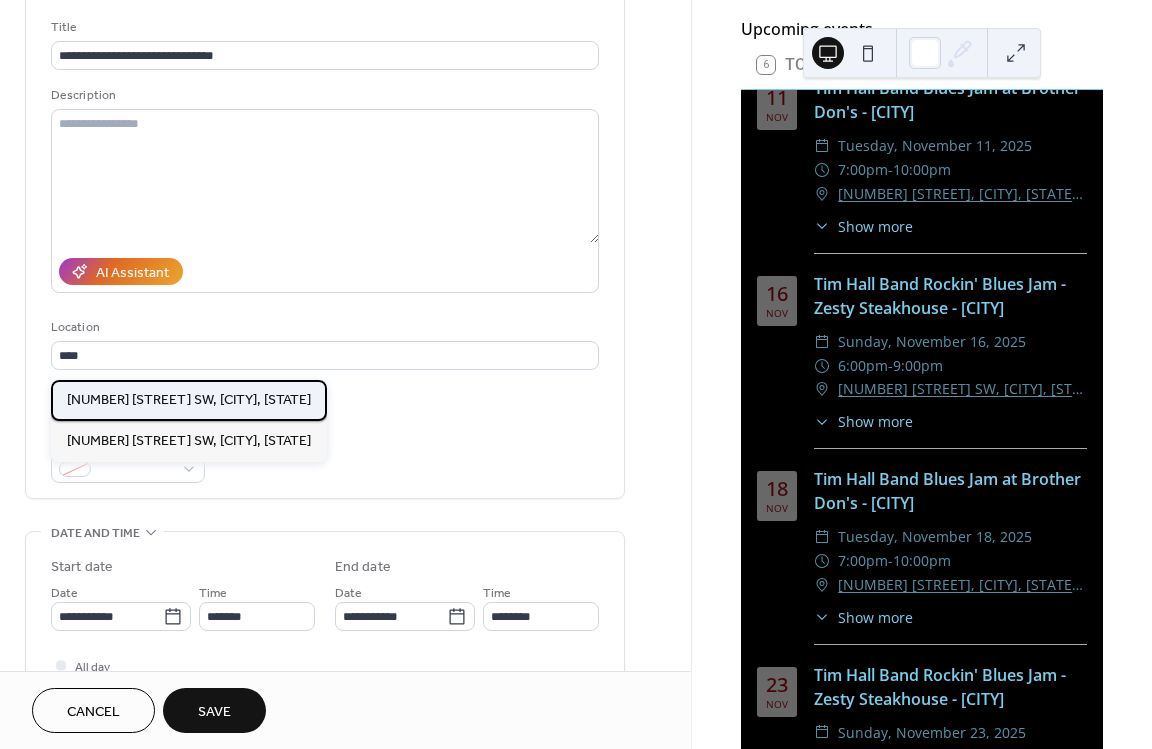click on "[NUMBER] [STREET], [CITY], [STATE]" at bounding box center [189, 400] 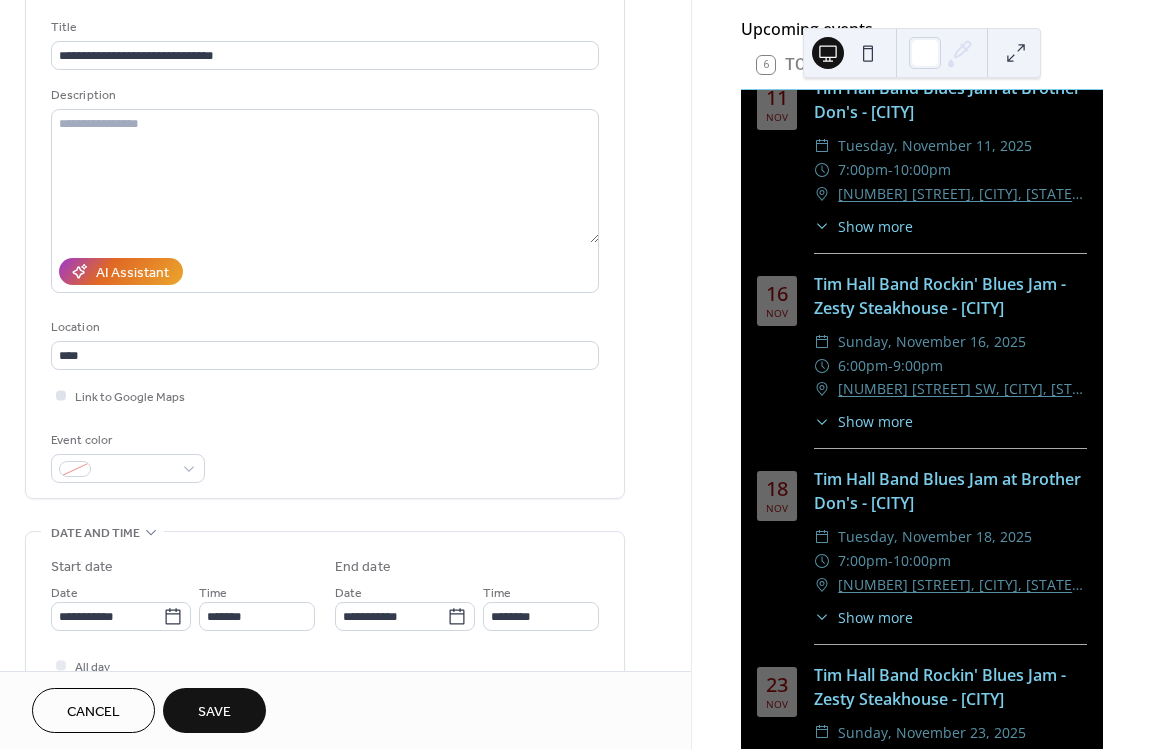 type on "**********" 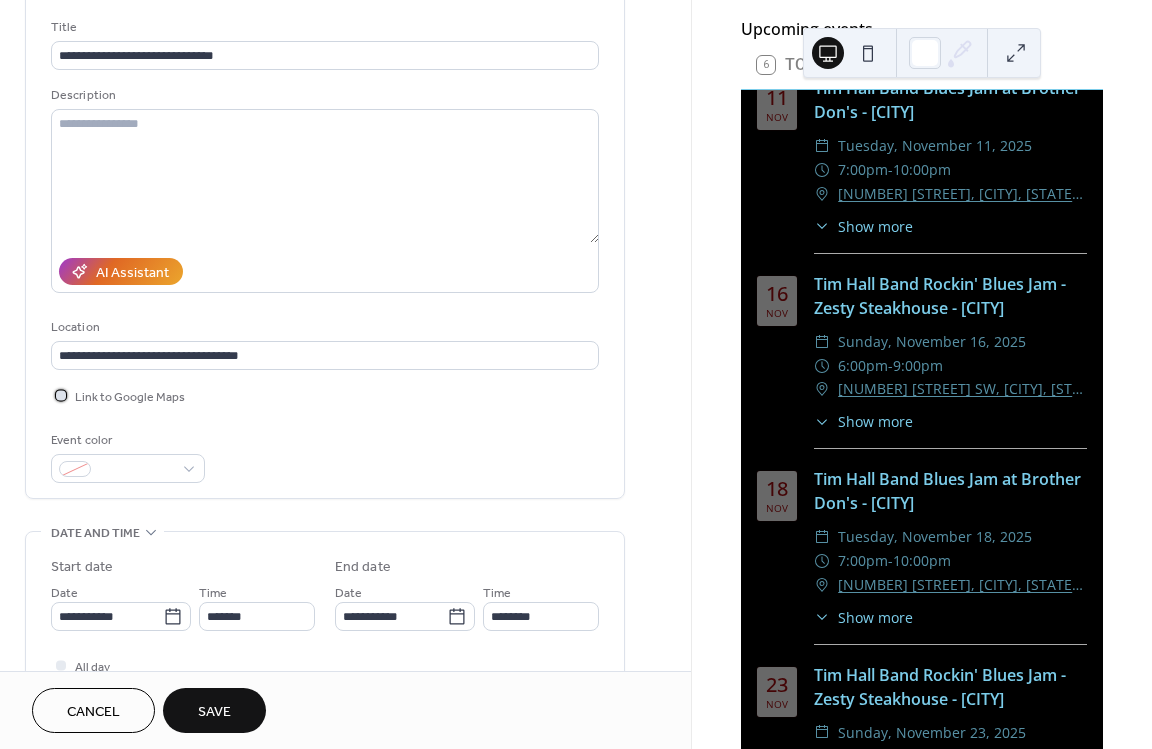 click at bounding box center (61, 395) 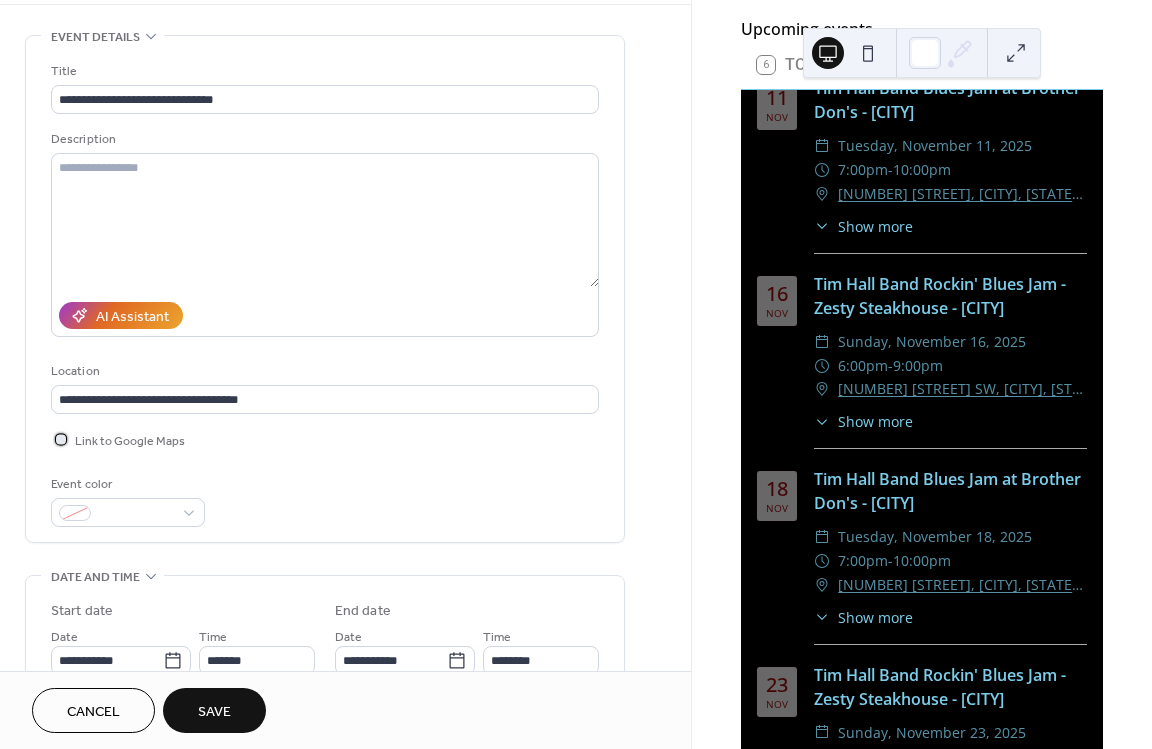 scroll, scrollTop: 0, scrollLeft: 0, axis: both 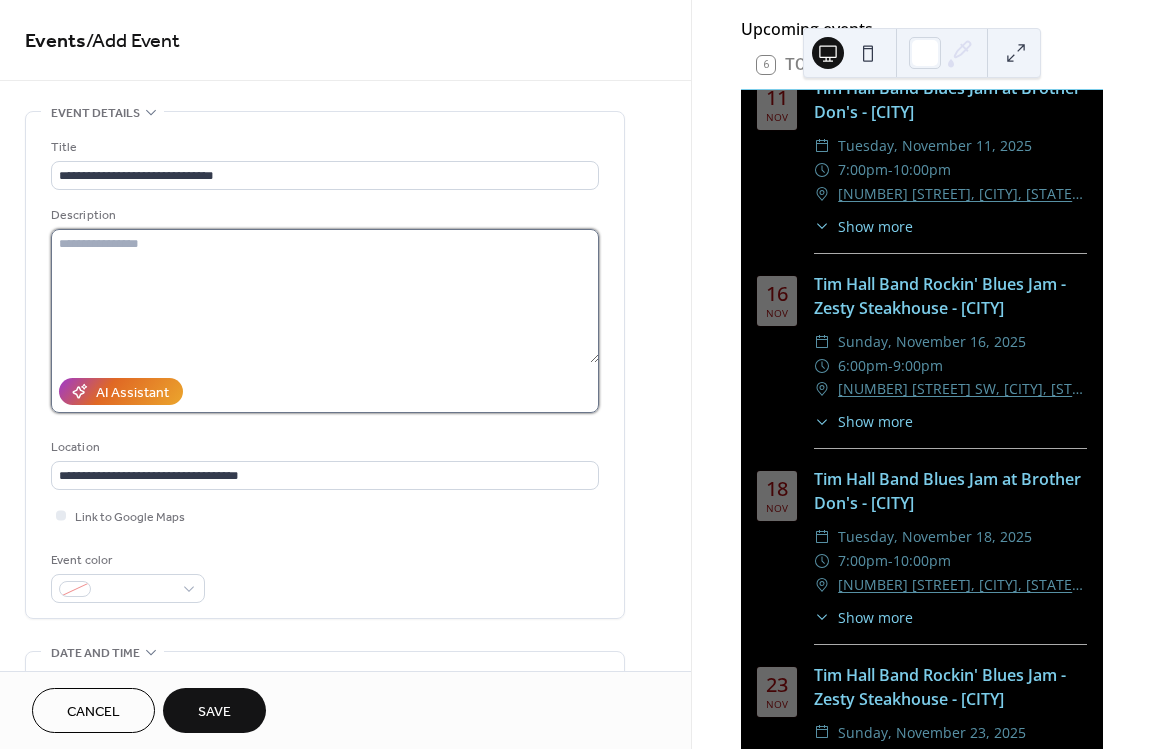 click at bounding box center (325, 296) 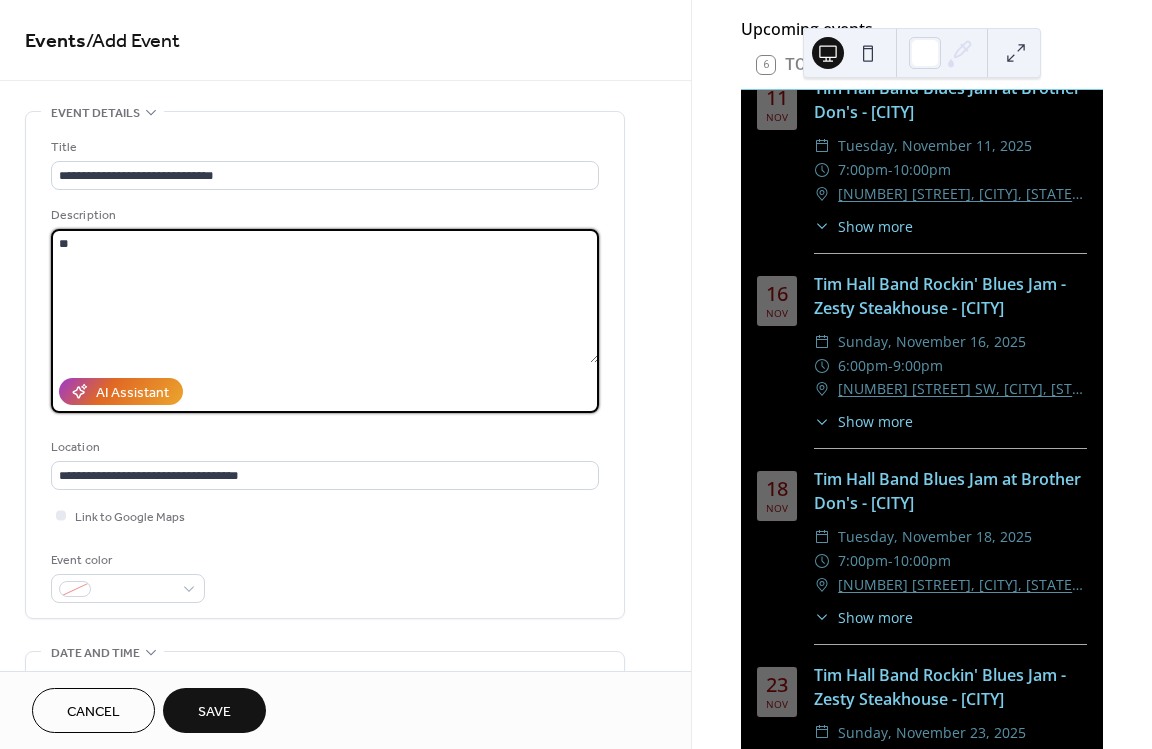 type on "*" 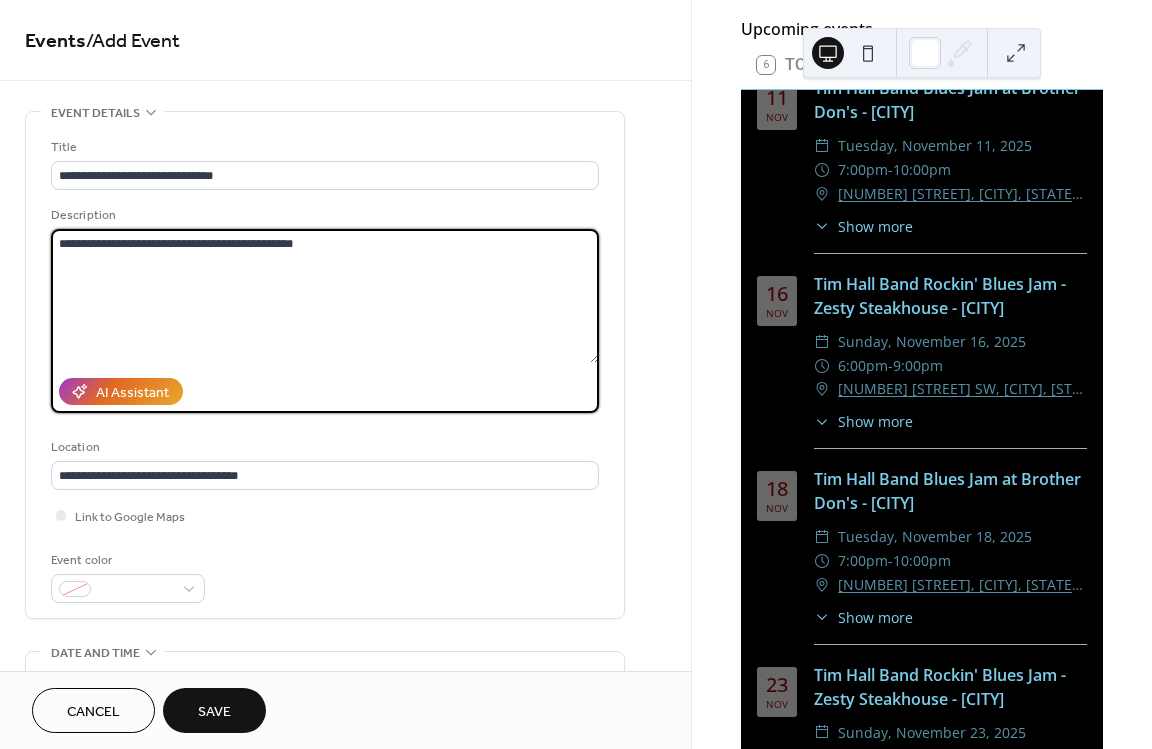 click on "**********" at bounding box center (325, 296) 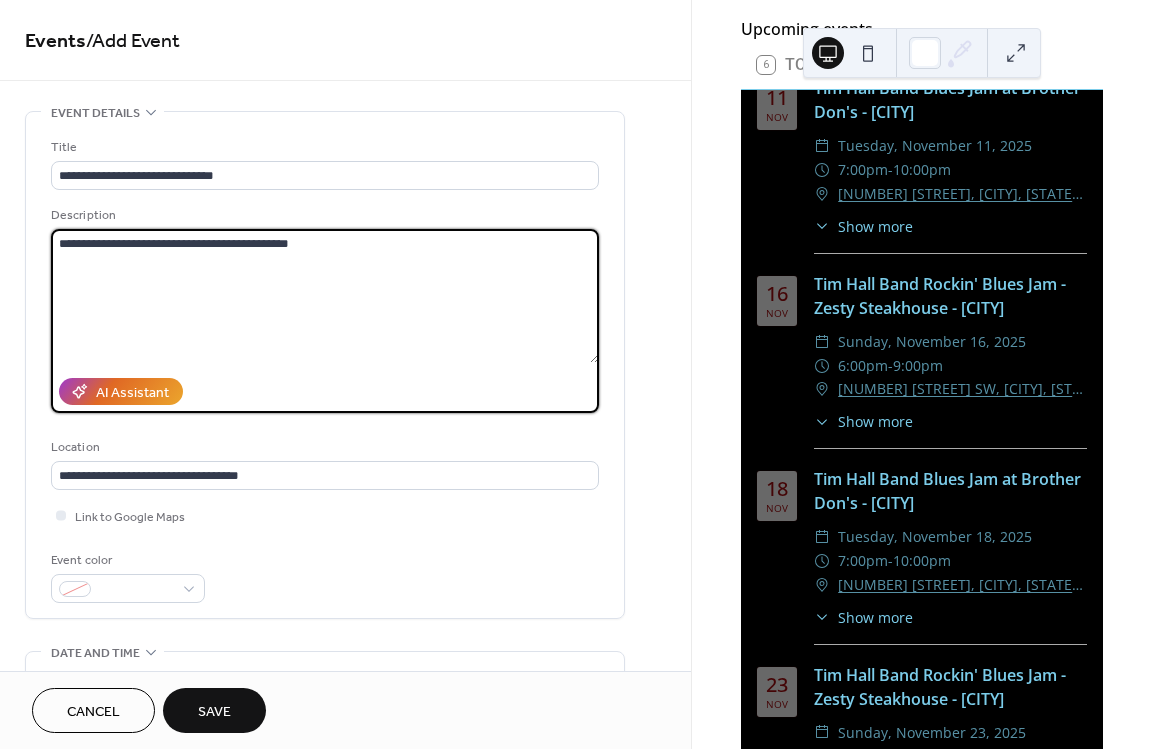 click on "**********" at bounding box center (325, 296) 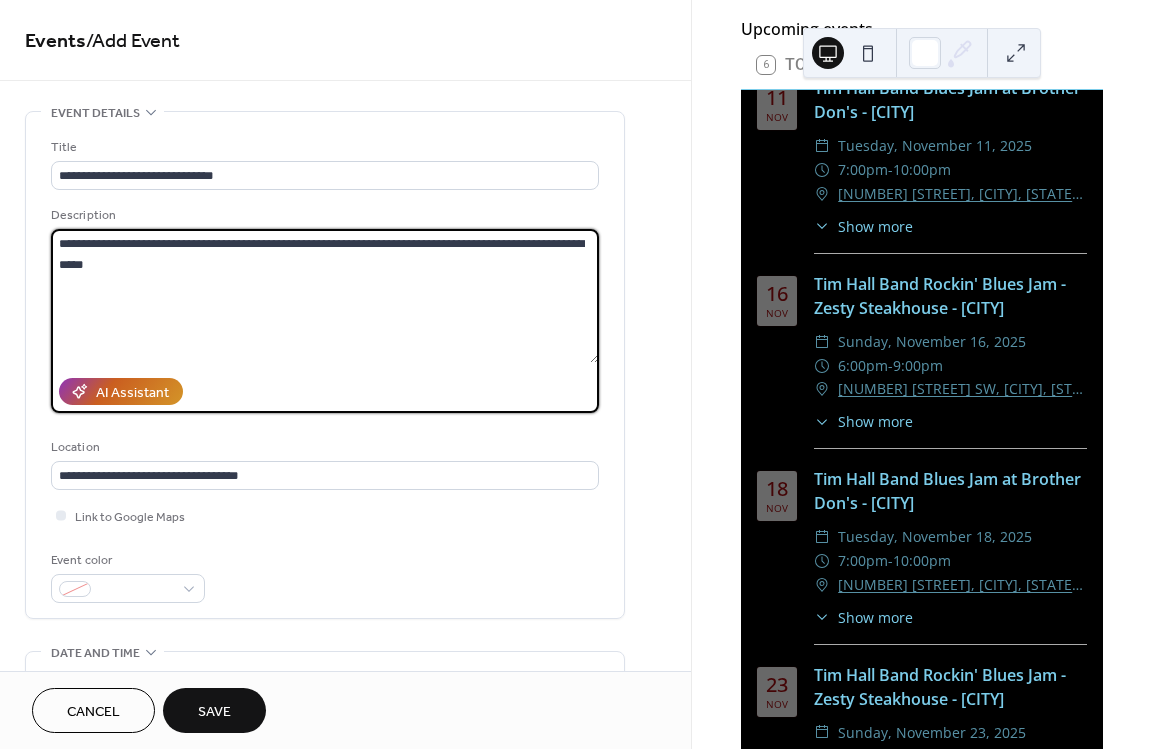 type on "**********" 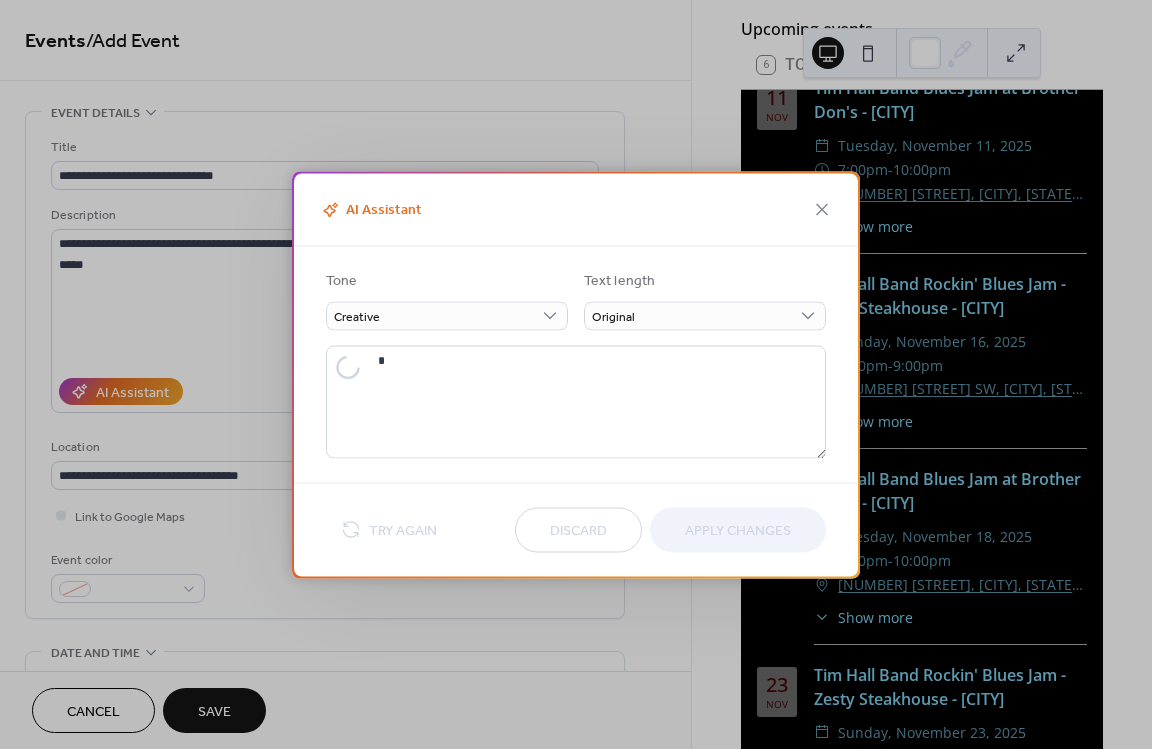 type on "**********" 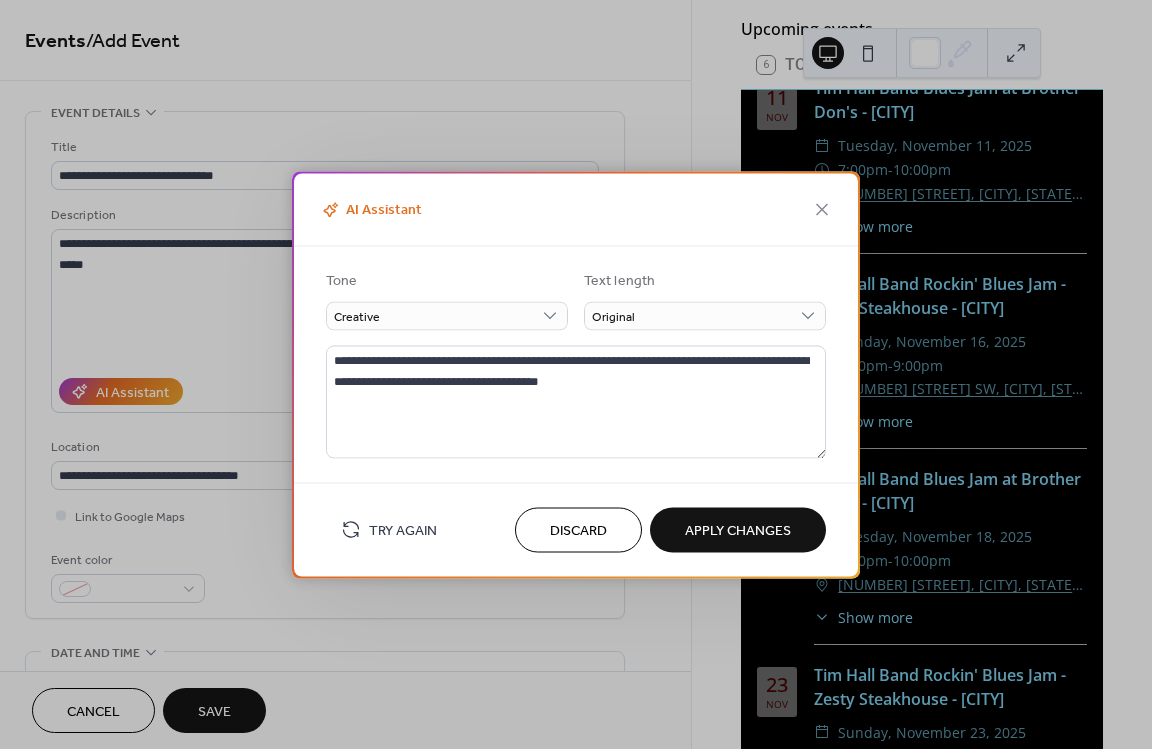 click on "Apply Changes" at bounding box center [738, 531] 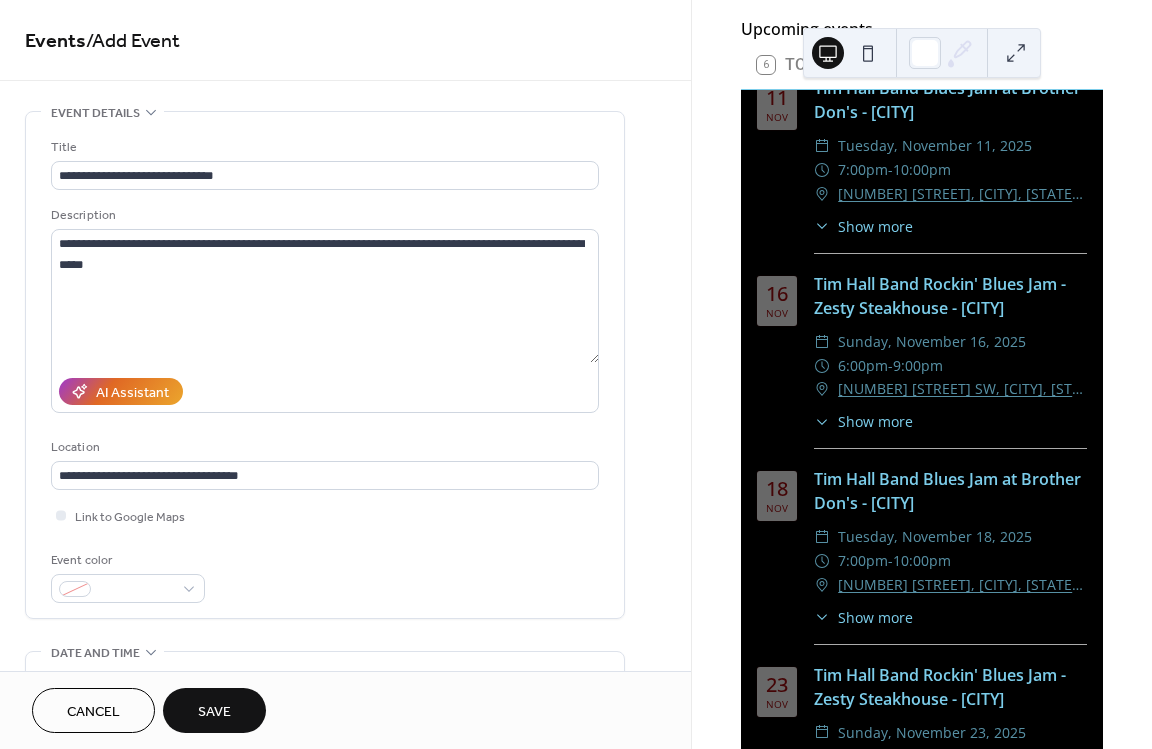 type on "**********" 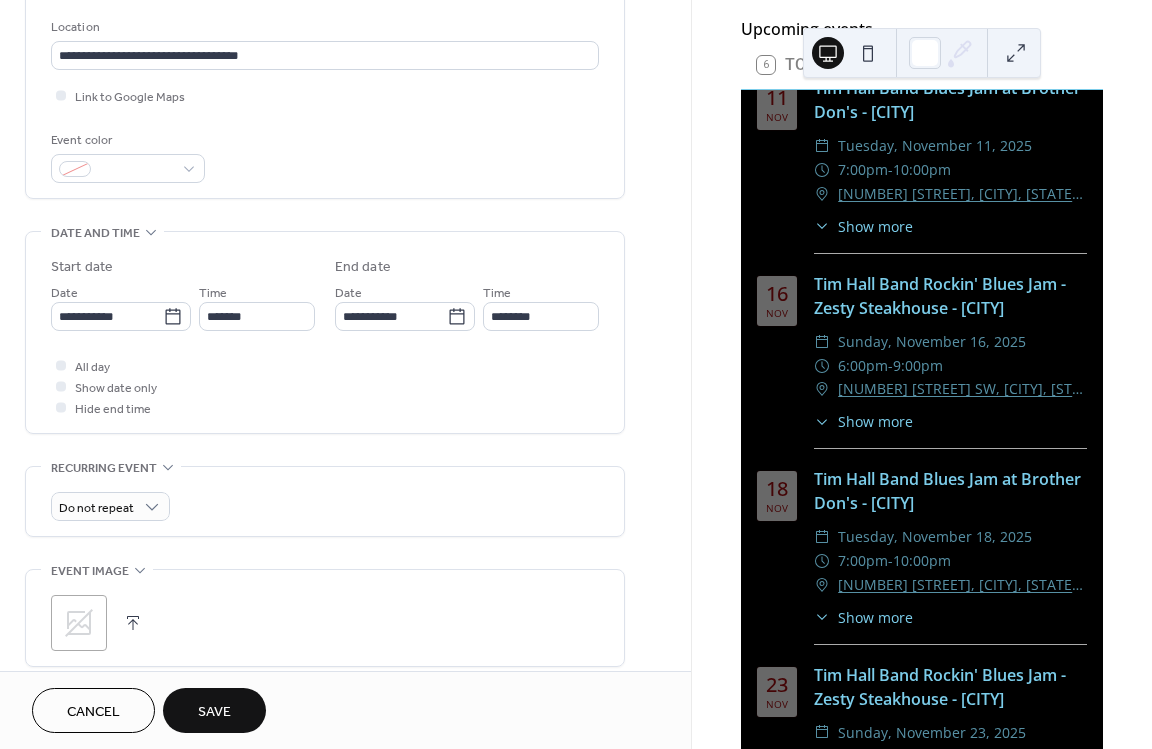 scroll, scrollTop: 600, scrollLeft: 0, axis: vertical 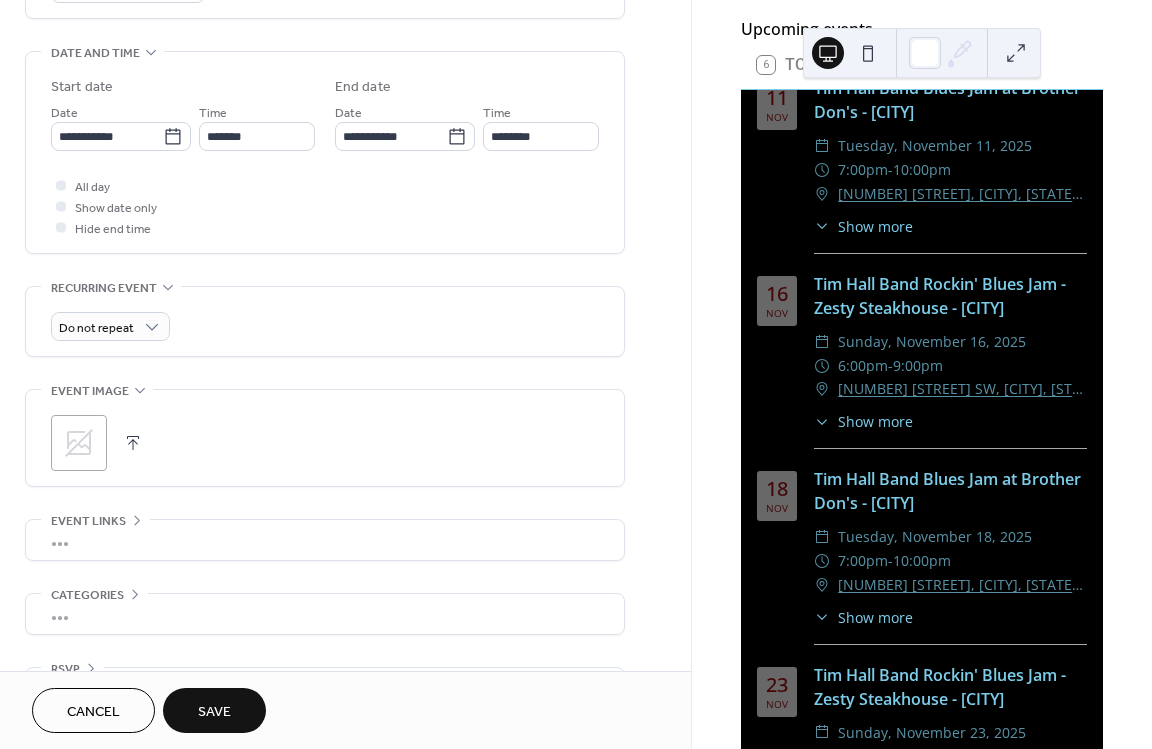 click on "Save" at bounding box center (214, 712) 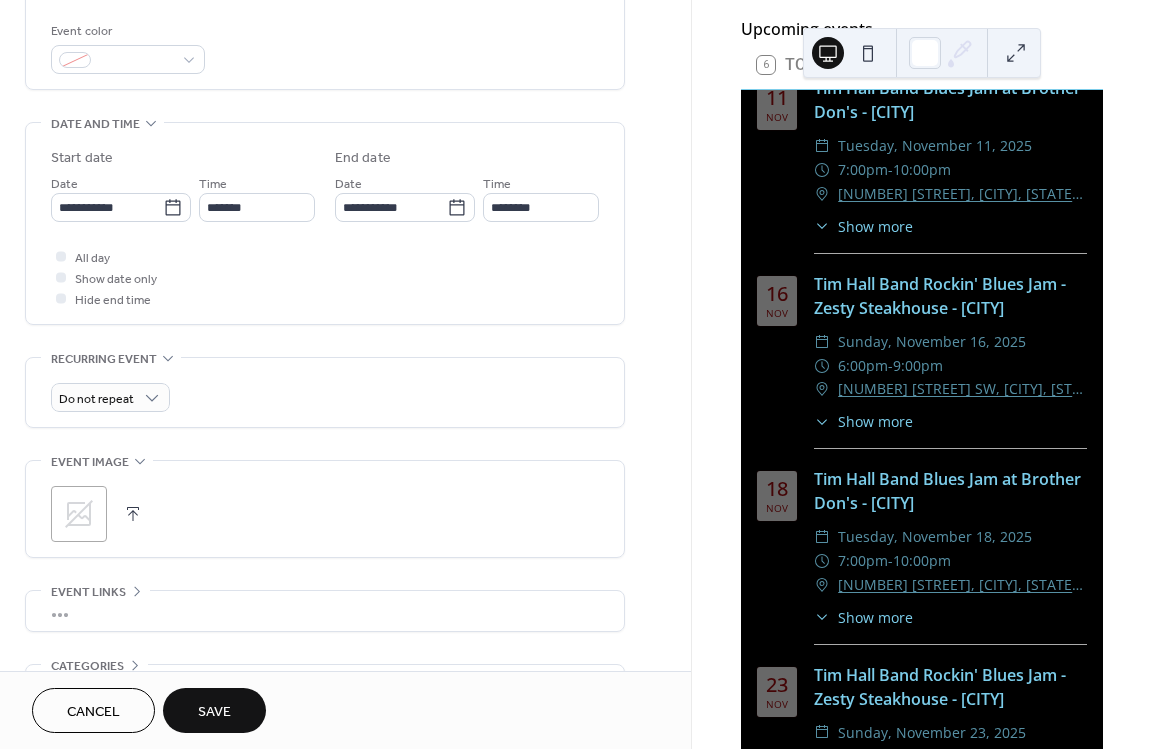 scroll, scrollTop: 671, scrollLeft: 0, axis: vertical 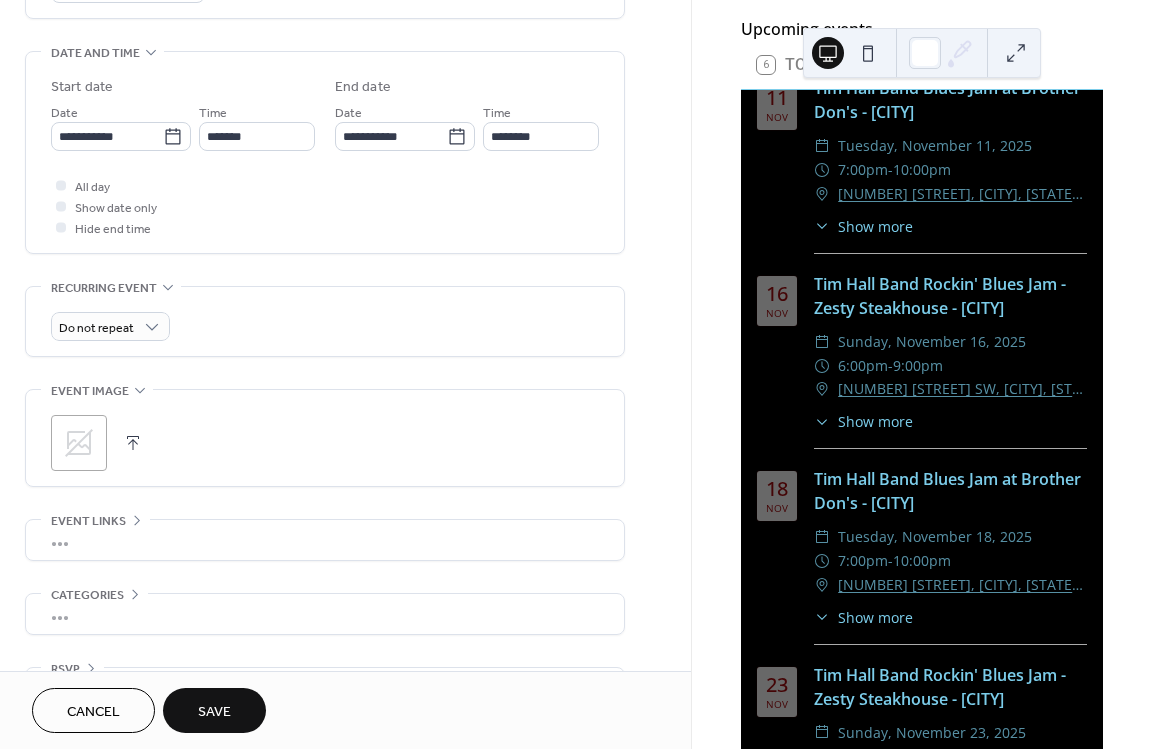 click on "Save" at bounding box center [214, 712] 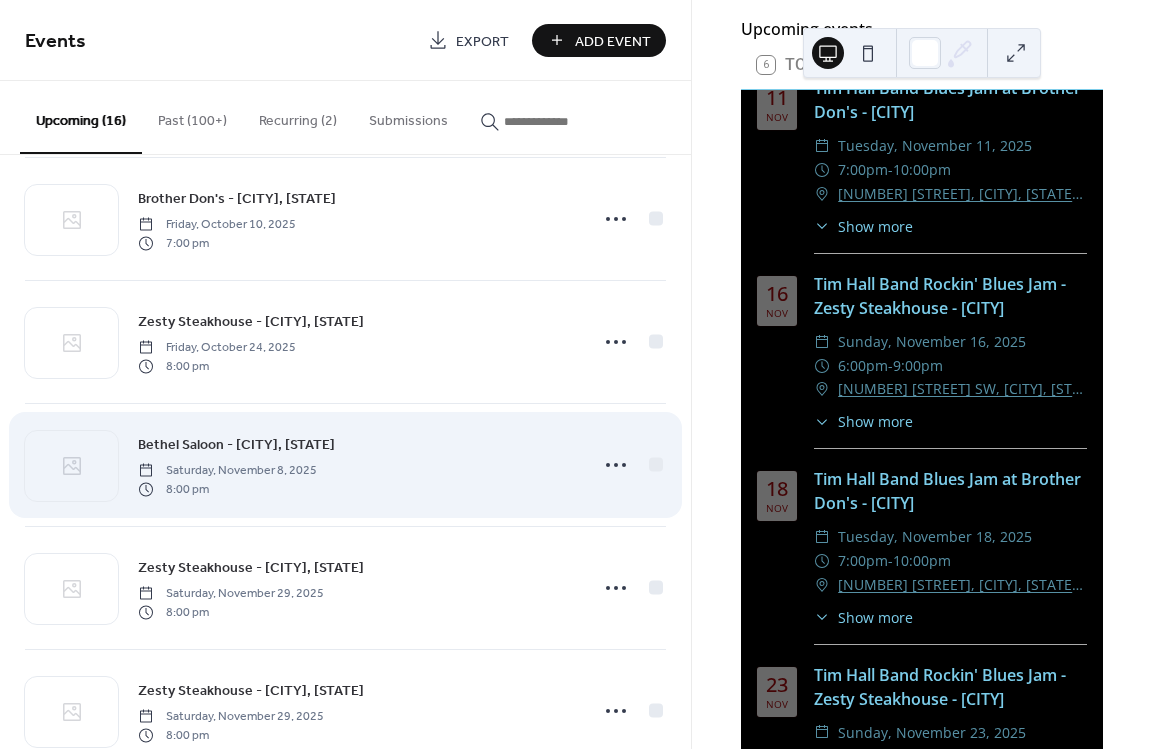 scroll, scrollTop: 1433, scrollLeft: 0, axis: vertical 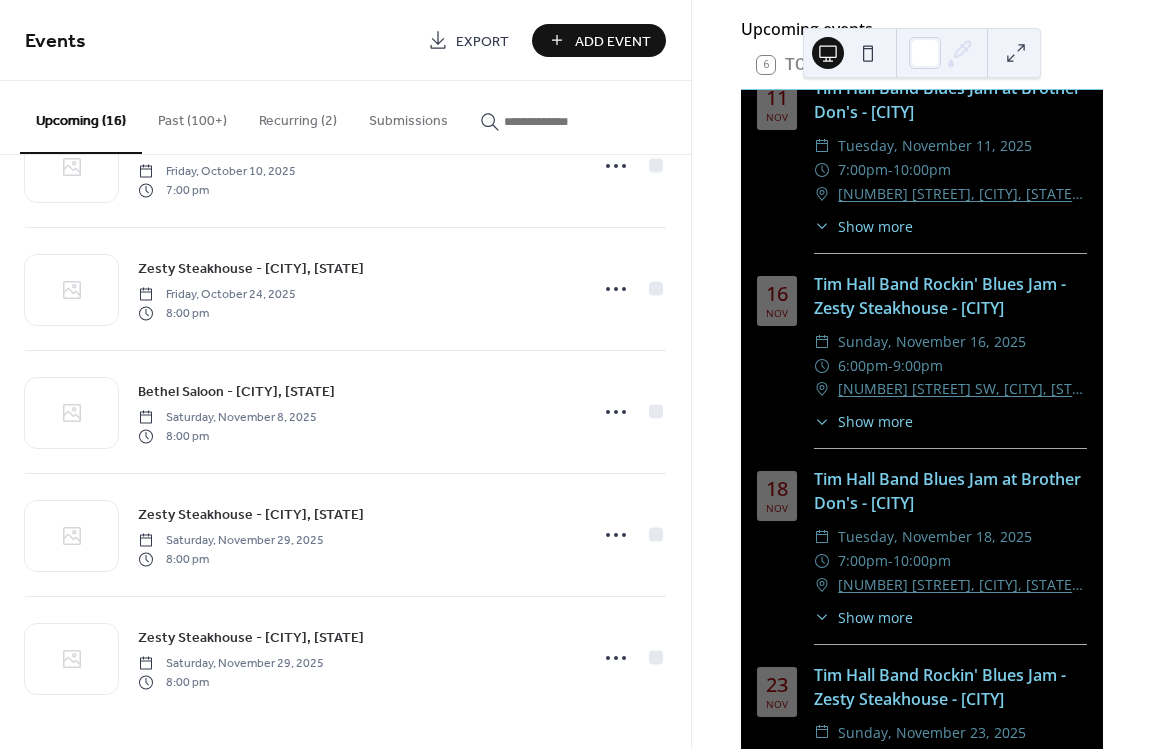 click on "Add Event" at bounding box center (613, 41) 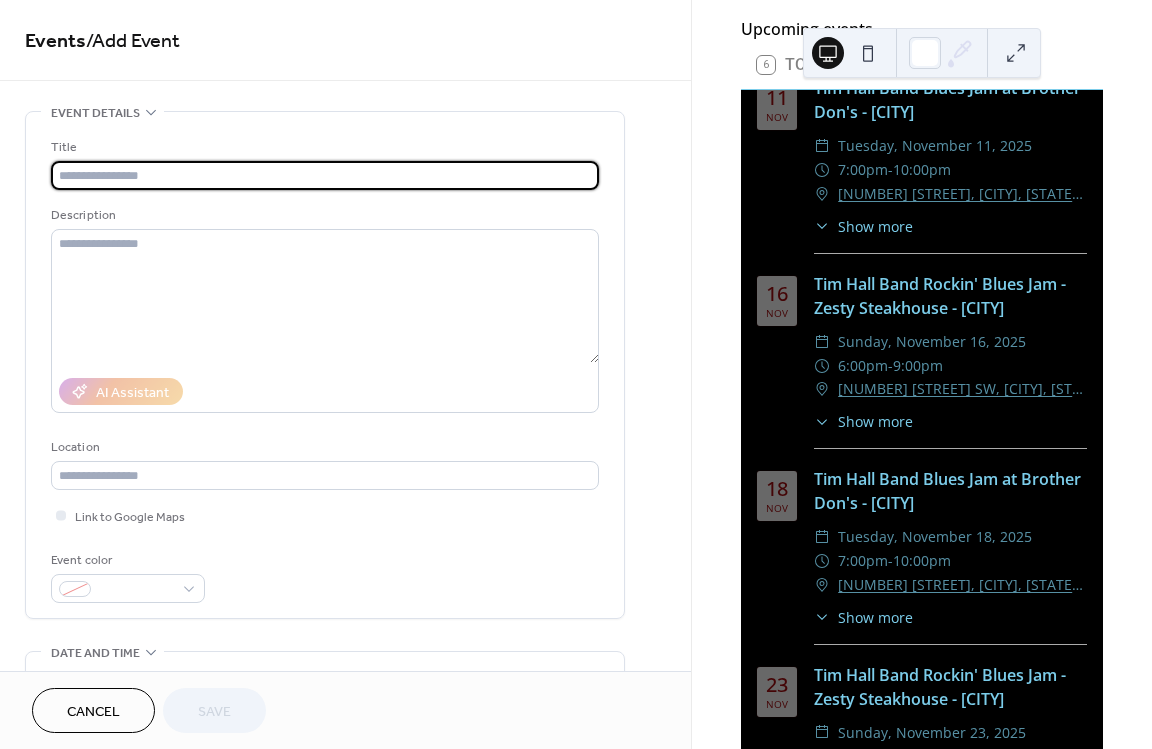 scroll, scrollTop: 240, scrollLeft: 0, axis: vertical 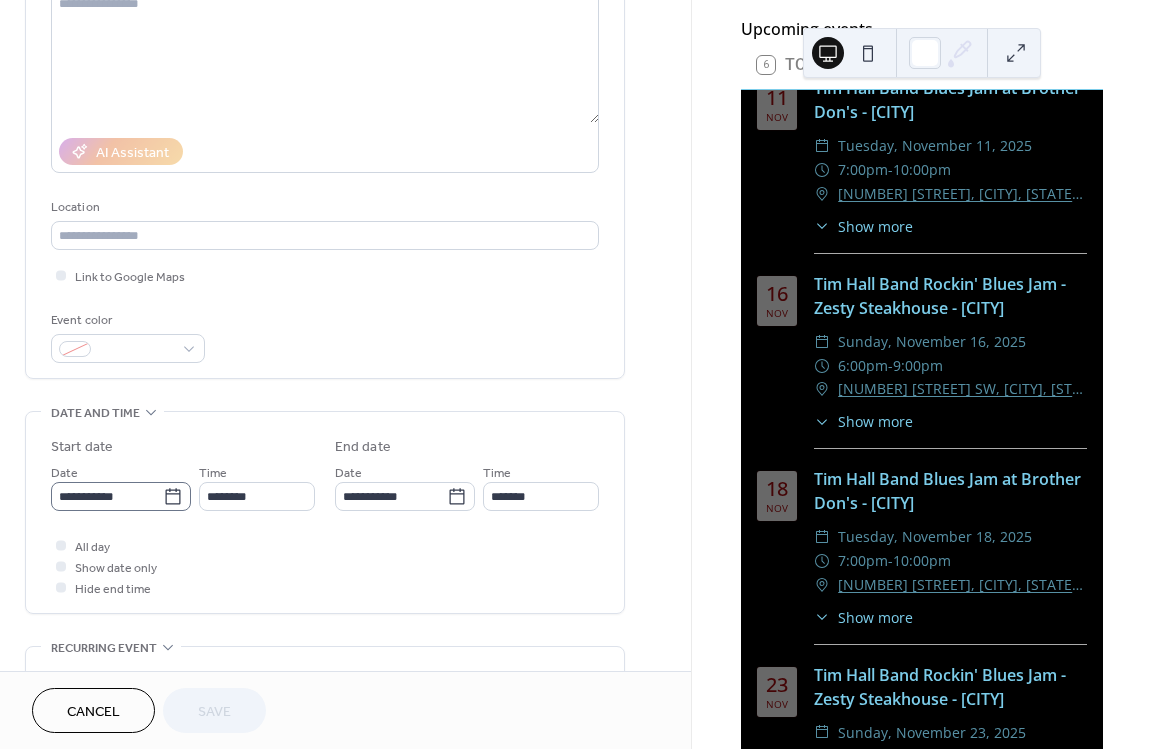 click on "**********" at bounding box center (121, 496) 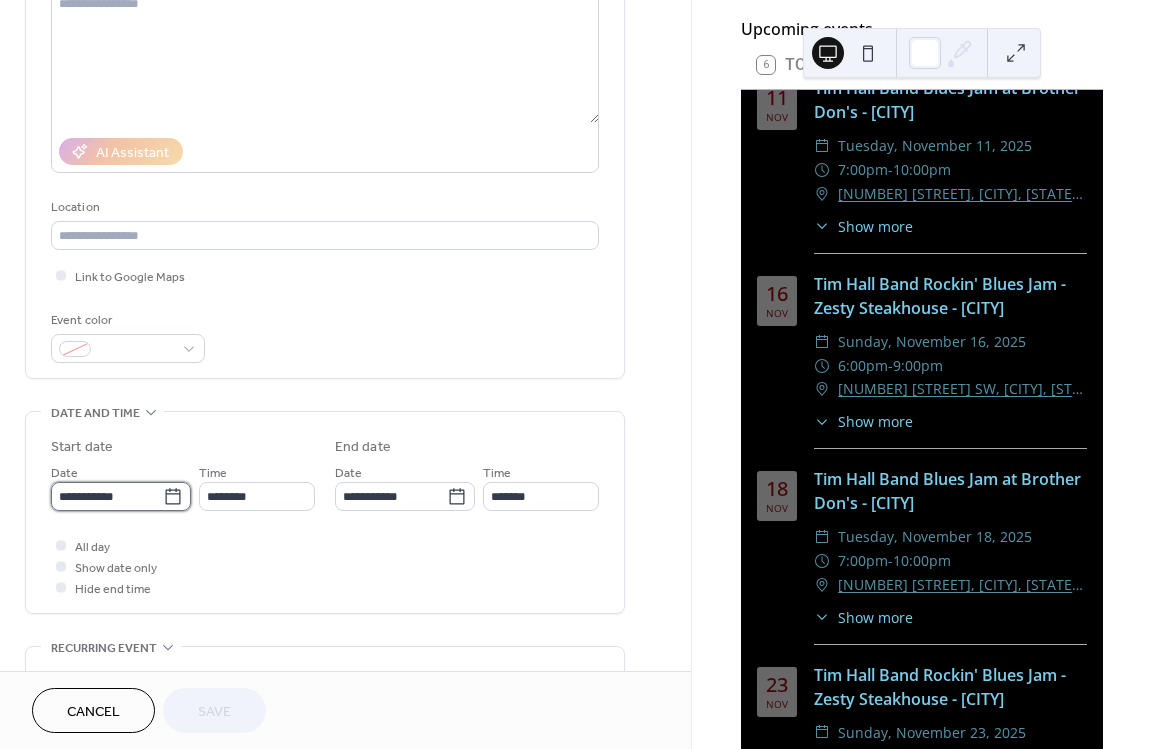 click on "**********" at bounding box center (107, 496) 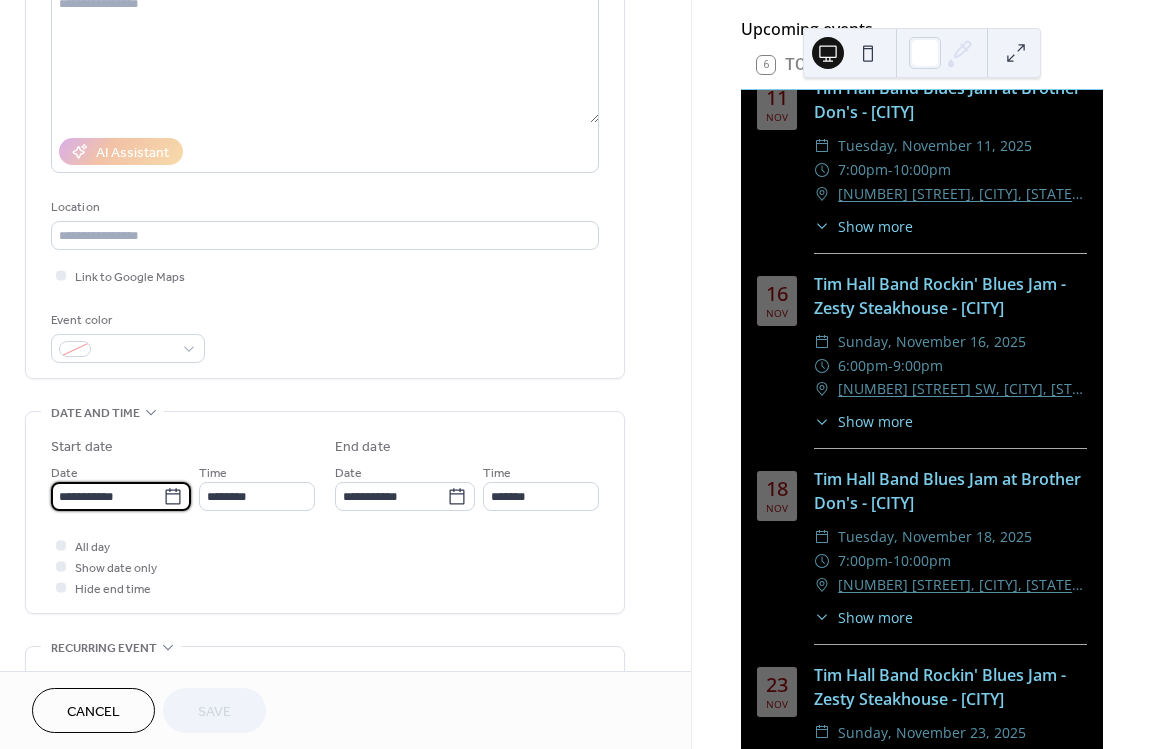 click 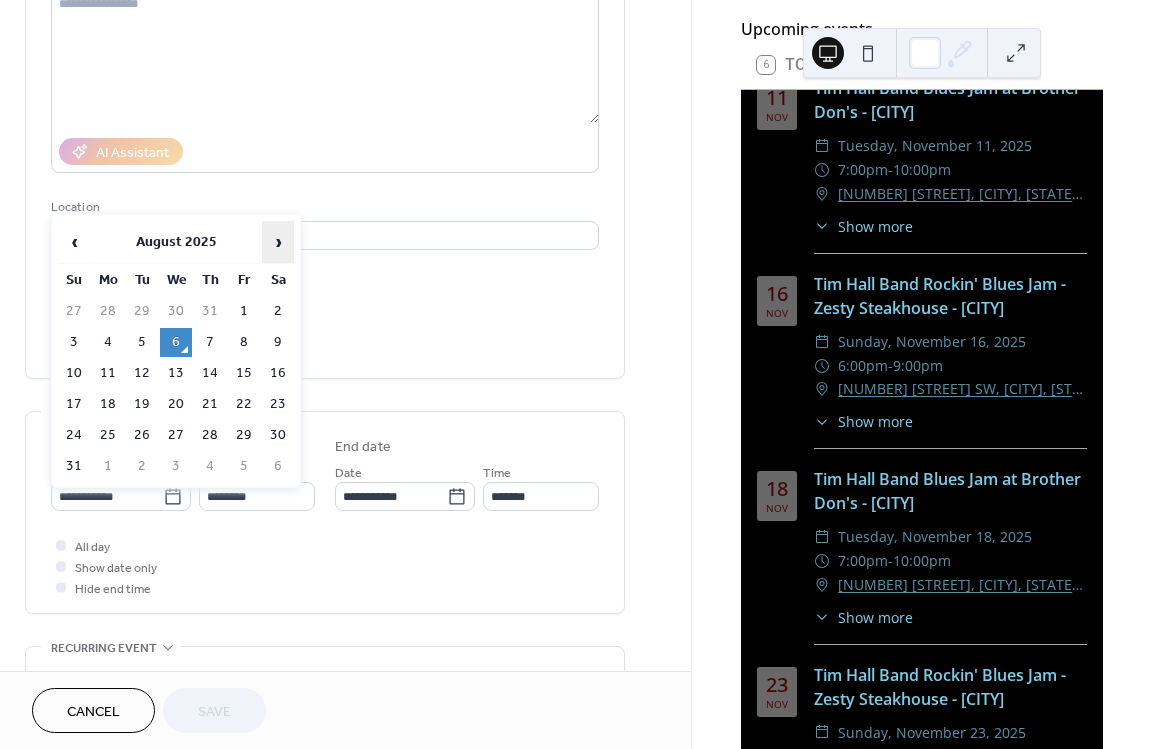 click on "›" at bounding box center (278, 242) 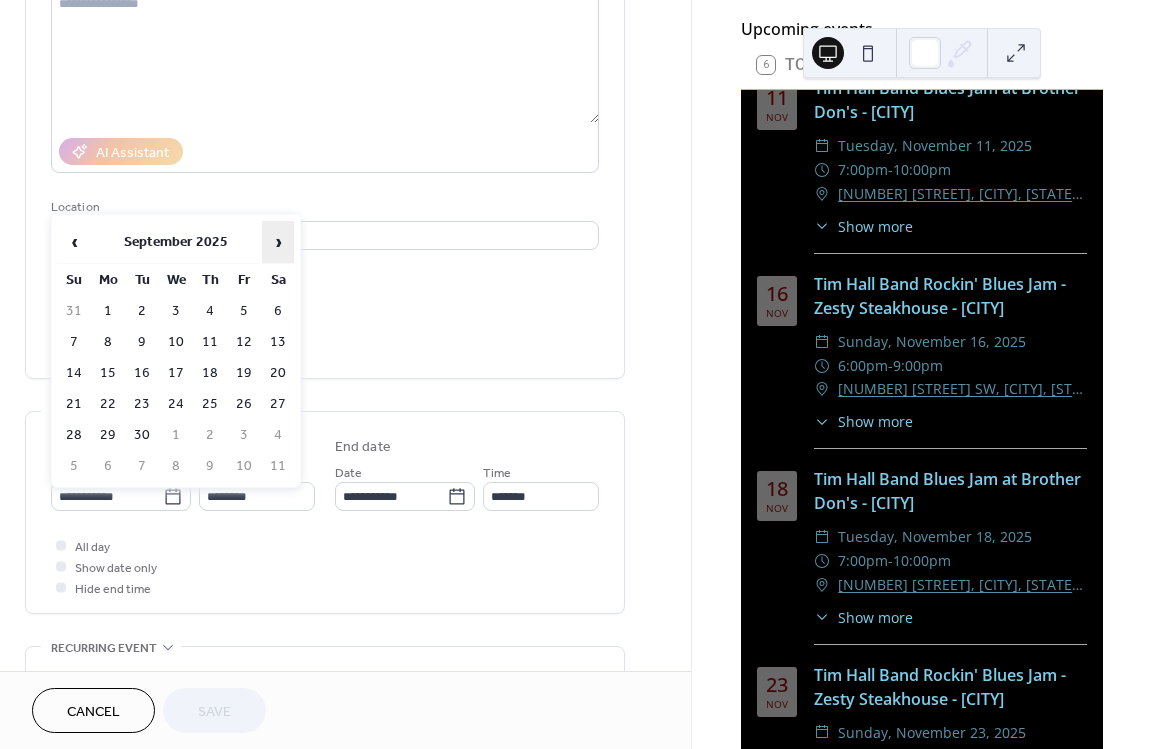click on "›" at bounding box center (278, 242) 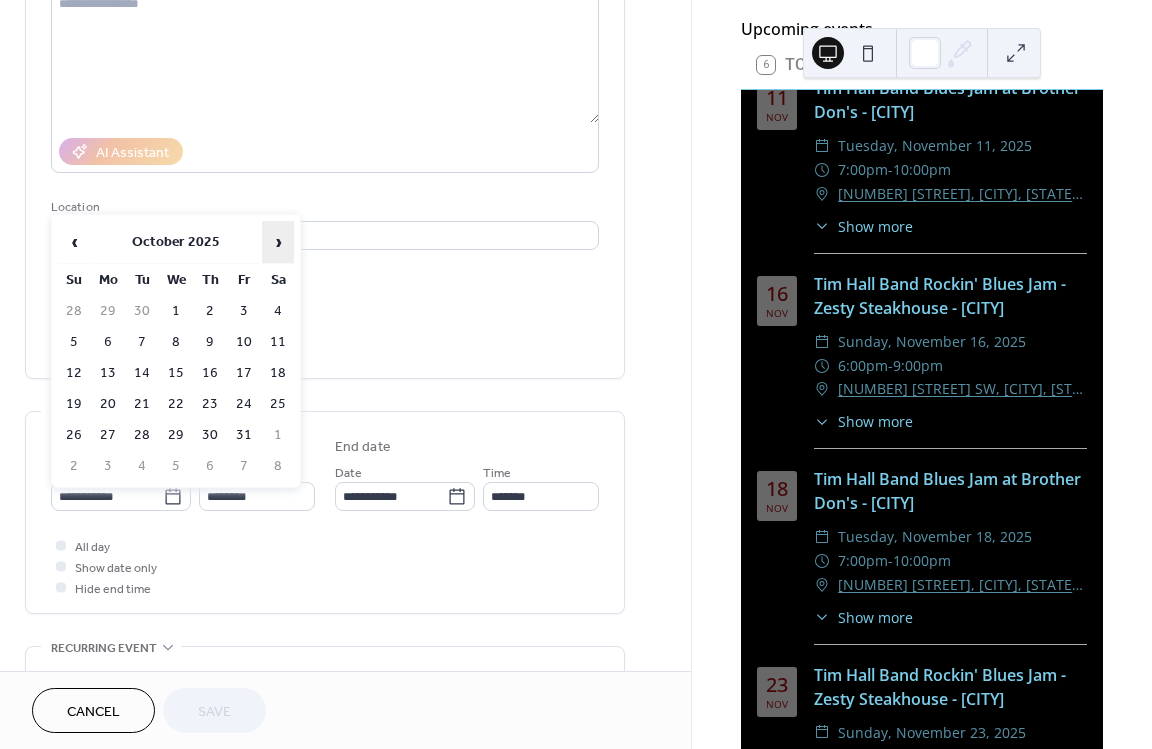 click on "›" at bounding box center [278, 242] 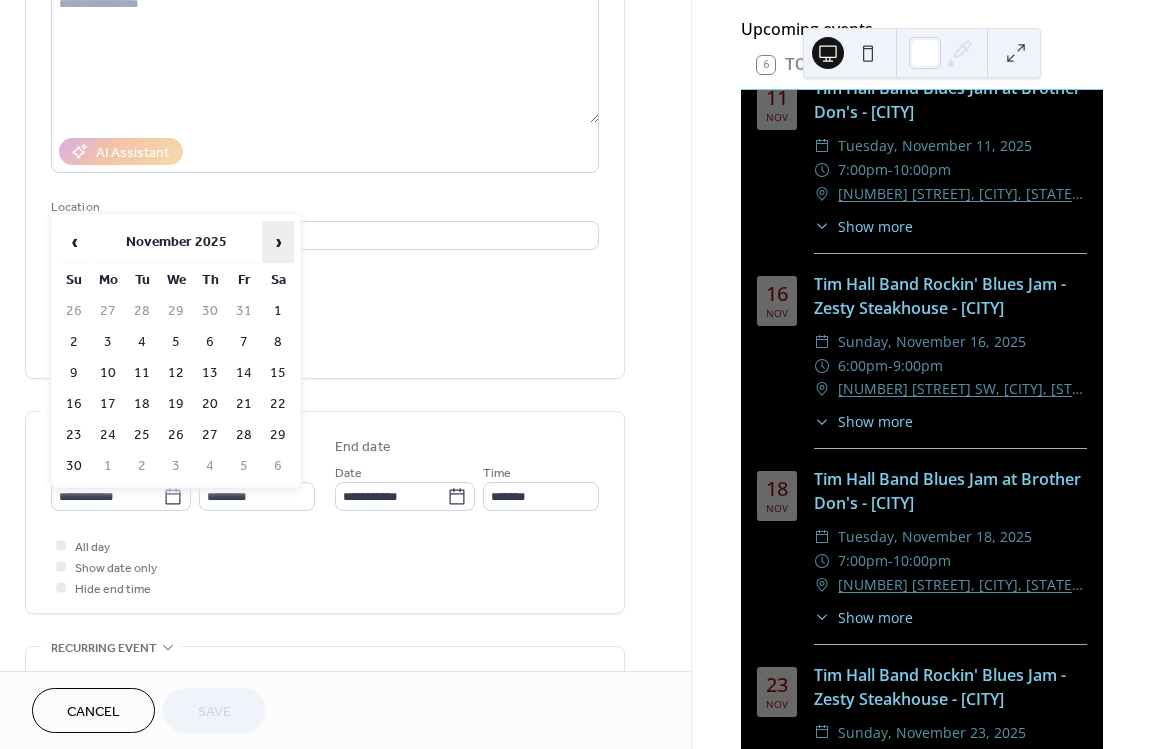 click on "›" at bounding box center (278, 242) 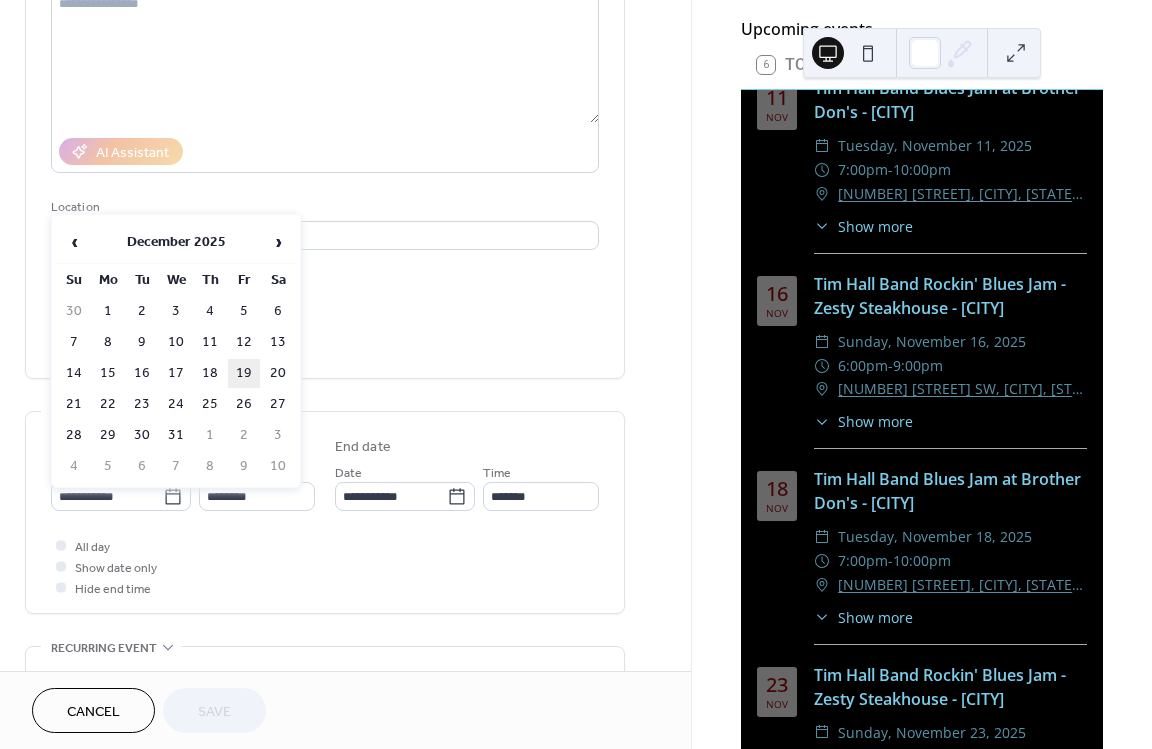 click on "19" at bounding box center (244, 373) 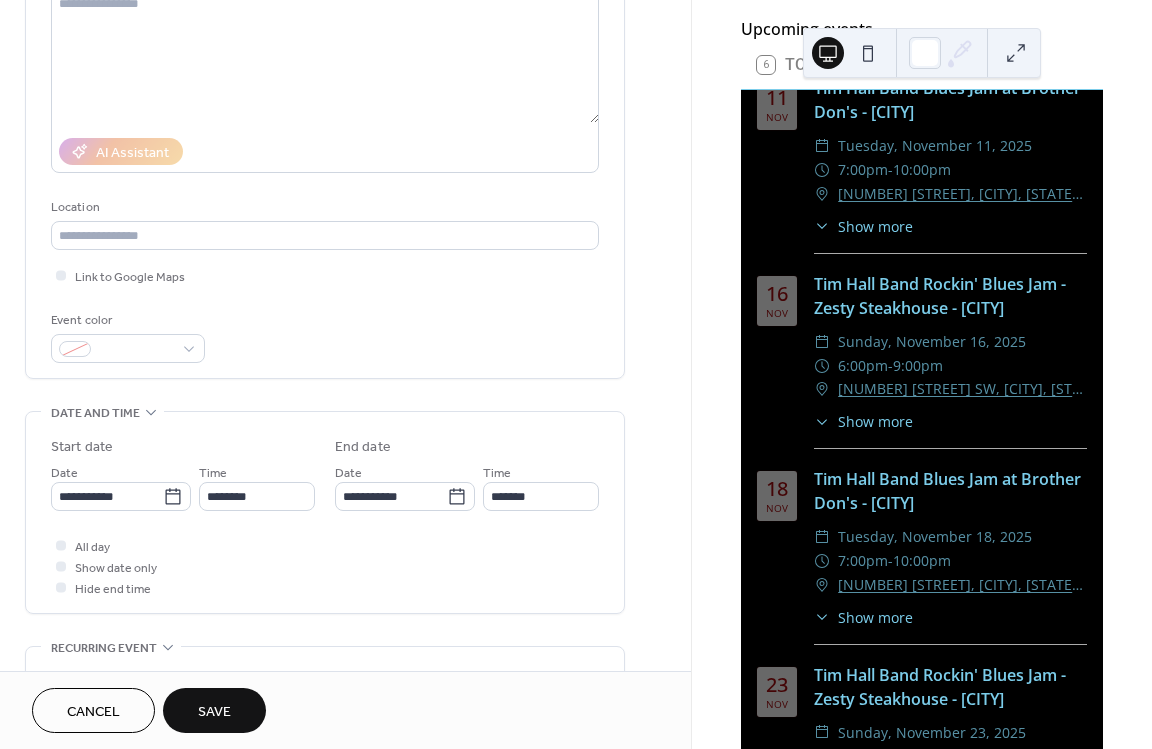 type on "**********" 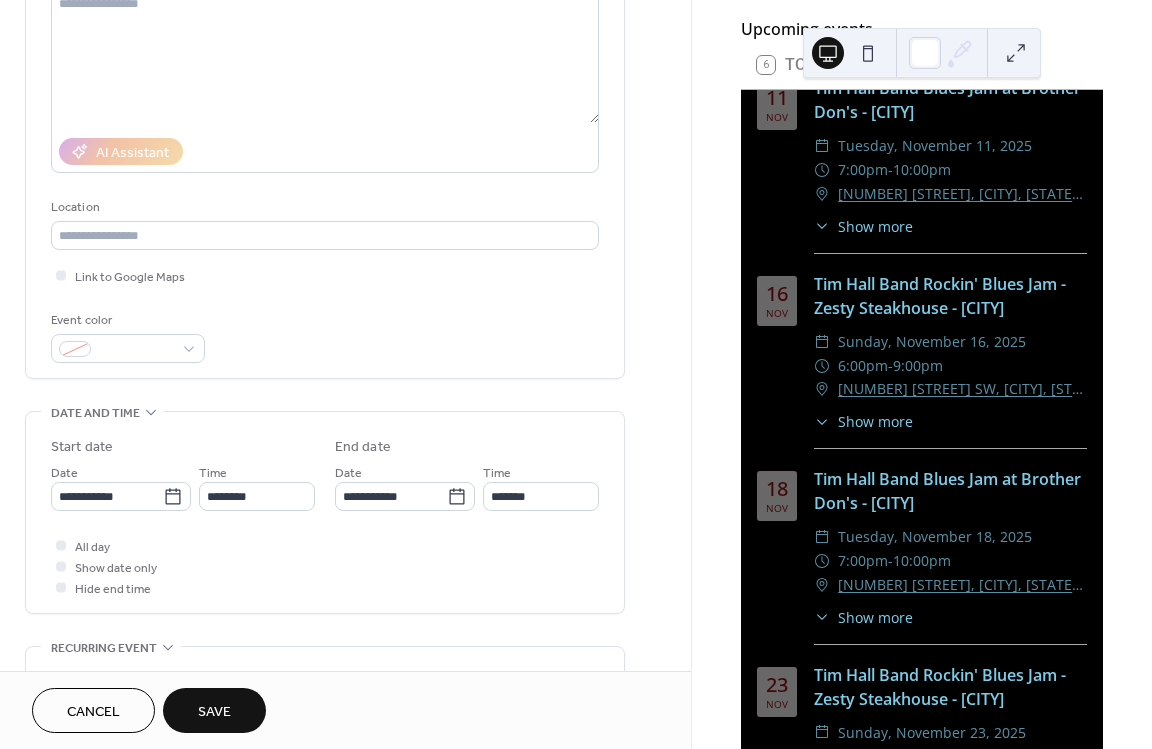 type on "**********" 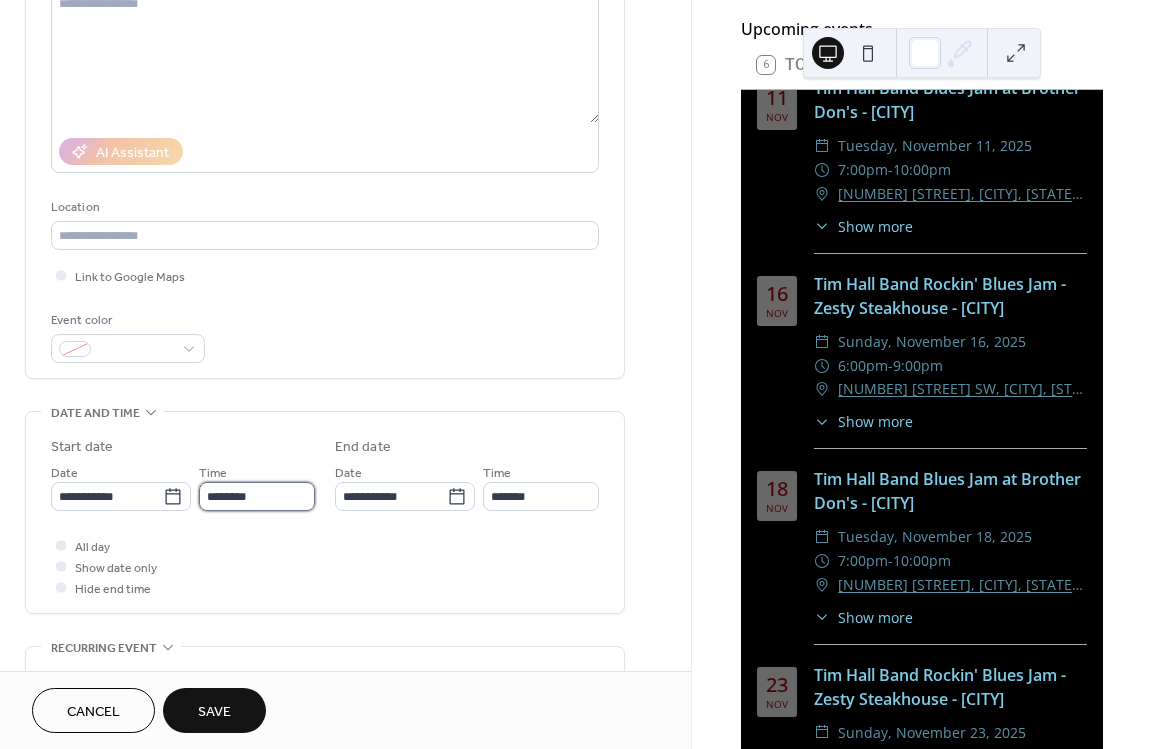 click on "********" at bounding box center (257, 496) 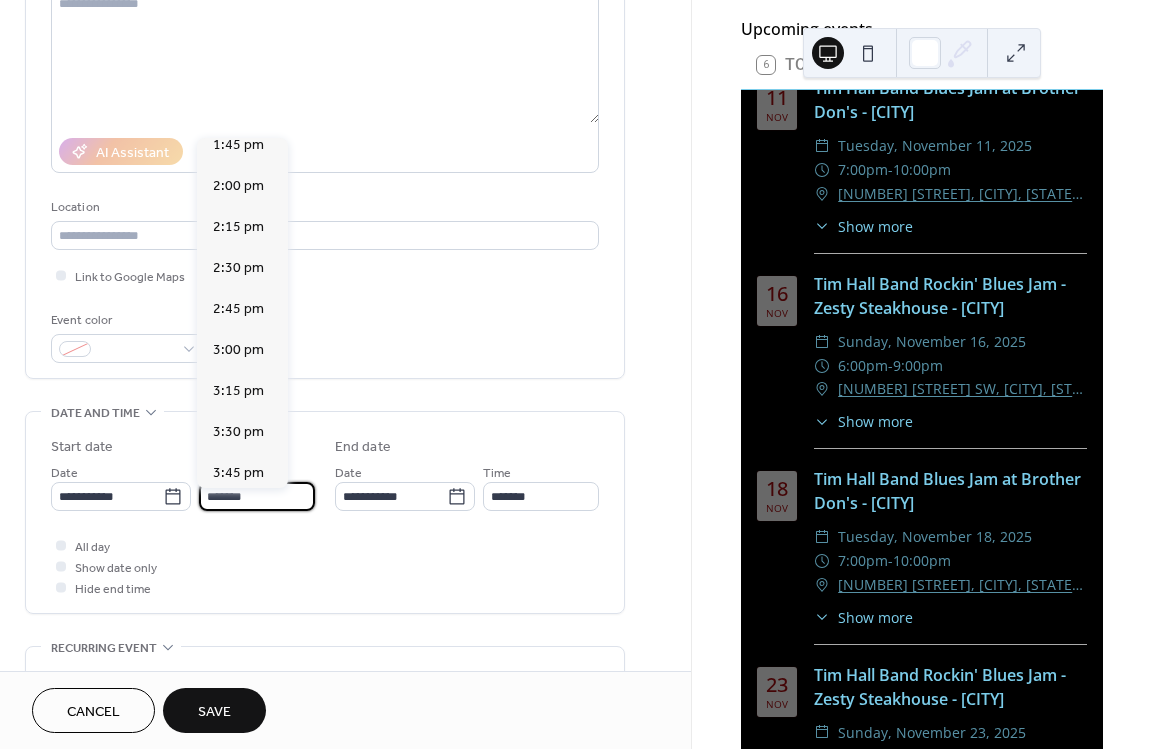 scroll, scrollTop: 3078, scrollLeft: 0, axis: vertical 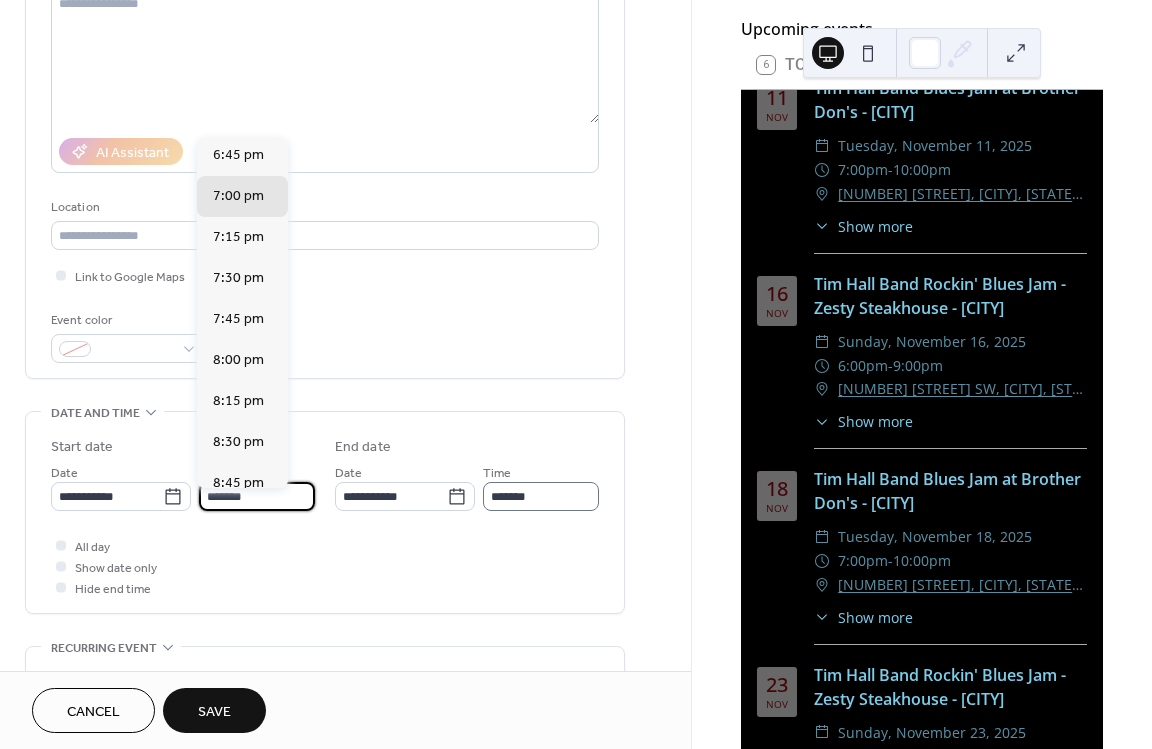 type on "*******" 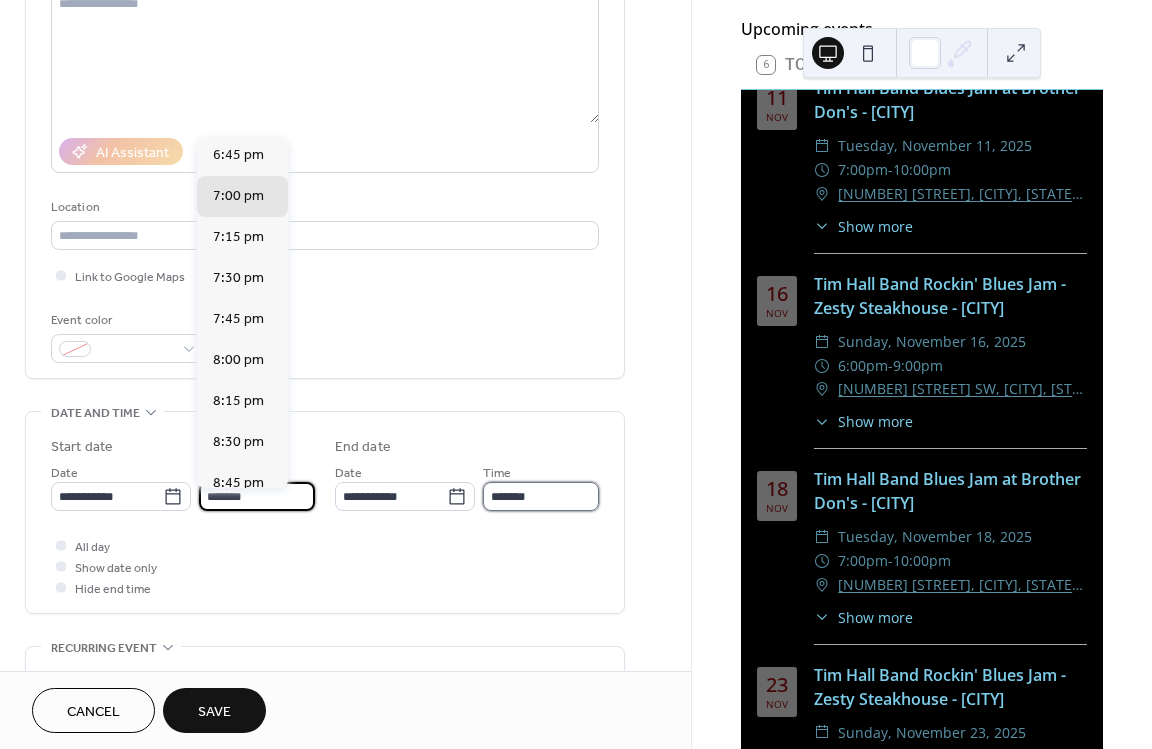 click on "*******" at bounding box center (541, 496) 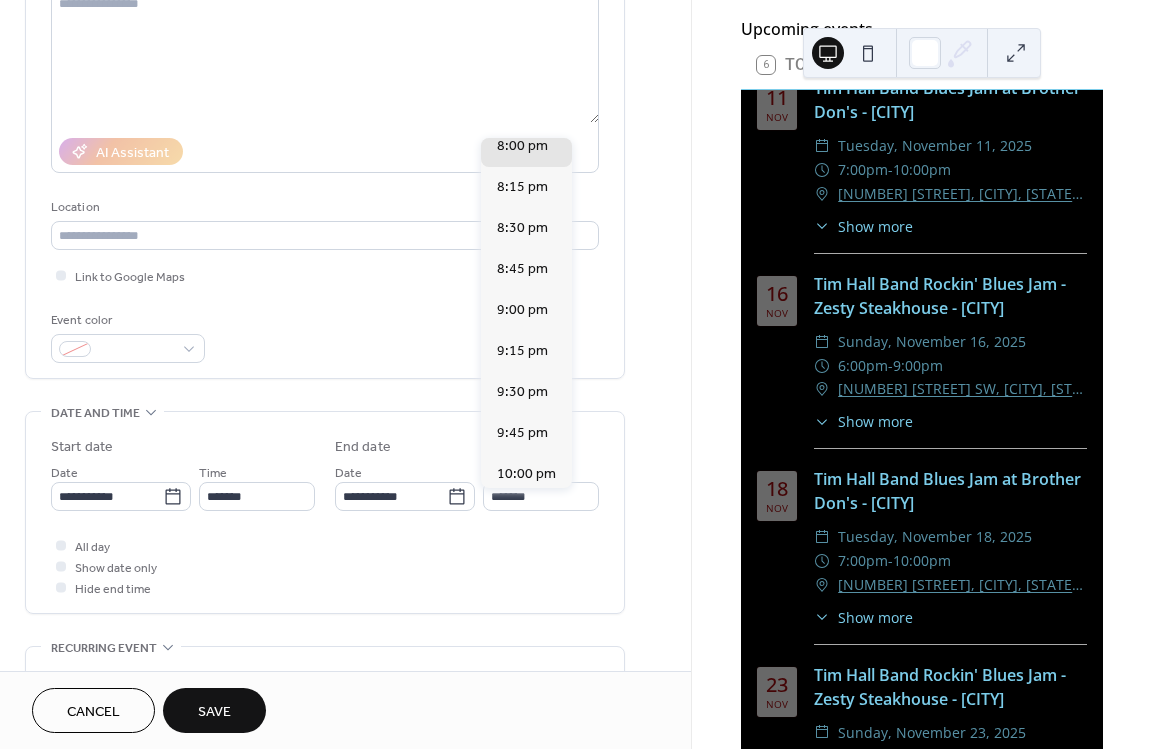 scroll, scrollTop: 180, scrollLeft: 0, axis: vertical 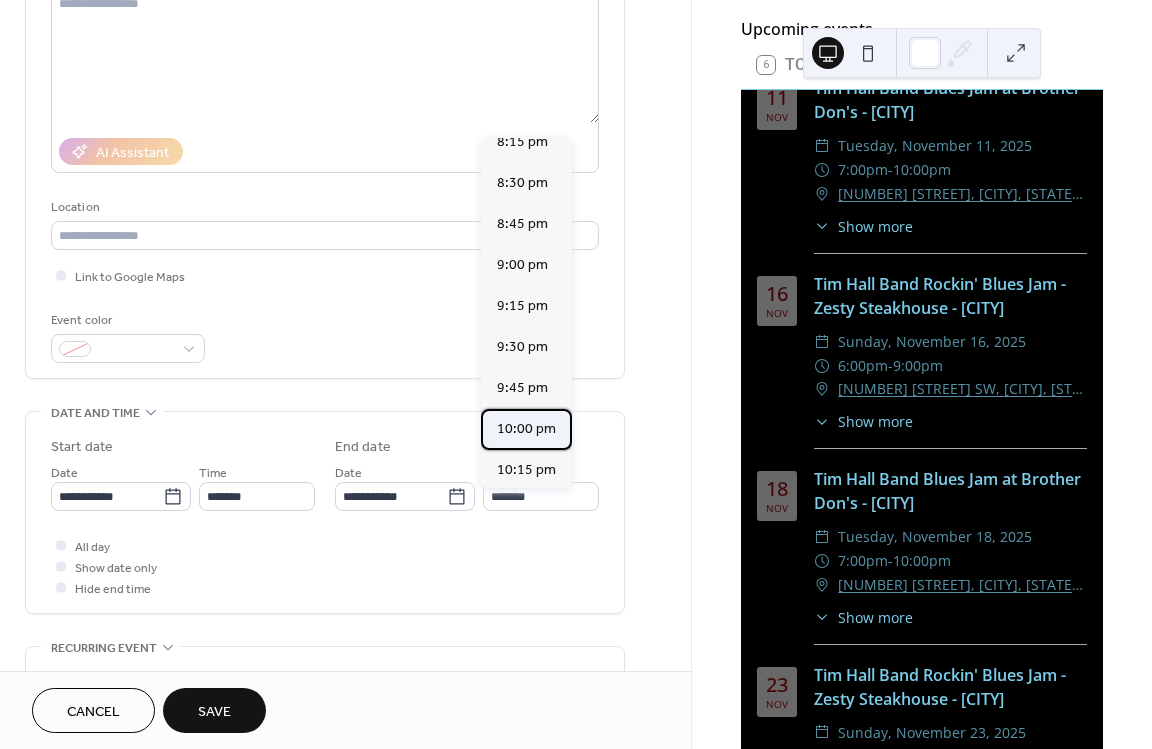 click on "10:00 pm" at bounding box center [526, 429] 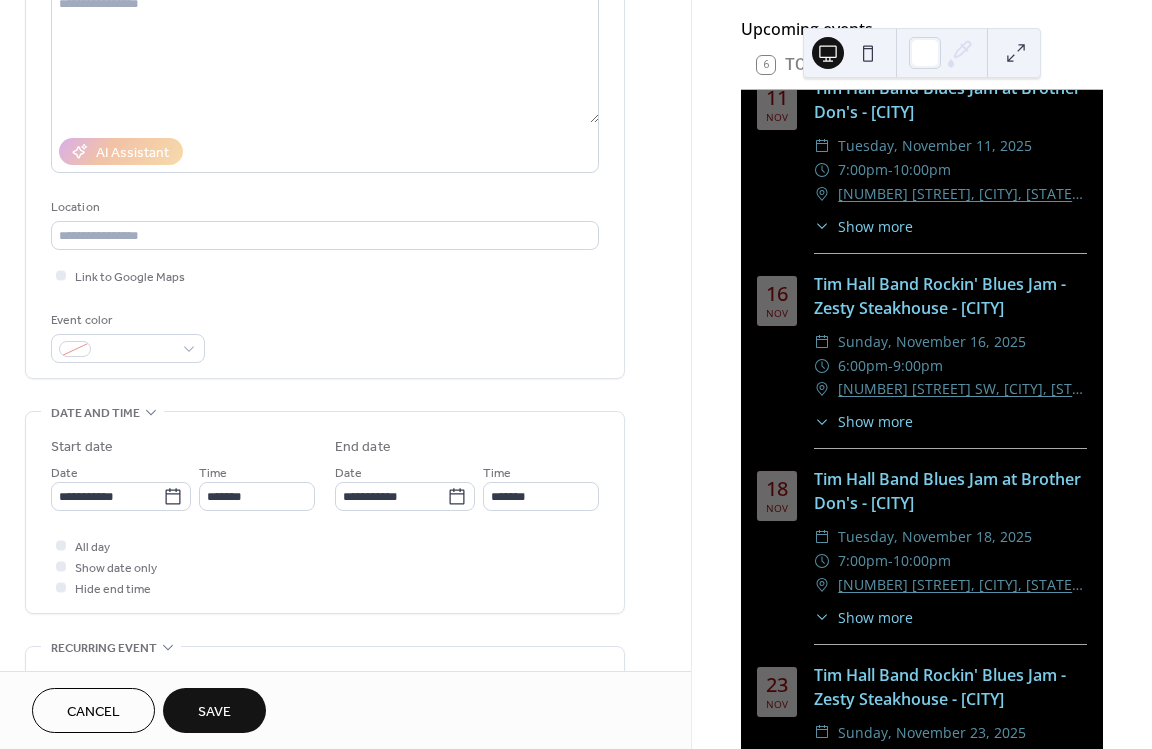 type on "********" 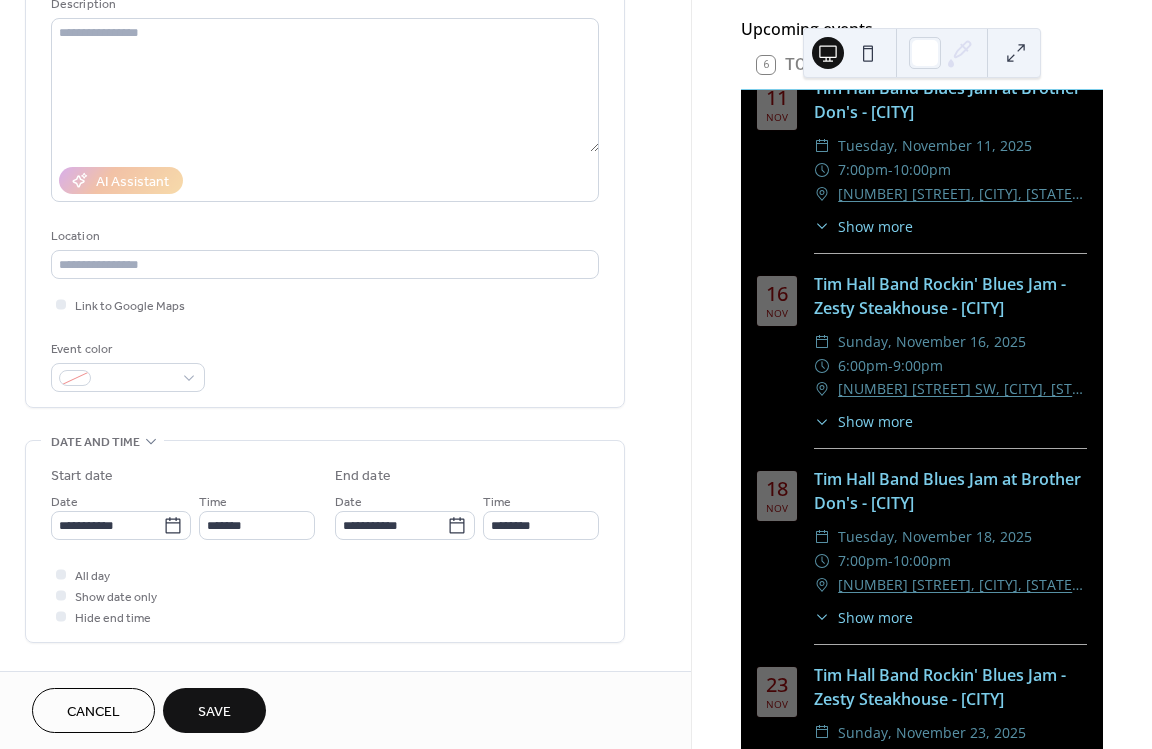 scroll, scrollTop: 180, scrollLeft: 0, axis: vertical 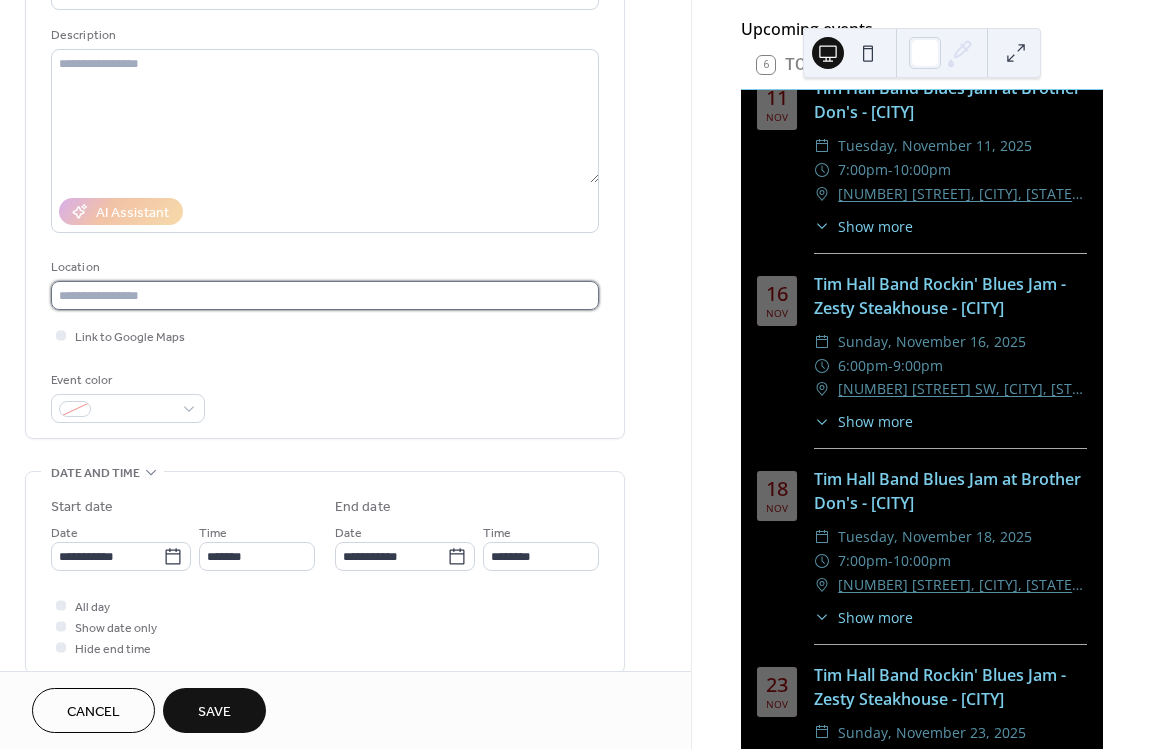 click at bounding box center (325, 295) 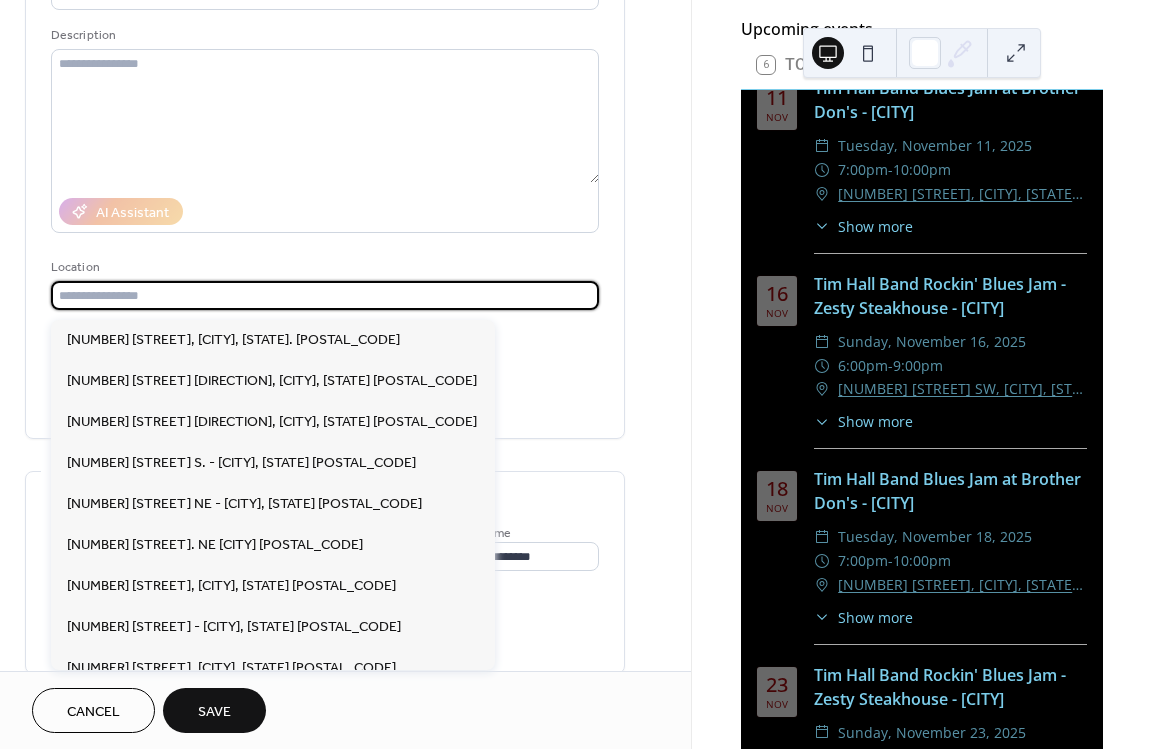 scroll, scrollTop: 0, scrollLeft: 0, axis: both 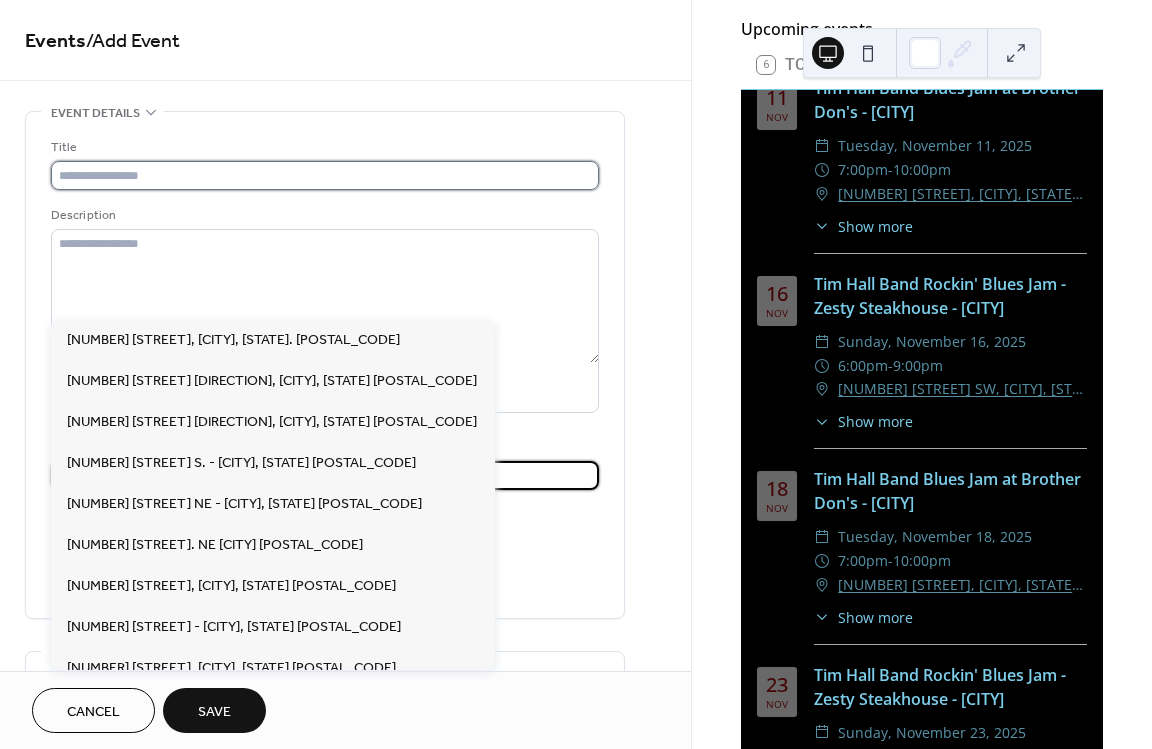 click at bounding box center [325, 175] 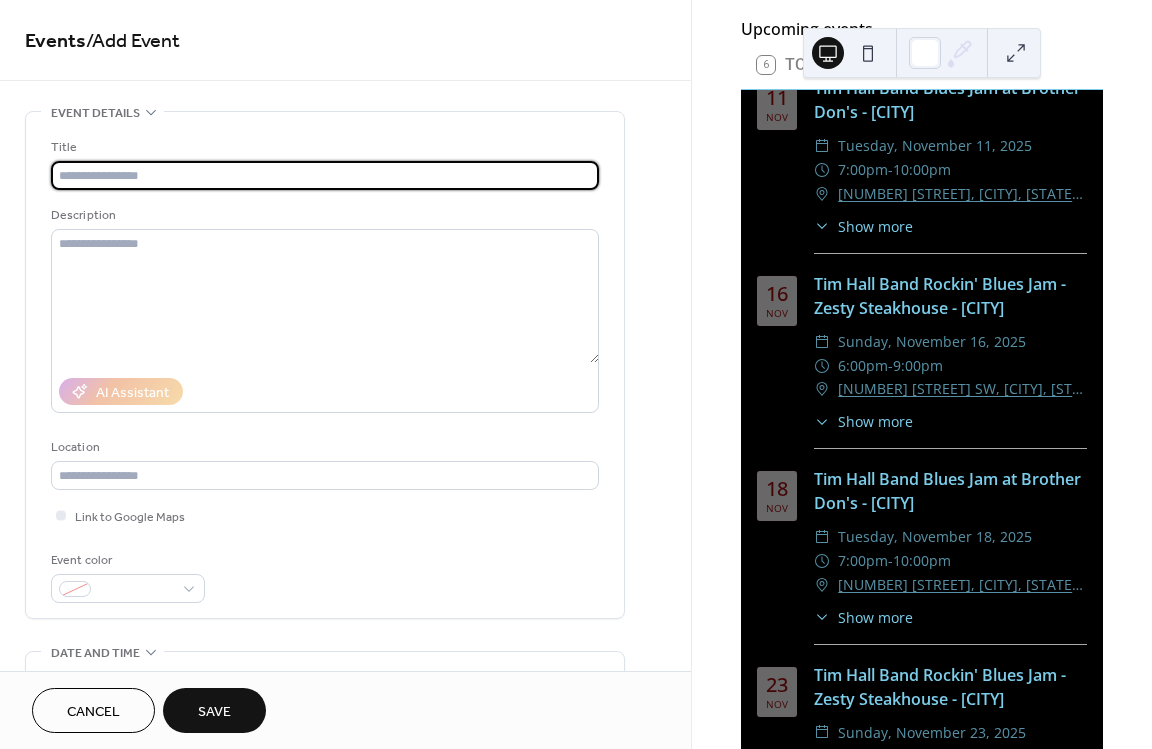 type on "*" 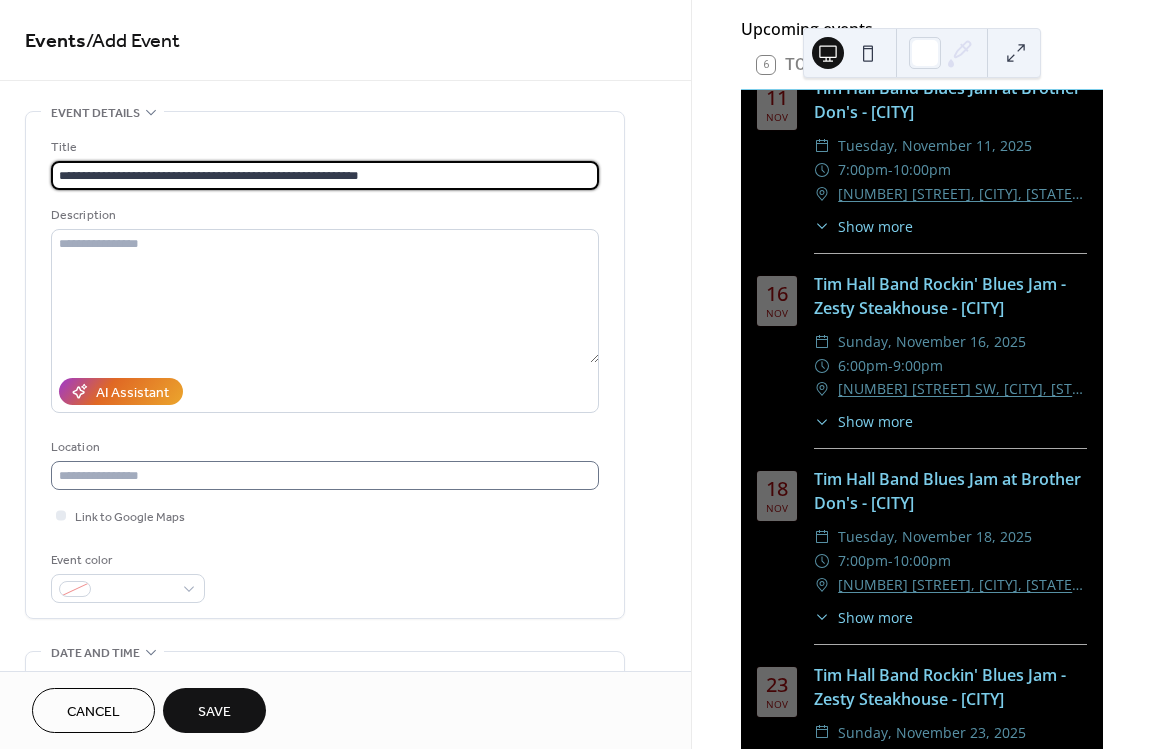 type on "**********" 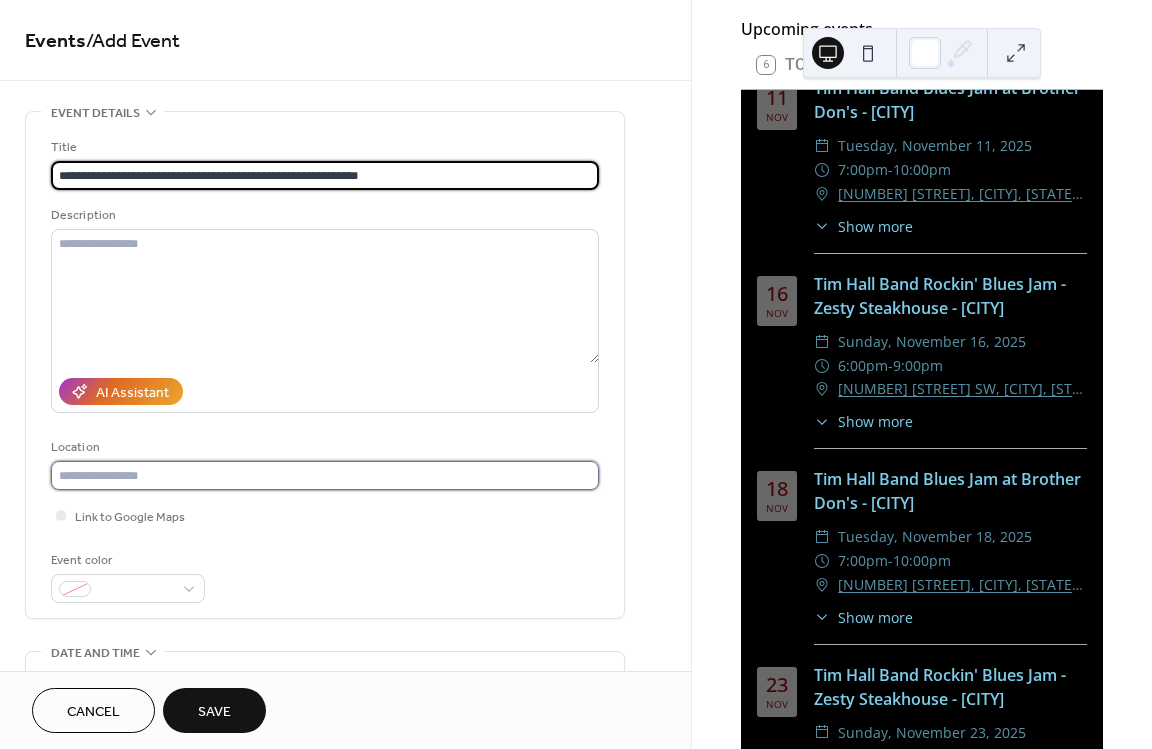 click at bounding box center [325, 475] 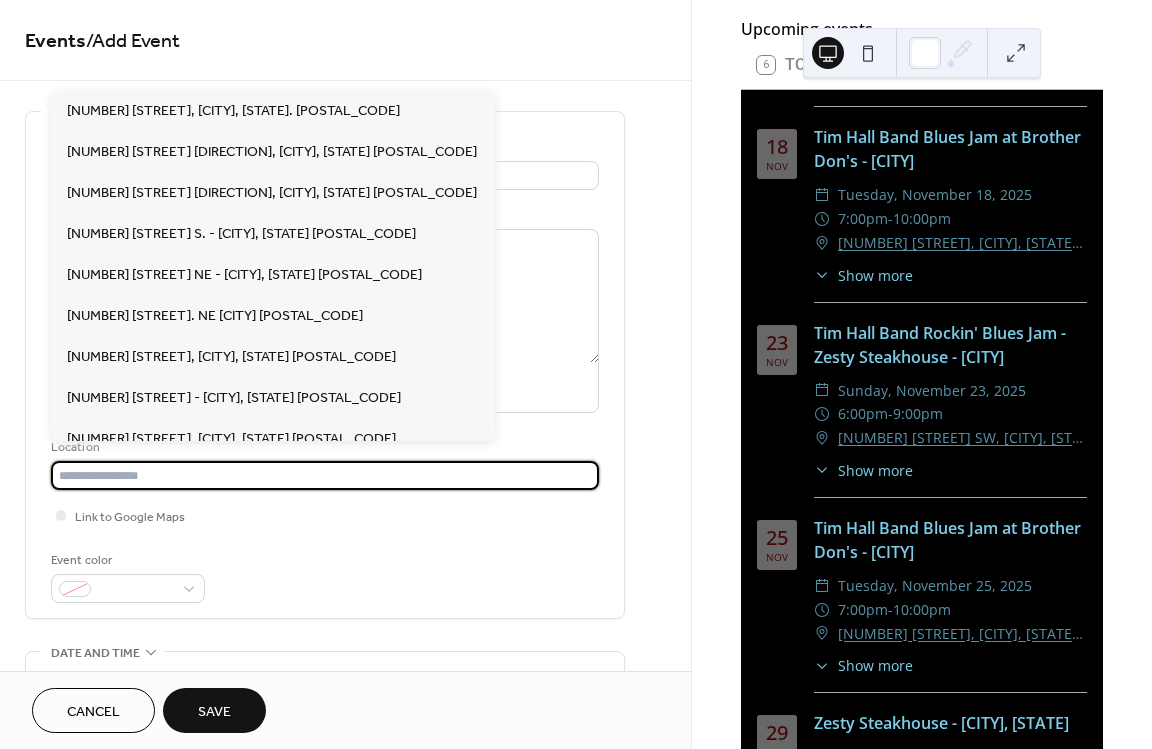 scroll, scrollTop: 8438, scrollLeft: 0, axis: vertical 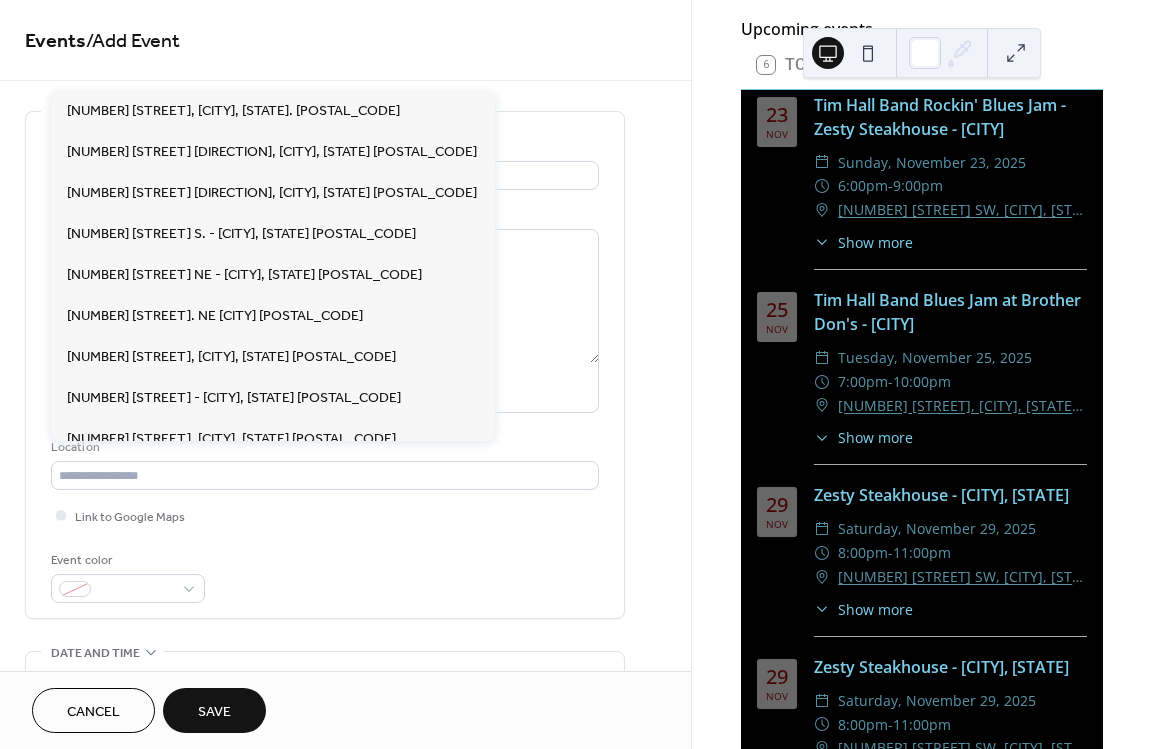 click on "Events  /  Add Event" at bounding box center (345, 42) 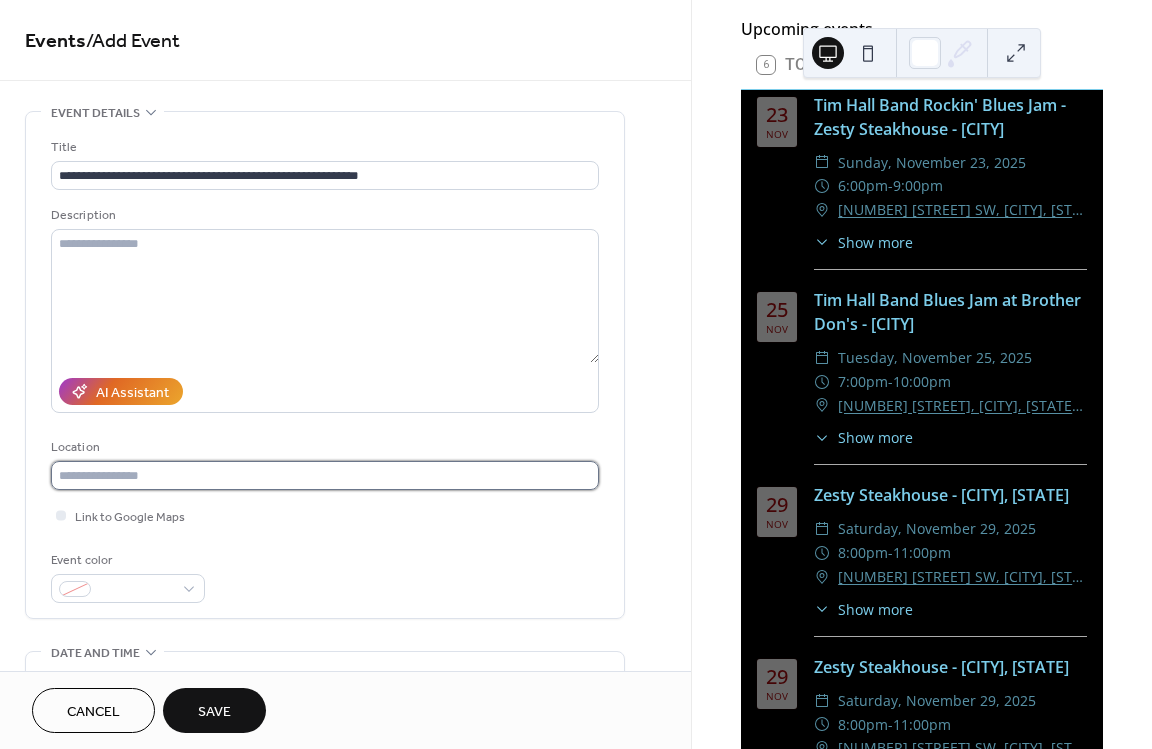 click at bounding box center (325, 475) 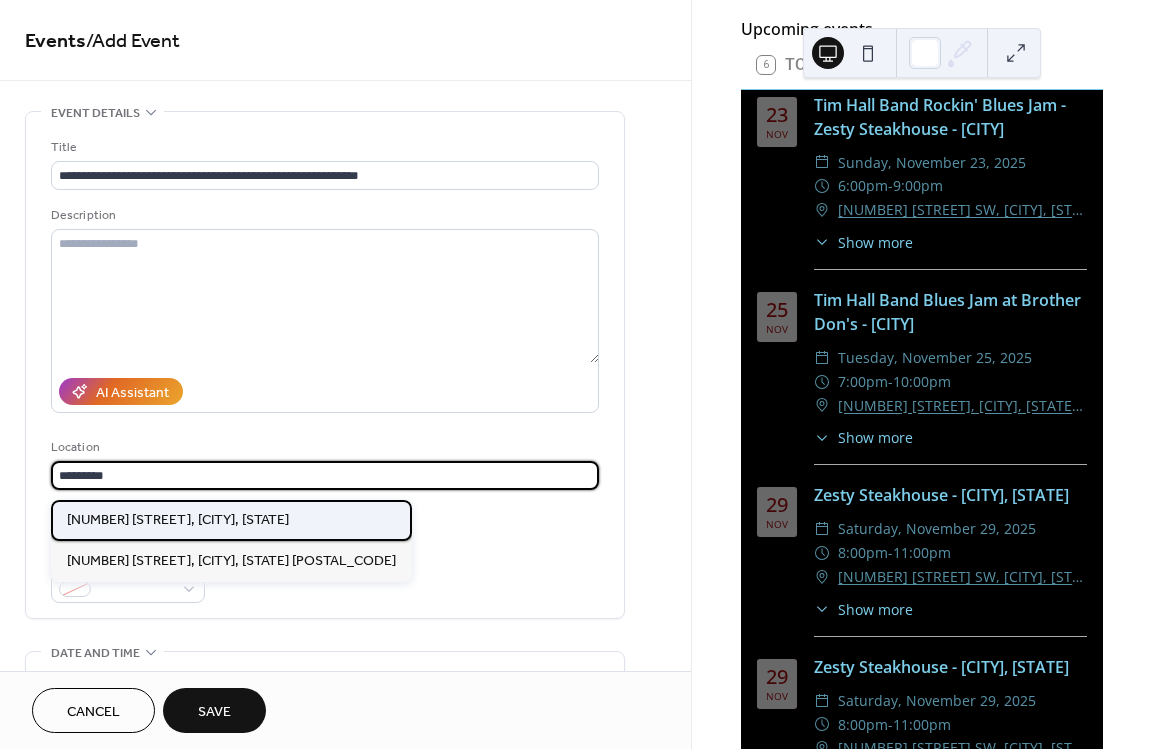 click on "[NUMBER] [STREET], [CITY], [STATE]" at bounding box center [178, 520] 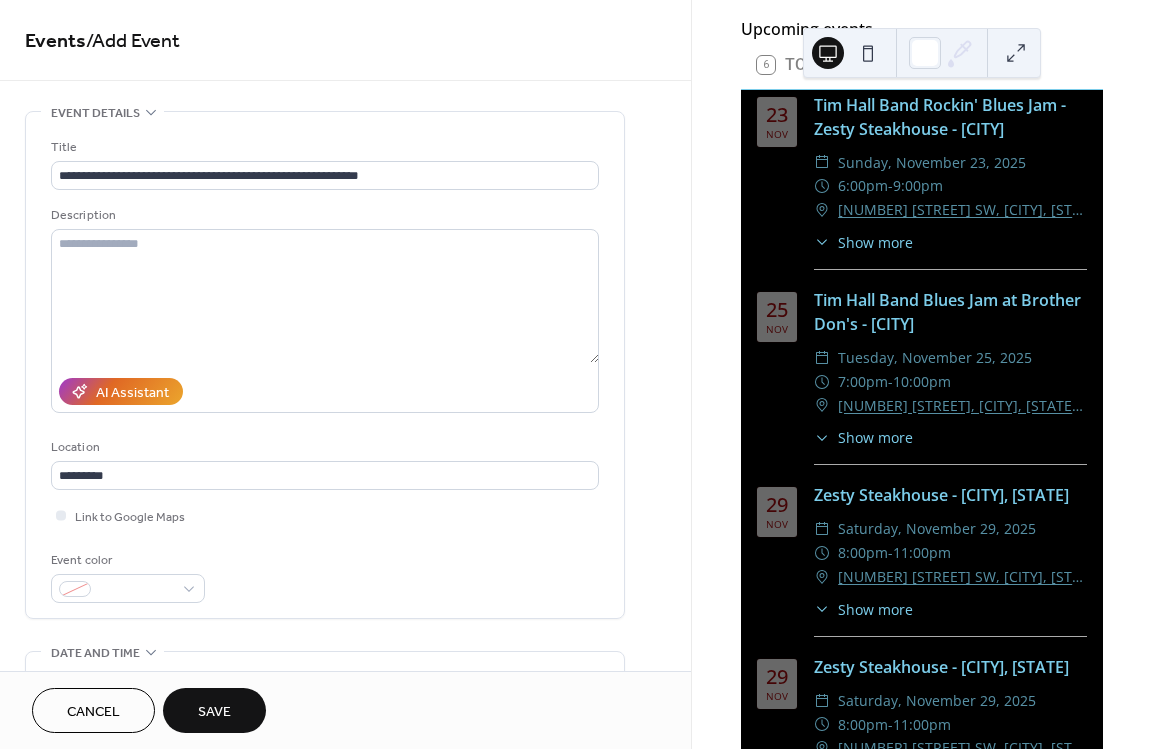 type on "**********" 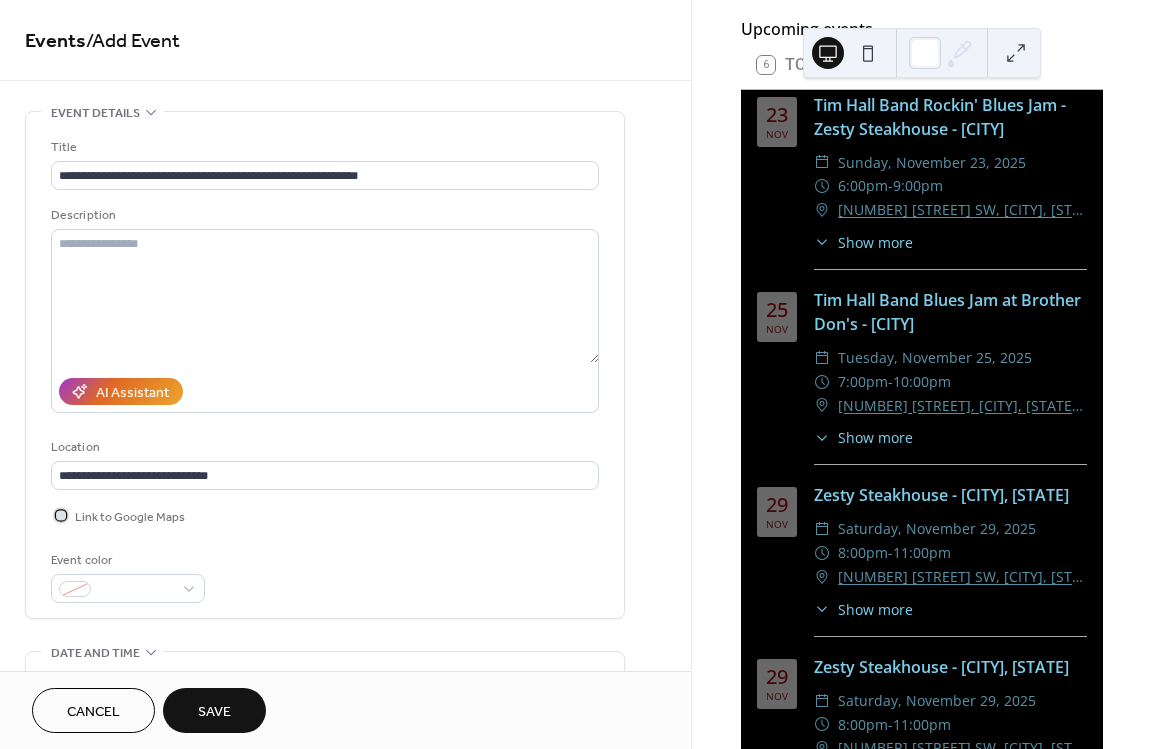 click at bounding box center [61, 515] 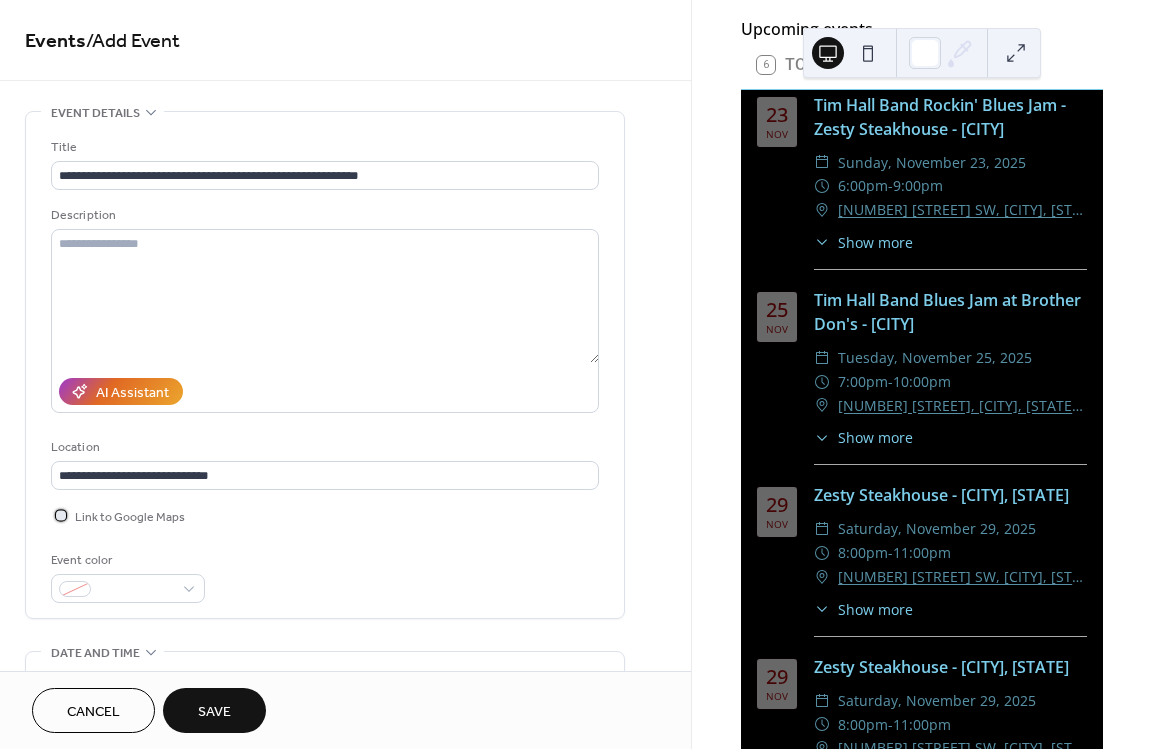 scroll, scrollTop: 180, scrollLeft: 0, axis: vertical 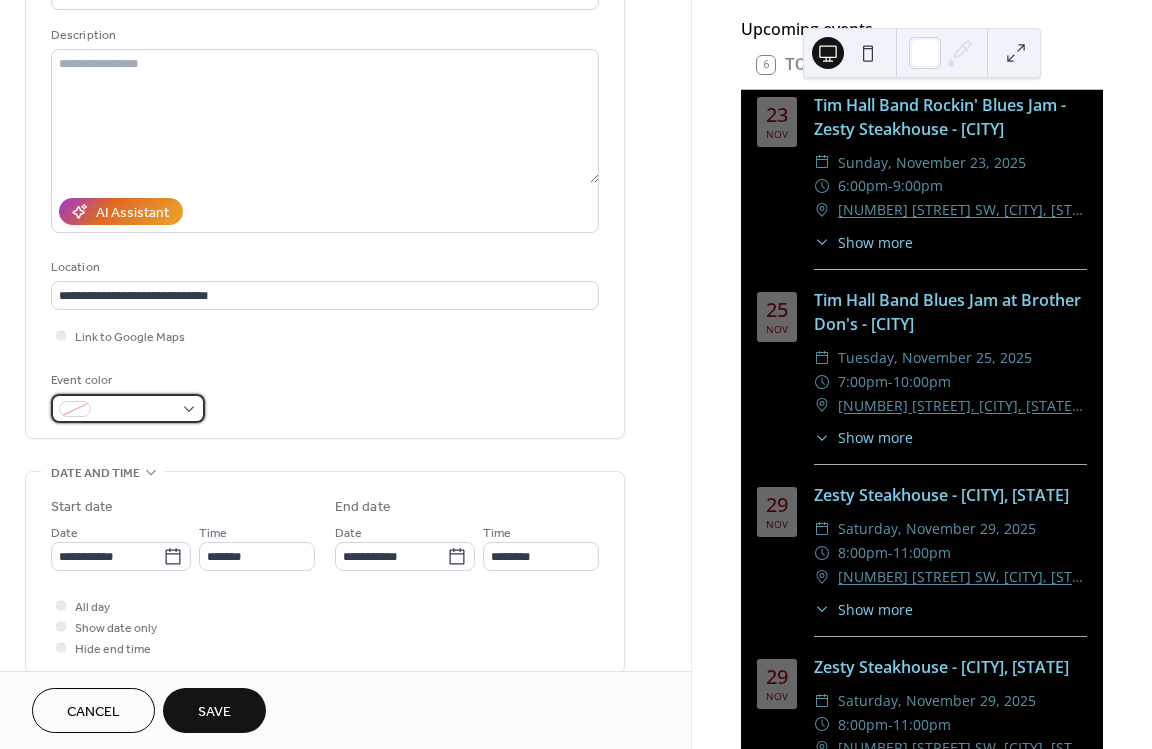 click at bounding box center (128, 408) 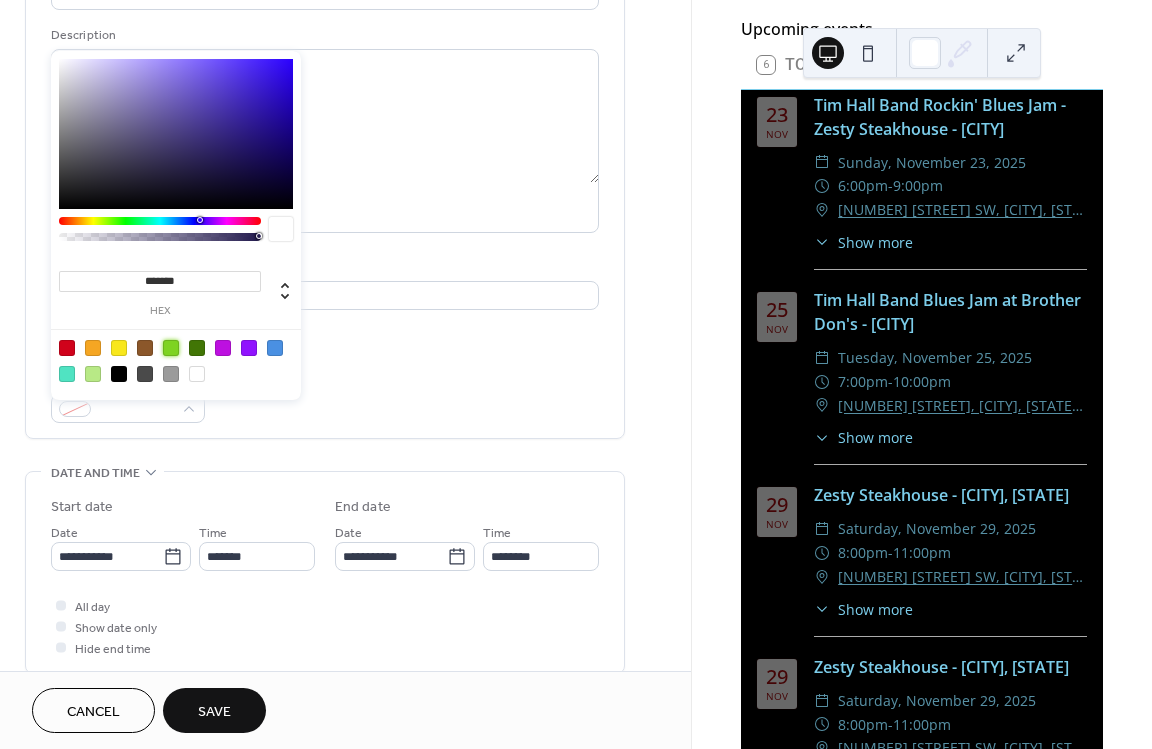 click at bounding box center [171, 348] 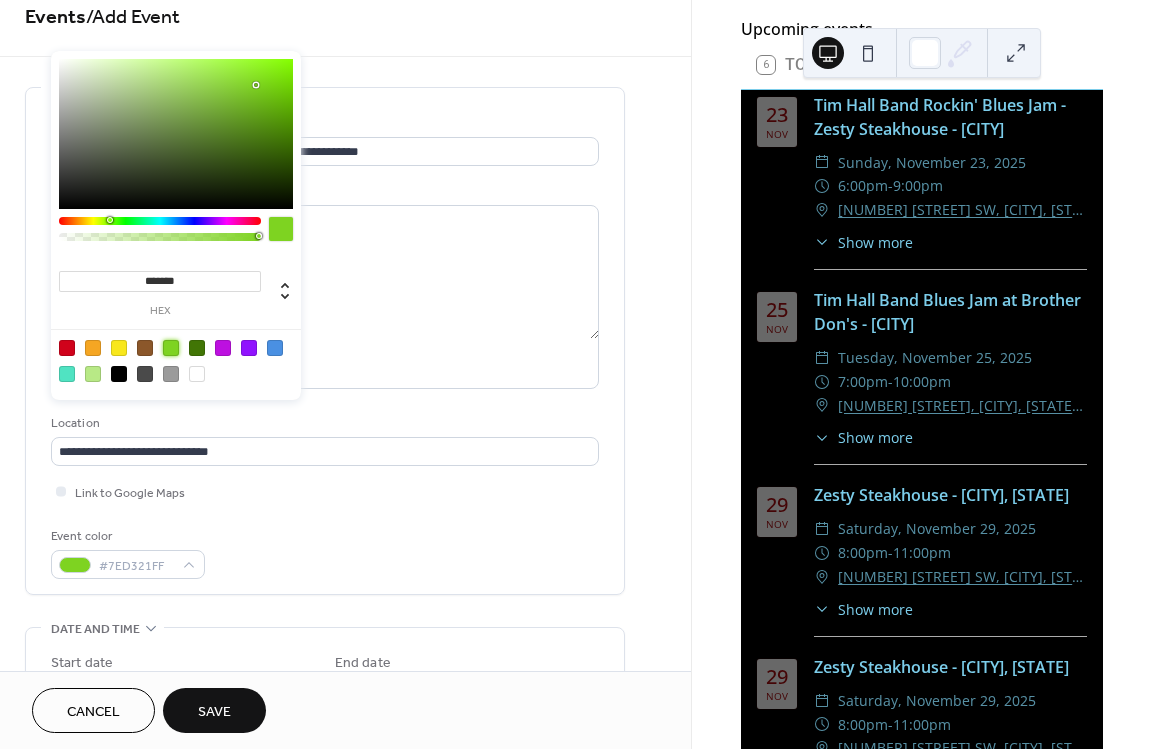 scroll, scrollTop: 0, scrollLeft: 0, axis: both 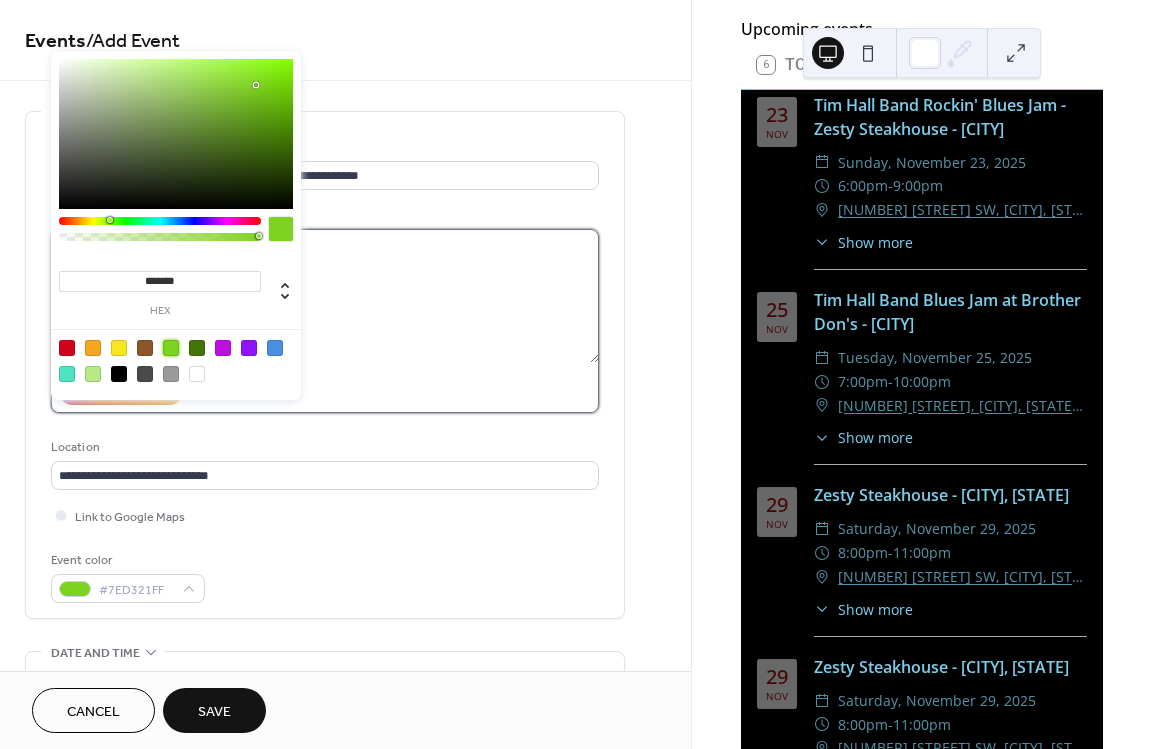 click at bounding box center (325, 296) 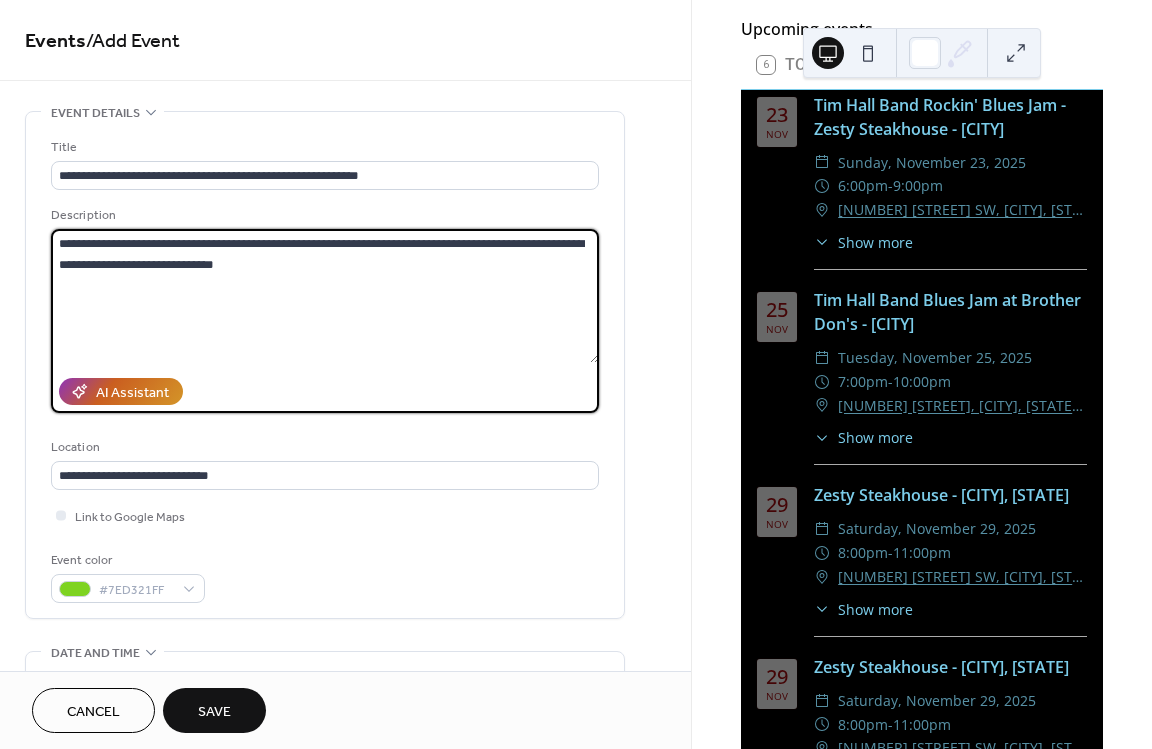 type on "**********" 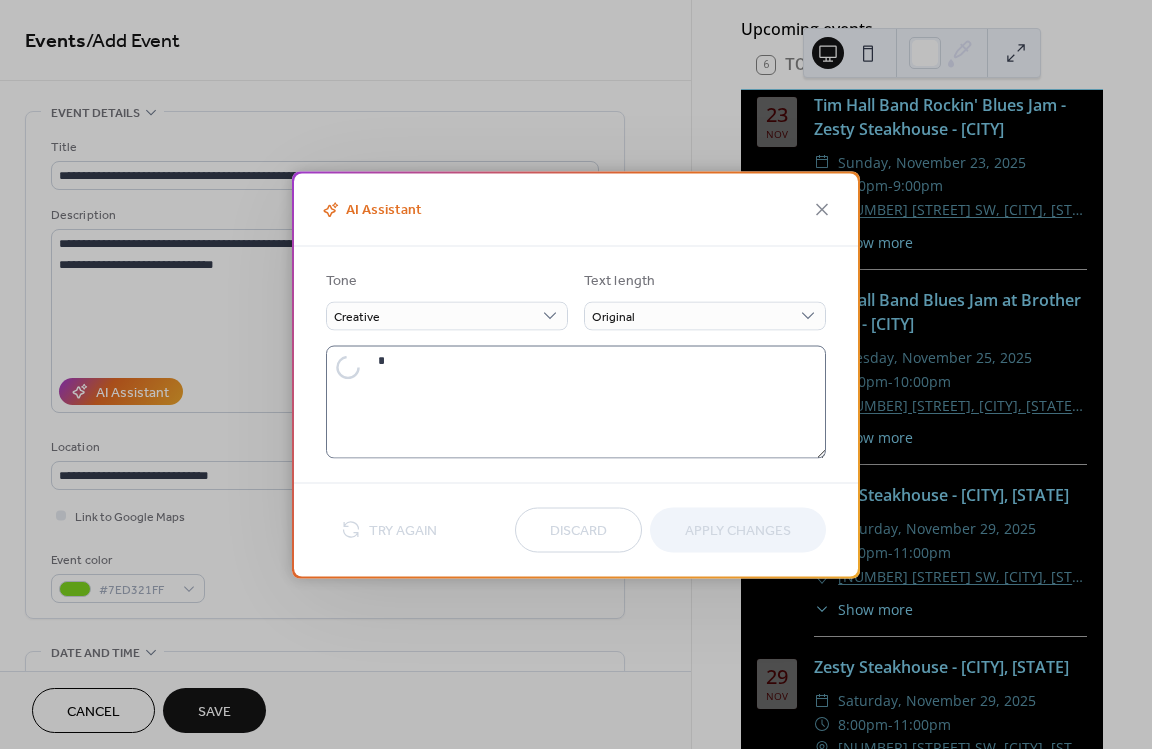 type on "**********" 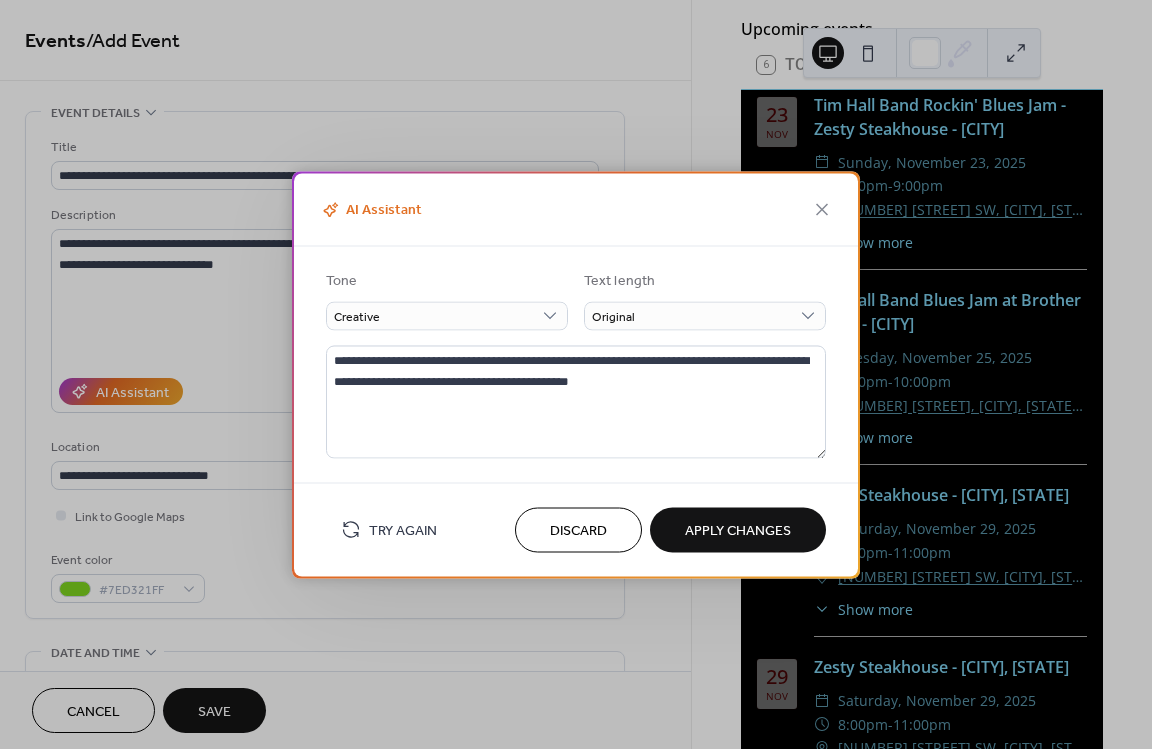 click on "Apply Changes" at bounding box center [738, 531] 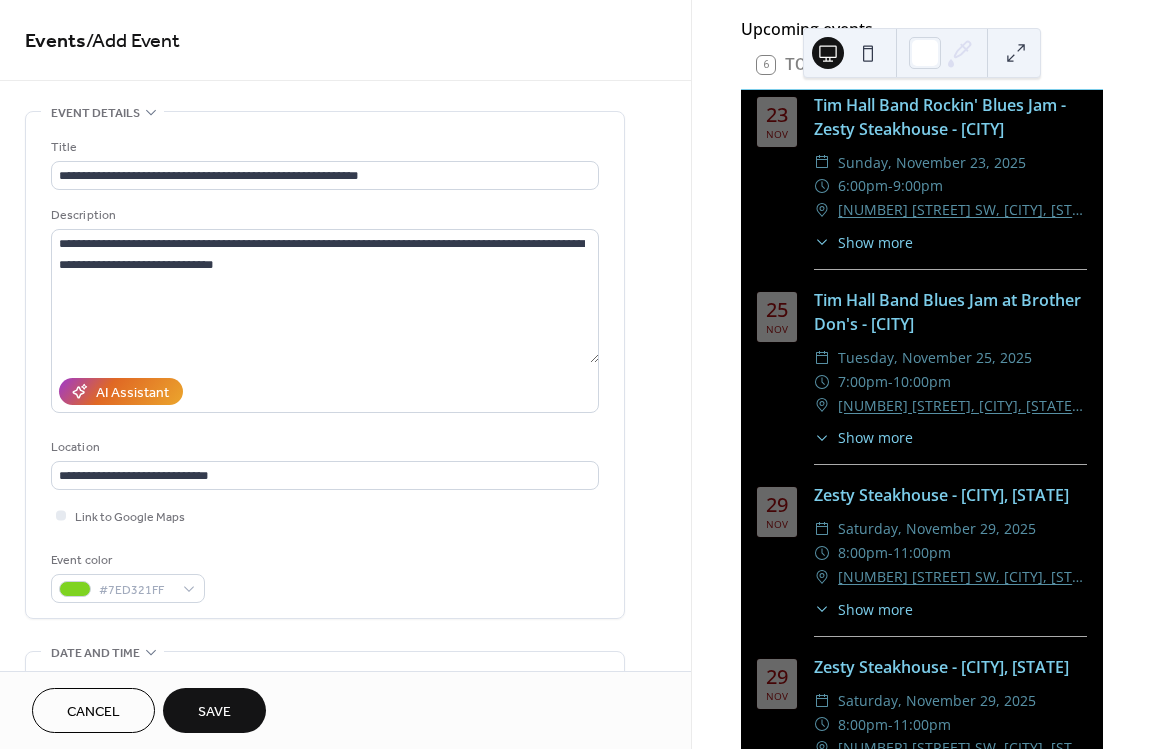 type on "**********" 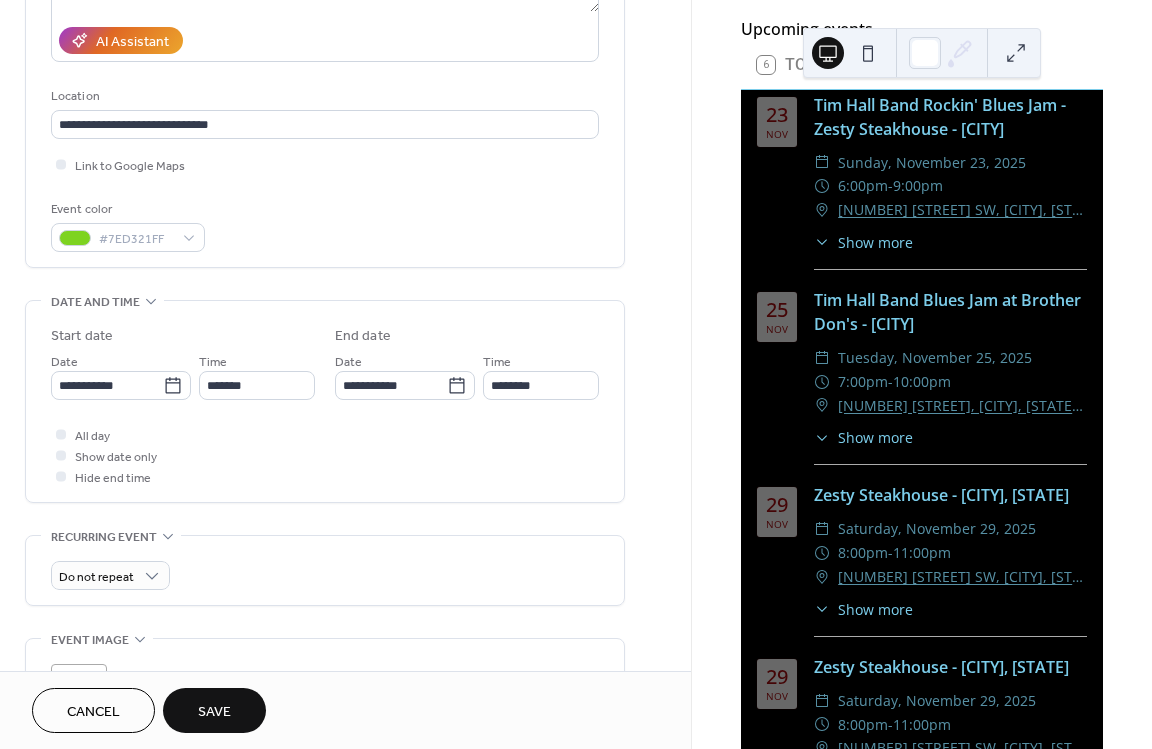scroll, scrollTop: 360, scrollLeft: 0, axis: vertical 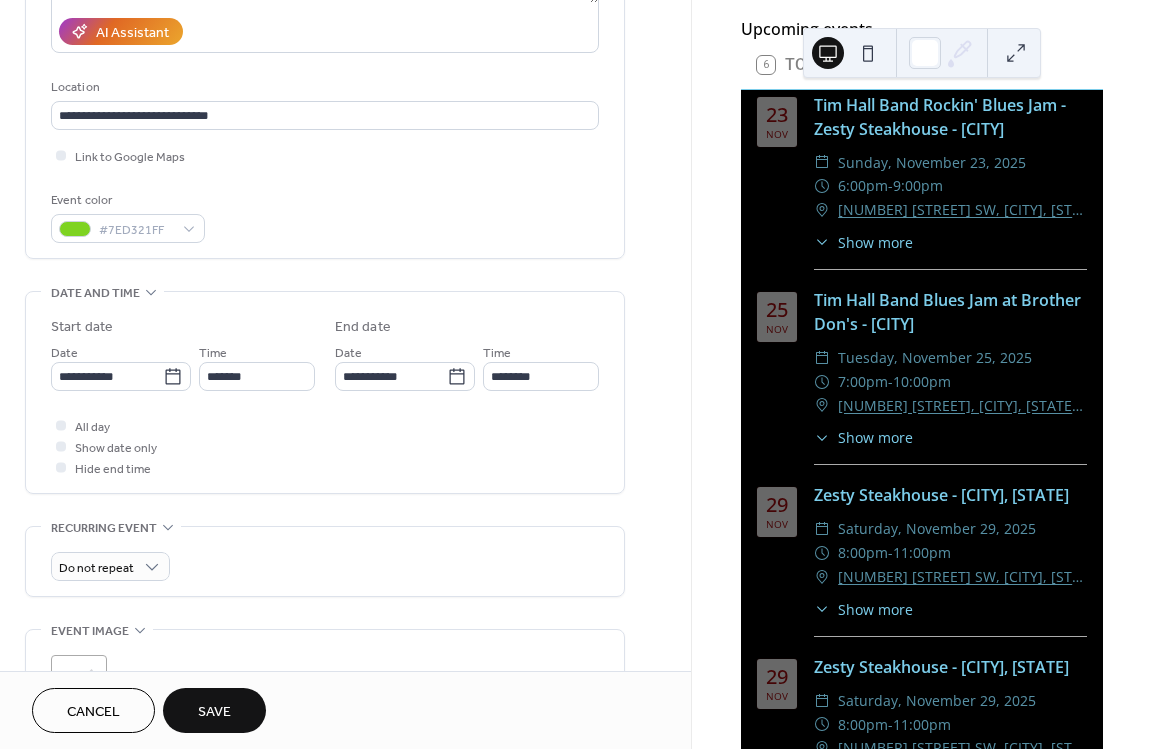 click on "Save" at bounding box center [214, 712] 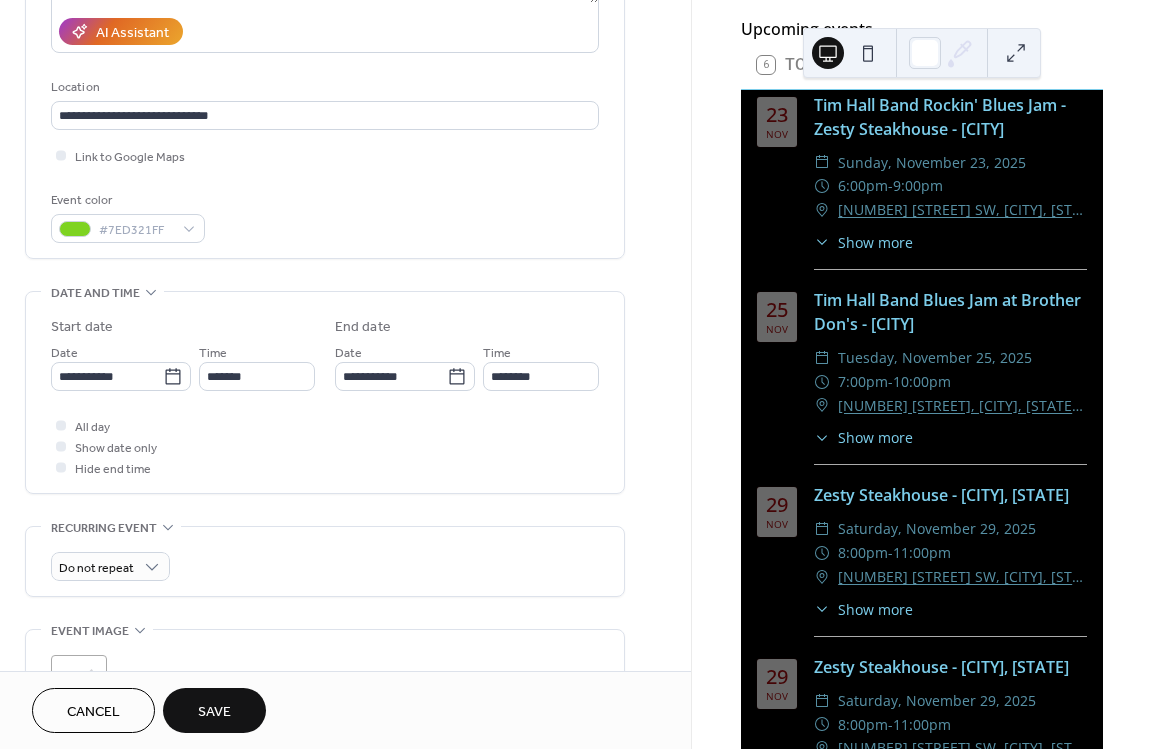 scroll, scrollTop: 0, scrollLeft: 0, axis: both 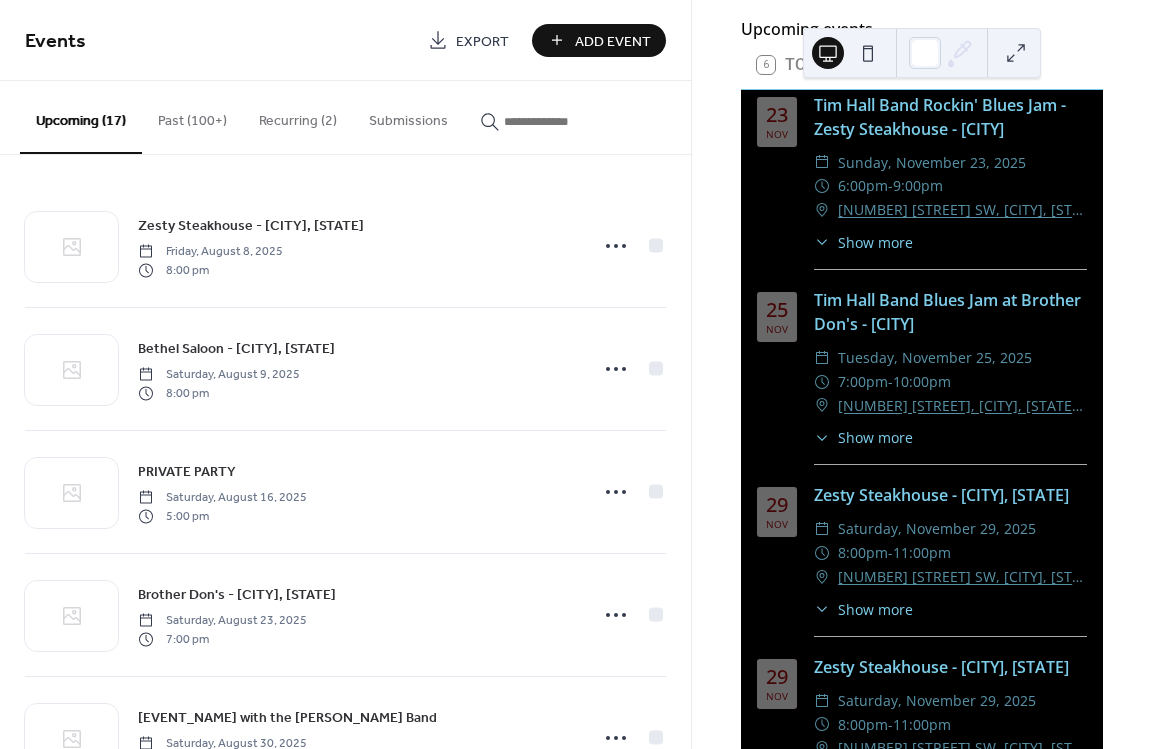 click on "Add Event" at bounding box center [613, 41] 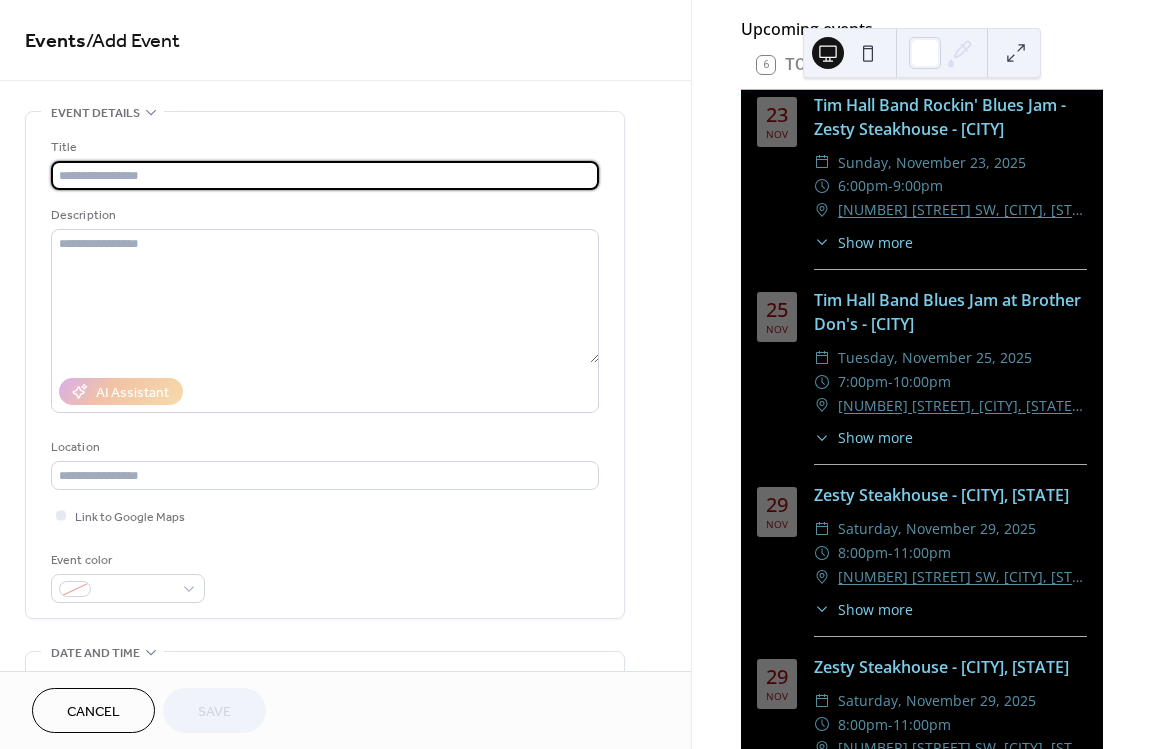 scroll, scrollTop: 240, scrollLeft: 0, axis: vertical 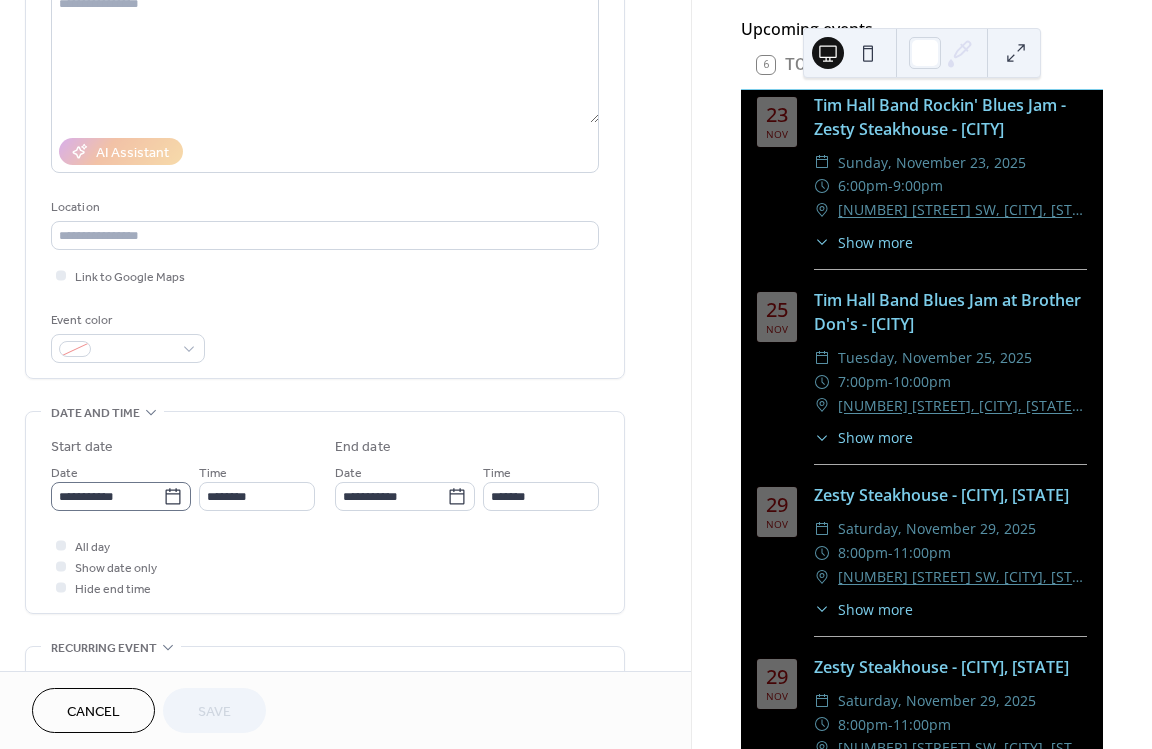 click 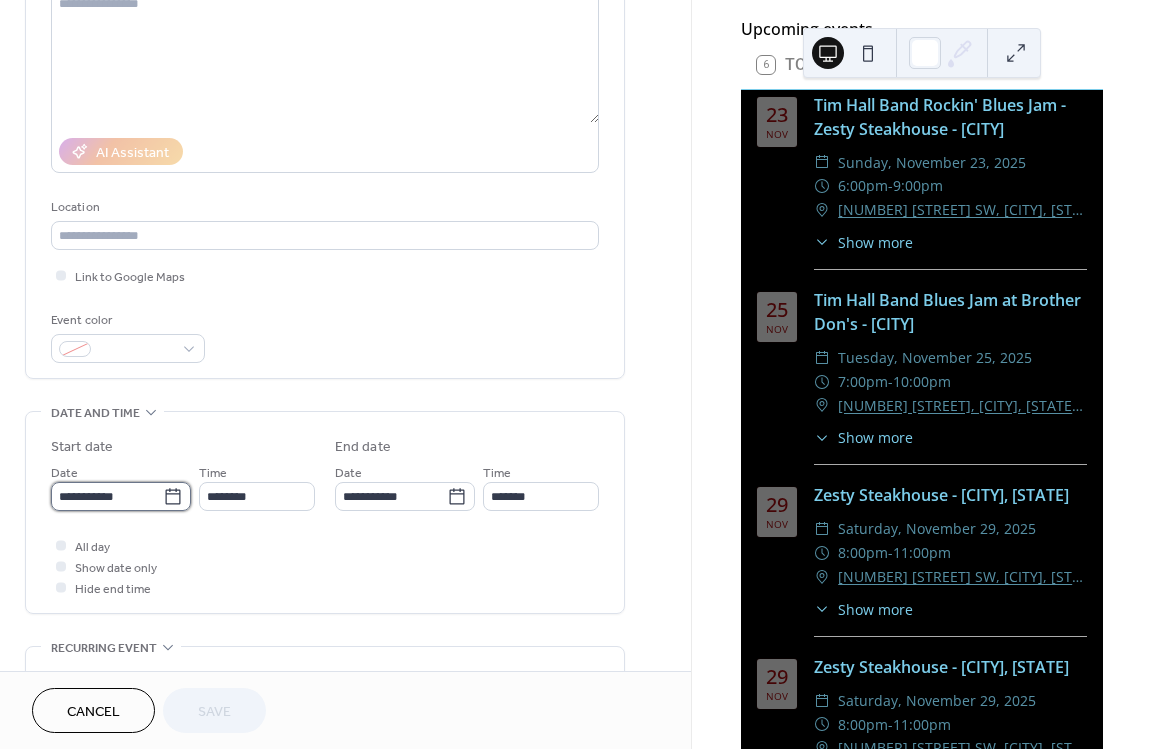 click on "**********" at bounding box center (107, 496) 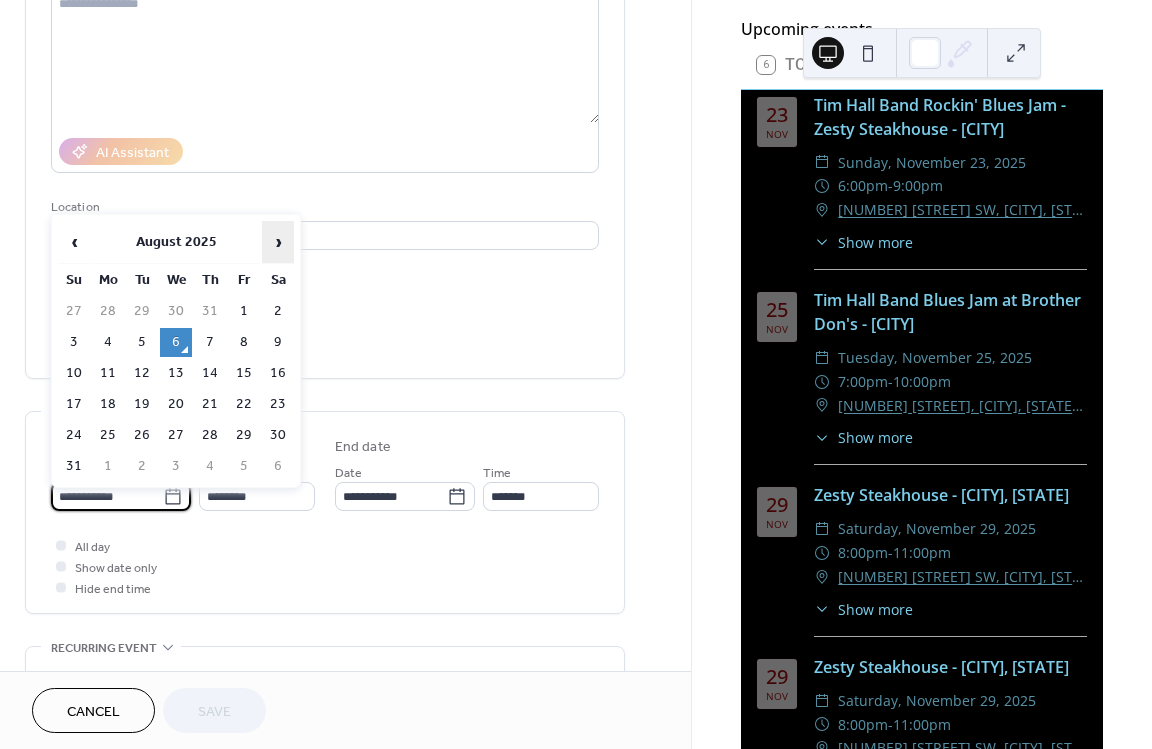 click on "›" at bounding box center (278, 242) 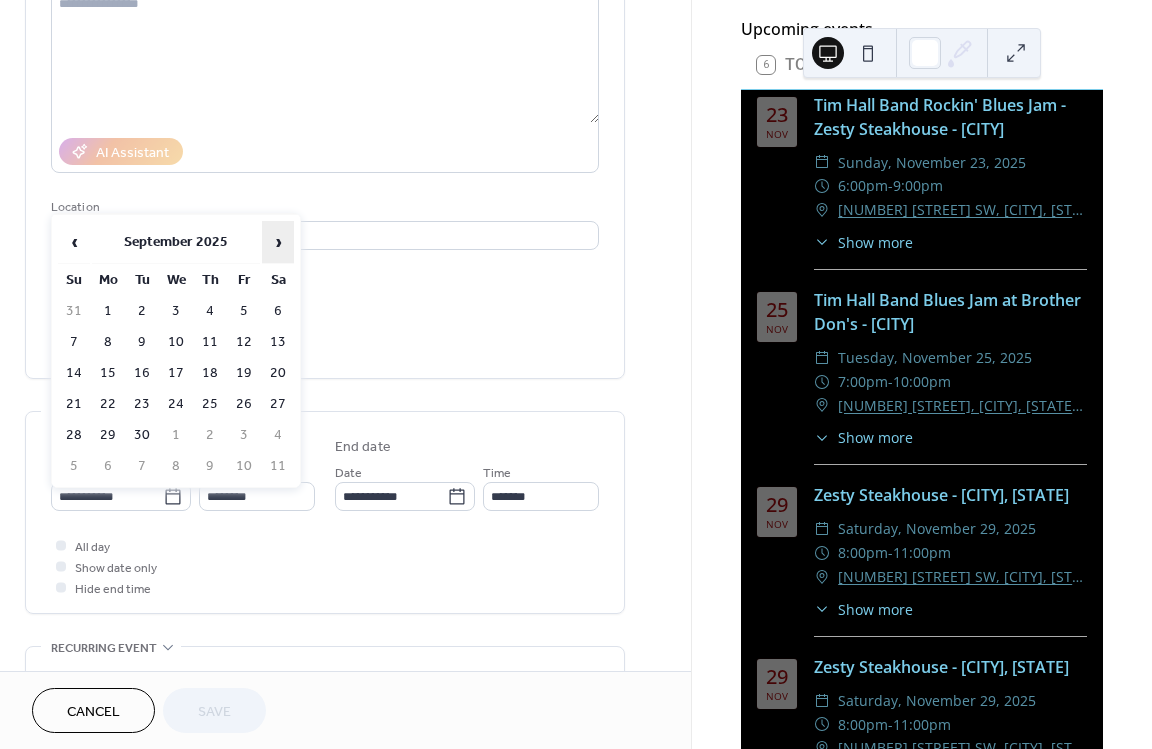click on "›" at bounding box center [278, 242] 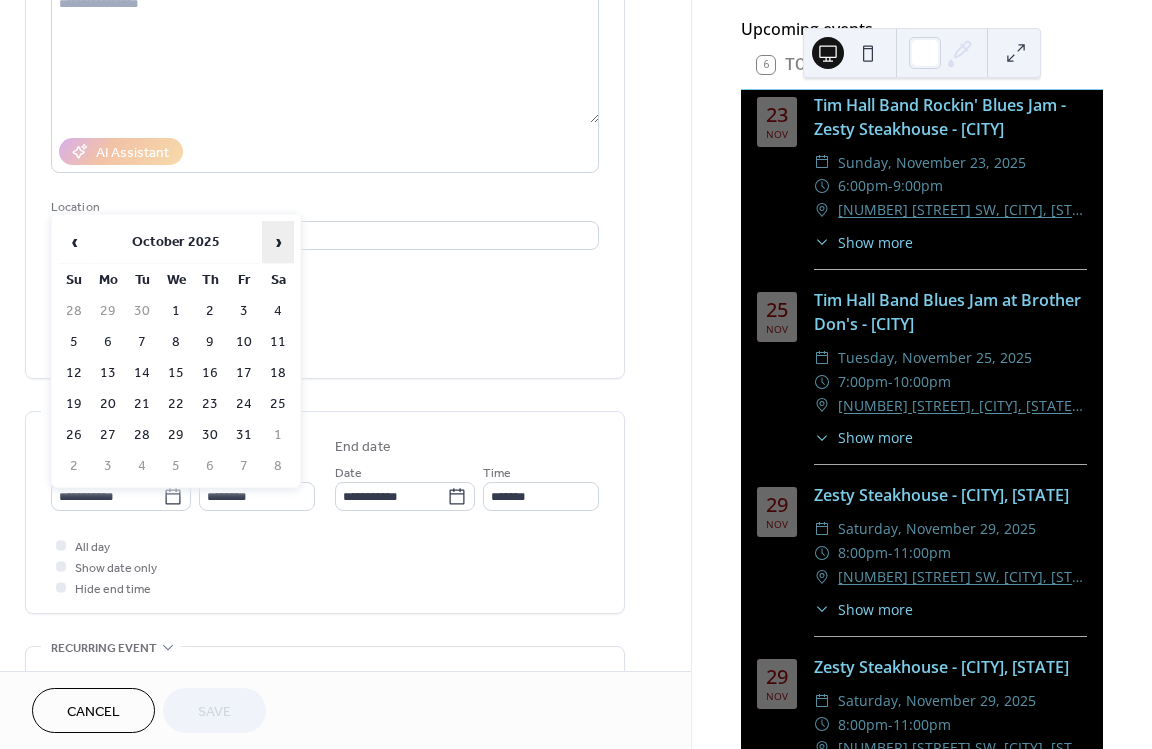 click on "›" at bounding box center [278, 242] 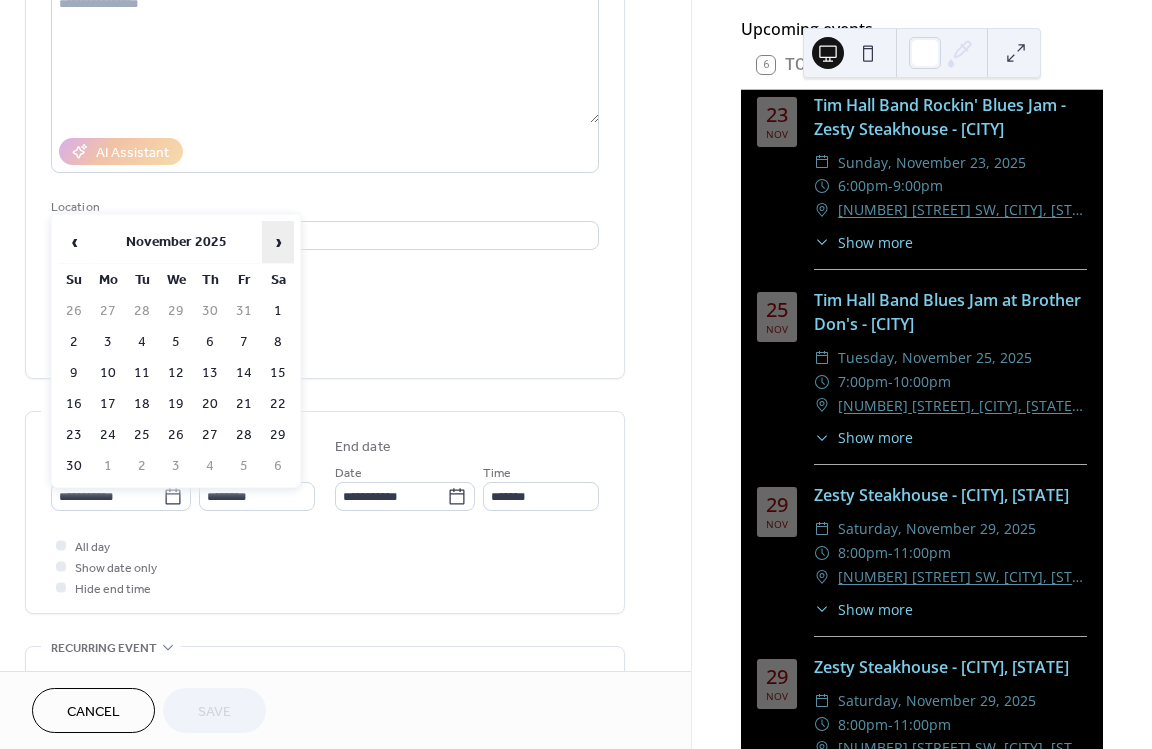 click on "›" at bounding box center (278, 242) 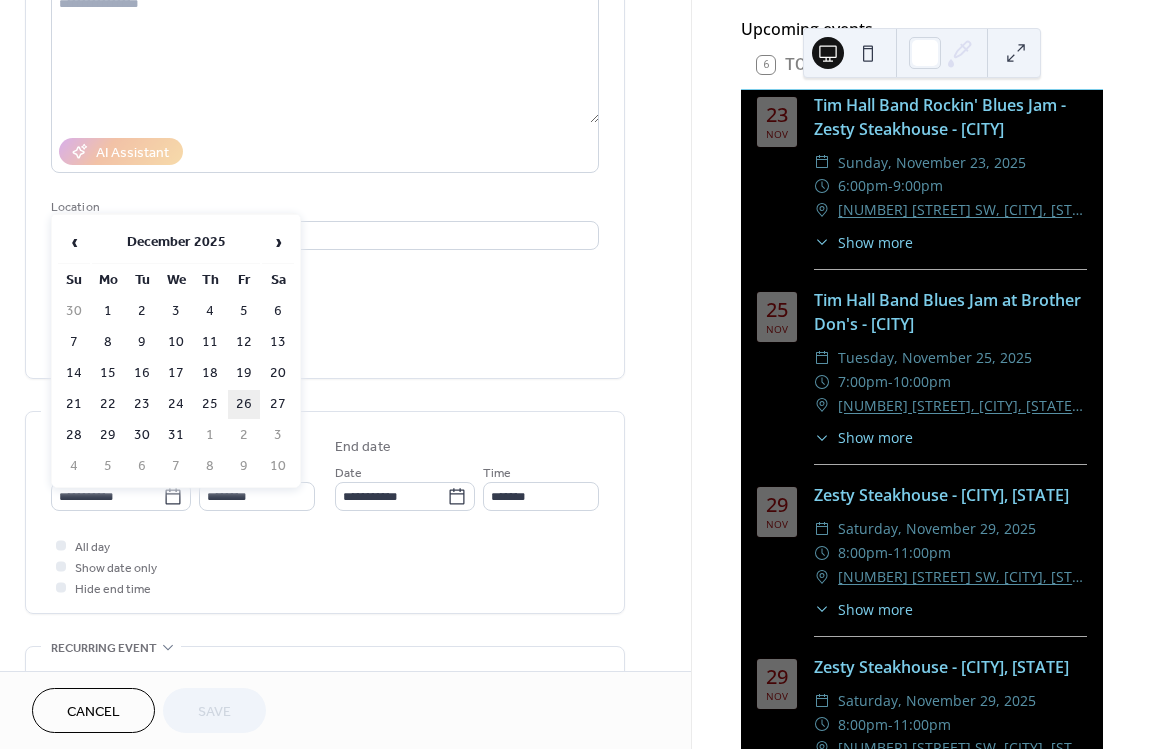 click on "26" at bounding box center (244, 404) 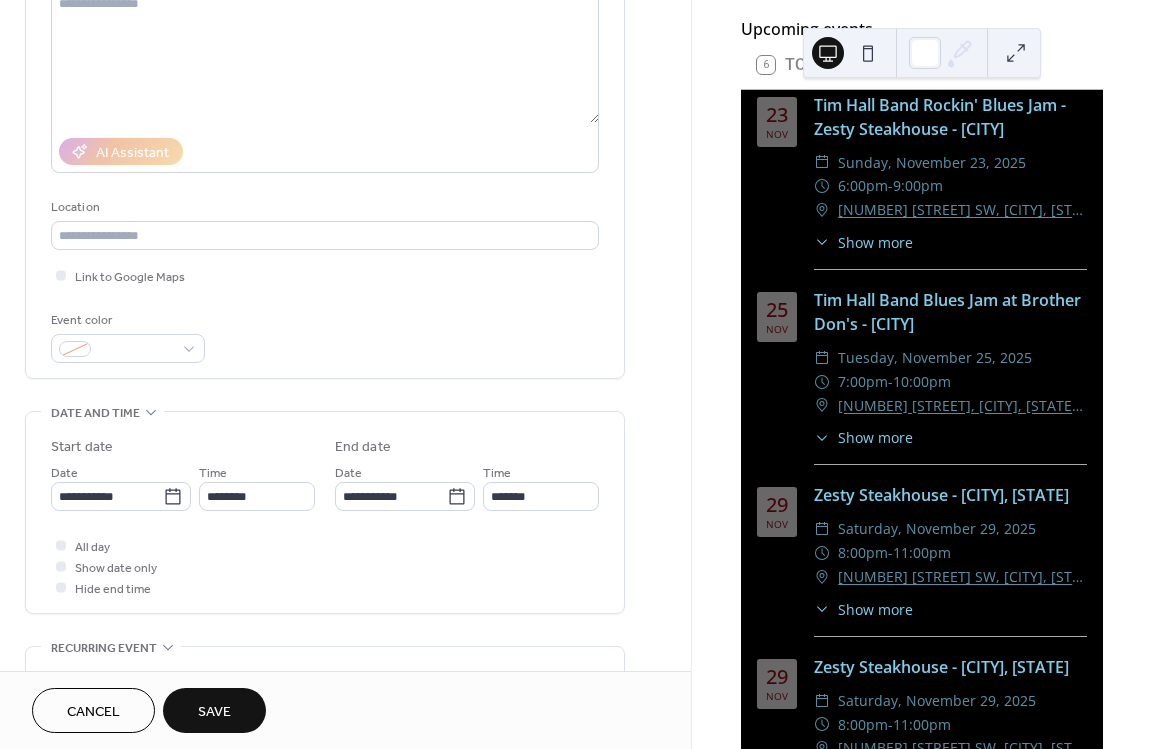 type on "**********" 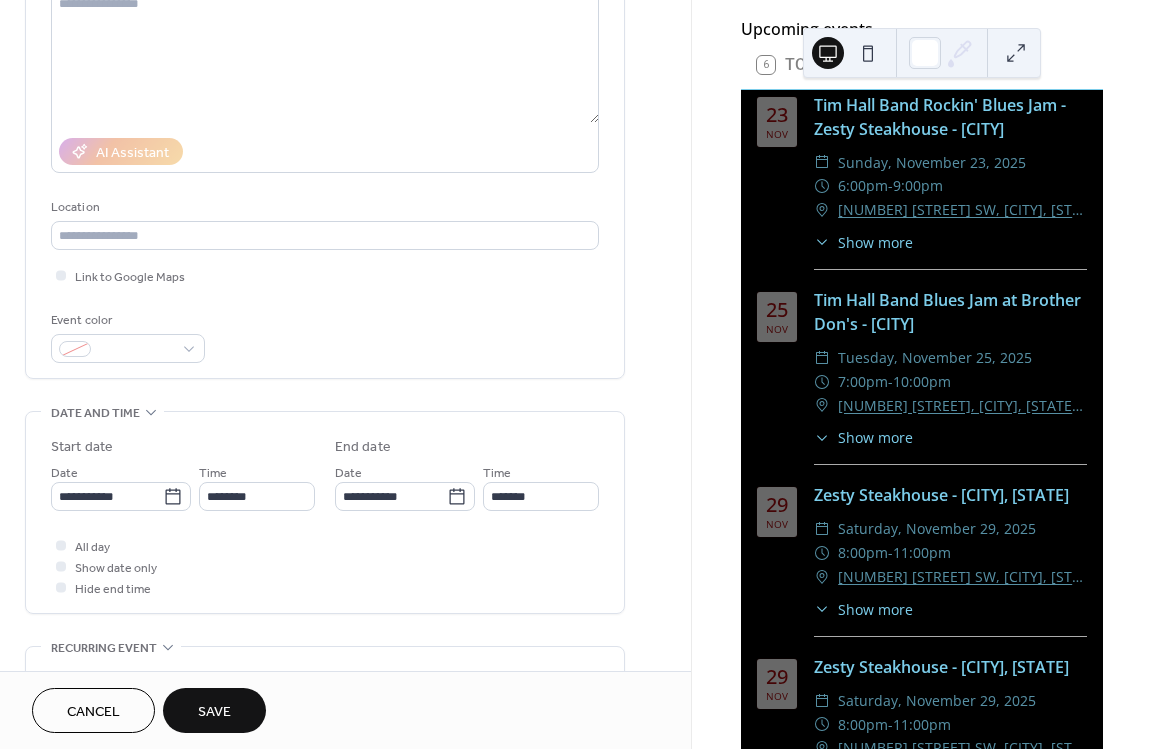 type on "**********" 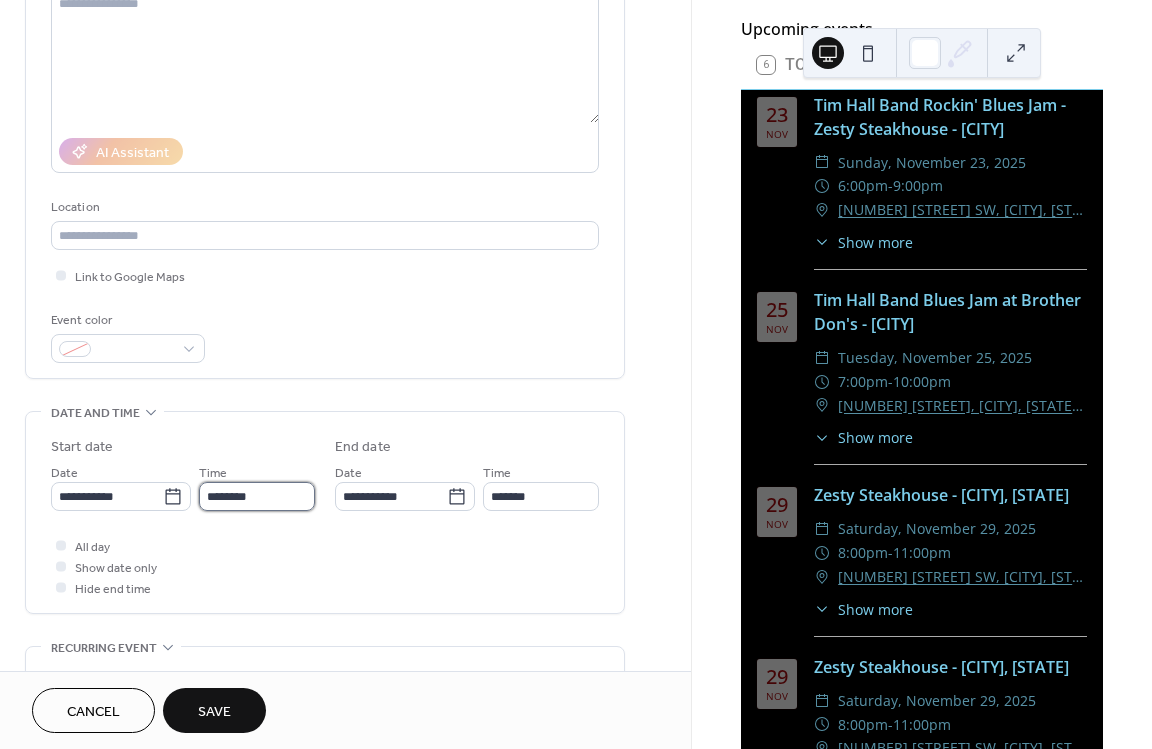 click on "********" at bounding box center (257, 496) 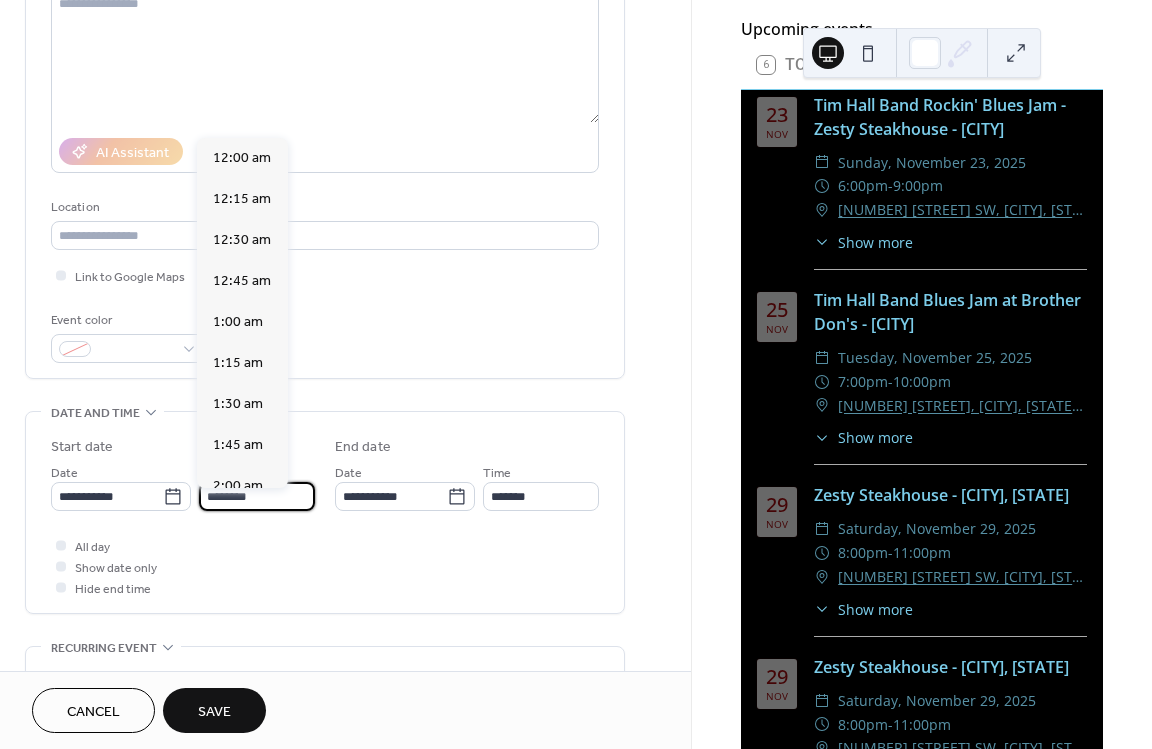 scroll, scrollTop: 1944, scrollLeft: 0, axis: vertical 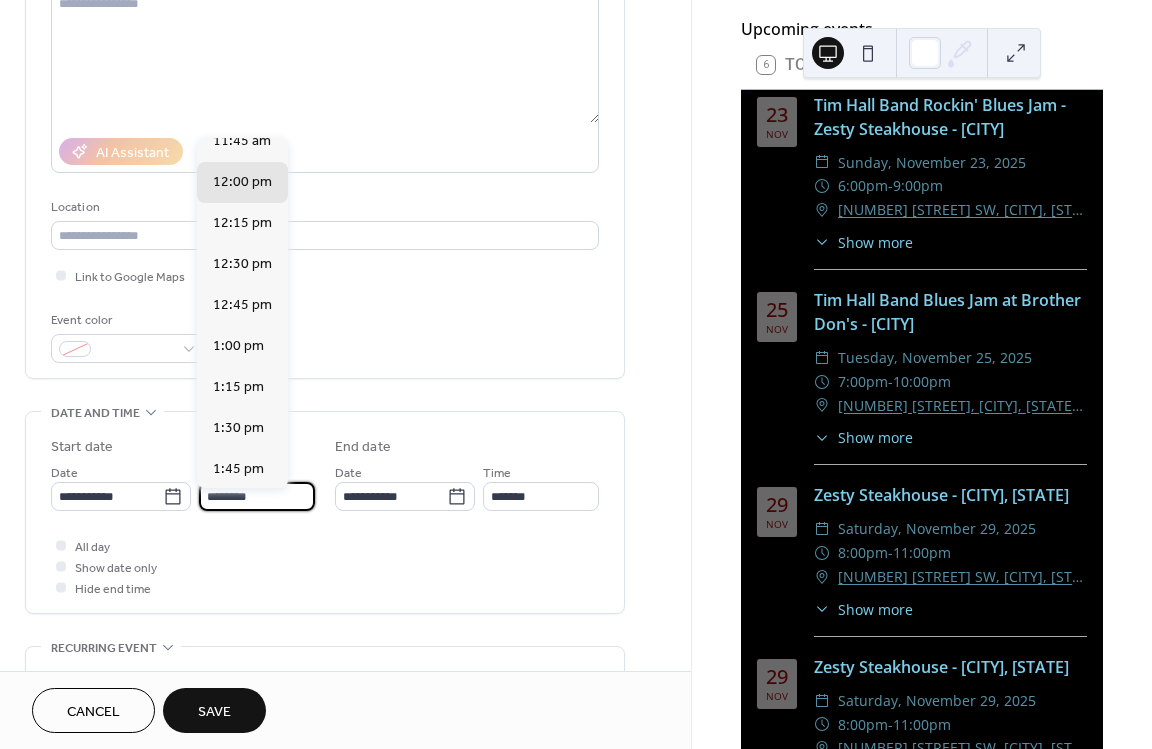 click on "********" at bounding box center [257, 496] 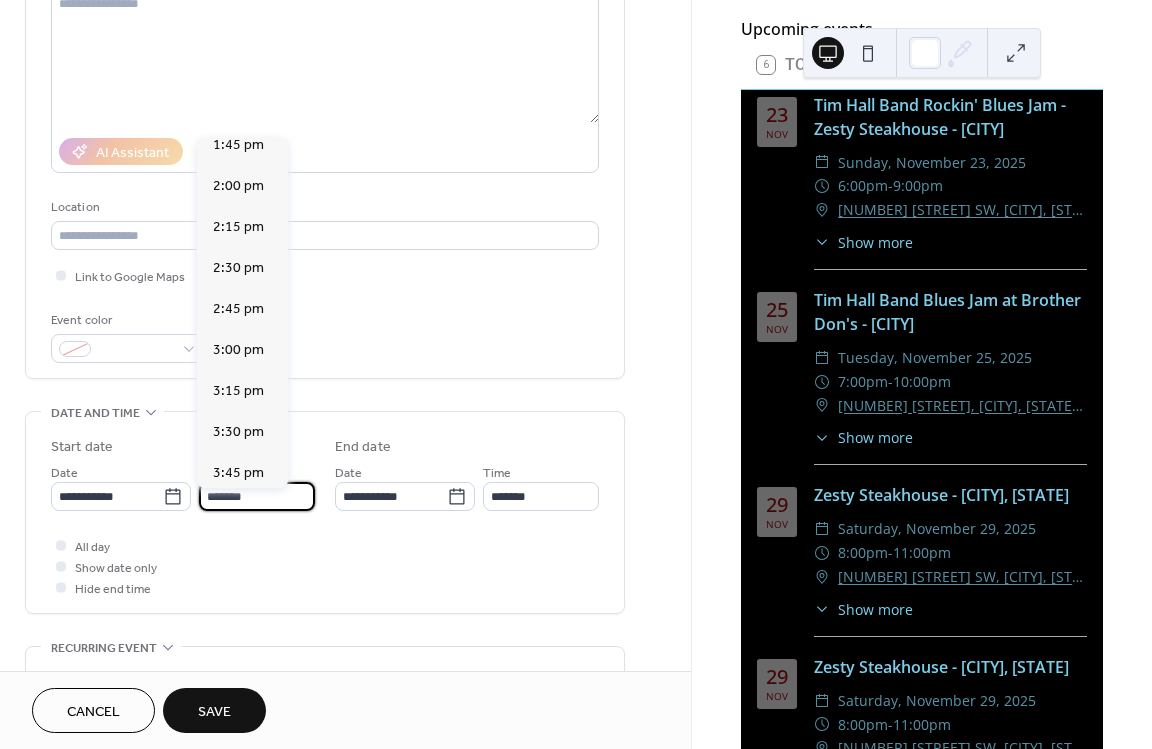 scroll, scrollTop: 3240, scrollLeft: 0, axis: vertical 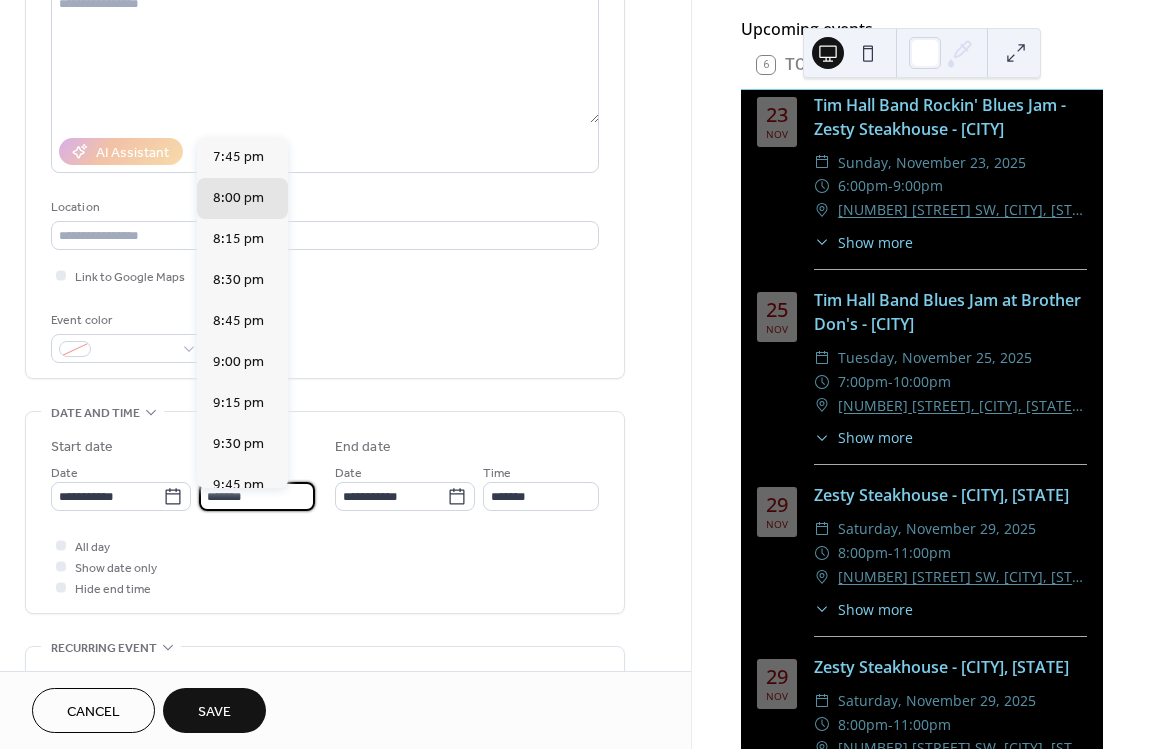 type on "*******" 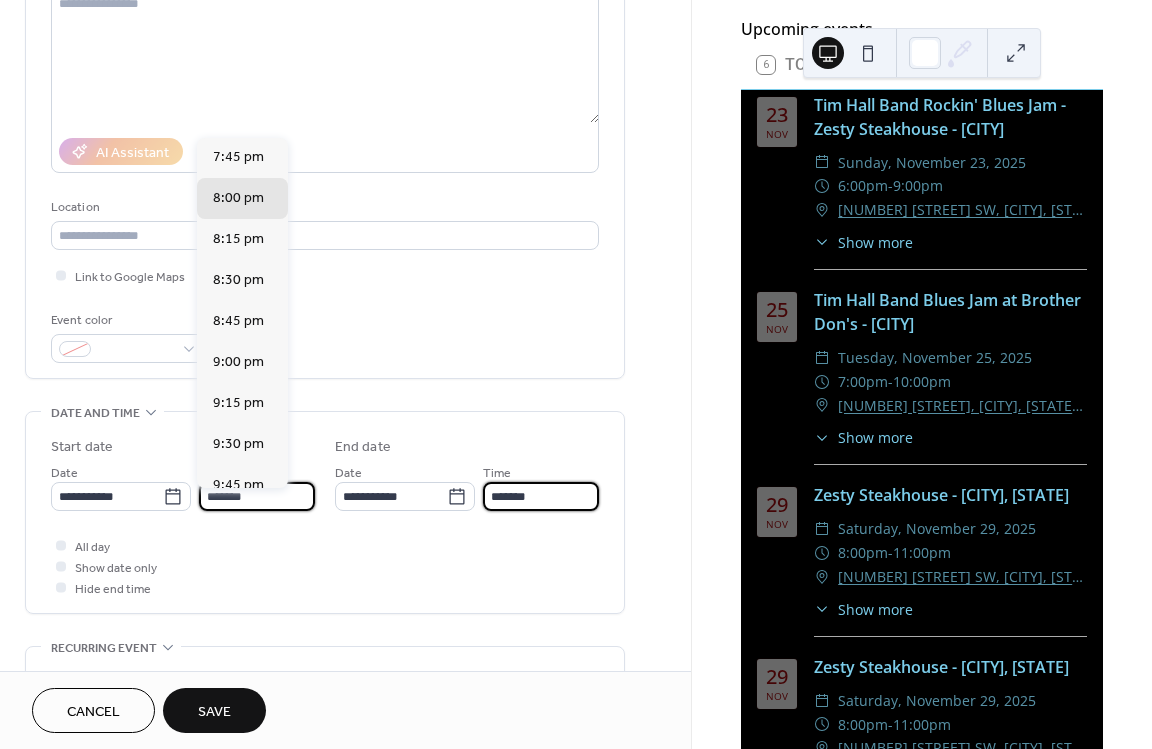 click on "*******" at bounding box center (541, 496) 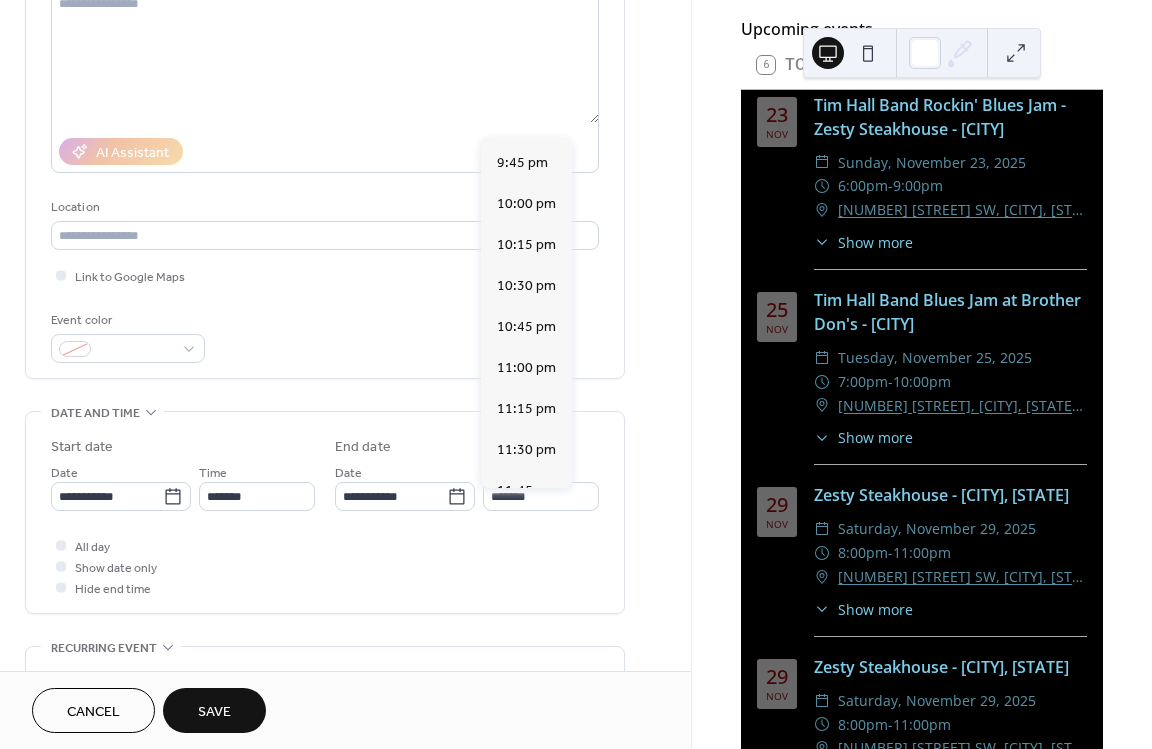 scroll, scrollTop: 275, scrollLeft: 0, axis: vertical 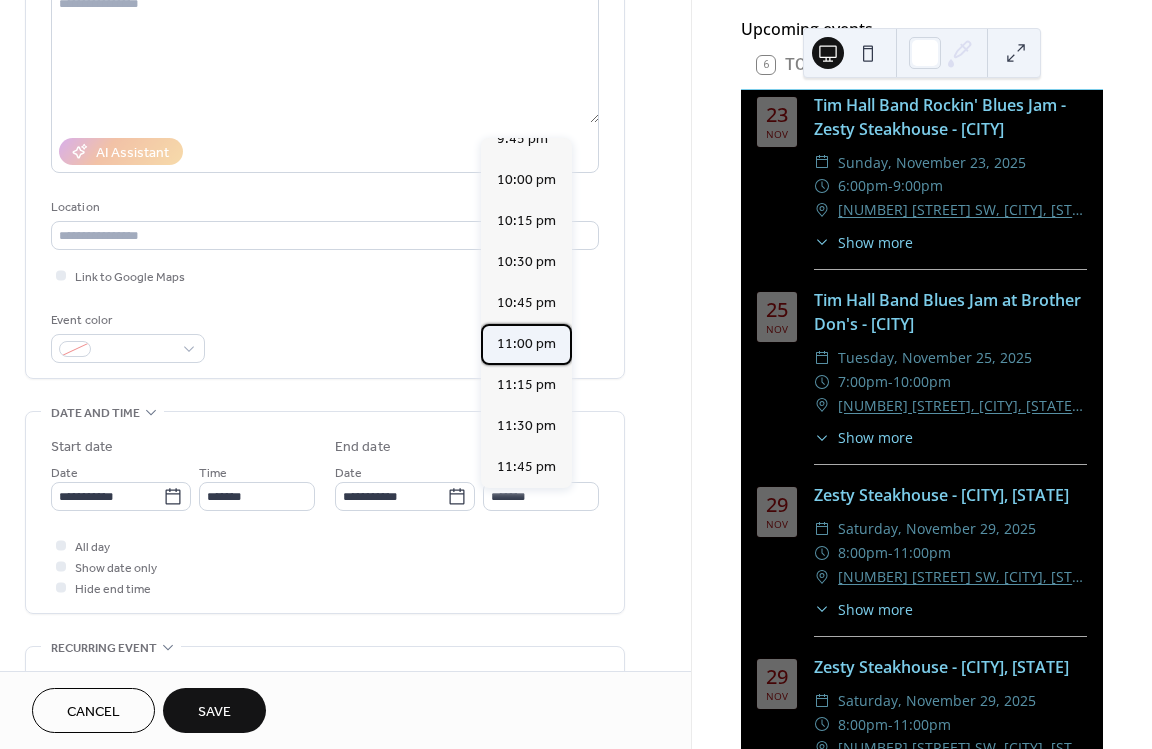 click on "11:00 pm" at bounding box center (526, 344) 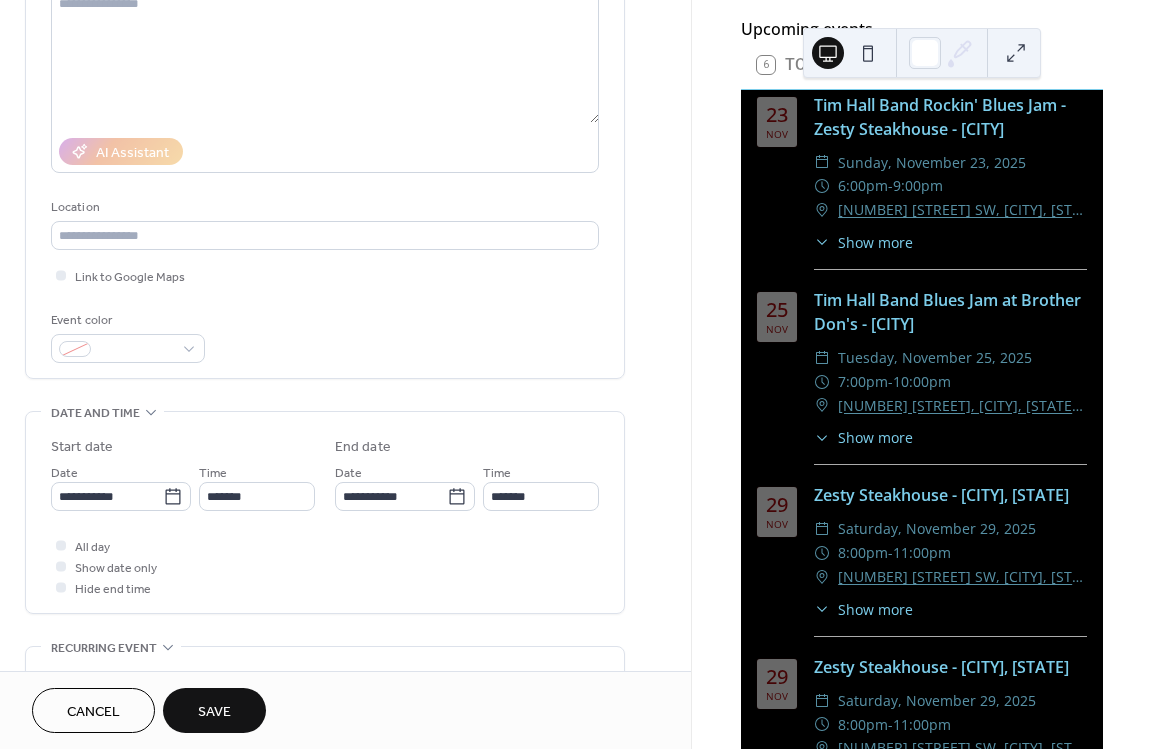 type on "********" 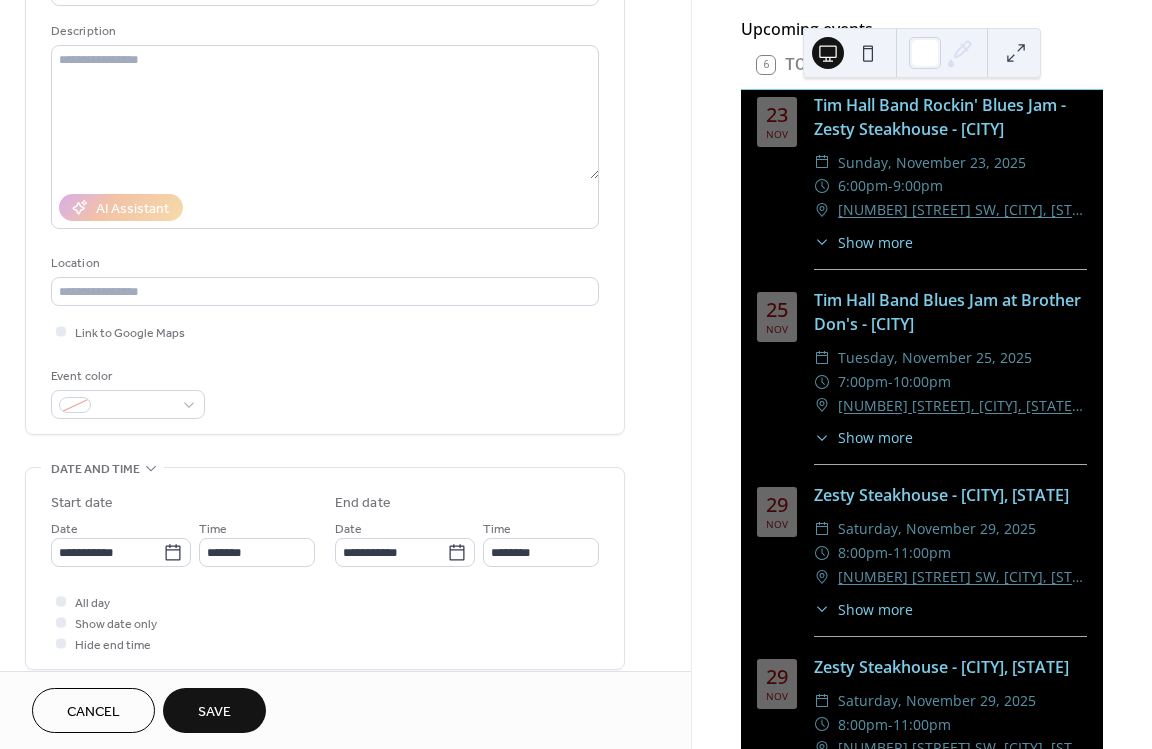 scroll, scrollTop: 180, scrollLeft: 0, axis: vertical 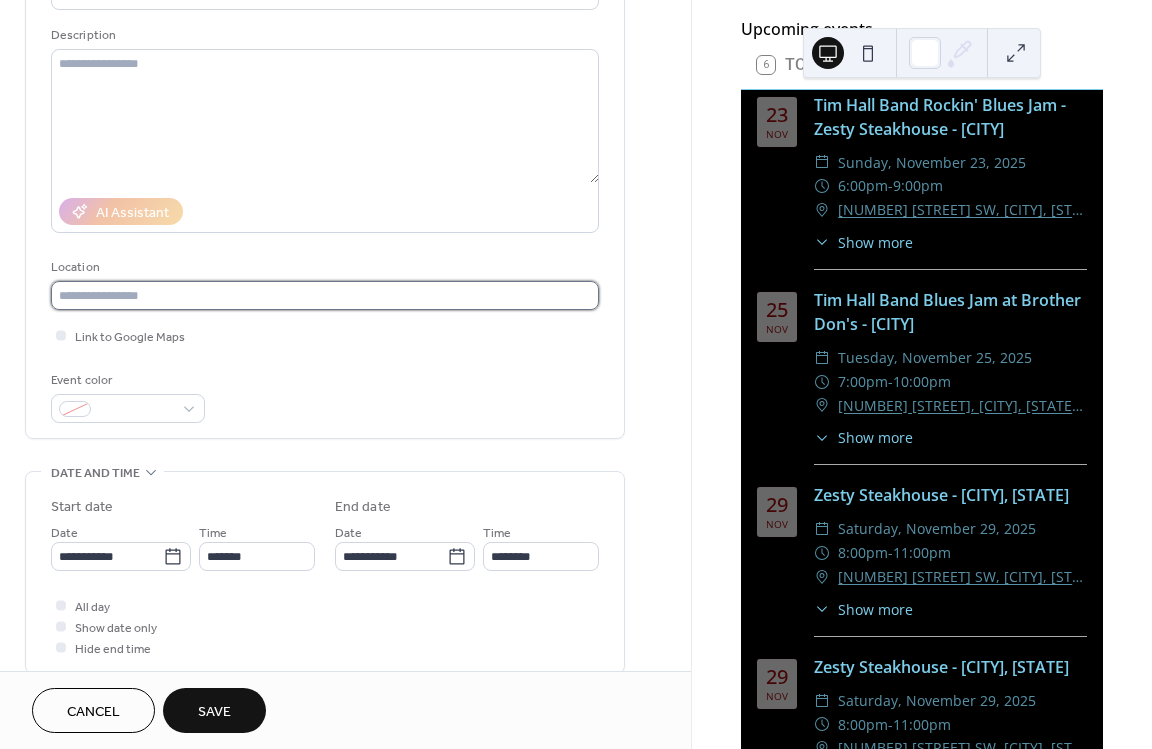 click at bounding box center (325, 295) 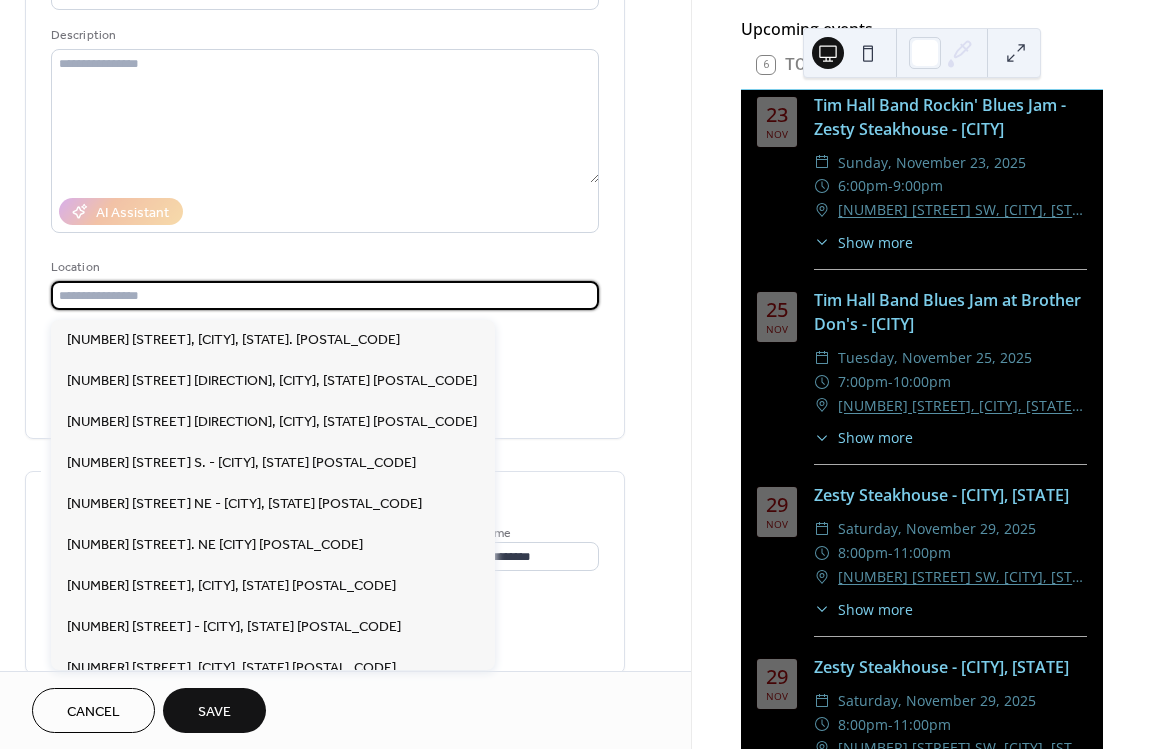 click at bounding box center (325, 295) 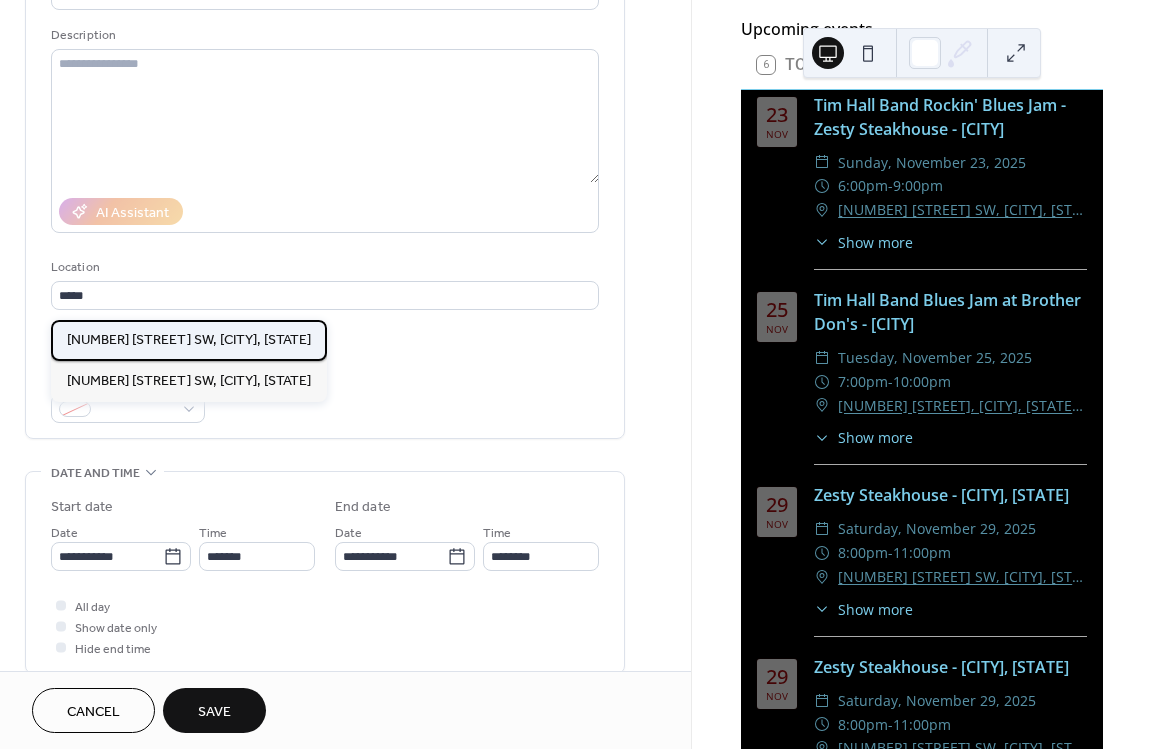 click on "[NUMBER] [STREET], [CITY], [STATE]" at bounding box center (189, 340) 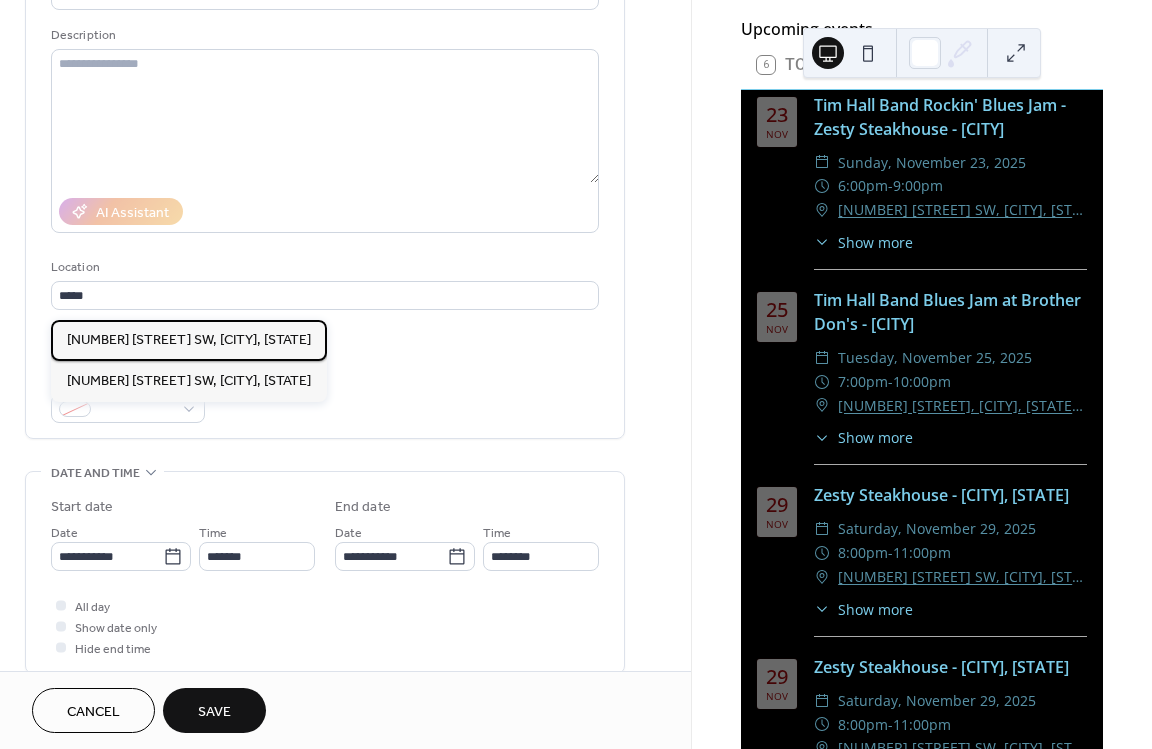 type on "**********" 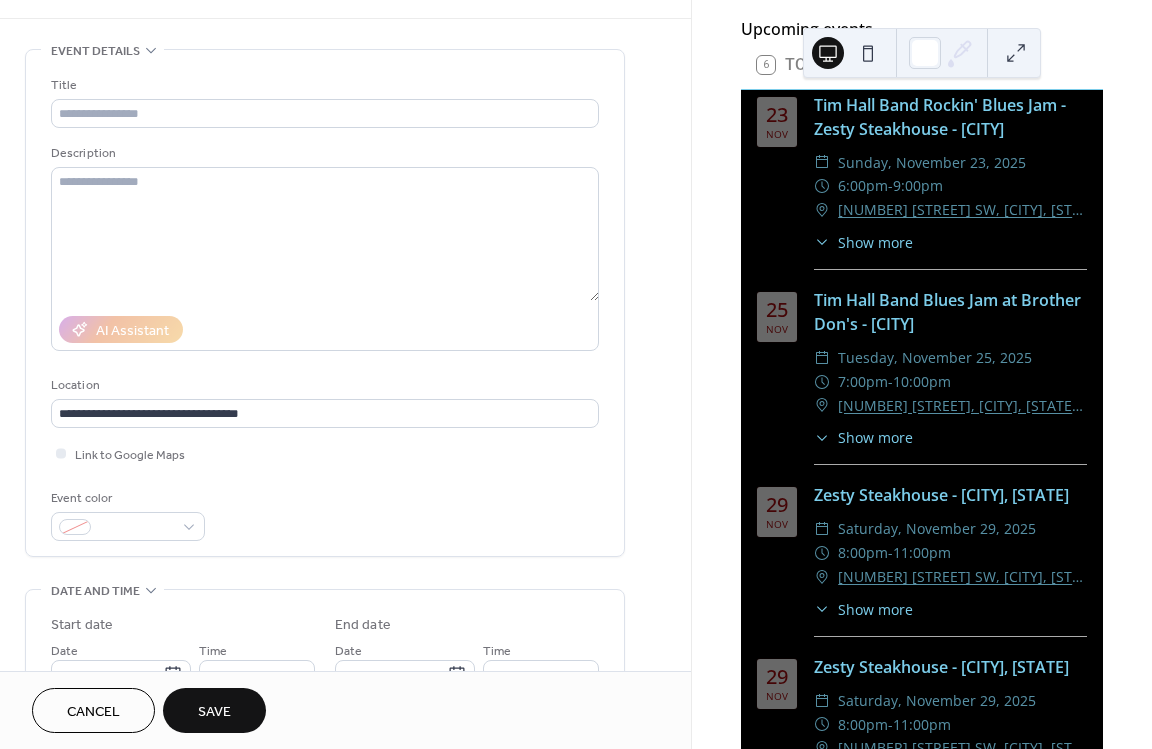 scroll, scrollTop: 0, scrollLeft: 0, axis: both 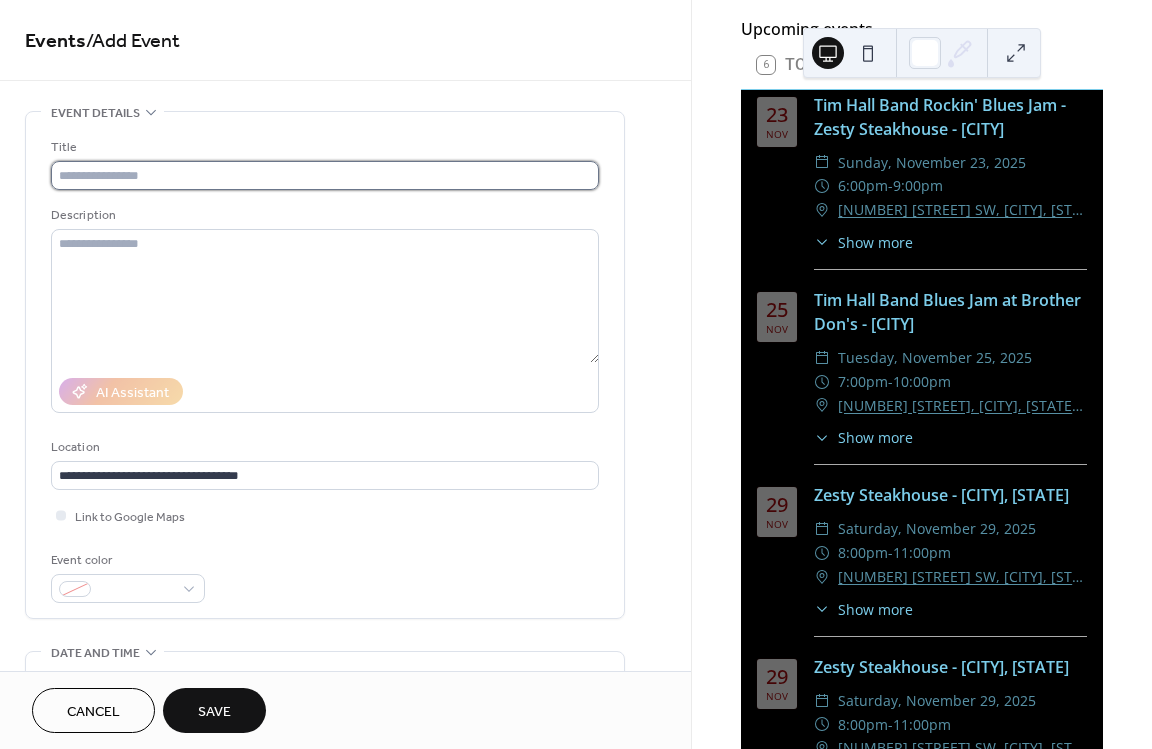 click at bounding box center [325, 175] 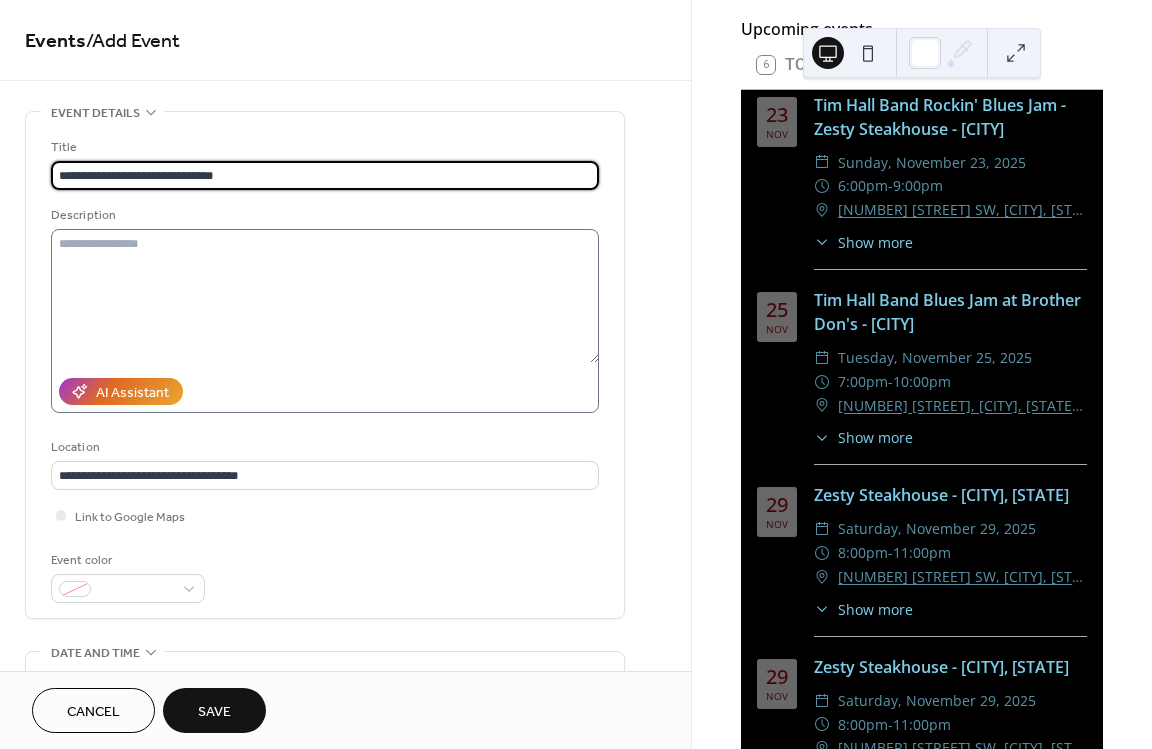 type on "**********" 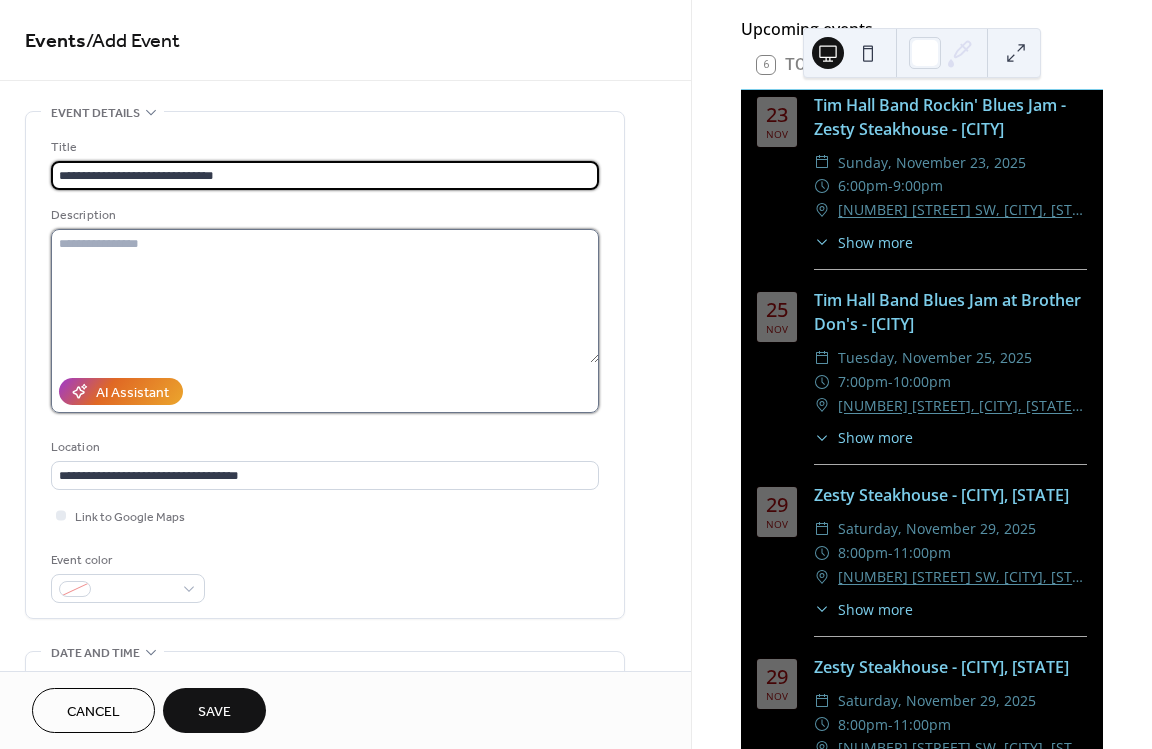 click at bounding box center (325, 296) 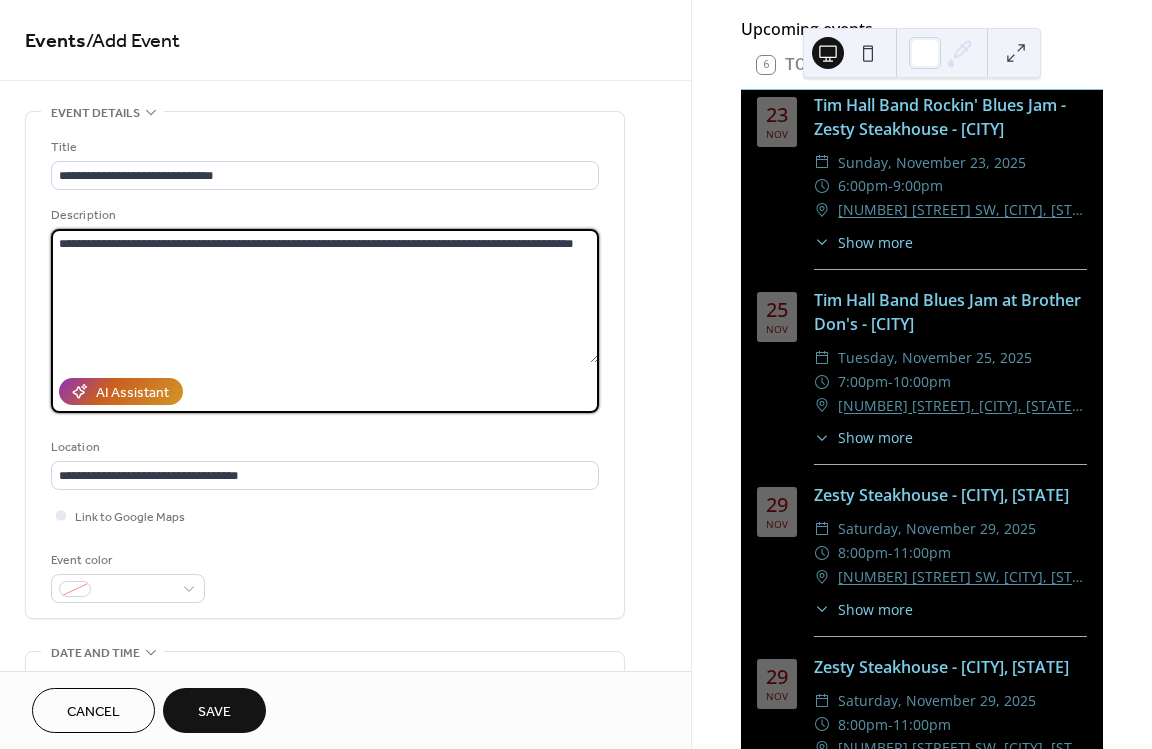 type on "**********" 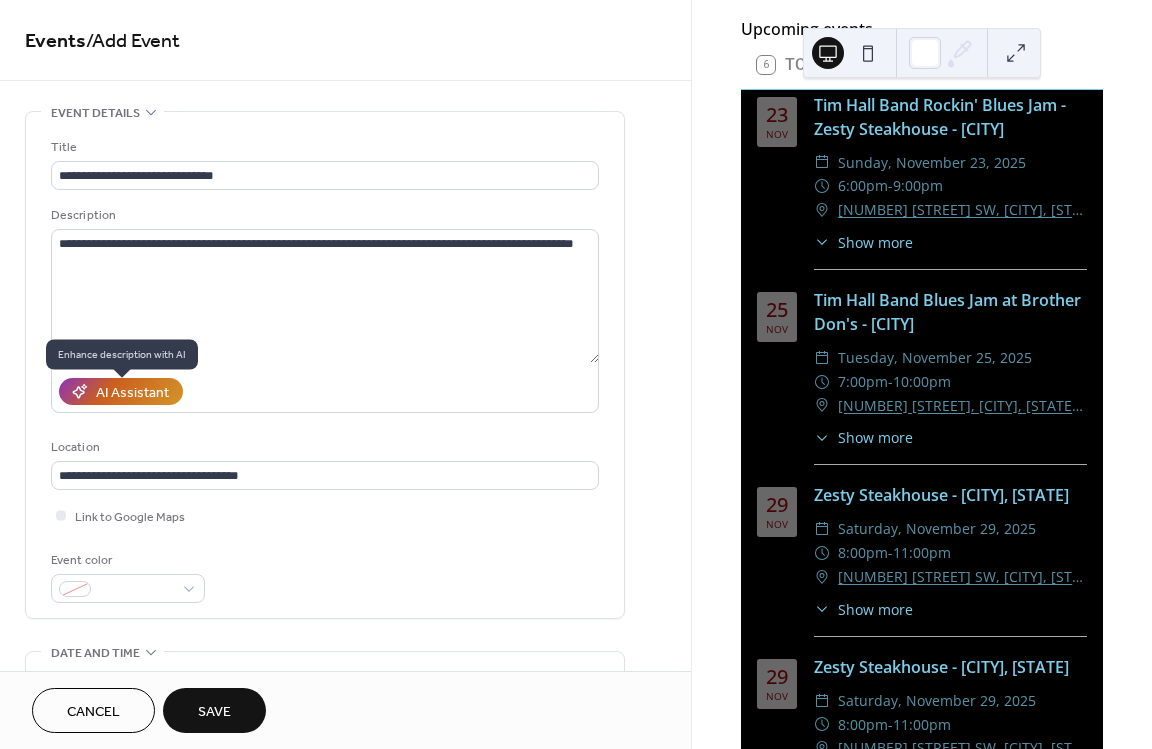 click on "AI Assistant" at bounding box center [132, 393] 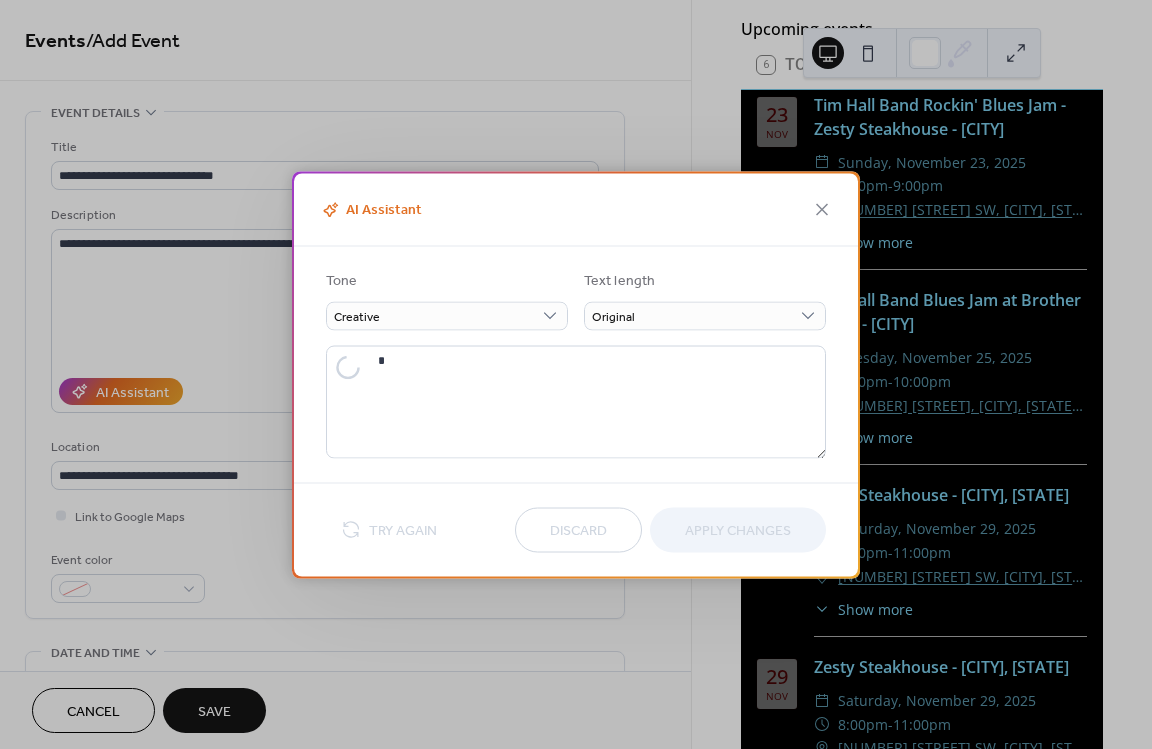 type on "**********" 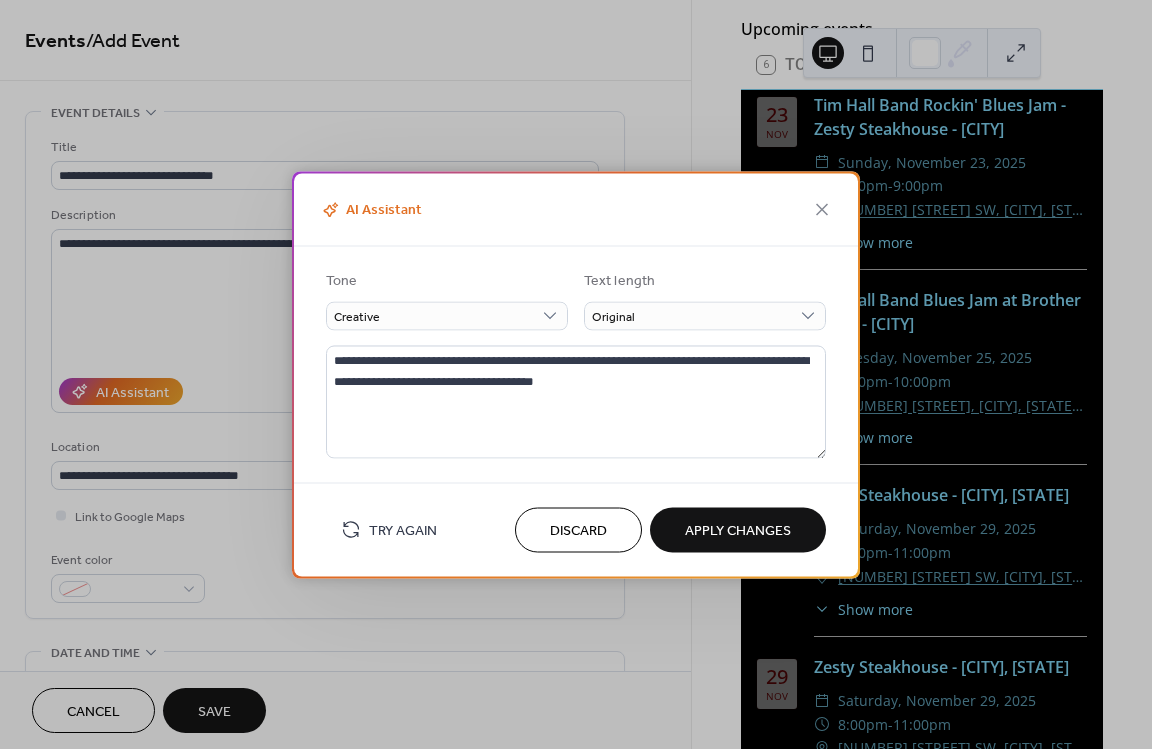 click on "Apply Changes" at bounding box center [738, 531] 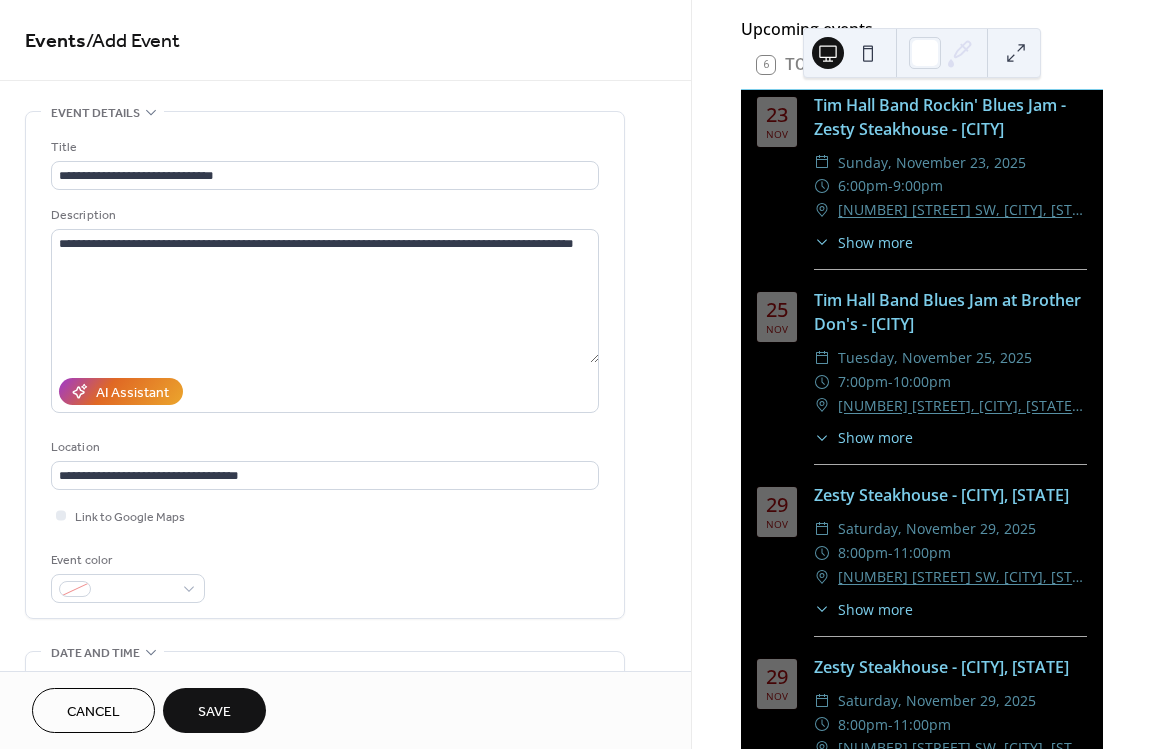 type on "**********" 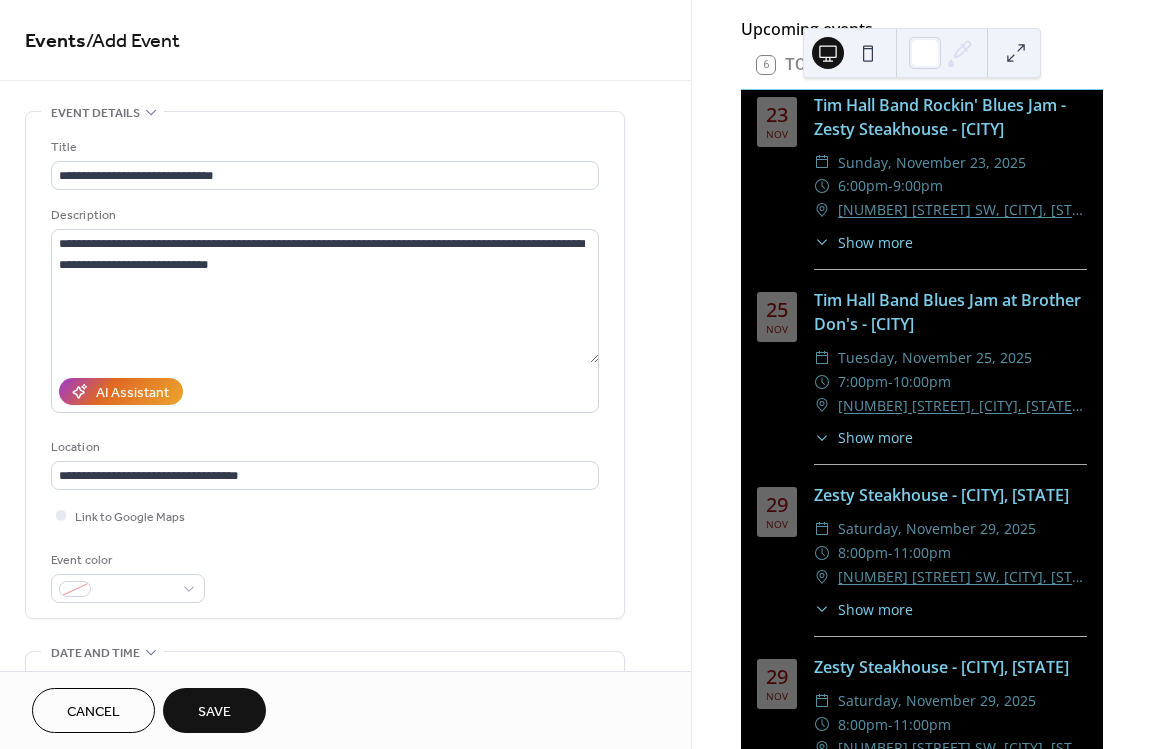 click on "Save" at bounding box center [214, 712] 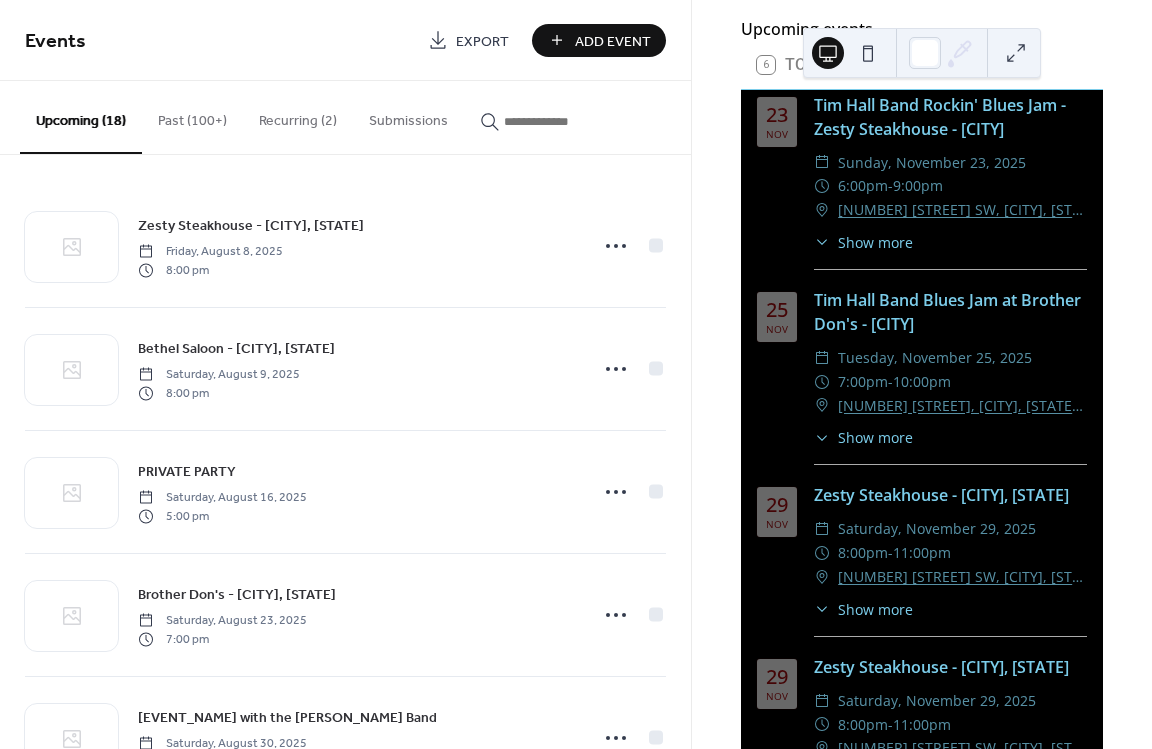scroll, scrollTop: 138, scrollLeft: 0, axis: vertical 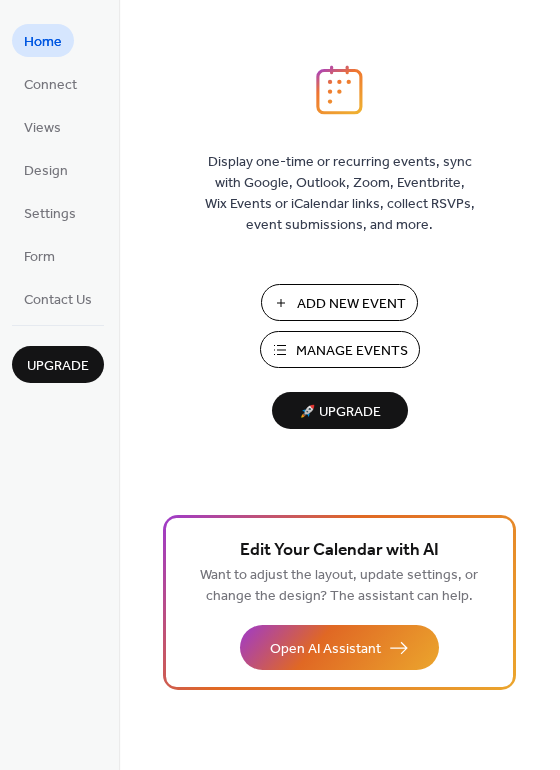 click on "Manage Events" at bounding box center [352, 351] 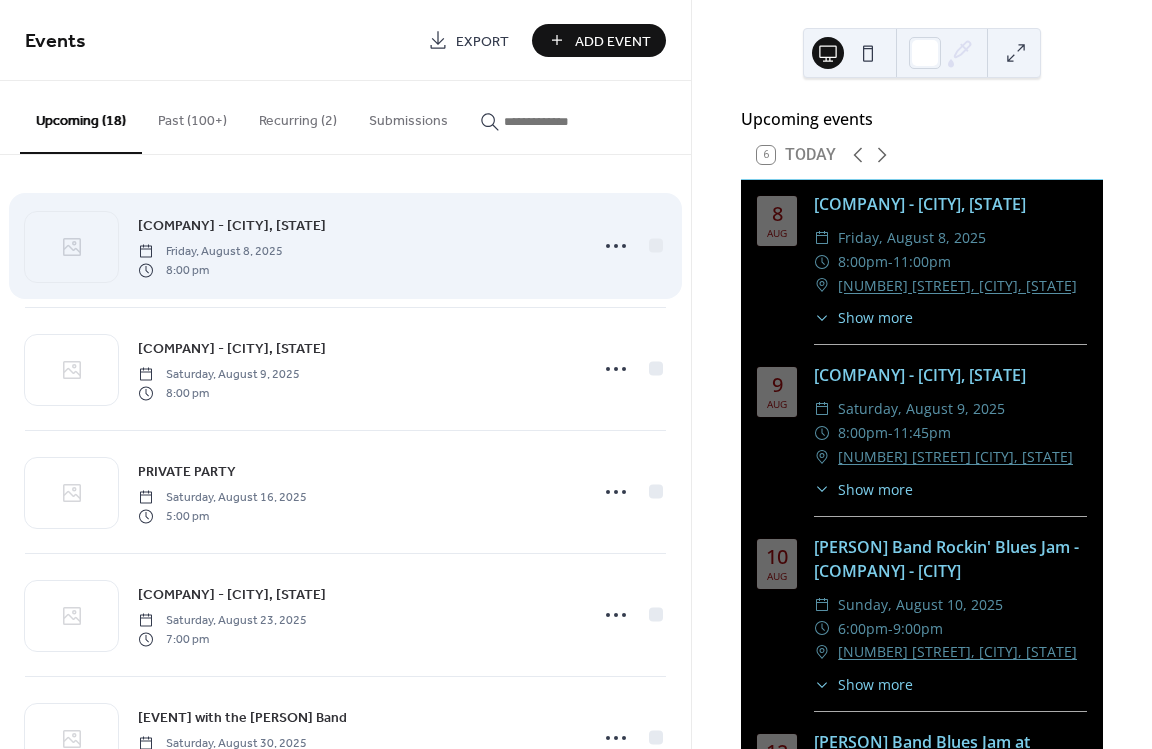 scroll, scrollTop: 0, scrollLeft: 0, axis: both 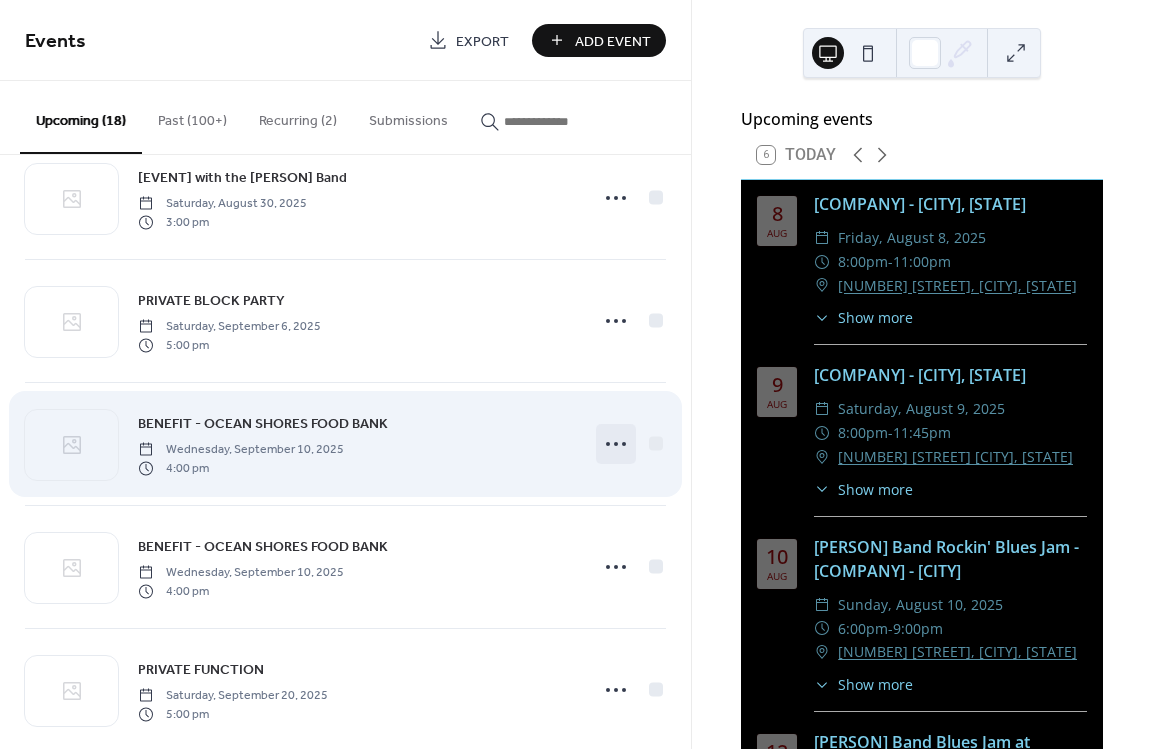 click 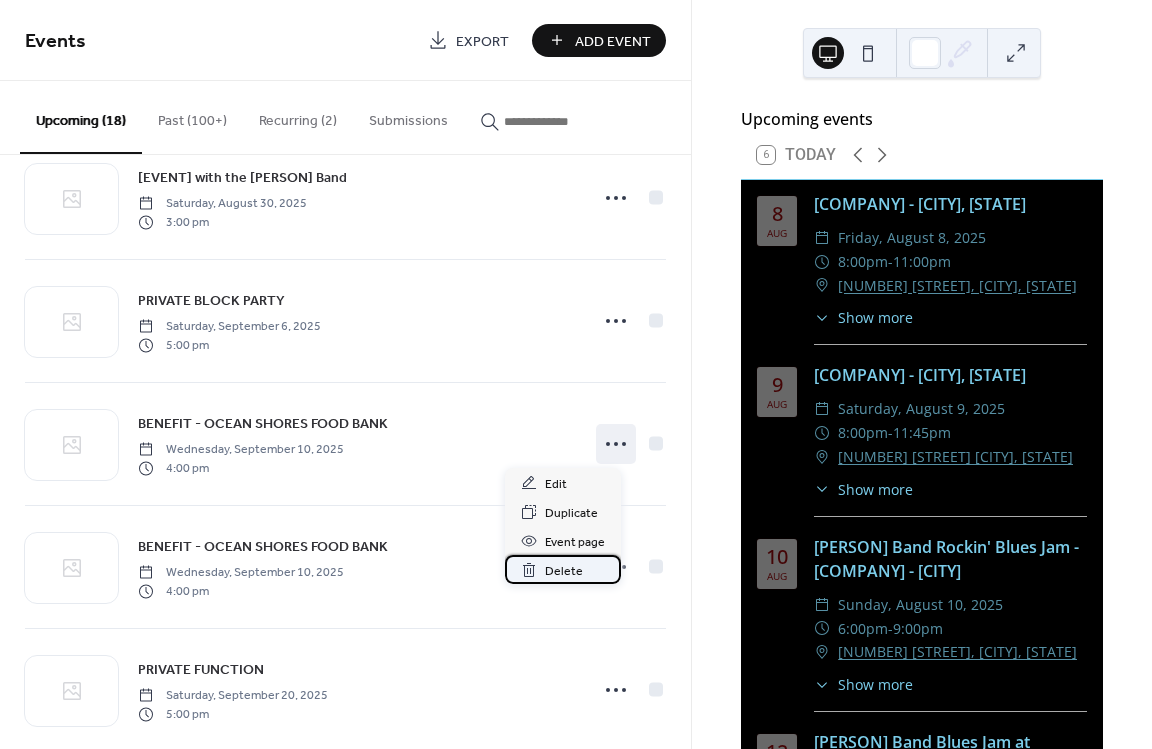 click 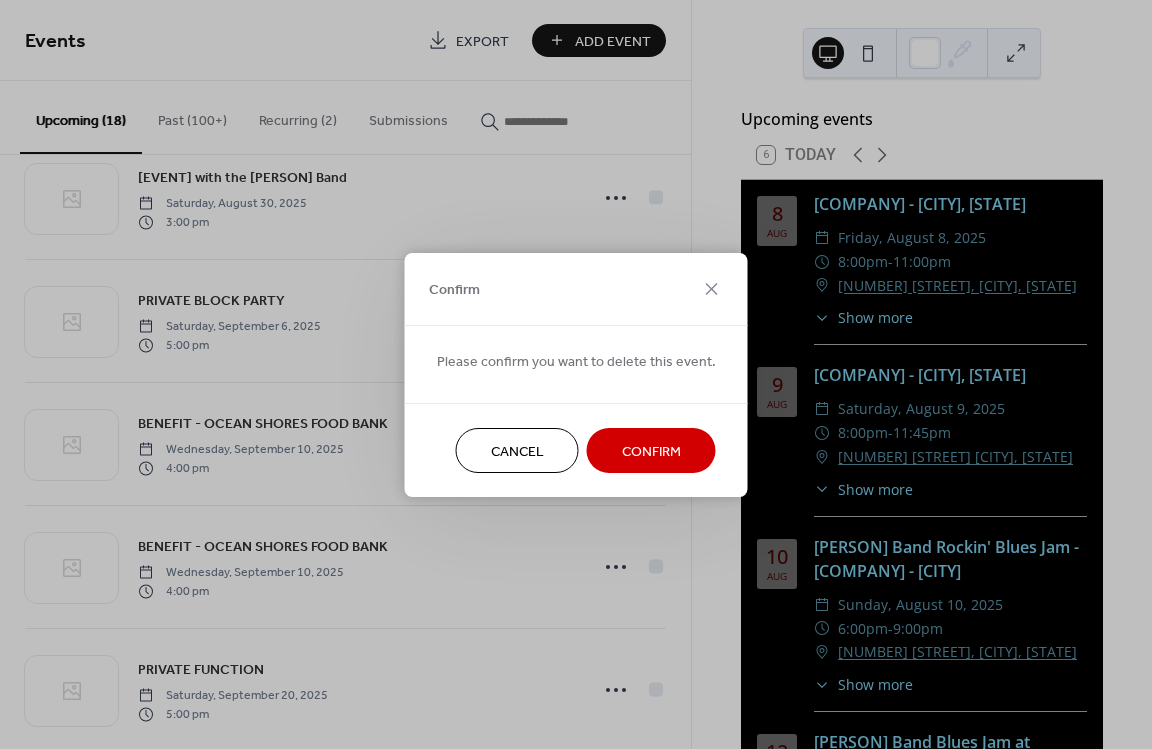 click on "Confirm" at bounding box center [651, 451] 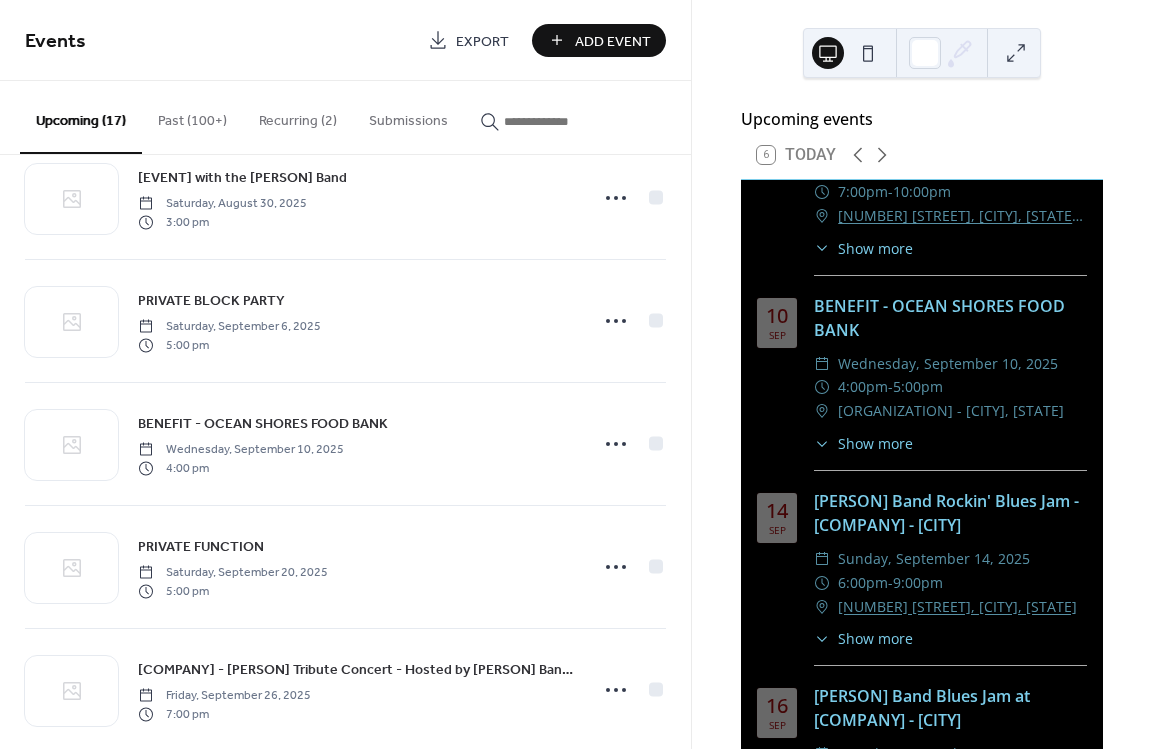 scroll, scrollTop: 2850, scrollLeft: 0, axis: vertical 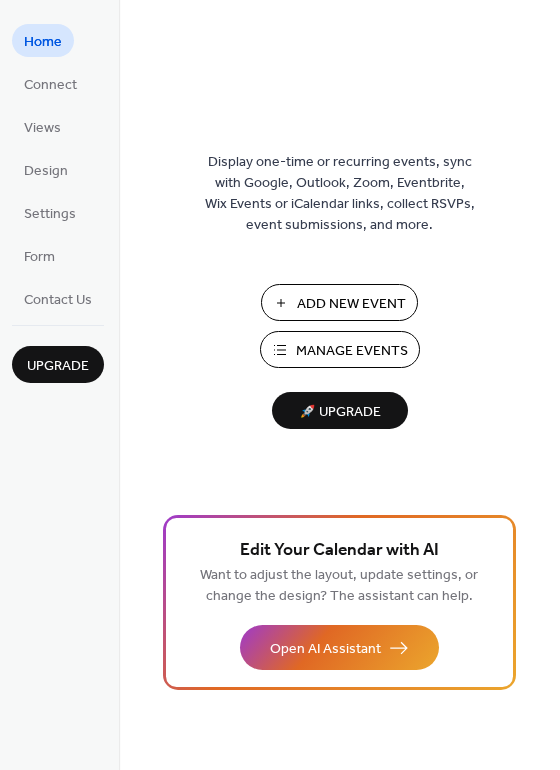 click on "Manage Events" at bounding box center [352, 351] 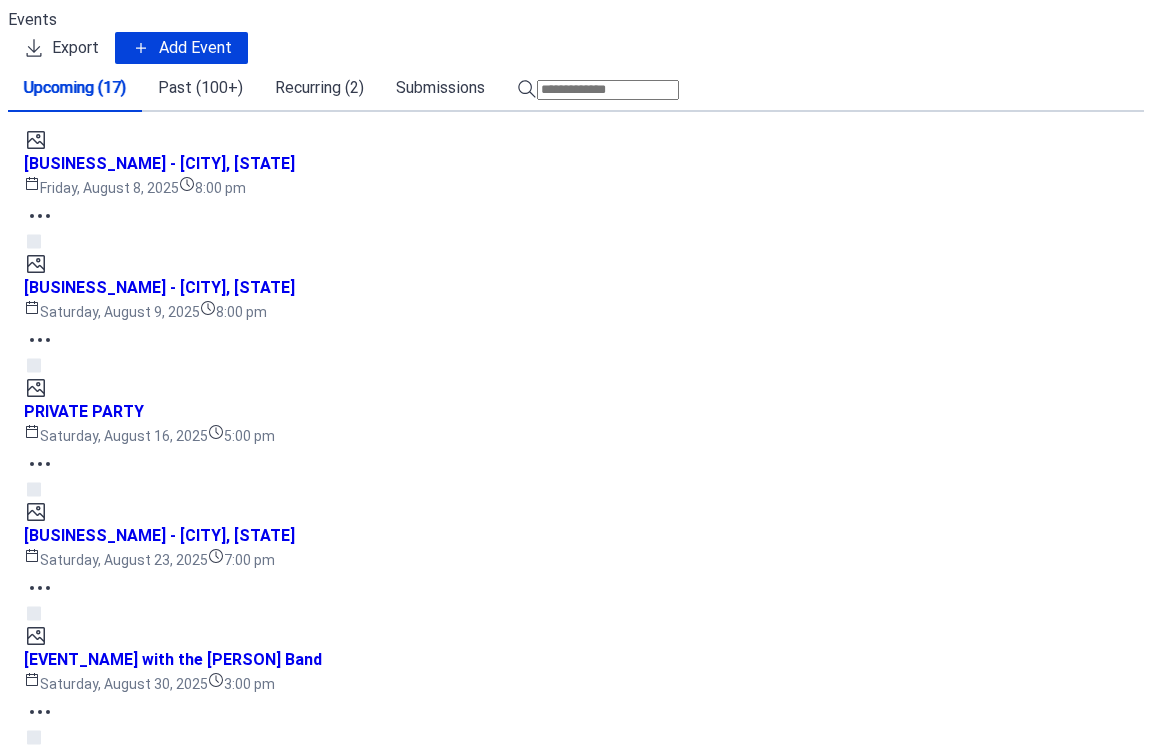 scroll, scrollTop: 0, scrollLeft: 0, axis: both 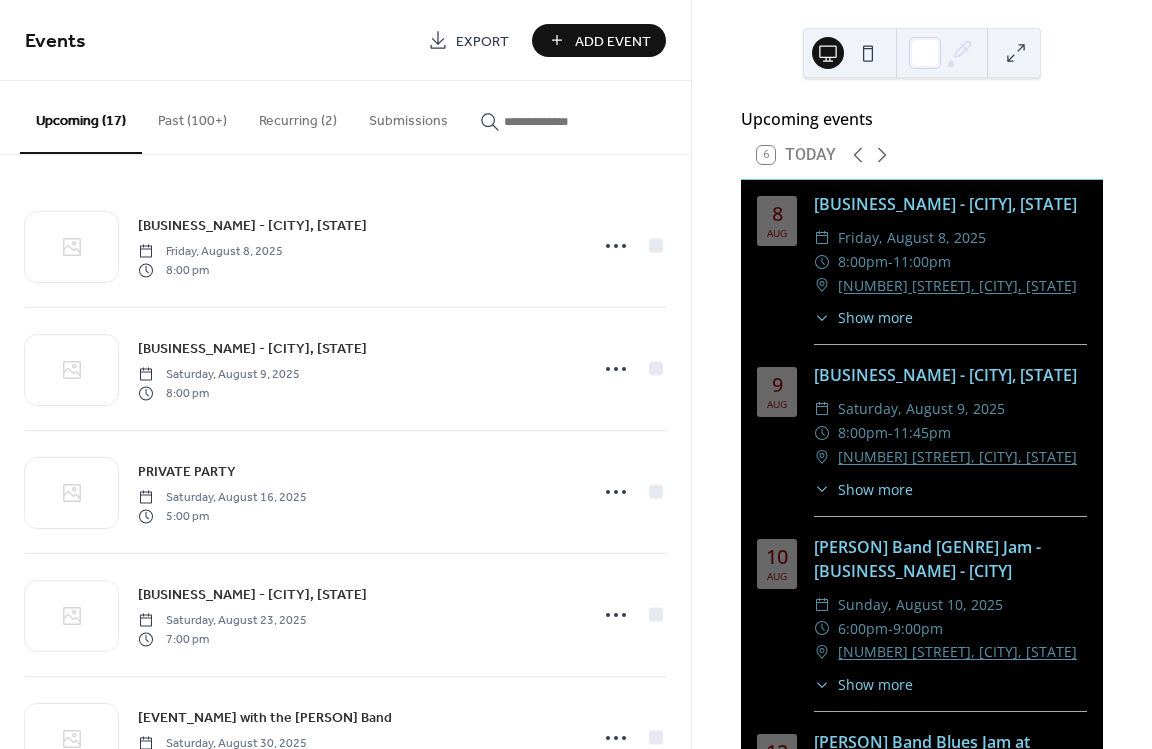 click on "Recurring (2)" at bounding box center [298, 116] 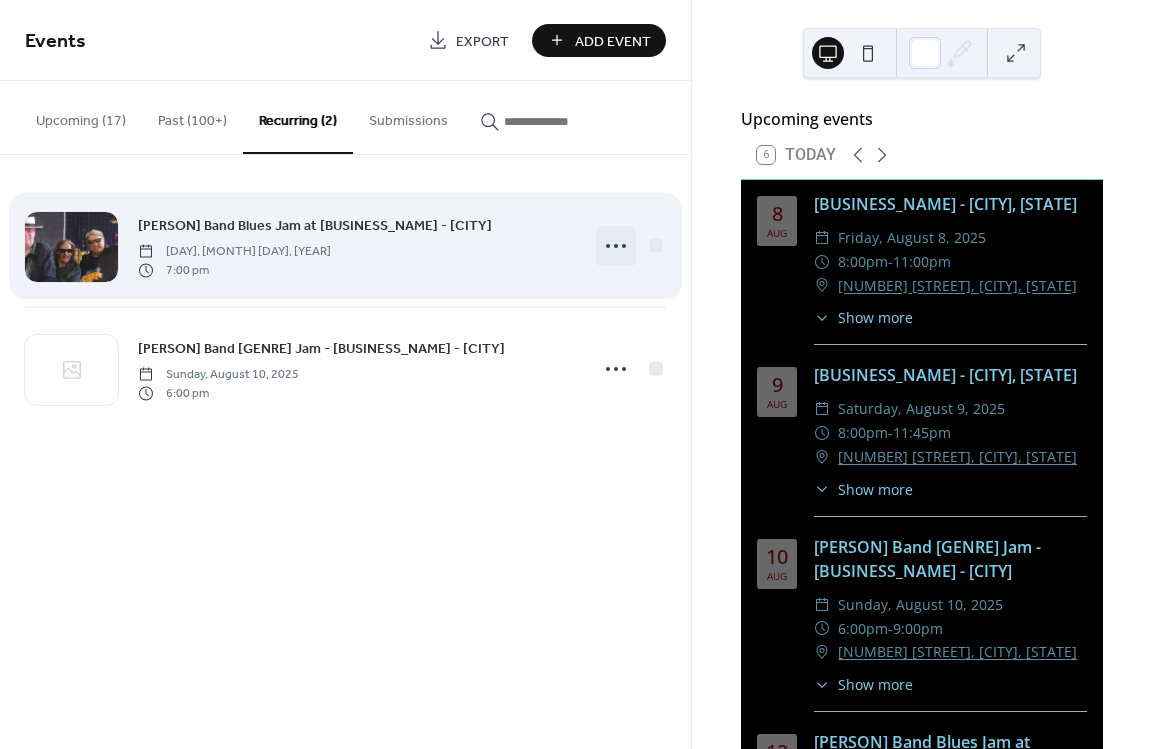 click 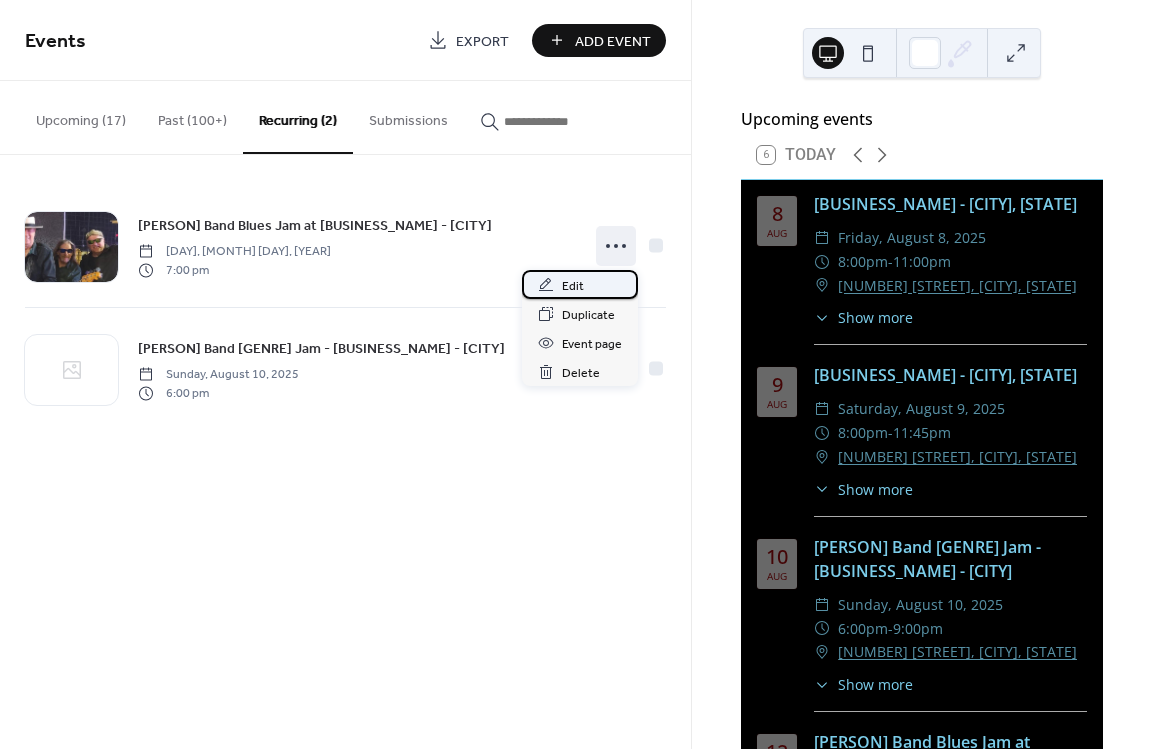 click on "Edit" at bounding box center [573, 286] 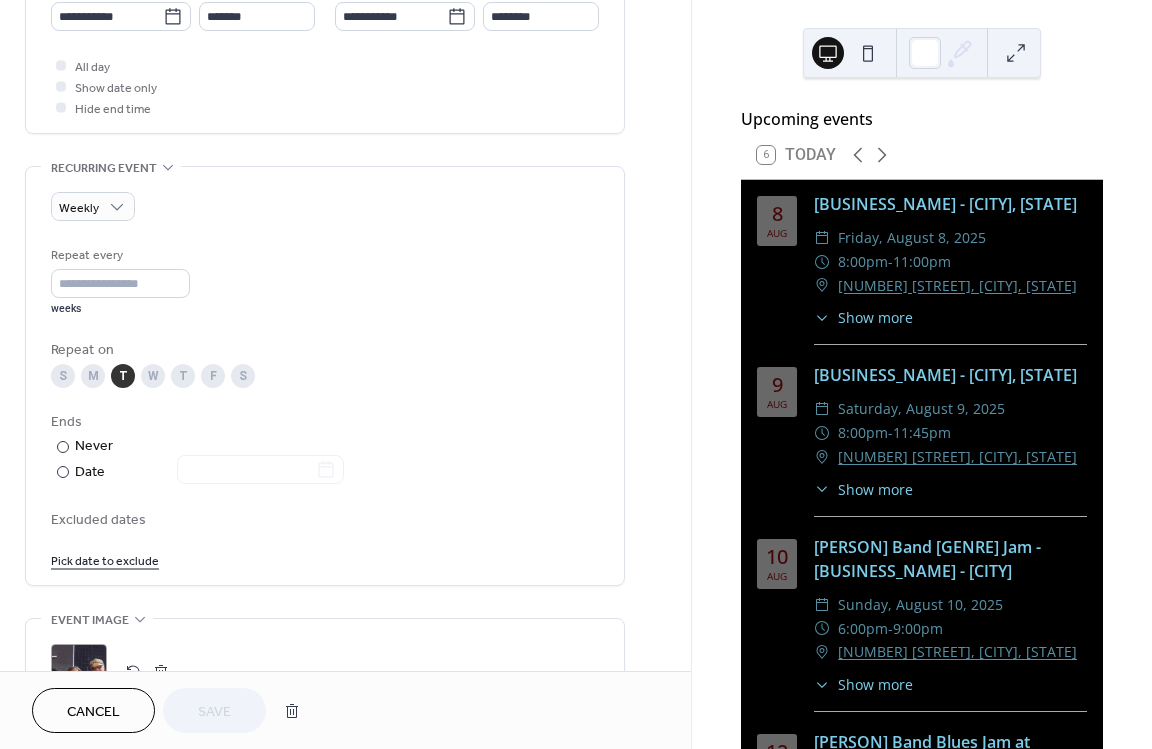 scroll, scrollTop: 960, scrollLeft: 0, axis: vertical 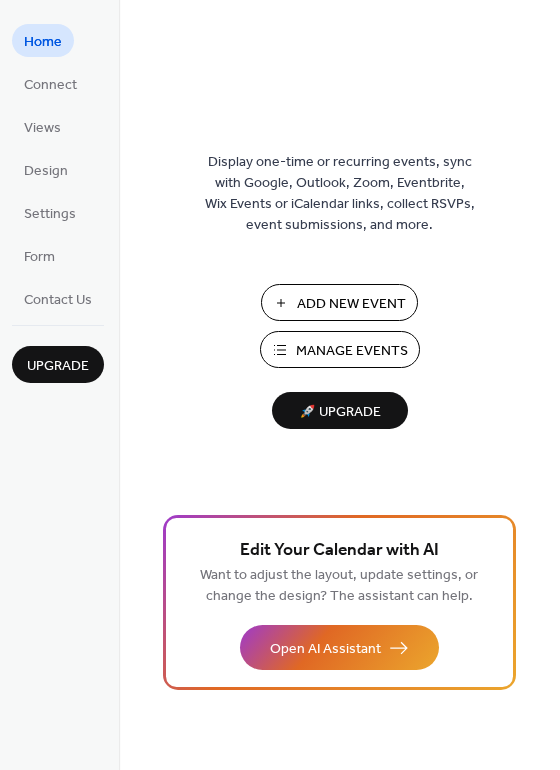 click on "Manage Events" at bounding box center [352, 351] 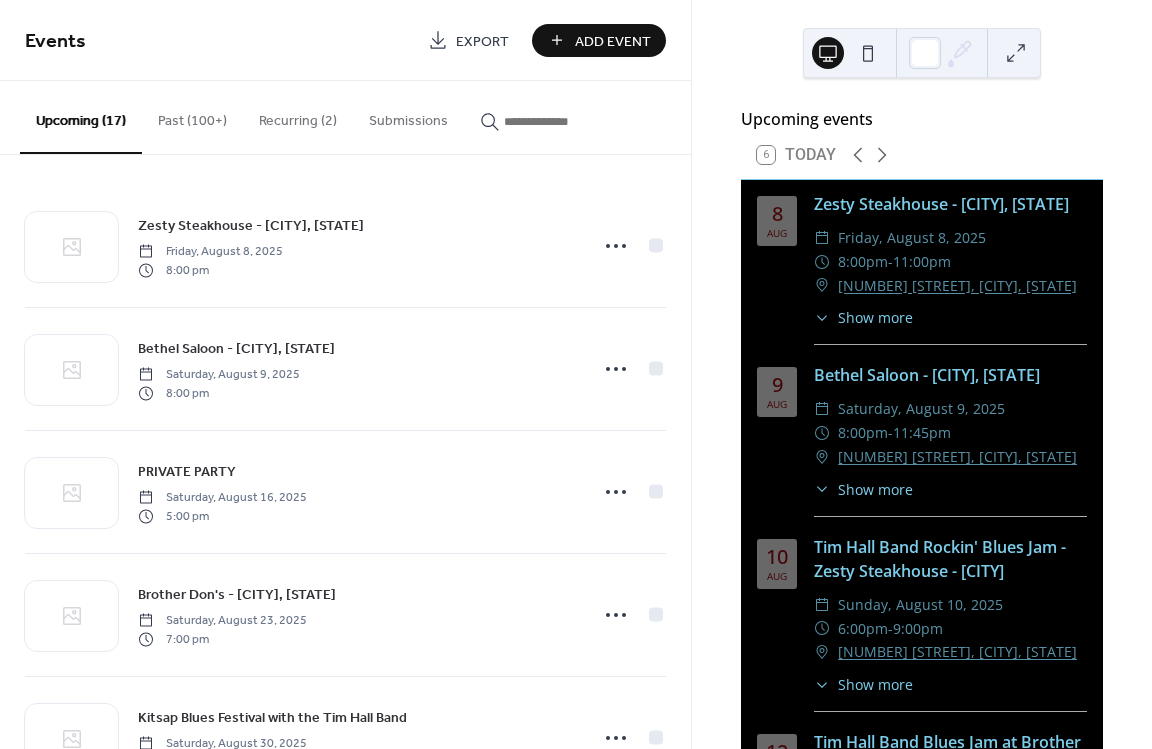 scroll, scrollTop: 0, scrollLeft: 0, axis: both 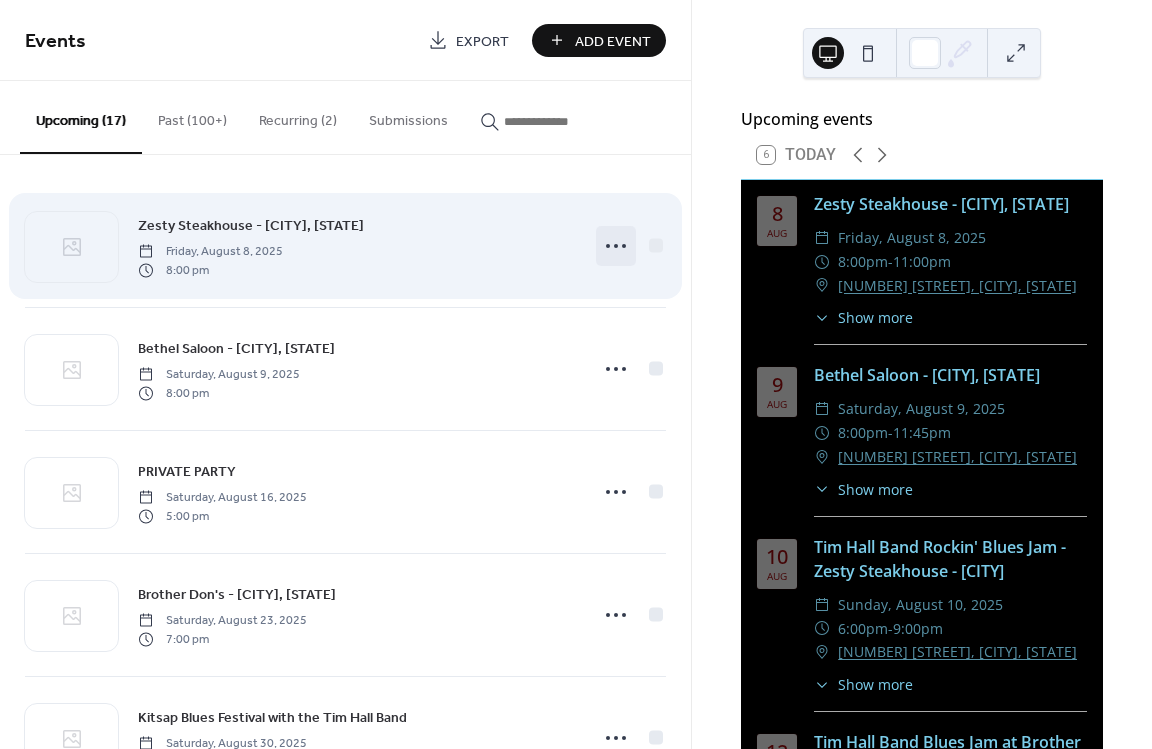 click 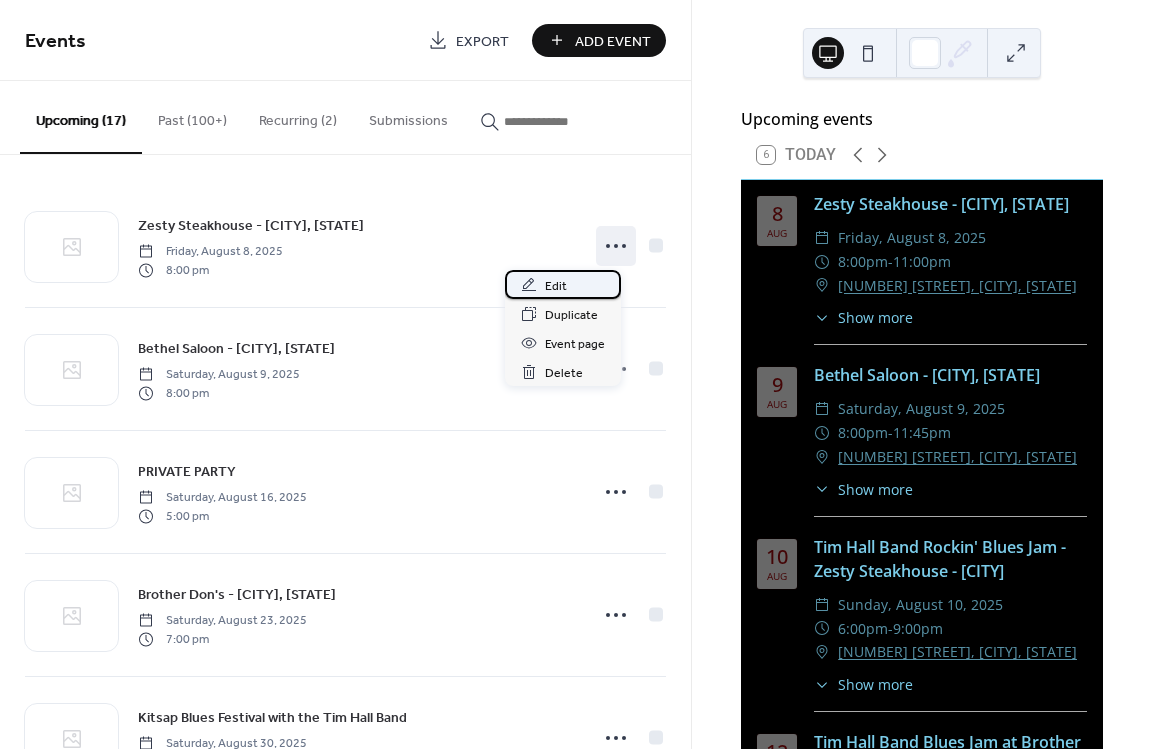 click on "Edit" at bounding box center (556, 286) 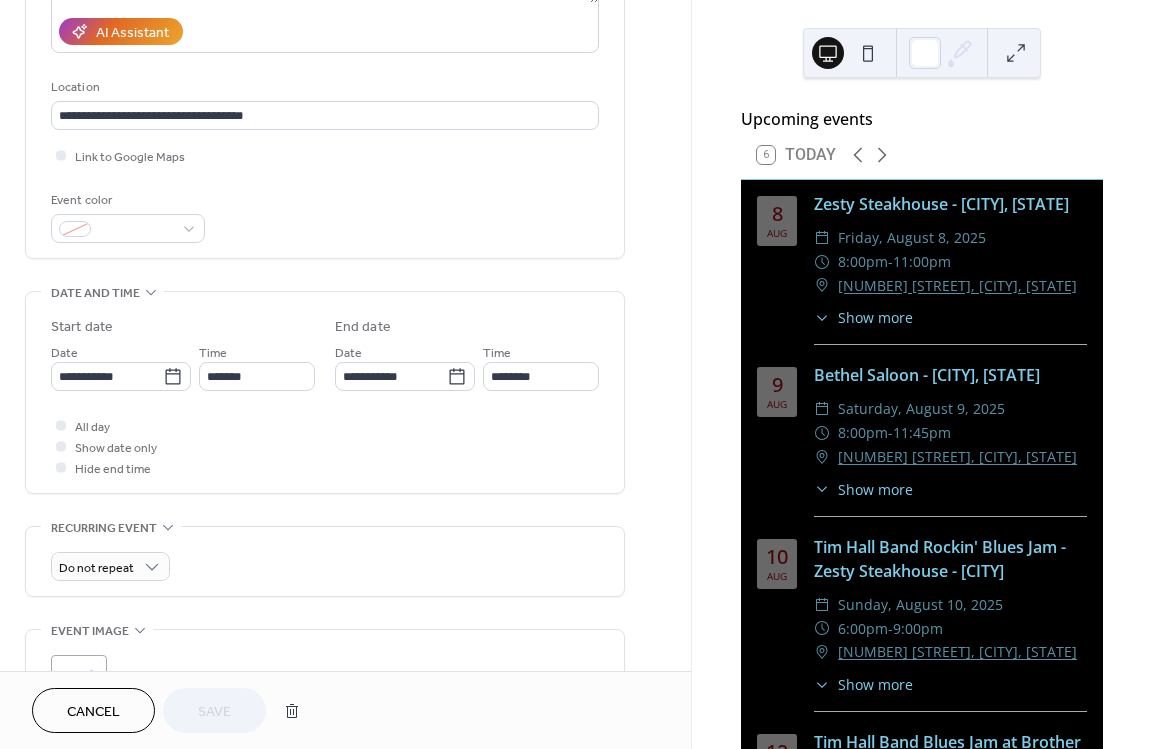 scroll, scrollTop: 540, scrollLeft: 0, axis: vertical 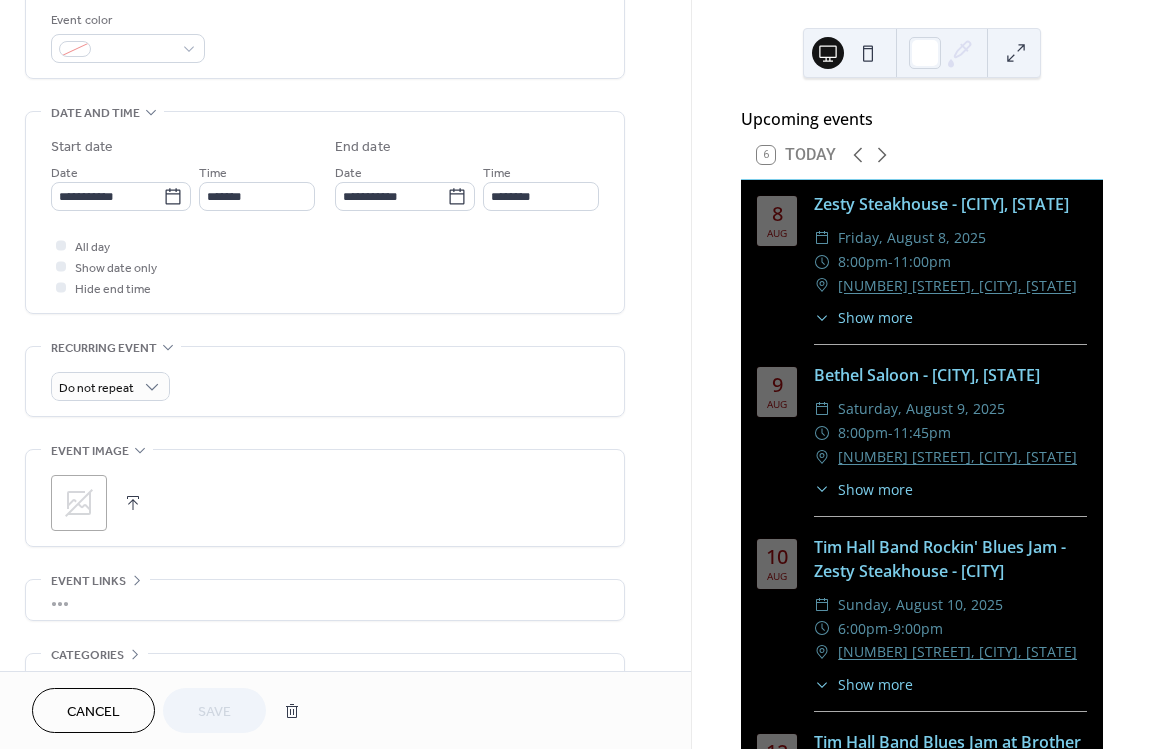 click at bounding box center [133, 503] 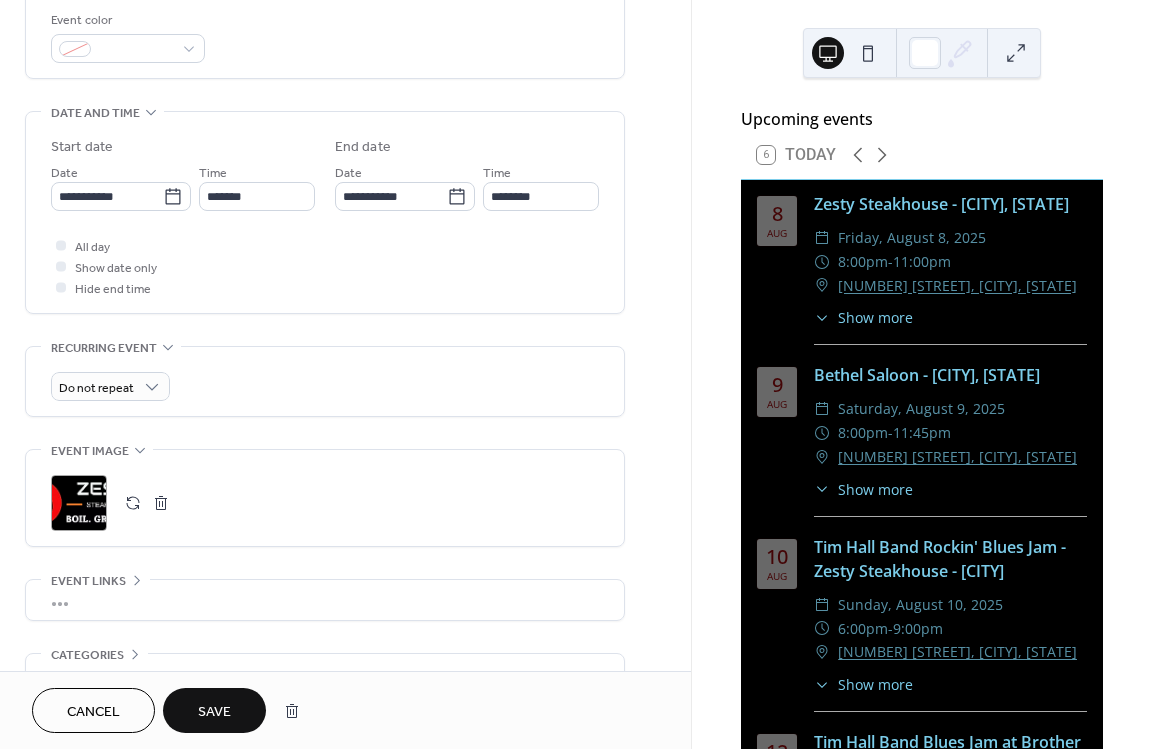 click on "Save" at bounding box center [214, 712] 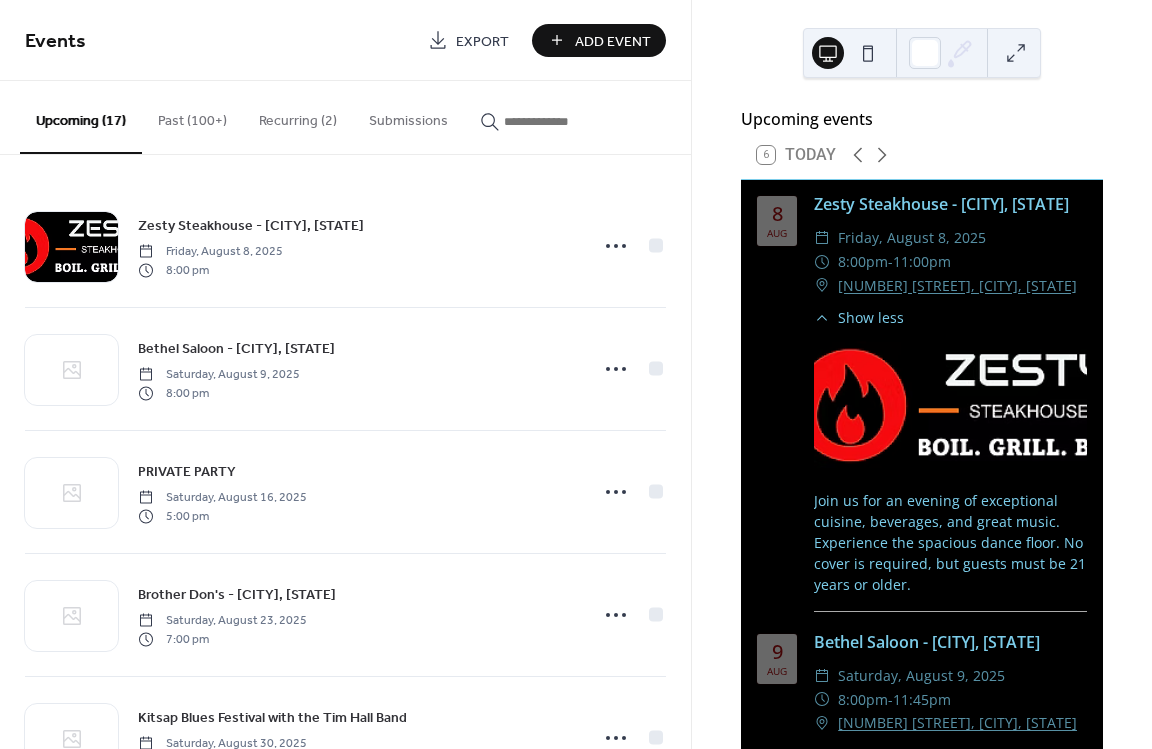 drag, startPoint x: 1110, startPoint y: 380, endPoint x: 1150, endPoint y: 326, distance: 67.20119 